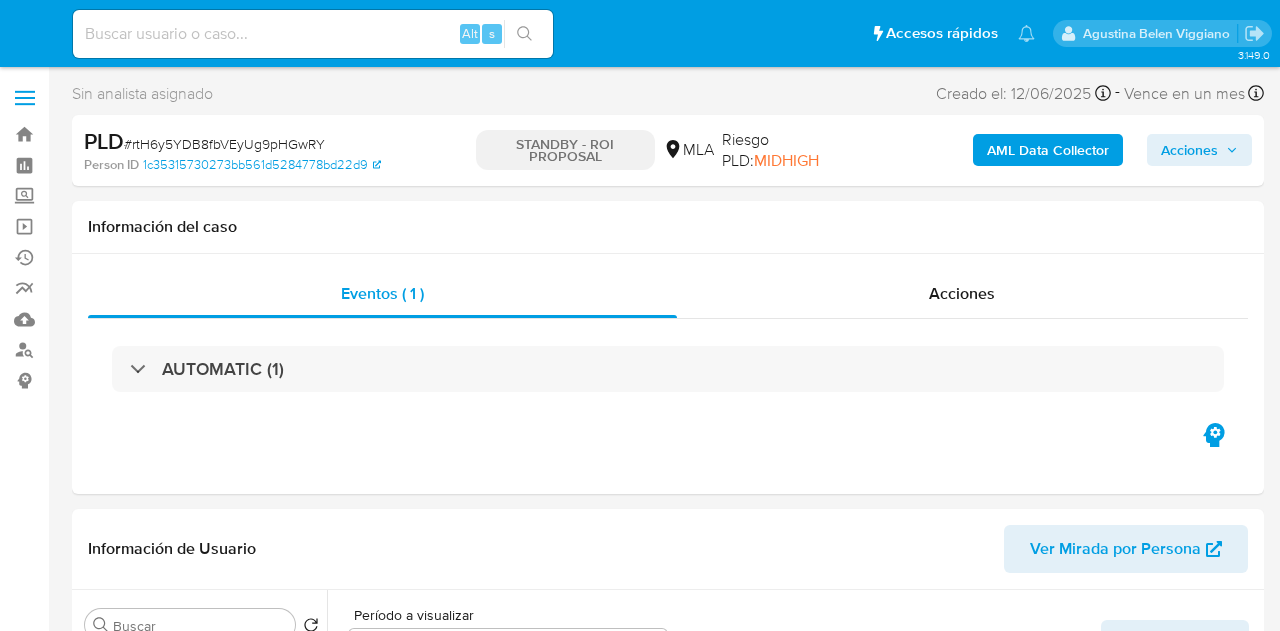 select on "10" 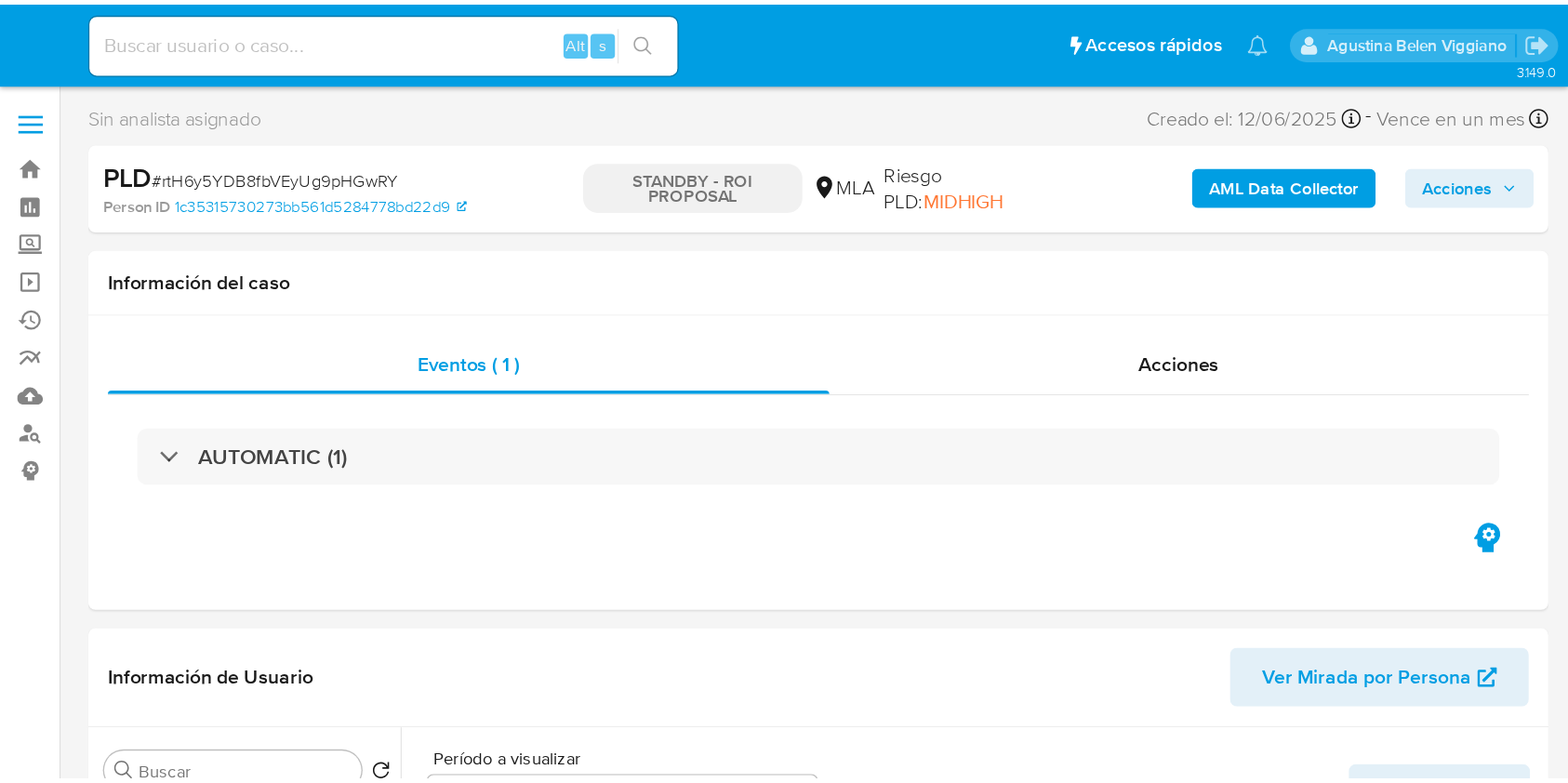 scroll, scrollTop: 0, scrollLeft: 0, axis: both 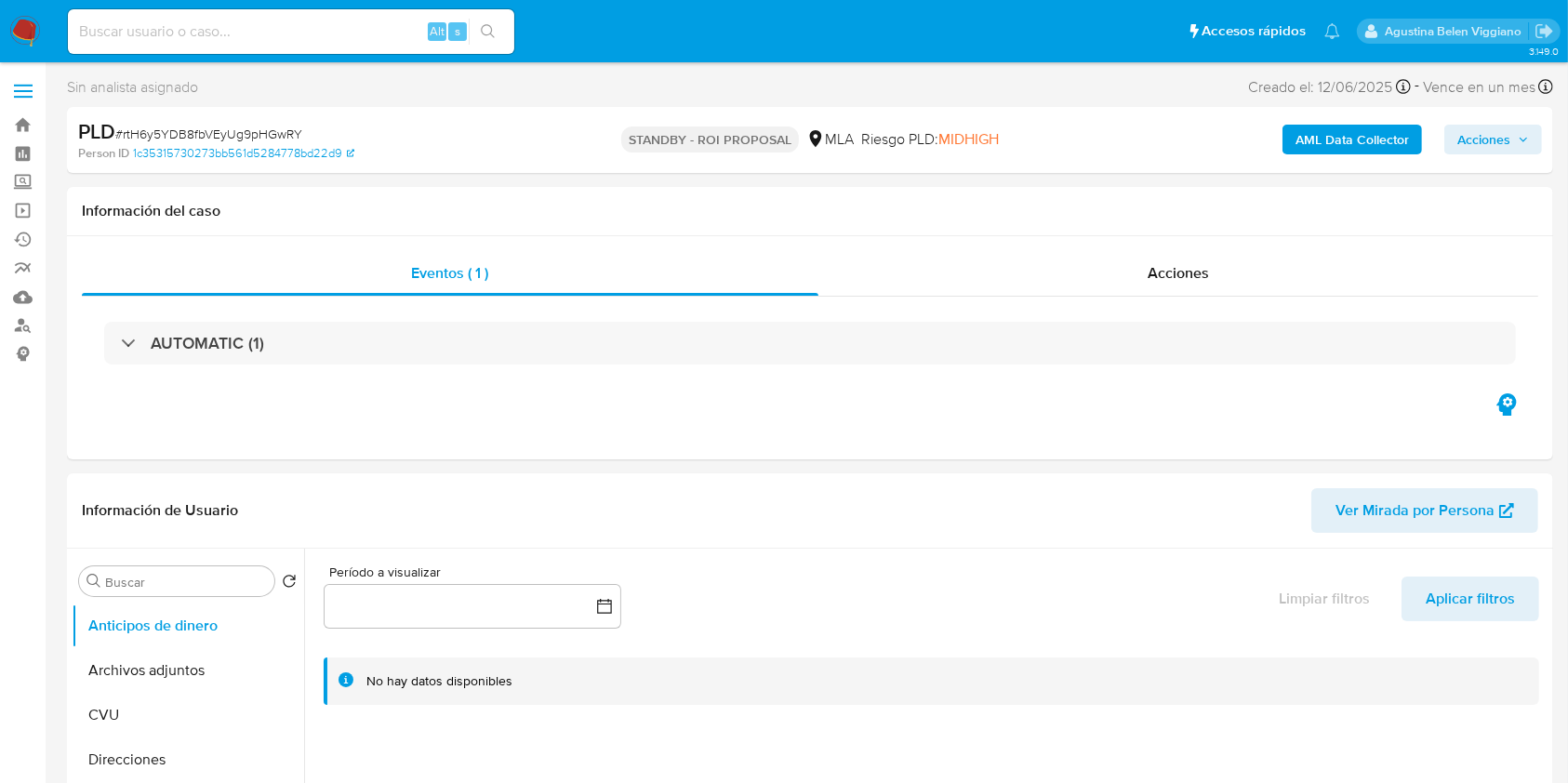 click at bounding box center [291, 32] 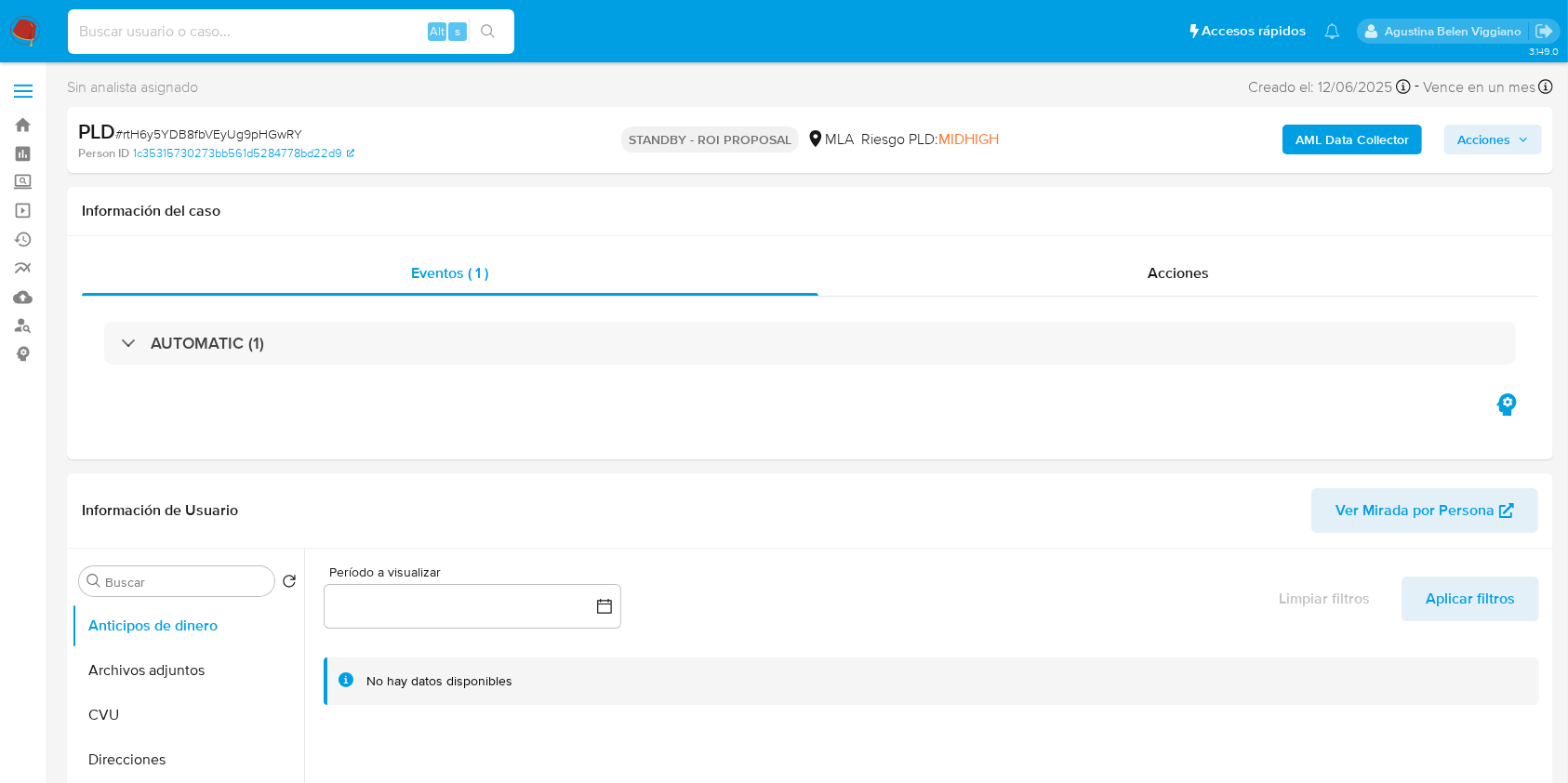 click at bounding box center (291, 32) 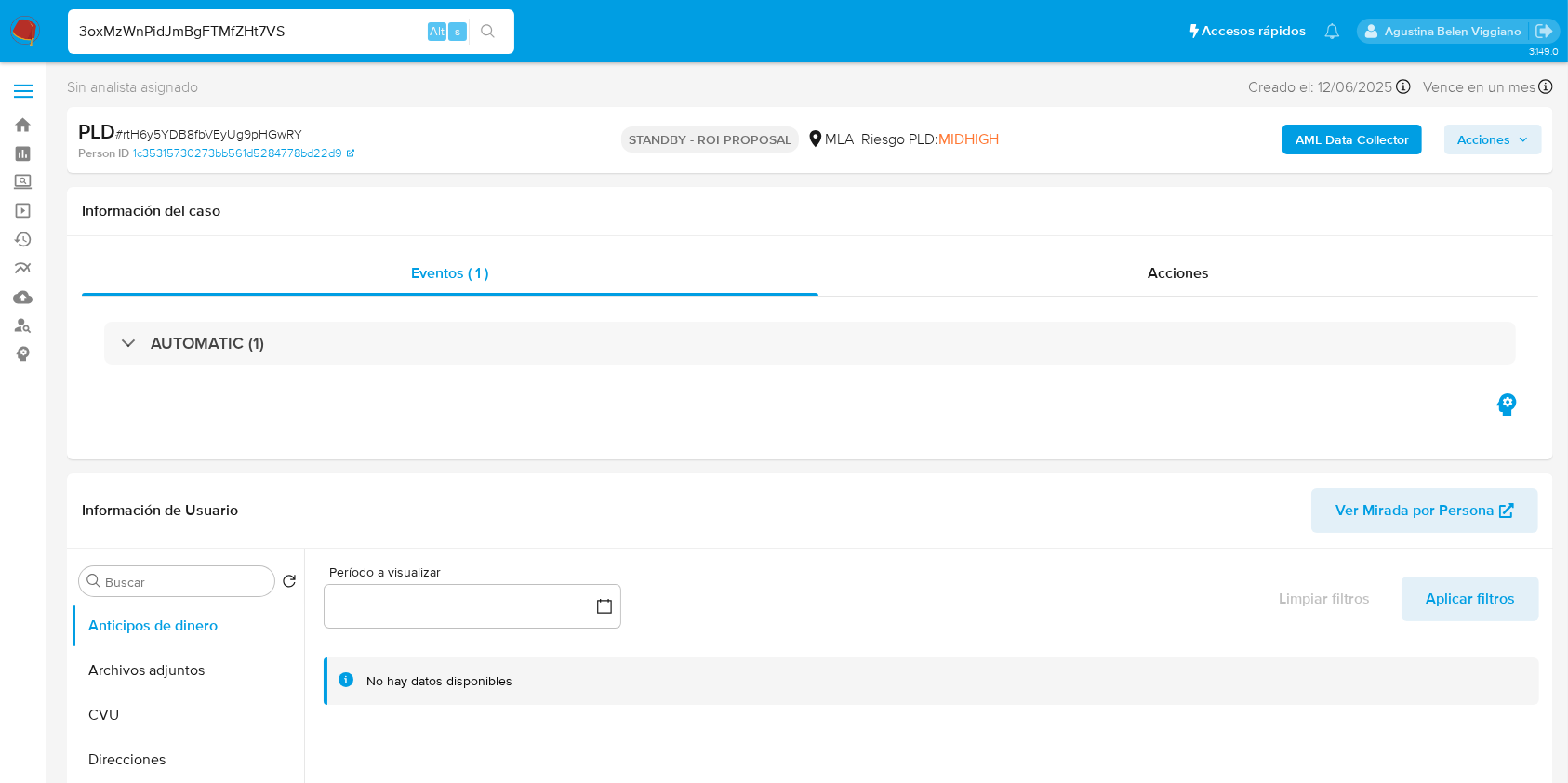 type on "3oxMzWnPidJmBgFTMfZHt7VS" 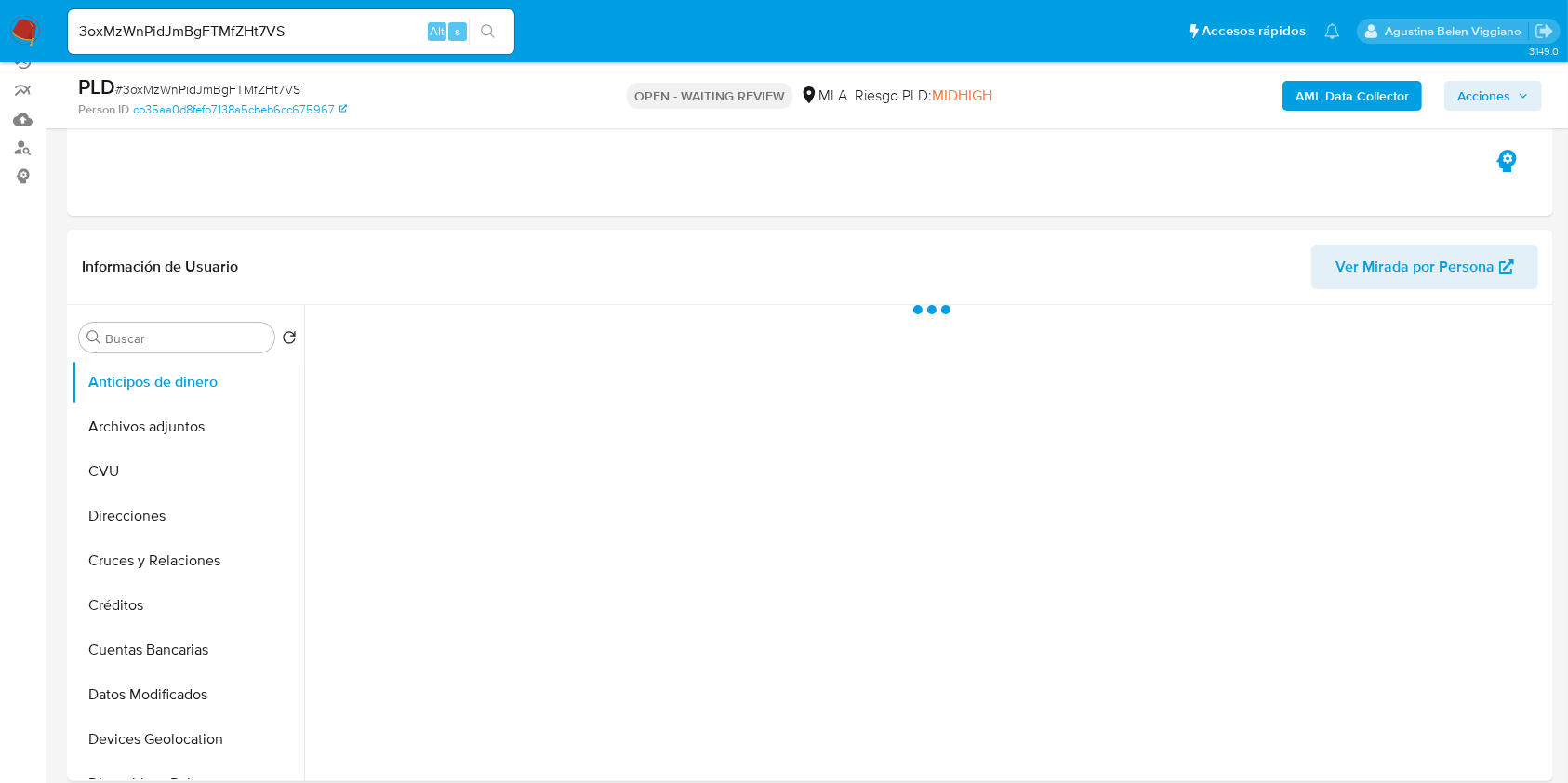 scroll, scrollTop: 0, scrollLeft: 0, axis: both 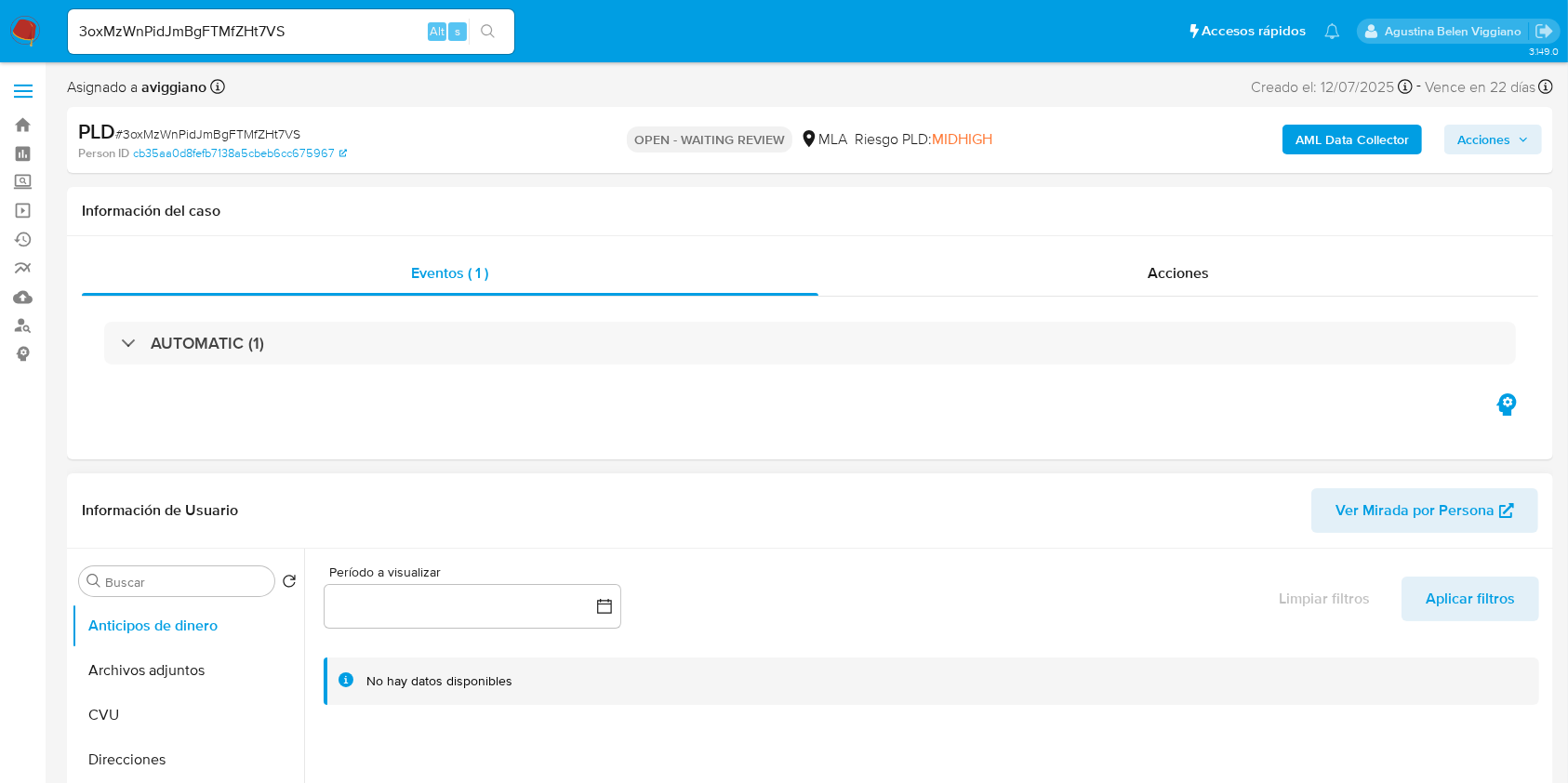 select on "10" 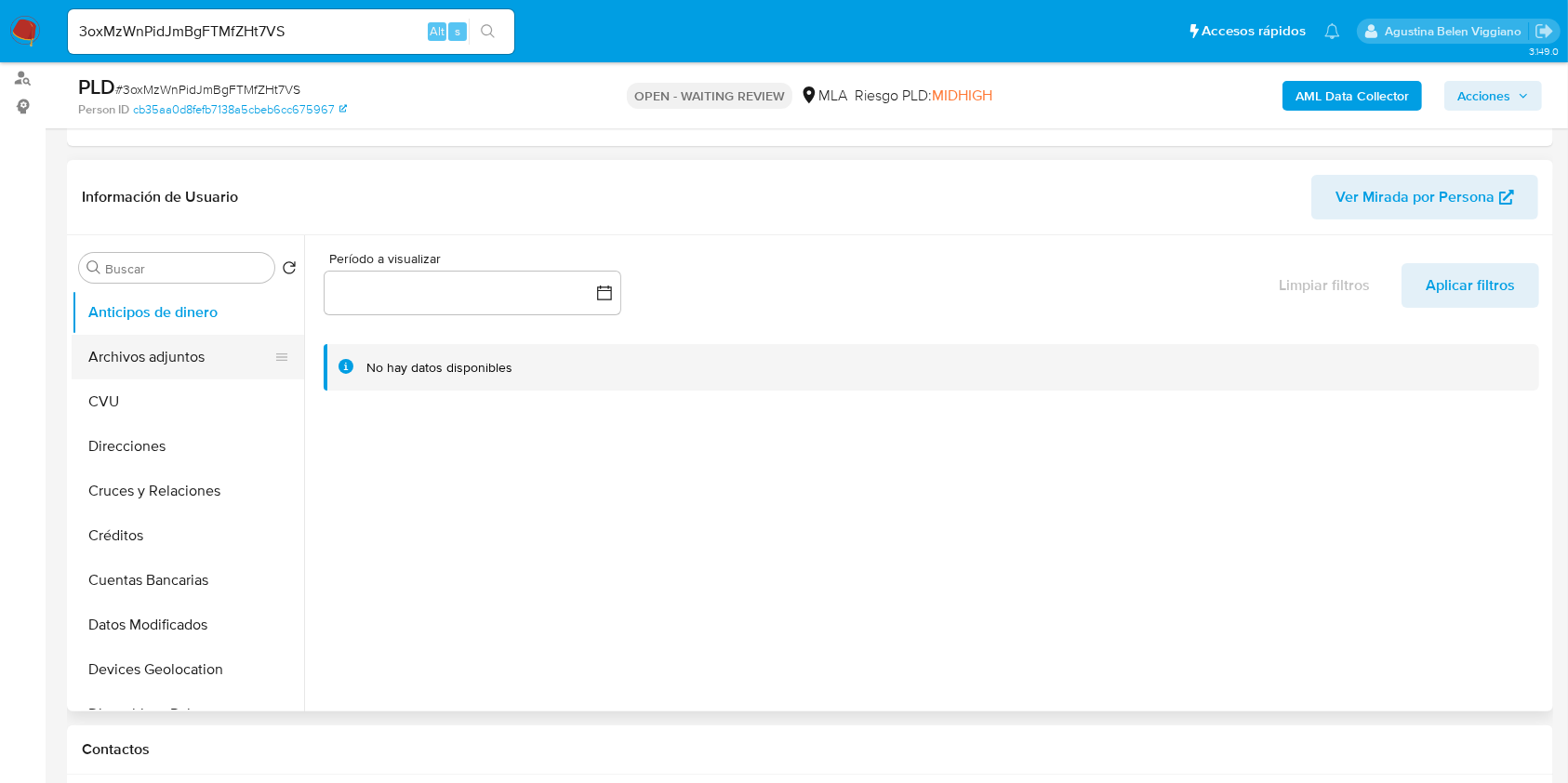 click on "Archivos adjuntos" at bounding box center (180, 357) 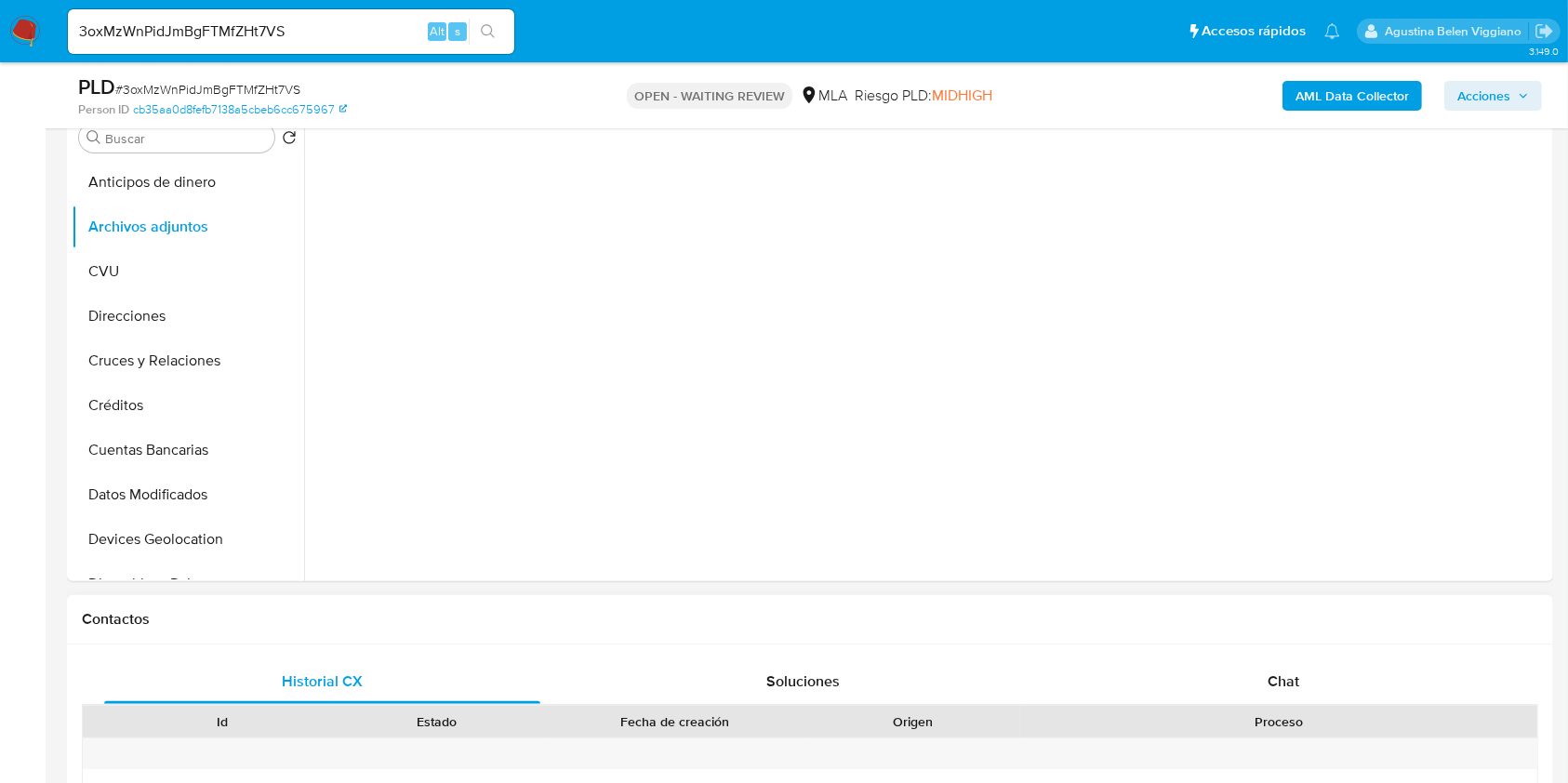 scroll, scrollTop: 619, scrollLeft: 0, axis: vertical 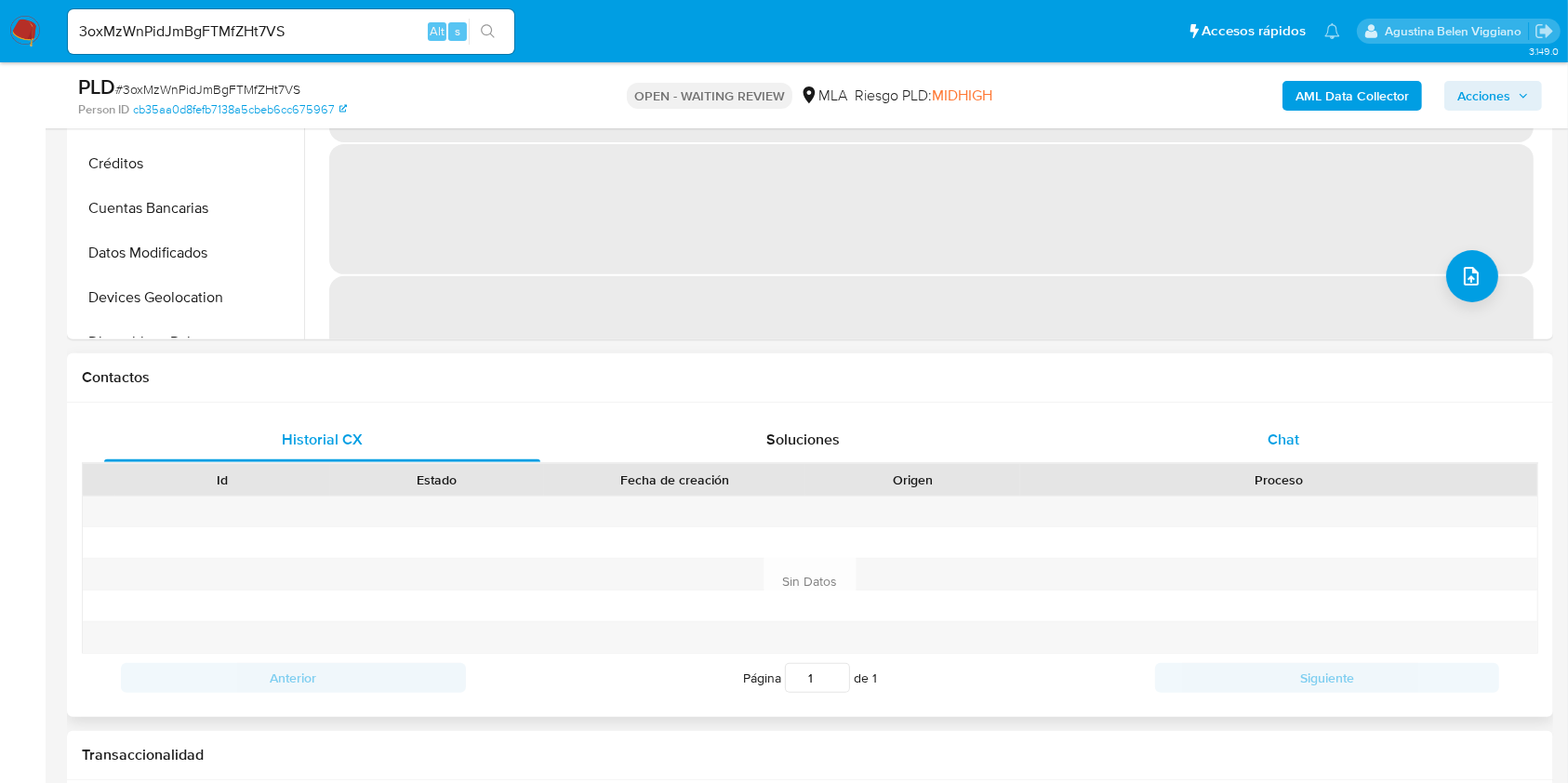 click on "Chat" at bounding box center [1283, 440] 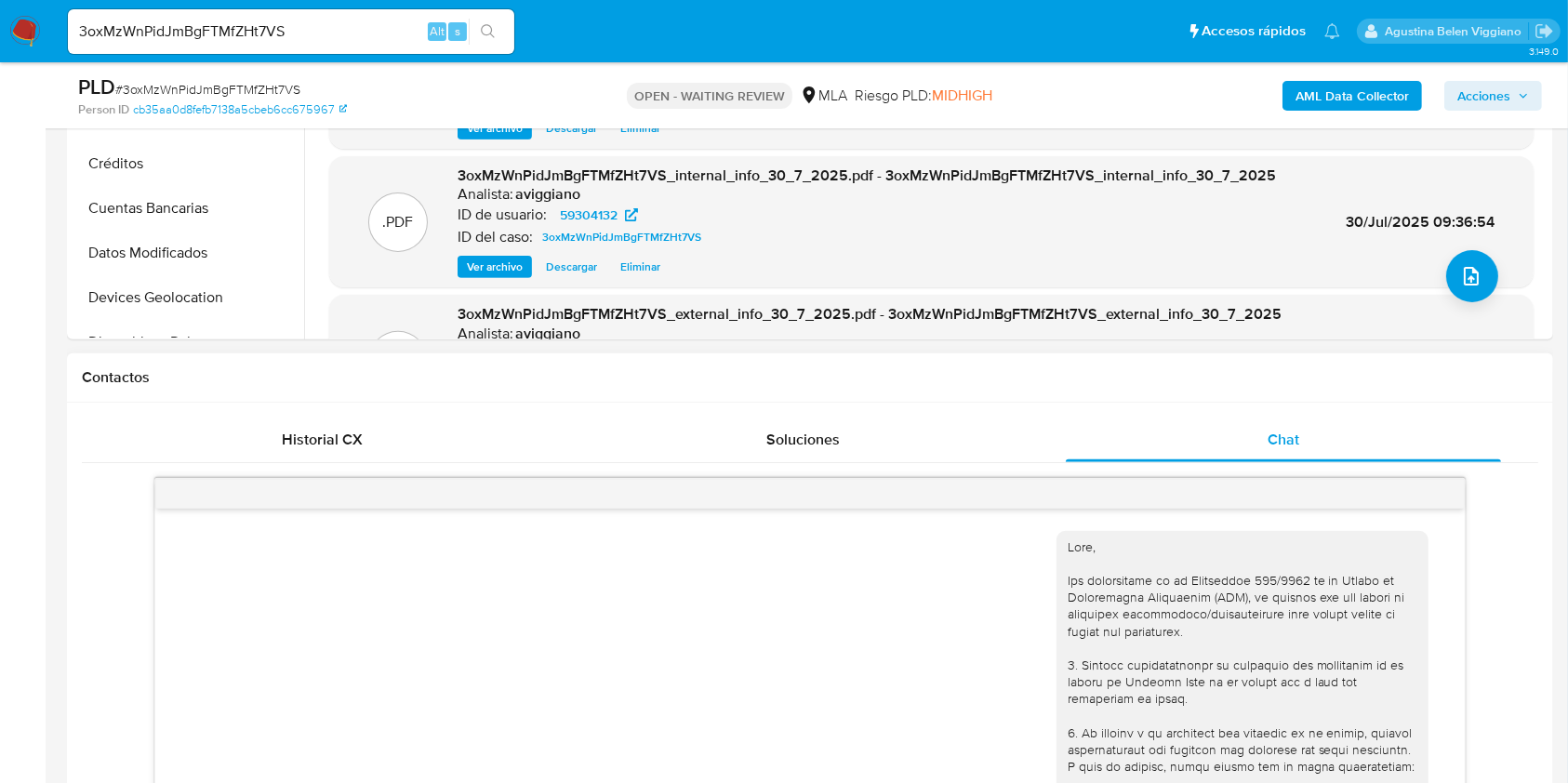 scroll, scrollTop: 1944, scrollLeft: 0, axis: vertical 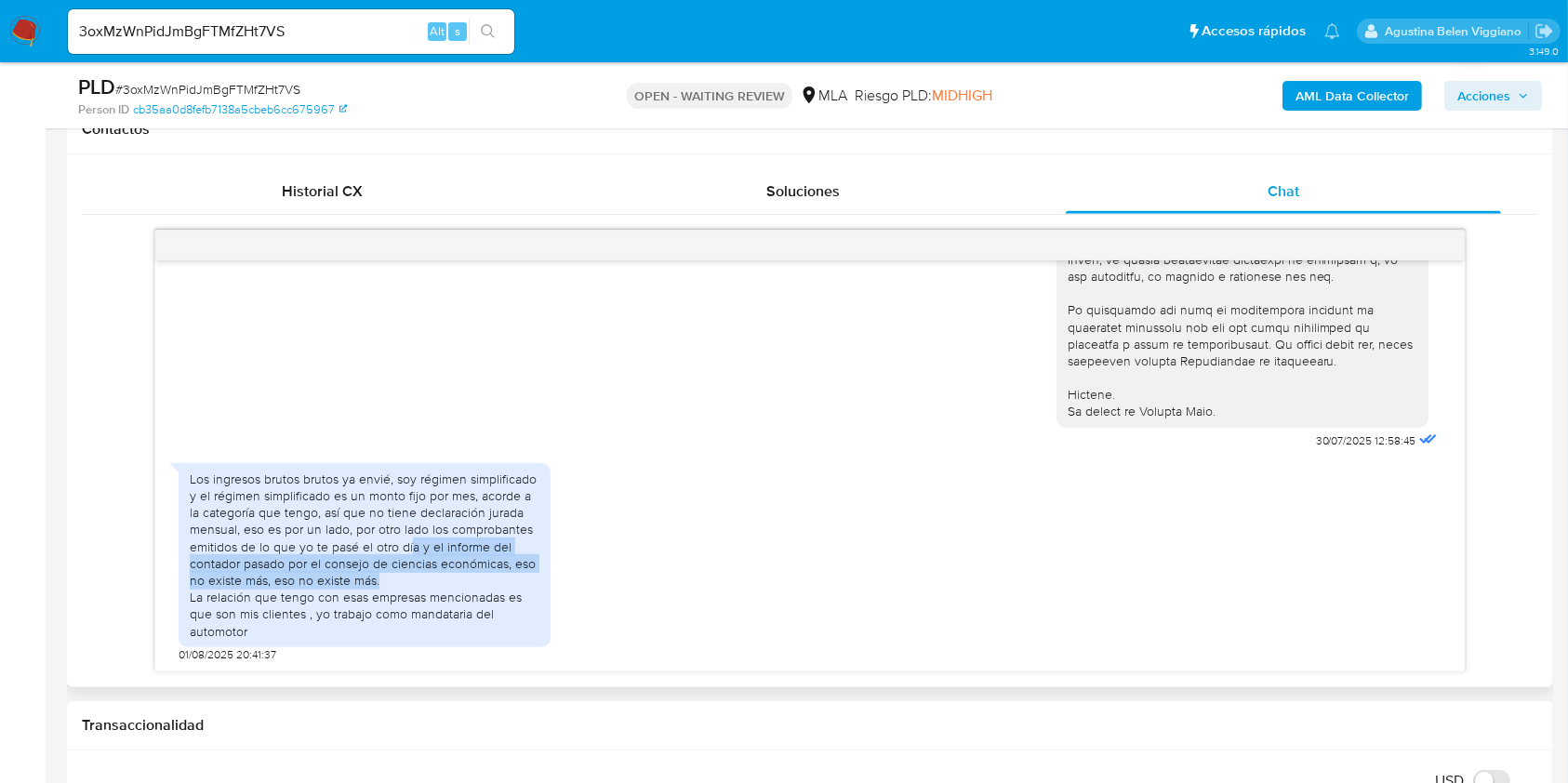 drag, startPoint x: 409, startPoint y: 540, endPoint x: 464, endPoint y: 576, distance: 65.734314 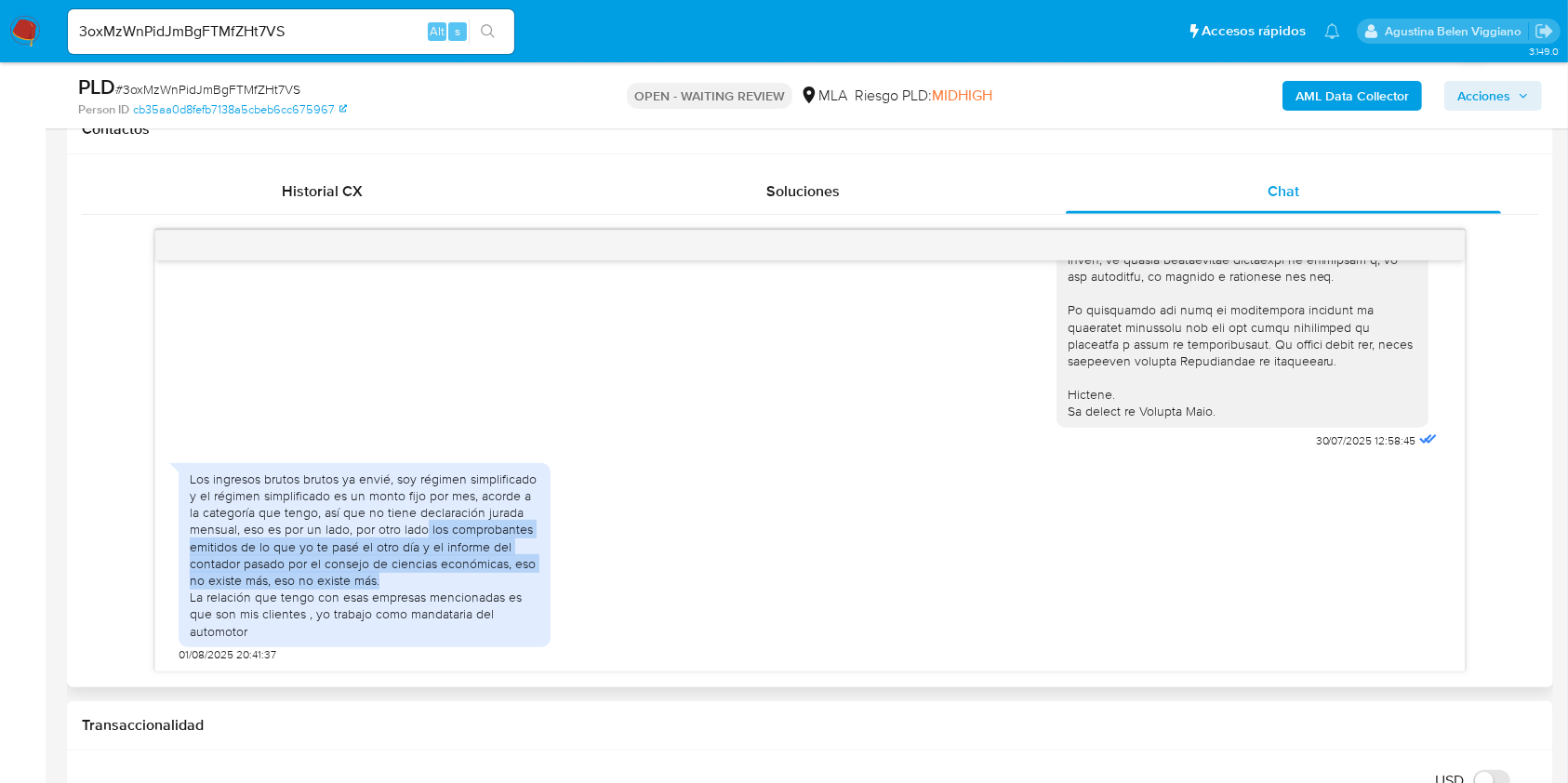 drag, startPoint x: 428, startPoint y: 525, endPoint x: 439, endPoint y: 575, distance: 51.1957 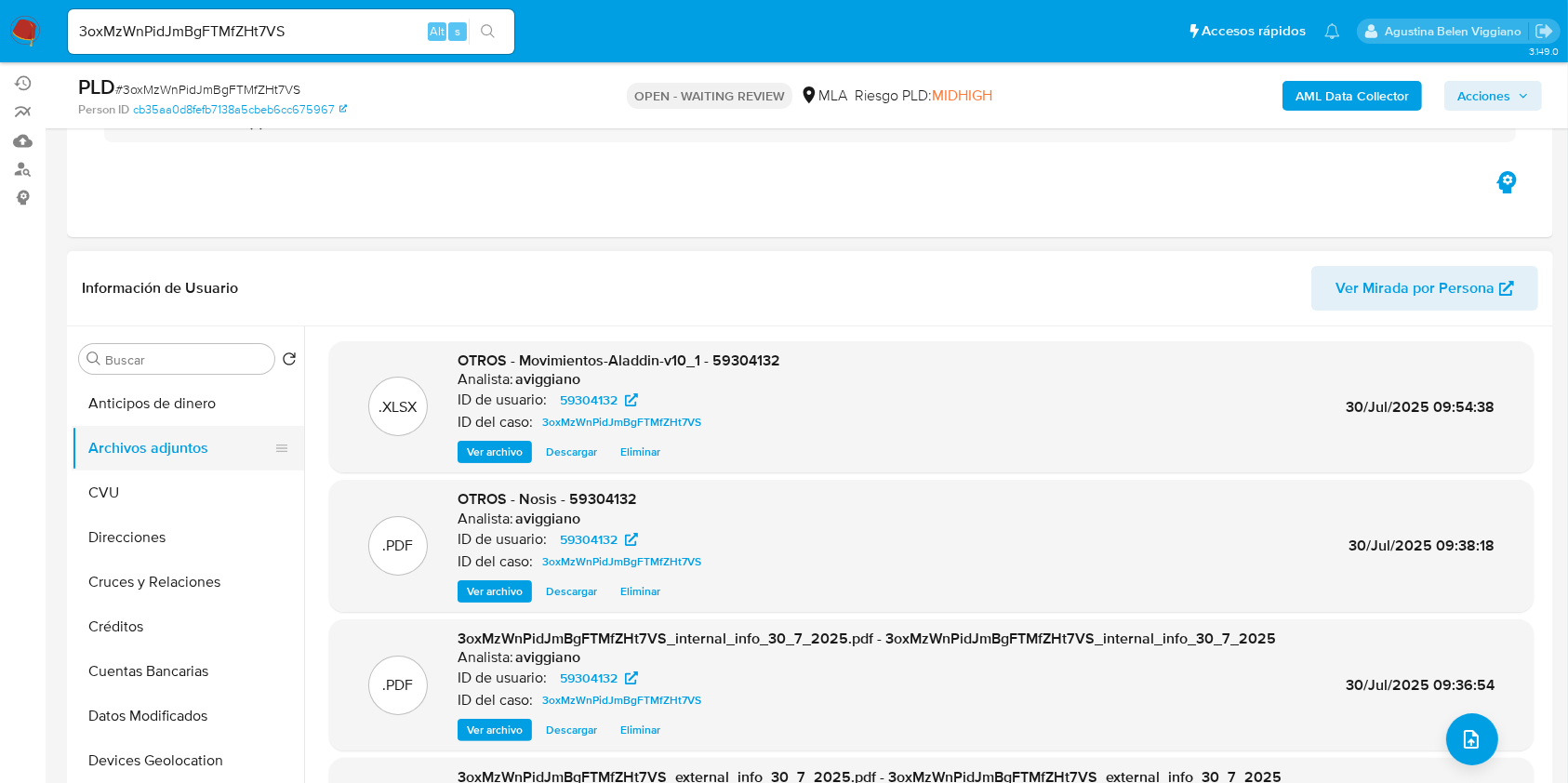 scroll, scrollTop: 124, scrollLeft: 0, axis: vertical 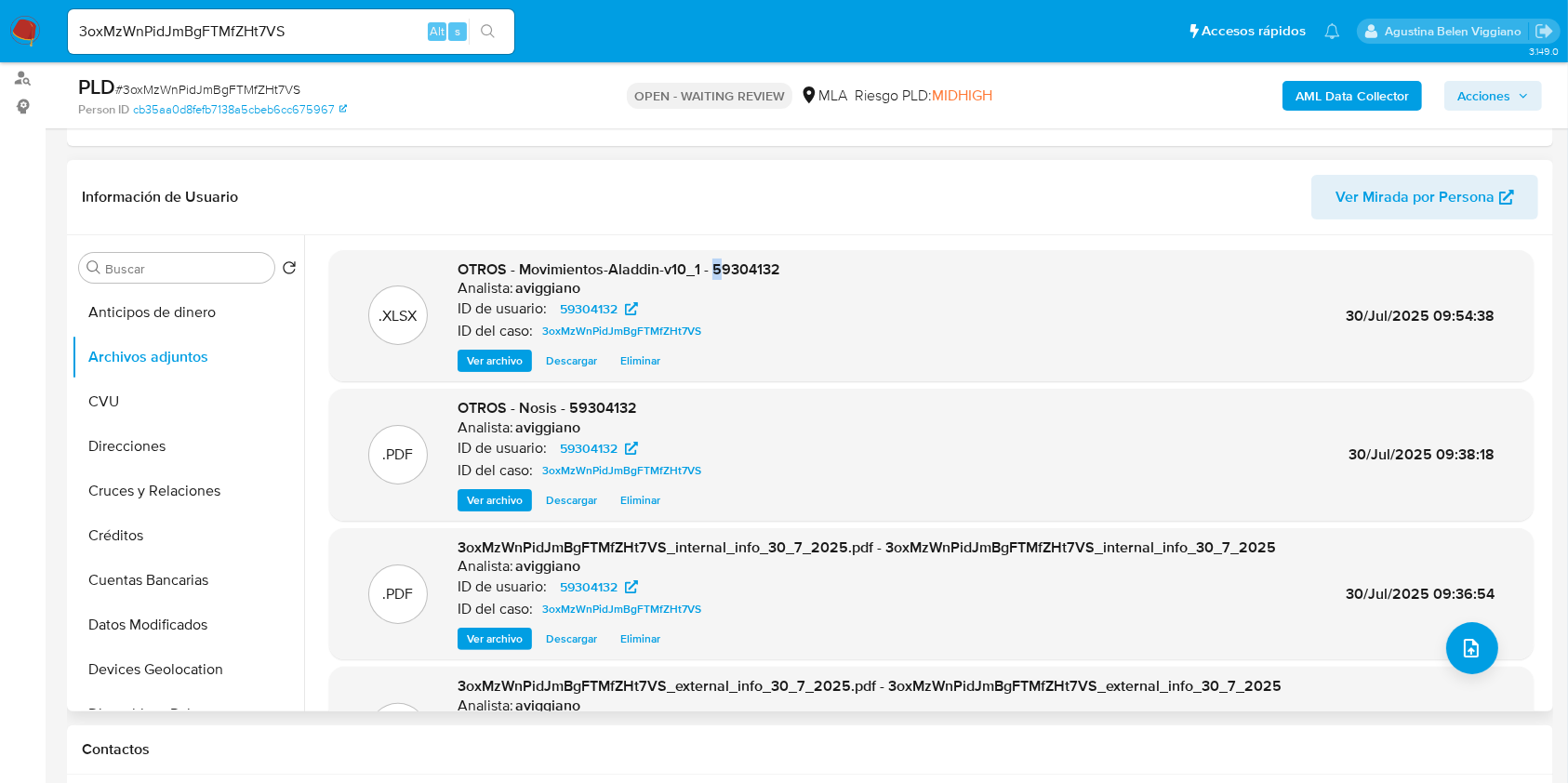 click on "OTROS - Movimientos-Aladdin-v10_1 -  59304132" at bounding box center [618, 269] 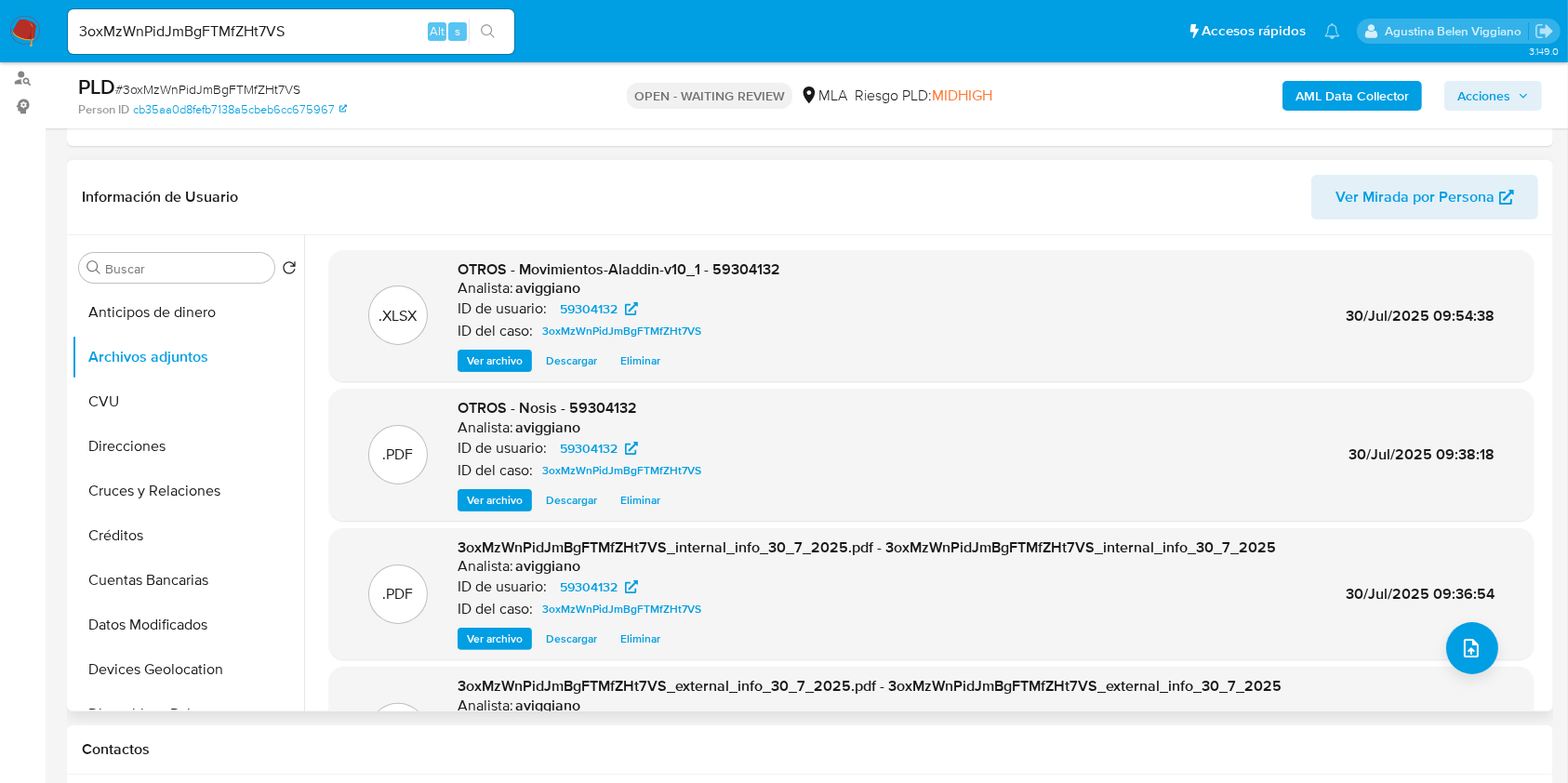 click on "OTROS - Movimientos-Aladdin-v10_1 -  59304132" at bounding box center [618, 269] 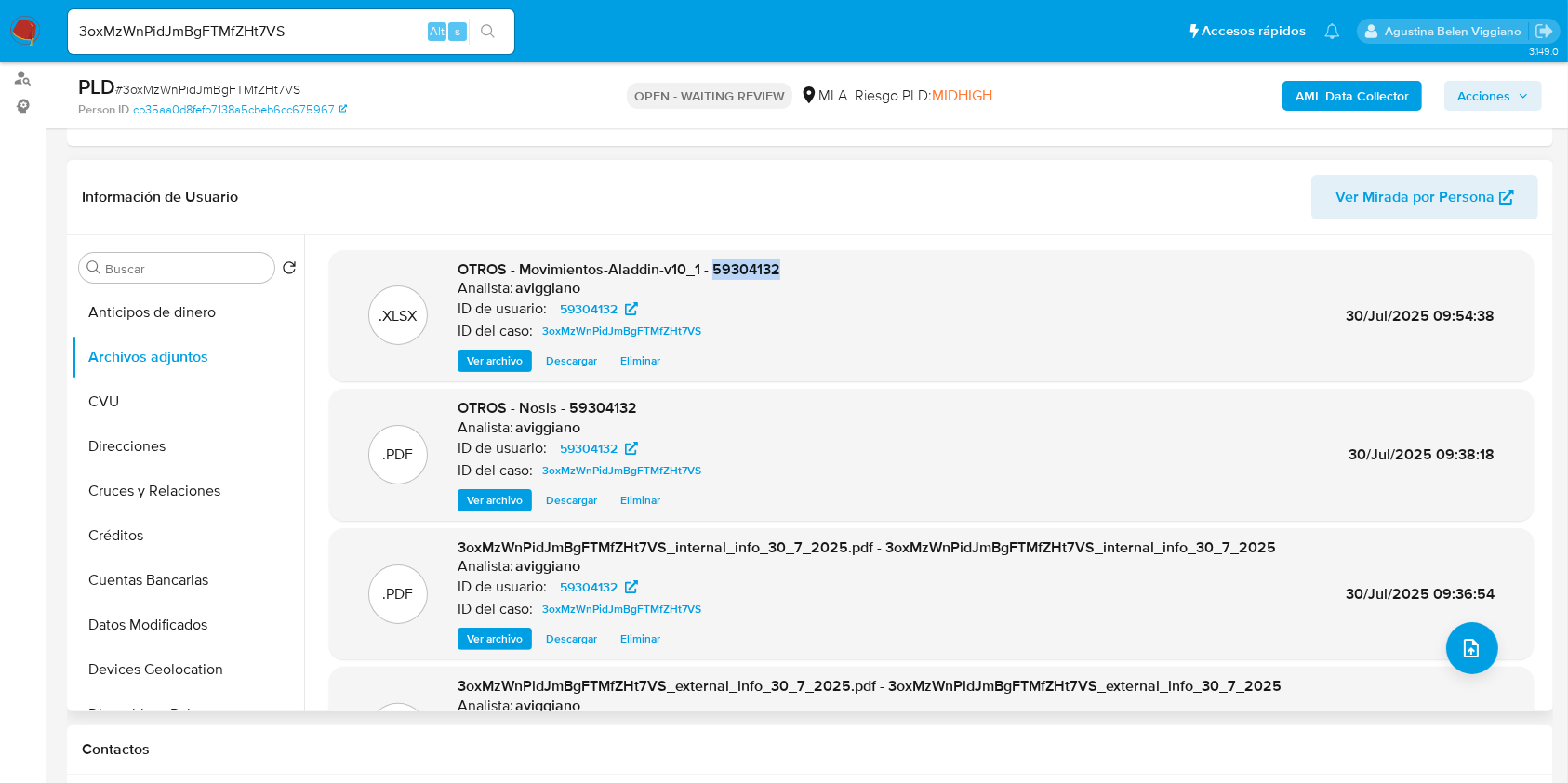 click on "OTROS - Movimientos-Aladdin-v10_1 -  59304132" at bounding box center (618, 269) 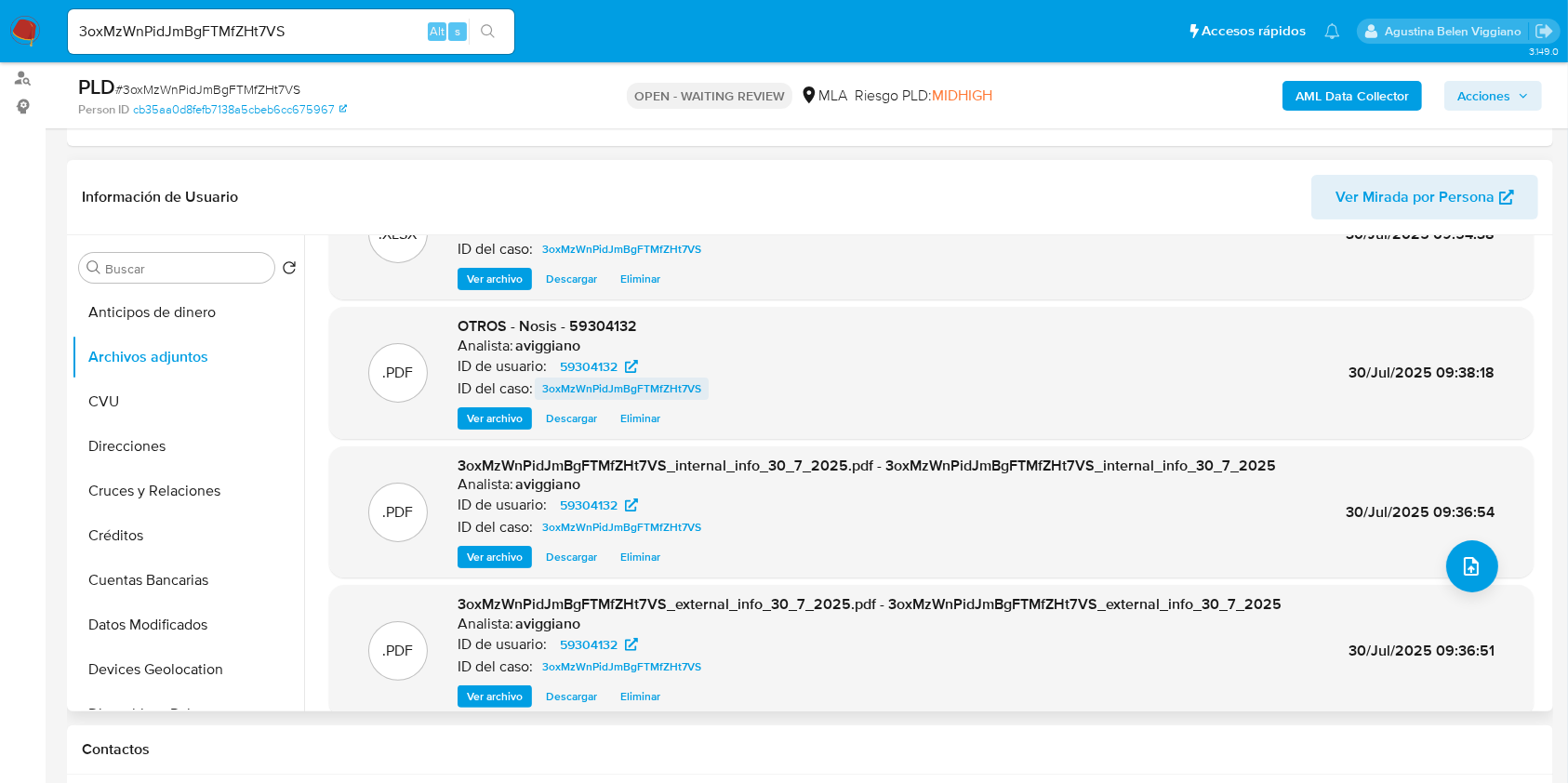 scroll, scrollTop: 104, scrollLeft: 0, axis: vertical 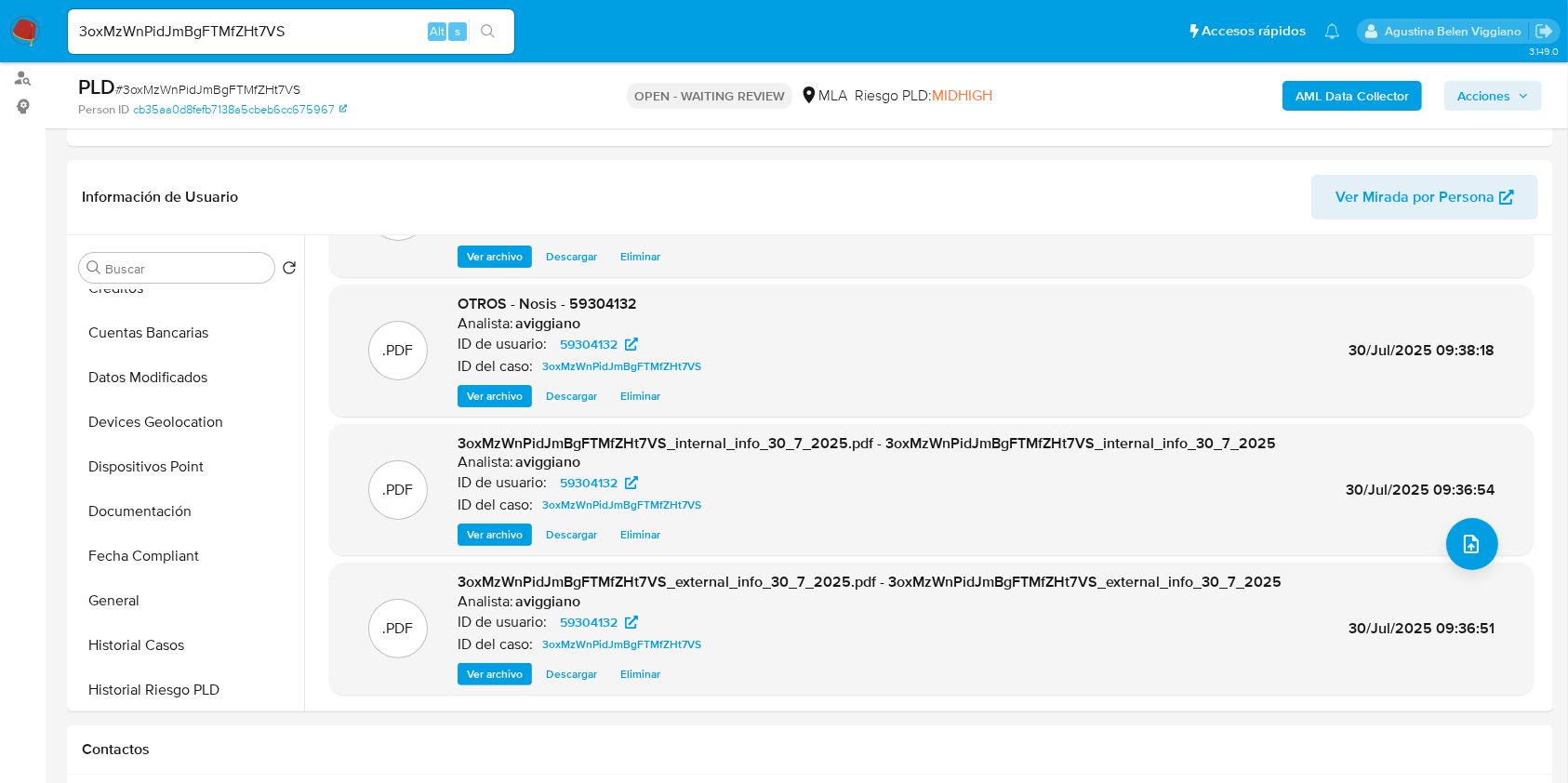 click on "3oxMzWnPidJmBgFTMfZHt7VS" at bounding box center (291, 32) 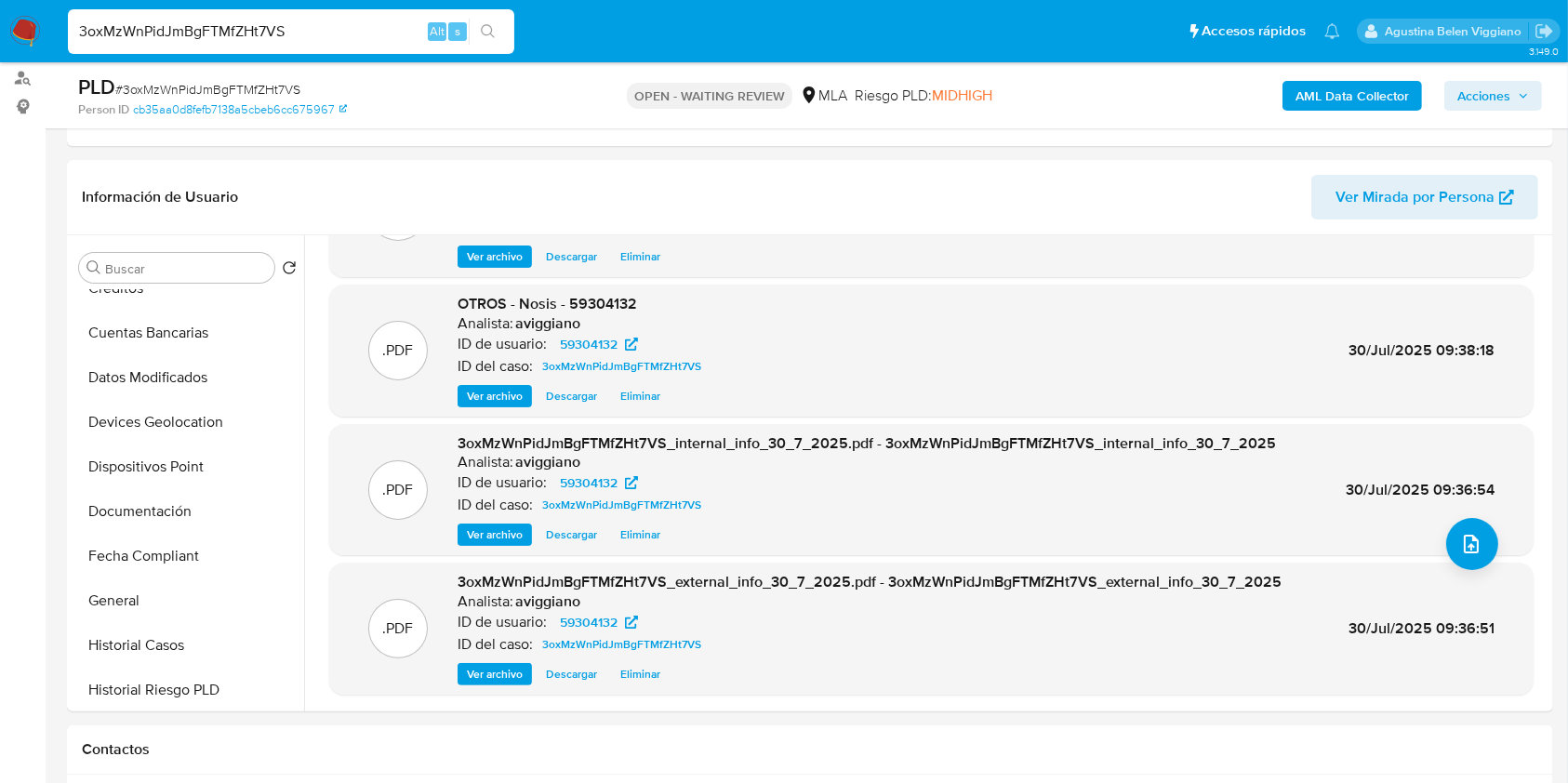click on "3oxMzWnPidJmBgFTMfZHt7VS" at bounding box center (291, 32) 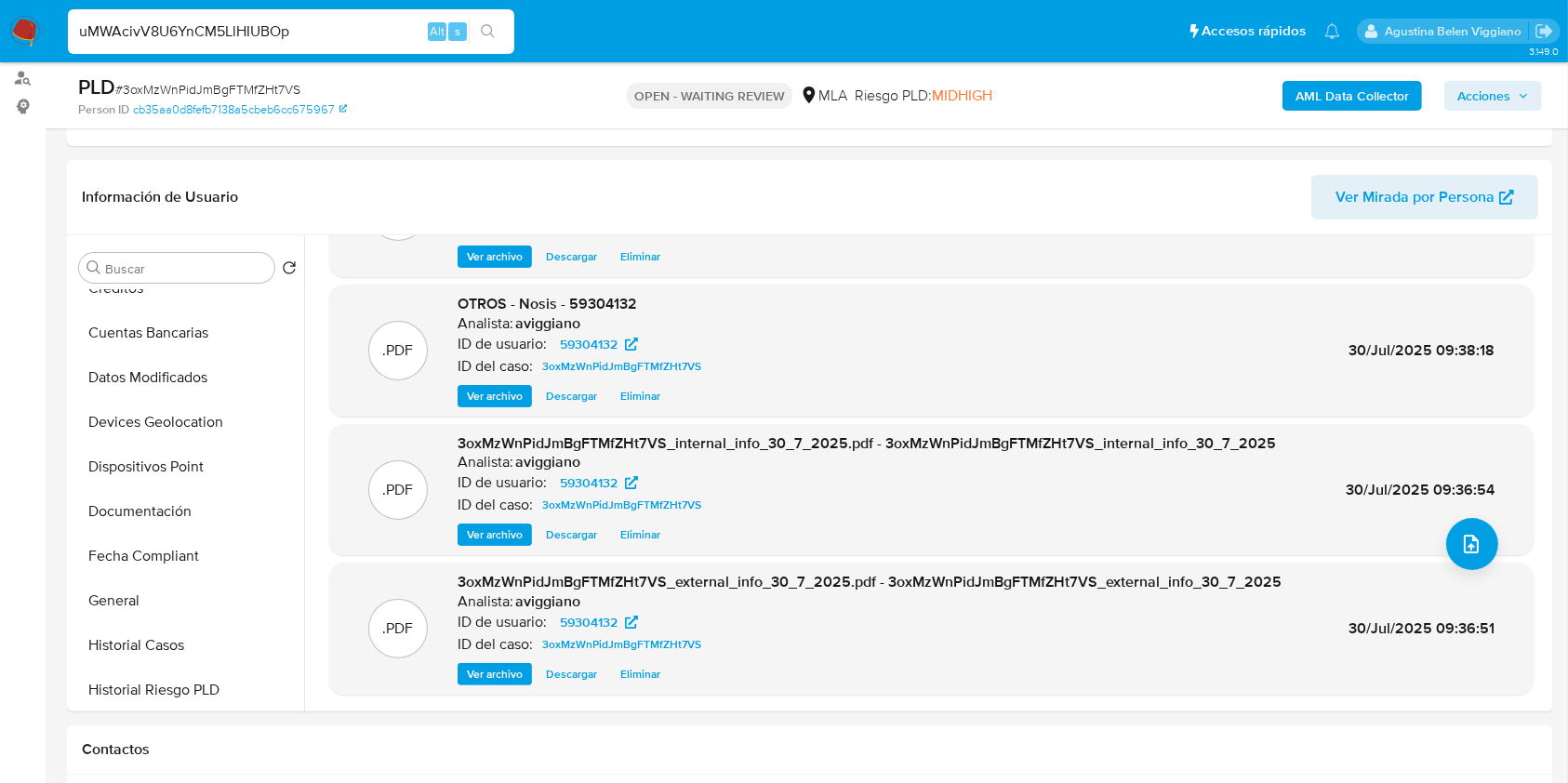 type on "uMWAcivV8U6YnCM5LlHIUBOp" 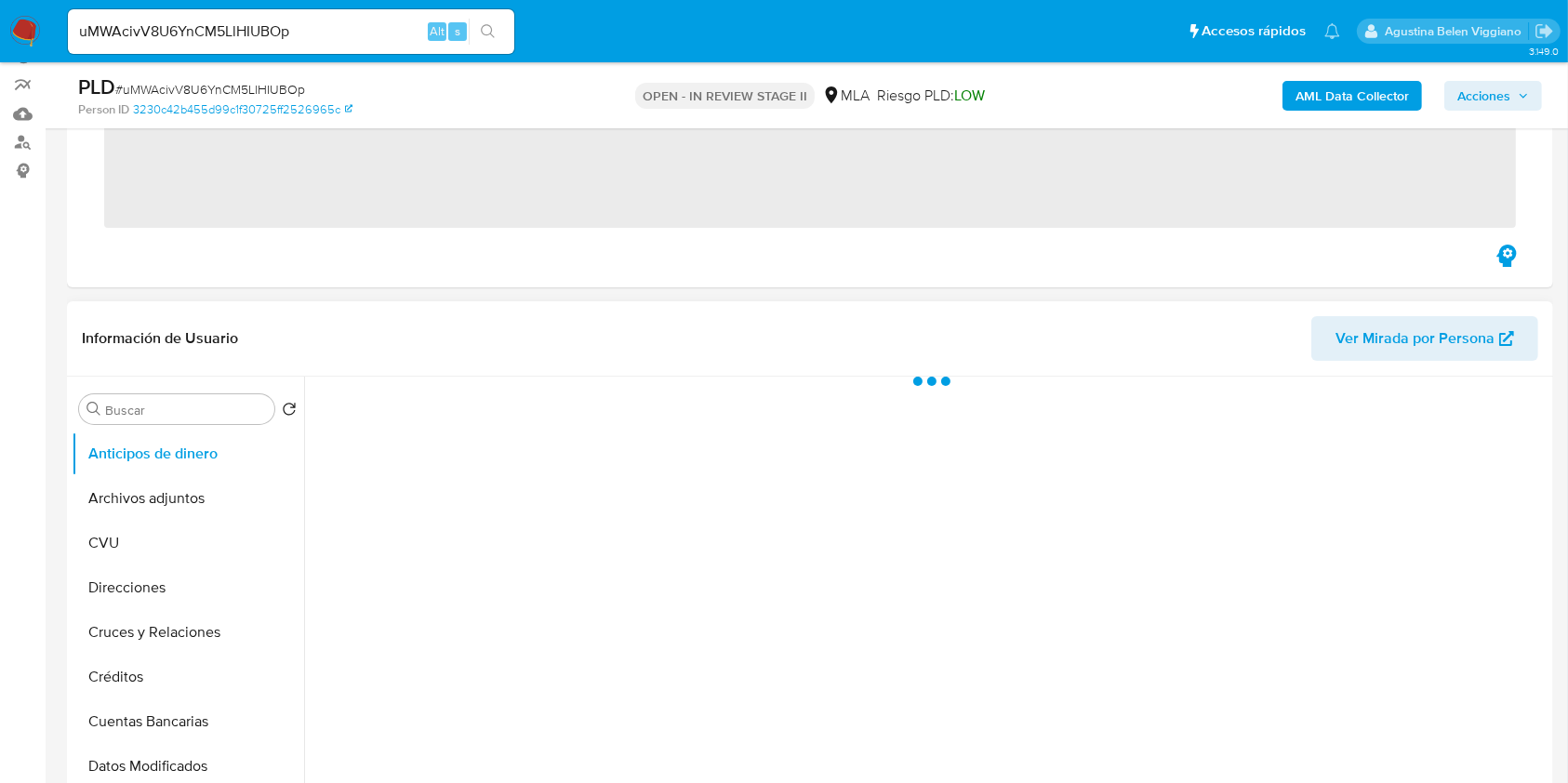 scroll, scrollTop: 372, scrollLeft: 0, axis: vertical 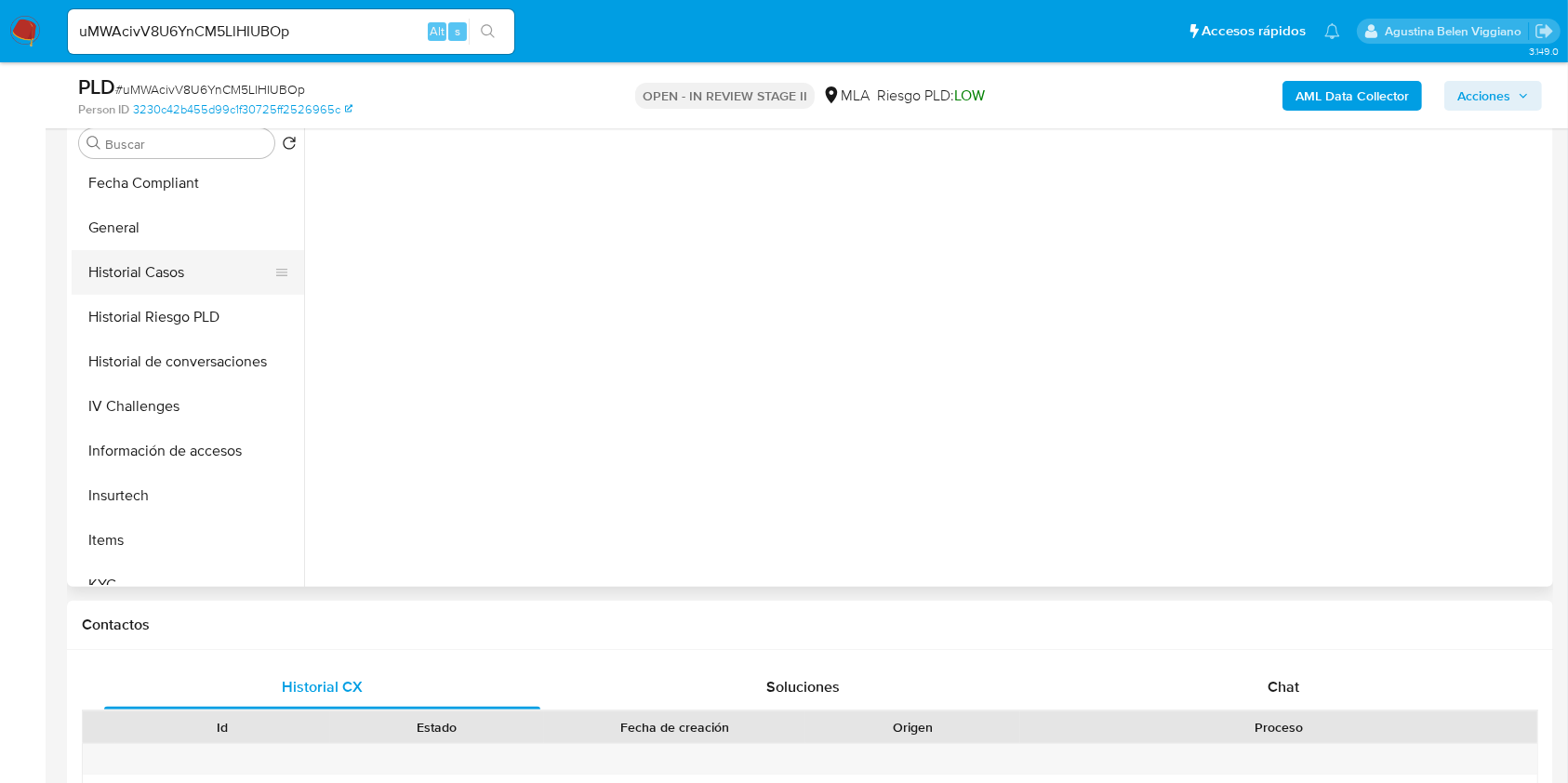 click on "Historial Casos" at bounding box center (180, 272) 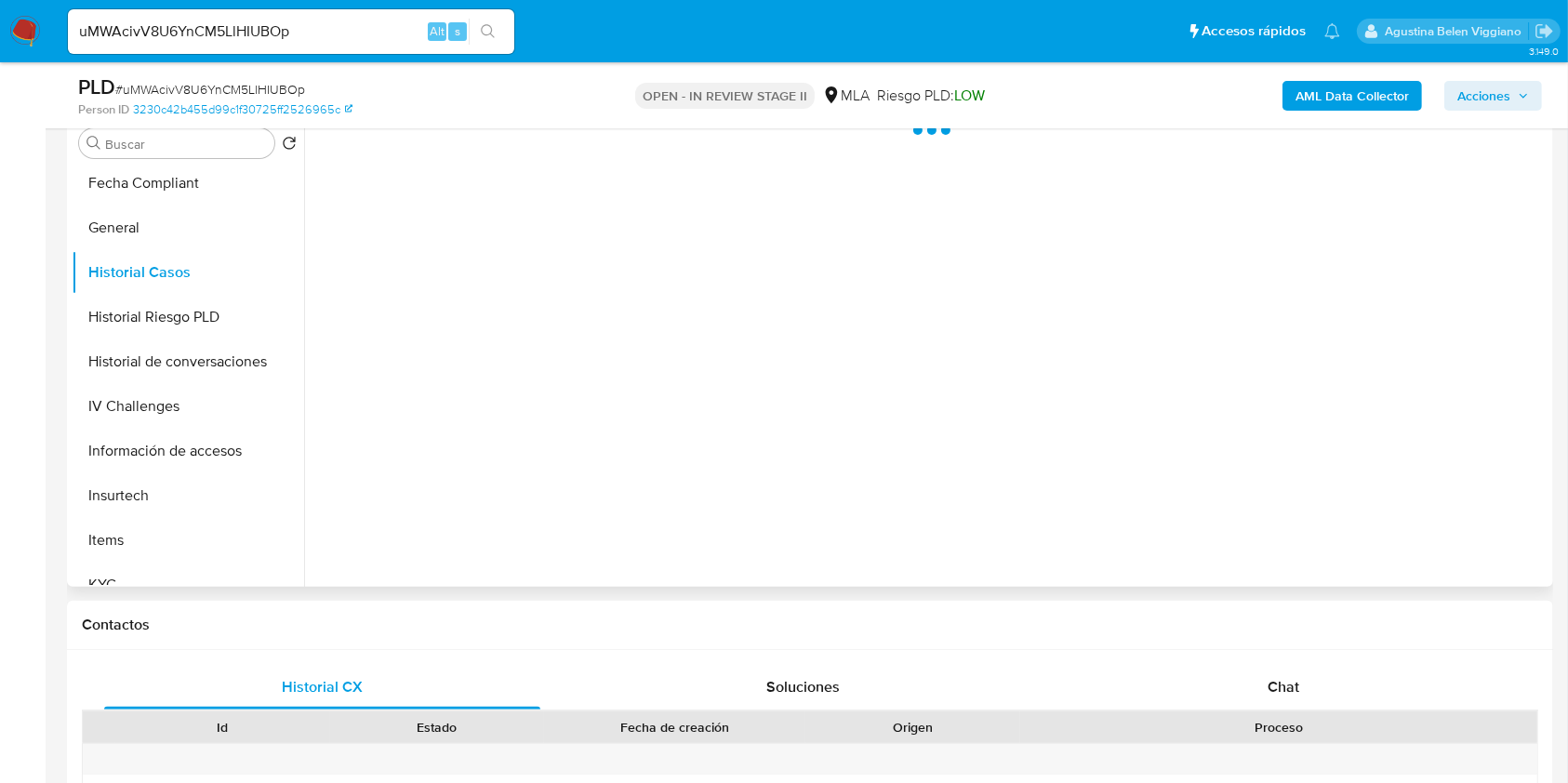 select on "10" 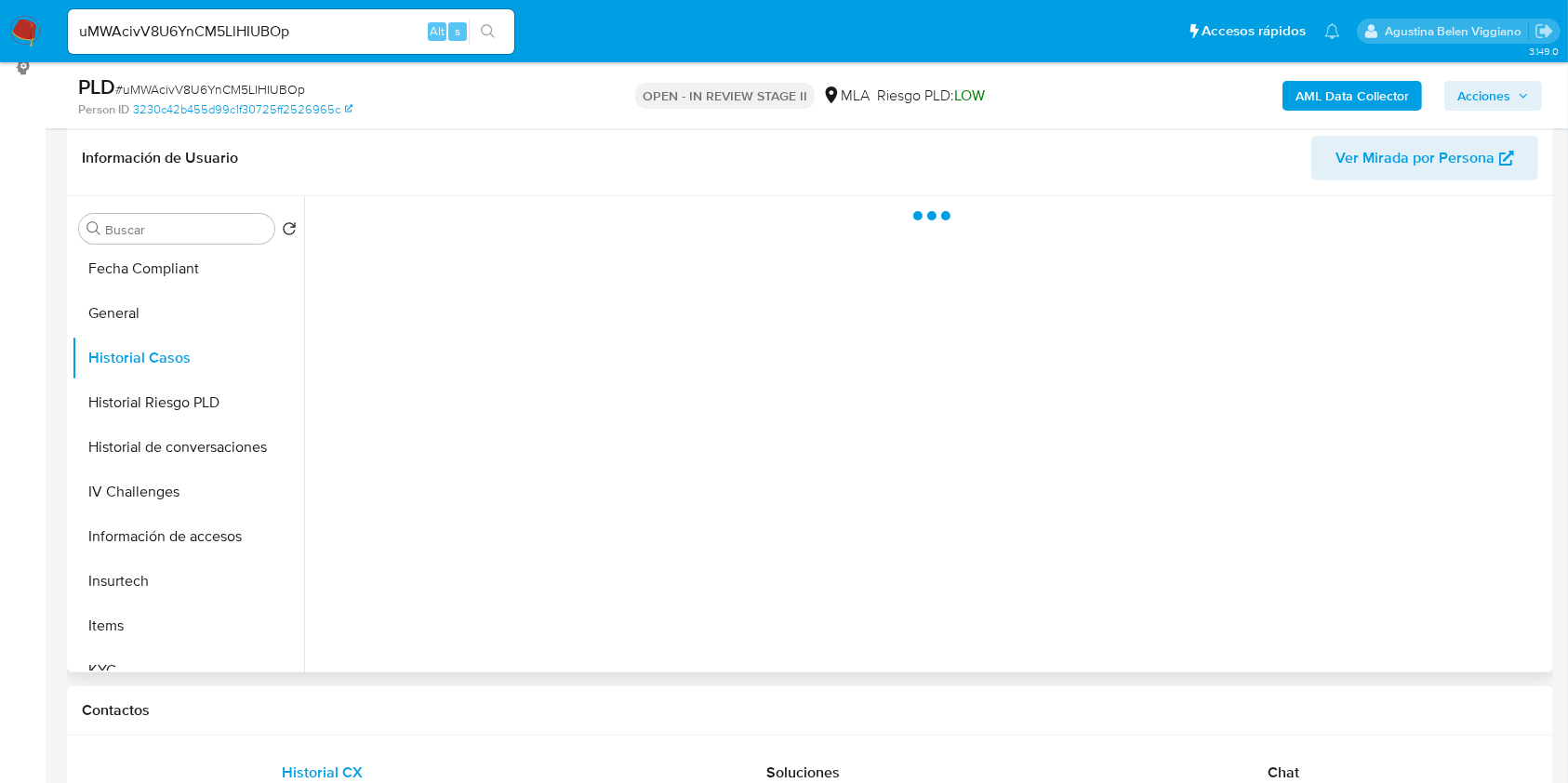 scroll, scrollTop: 247, scrollLeft: 0, axis: vertical 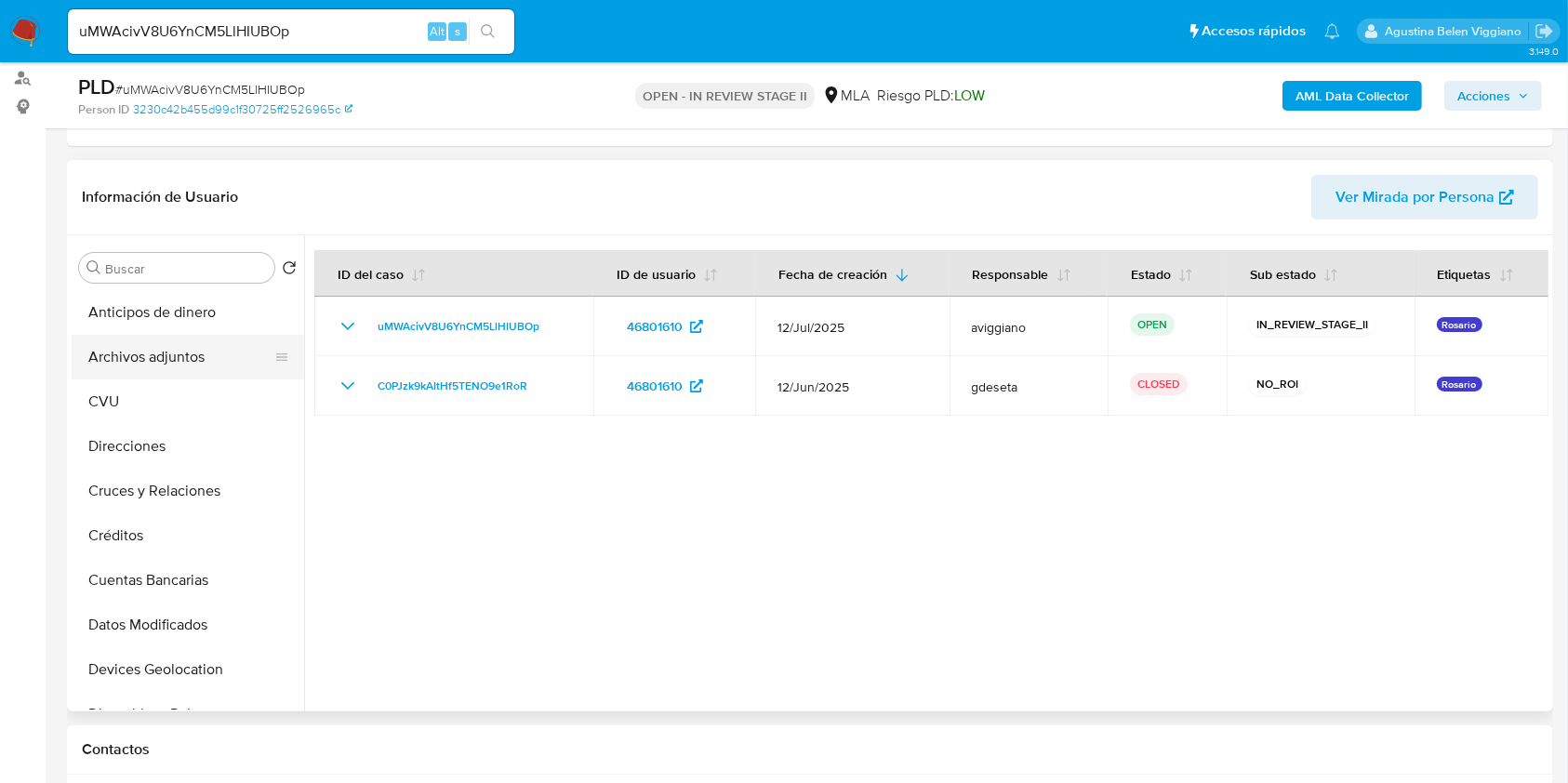 click on "Archivos adjuntos" at bounding box center [180, 357] 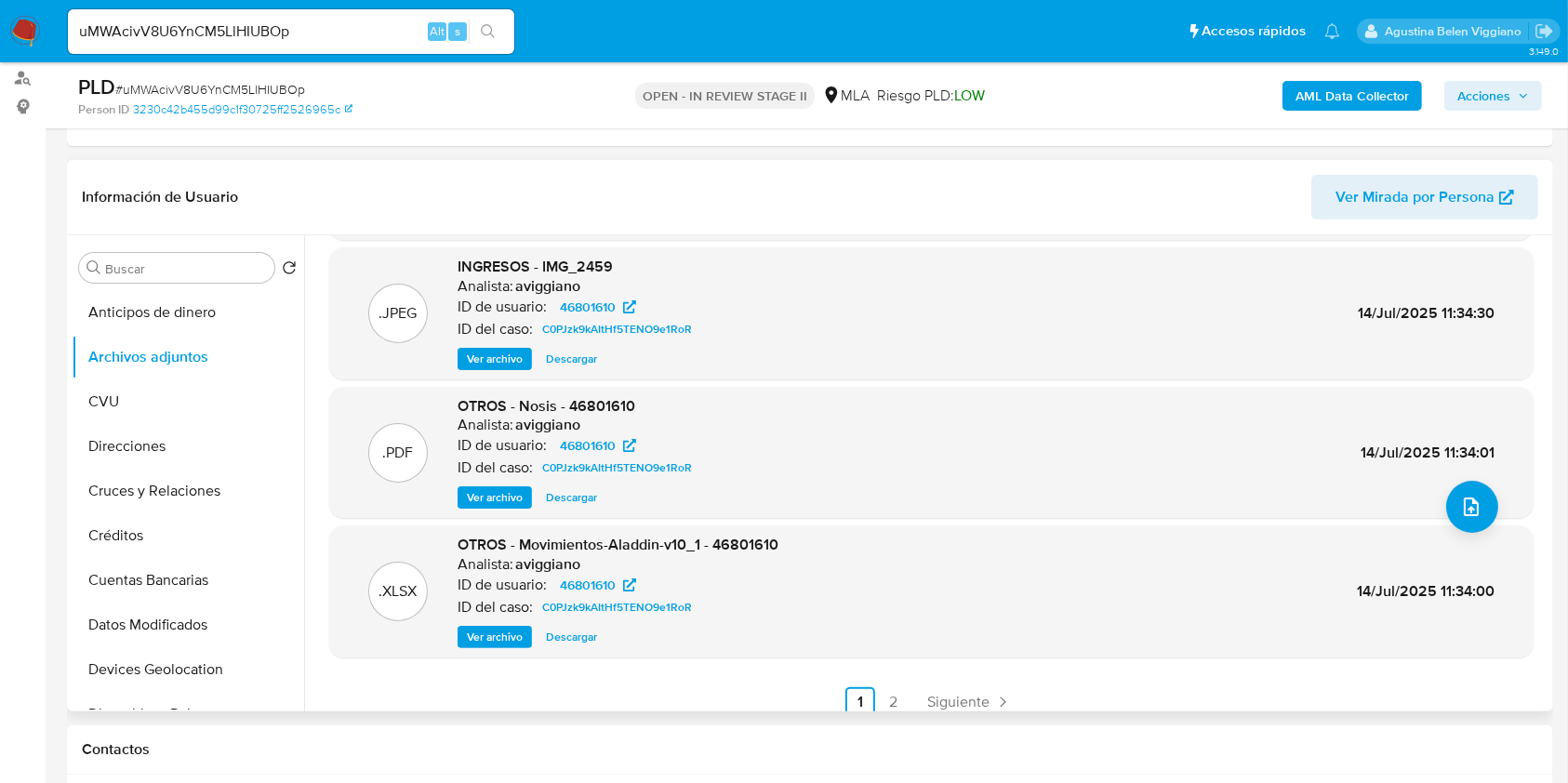 scroll, scrollTop: 156, scrollLeft: 0, axis: vertical 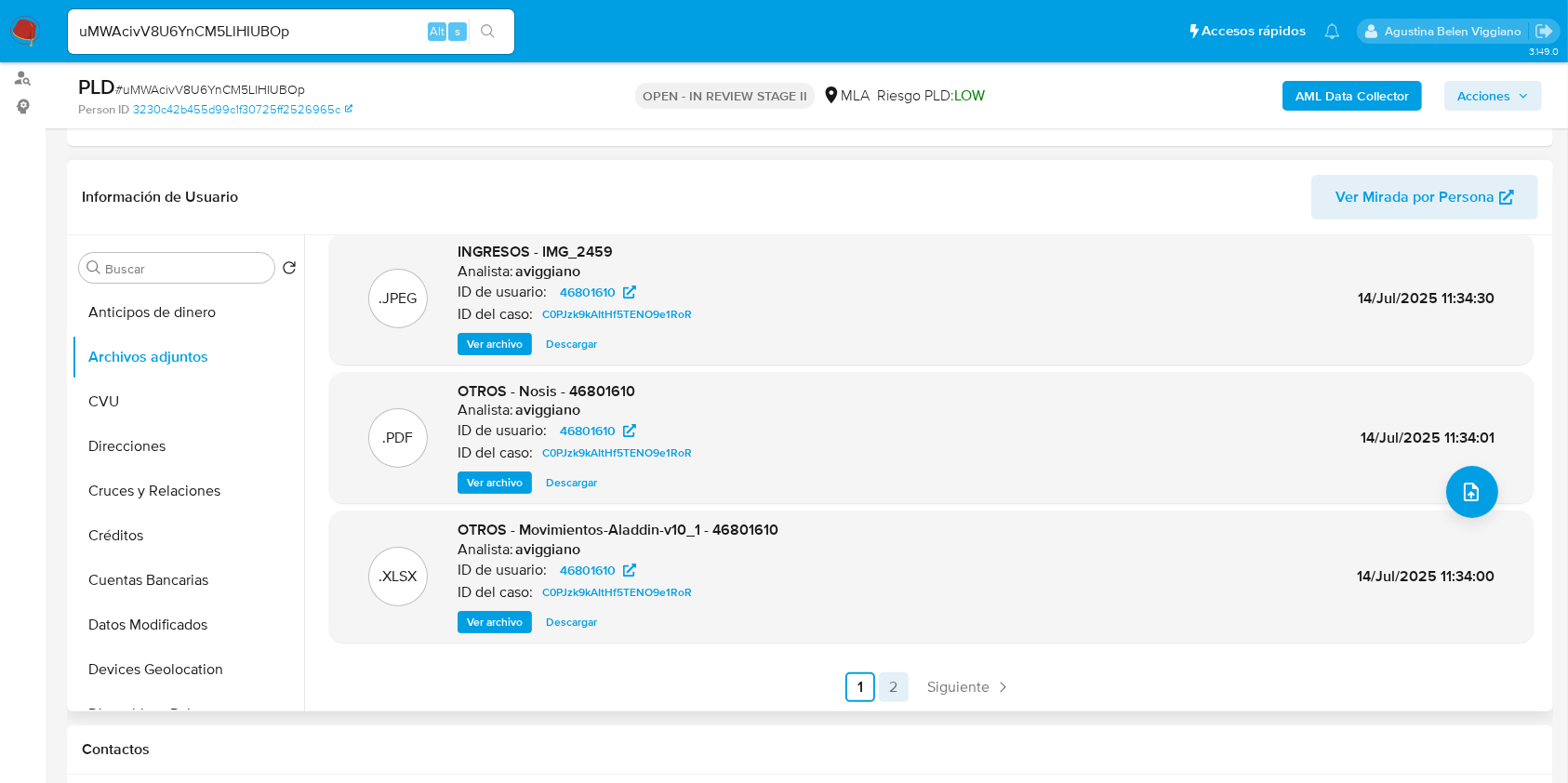 click on "2" at bounding box center [894, 687] 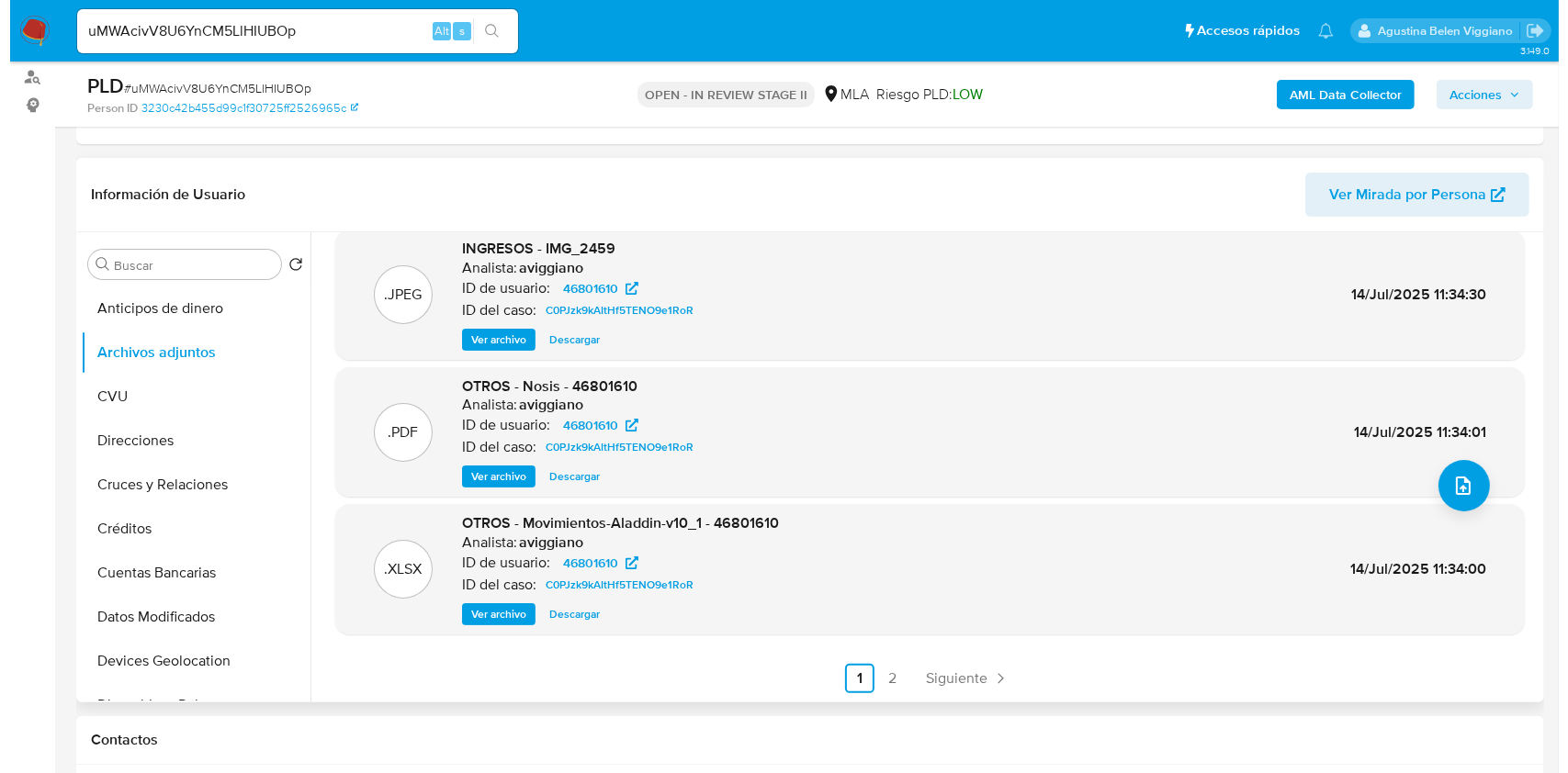 scroll, scrollTop: 0, scrollLeft: 0, axis: both 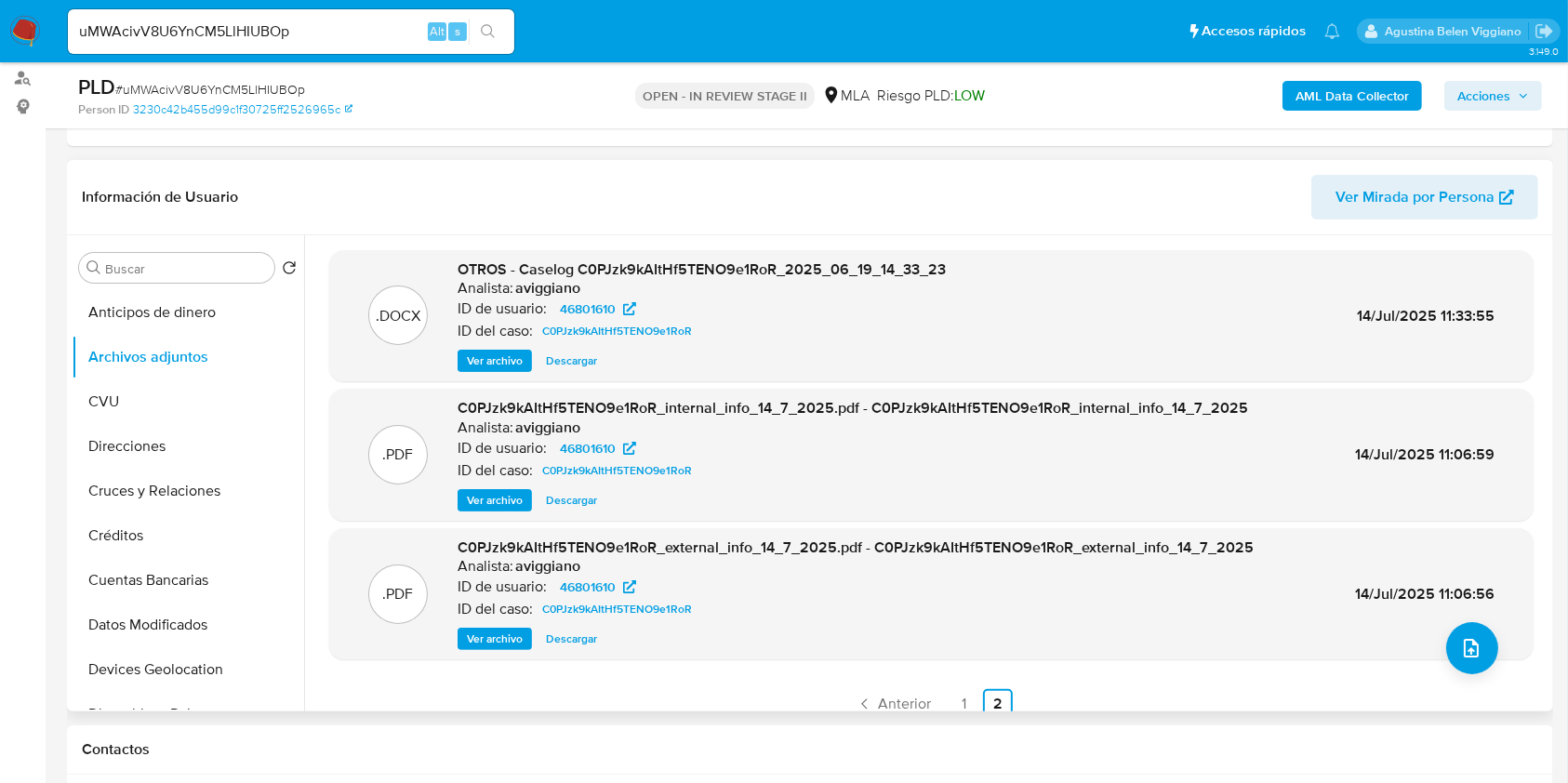 click on "Ver archivo" at bounding box center [495, 361] 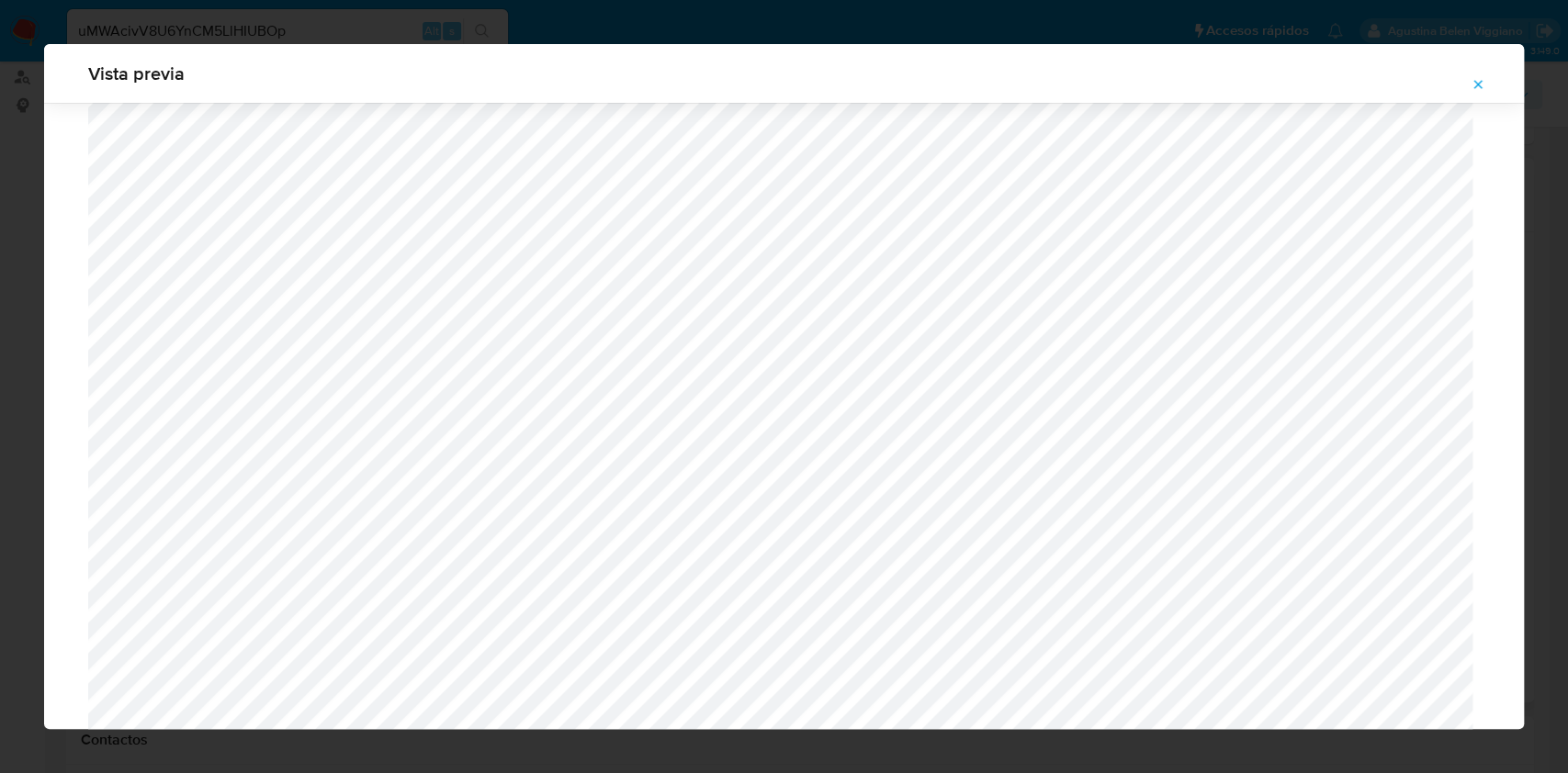 scroll, scrollTop: 575, scrollLeft: 0, axis: vertical 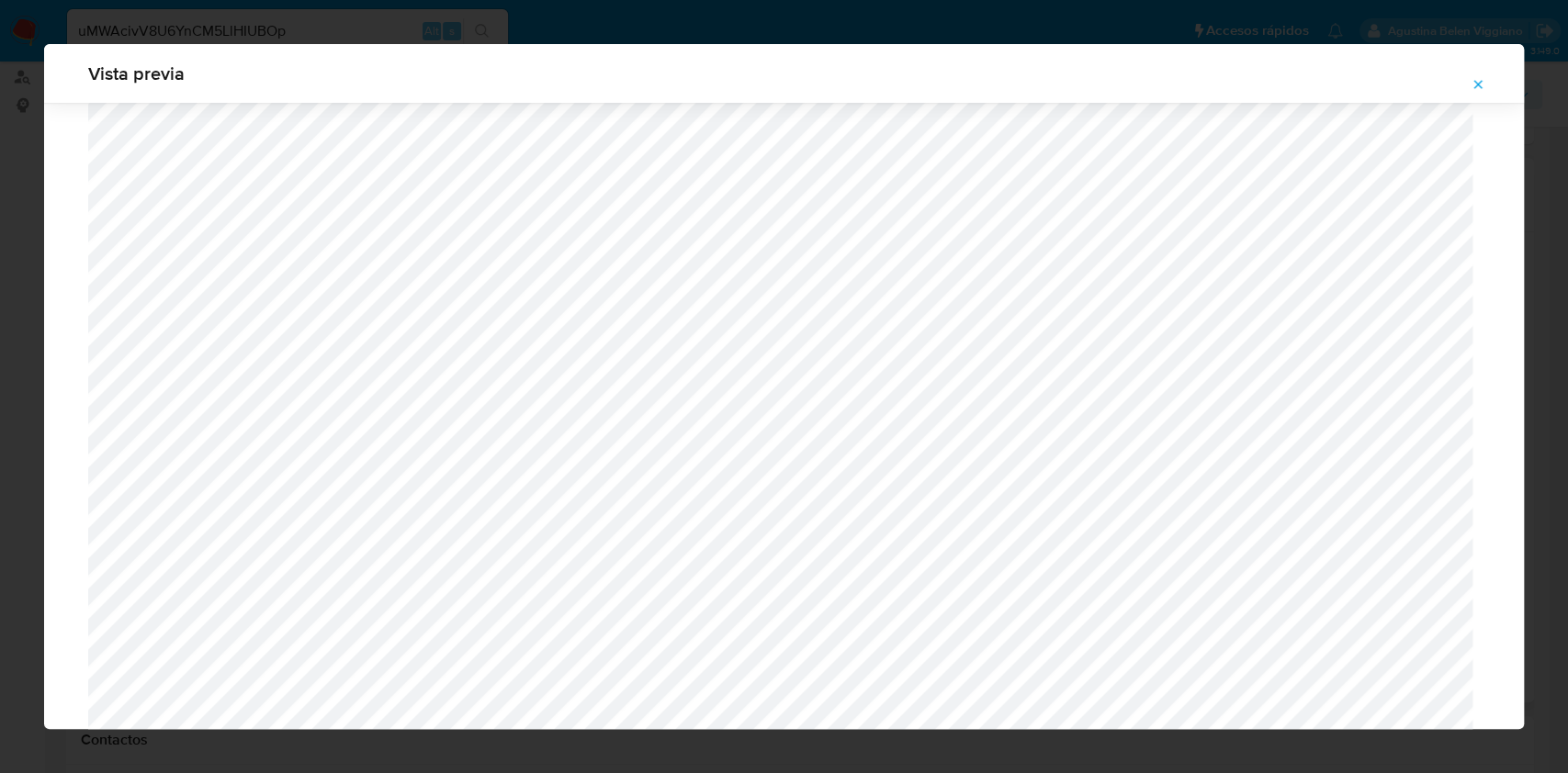 click at bounding box center (1478, 84) 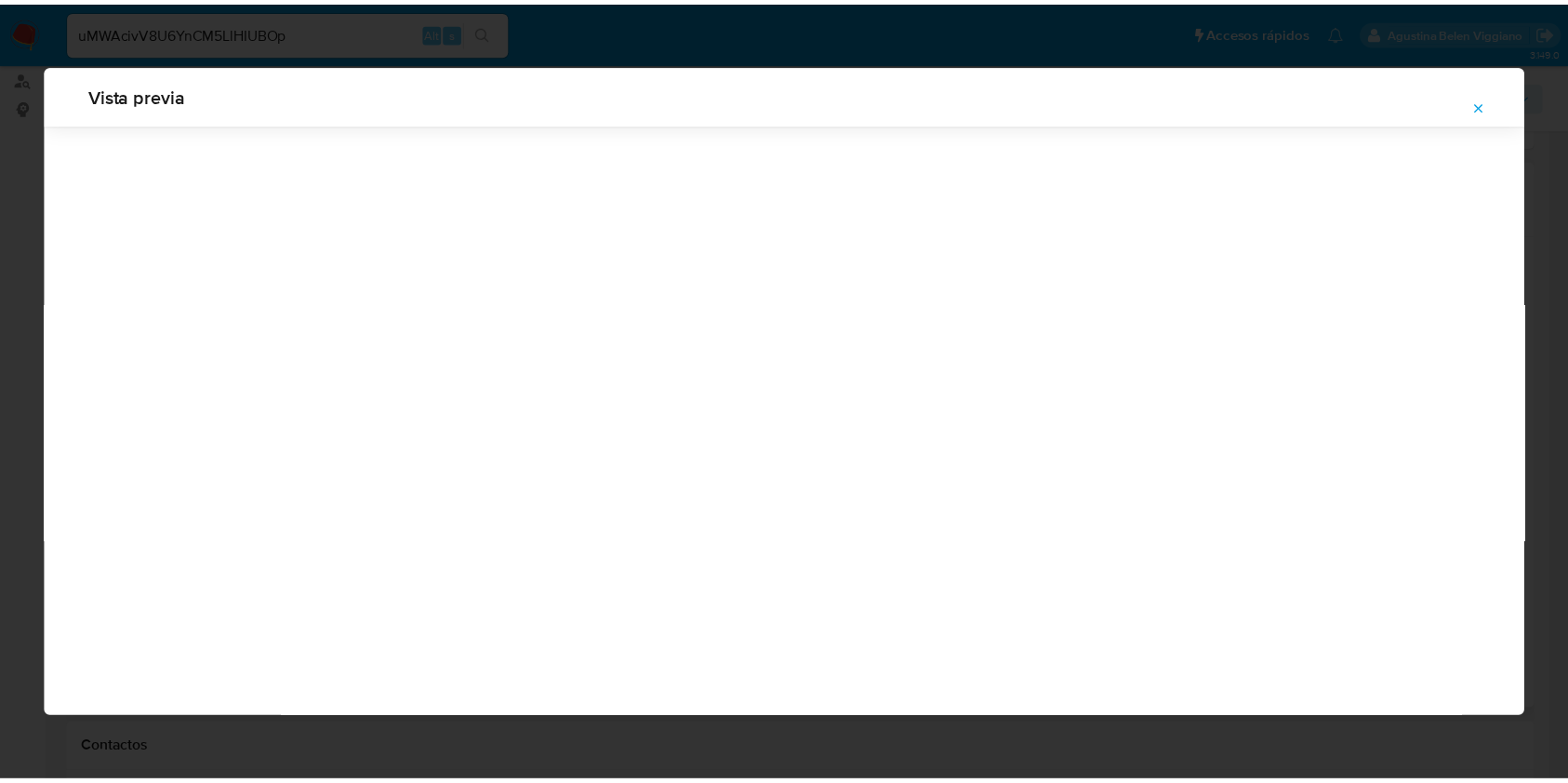 scroll, scrollTop: 0, scrollLeft: 0, axis: both 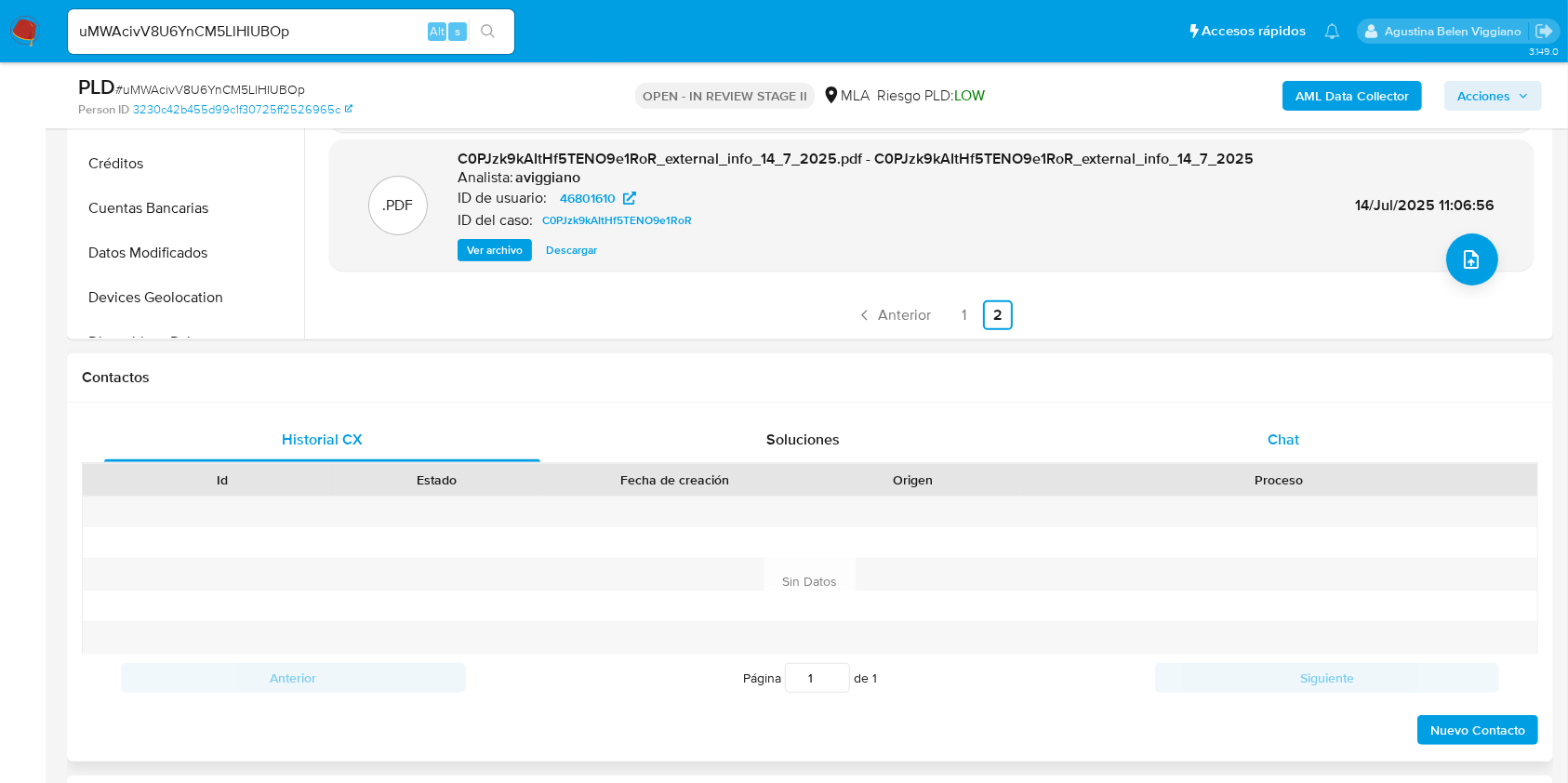click on "Chat" at bounding box center [1283, 440] 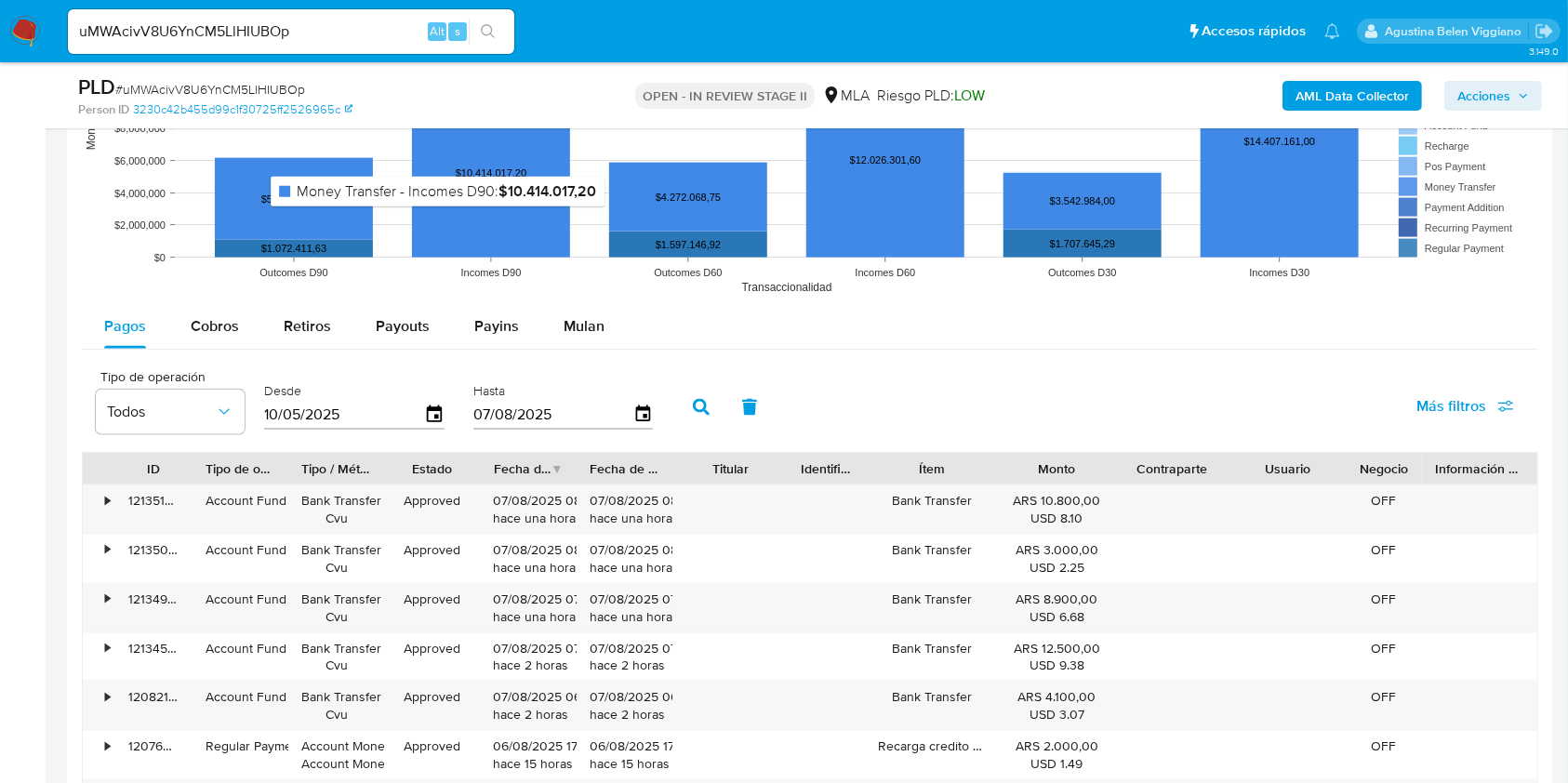 scroll, scrollTop: 2232, scrollLeft: 0, axis: vertical 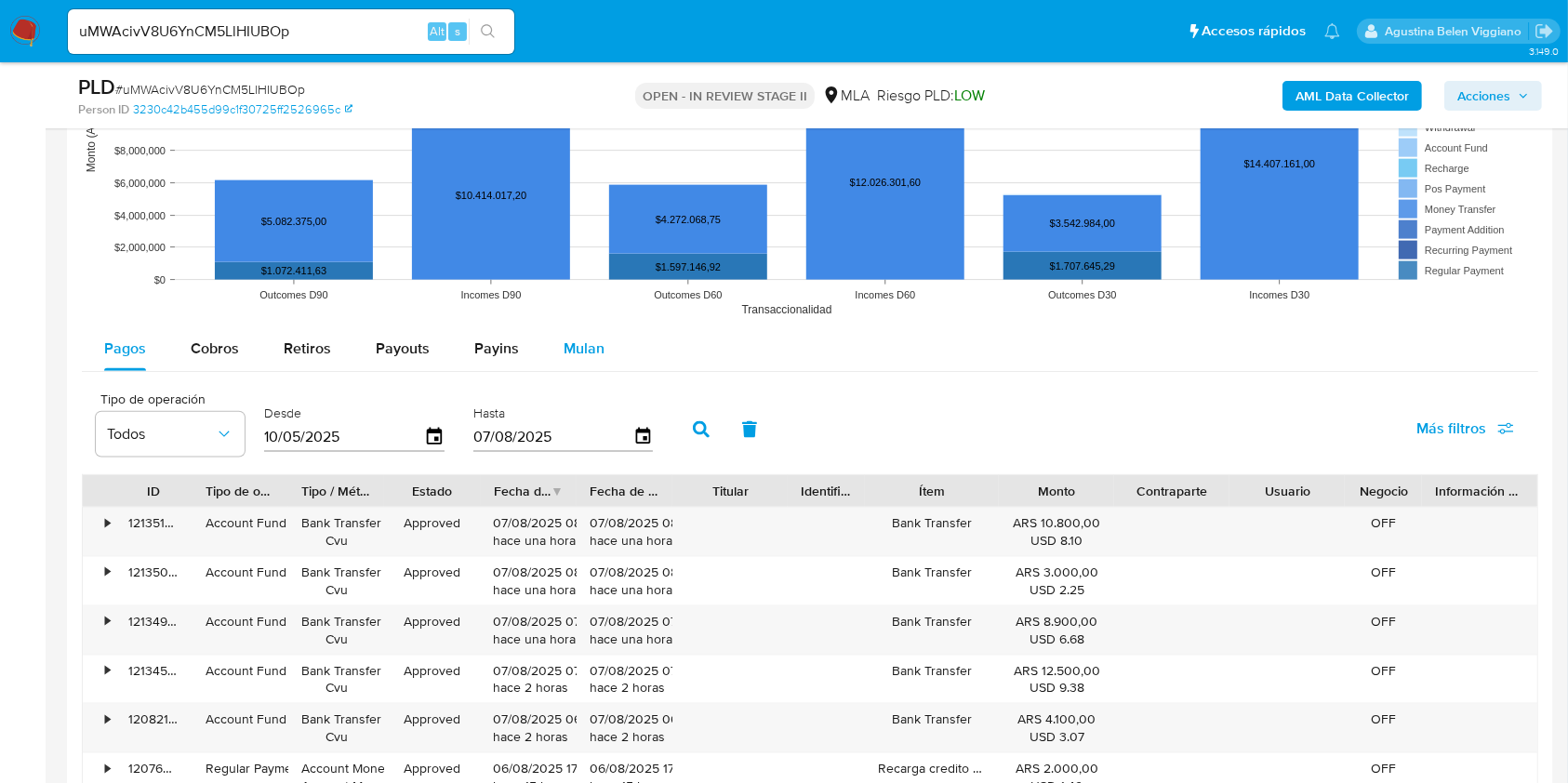 click on "Mulan" at bounding box center [584, 348] 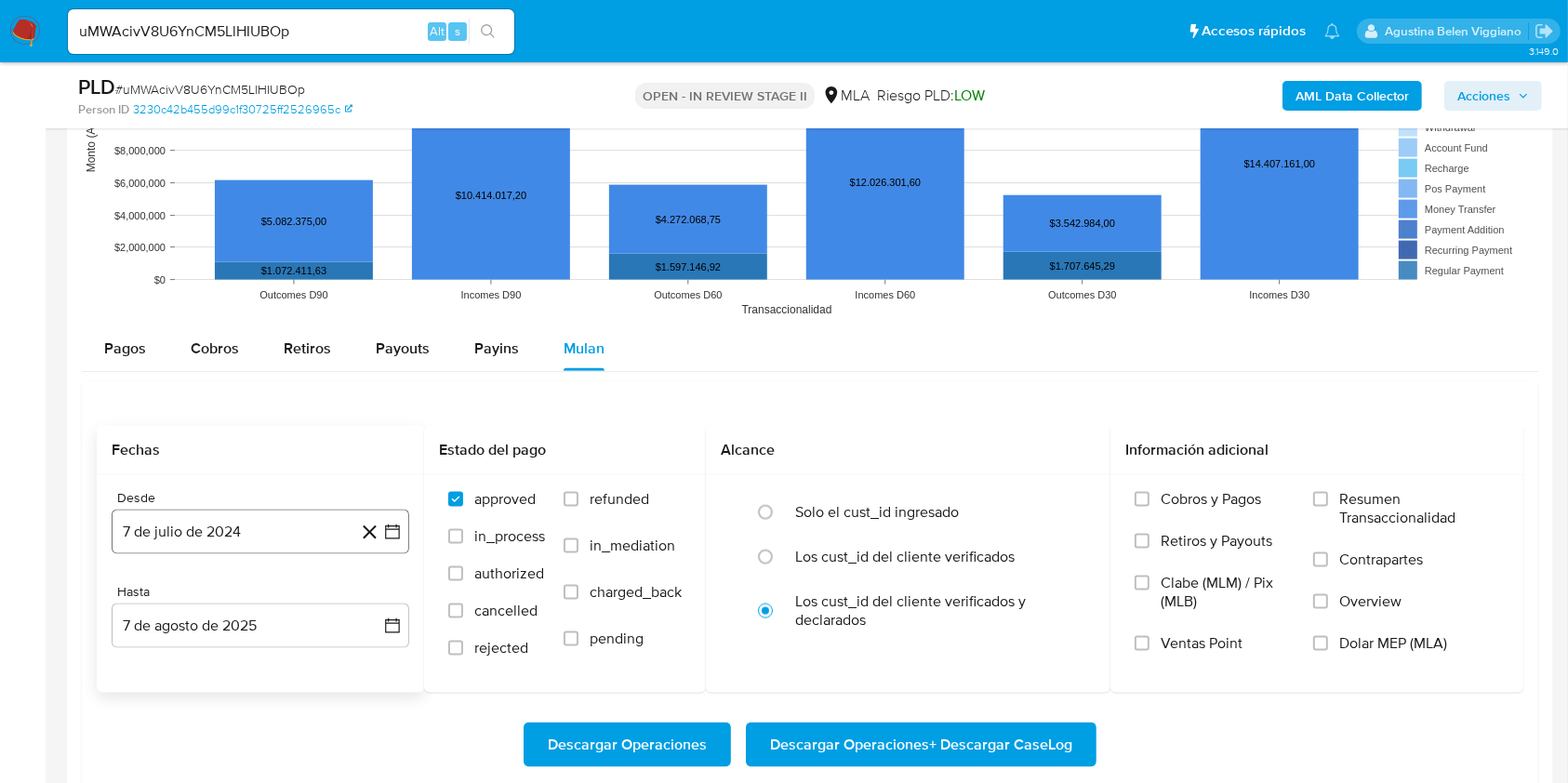 click on "7 de julio de 2024" at bounding box center [260, 532] 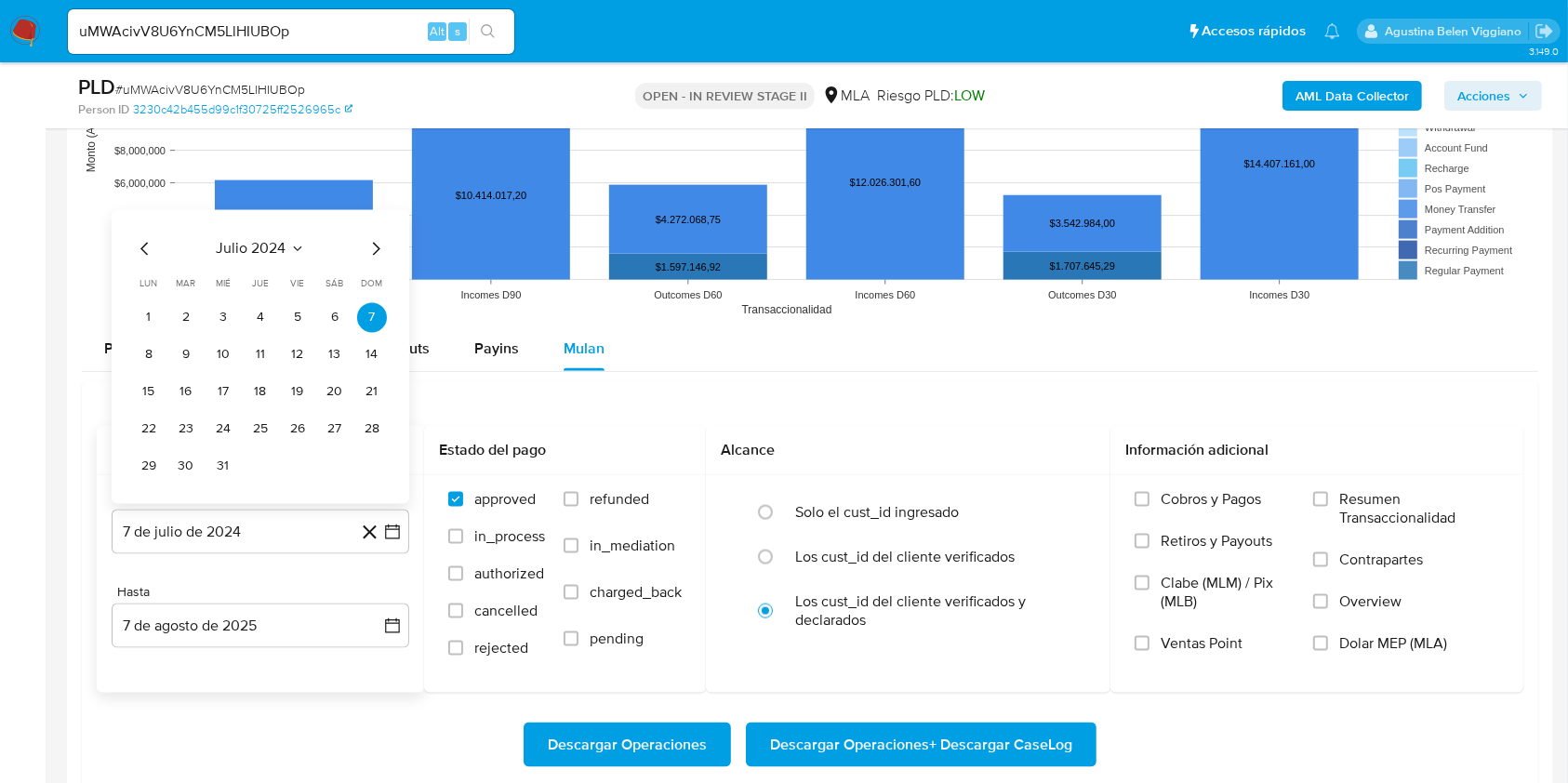 click on "julio 2024" at bounding box center [251, 249] 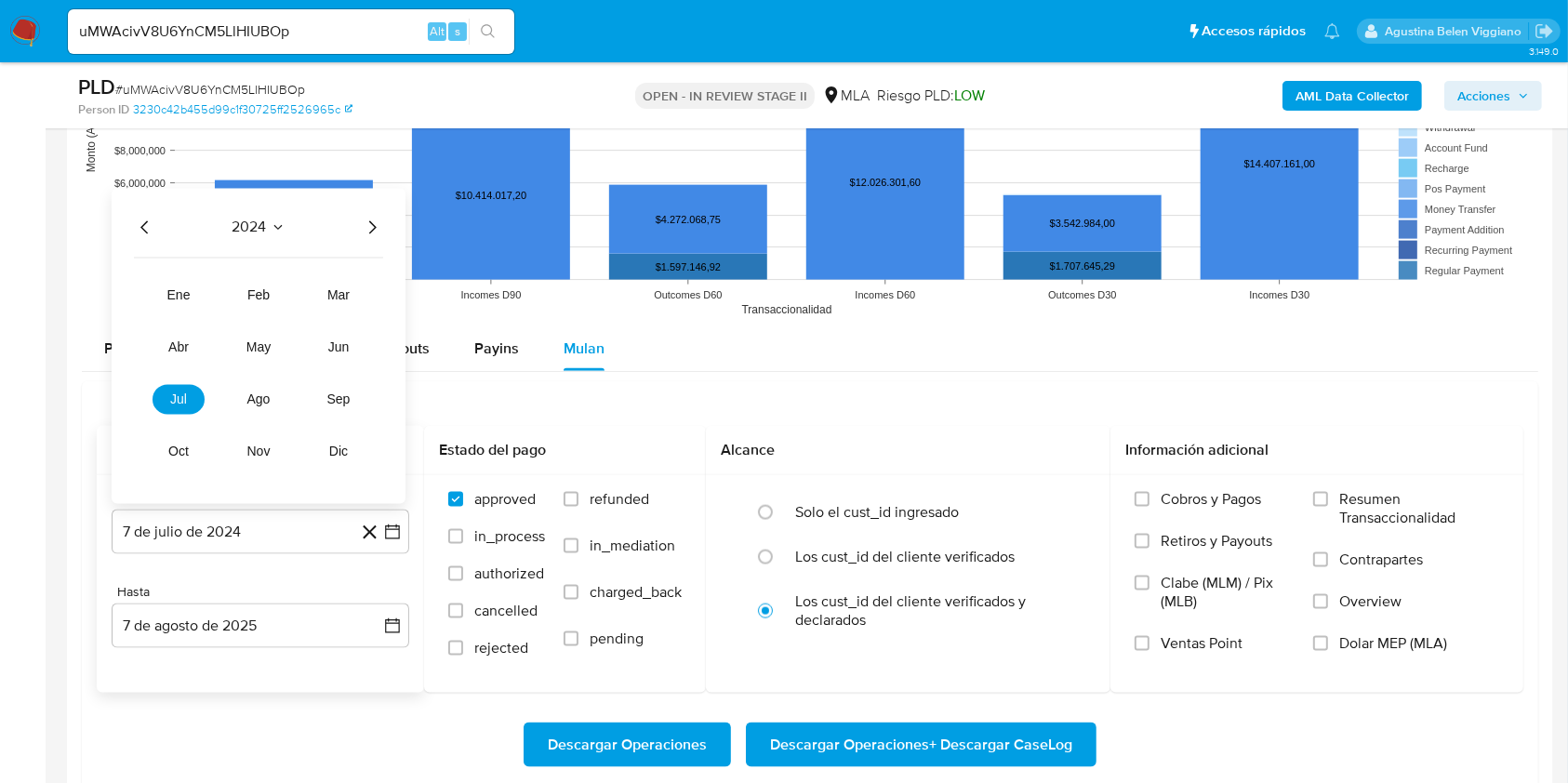 click 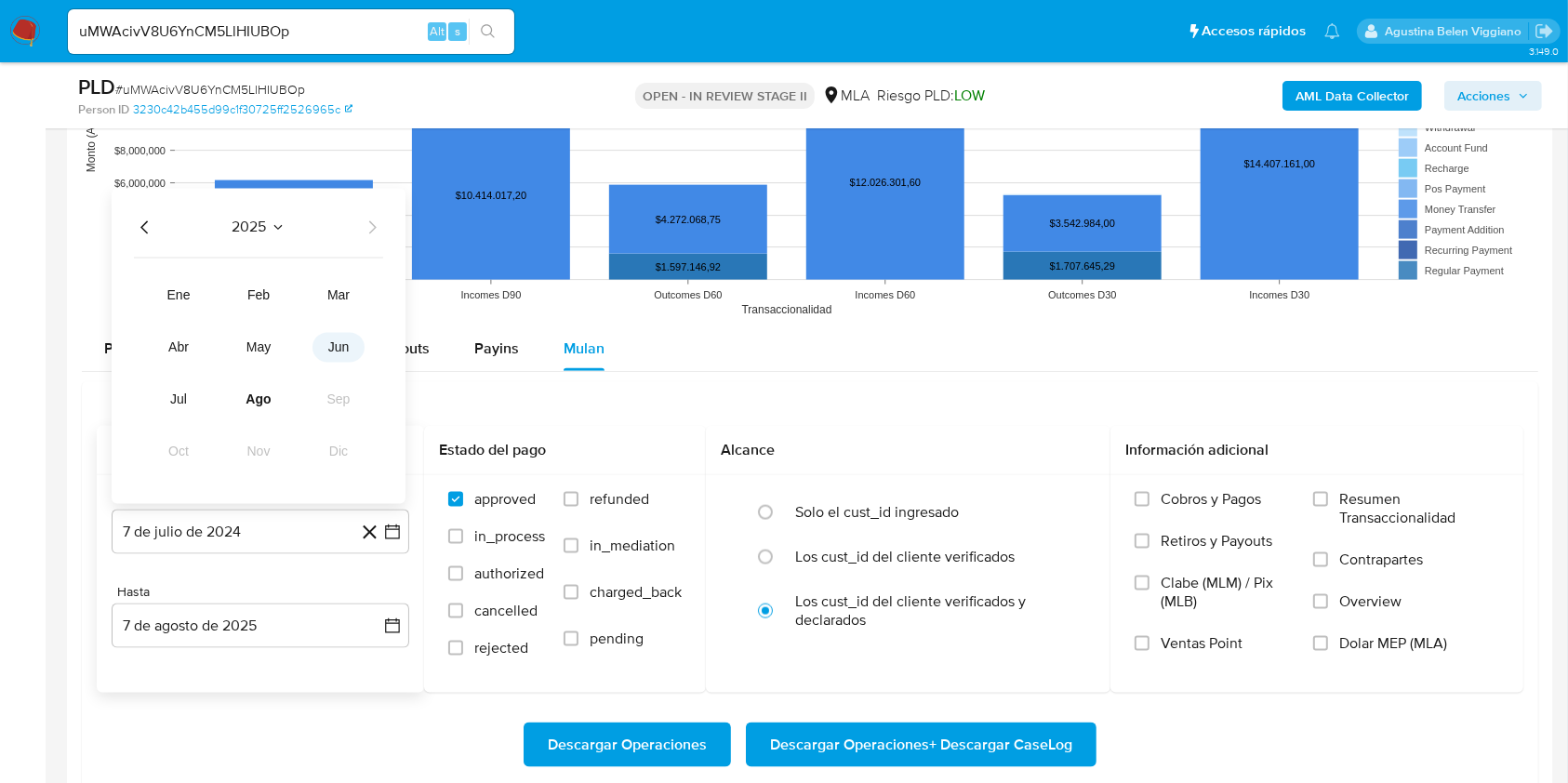 click on "jun" at bounding box center (339, 348) 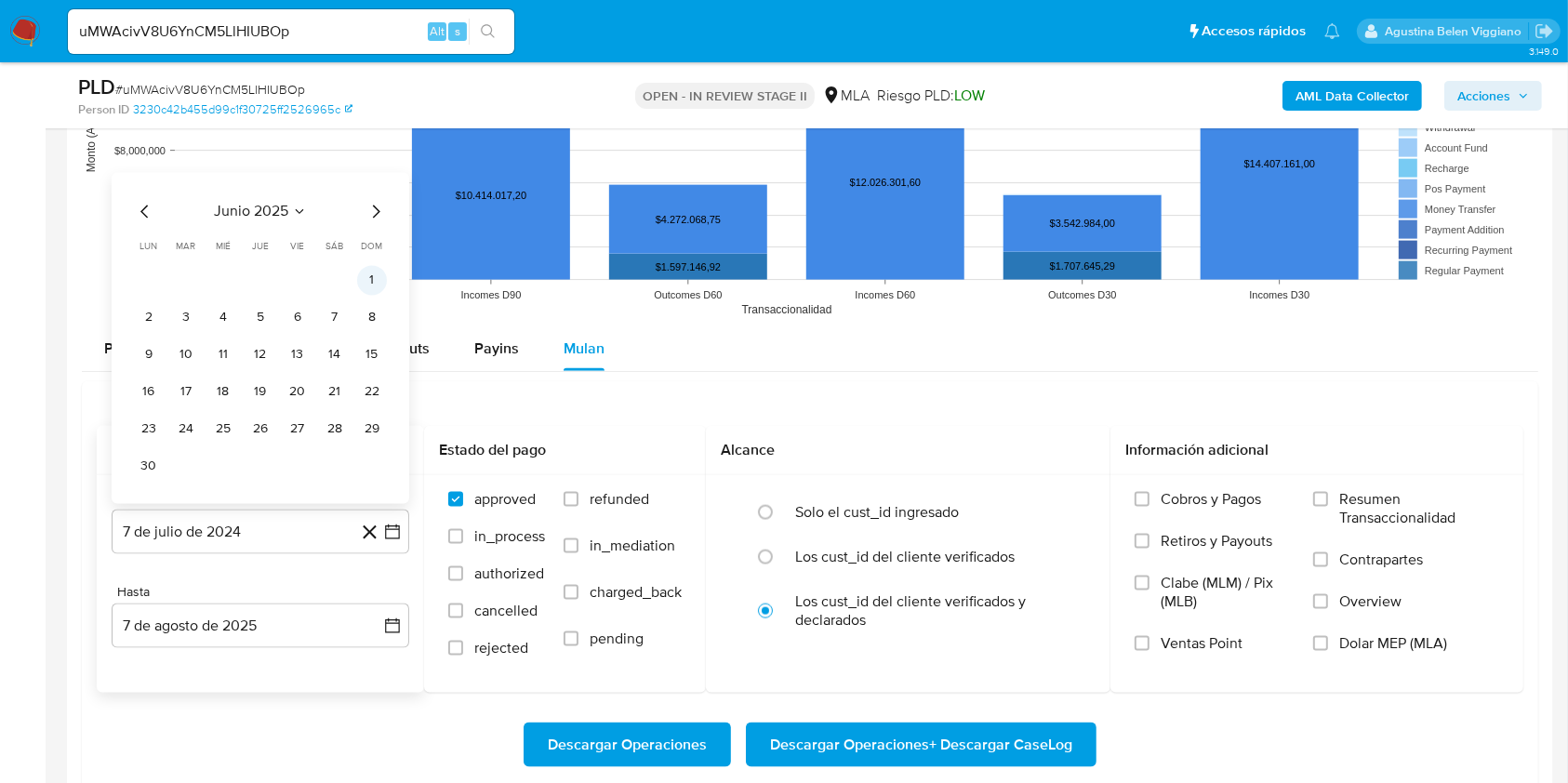 click on "1" at bounding box center (372, 281) 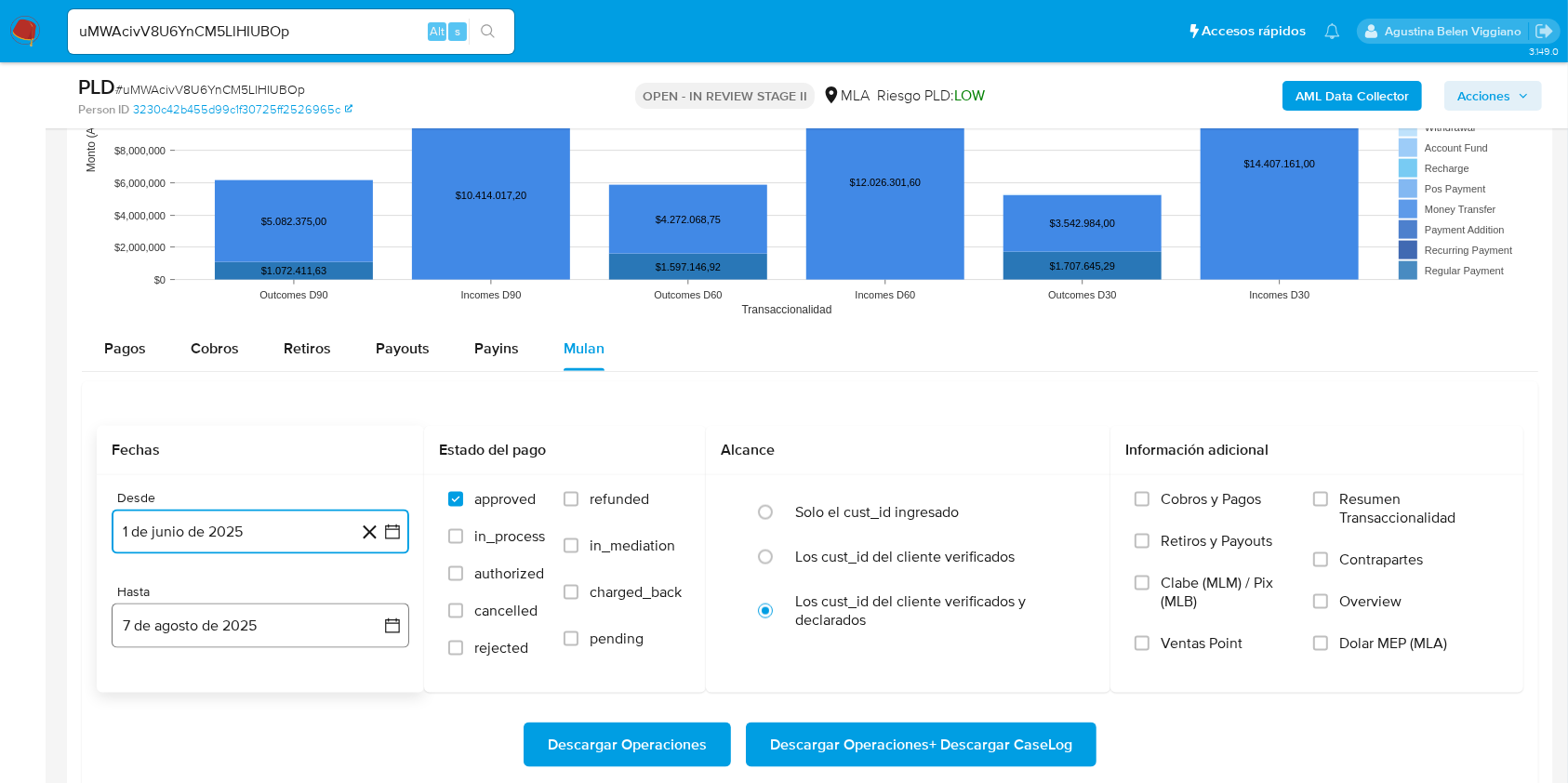 click on "7 de agosto de 2025" at bounding box center (260, 626) 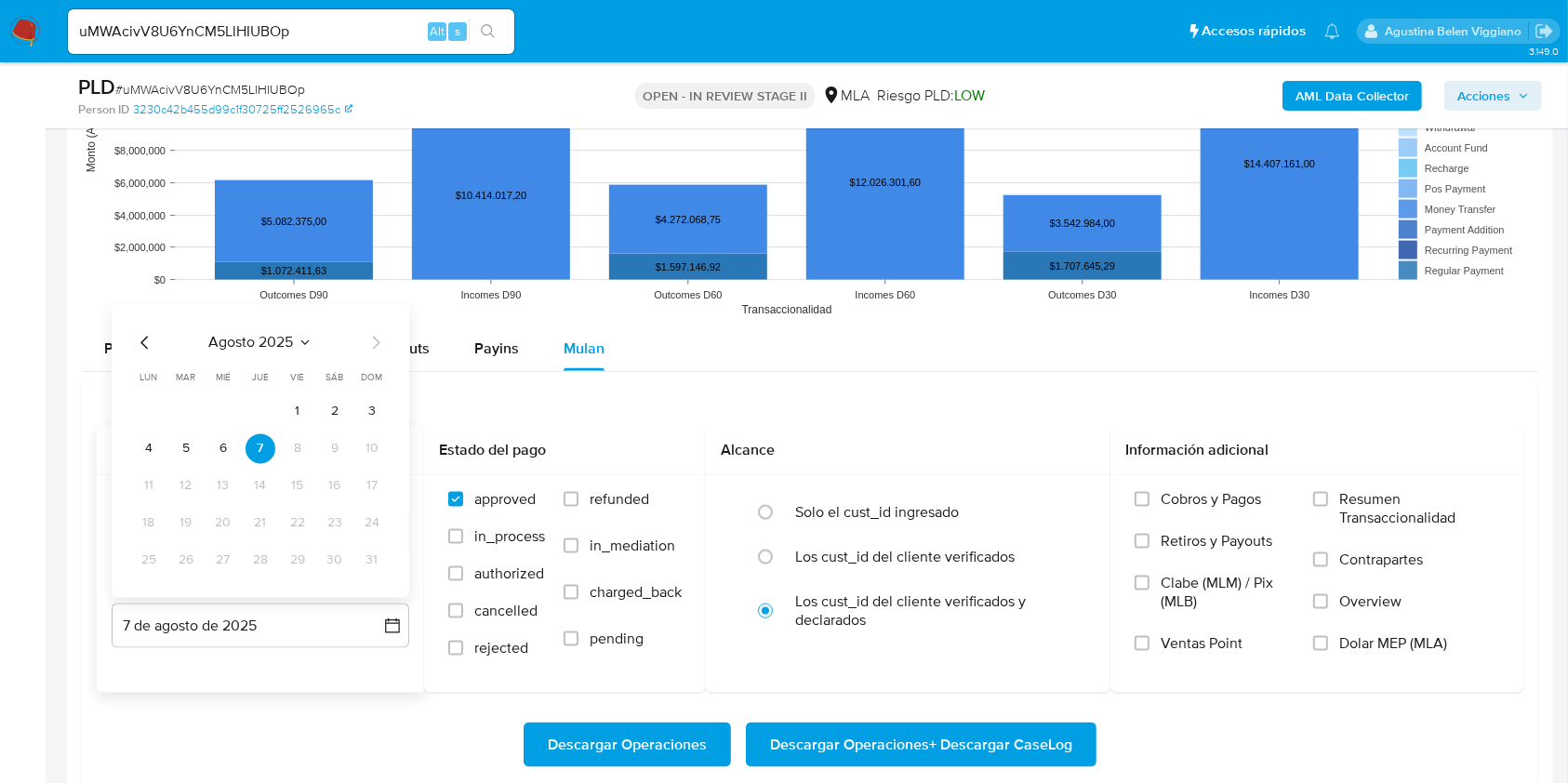 click 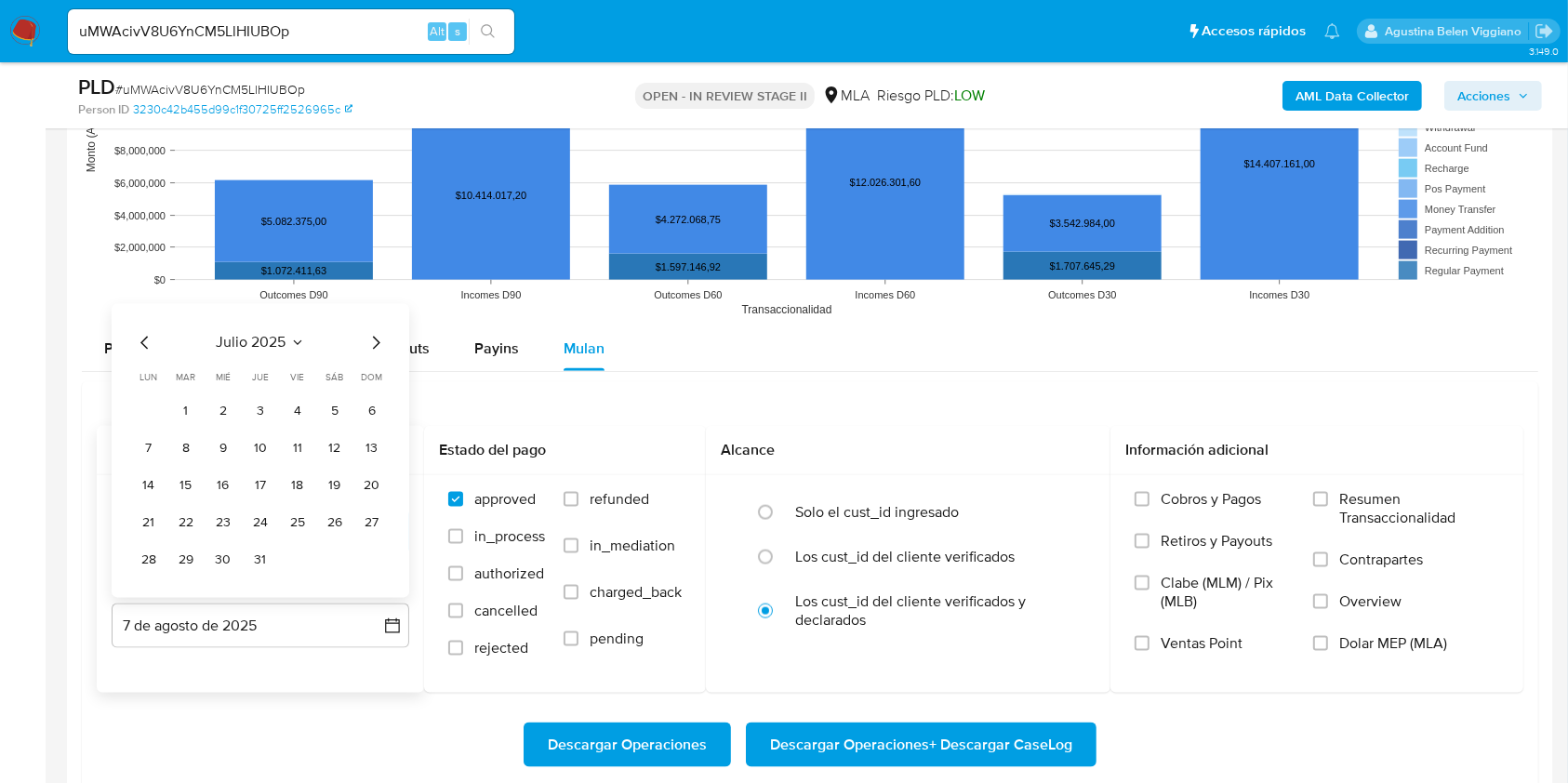 click 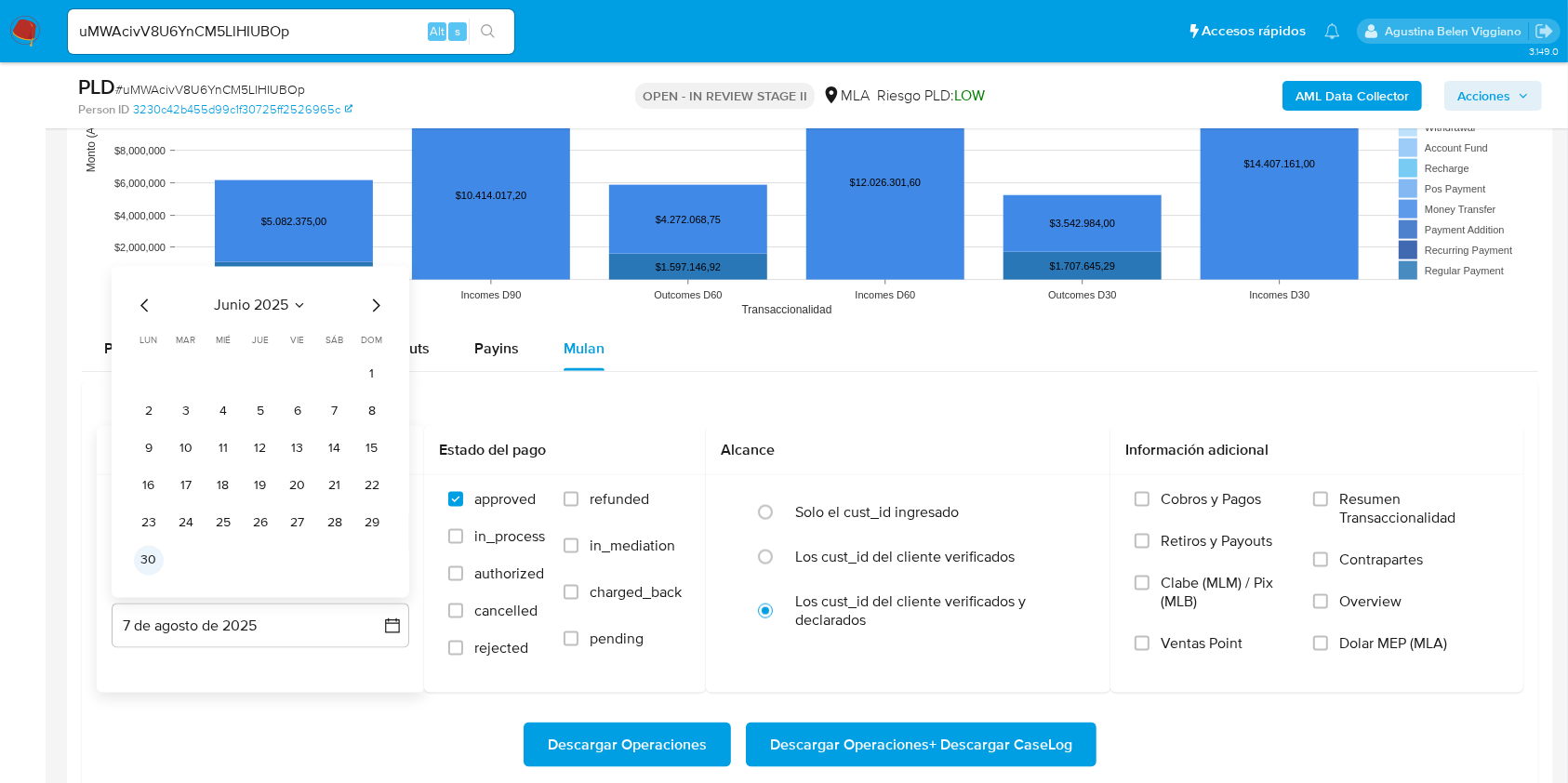 click on "30" at bounding box center (149, 561) 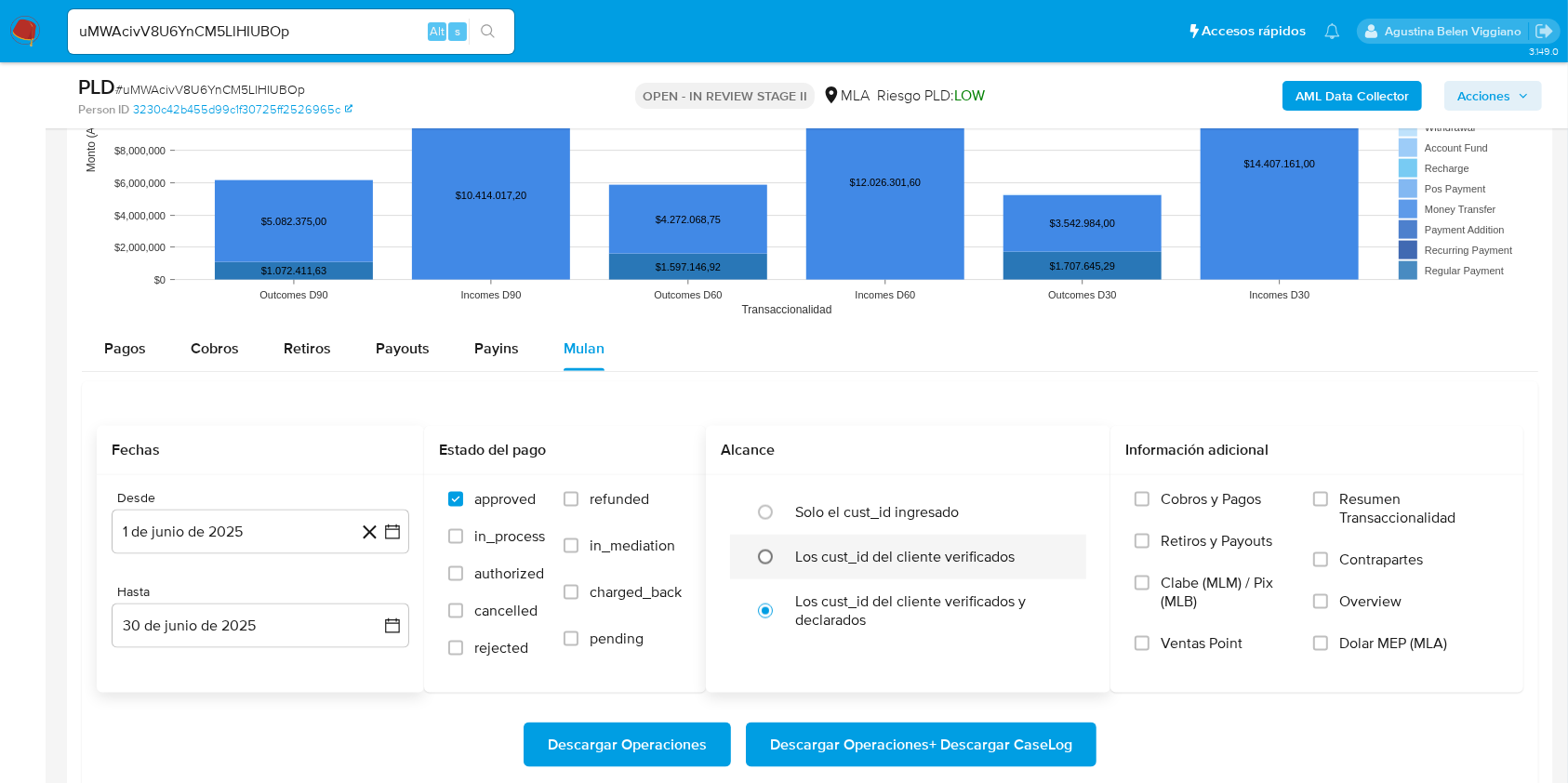 click at bounding box center [765, 557] 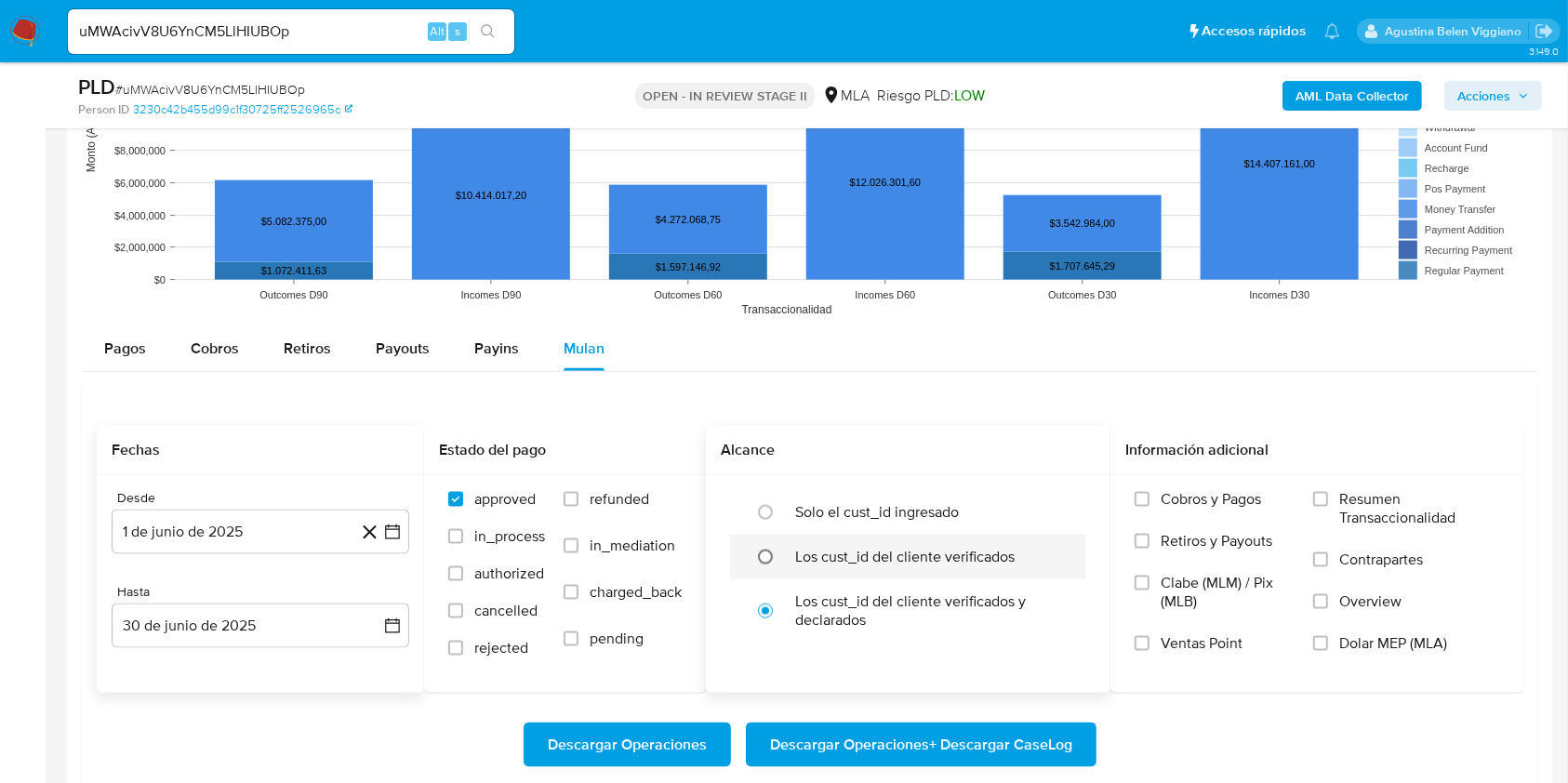 radio on "true" 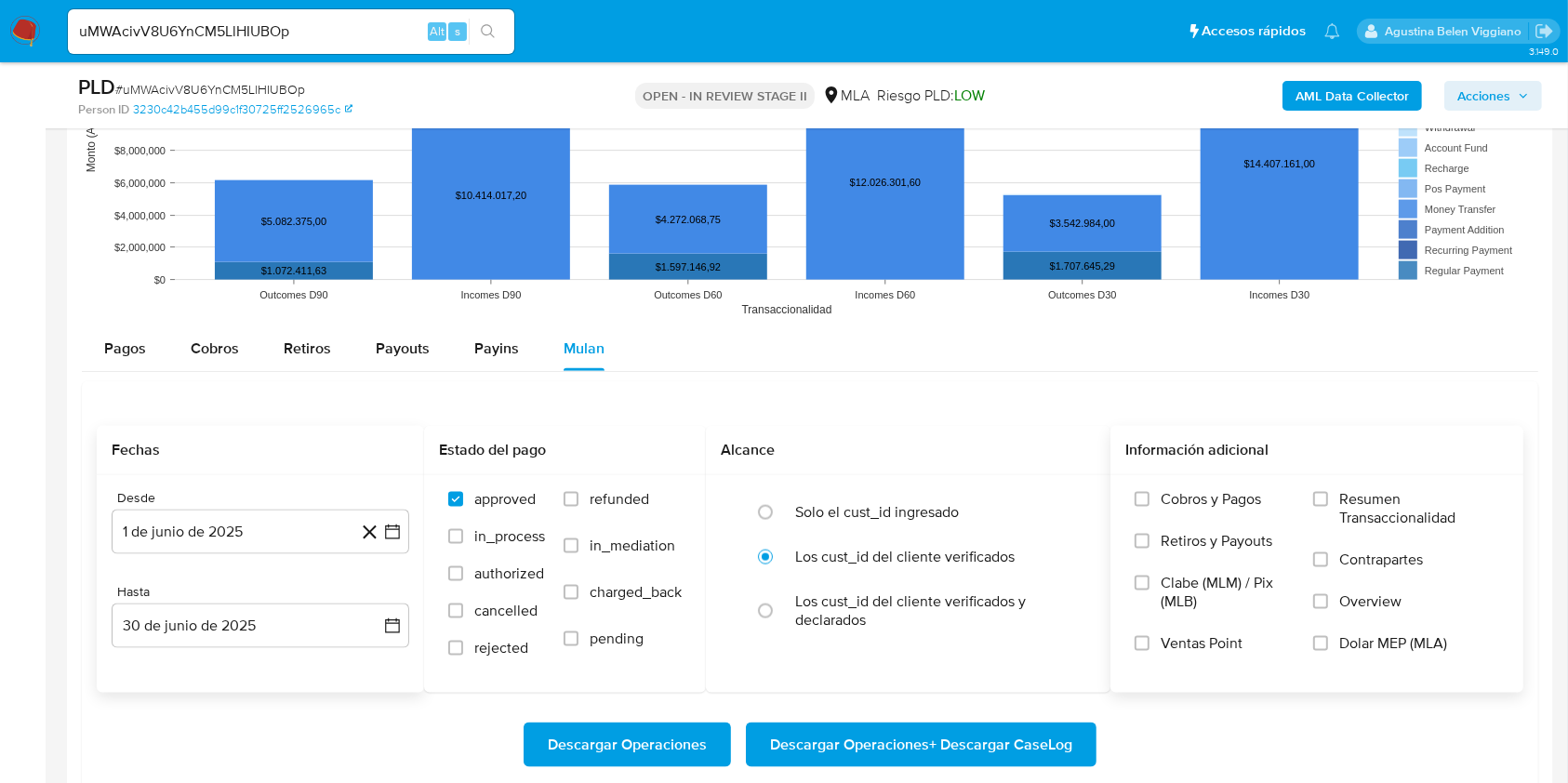 click on "Dolar MEP (MLA)" at bounding box center [1393, 644] 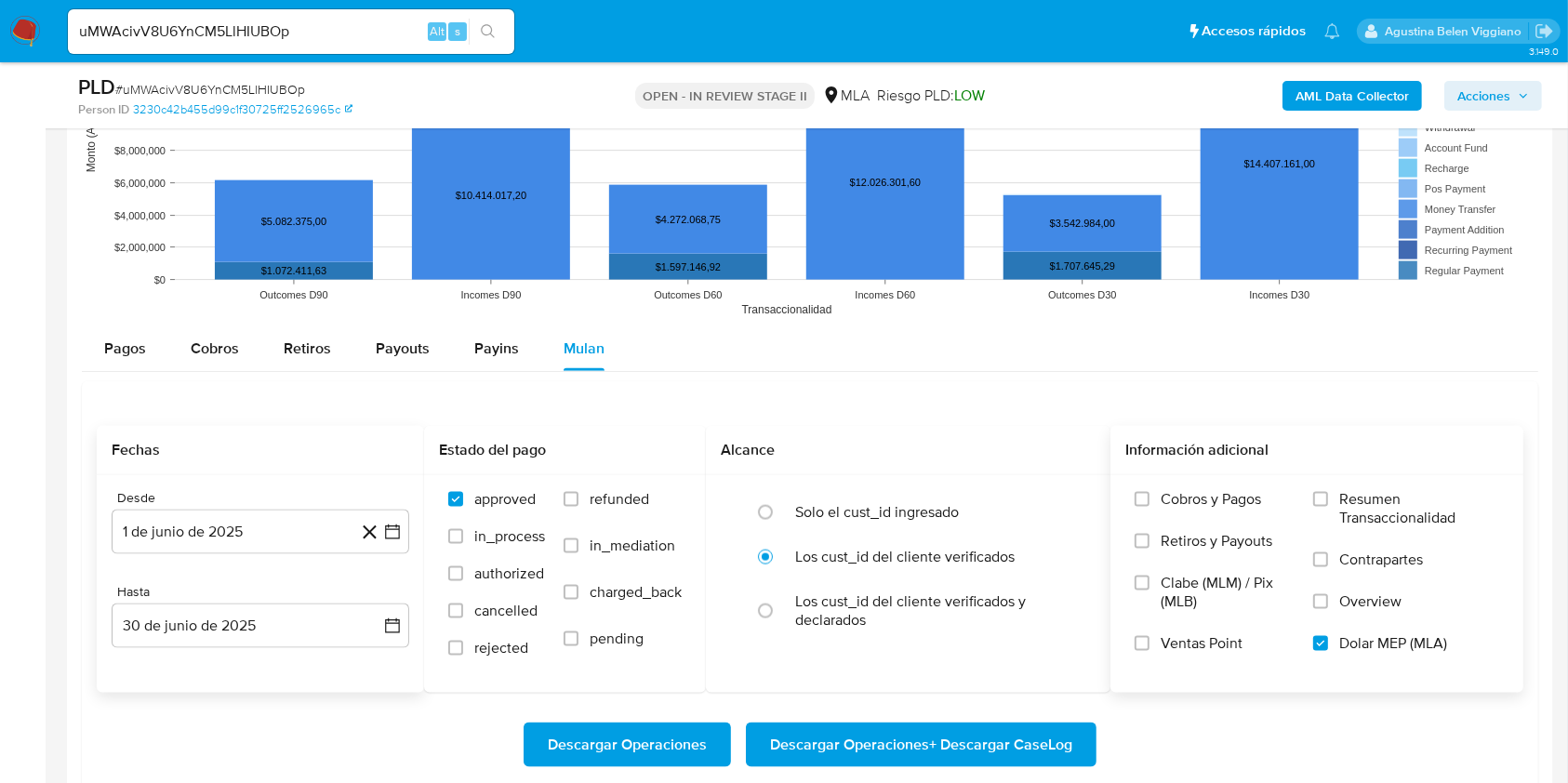 click on "Descargar Operaciones  +   Descargar CaseLog" at bounding box center (921, 745) 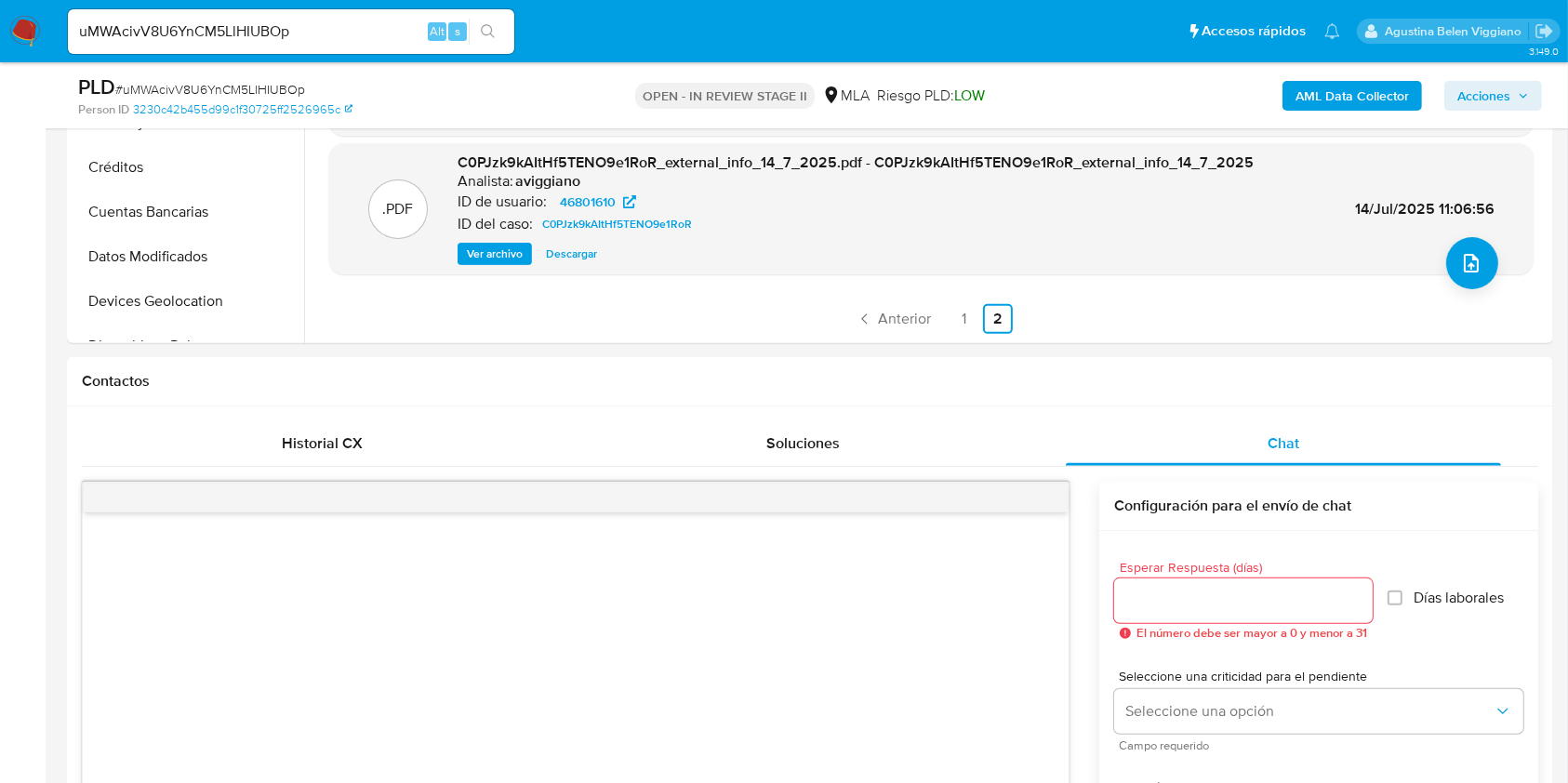 scroll, scrollTop: 496, scrollLeft: 0, axis: vertical 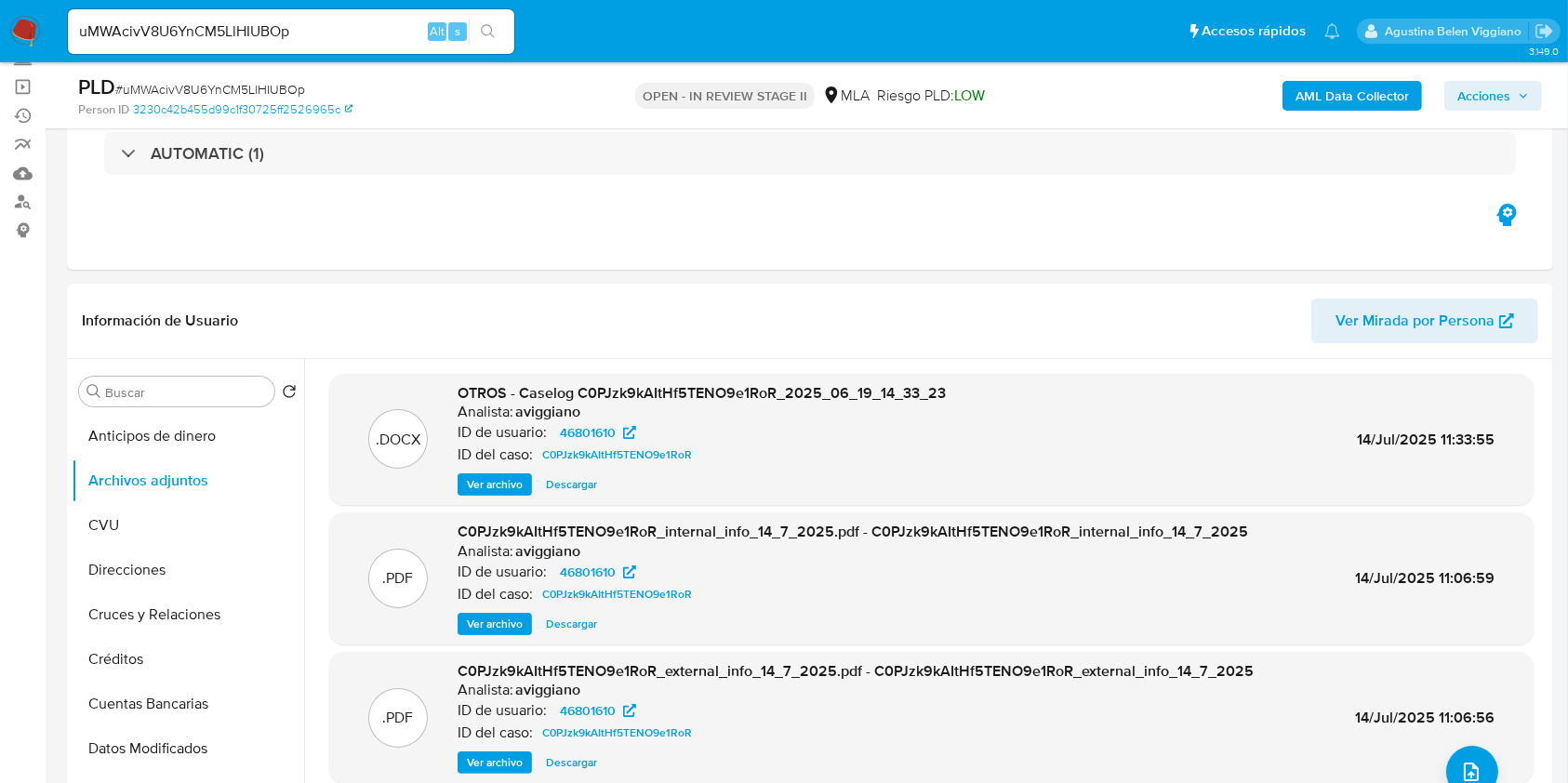 click on "AML Data Collector" at bounding box center (1352, 96) 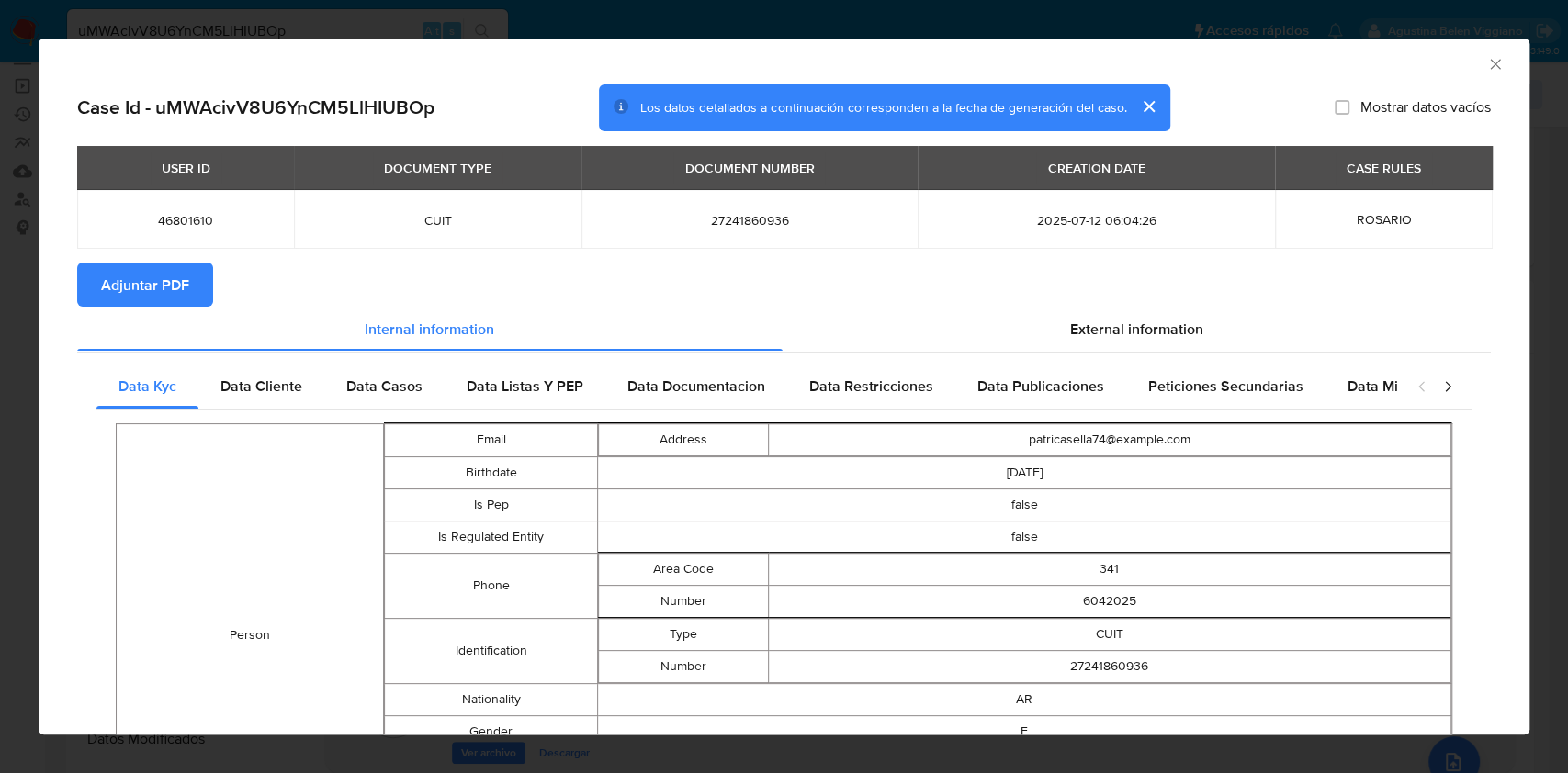click on "Adjuntar PDF" at bounding box center [145, 285] 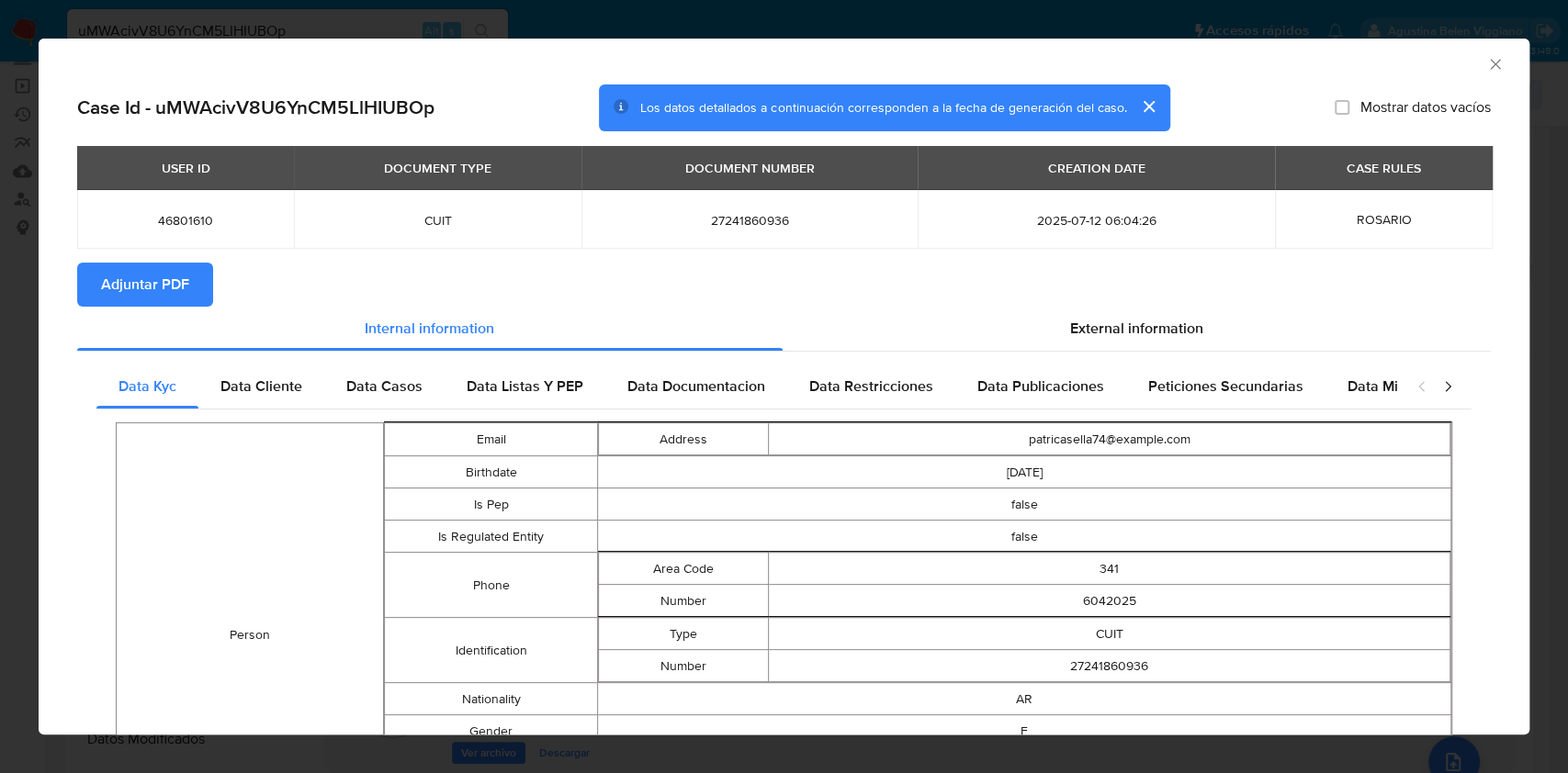 click on "AML Data Collector" at bounding box center (769, 62) 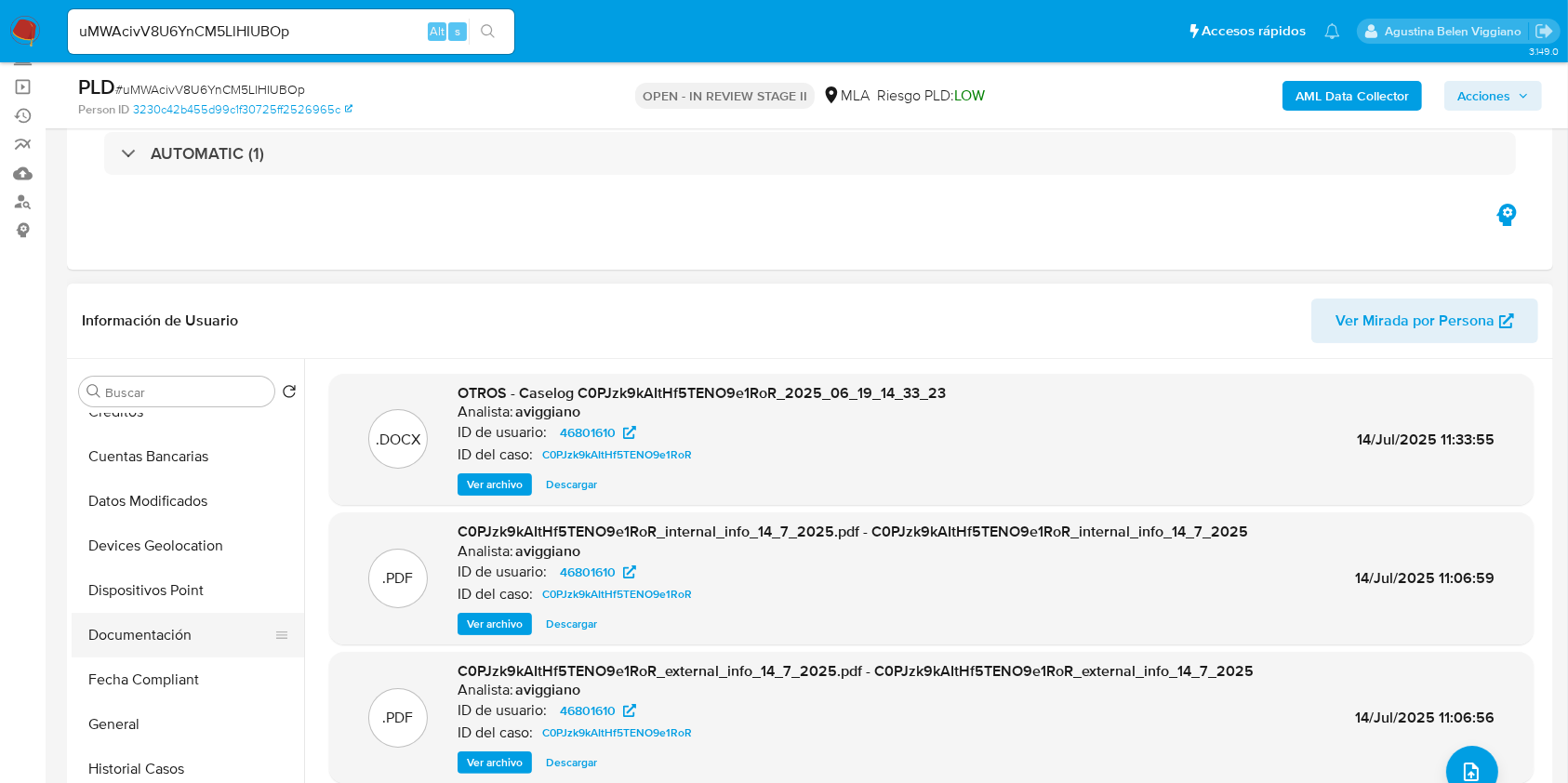 scroll, scrollTop: 372, scrollLeft: 0, axis: vertical 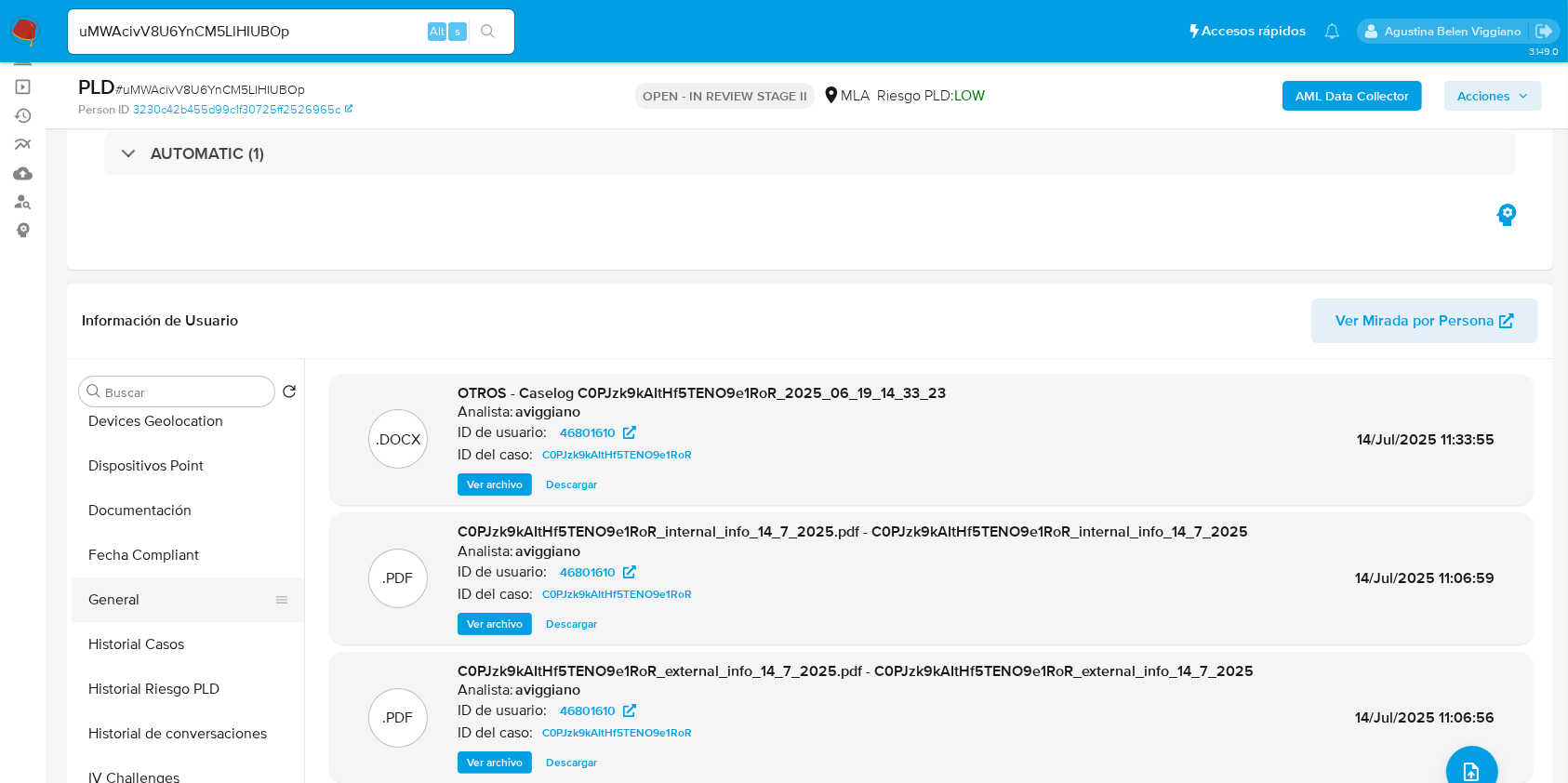 click on "General" at bounding box center [180, 600] 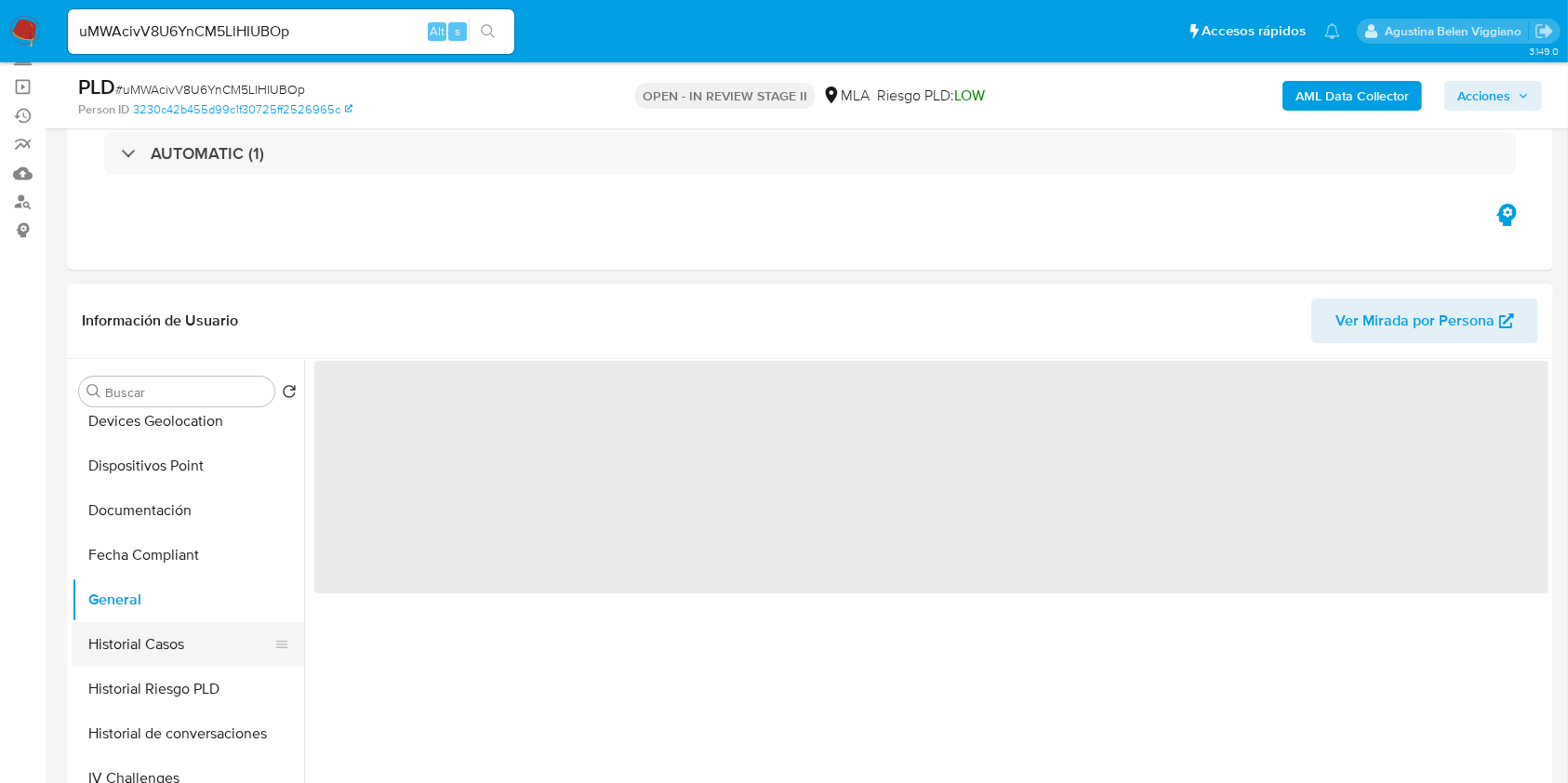 click on "Historial Casos" at bounding box center (180, 644) 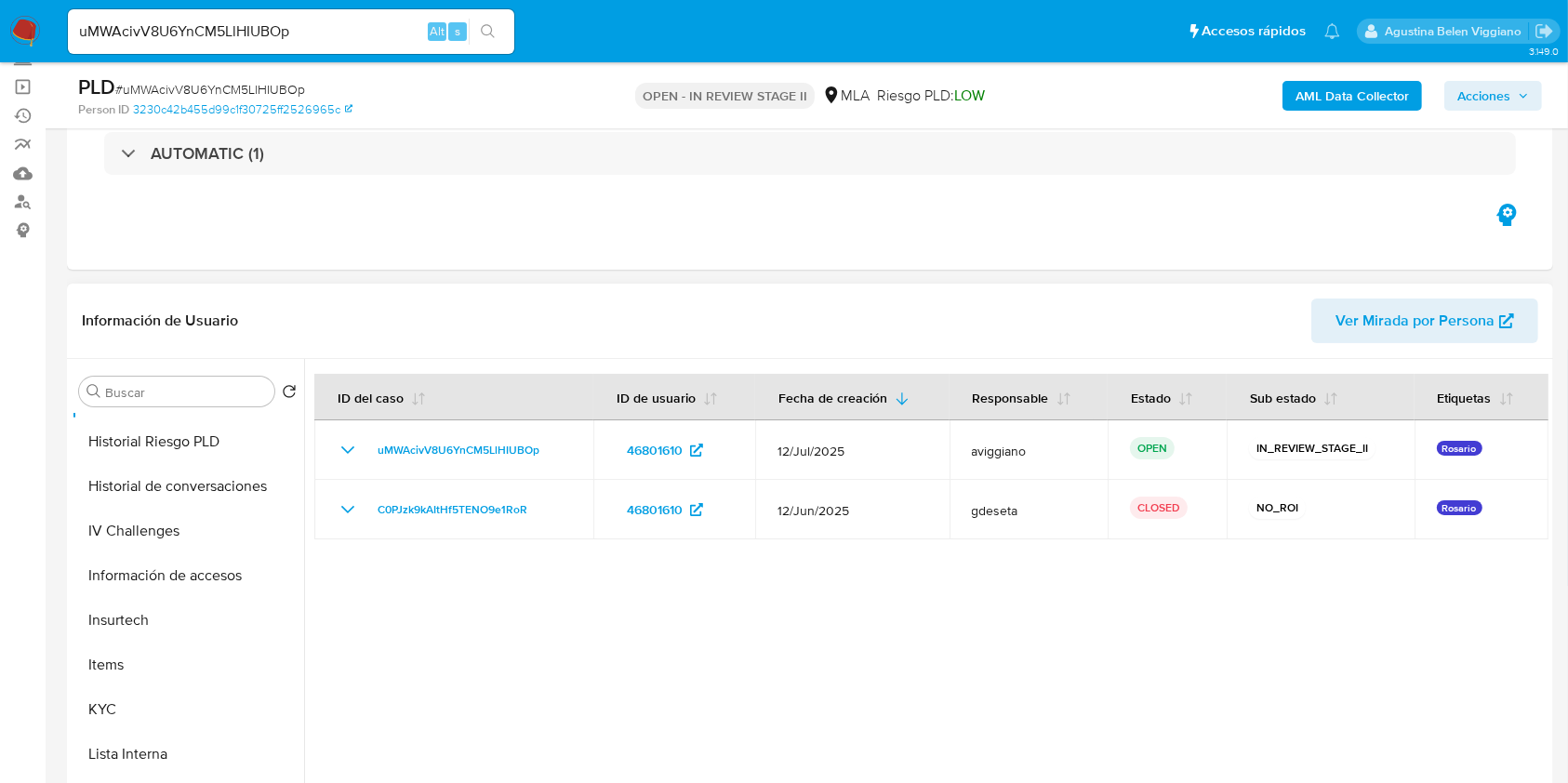 scroll, scrollTop: 0, scrollLeft: 0, axis: both 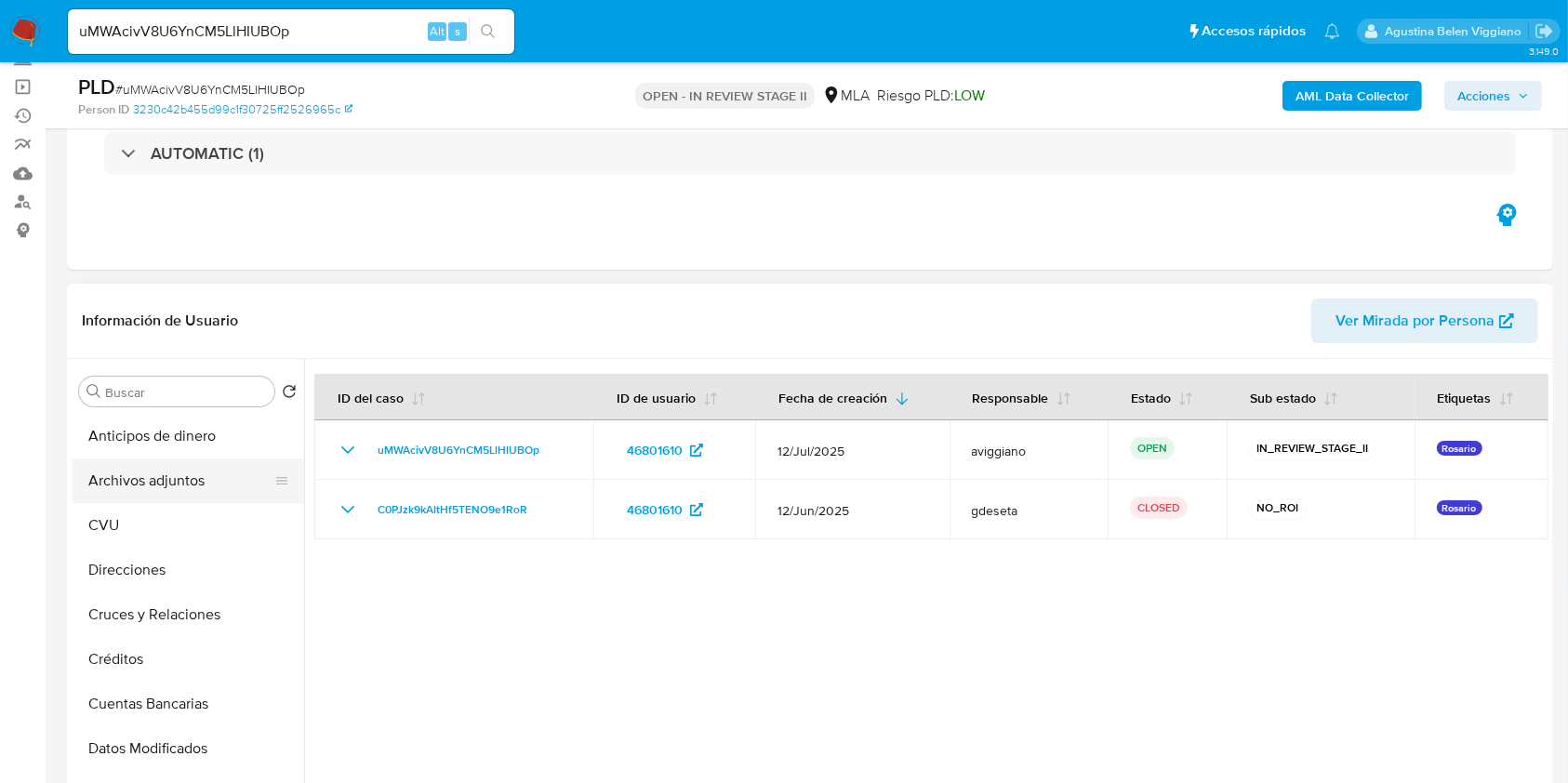 click on "Archivos adjuntos" at bounding box center (180, 481) 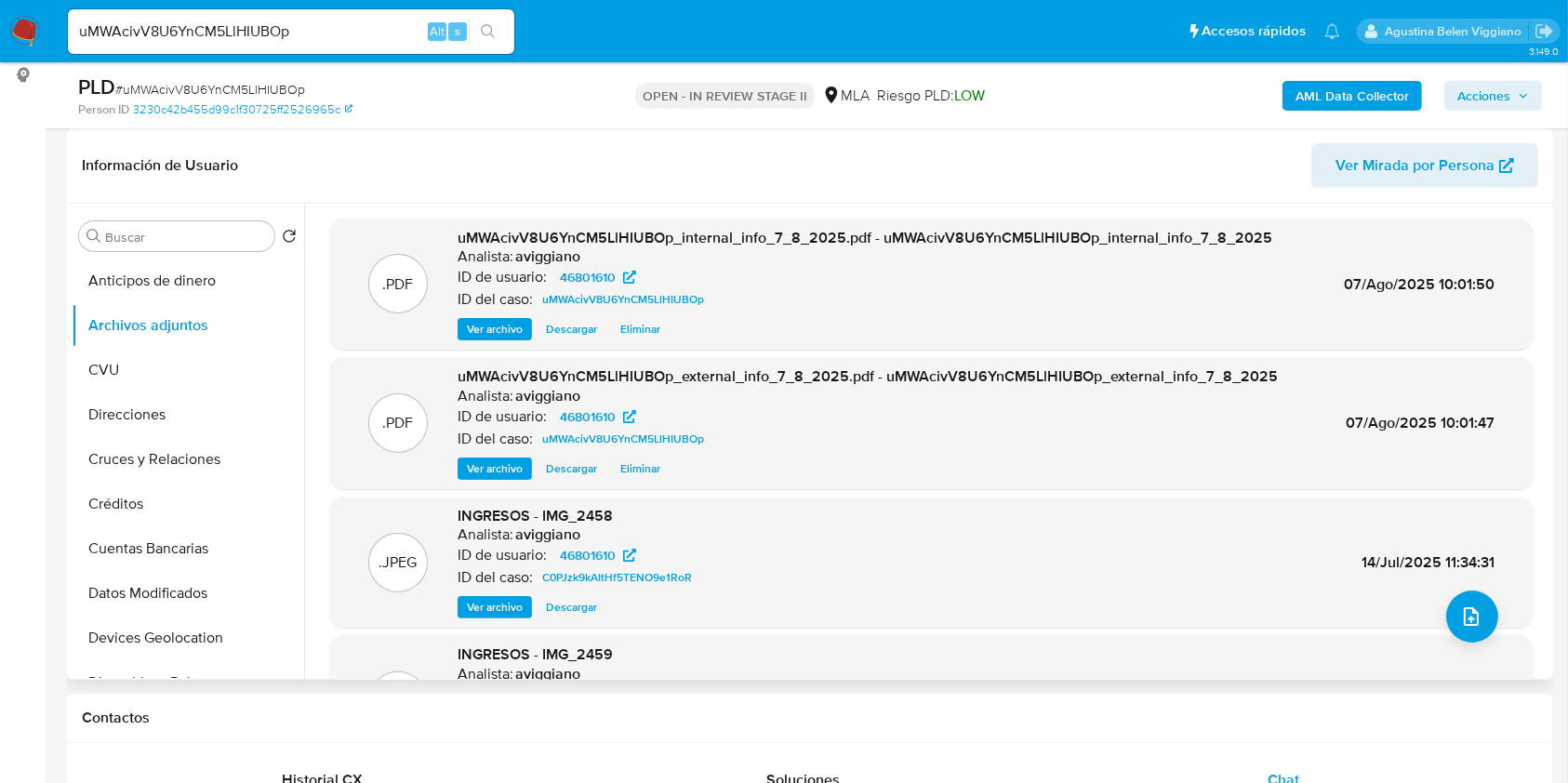 scroll, scrollTop: 247, scrollLeft: 0, axis: vertical 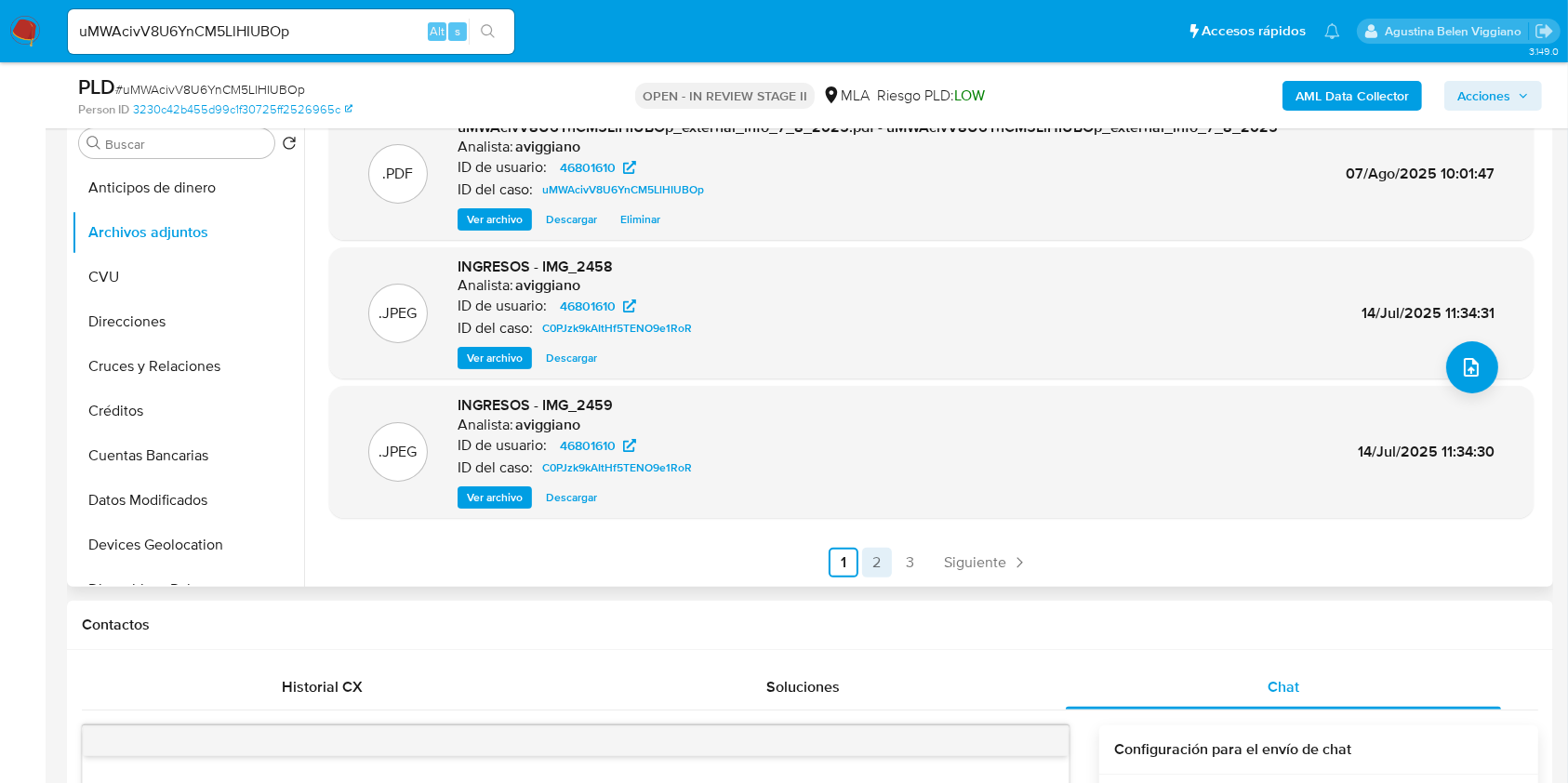 click on "2" at bounding box center [877, 563] 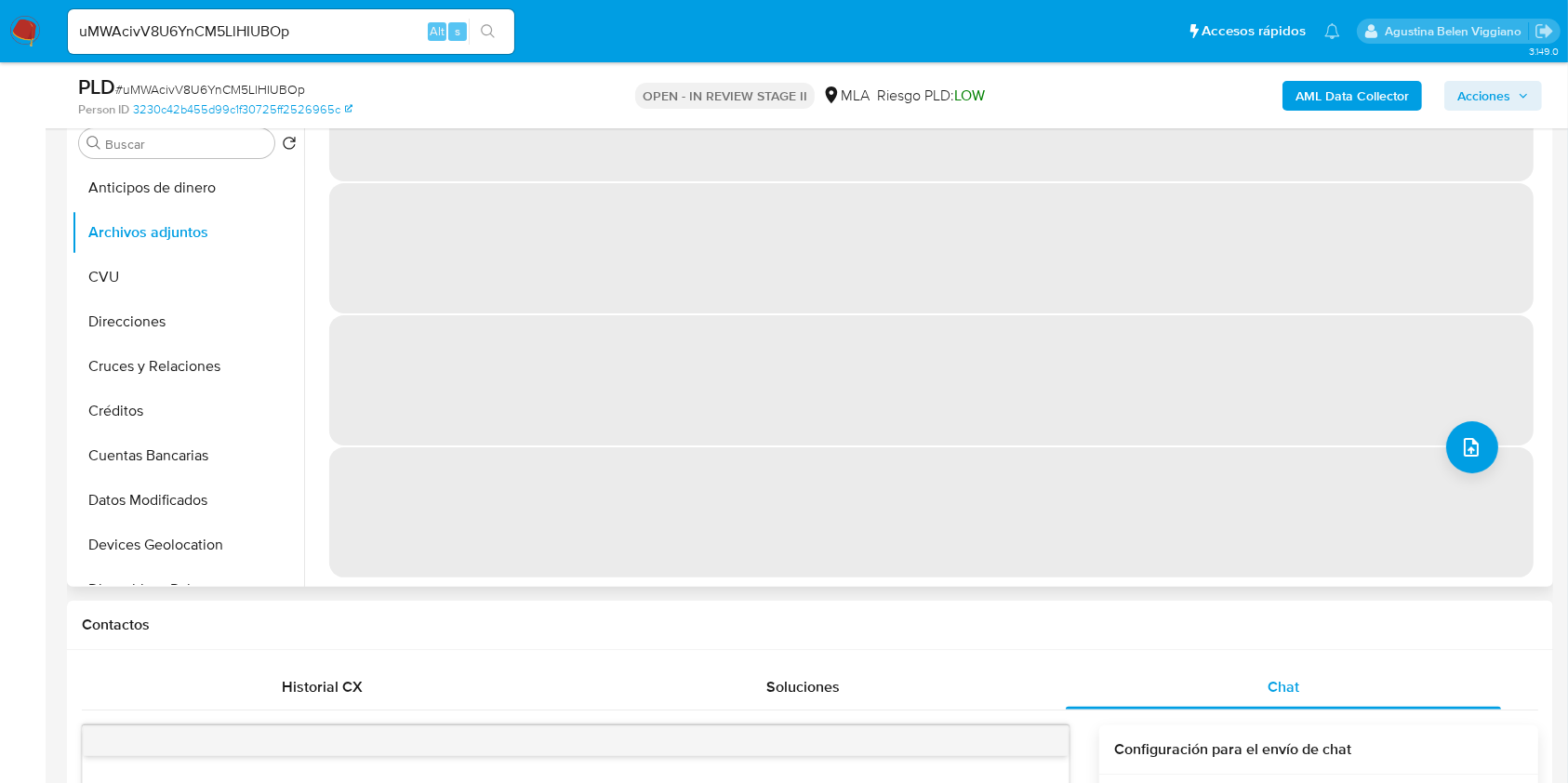 scroll, scrollTop: 0, scrollLeft: 0, axis: both 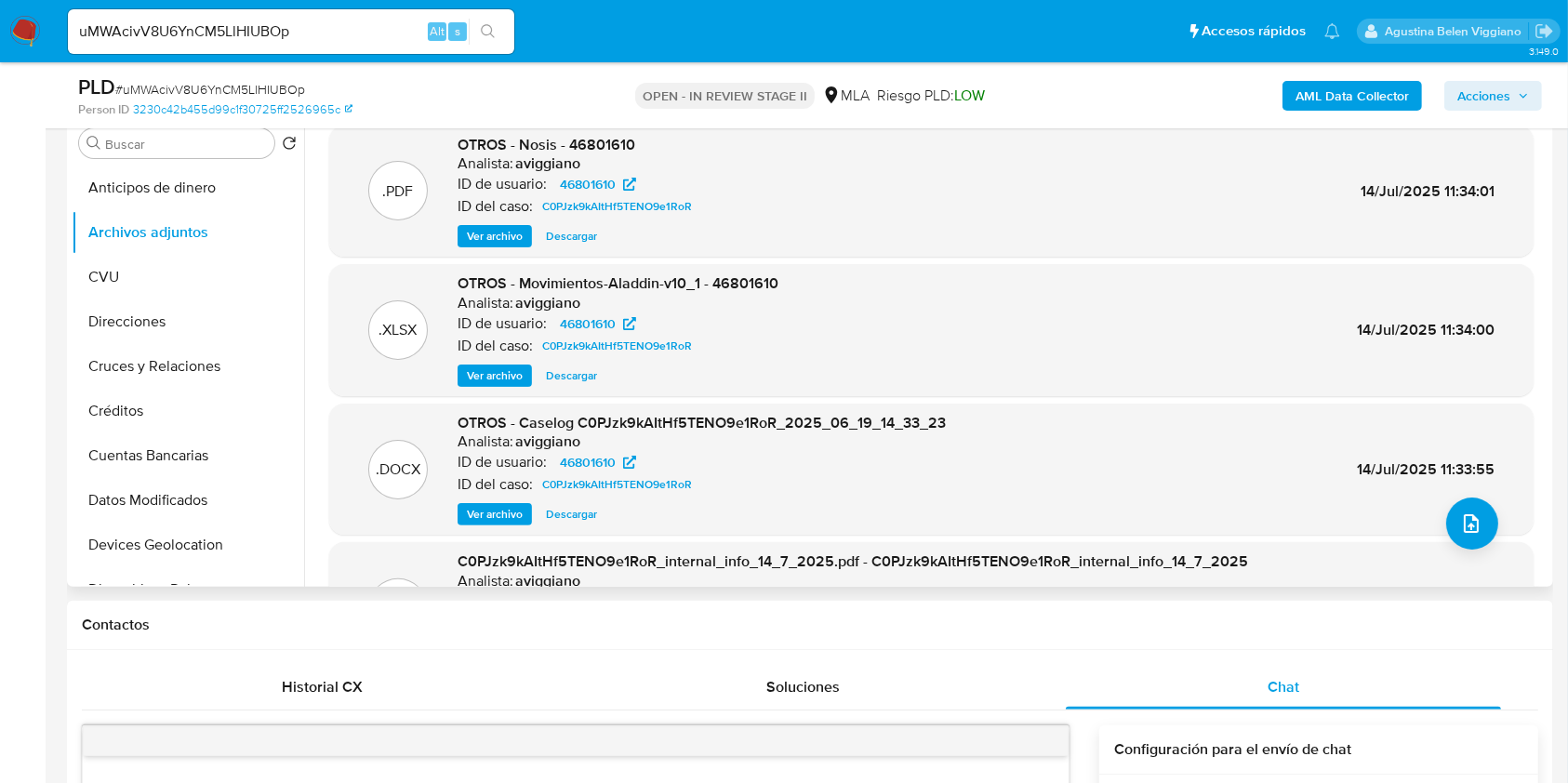 click on "OTROS - Caselog C0PJzk9kAItHf5TENO9e1RoR_2025_06_19_14_33_23" at bounding box center (701, 422) 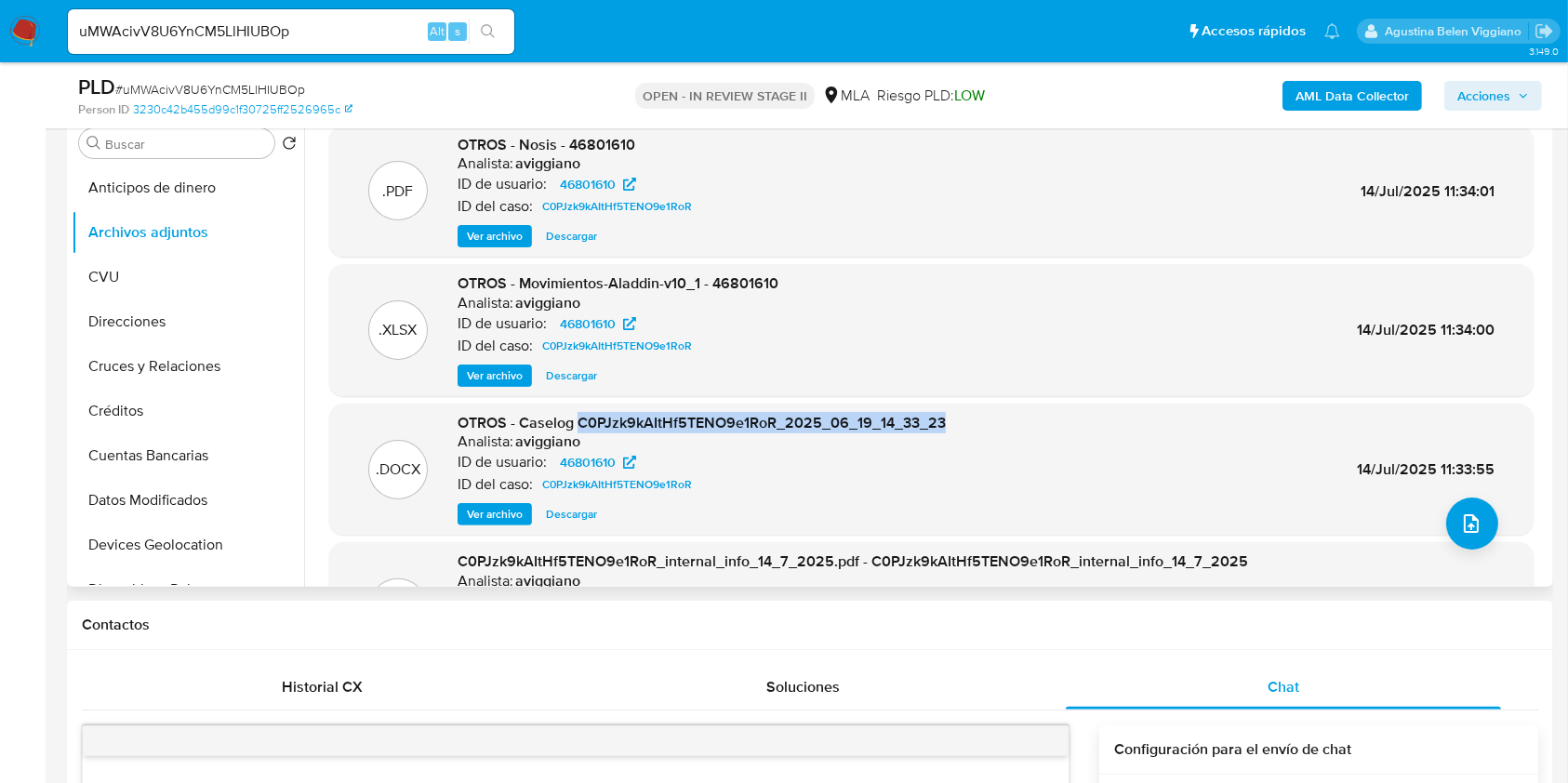 click on "OTROS - Caselog C0PJzk9kAItHf5TENO9e1RoR_2025_06_19_14_33_23" at bounding box center (701, 422) 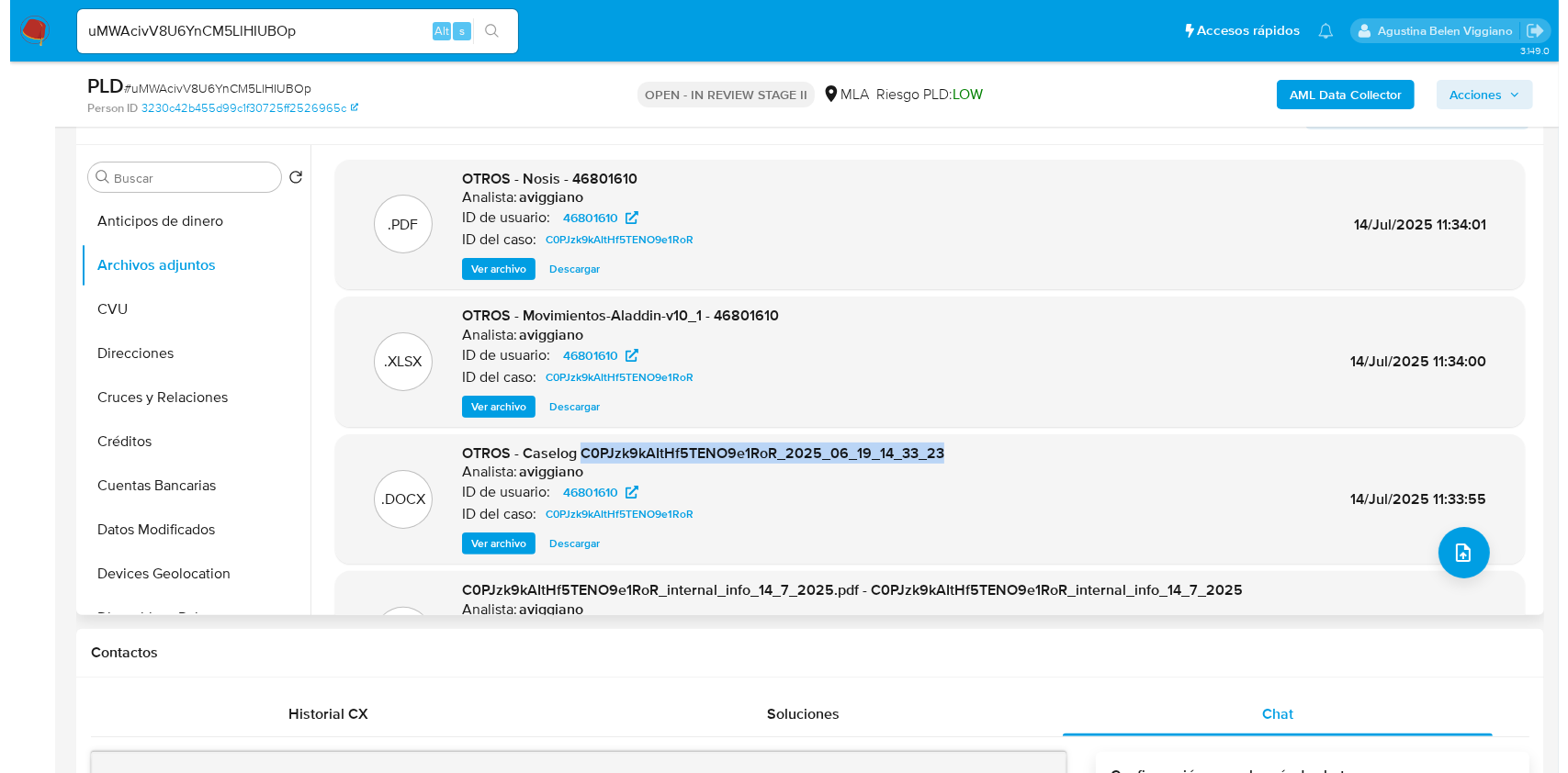 scroll, scrollTop: 244, scrollLeft: 0, axis: vertical 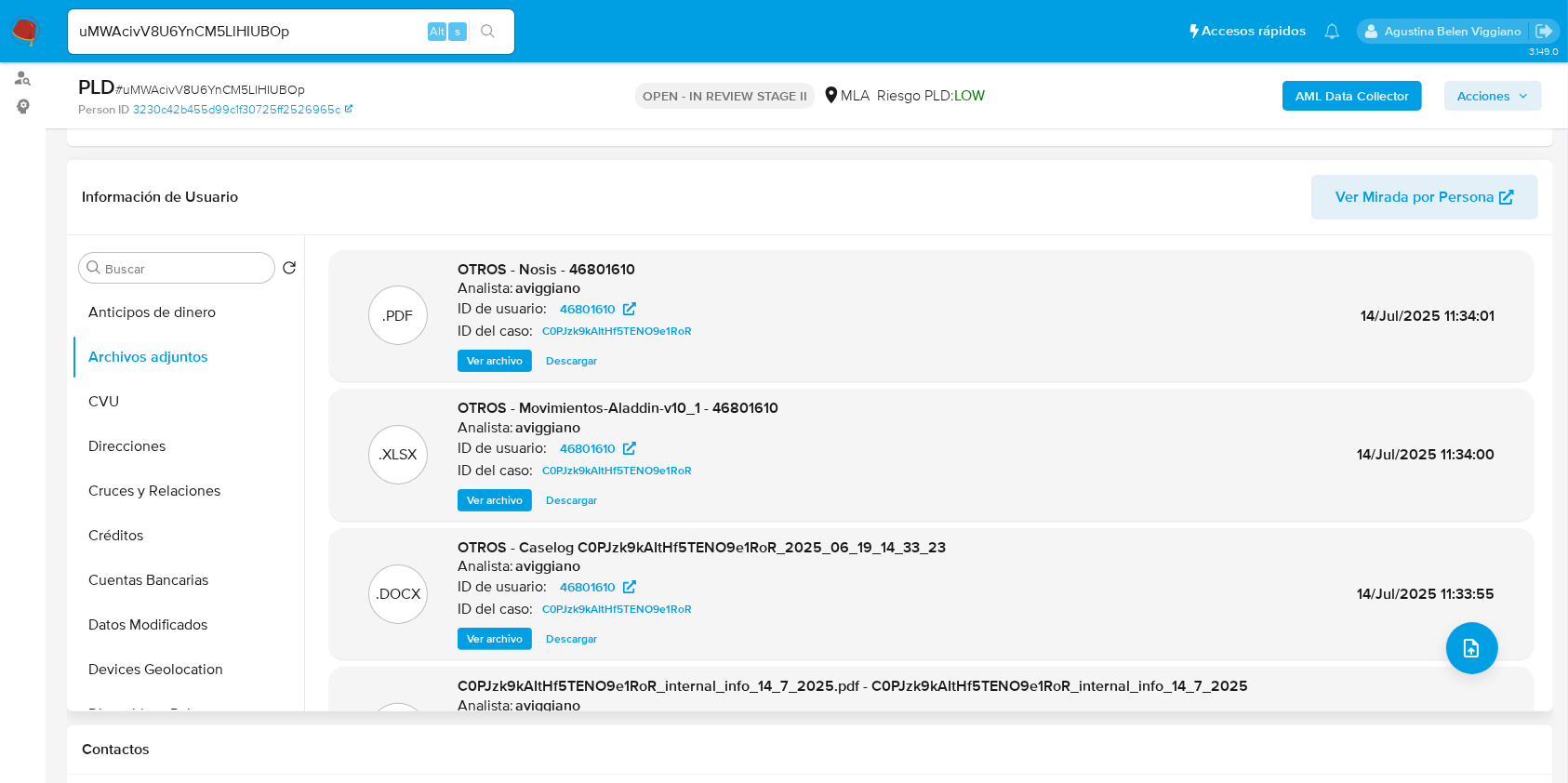 click on ".DOCX OTROS - Caselog C0PJzk9kAItHf5TENO9e1RoR_2025_06_19_14_33_23 Analista: aviggiano ID de usuario: 46801610 ID del caso: C0PJzk9kAItHf5TENO9e1RoR Ver archivo Descargar 14/Jul/2025 11:33:55" at bounding box center (931, 594) 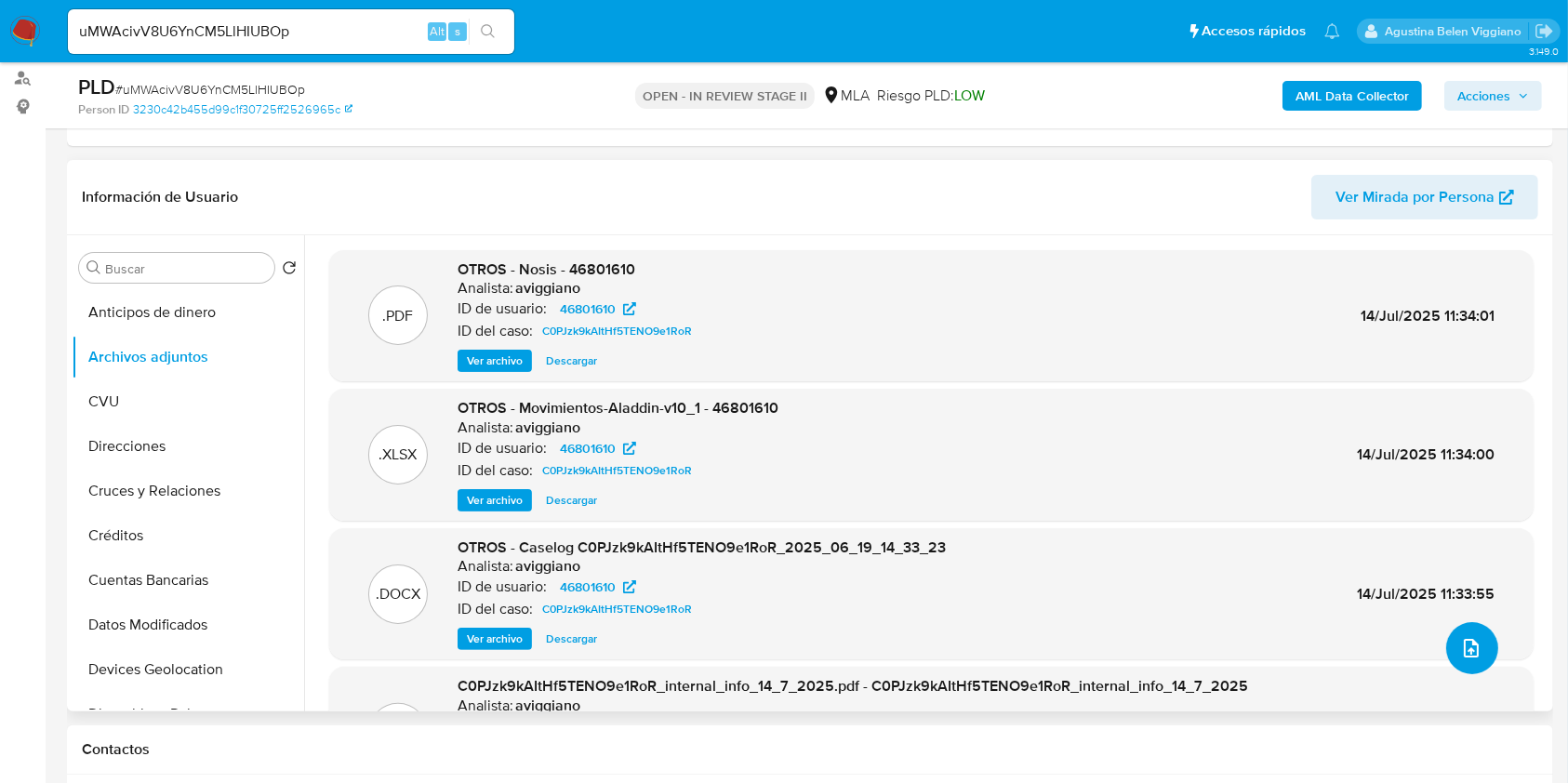 click 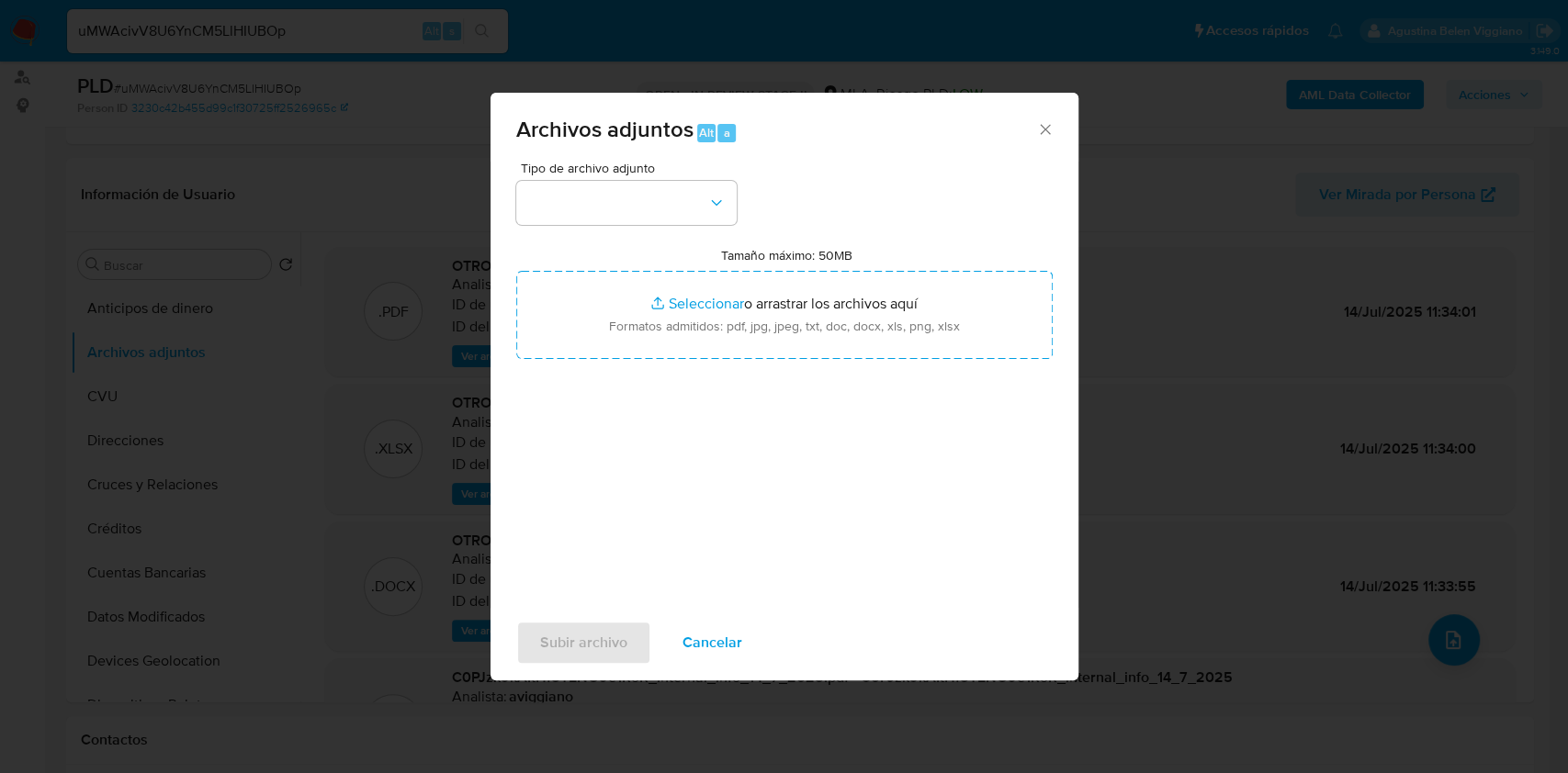 click on "Tamaño máximo: 50MB Seleccionar archivos" at bounding box center [784, 315] 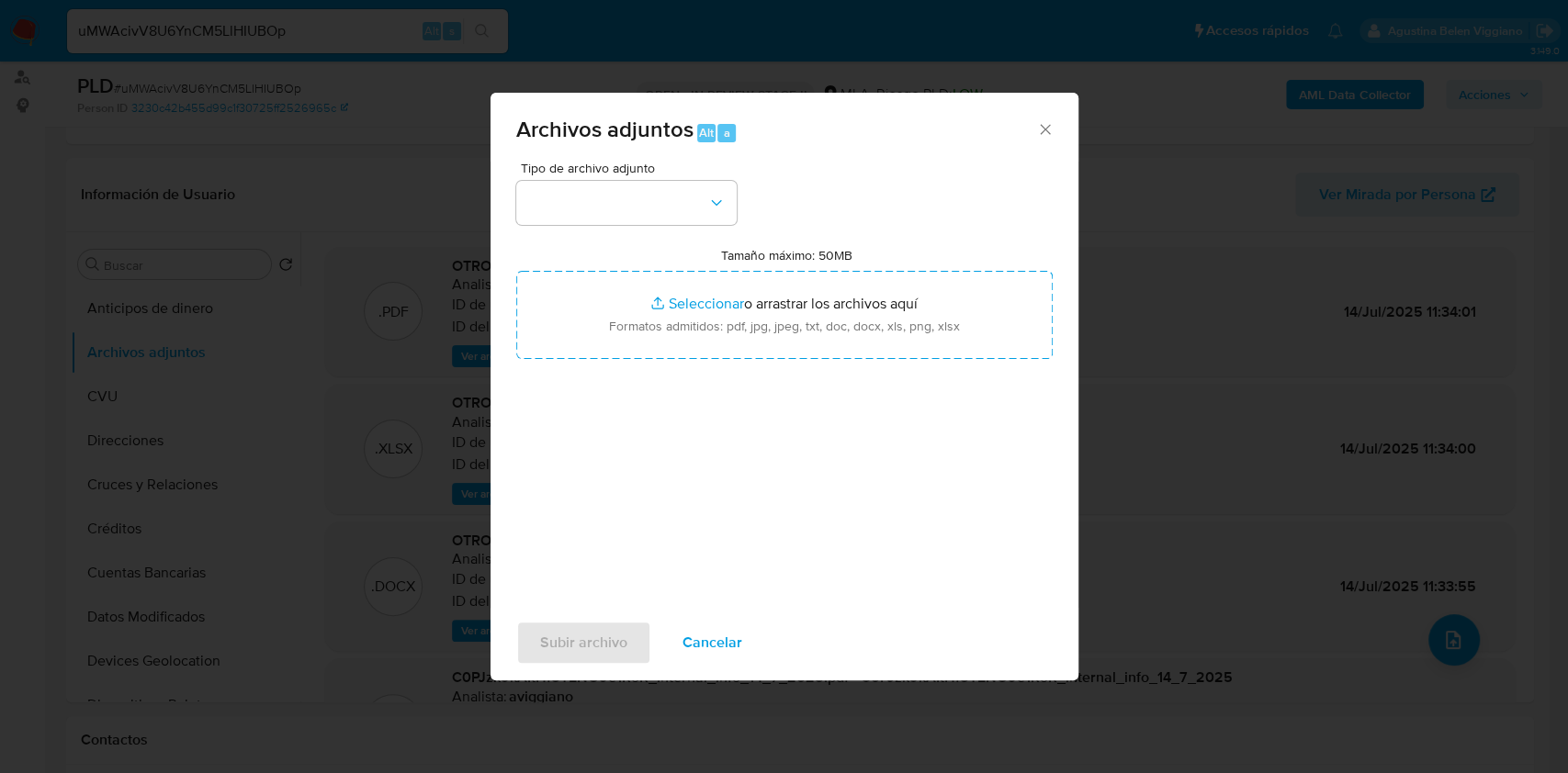 type on "C:\fakepath\Movimientos- 46801610.xlsx" 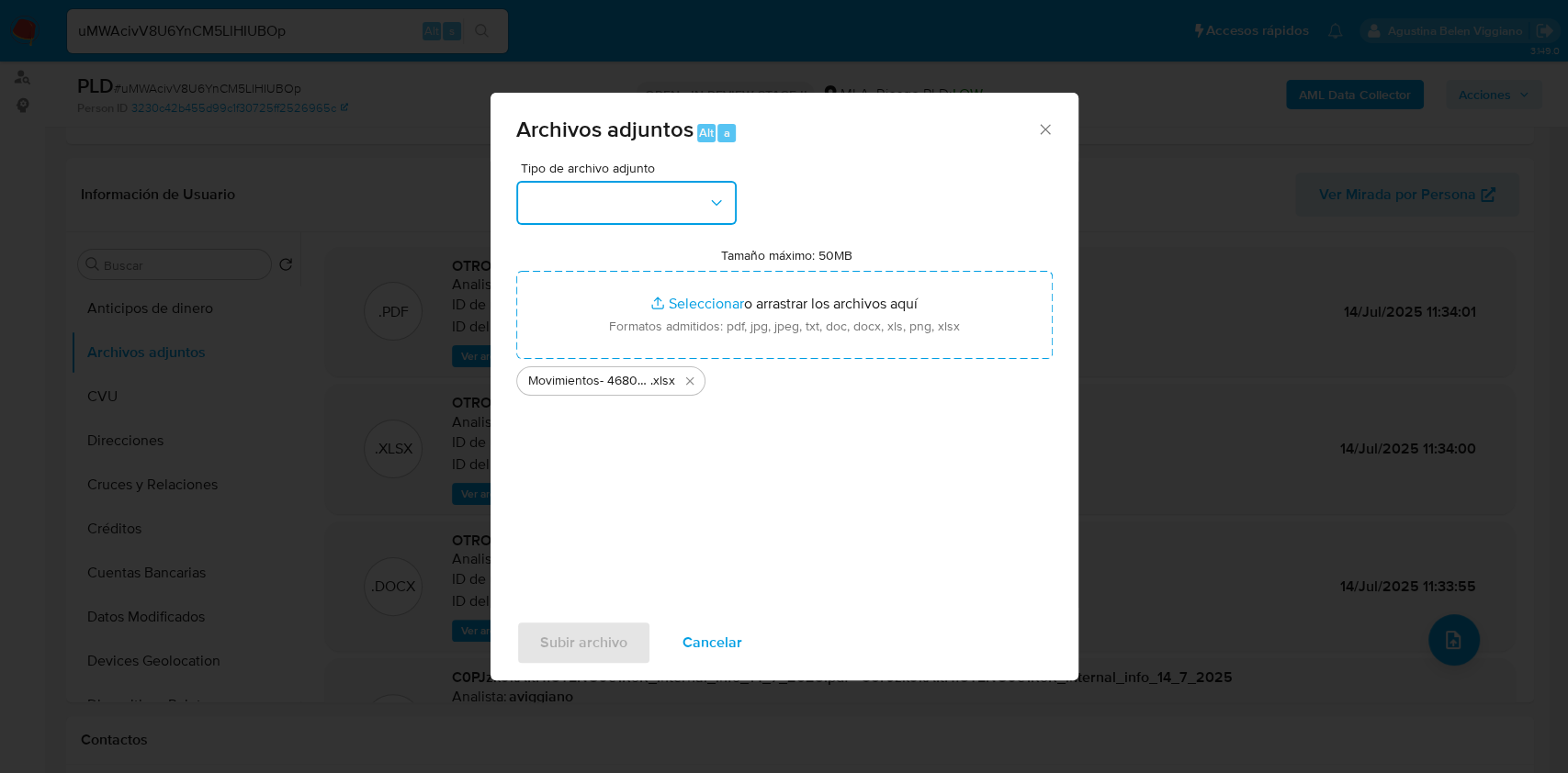 click at bounding box center (626, 203) 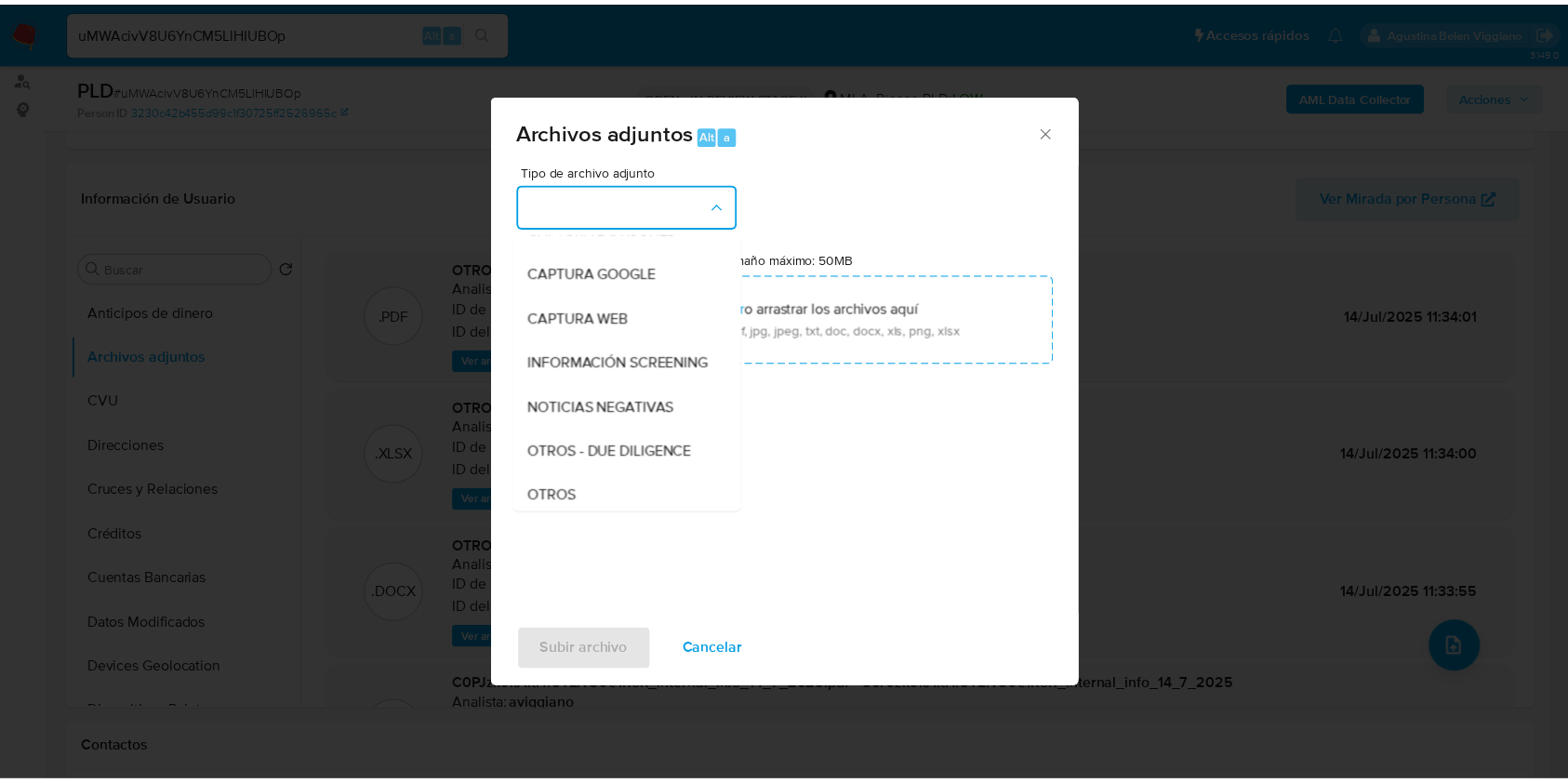 scroll, scrollTop: 247, scrollLeft: 0, axis: vertical 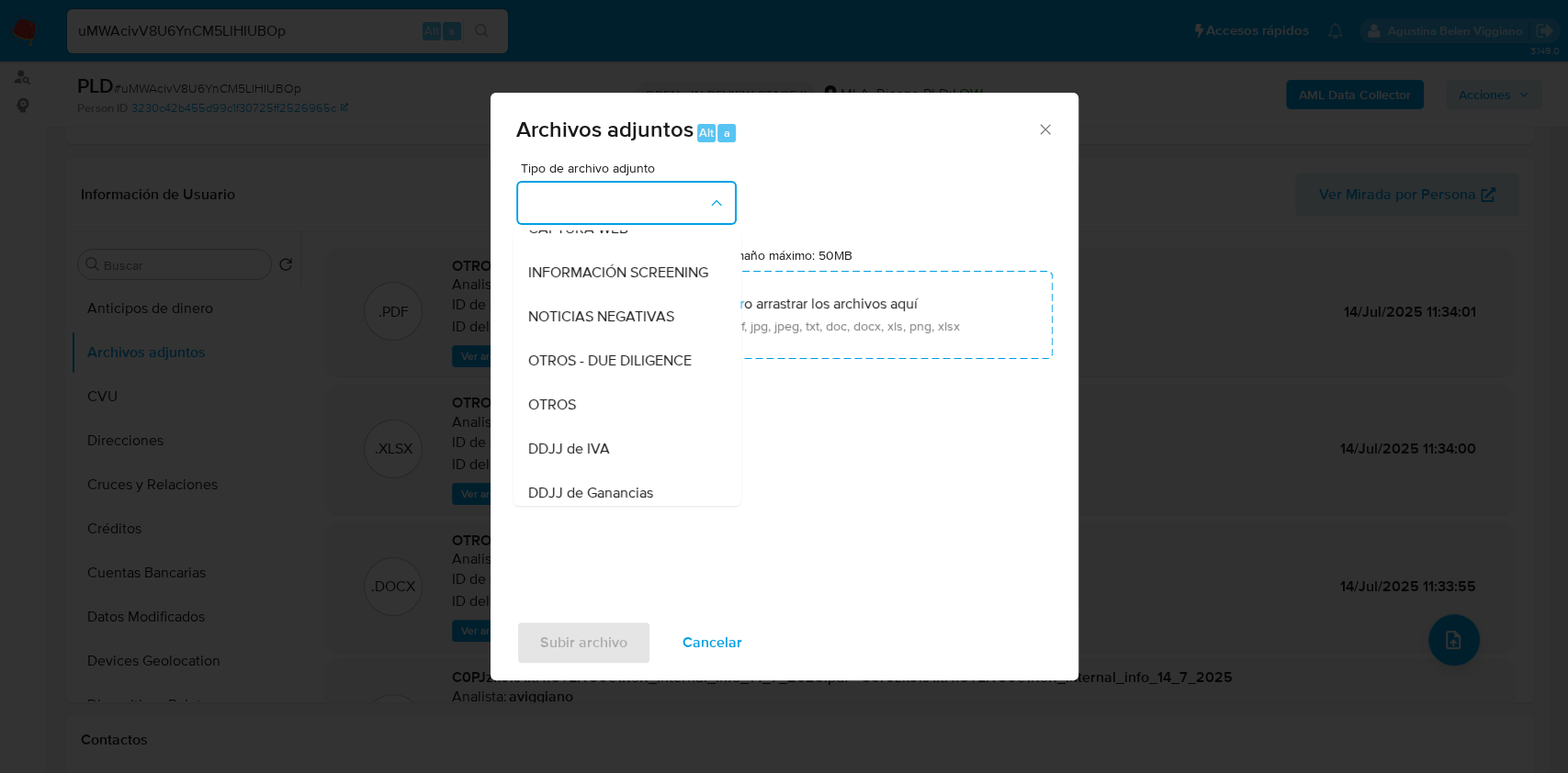 drag, startPoint x: 565, startPoint y: 425, endPoint x: 605, endPoint y: 537, distance: 118.92855 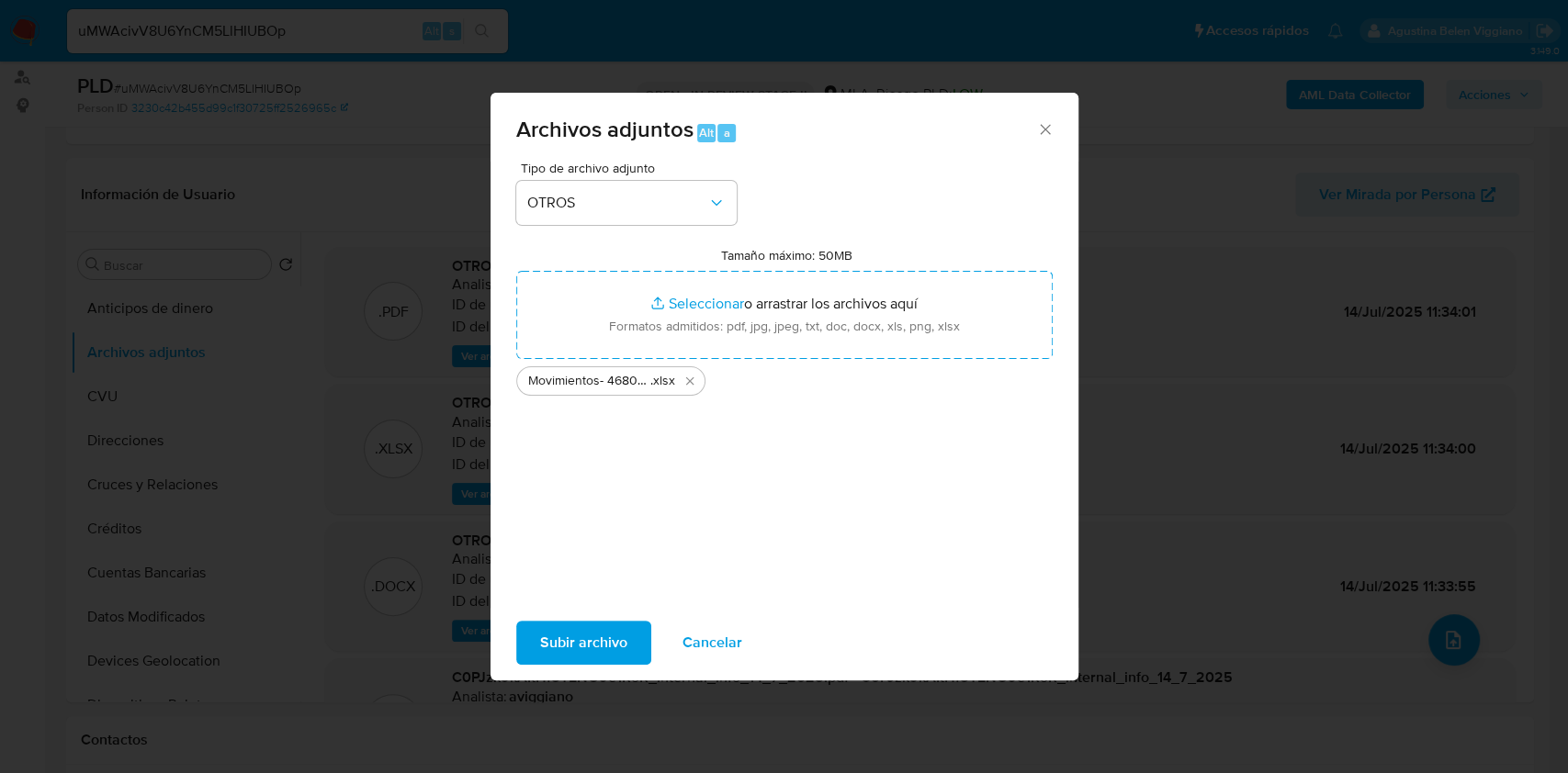 click on "Subir archivo Cancelar" at bounding box center [784, 643] 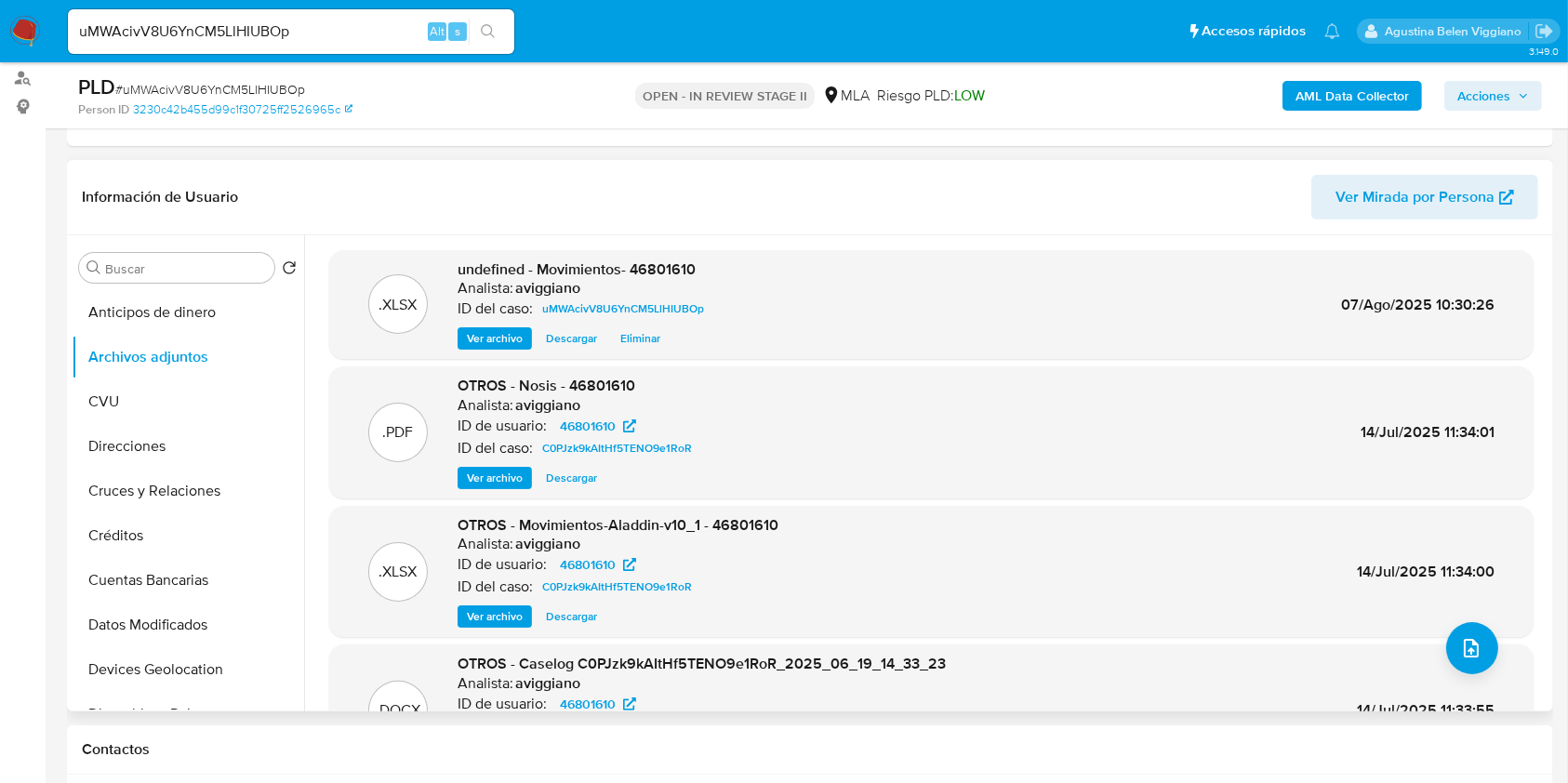 click on "undefined - Movimientos- 46801610" at bounding box center (577, 269) 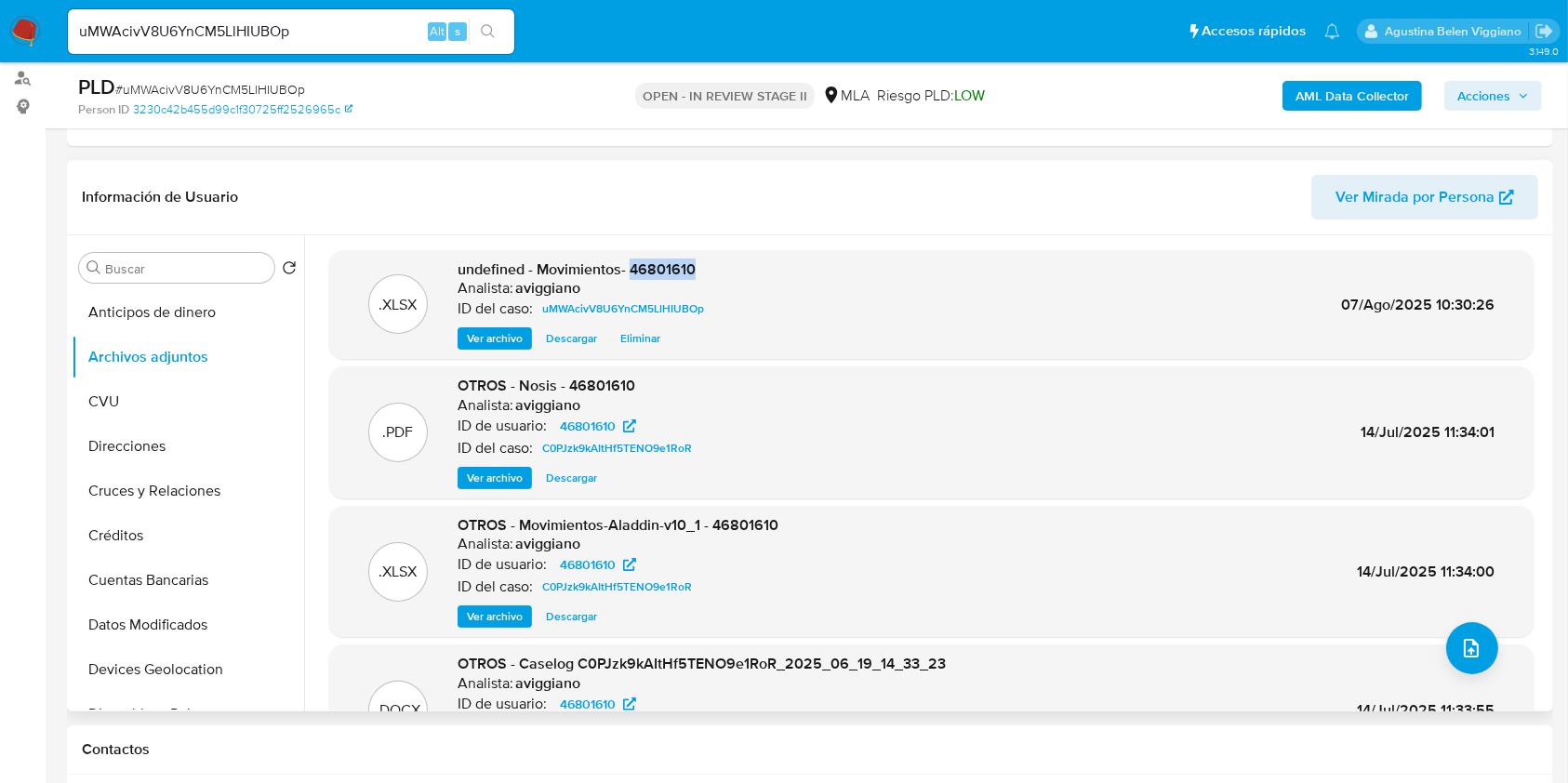 click on "undefined - Movimientos- 46801610" at bounding box center [577, 269] 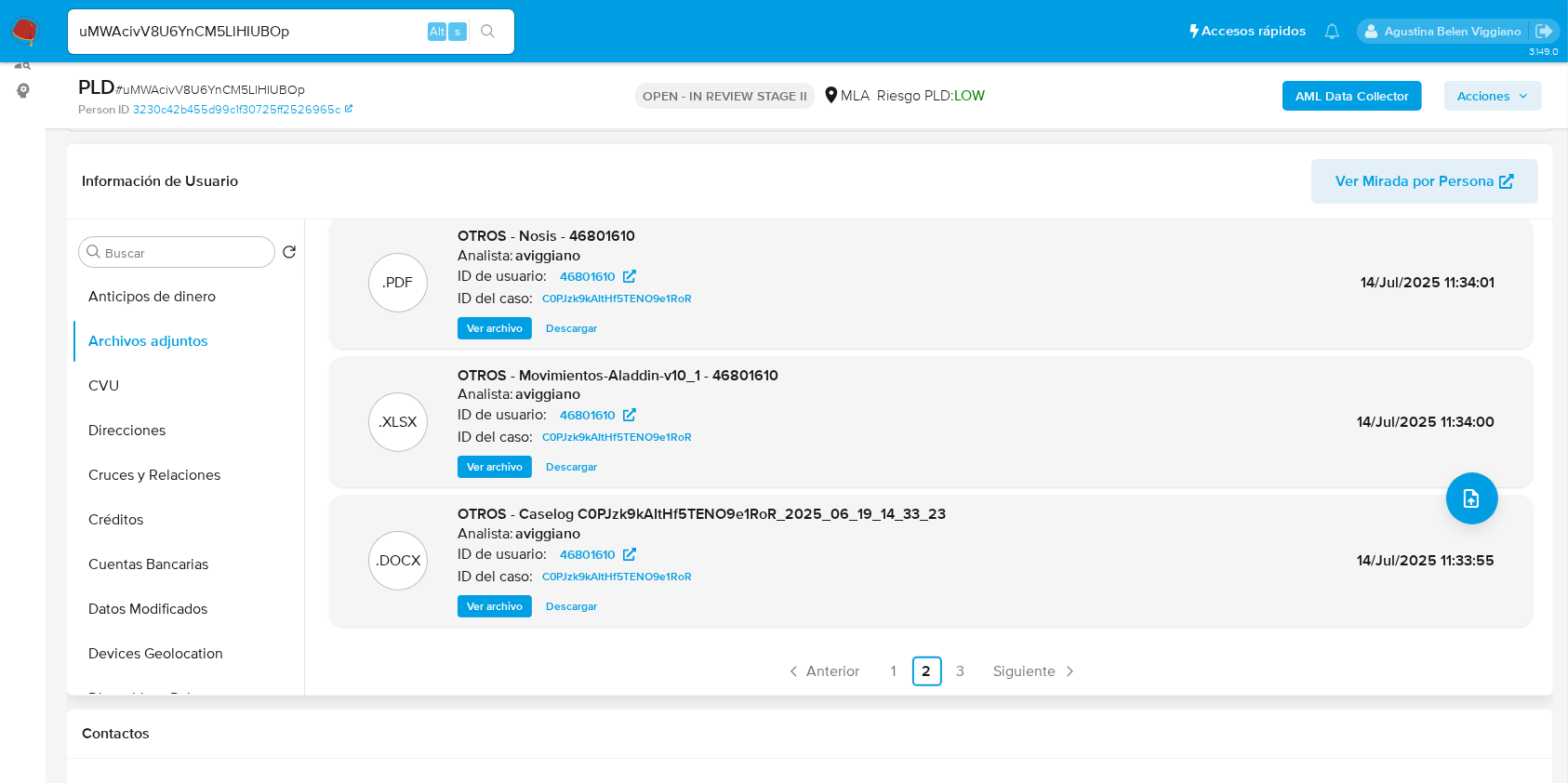 scroll, scrollTop: 247, scrollLeft: 0, axis: vertical 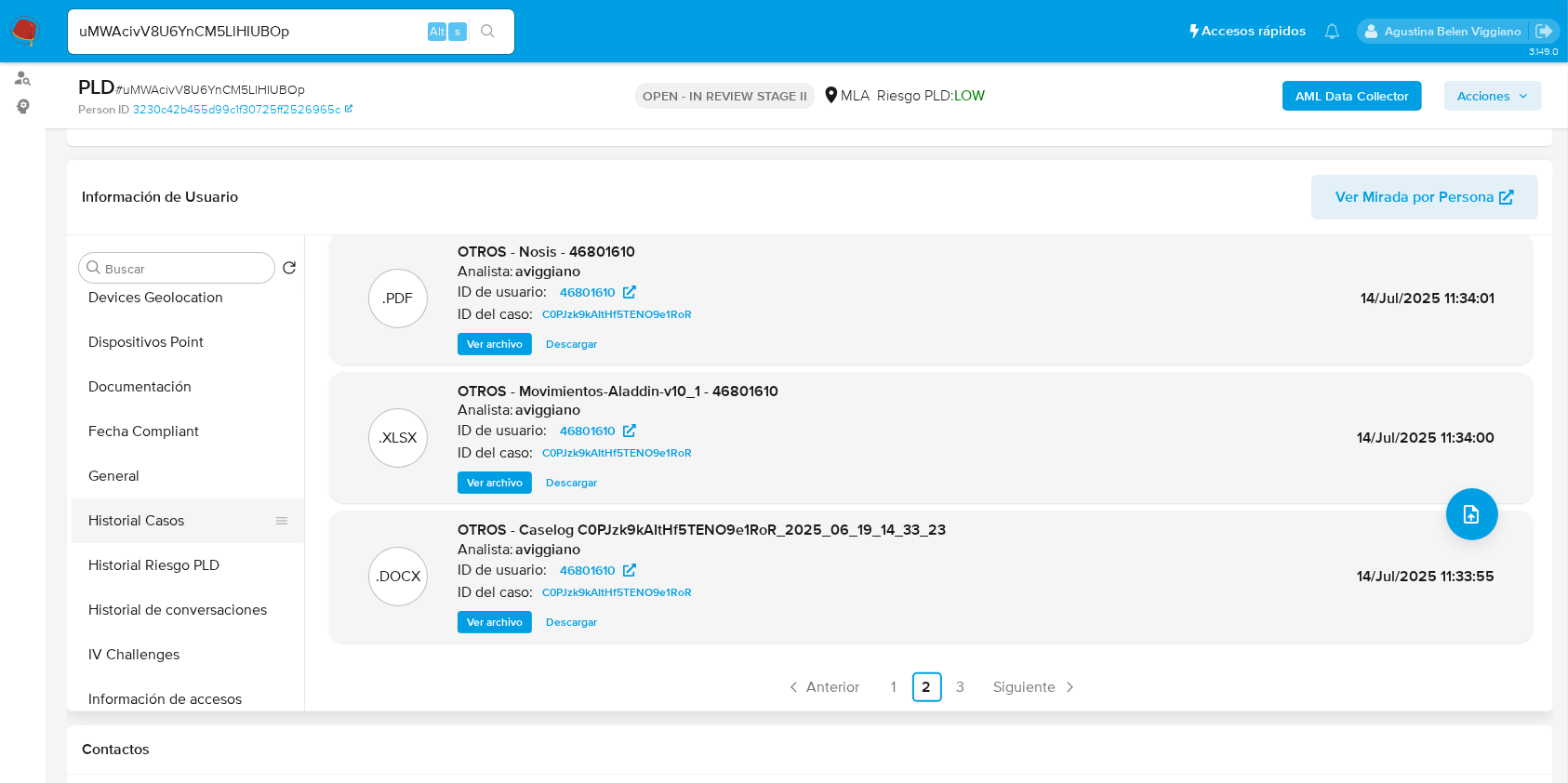 click on "Historial Casos" at bounding box center (180, 521) 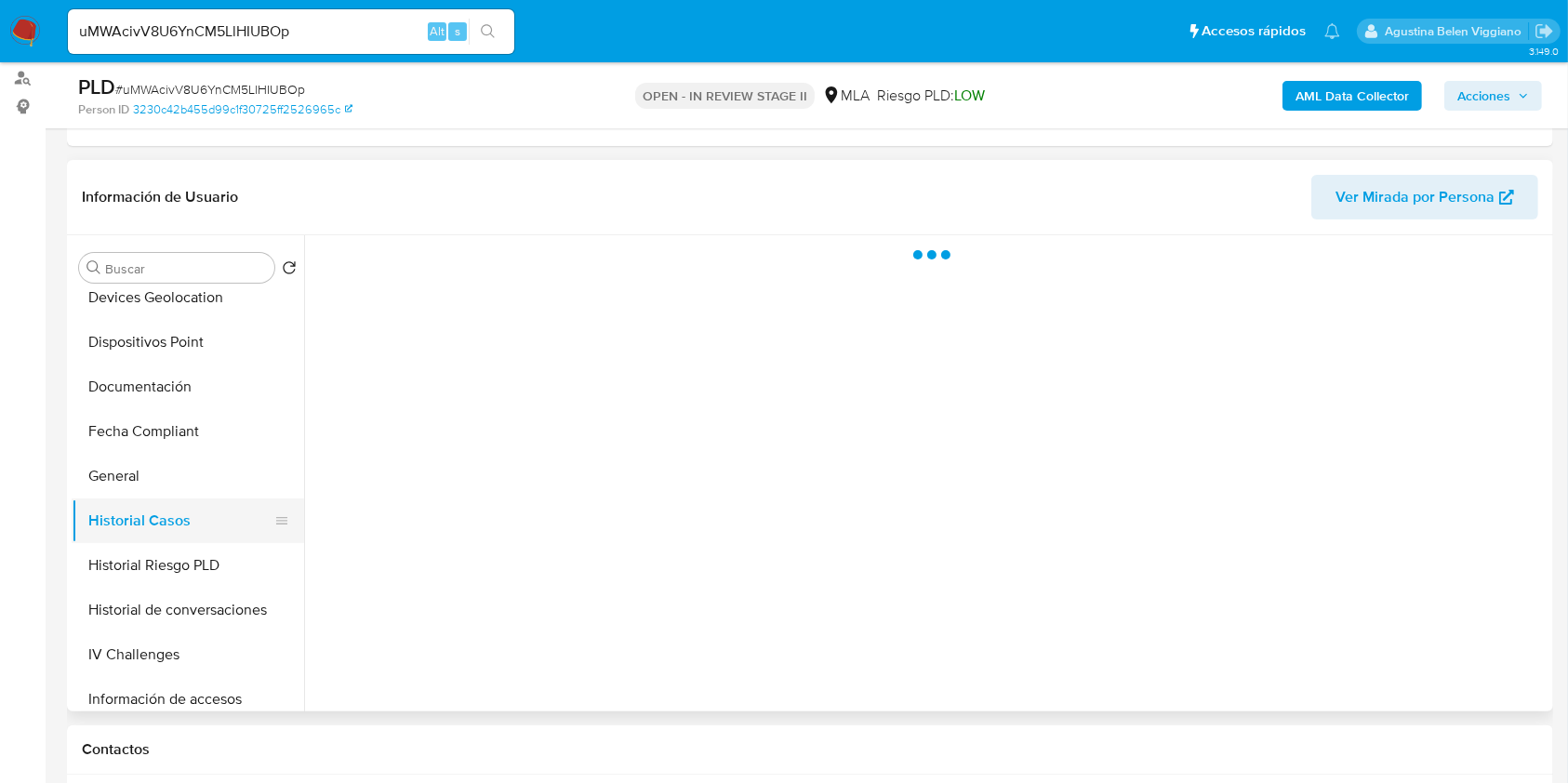 scroll, scrollTop: 0, scrollLeft: 0, axis: both 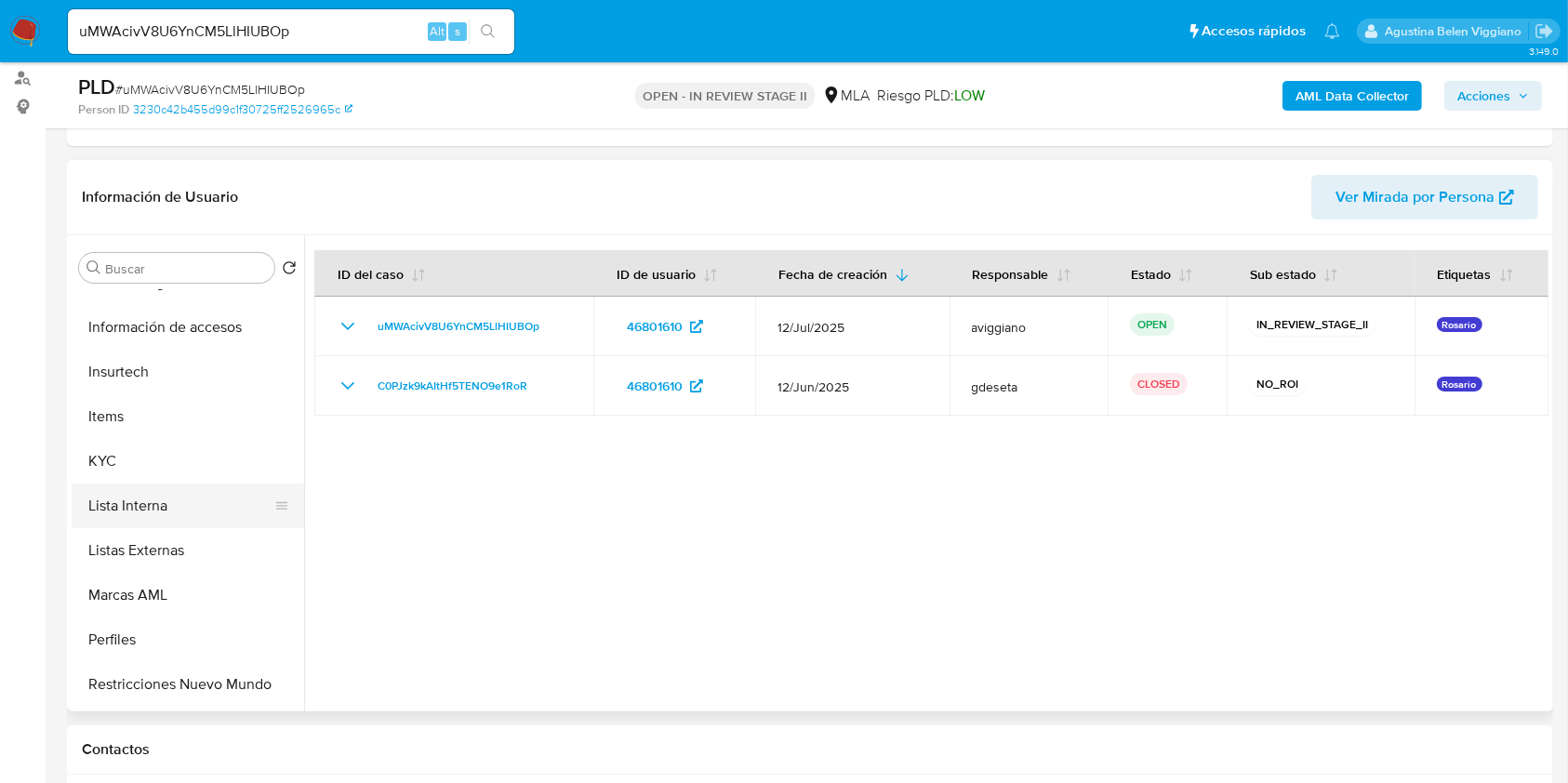 drag, startPoint x: 153, startPoint y: 475, endPoint x: 201, endPoint y: 503, distance: 55.569776 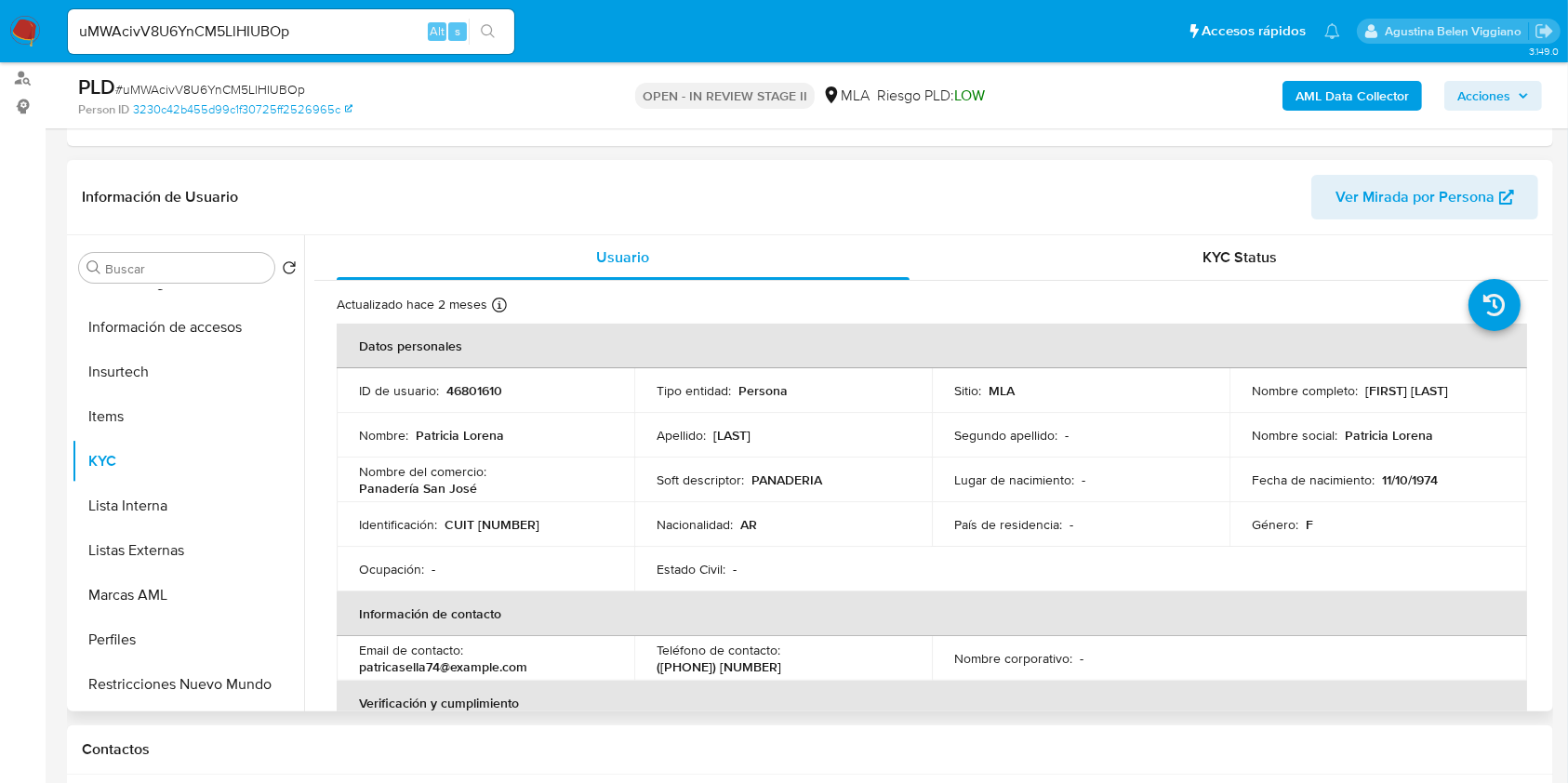 click on "ID de usuario :    46801610" at bounding box center [485, 391] 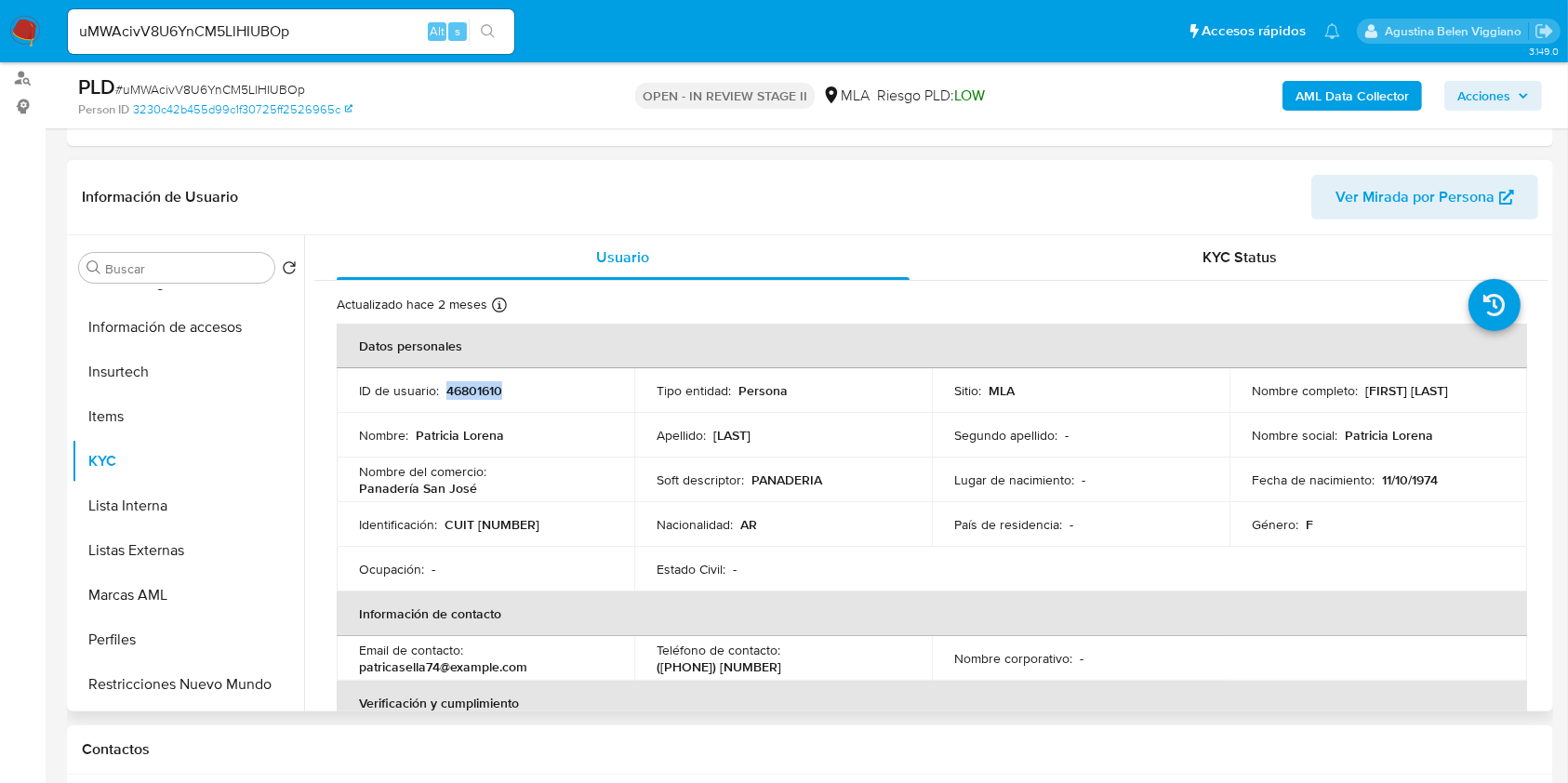 click on "46801610" at bounding box center [474, 391] 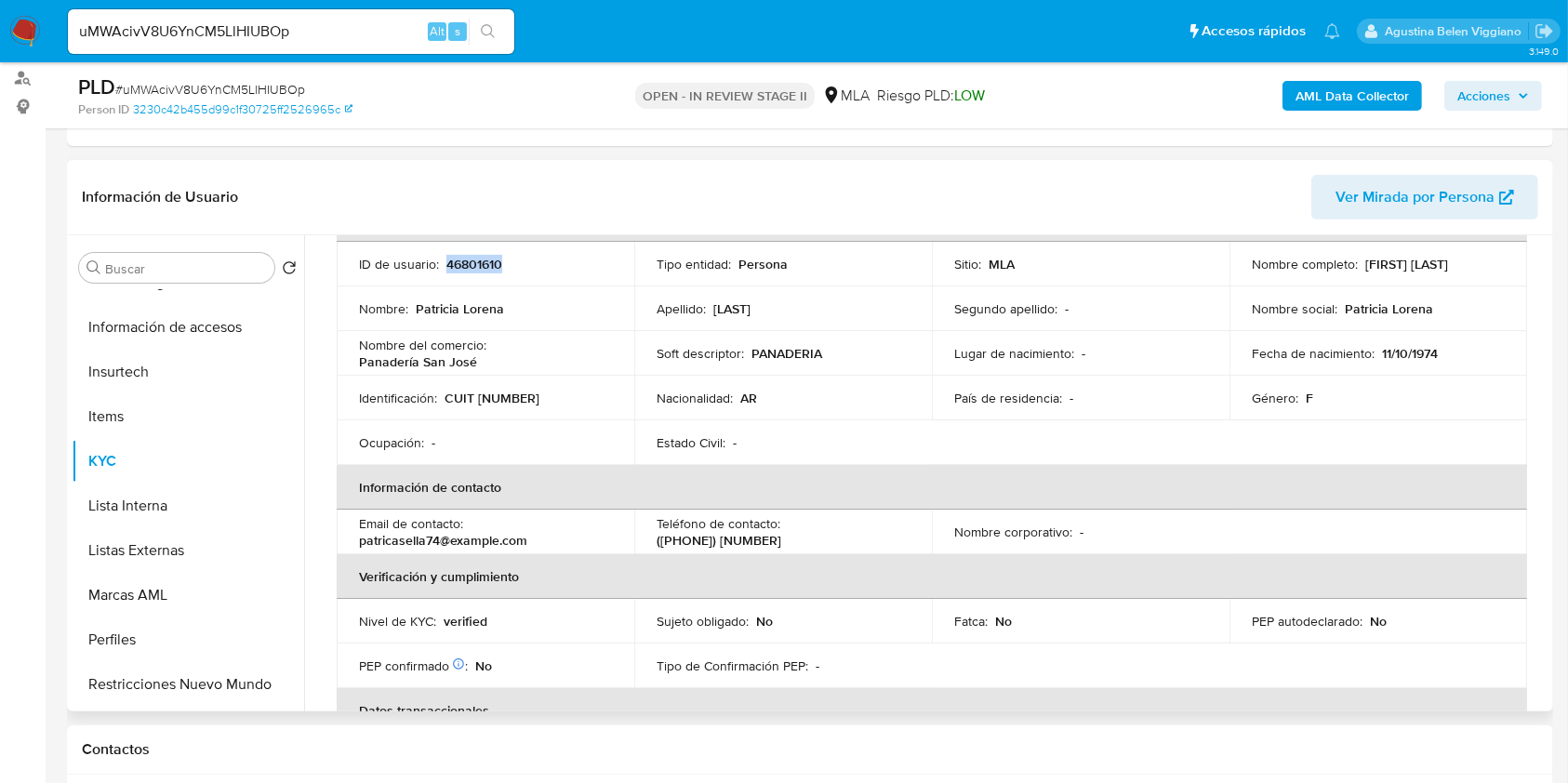 scroll, scrollTop: 0, scrollLeft: 0, axis: both 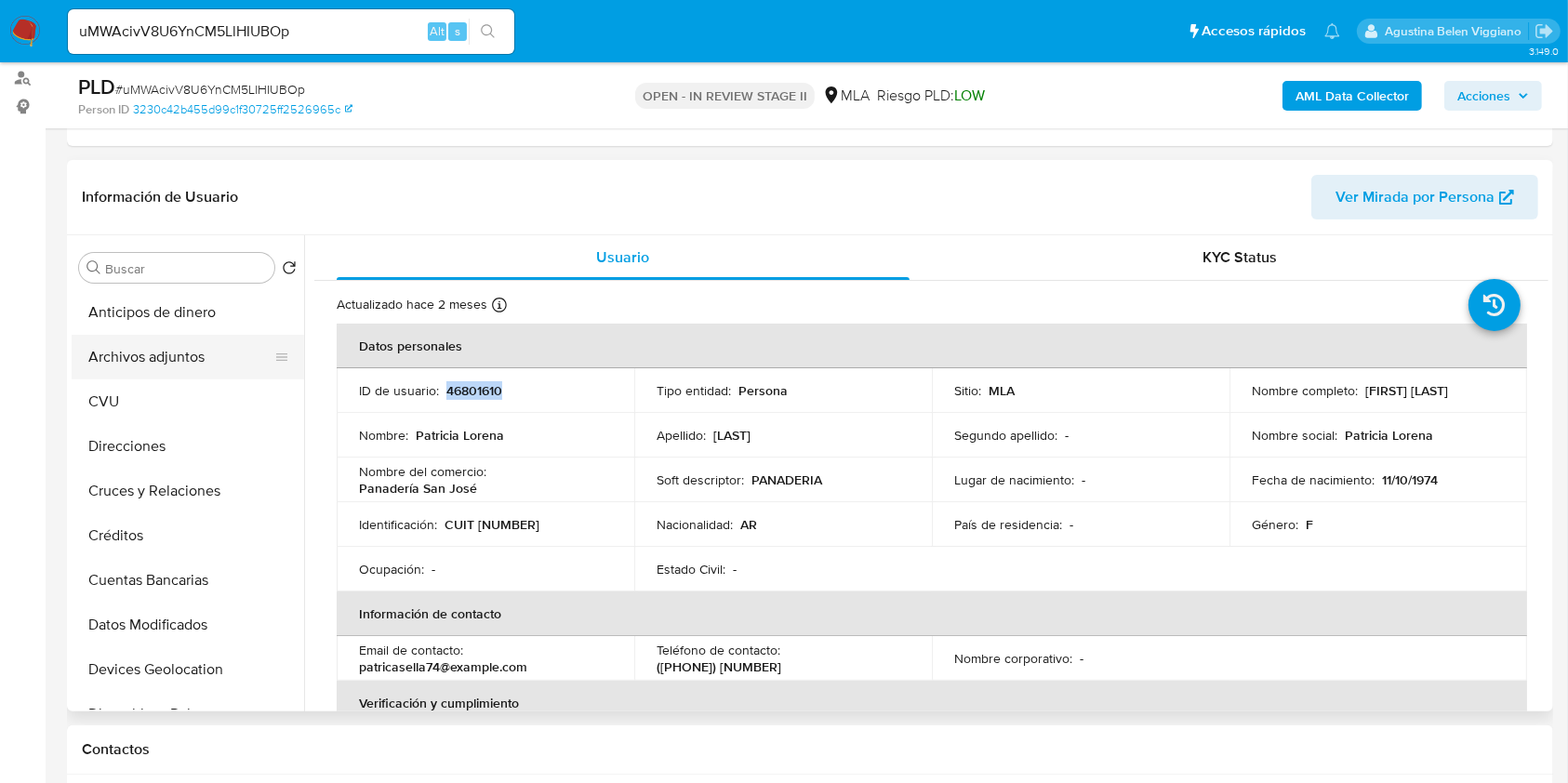 click on "Archivos adjuntos" at bounding box center (180, 357) 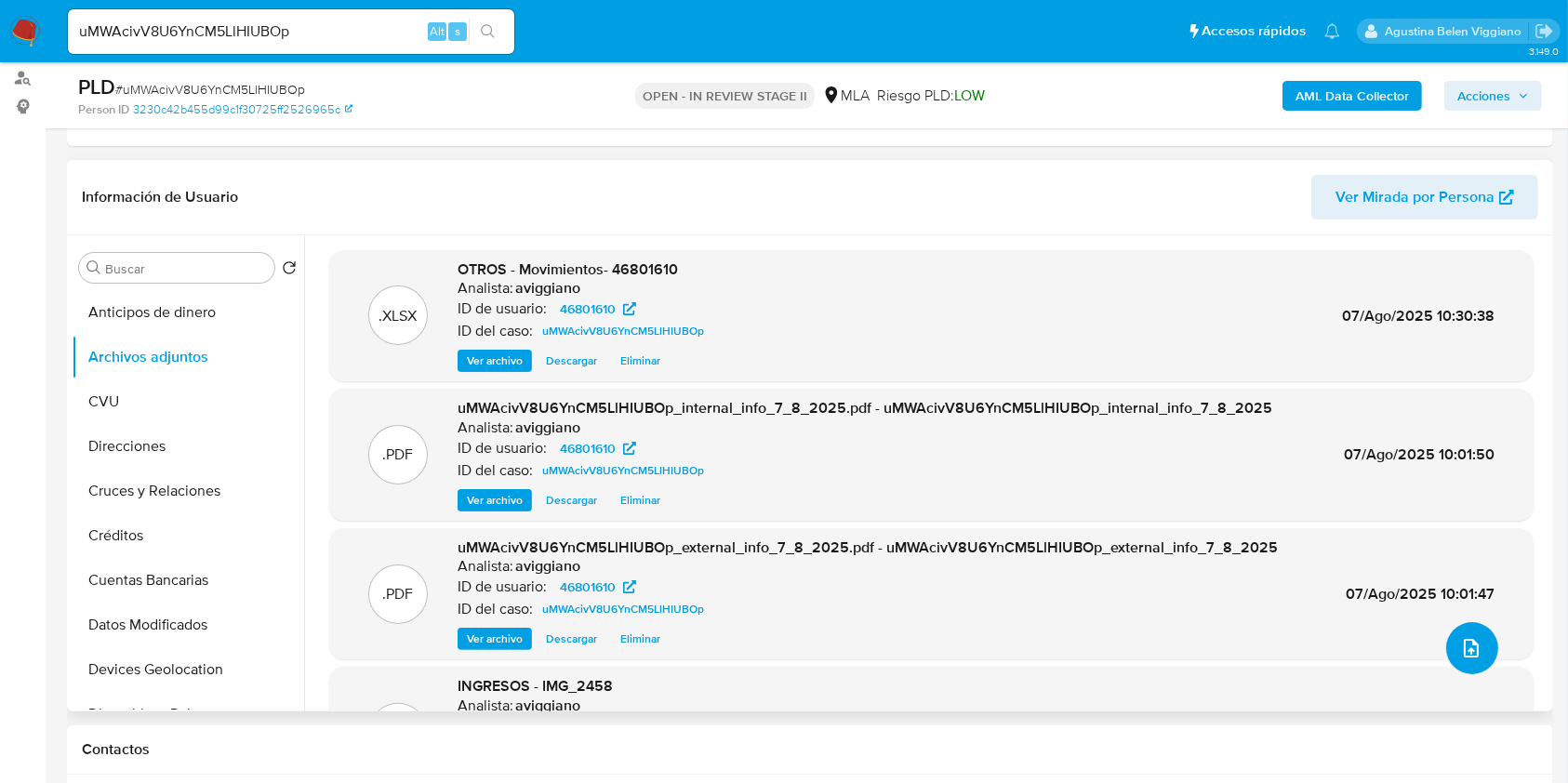 click 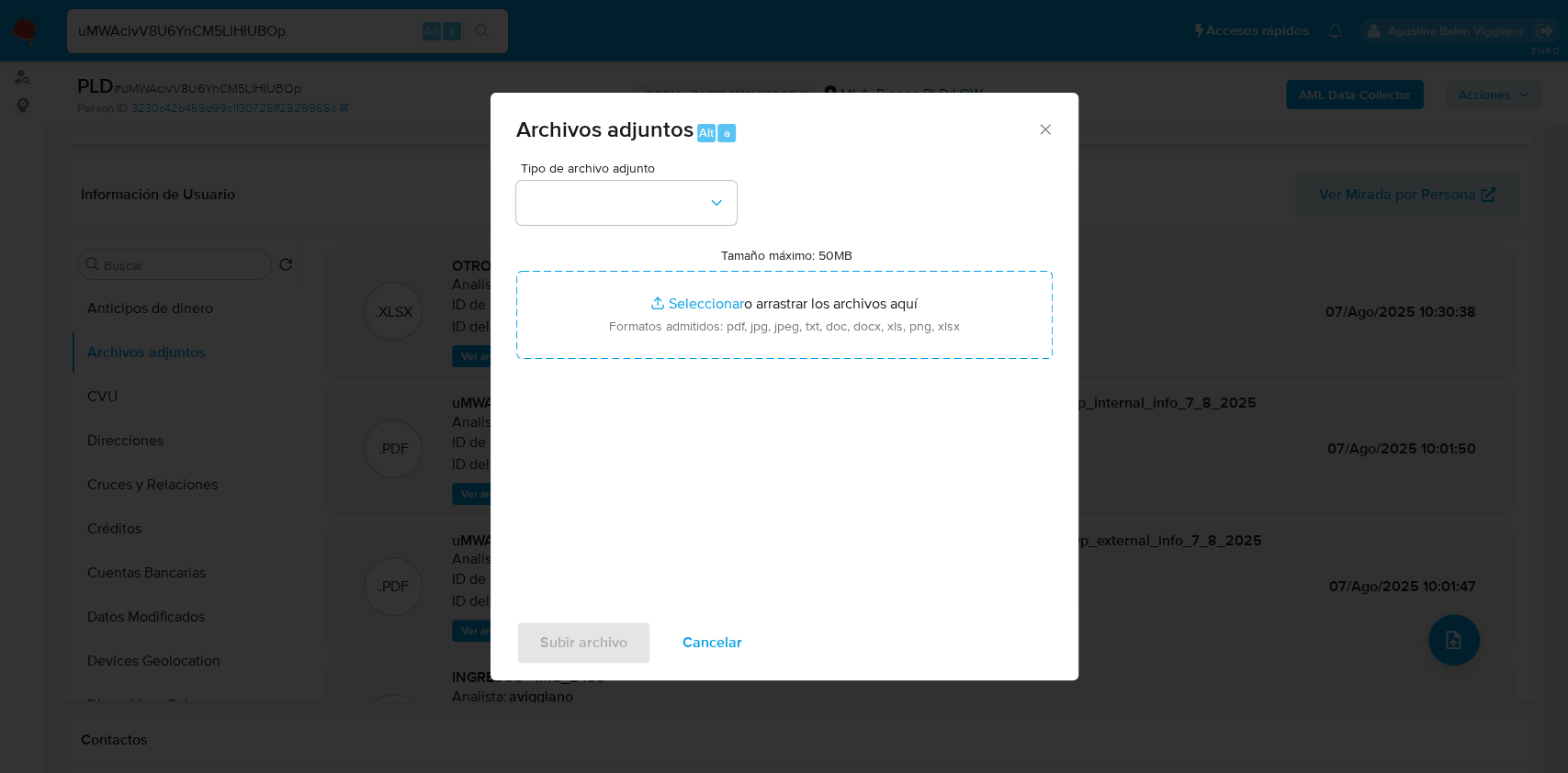 click on "Tipo de archivo adjunto Tamaño máximo: 50MB Seleccionar archivos Seleccionar  o arrastrar los archivos aquí Formatos admitidos: pdf, jpg, jpeg, txt, doc, docx, xls, png, xlsx" at bounding box center [784, 378] 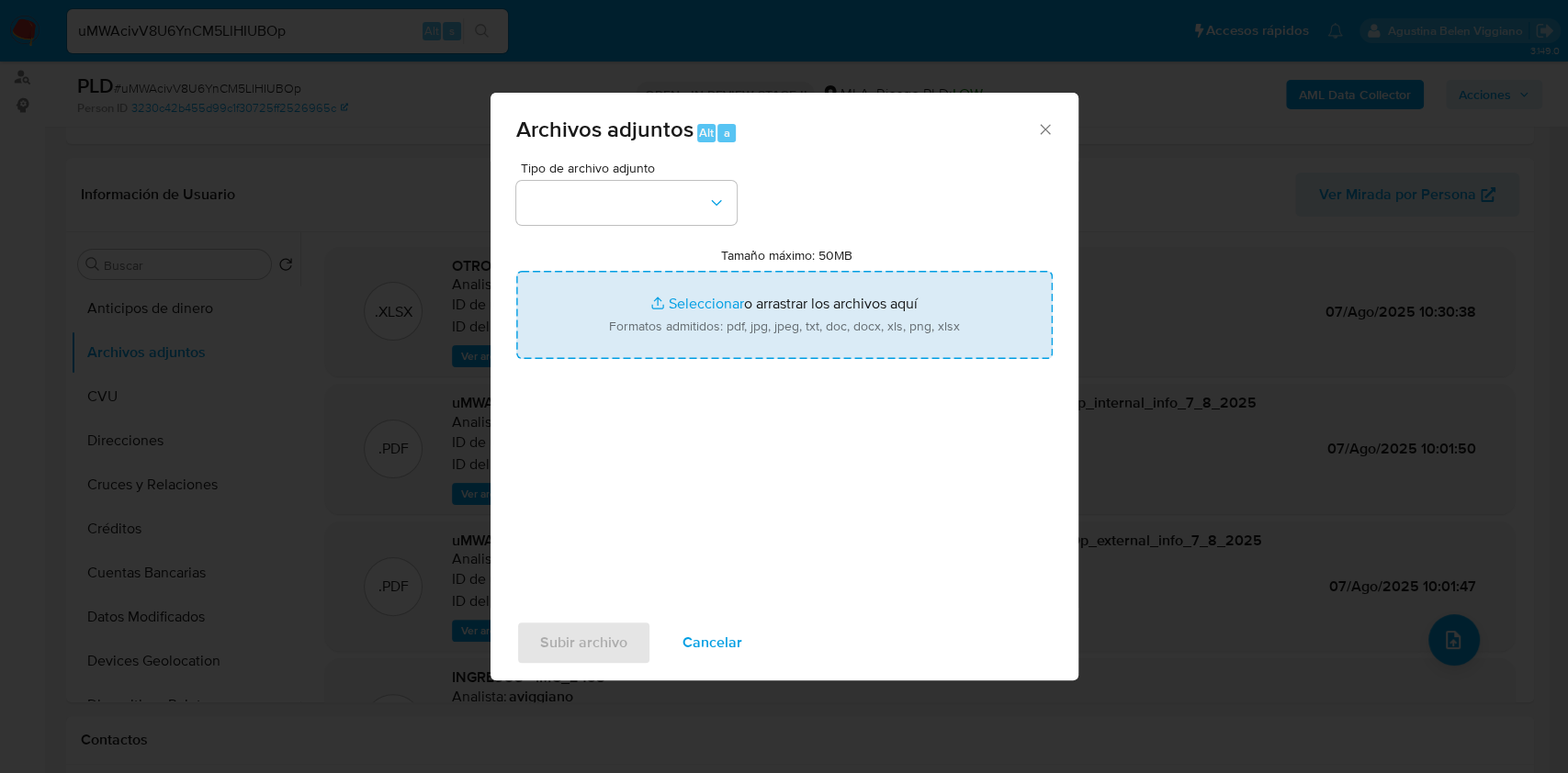 click on "Tamaño máximo: 50MB Seleccionar archivos" at bounding box center (784, 315) 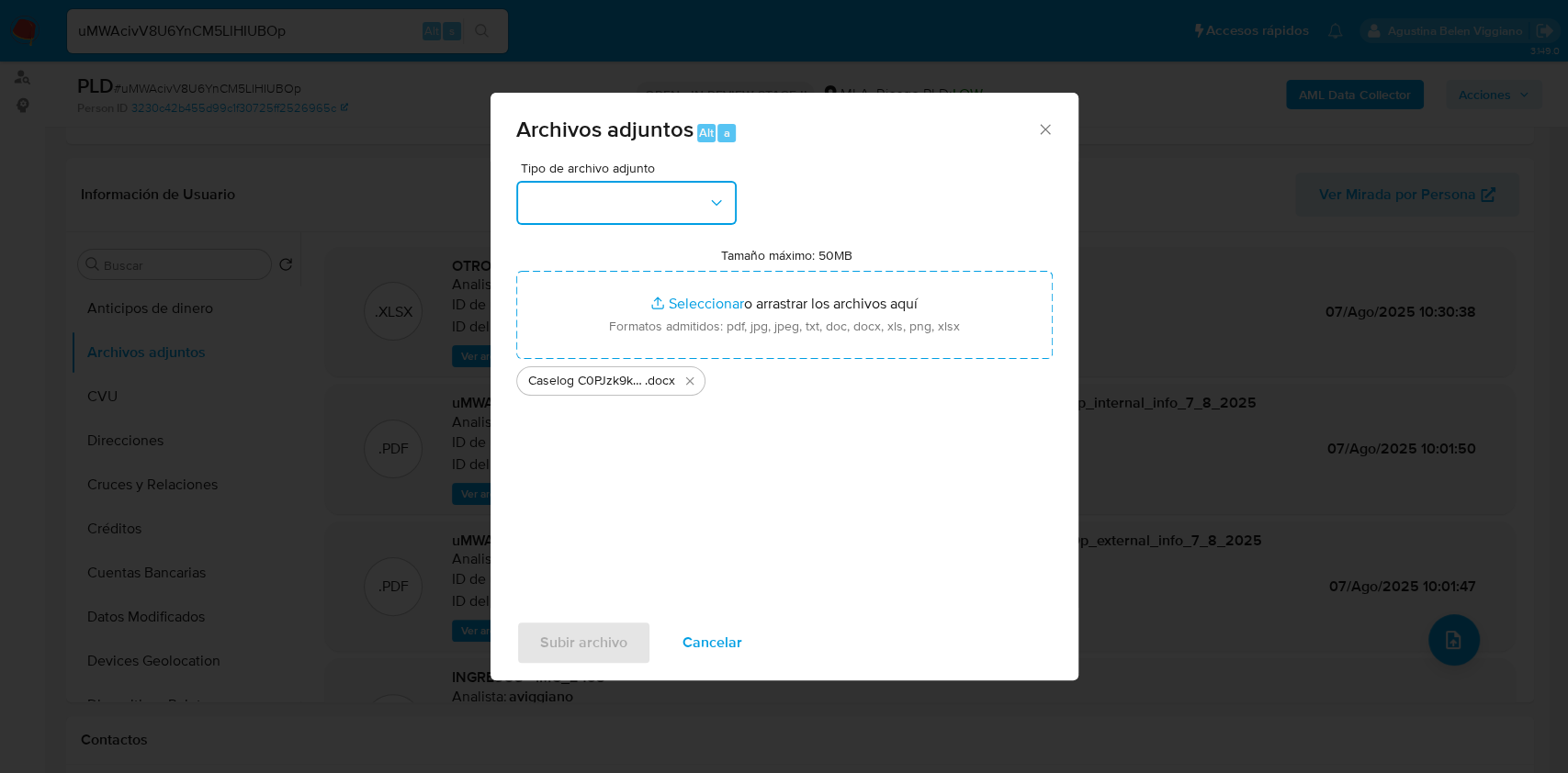 click at bounding box center (626, 203) 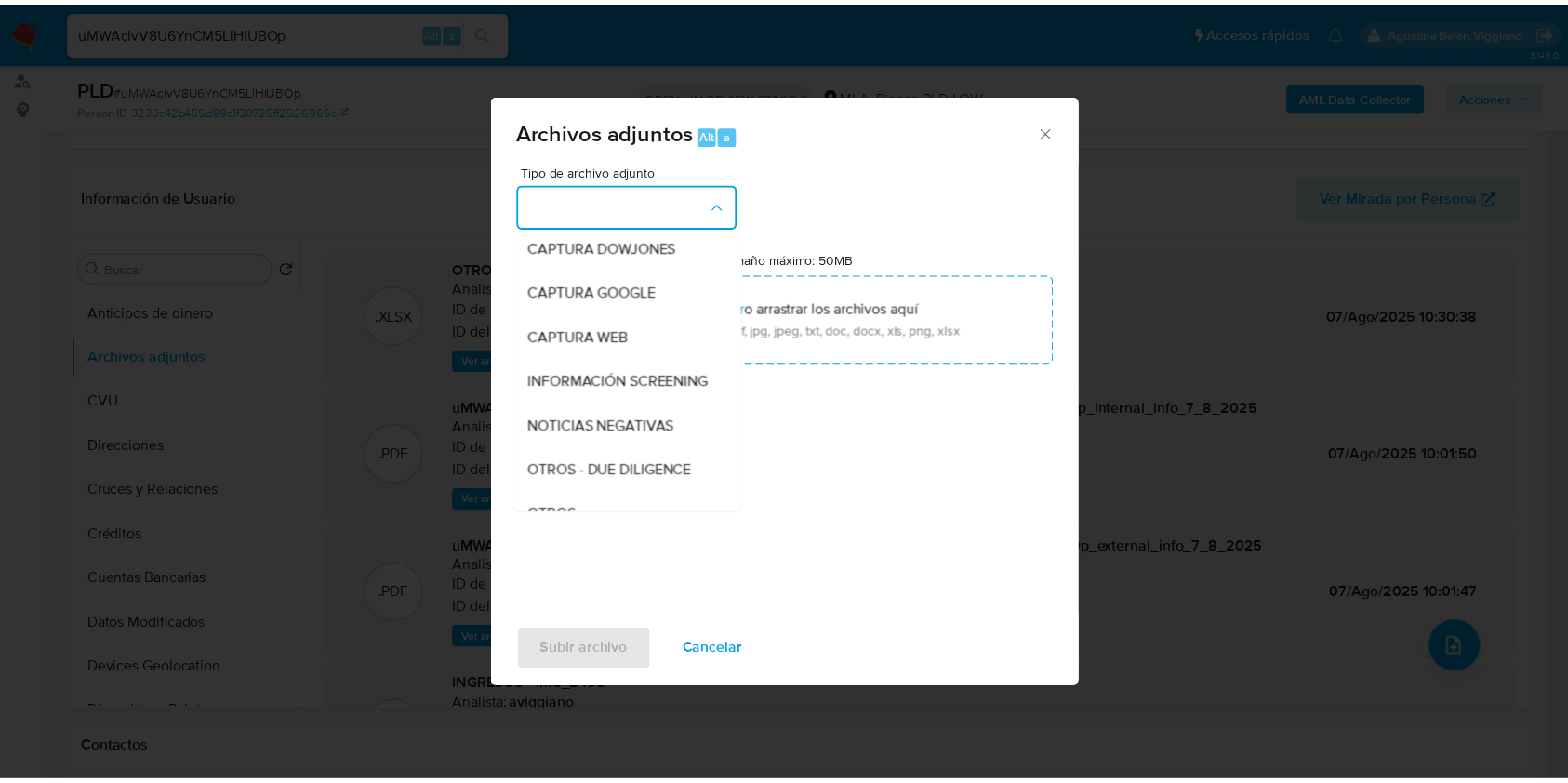 scroll, scrollTop: 372, scrollLeft: 0, axis: vertical 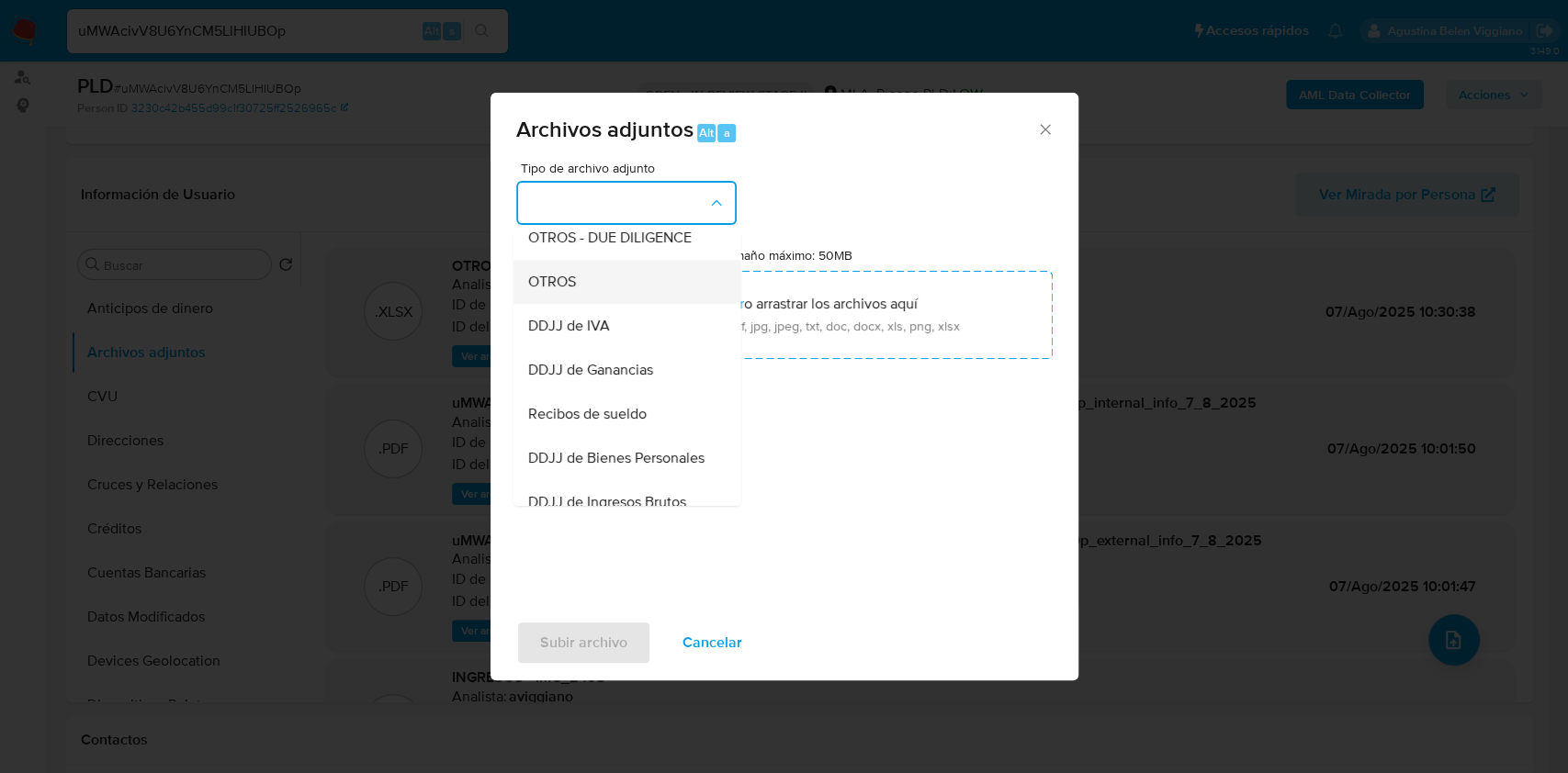 click on "OTROS" at bounding box center [551, 282] 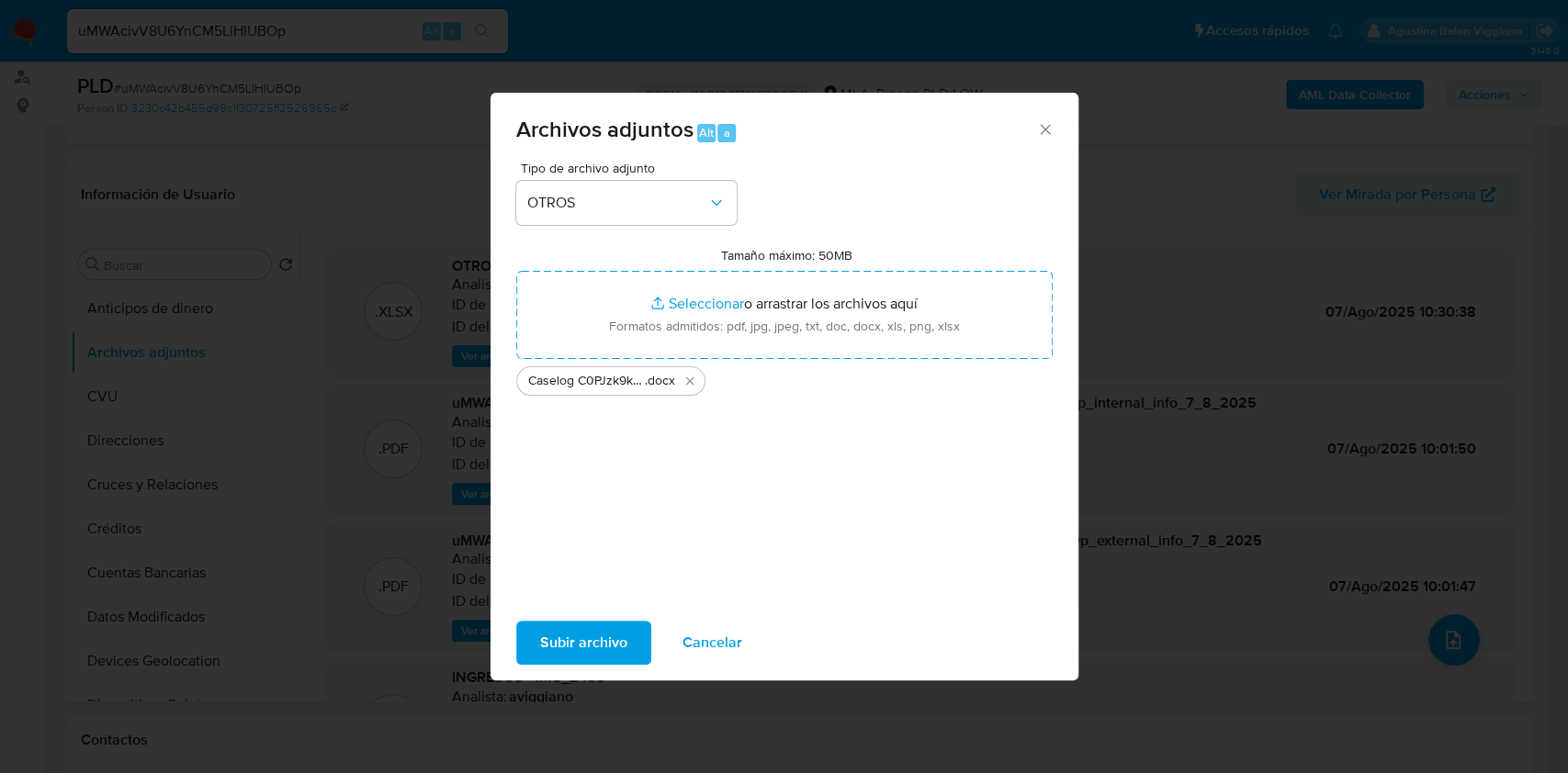 click on "Subir archivo" at bounding box center (583, 643) 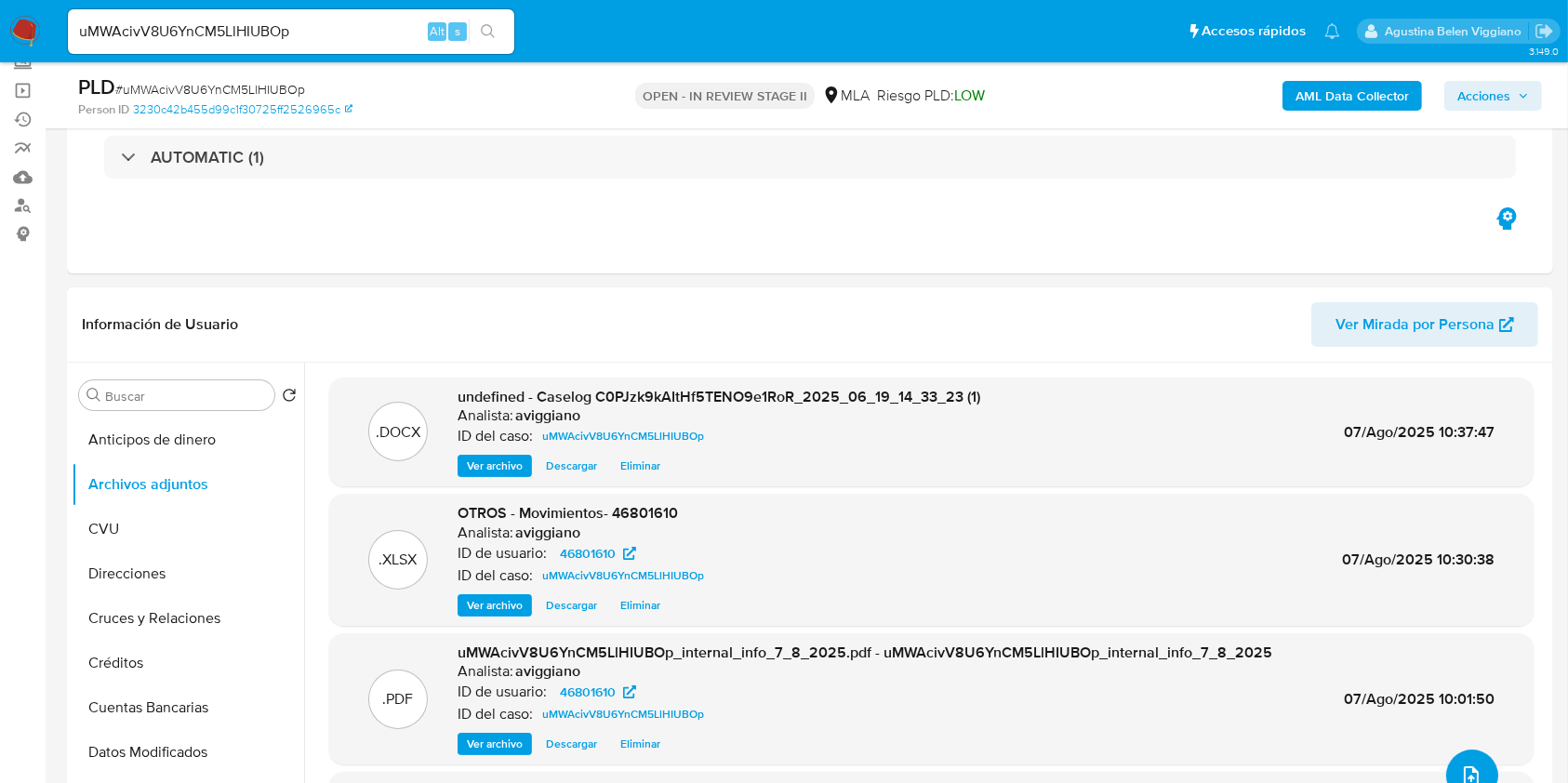 scroll, scrollTop: 0, scrollLeft: 0, axis: both 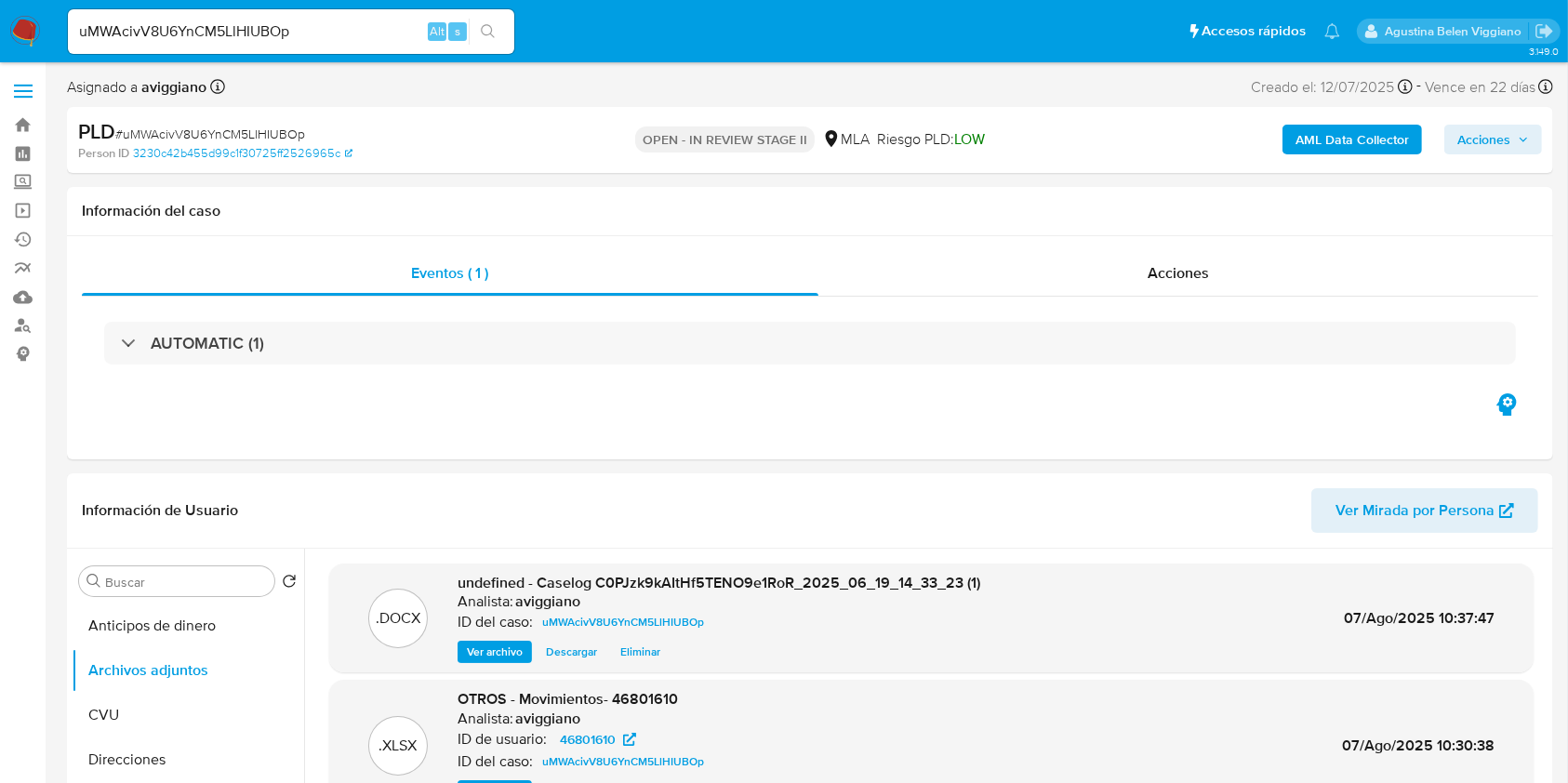 click on "Acciones" at bounding box center (1483, 139) 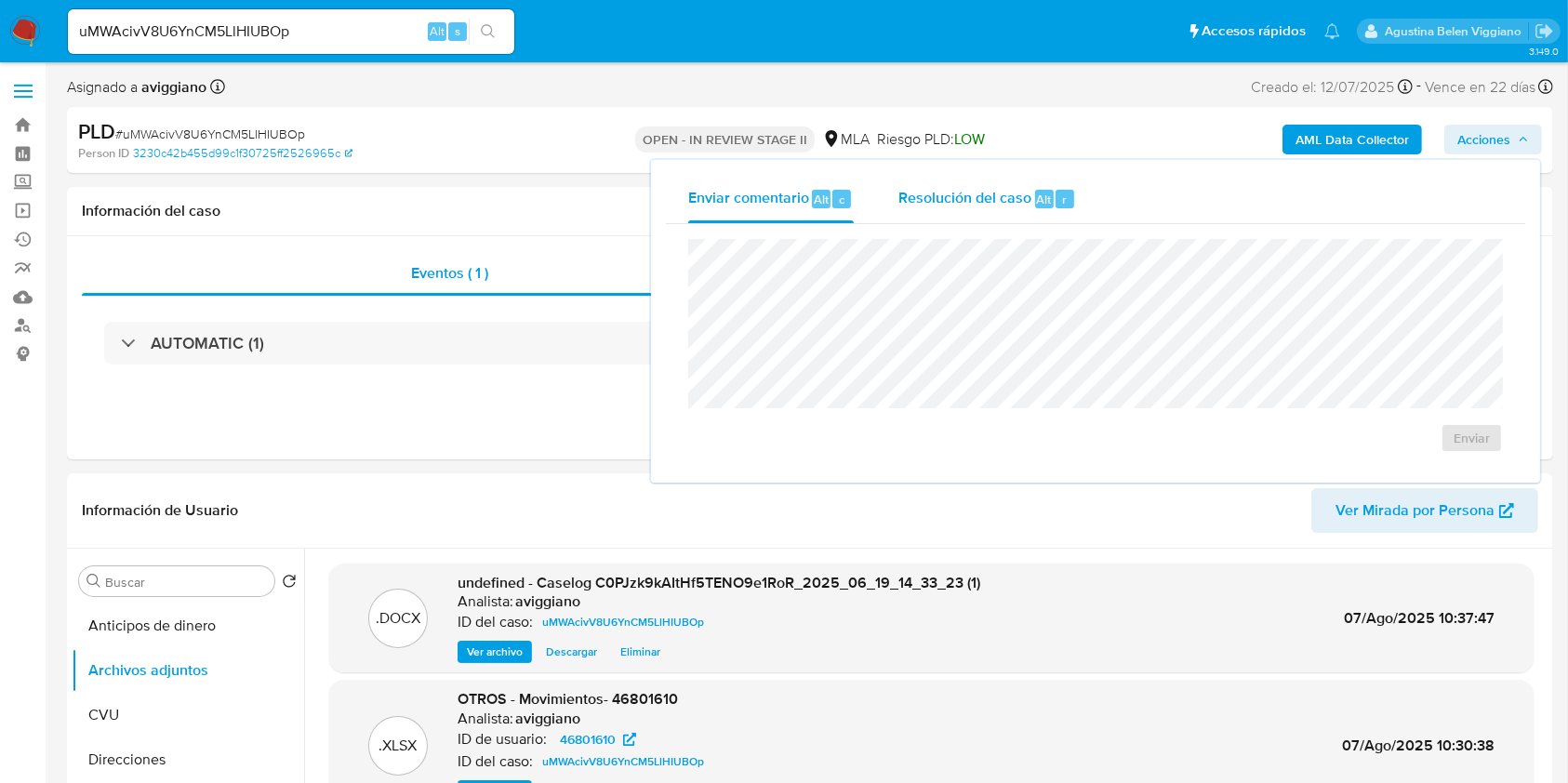 drag, startPoint x: 992, startPoint y: 193, endPoint x: 992, endPoint y: 205, distance: 12 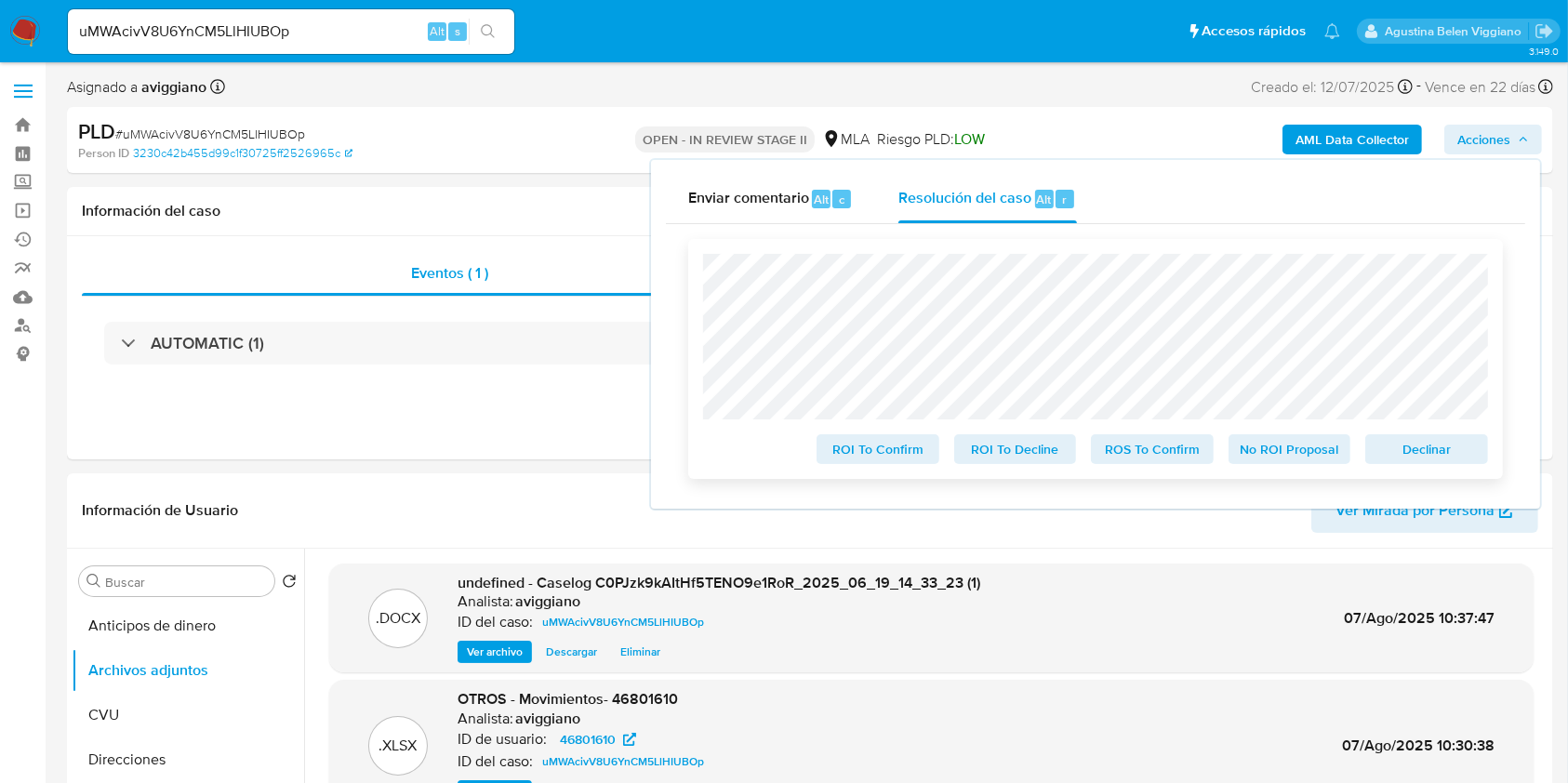 click on "Declinar" at bounding box center (1427, 449) 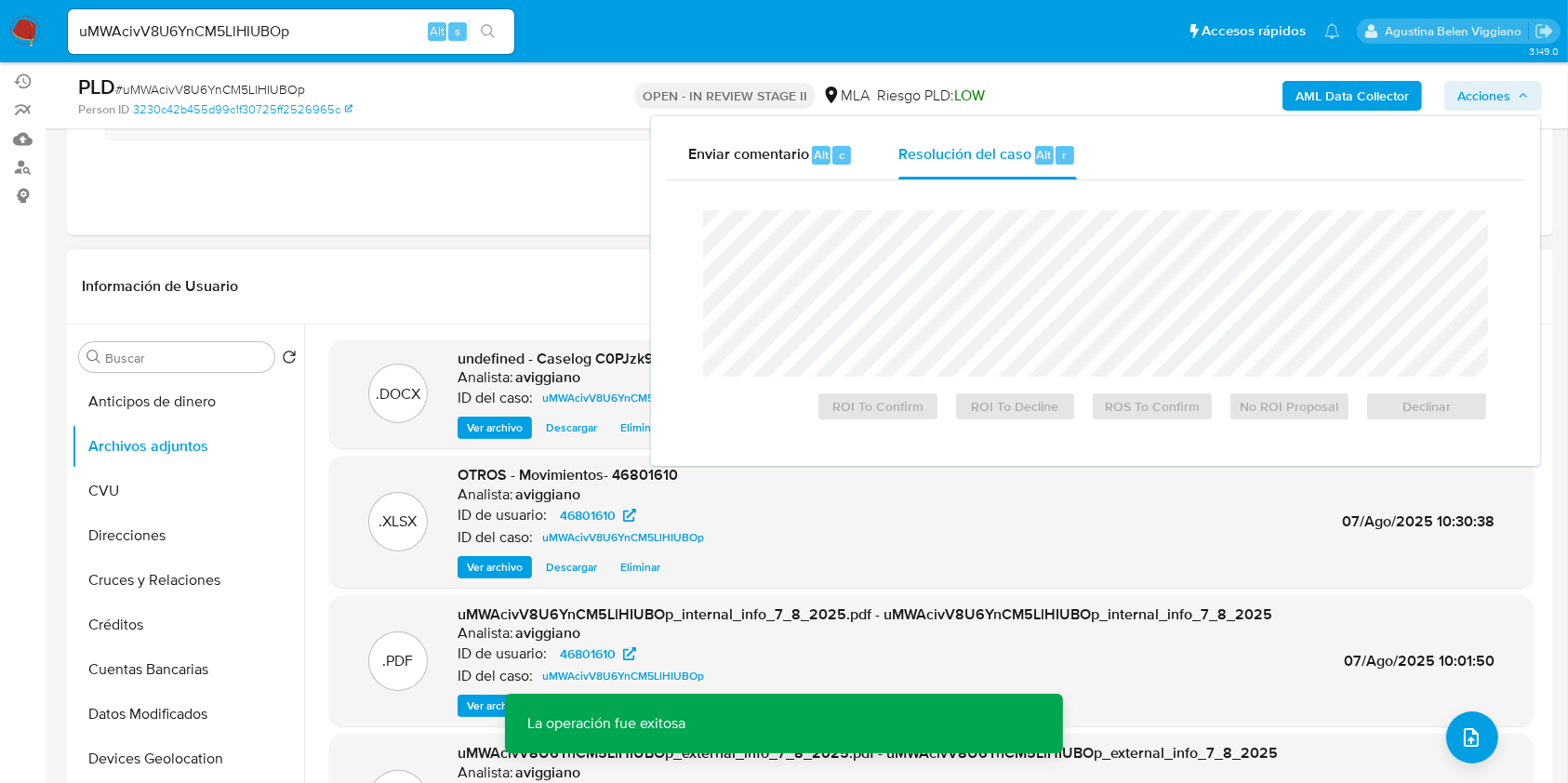 scroll, scrollTop: 247, scrollLeft: 0, axis: vertical 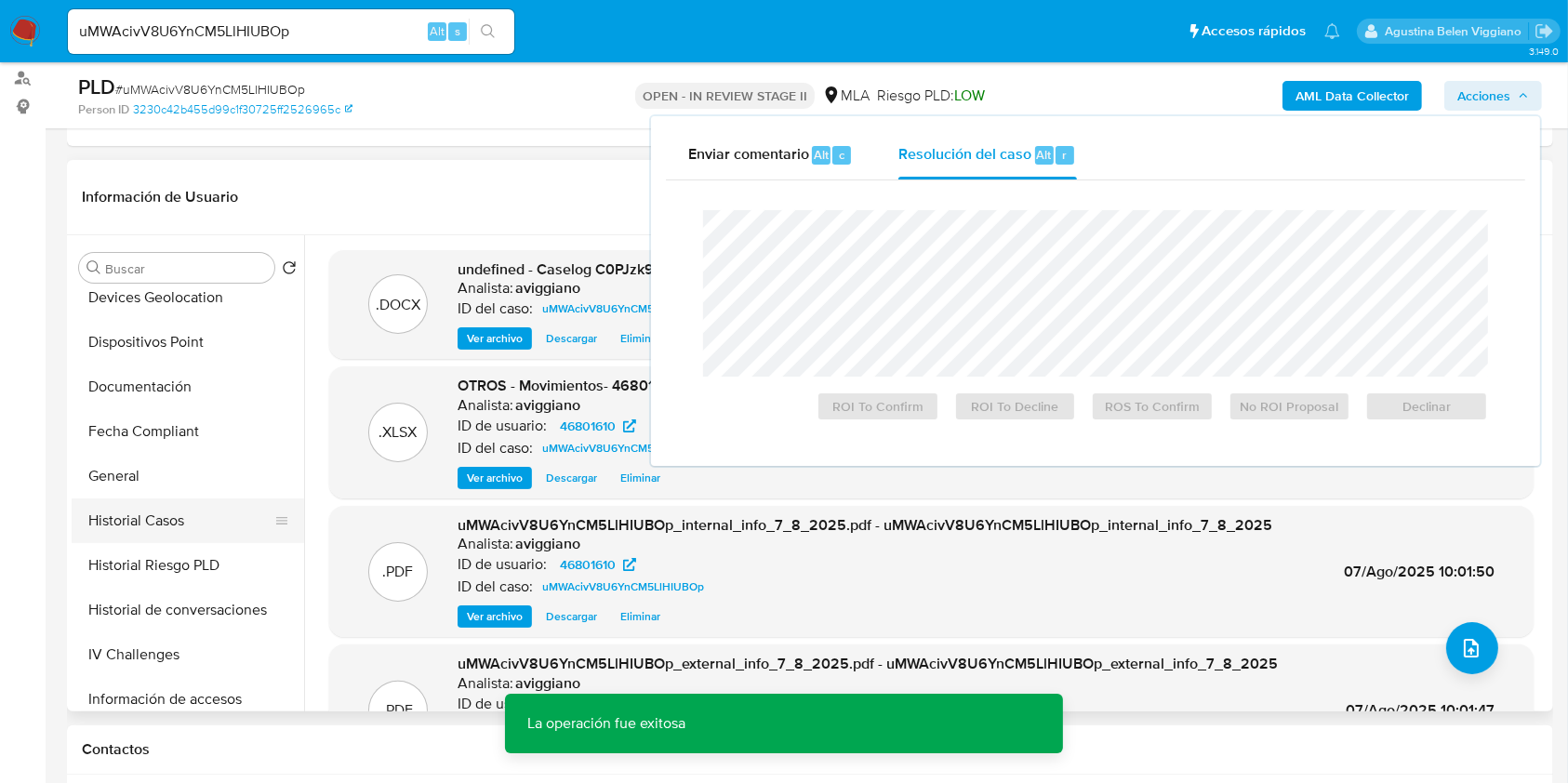 click on "Historial Casos" at bounding box center (180, 521) 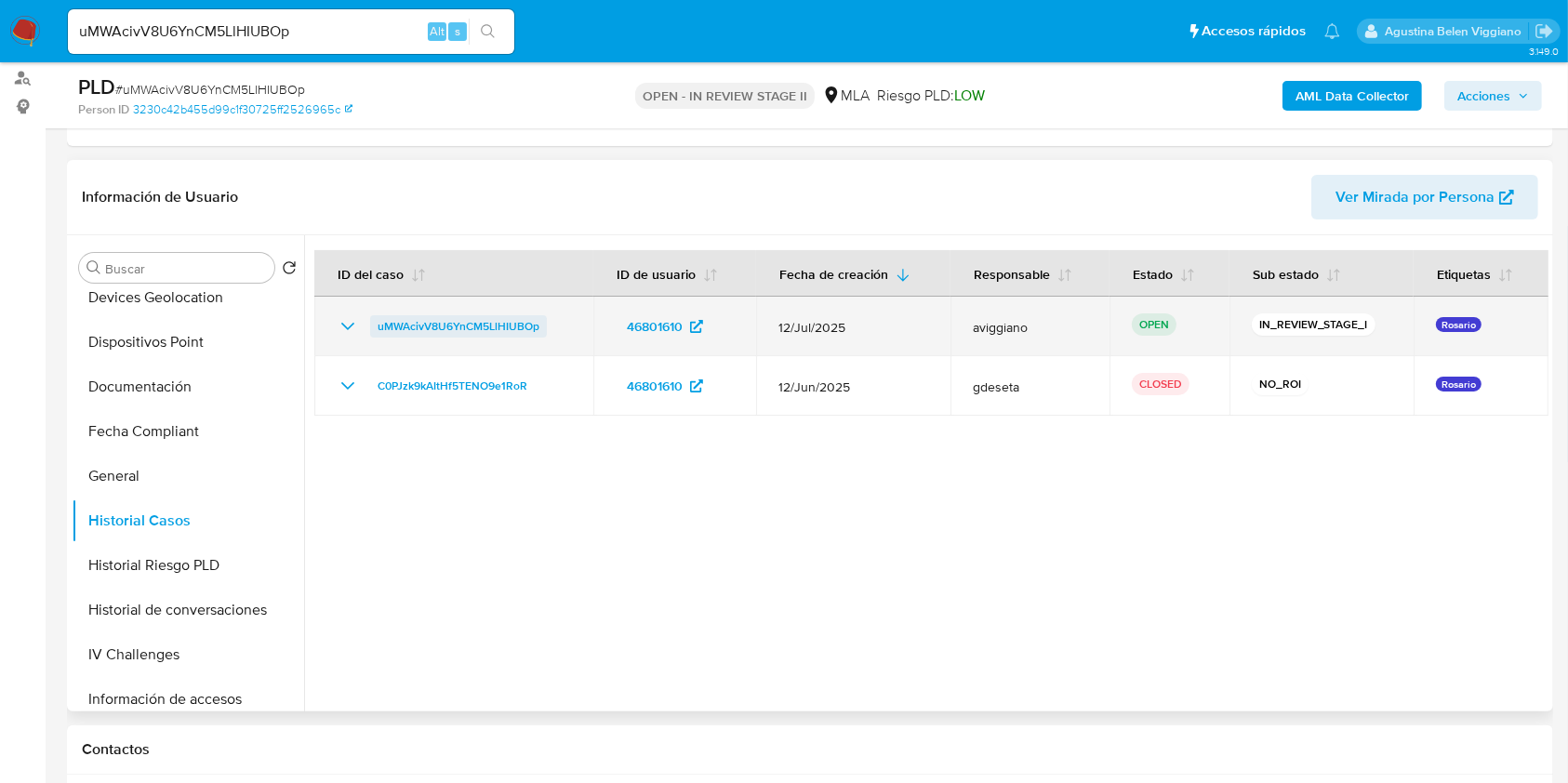 click on "uMWAcivV8U6YnCM5LlHIUBOp" at bounding box center [458, 326] 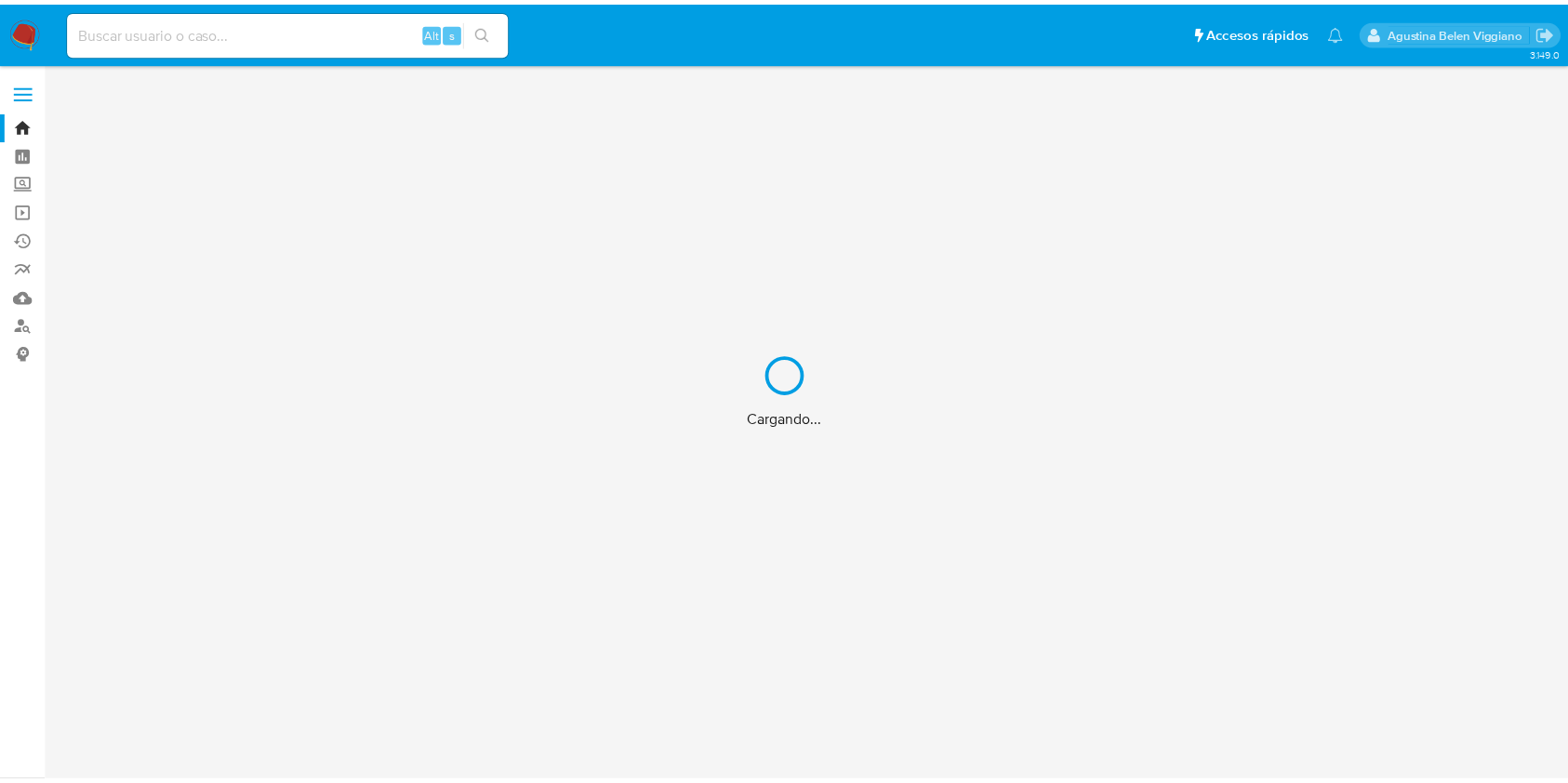 scroll, scrollTop: 0, scrollLeft: 0, axis: both 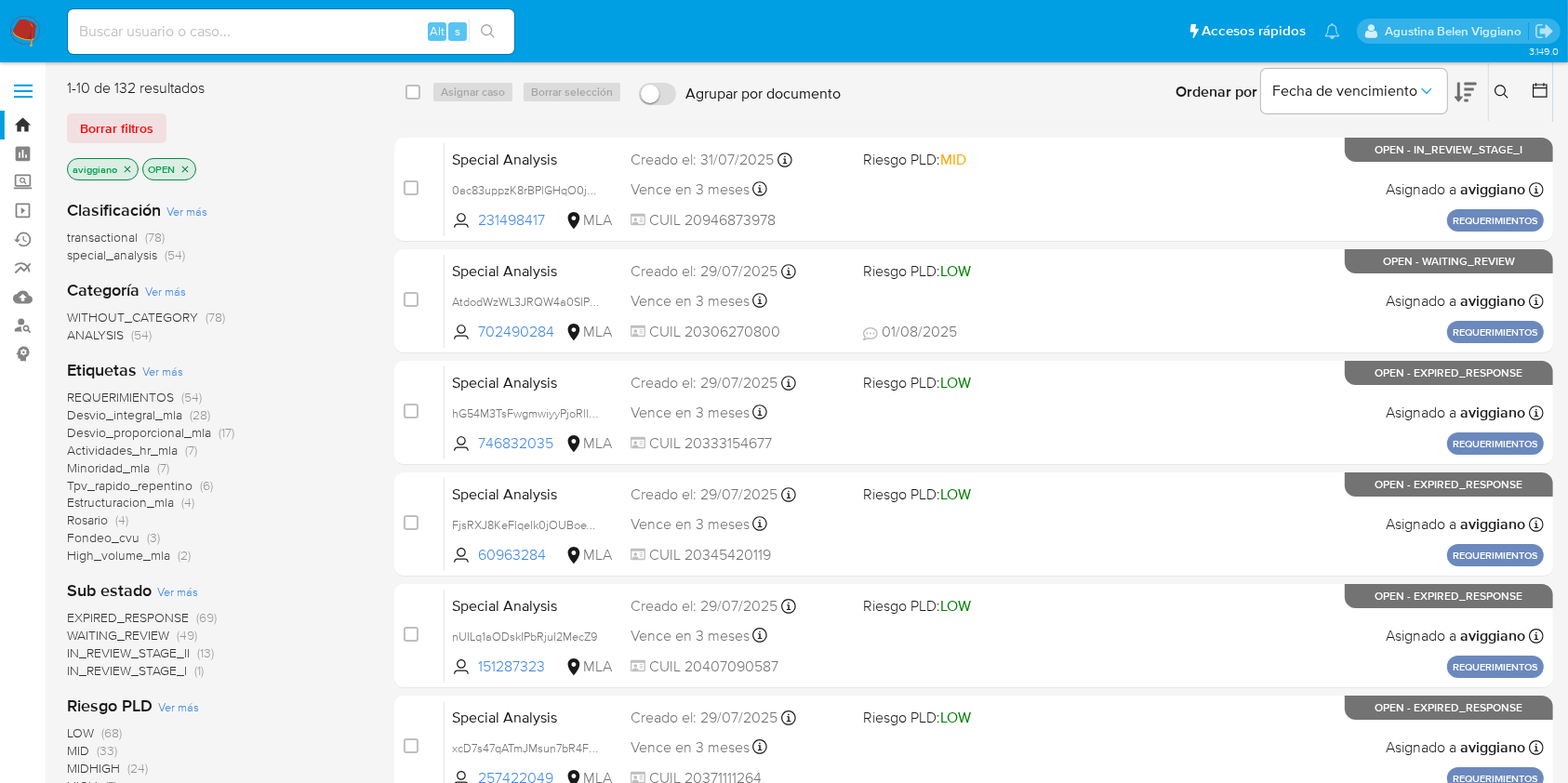 click at bounding box center [1504, 92] 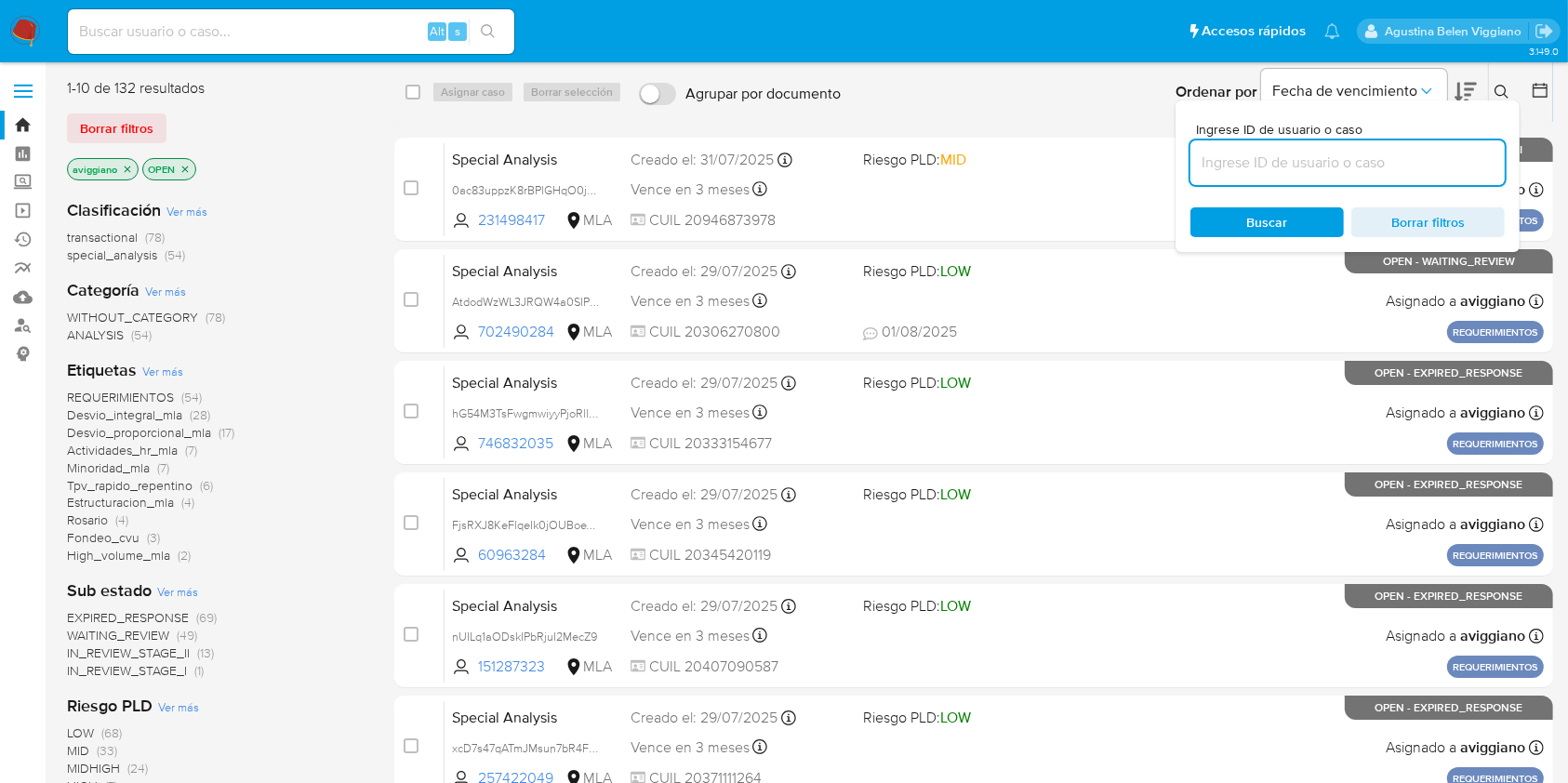 click at bounding box center [1348, 163] 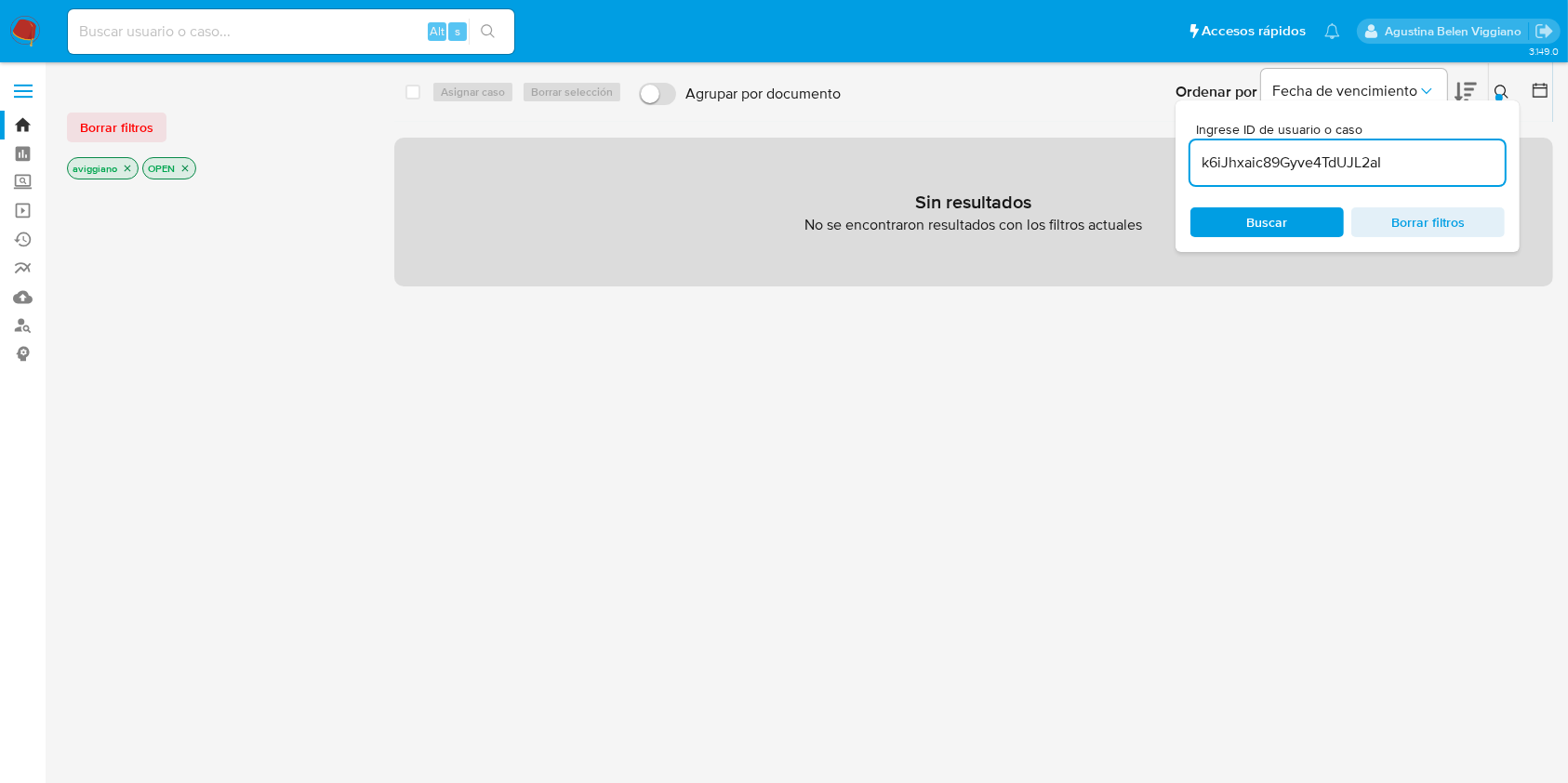 click on "aviggiano" at bounding box center [102, 168] 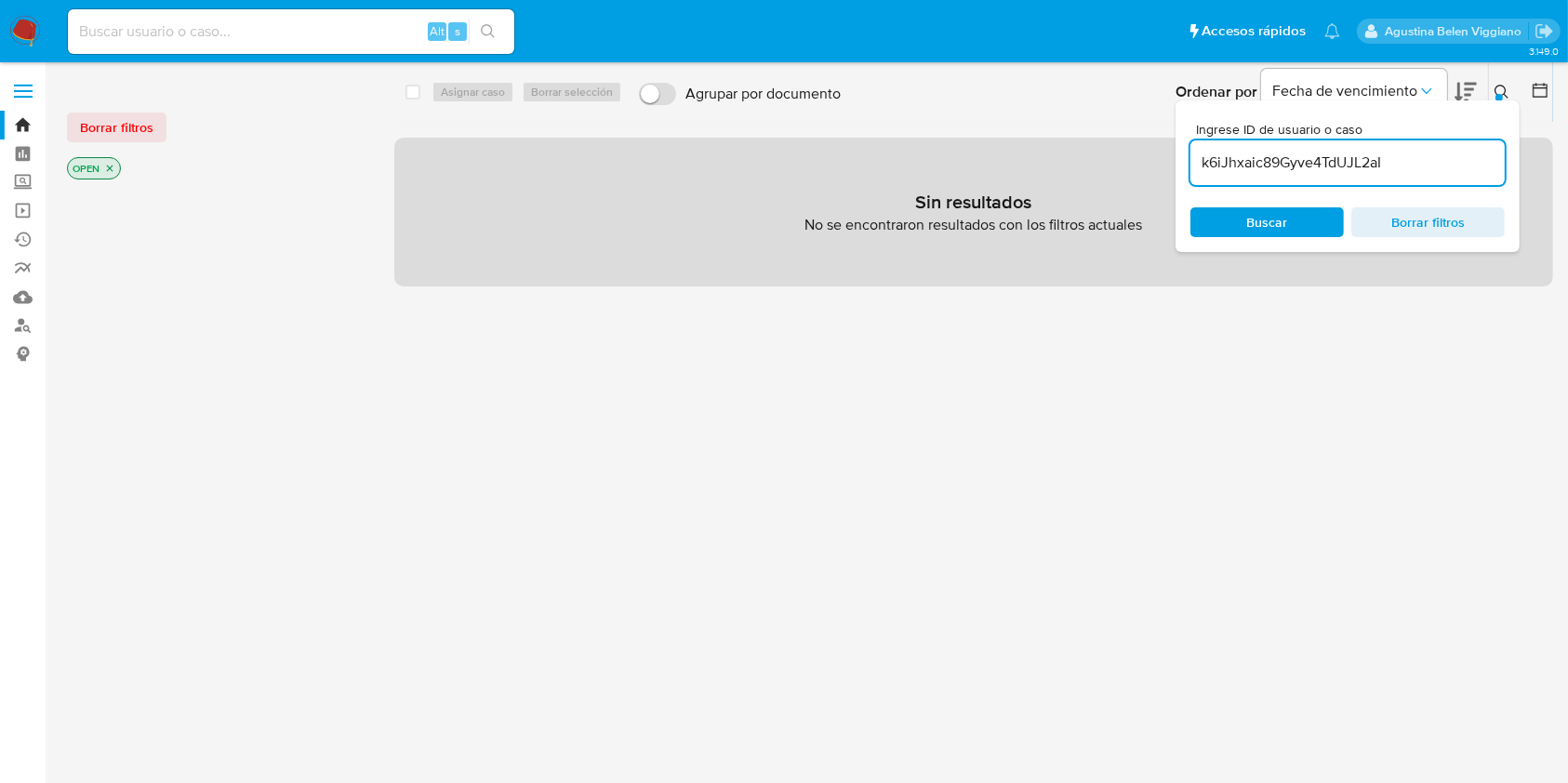 click on "OPEN" at bounding box center [94, 168] 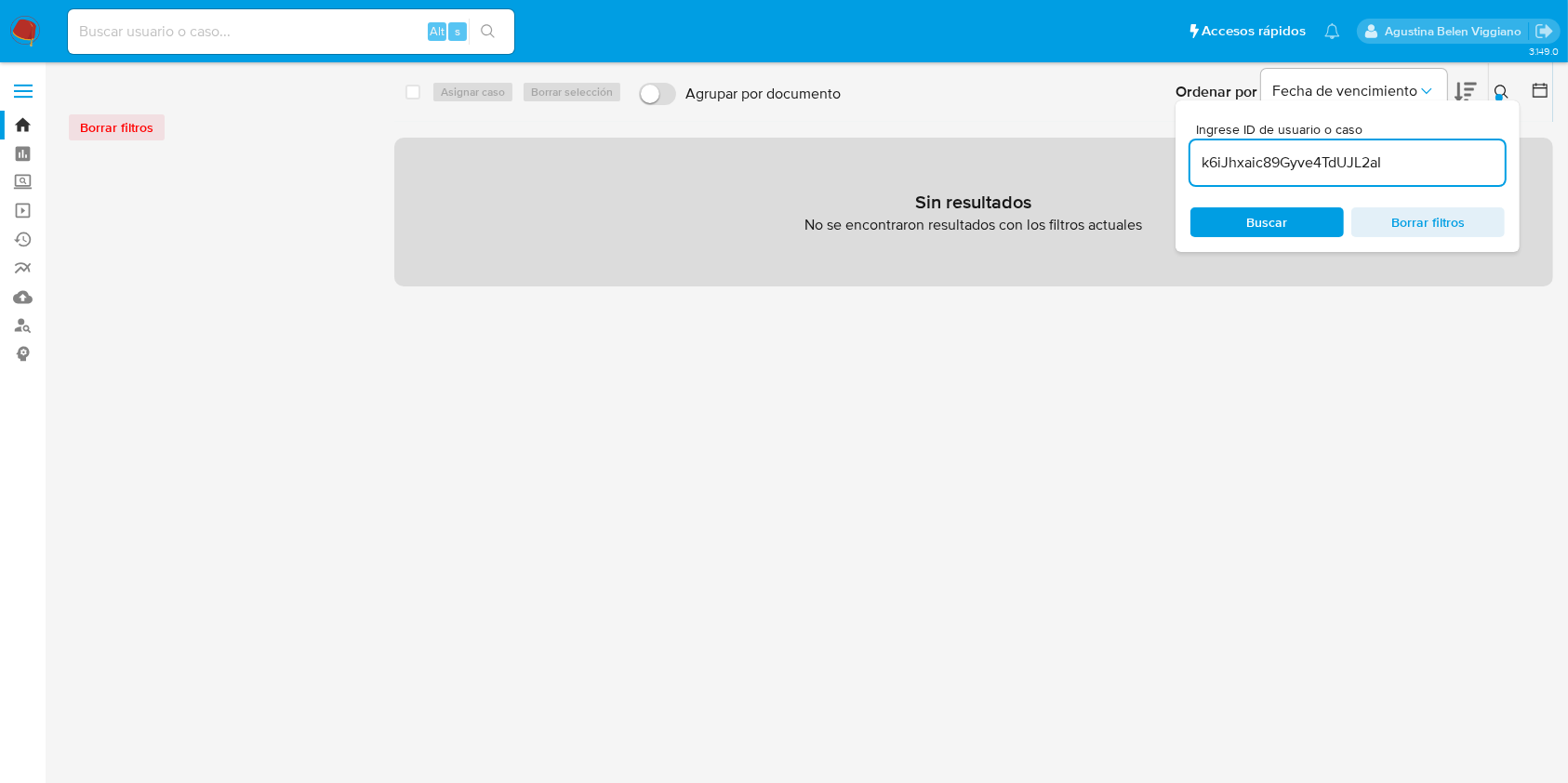 click on "select-all-cases-checkbox" at bounding box center (417, 92) 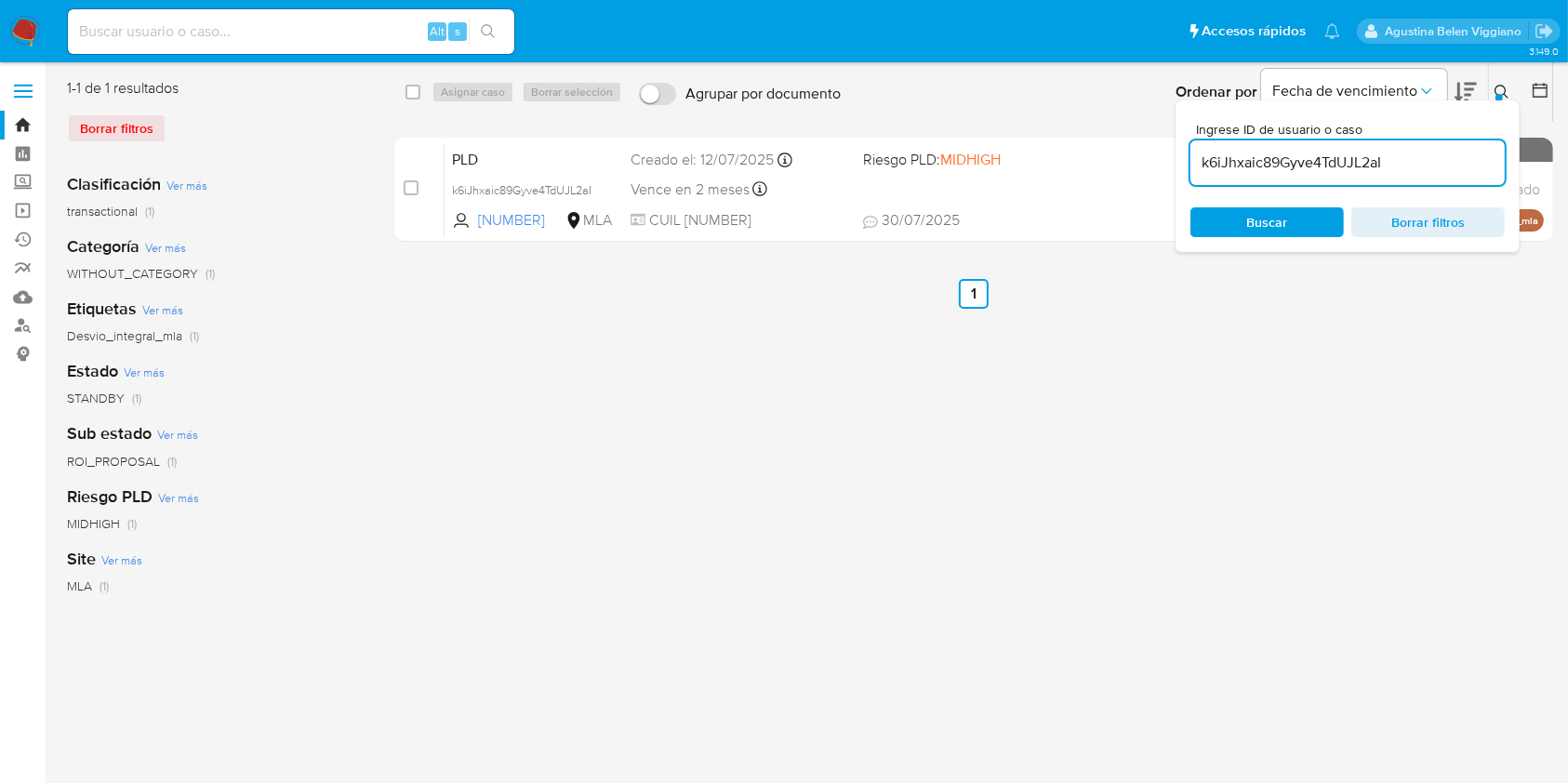 drag, startPoint x: 417, startPoint y: 96, endPoint x: 421, endPoint y: 86, distance: 10.77033 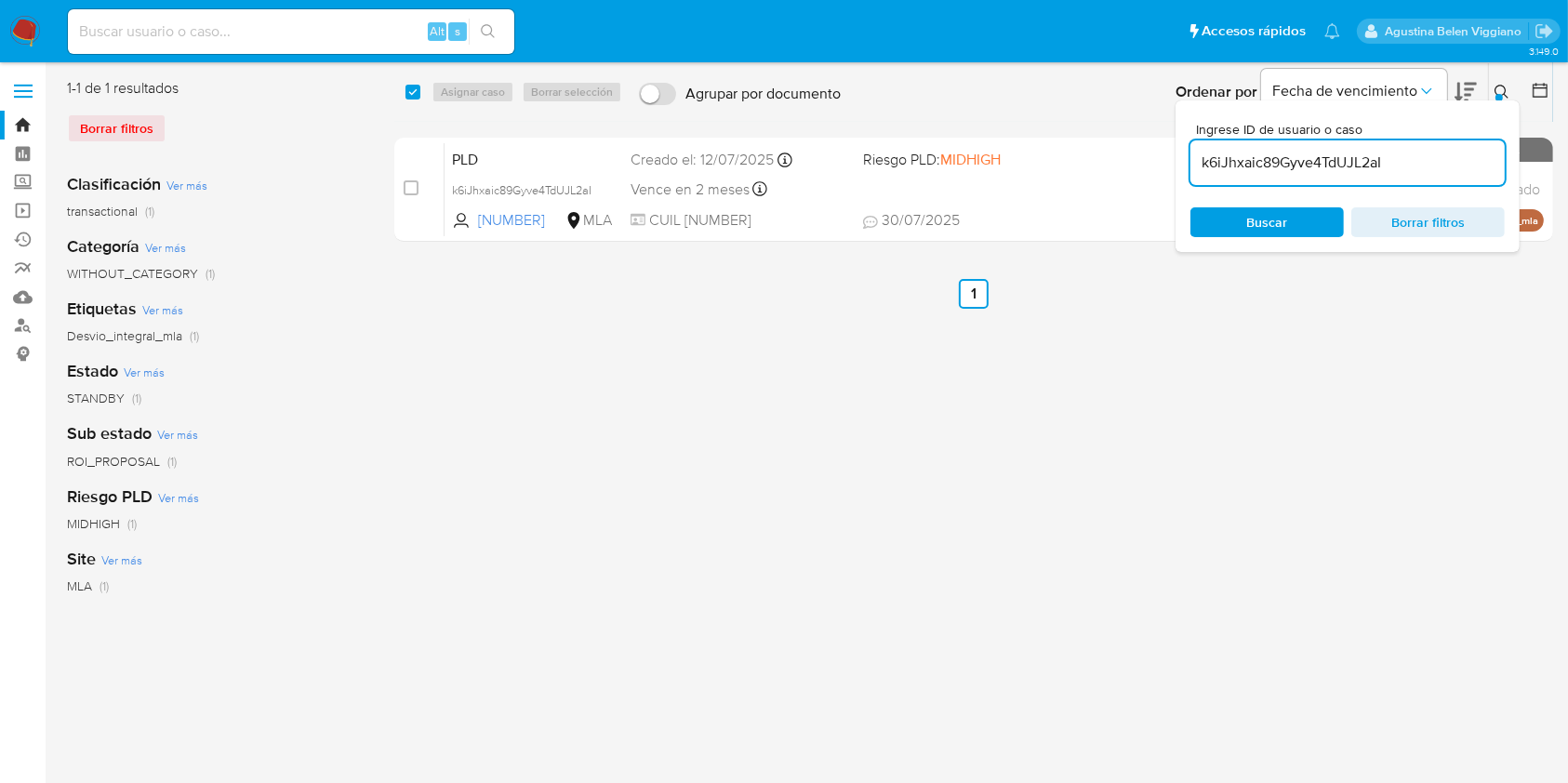 checkbox on "true" 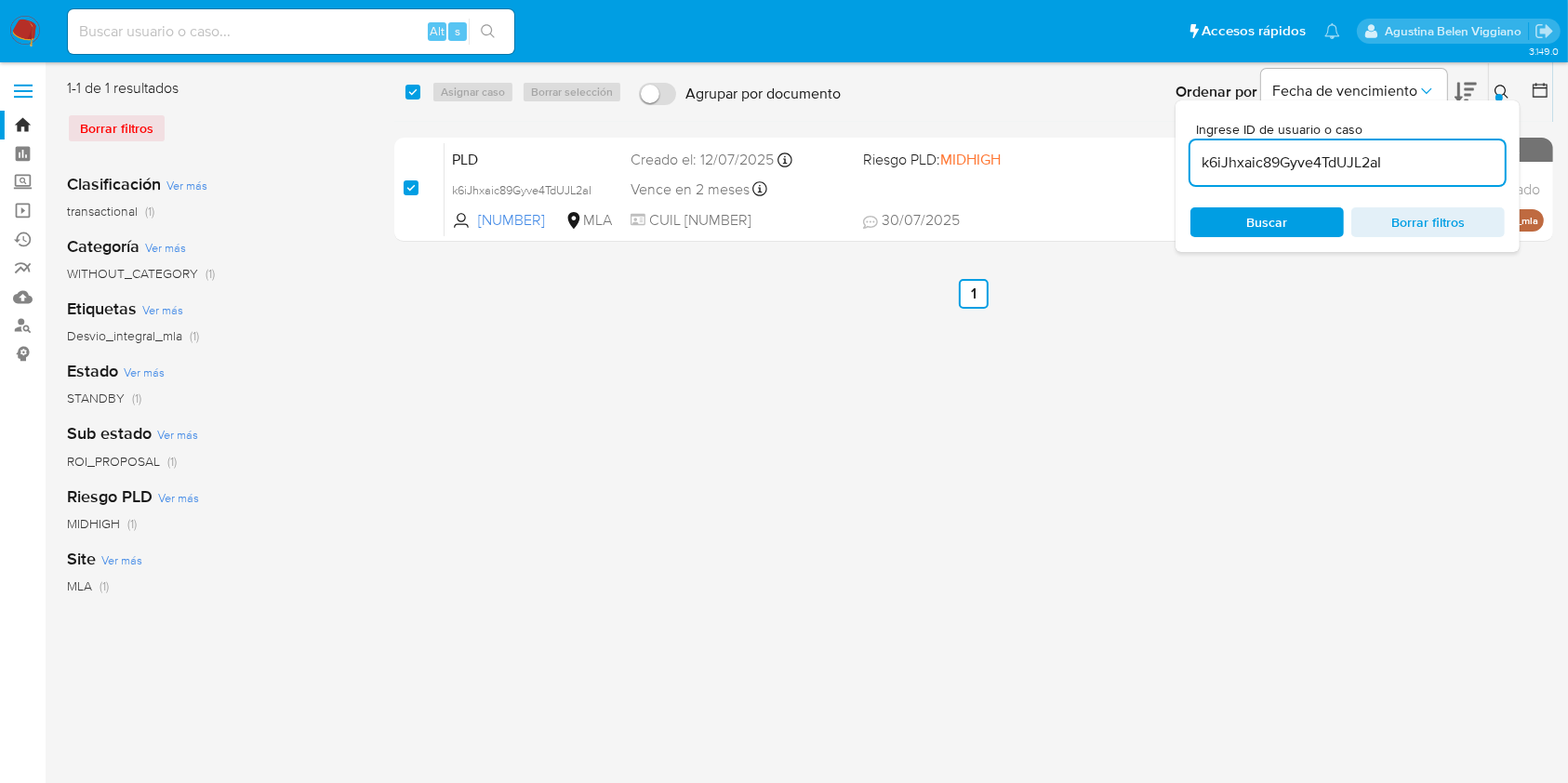 checkbox on "true" 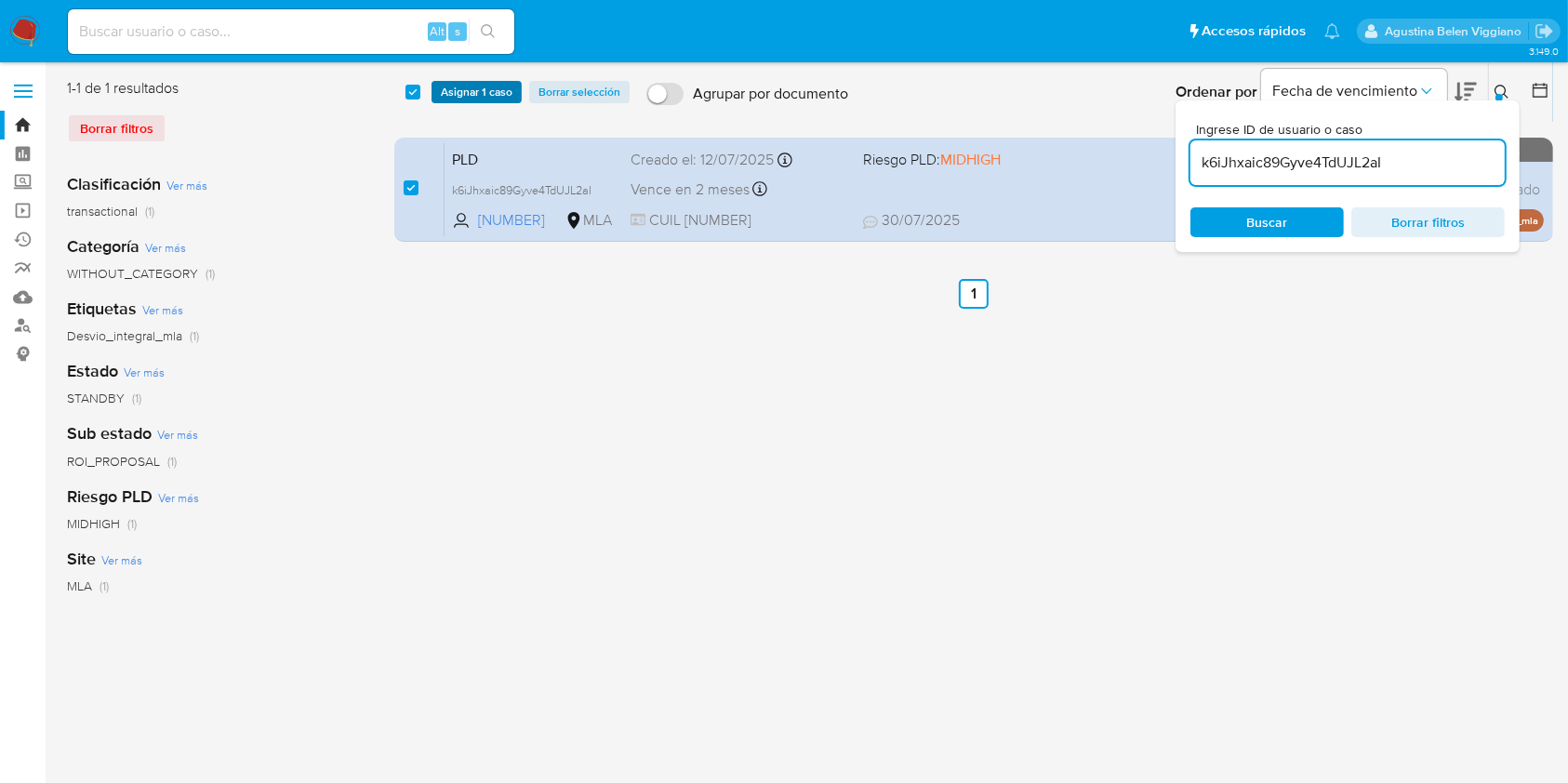 click on "Asignar 1 caso" at bounding box center [476, 92] 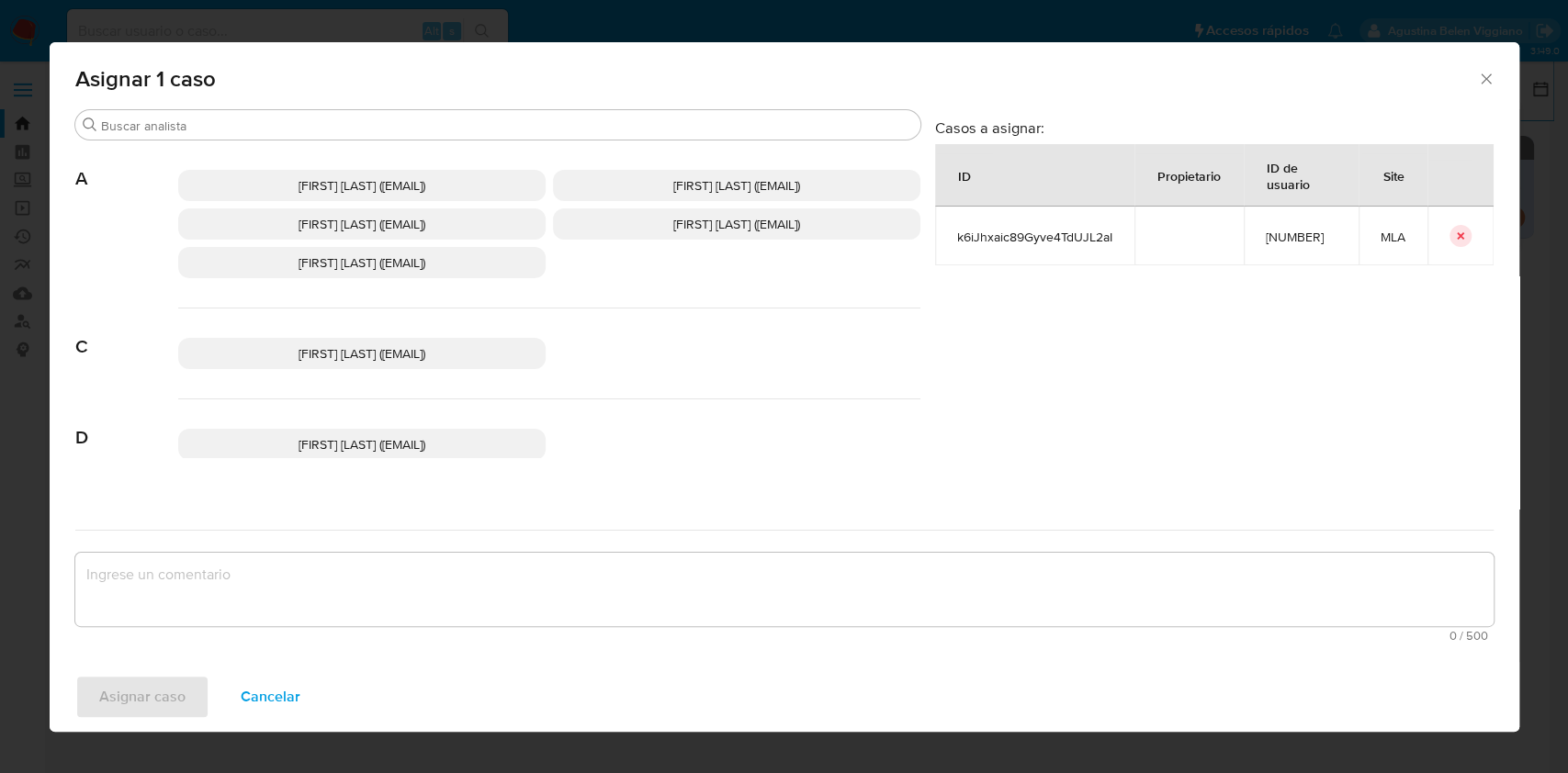 click on "Agustina Belen Viggiano (aviggiano)" at bounding box center (362, 224) 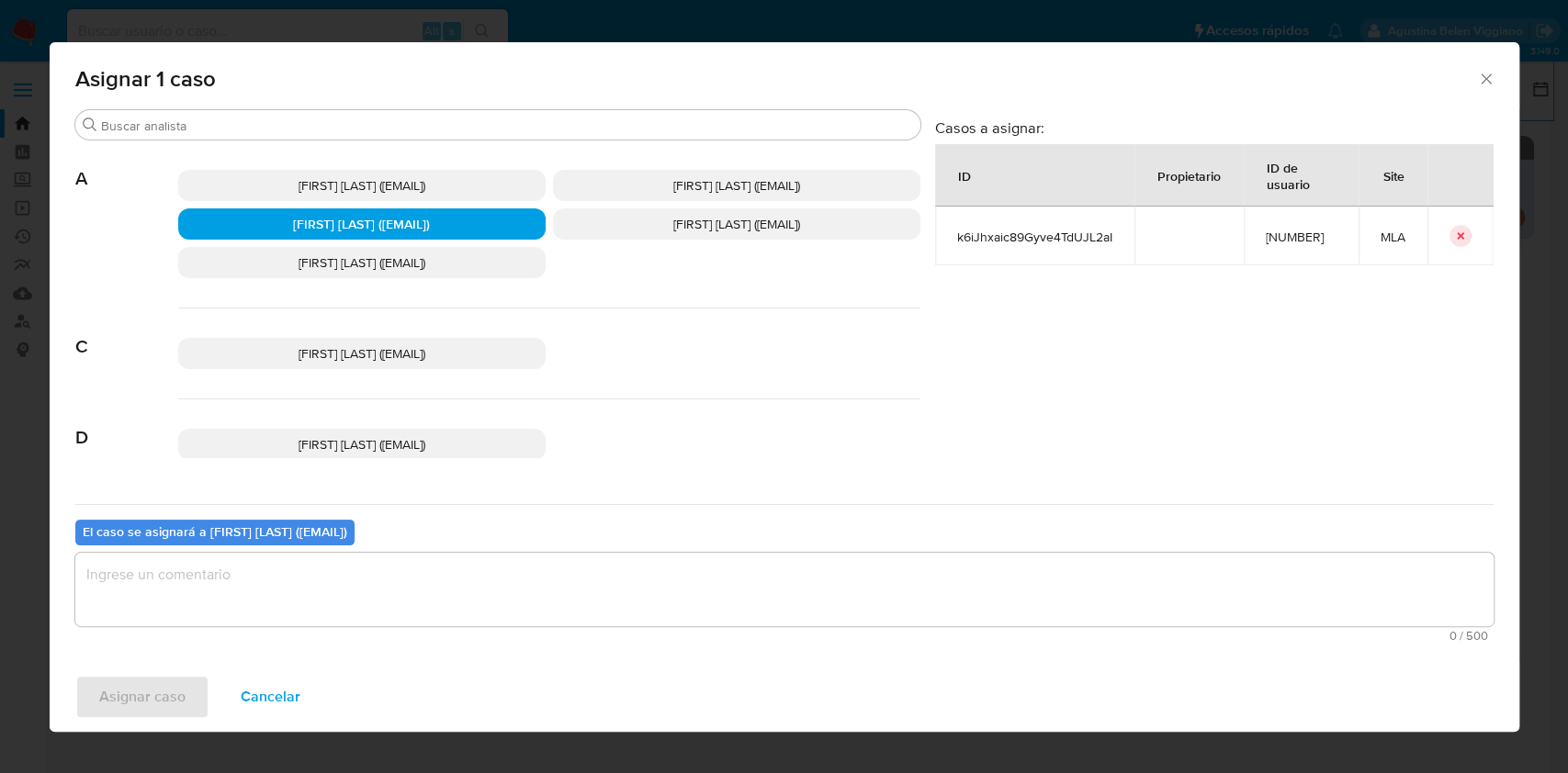 click at bounding box center (784, 589) 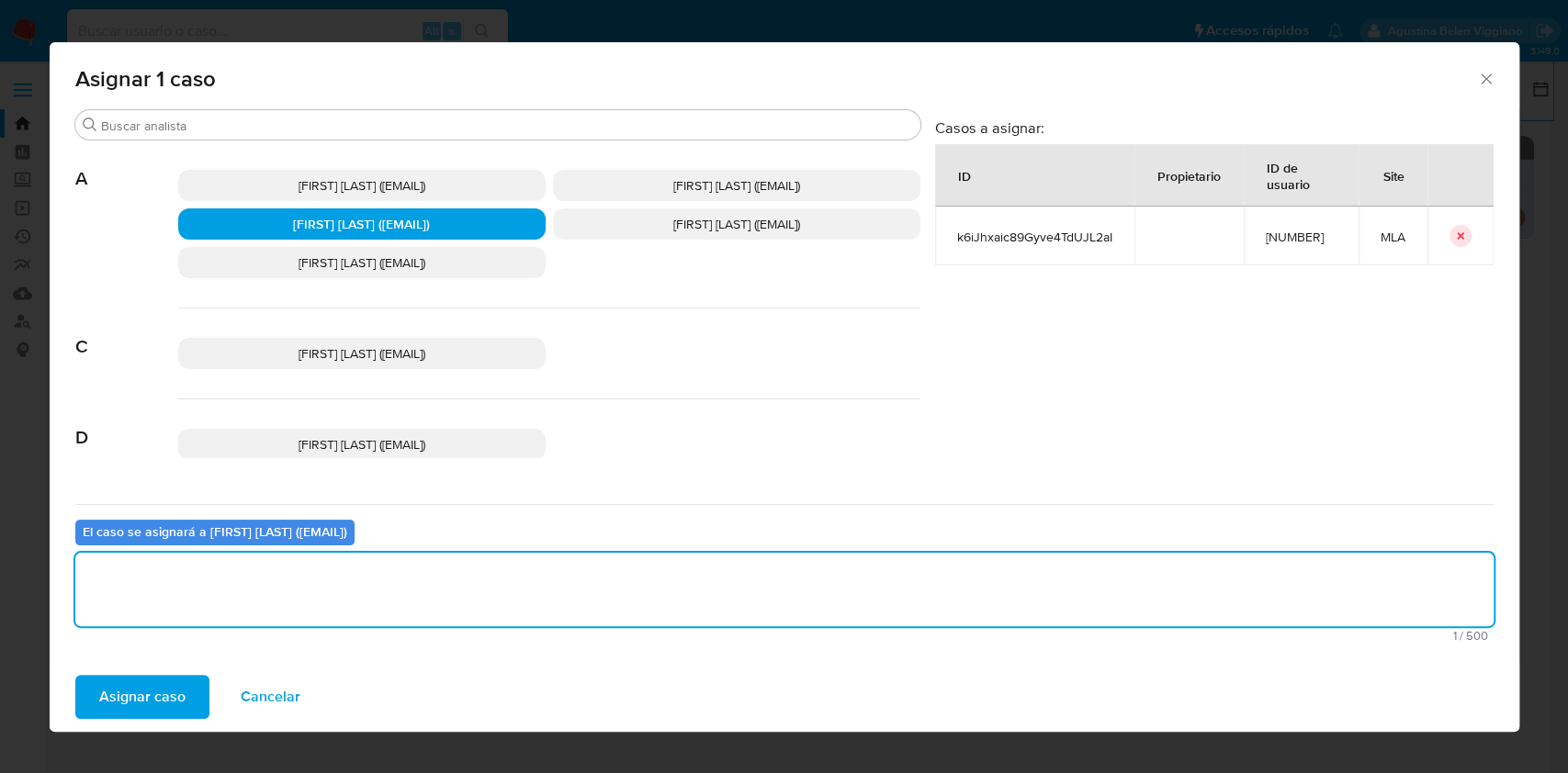 click on "Asignar caso" at bounding box center [142, 697] 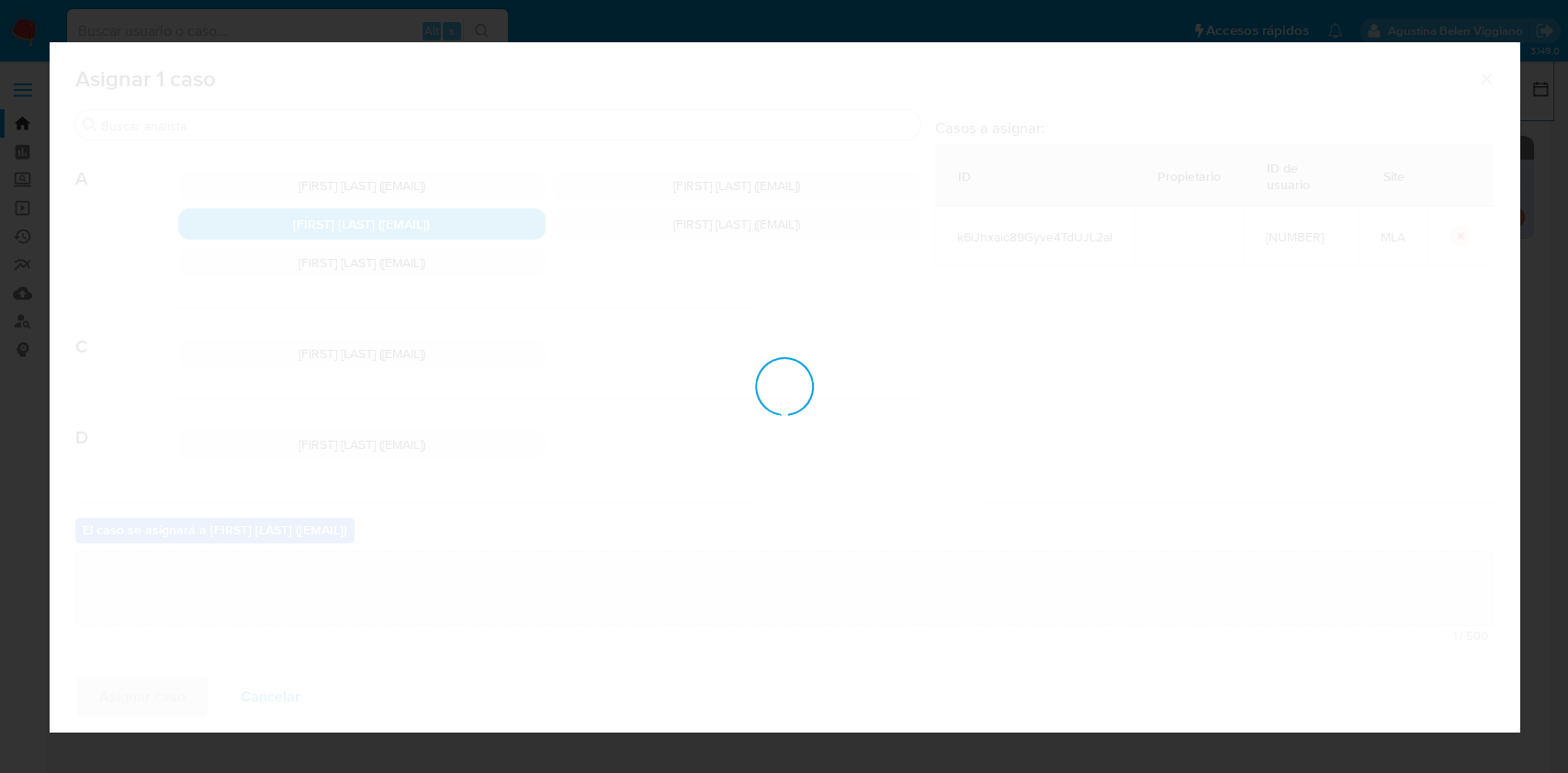 type 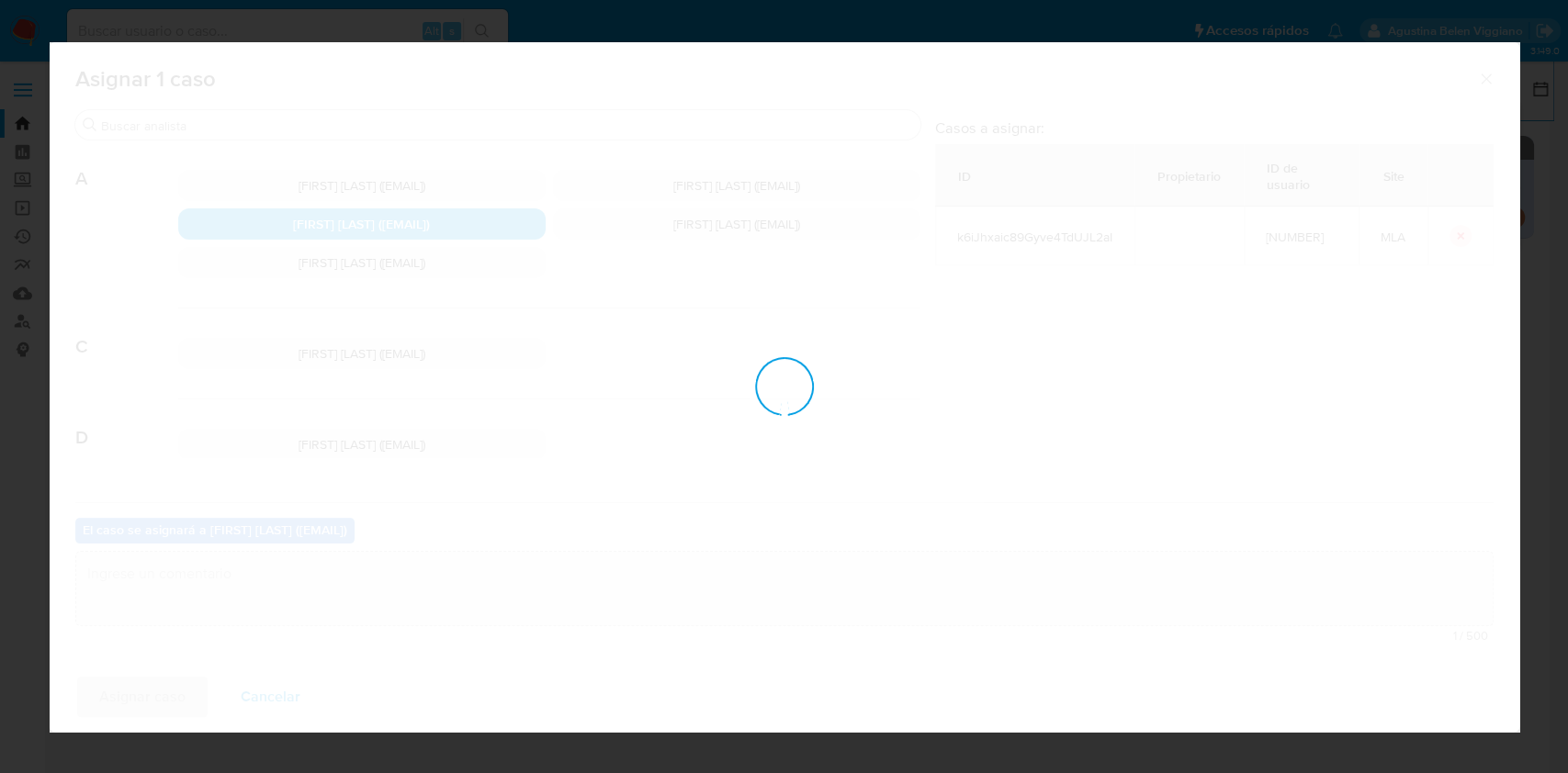 checkbox on "false" 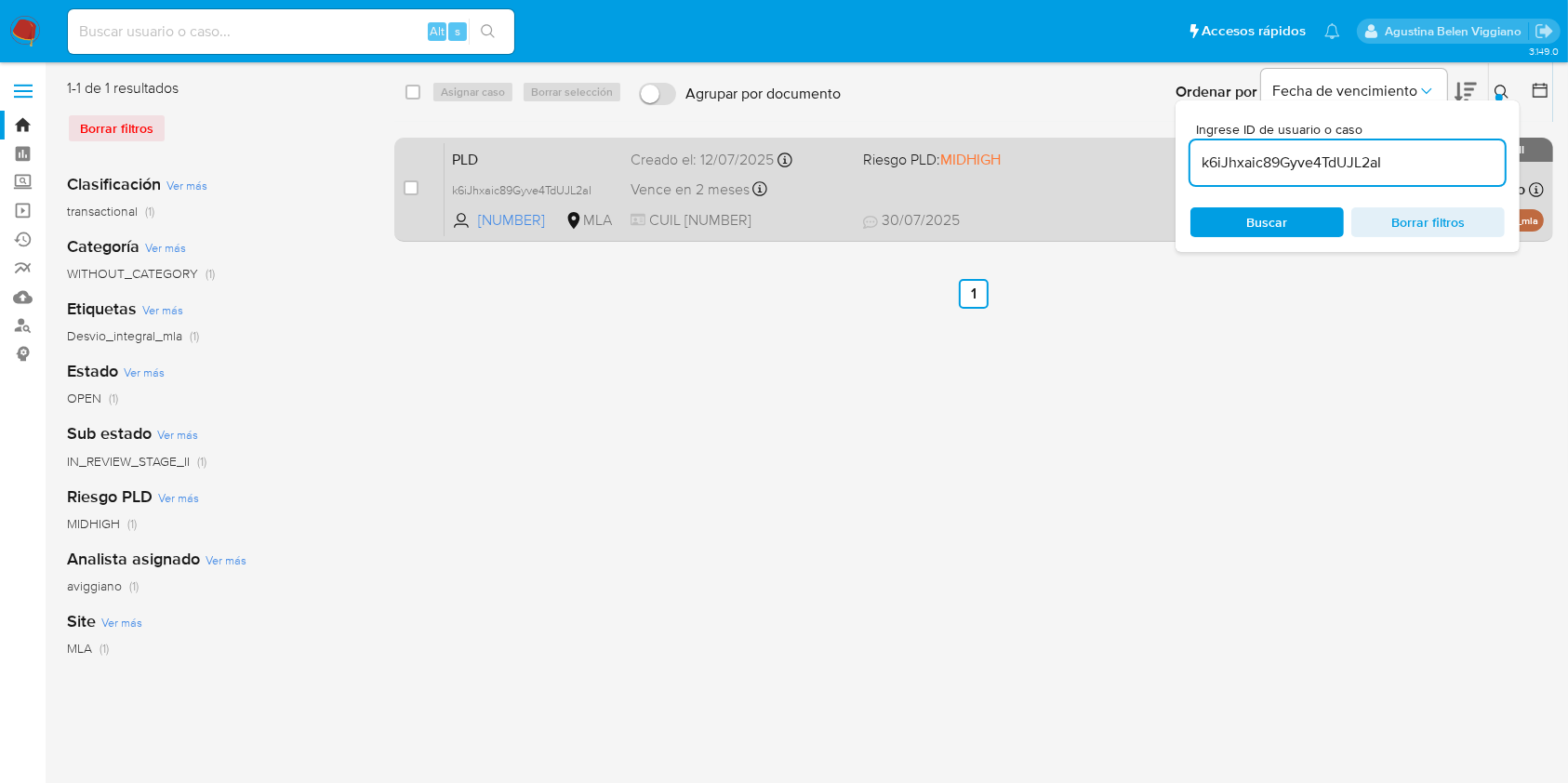 click on "PLD" at bounding box center [534, 158] 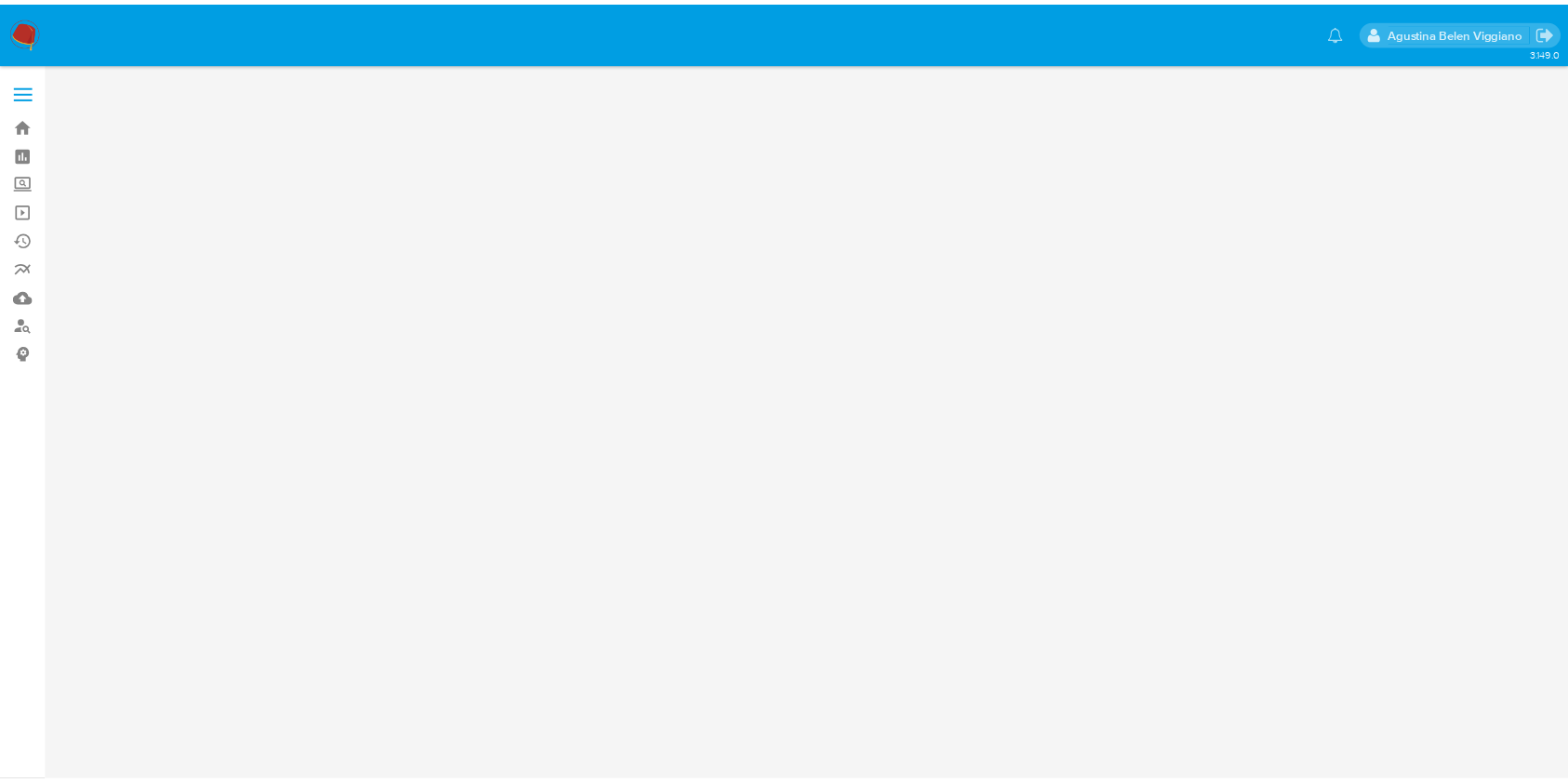 scroll, scrollTop: 0, scrollLeft: 0, axis: both 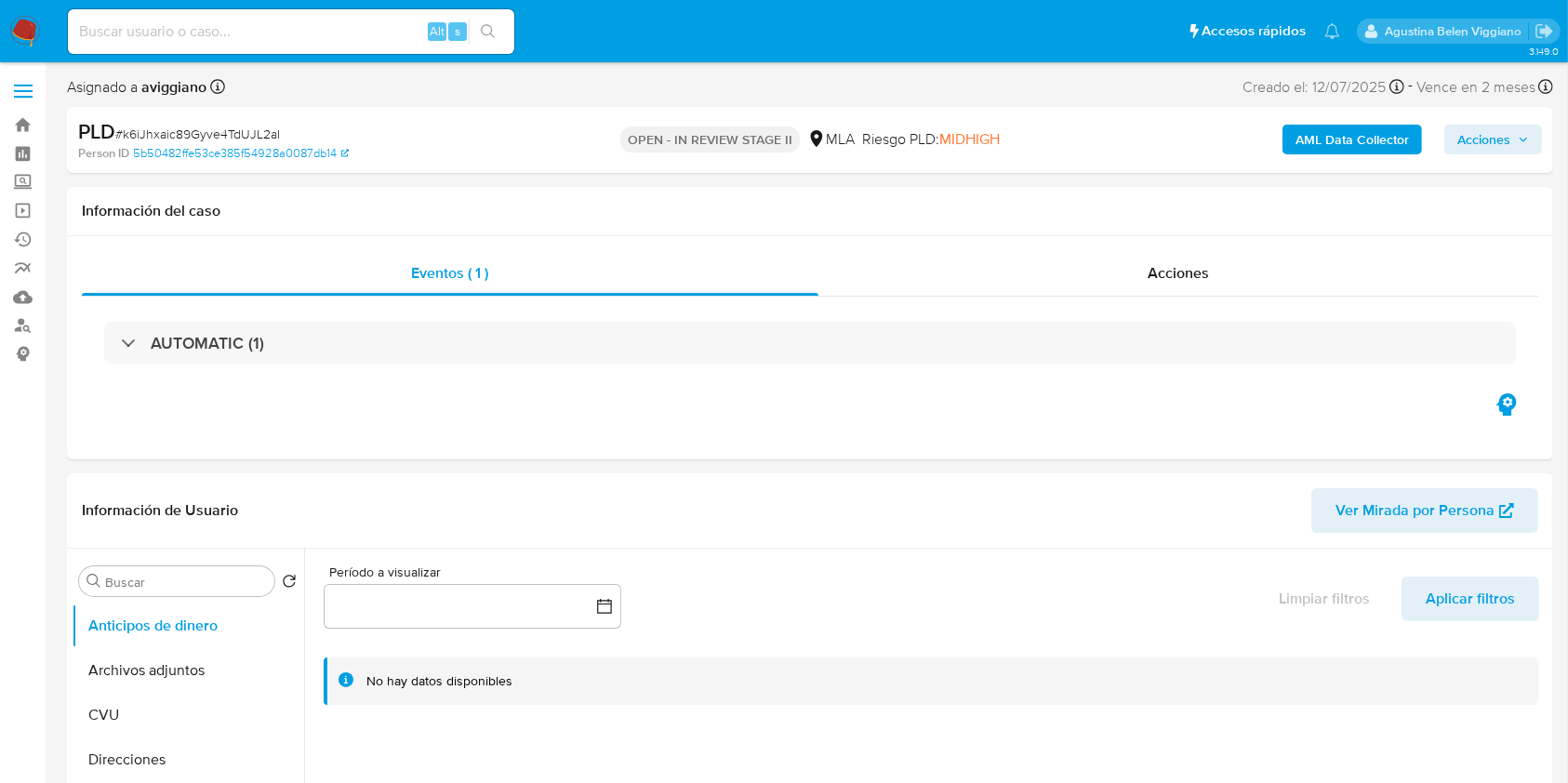 select on "10" 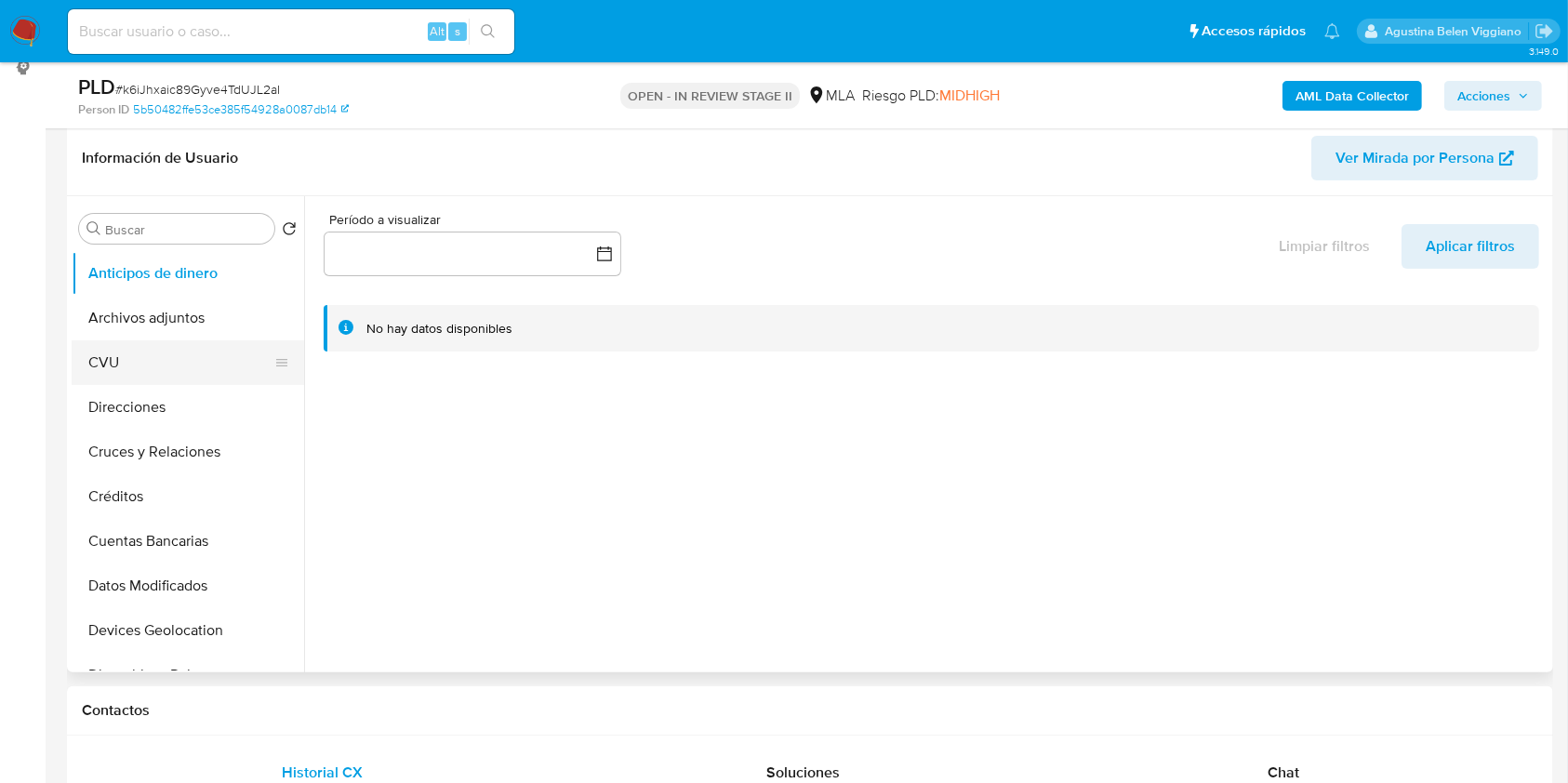 scroll, scrollTop: 247, scrollLeft: 0, axis: vertical 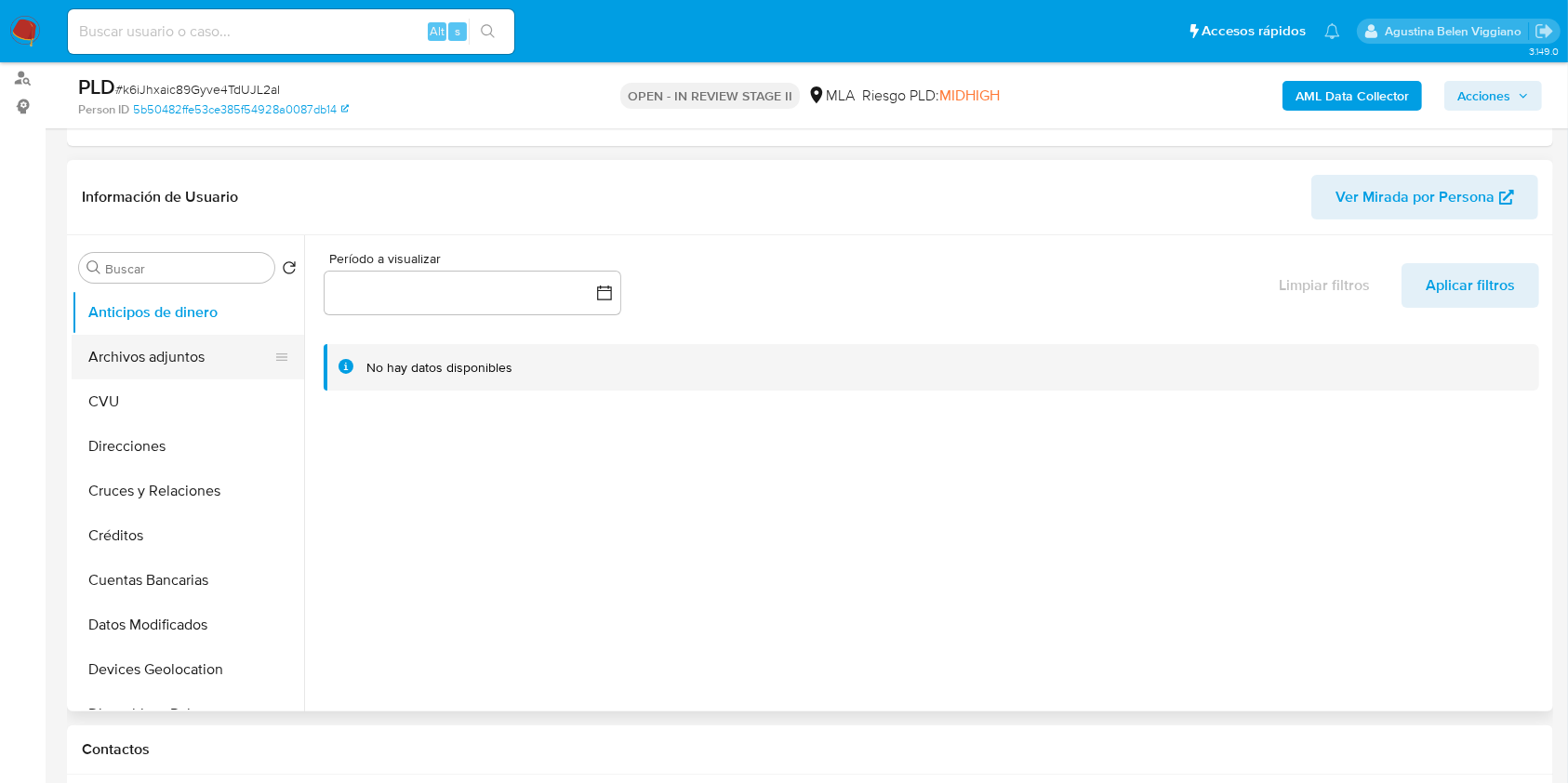 click on "Archivos adjuntos" at bounding box center (180, 357) 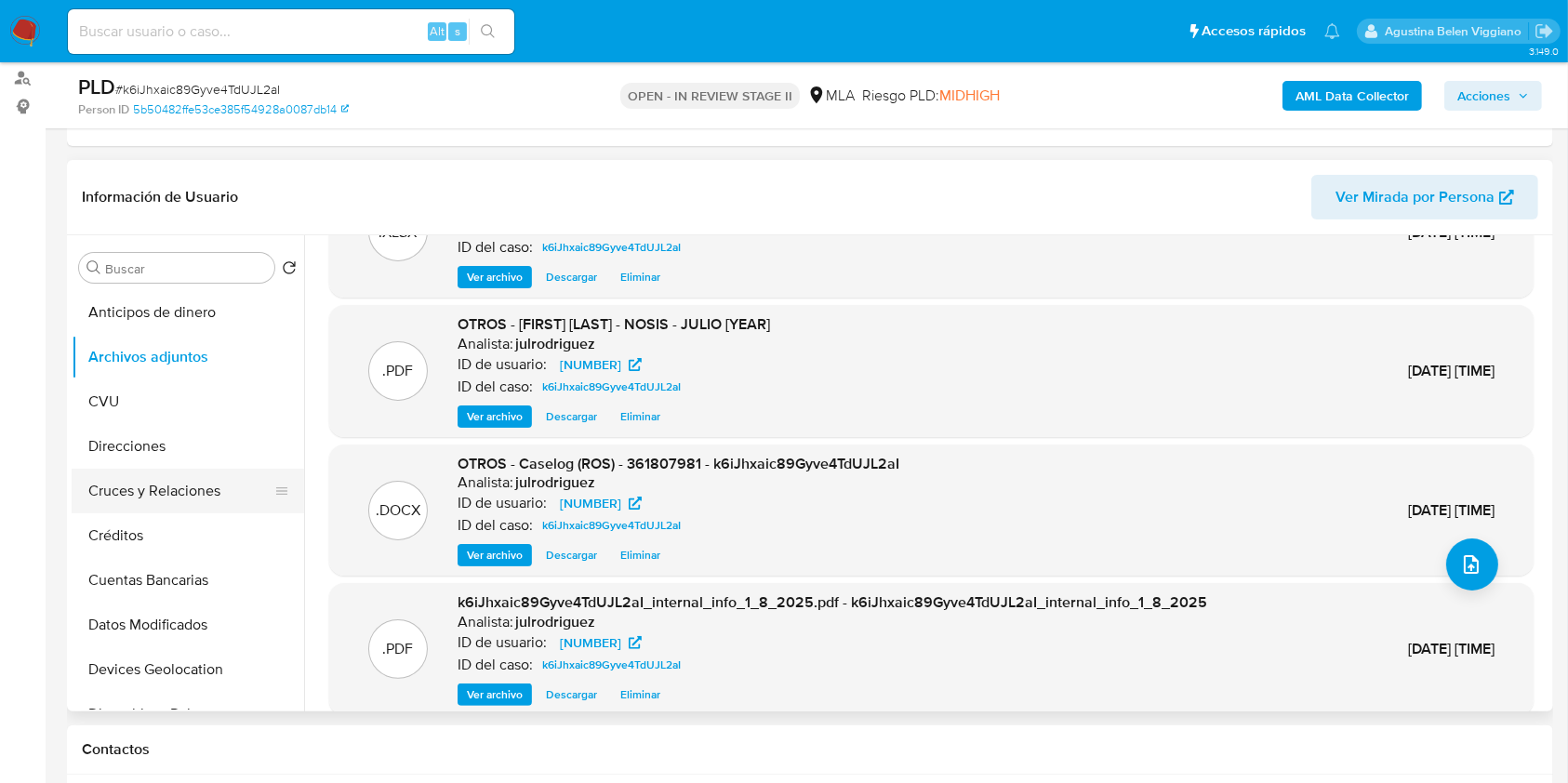 scroll, scrollTop: 156, scrollLeft: 0, axis: vertical 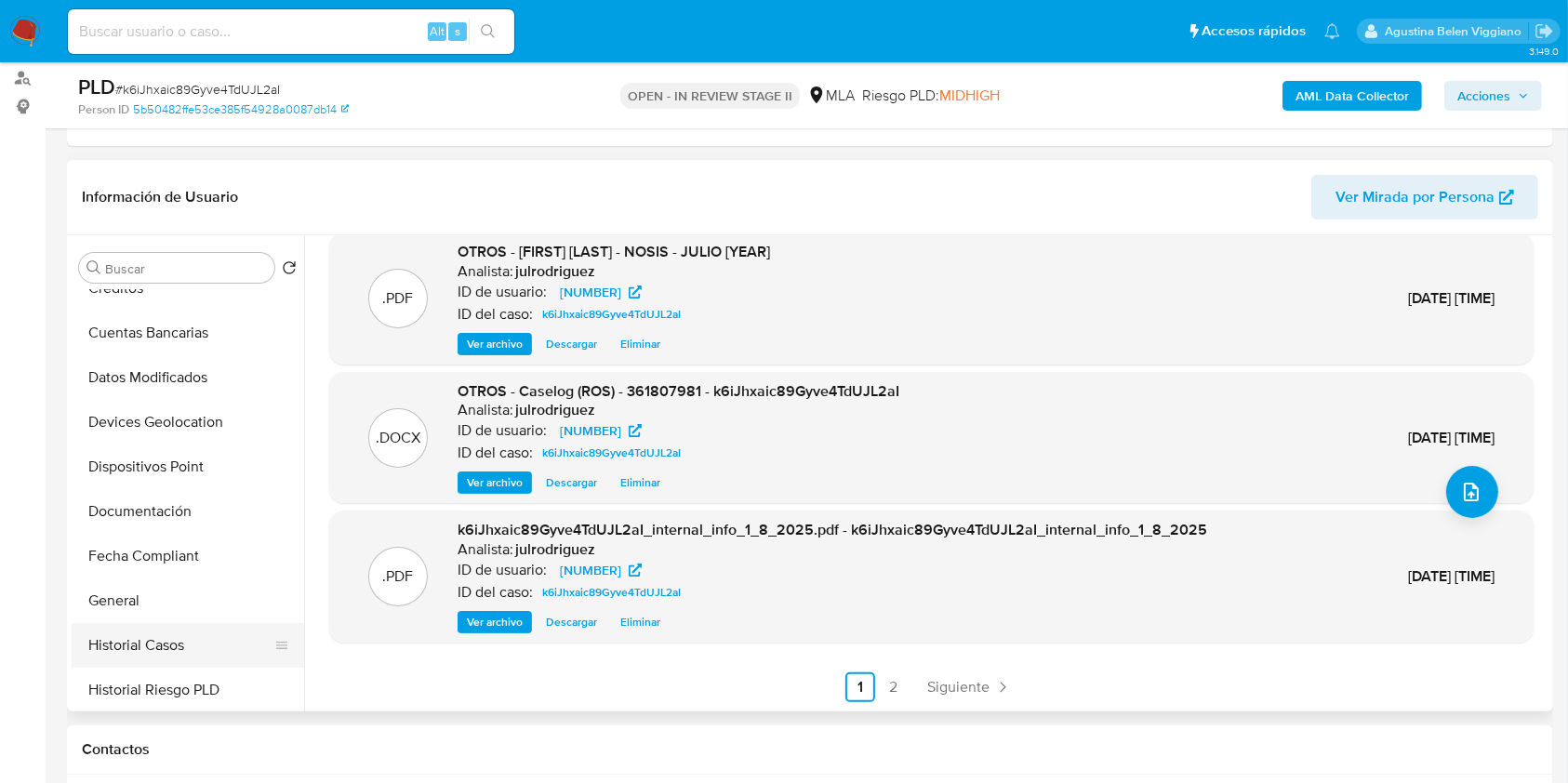 click on "Historial Casos" at bounding box center (180, 645) 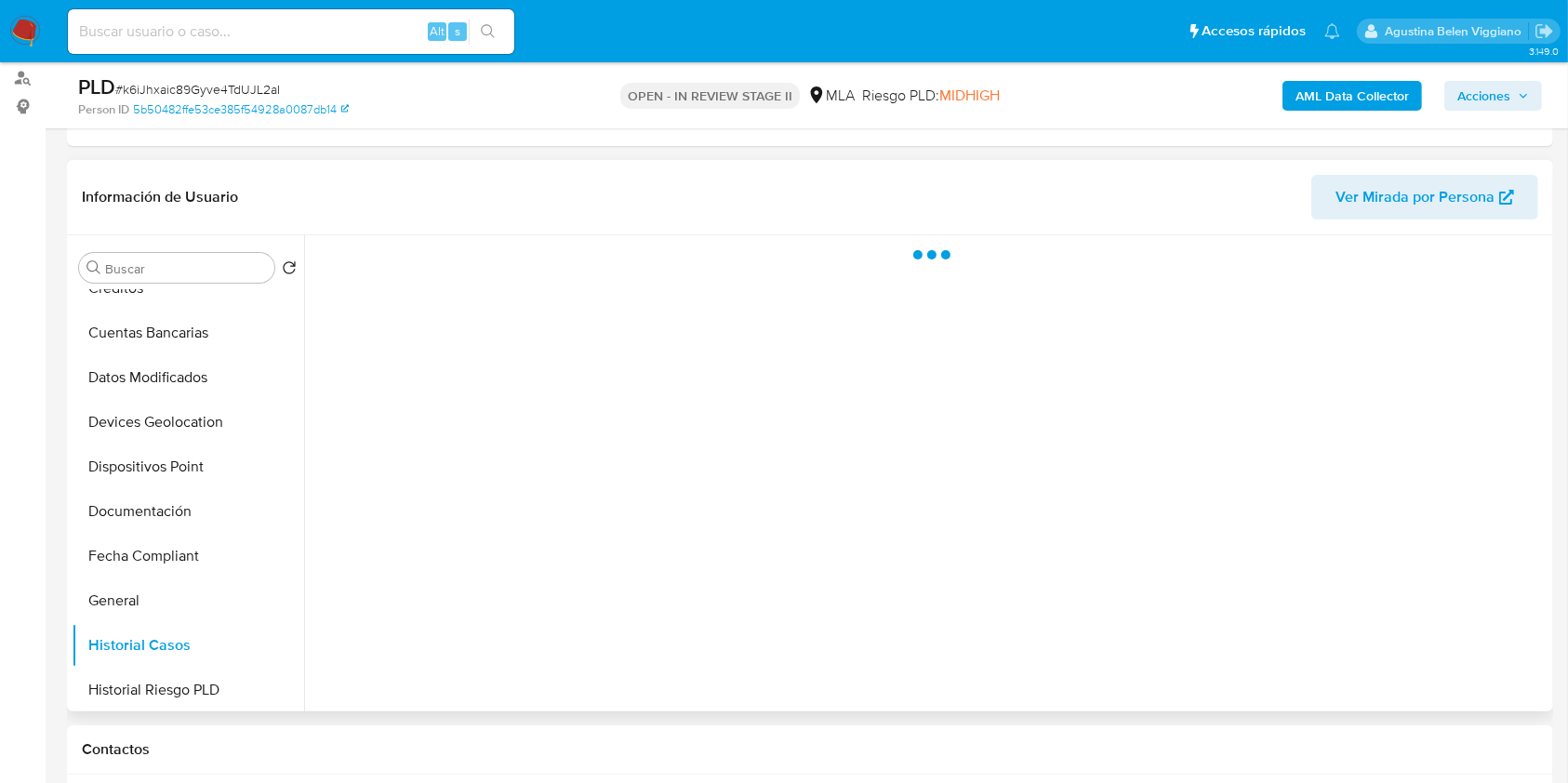 scroll, scrollTop: 0, scrollLeft: 0, axis: both 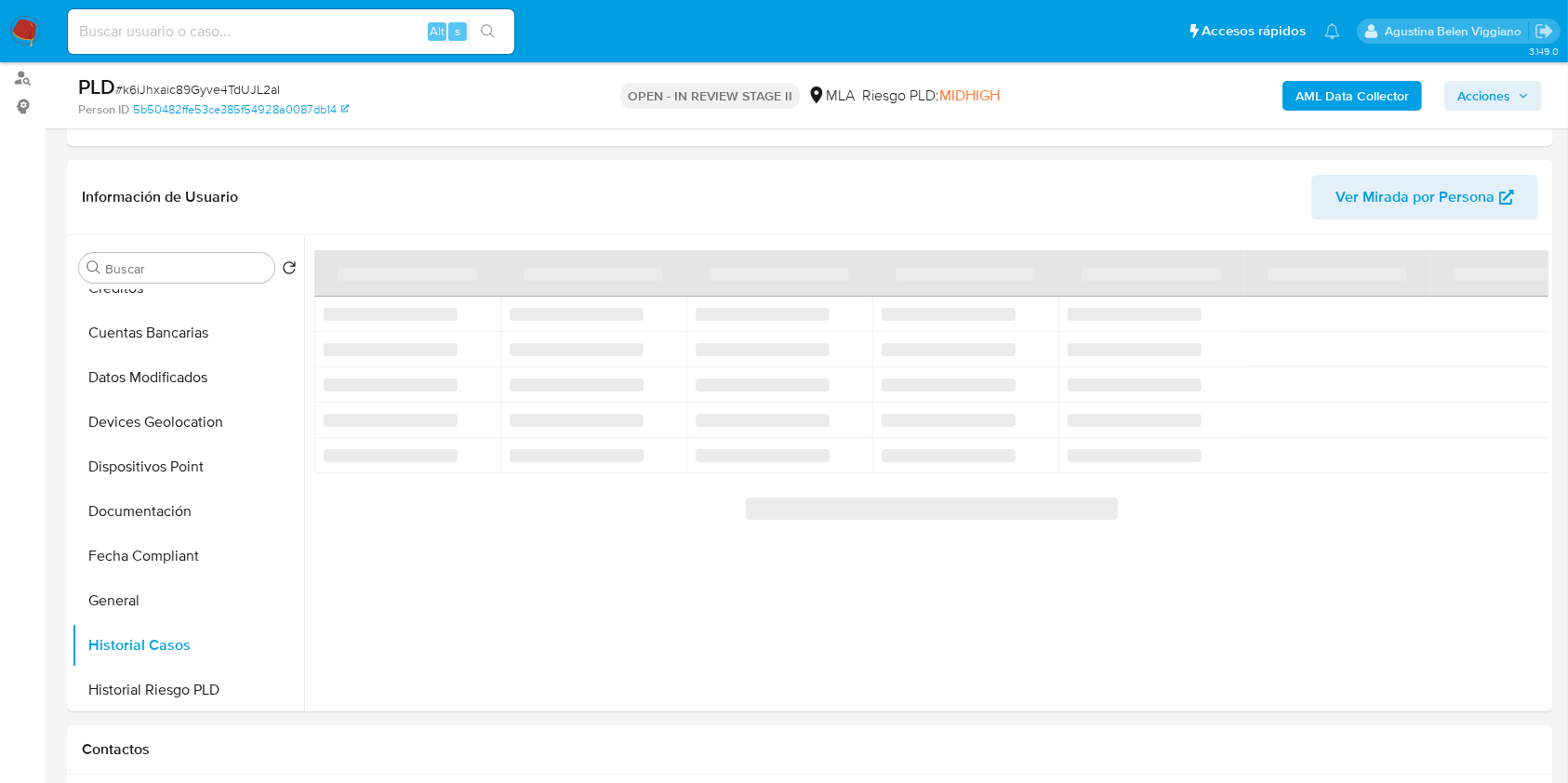 click on "Acciones" at bounding box center [1483, 96] 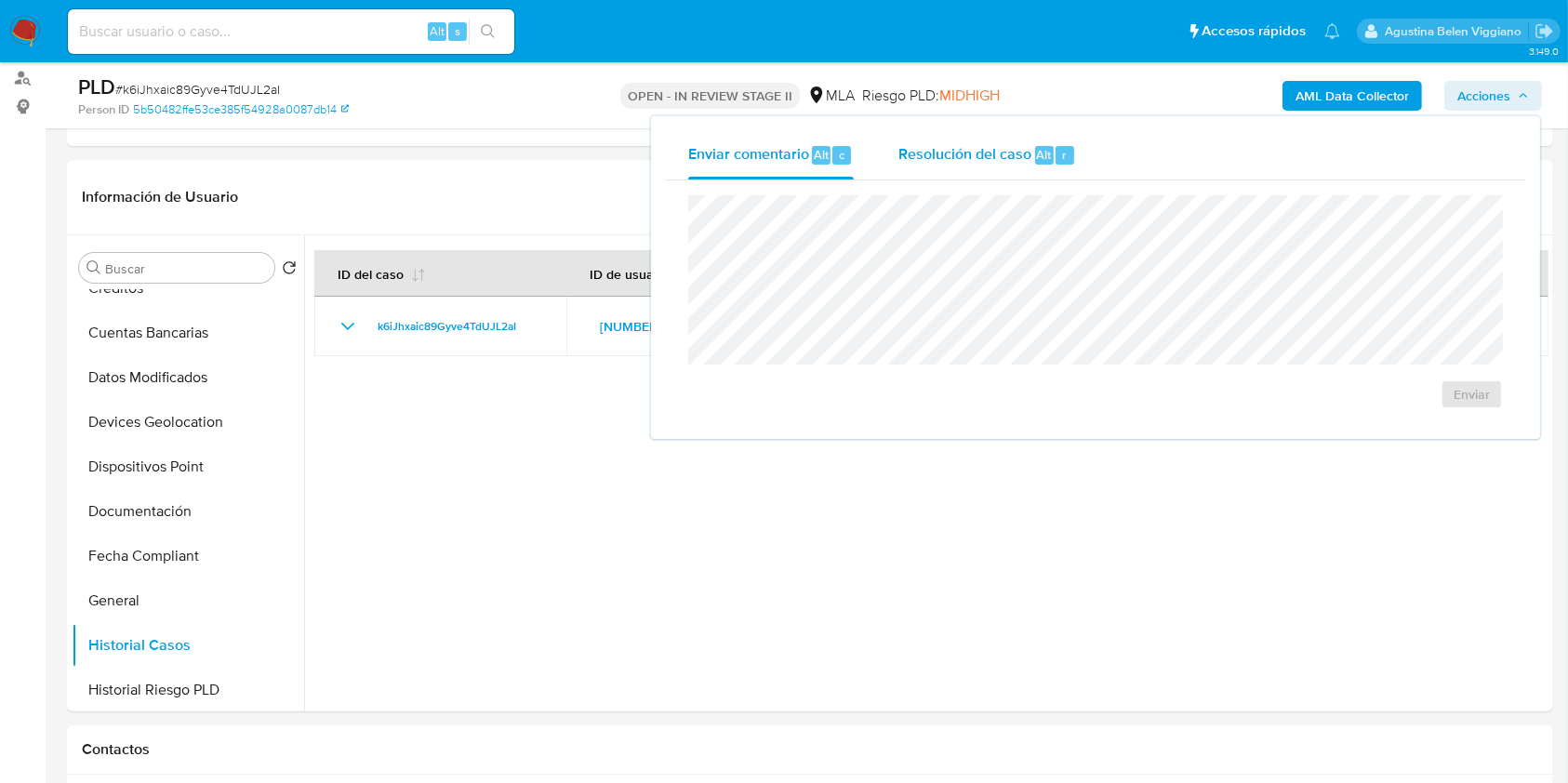 click on "Resolución del caso" at bounding box center (964, 153) 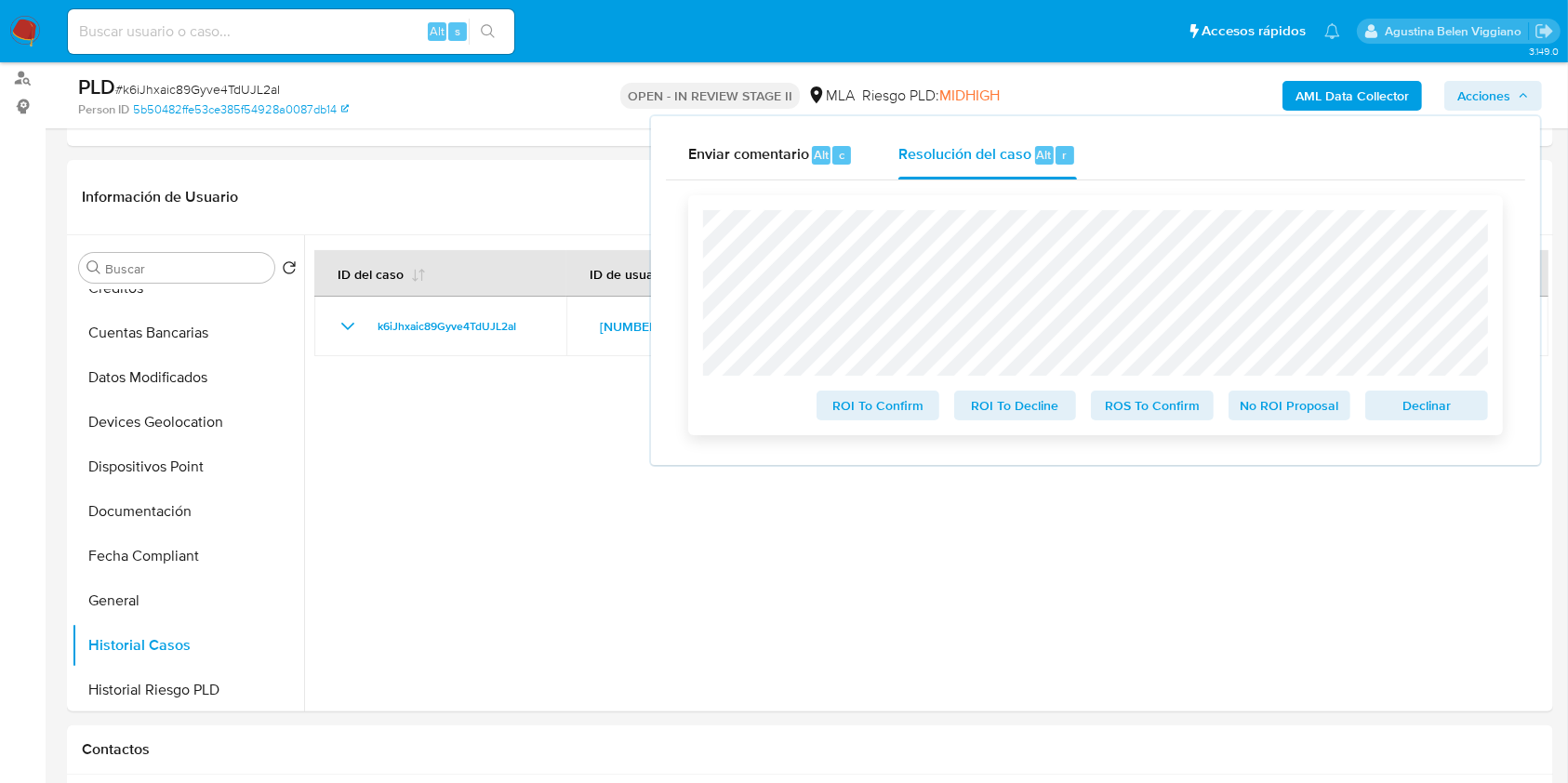 click on "Declinar" at bounding box center (1427, 405) 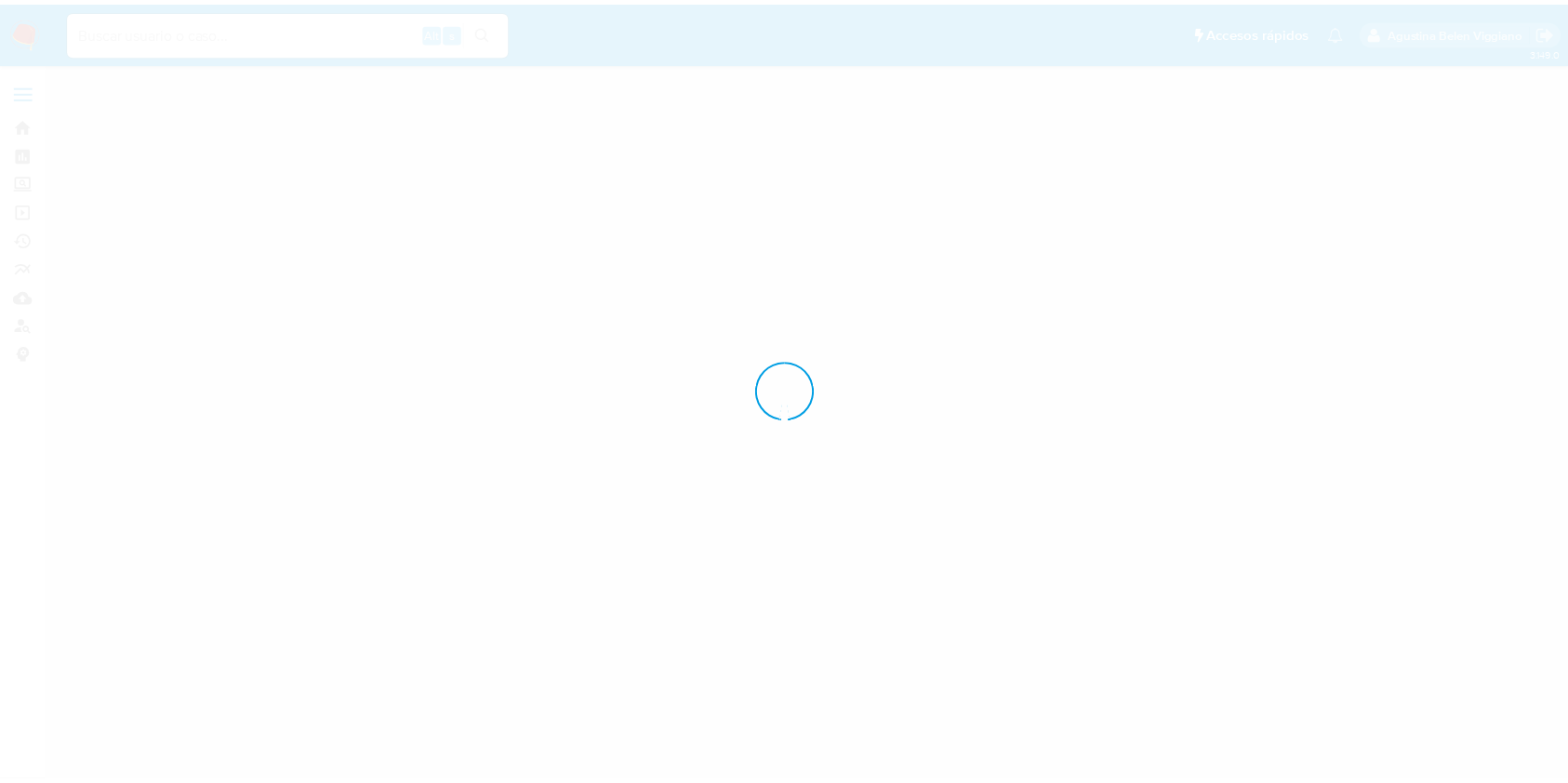 scroll, scrollTop: 0, scrollLeft: 0, axis: both 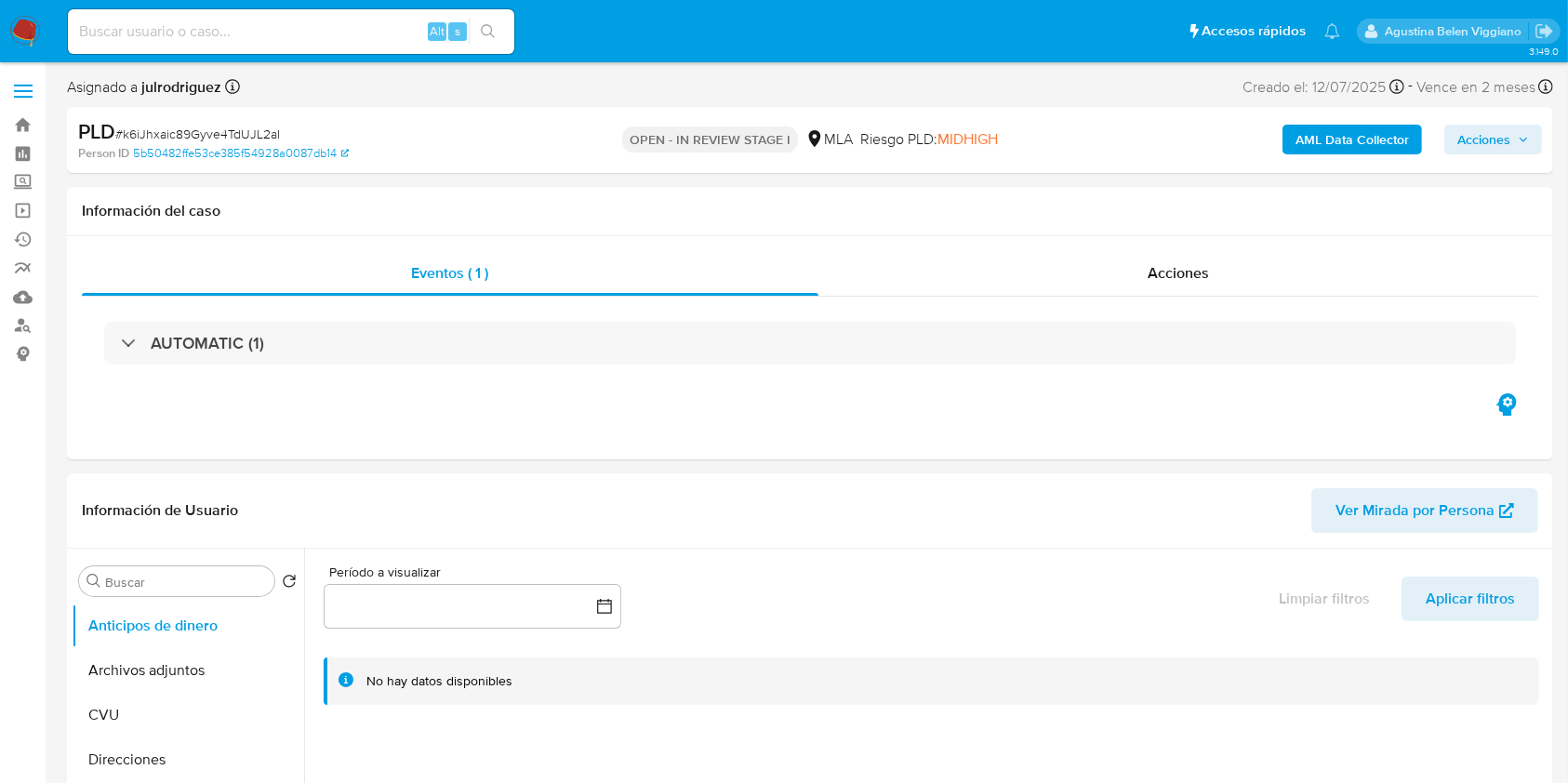 select on "10" 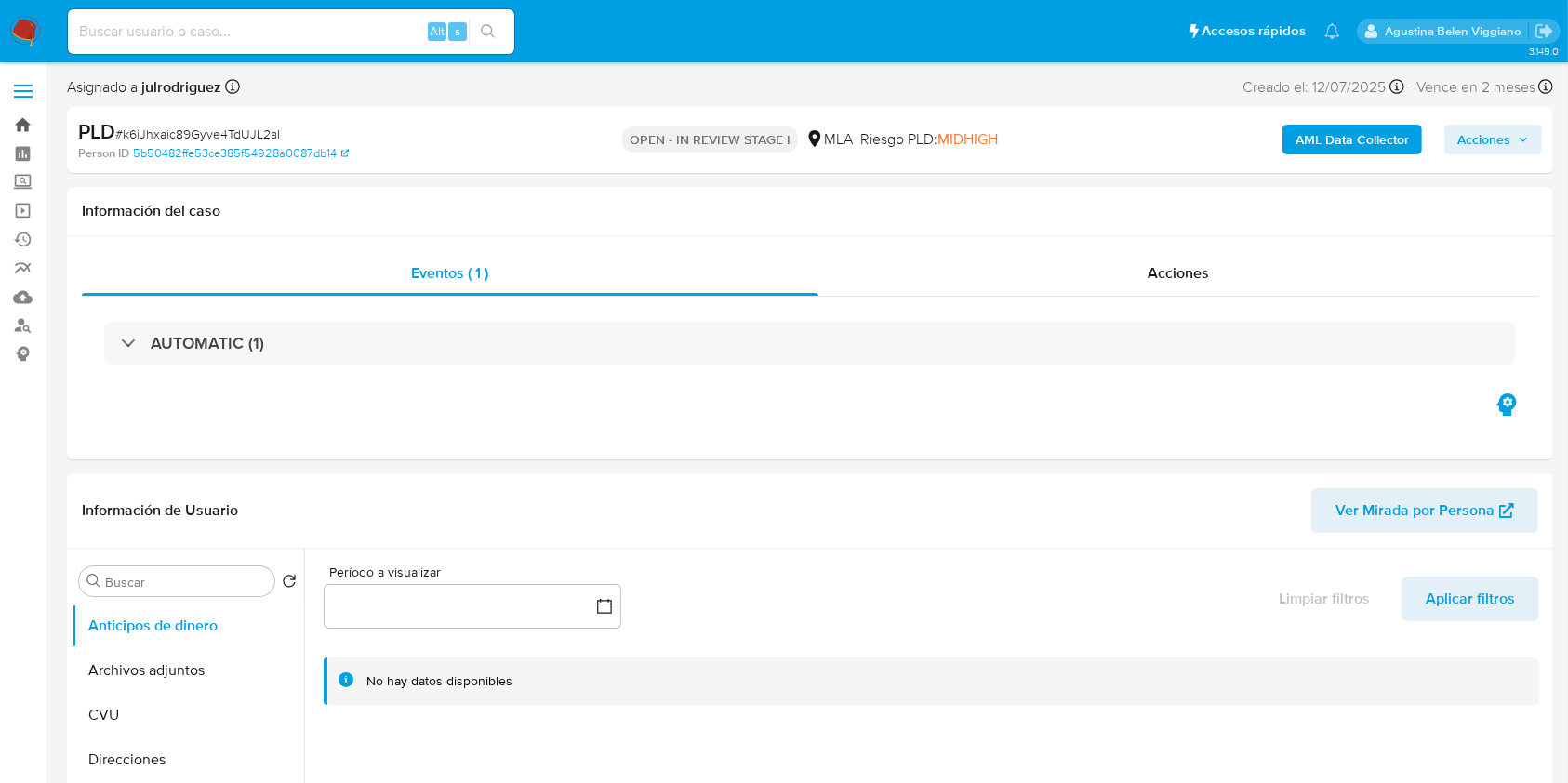 click on "Bandeja" at bounding box center (111, 125) 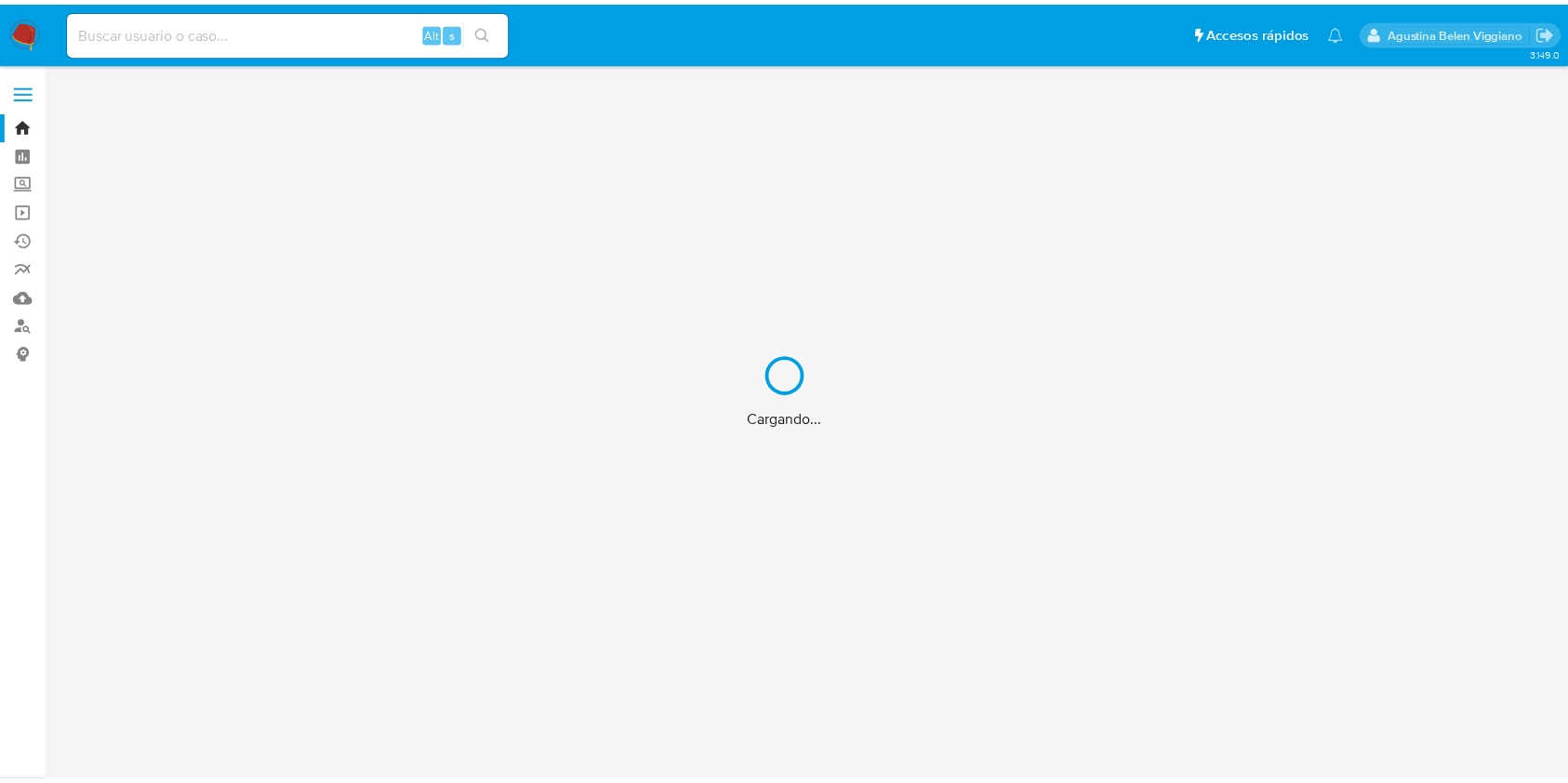 scroll, scrollTop: 0, scrollLeft: 0, axis: both 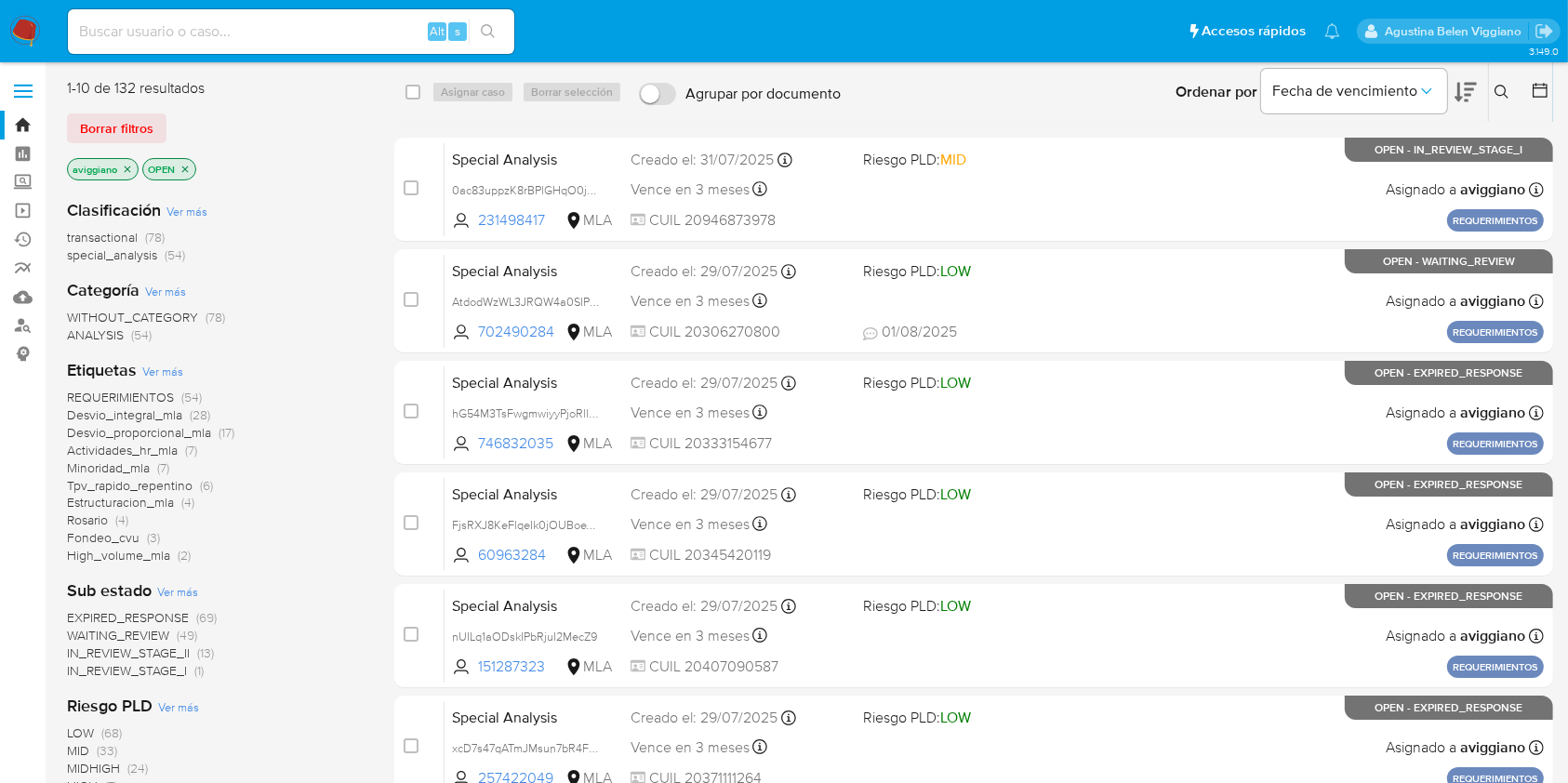 click 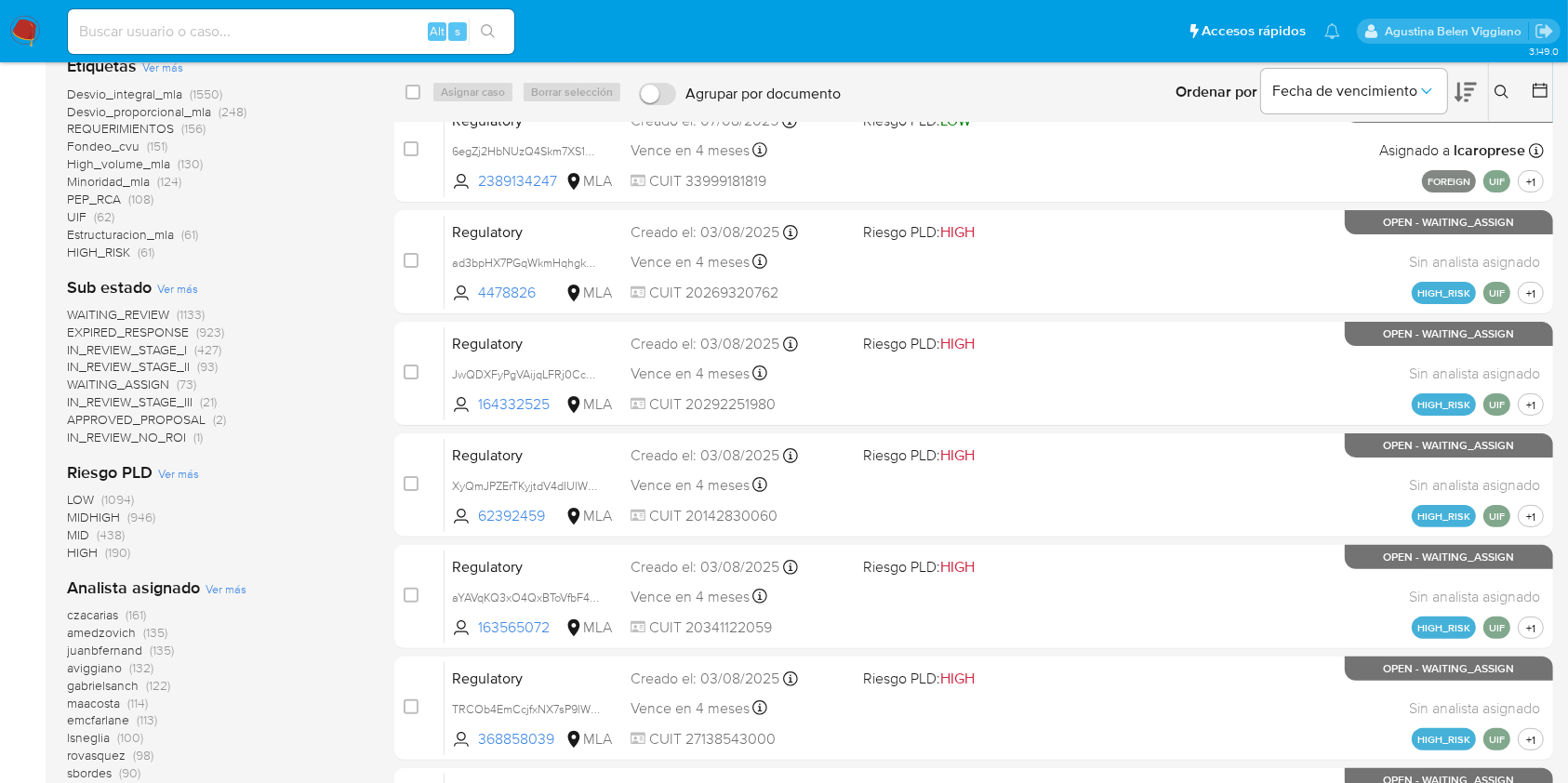 scroll, scrollTop: 496, scrollLeft: 0, axis: vertical 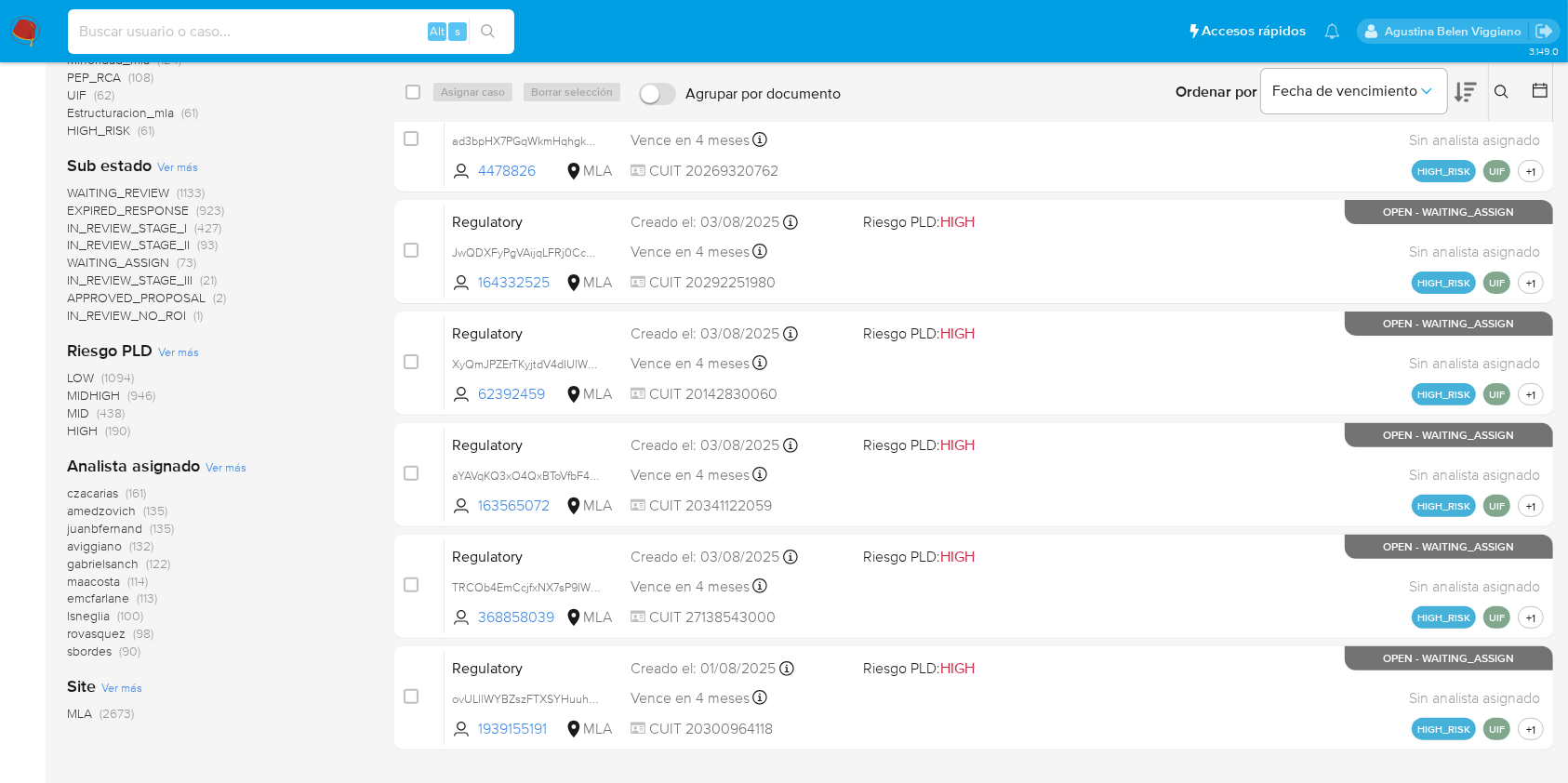 click at bounding box center [291, 32] 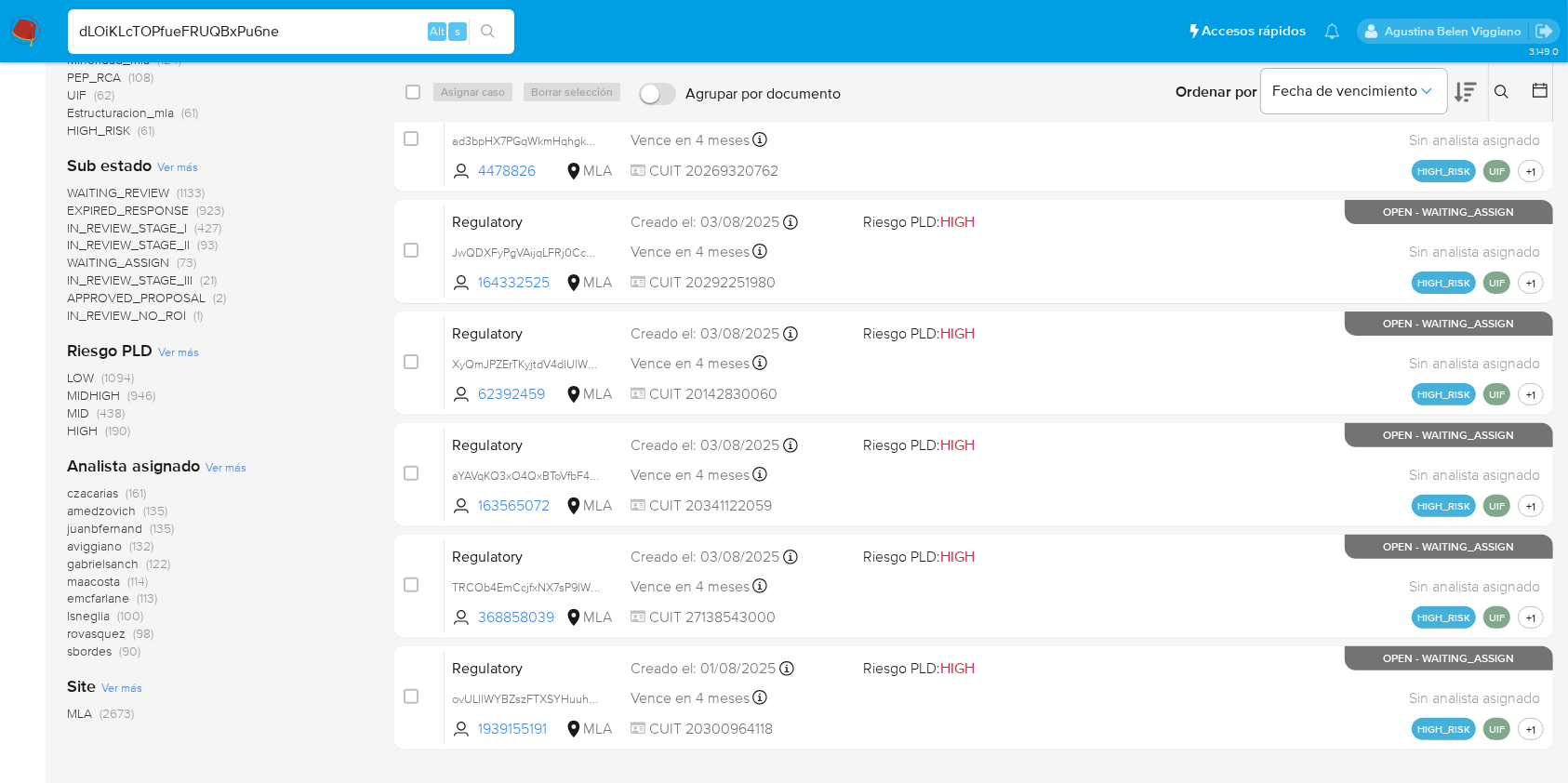 type on "dLOiKLcTOPfueFRUQBxPu6ne" 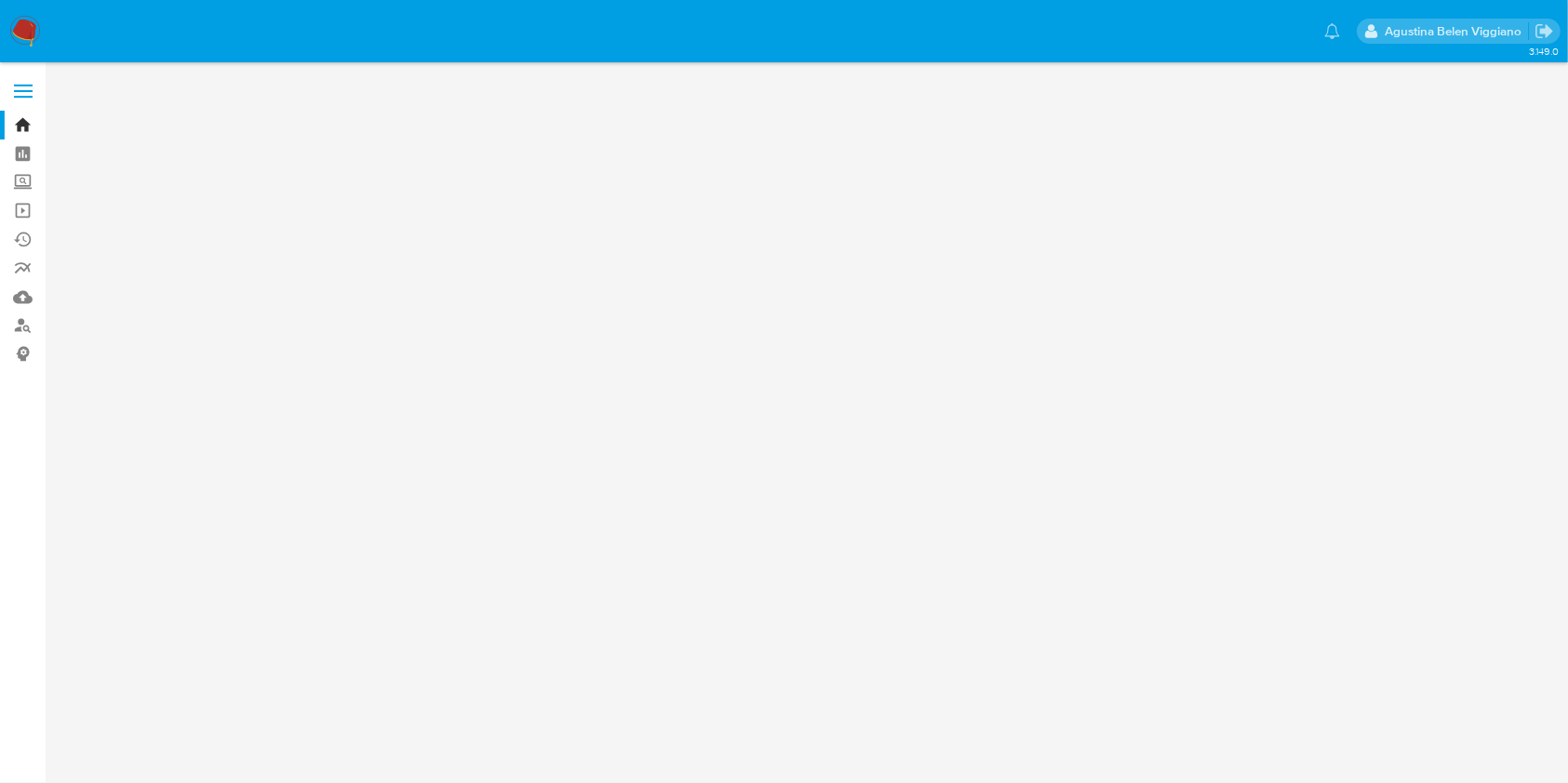 scroll, scrollTop: 0, scrollLeft: 0, axis: both 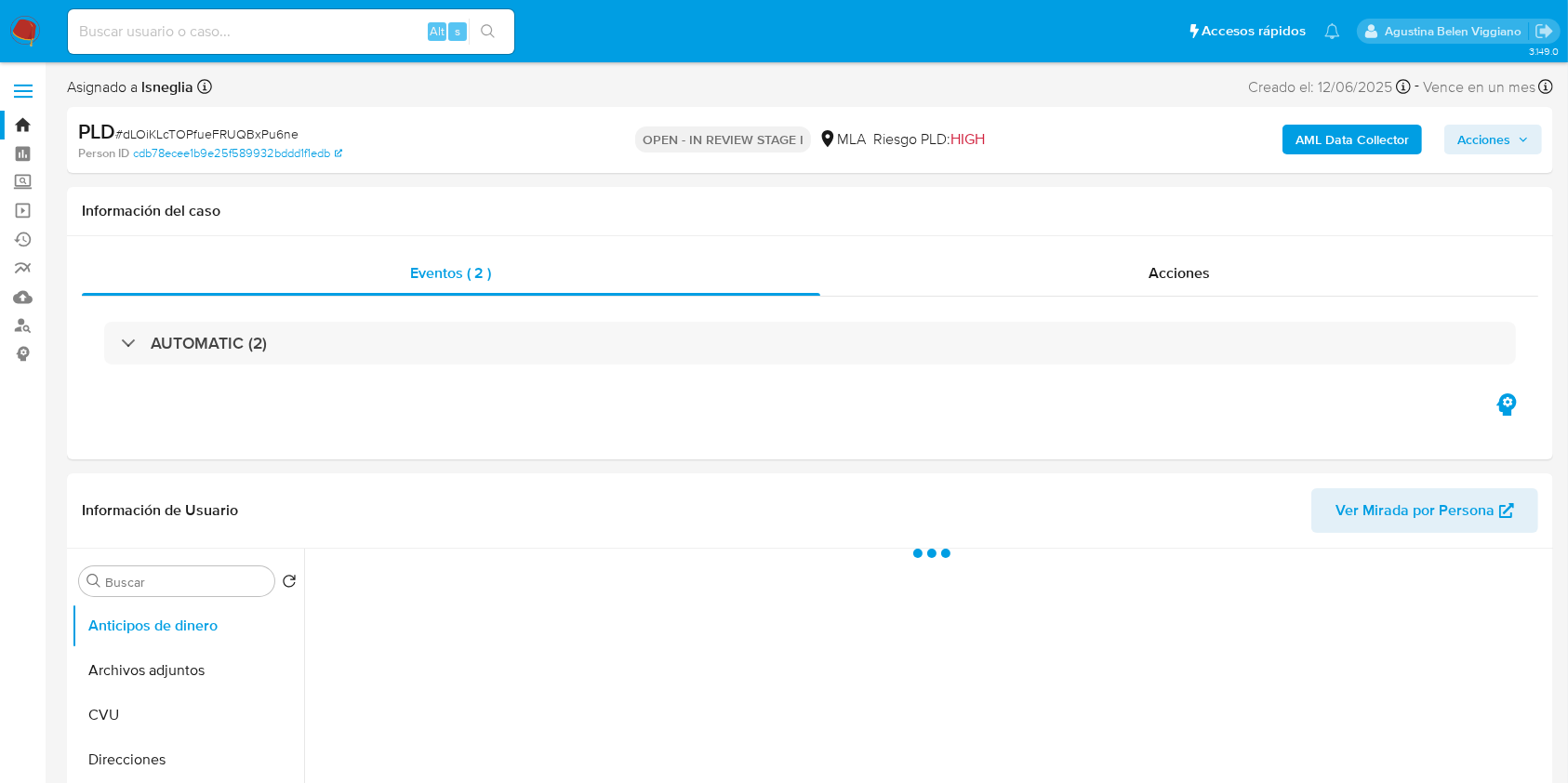 select on "10" 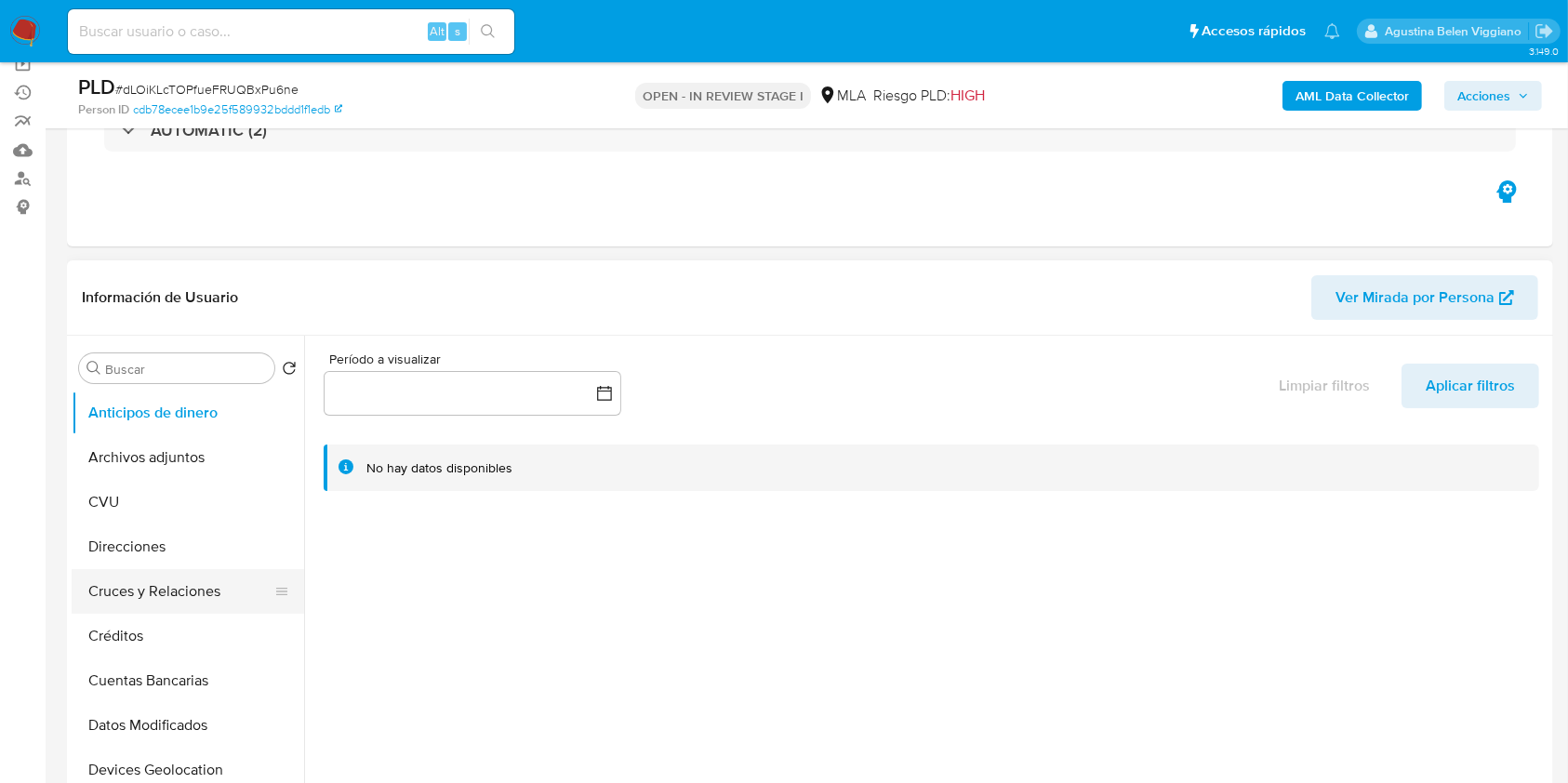 scroll, scrollTop: 247, scrollLeft: 0, axis: vertical 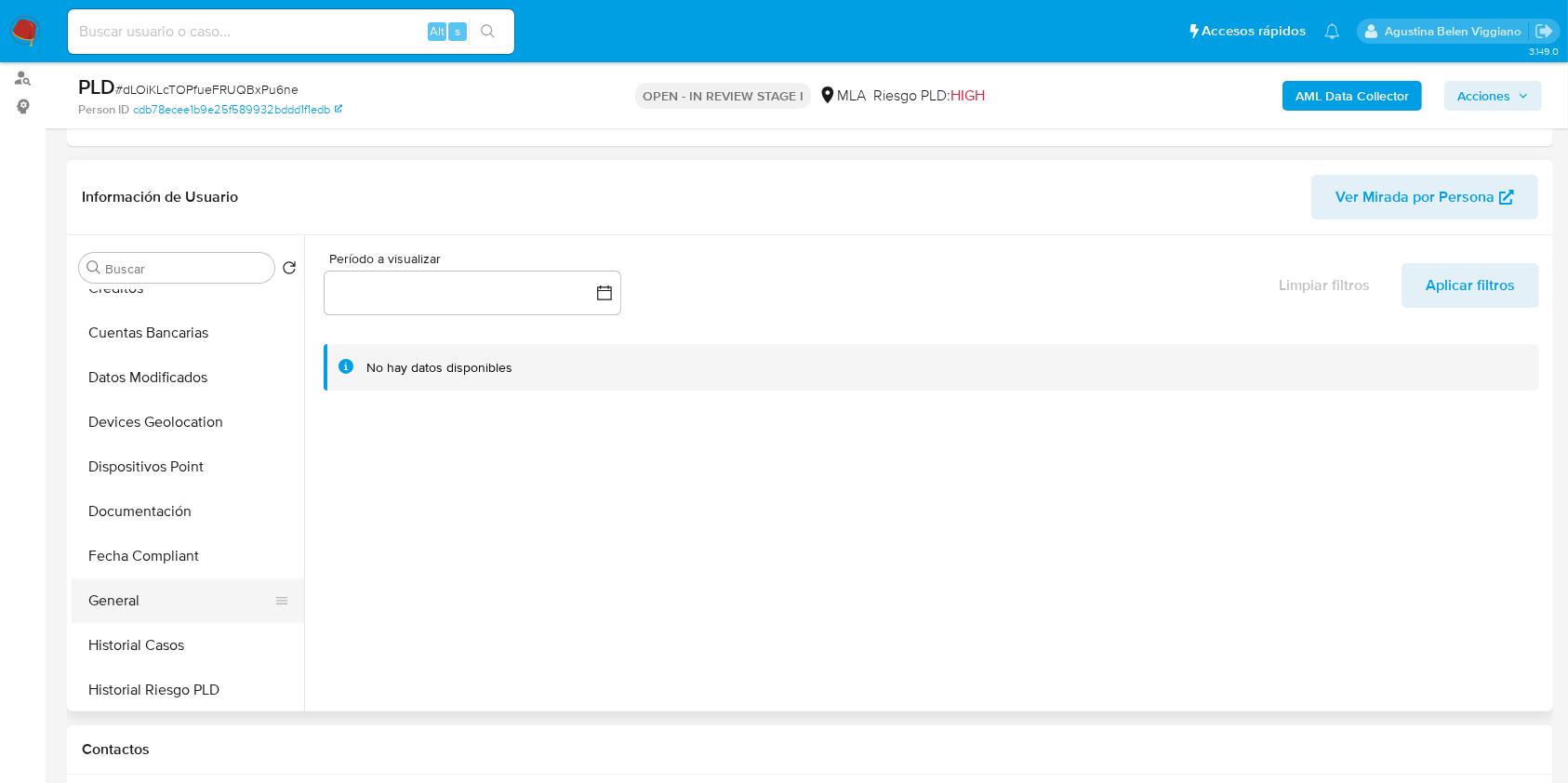 click on "General" at bounding box center [180, 601] 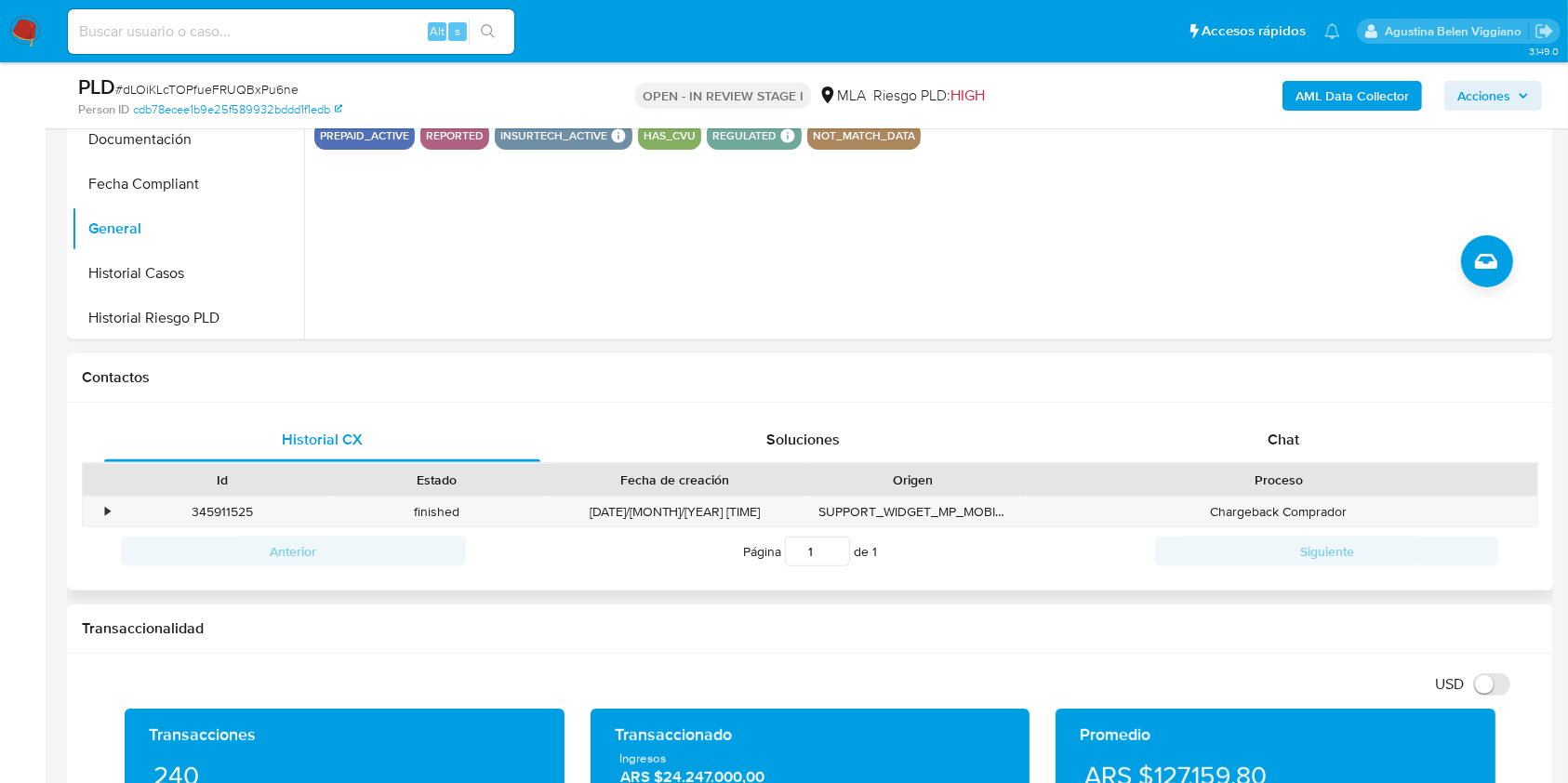 click on "Historial CX Soluciones Chat Id Estado Fecha de creación Origen Proceso • 345911525 finished 09/10/2024 19:11:27 SUPPORT_WIDGET_MP_MOBILE Chargeback Comprador Anterior Página   1   de   1 Siguiente Cargando..." at bounding box center (810, 497) 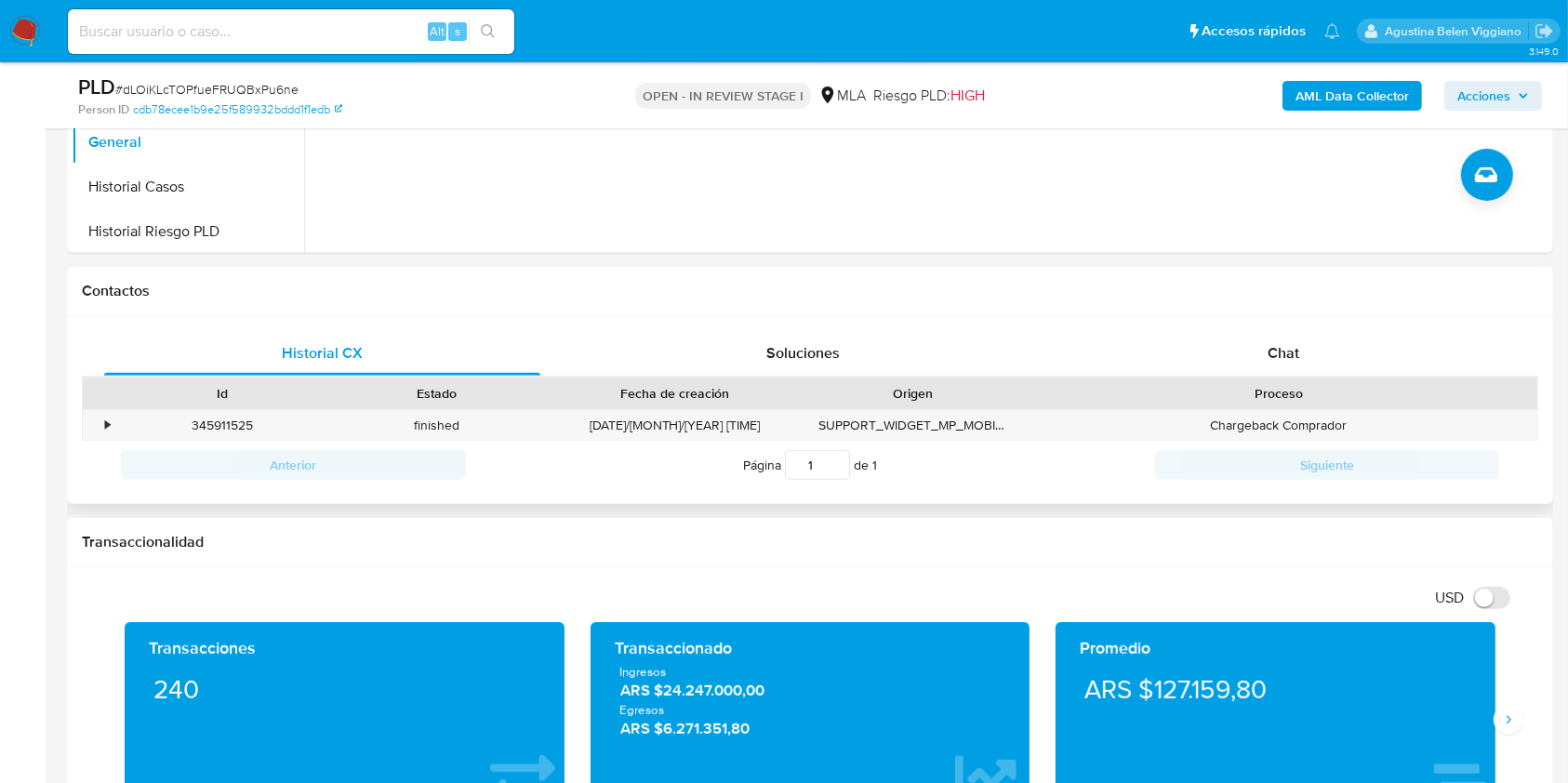 scroll, scrollTop: 744, scrollLeft: 0, axis: vertical 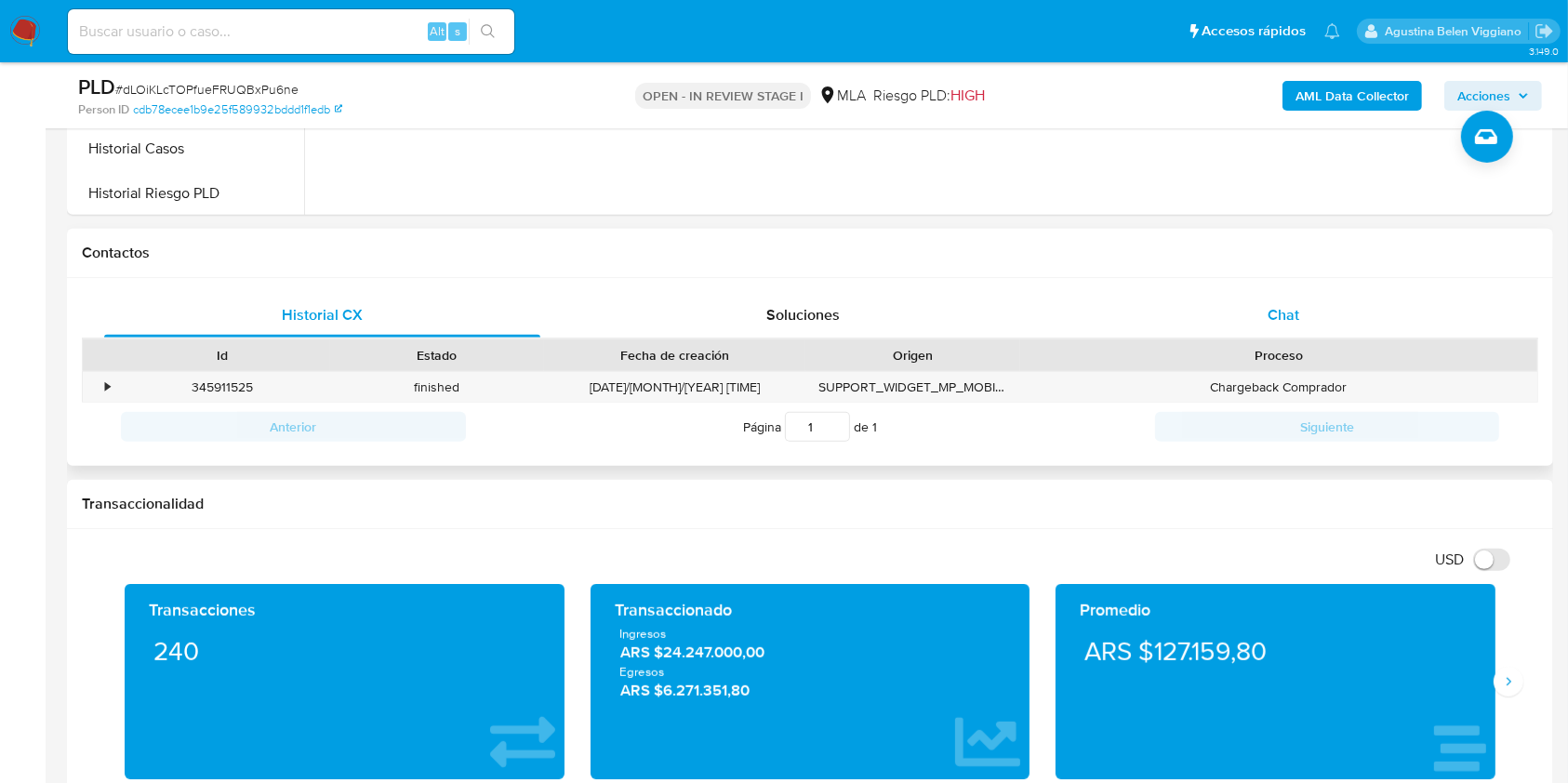 click on "Chat" at bounding box center (1283, 315) 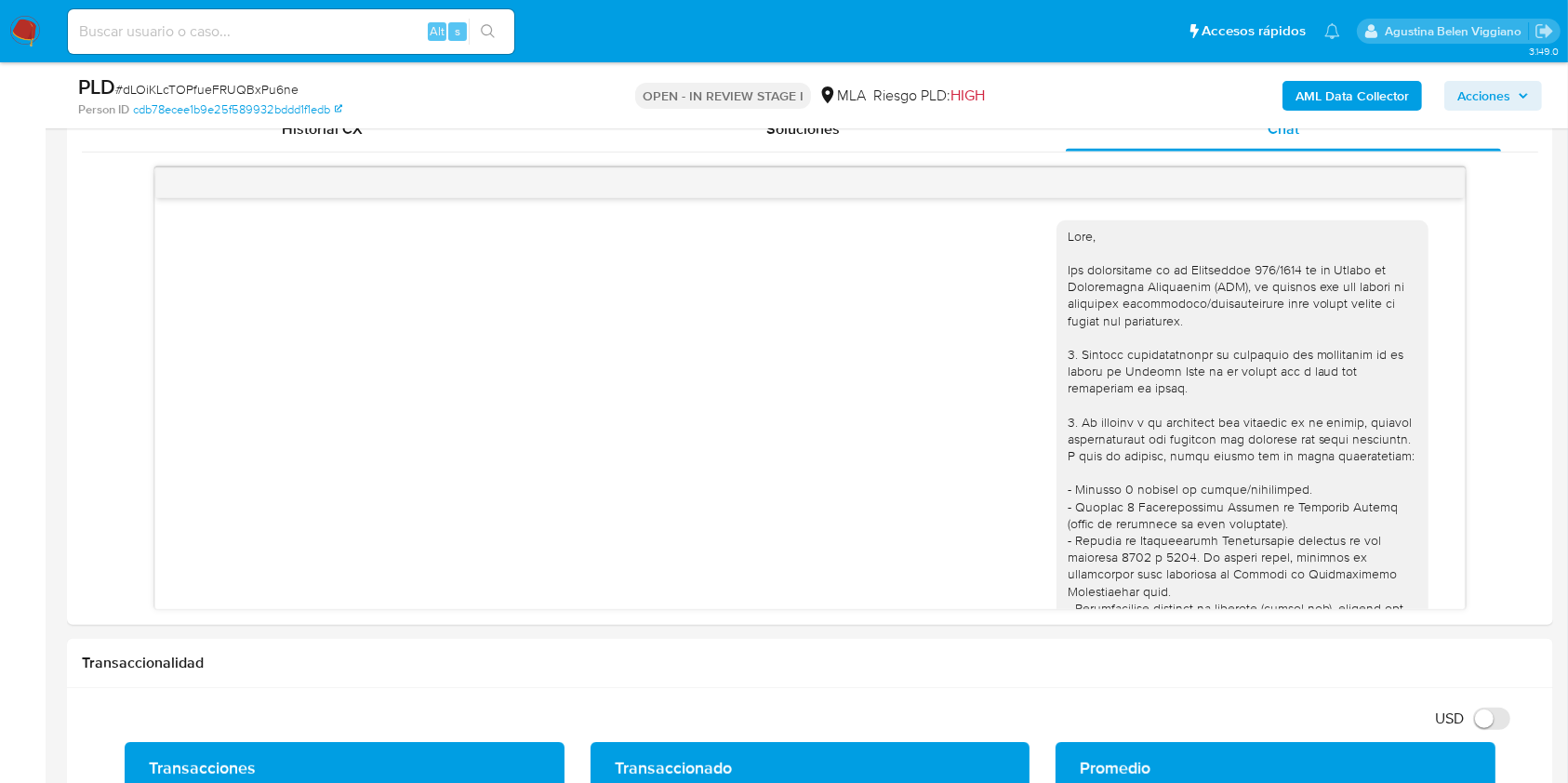 scroll, scrollTop: 991, scrollLeft: 0, axis: vertical 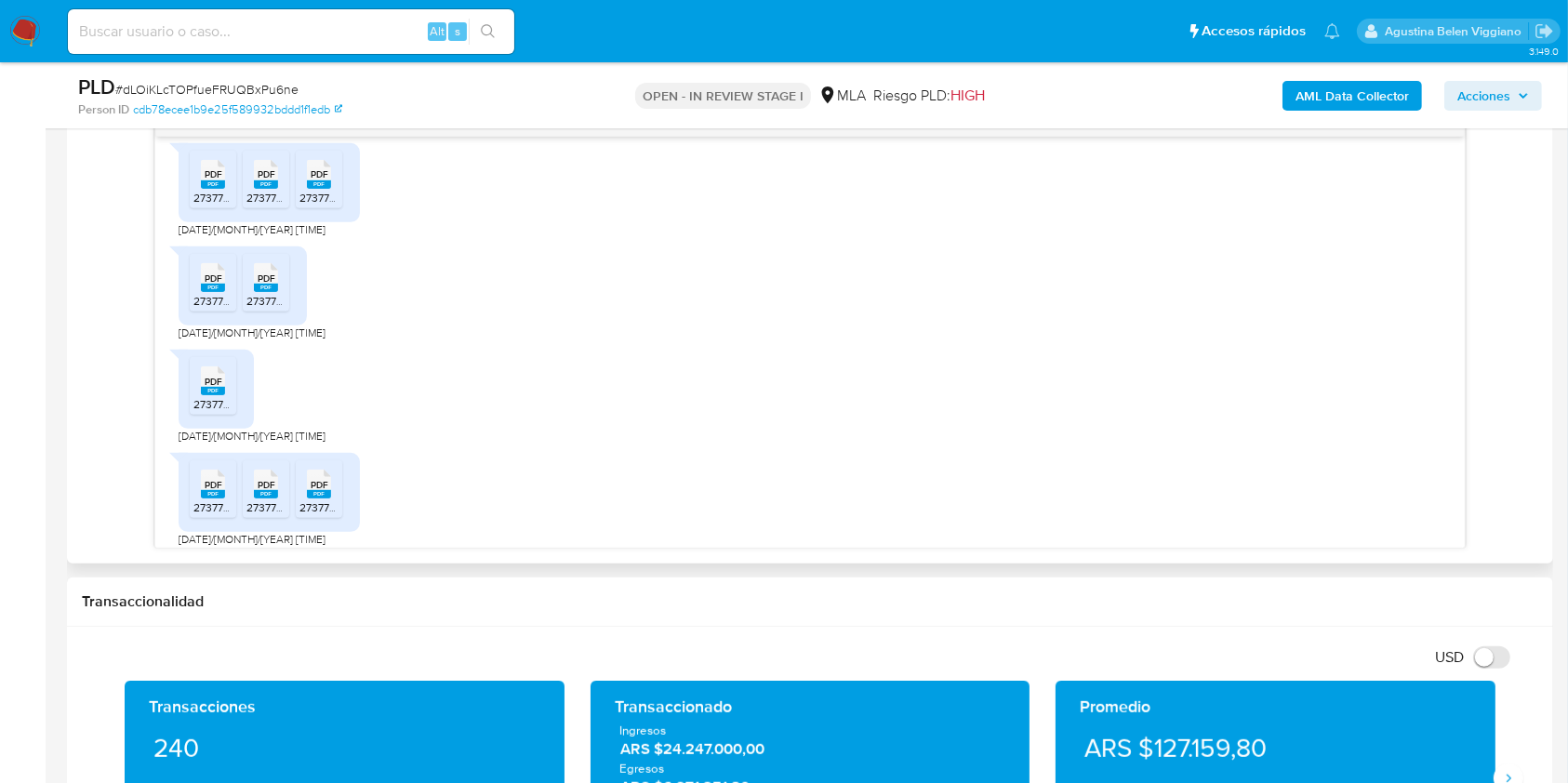 click on "PDF PDF 27377339172_011_00001_00000482.pdf" at bounding box center (213, 283) 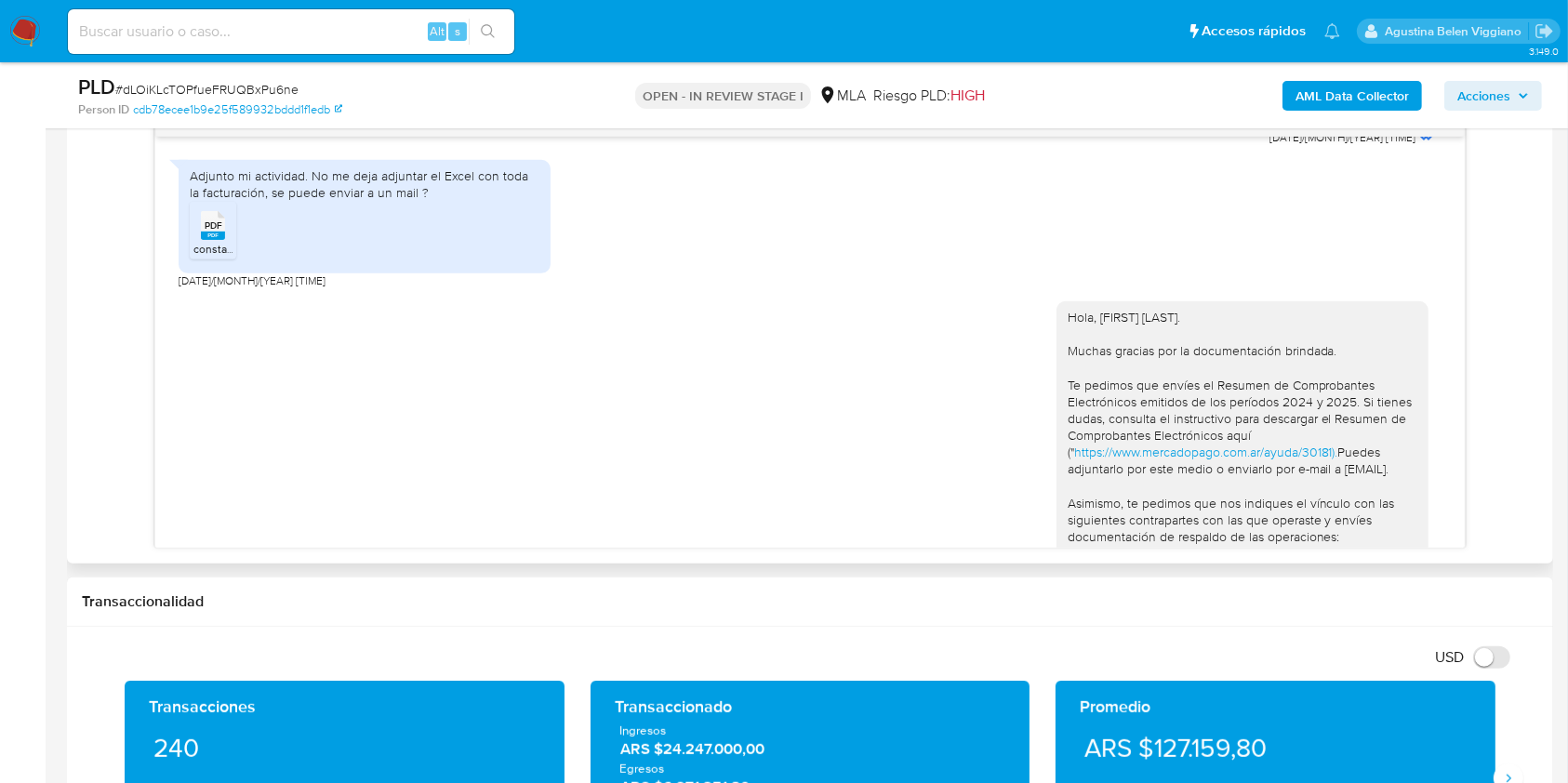 scroll, scrollTop: 1107, scrollLeft: 0, axis: vertical 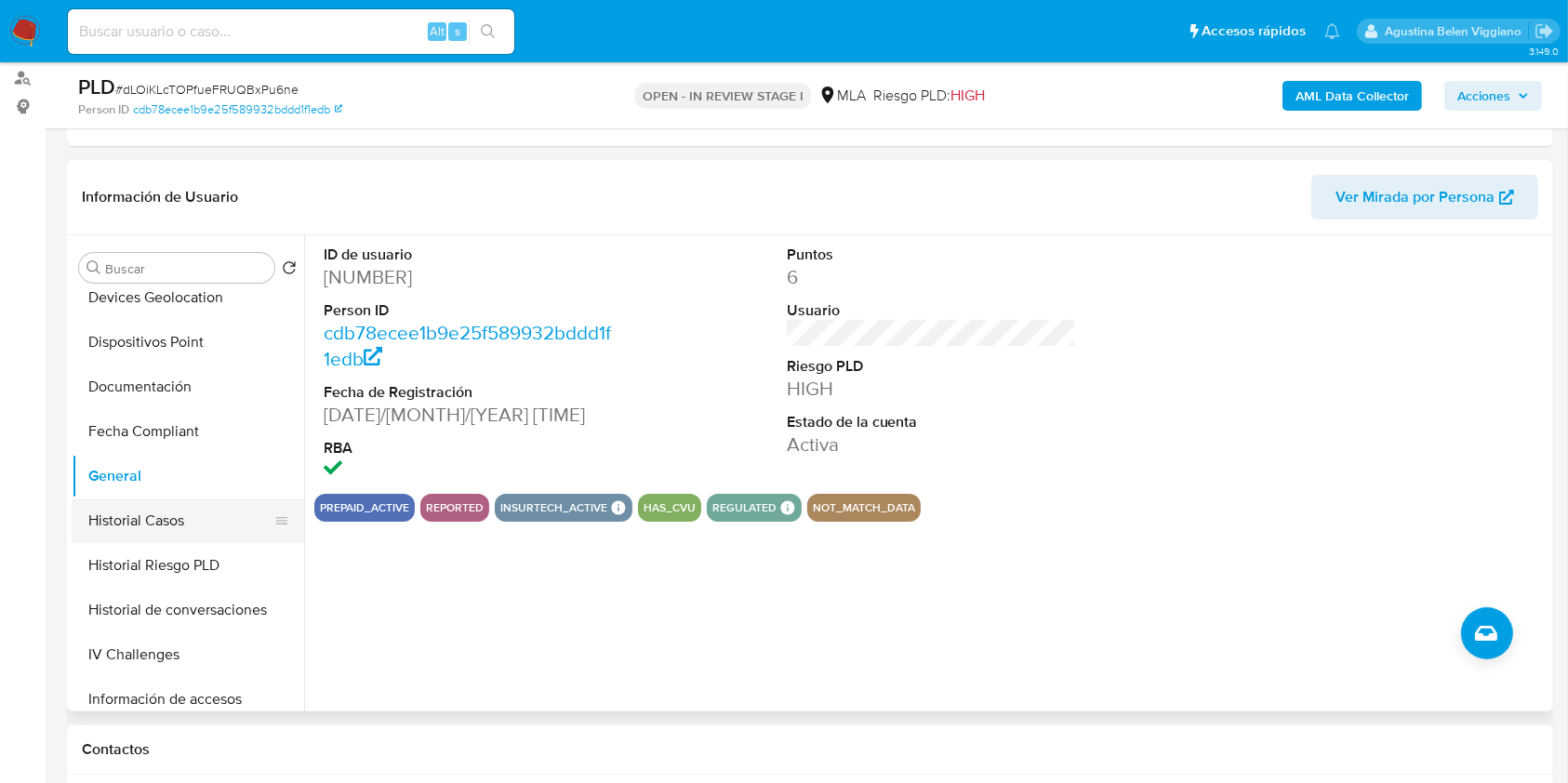 click on "Historial Casos" at bounding box center (180, 521) 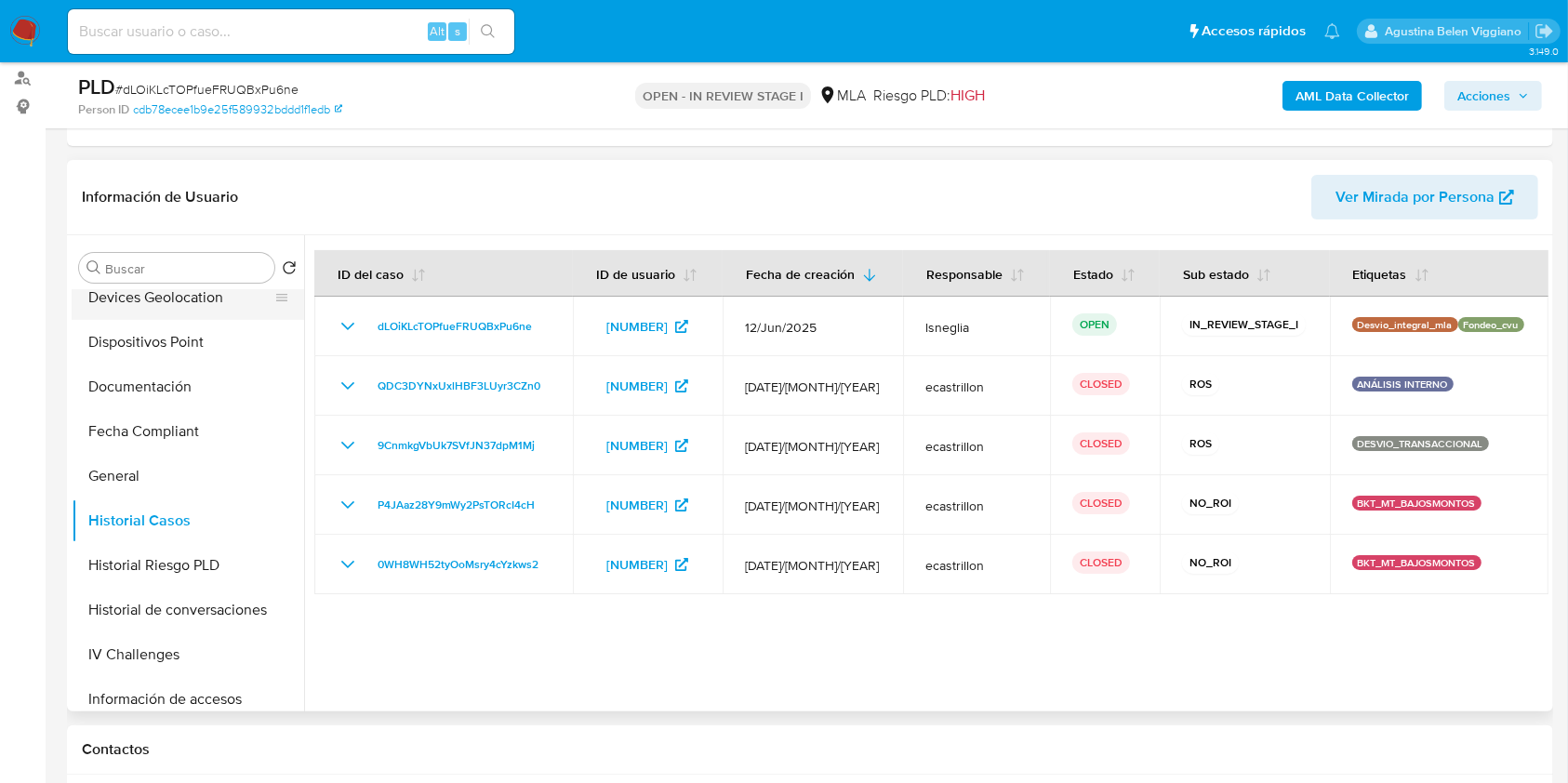 scroll, scrollTop: 0, scrollLeft: 0, axis: both 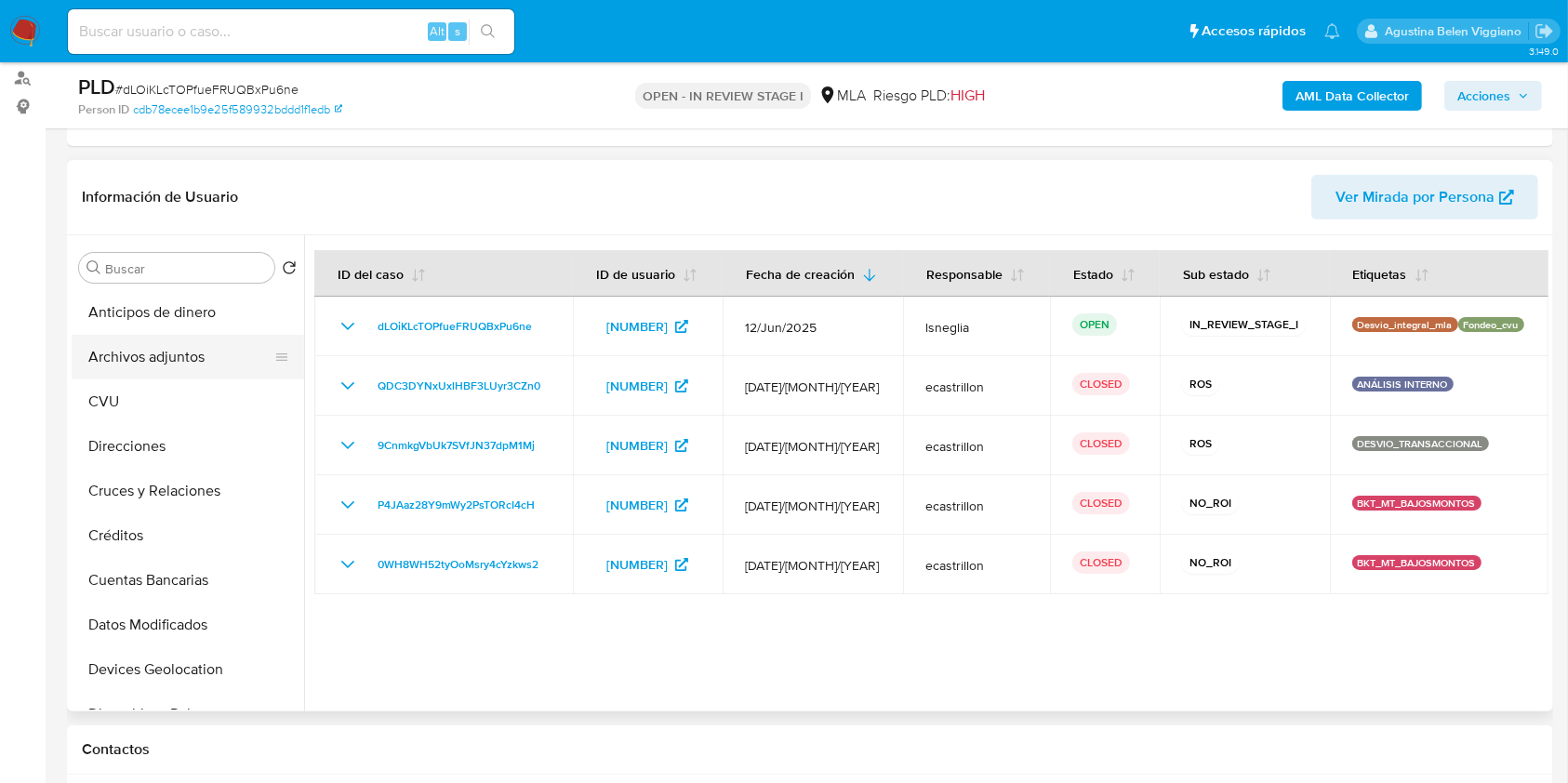 click on "Archivos adjuntos" at bounding box center [180, 357] 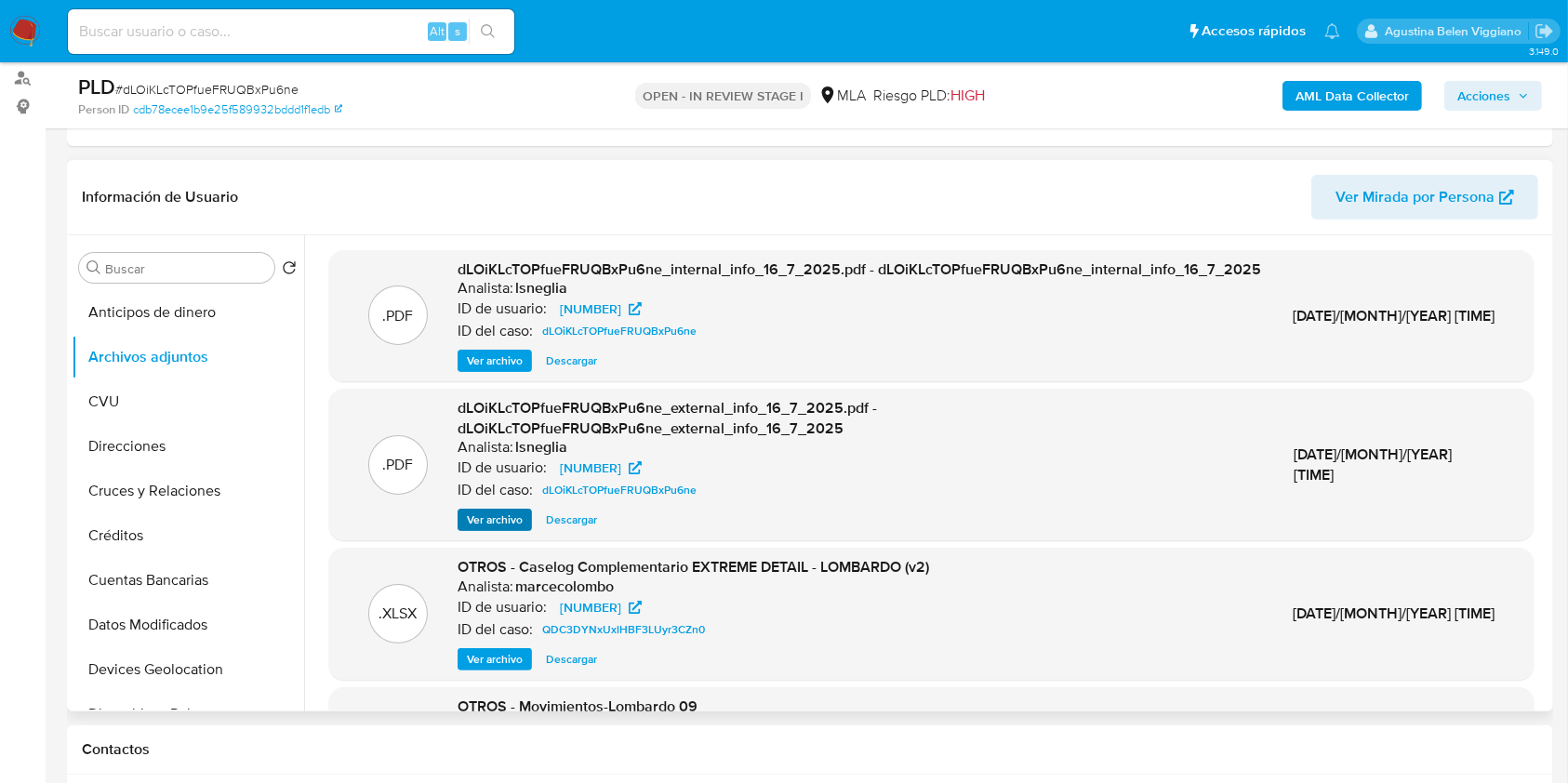 scroll, scrollTop: 156, scrollLeft: 0, axis: vertical 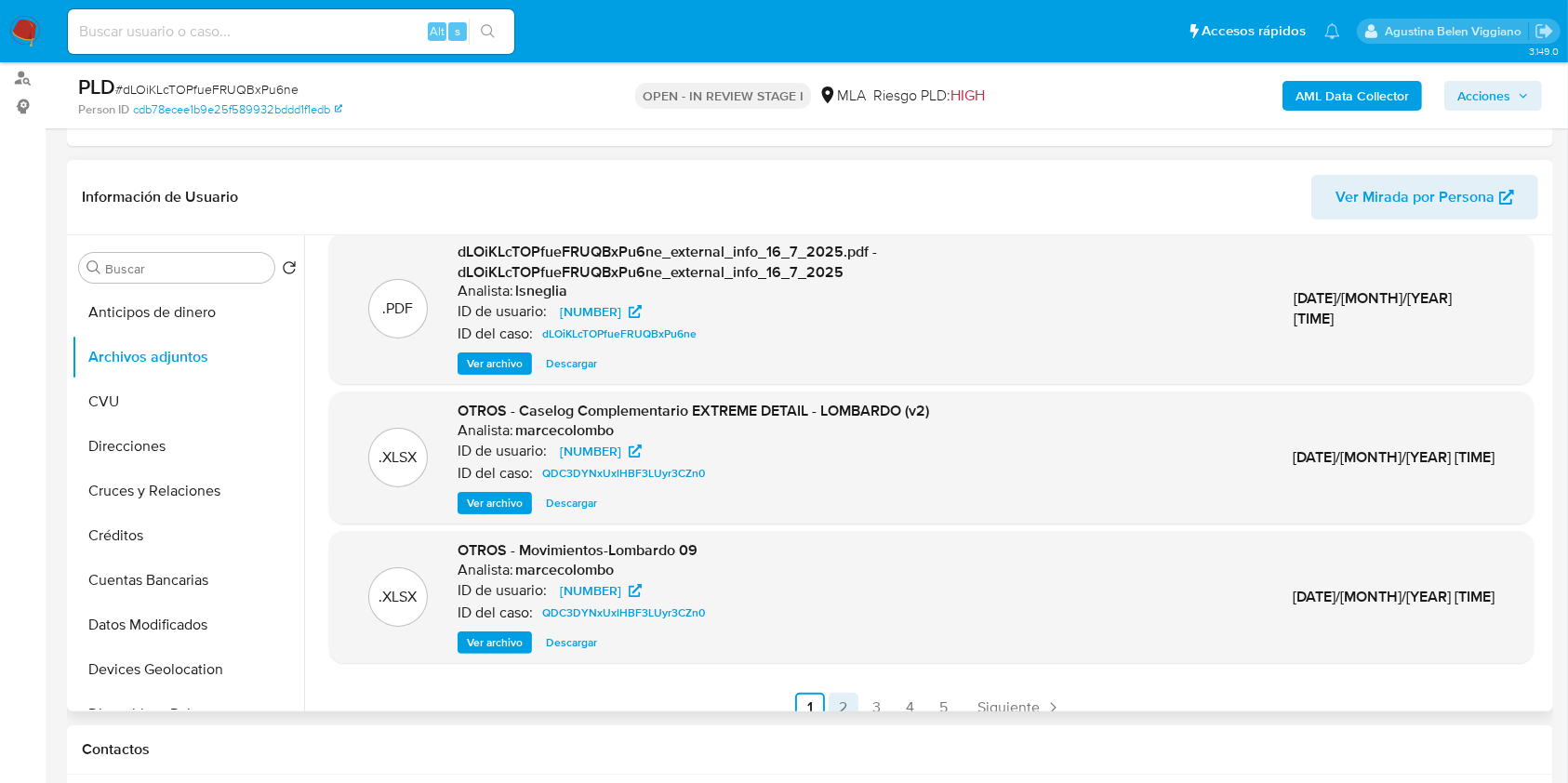 click on "2" at bounding box center [844, 708] 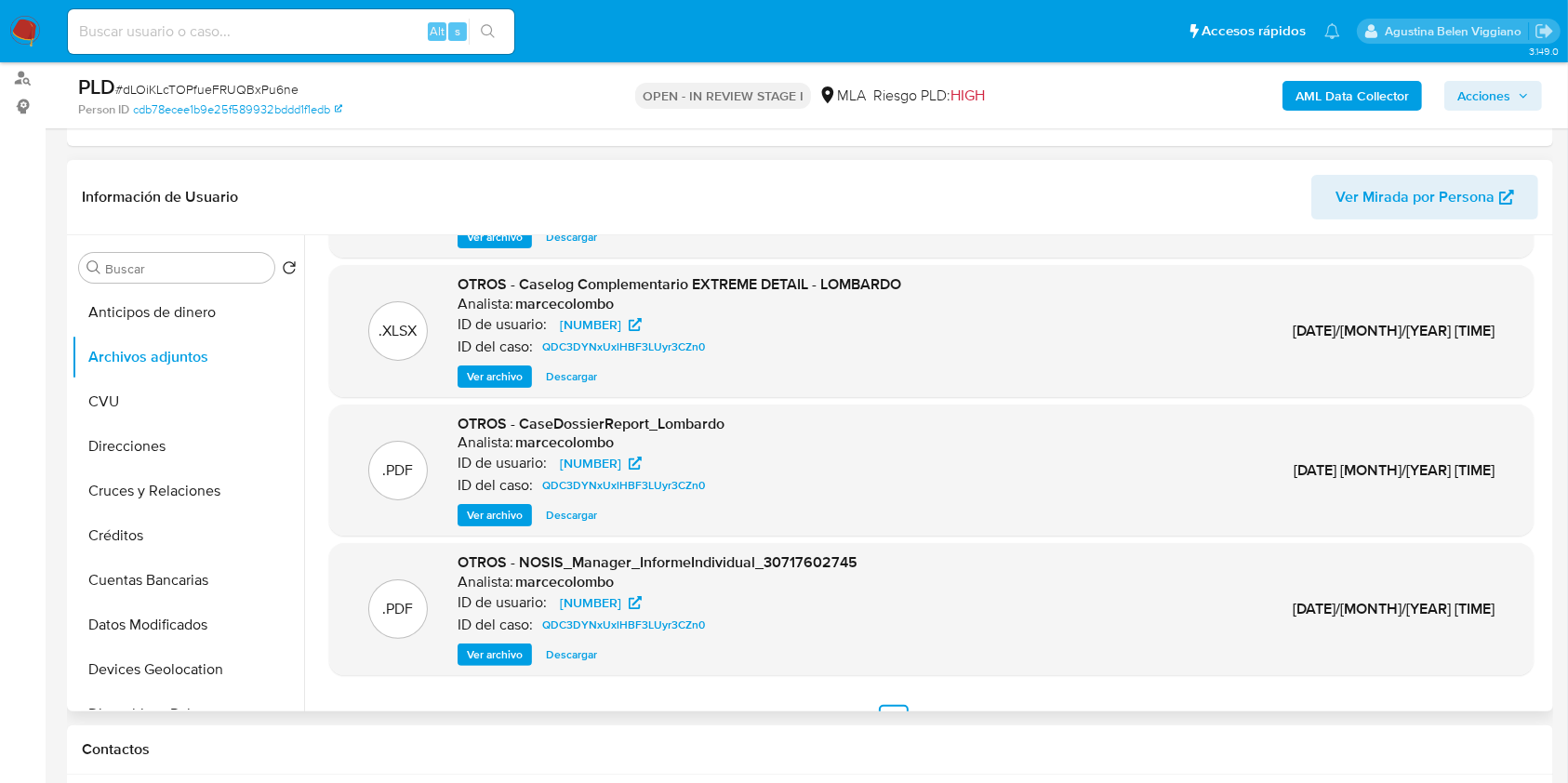 scroll, scrollTop: 156, scrollLeft: 0, axis: vertical 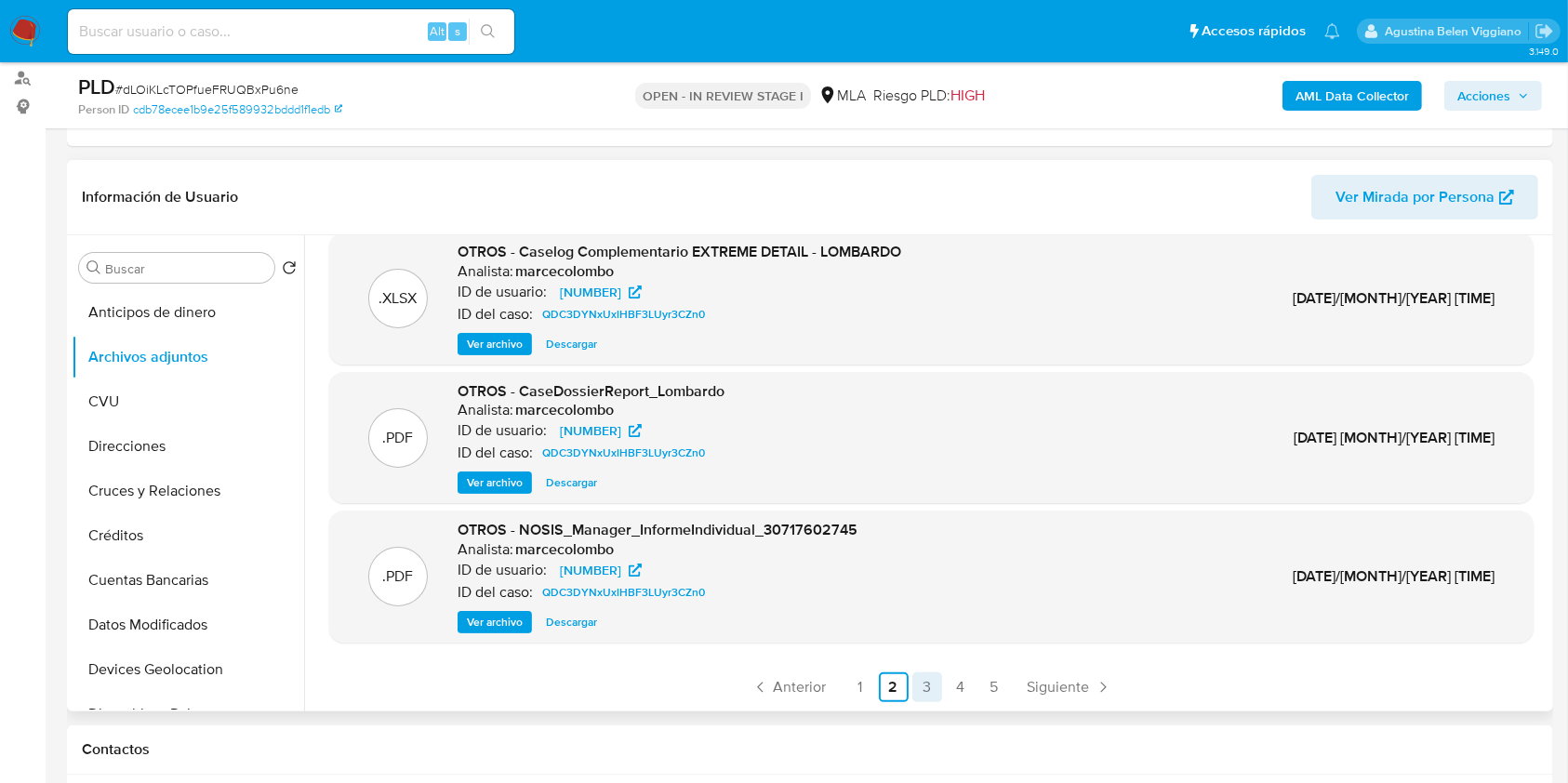click on "3" at bounding box center (927, 687) 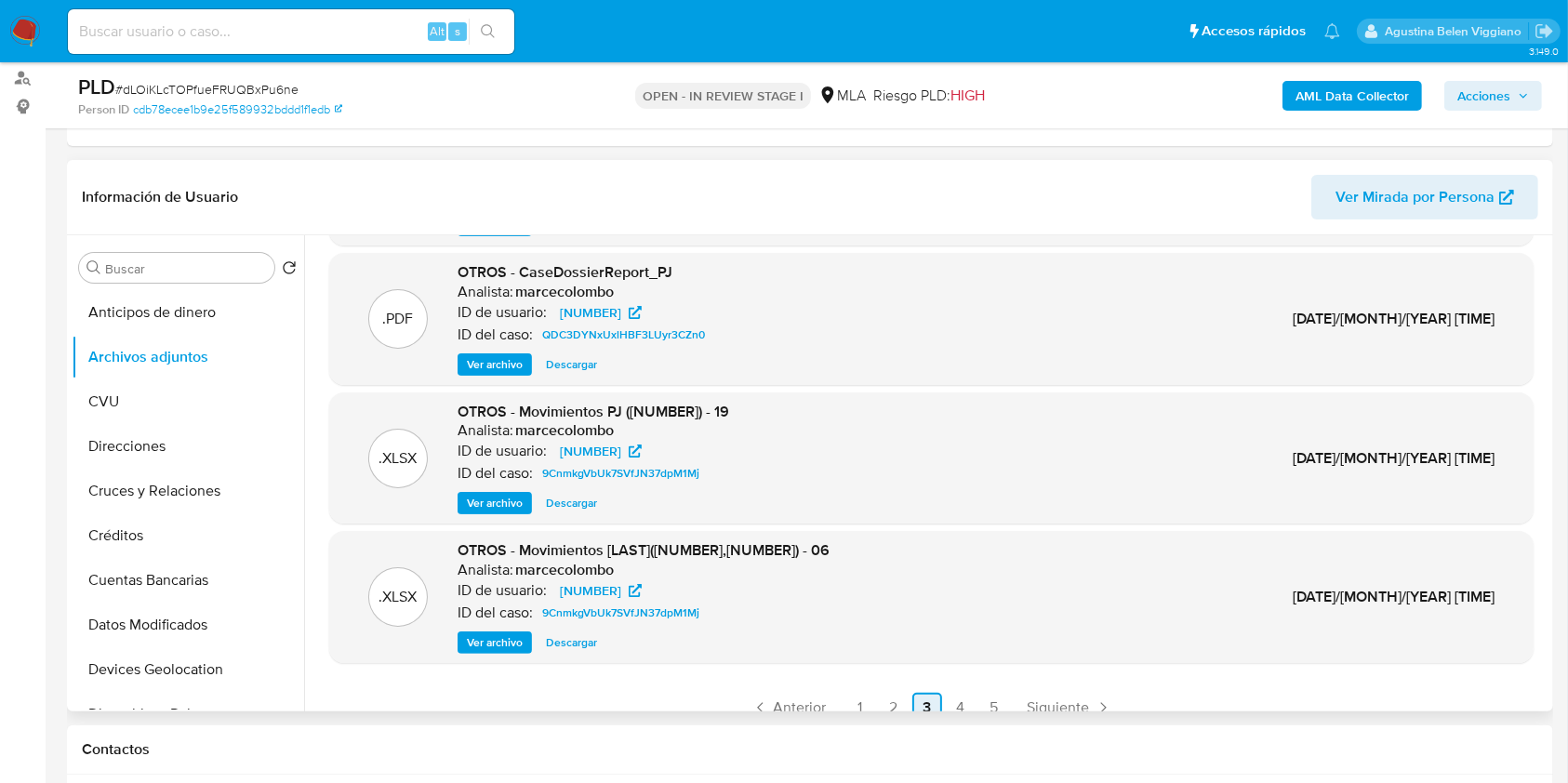 scroll, scrollTop: 156, scrollLeft: 0, axis: vertical 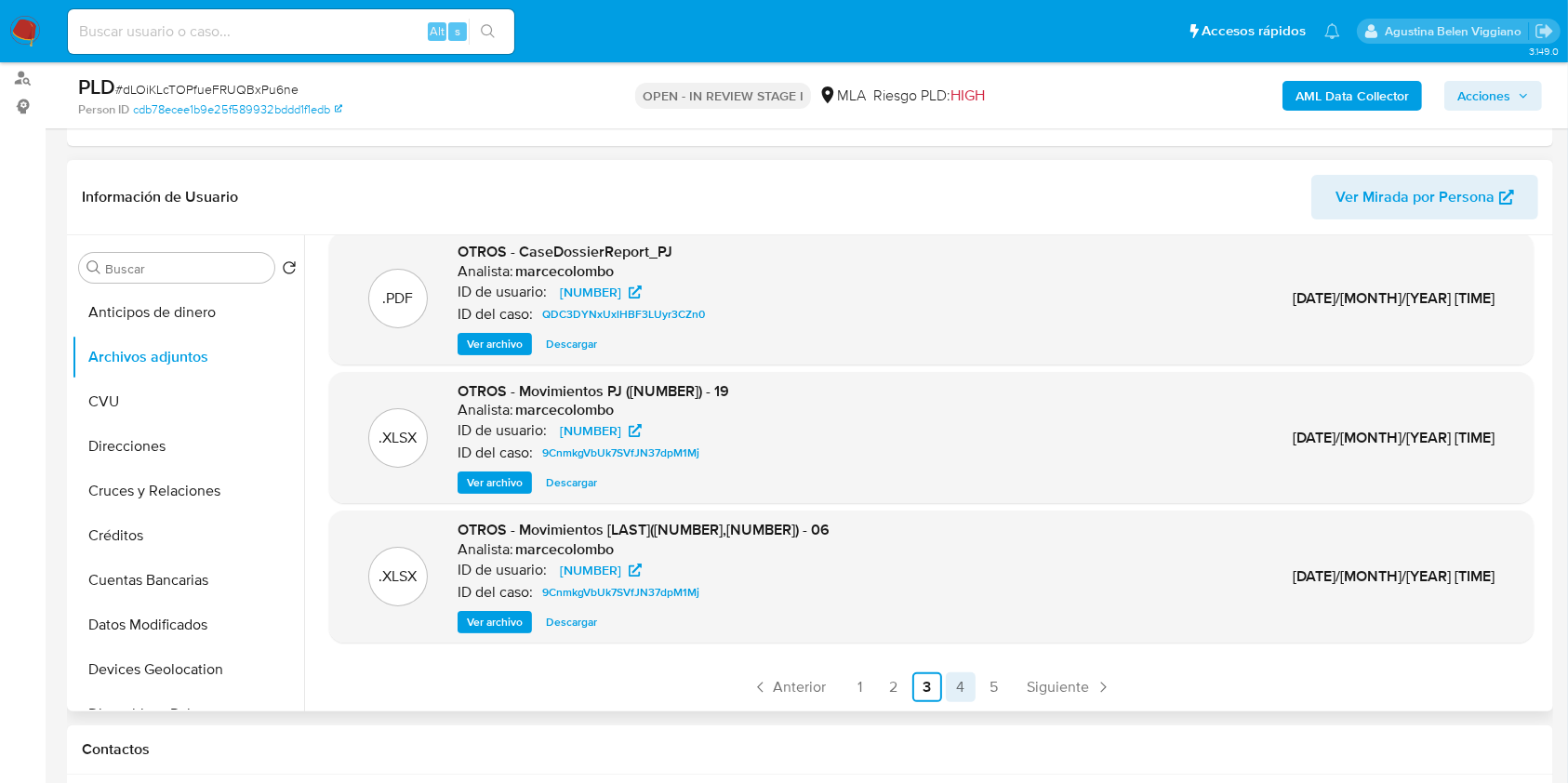 click on "4" at bounding box center [961, 687] 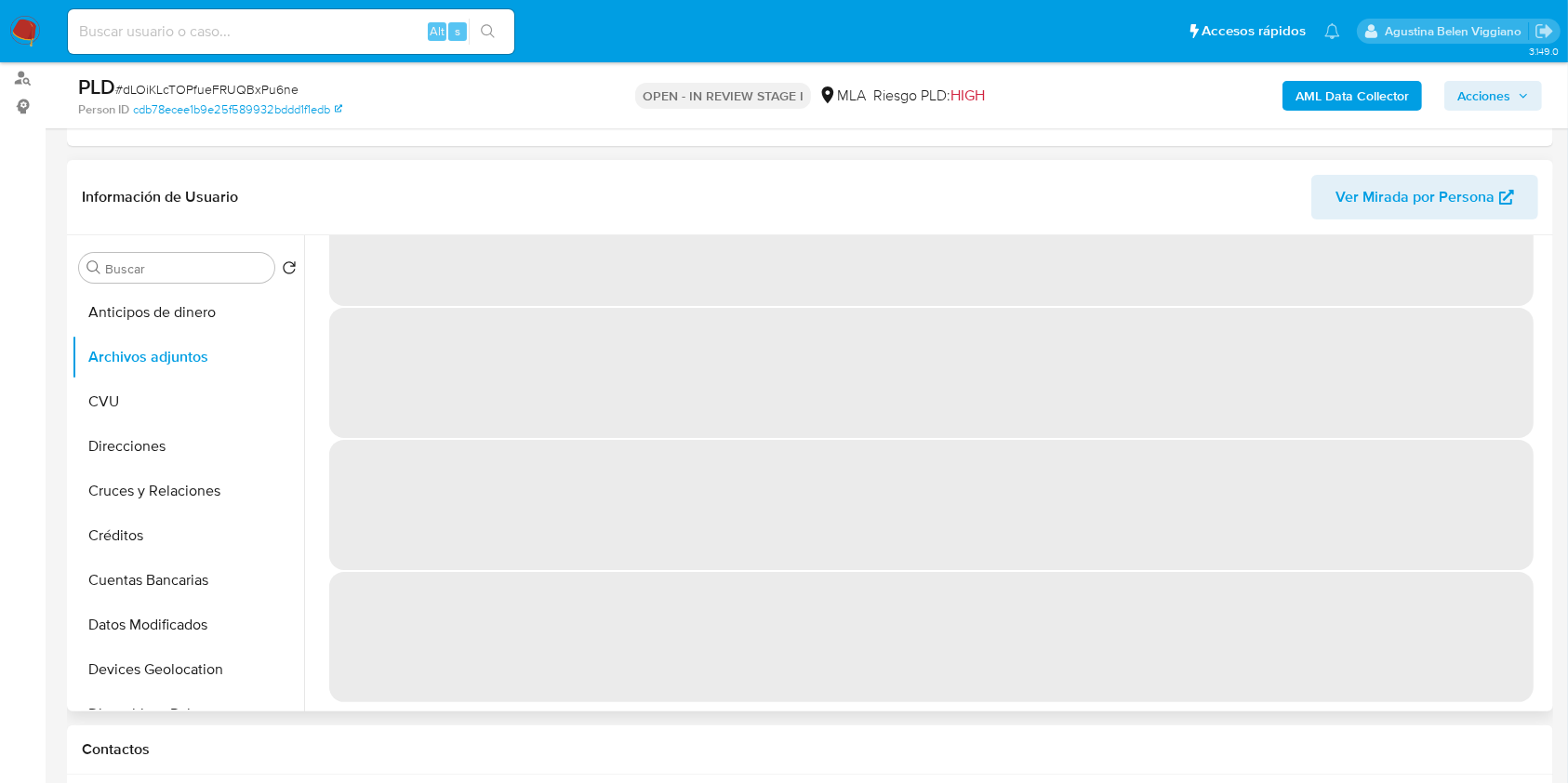 scroll, scrollTop: 0, scrollLeft: 0, axis: both 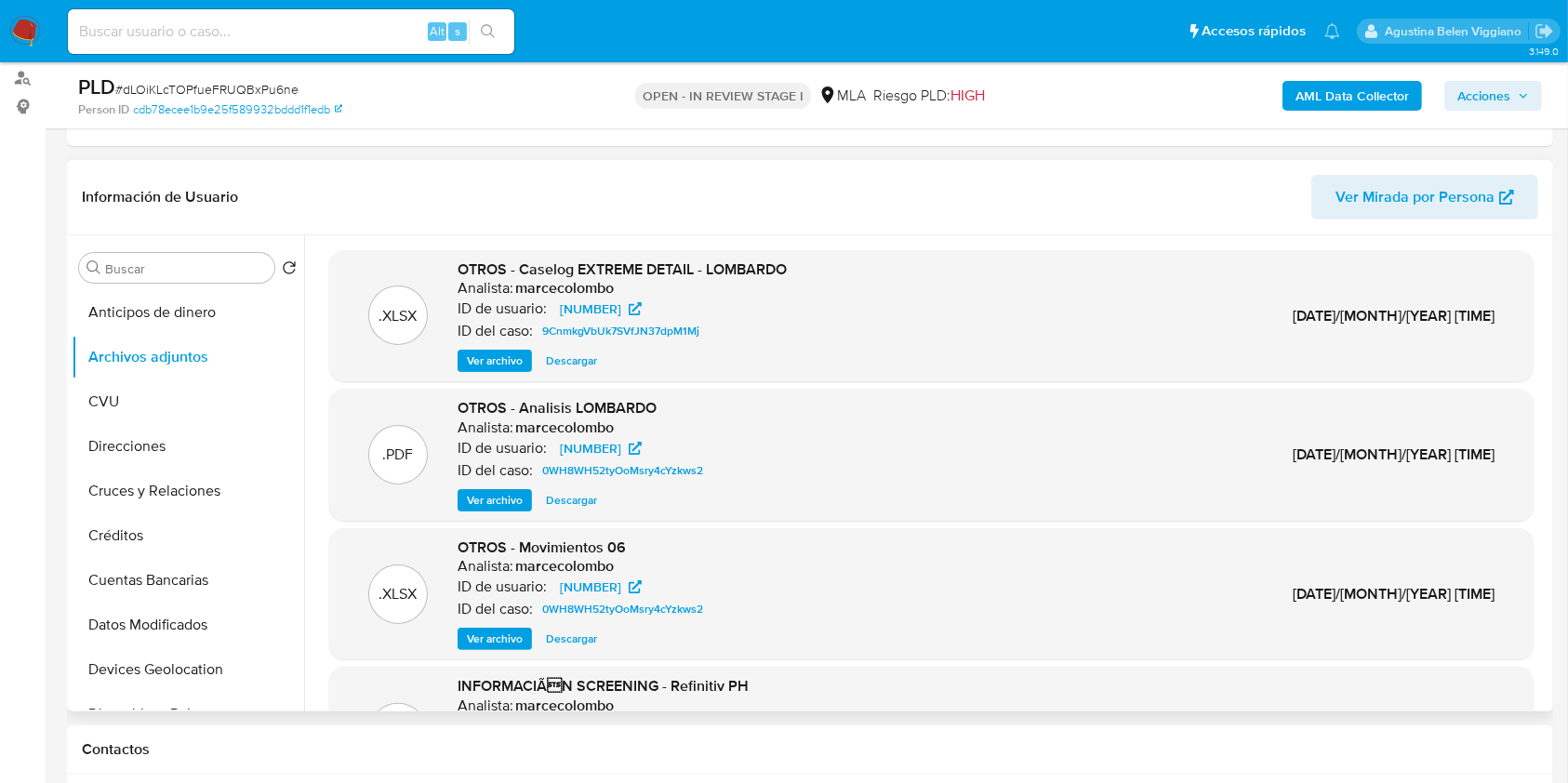 click on "Ver archivo" at bounding box center [495, 500] 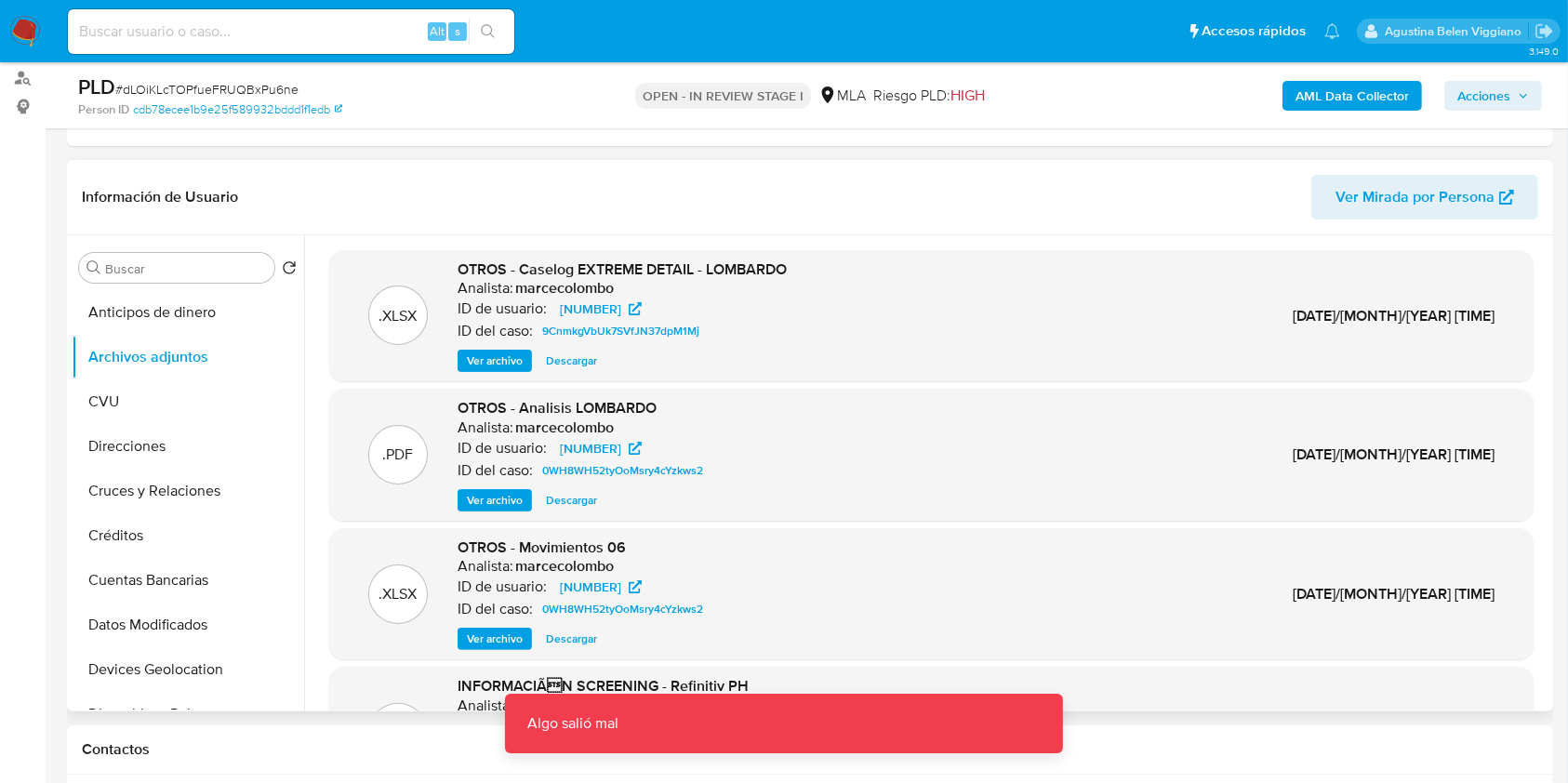 click on "Ver archivo" at bounding box center (495, 361) 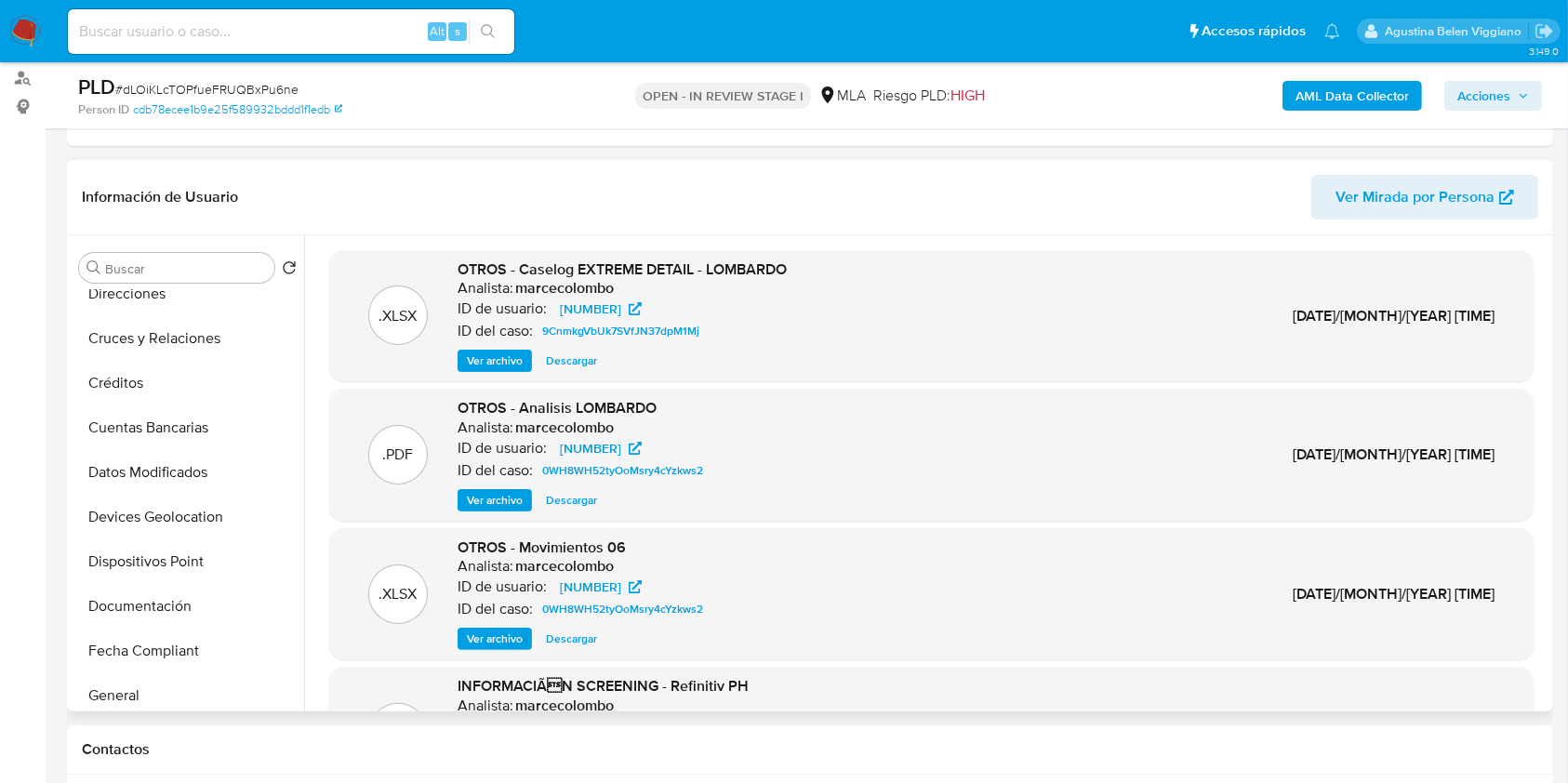 scroll, scrollTop: 372, scrollLeft: 0, axis: vertical 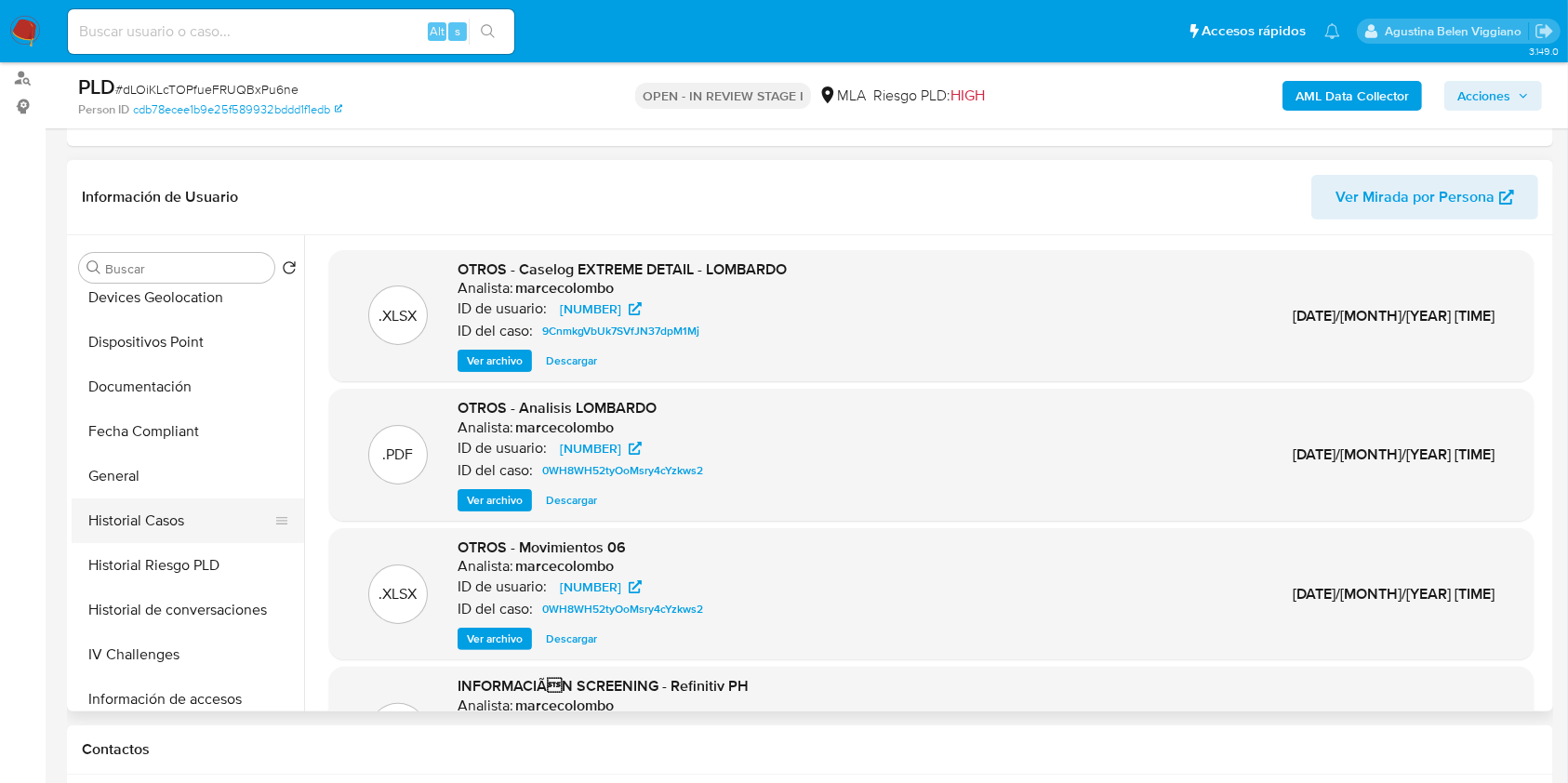 click on "Historial Casos" at bounding box center (180, 521) 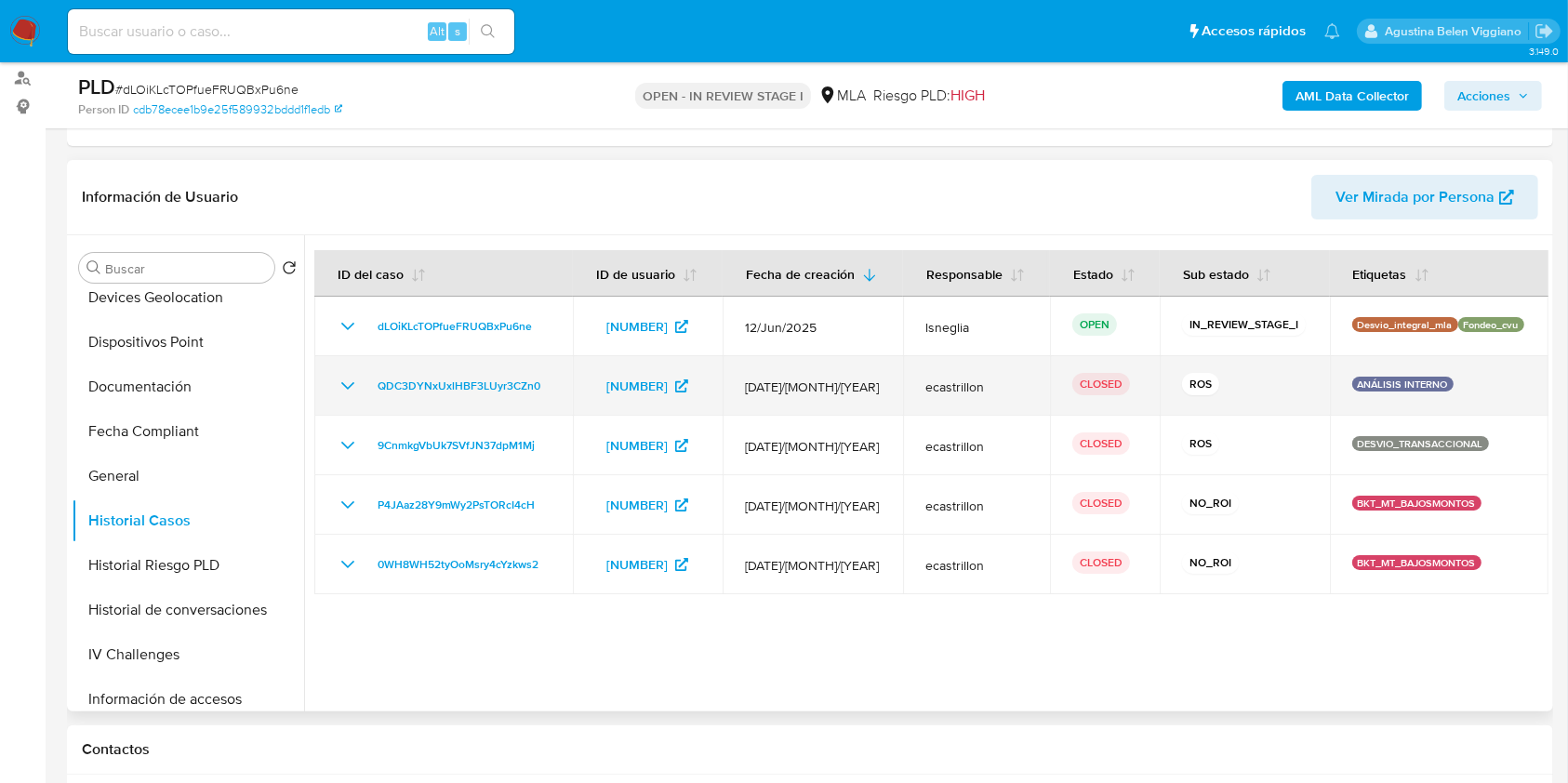 click 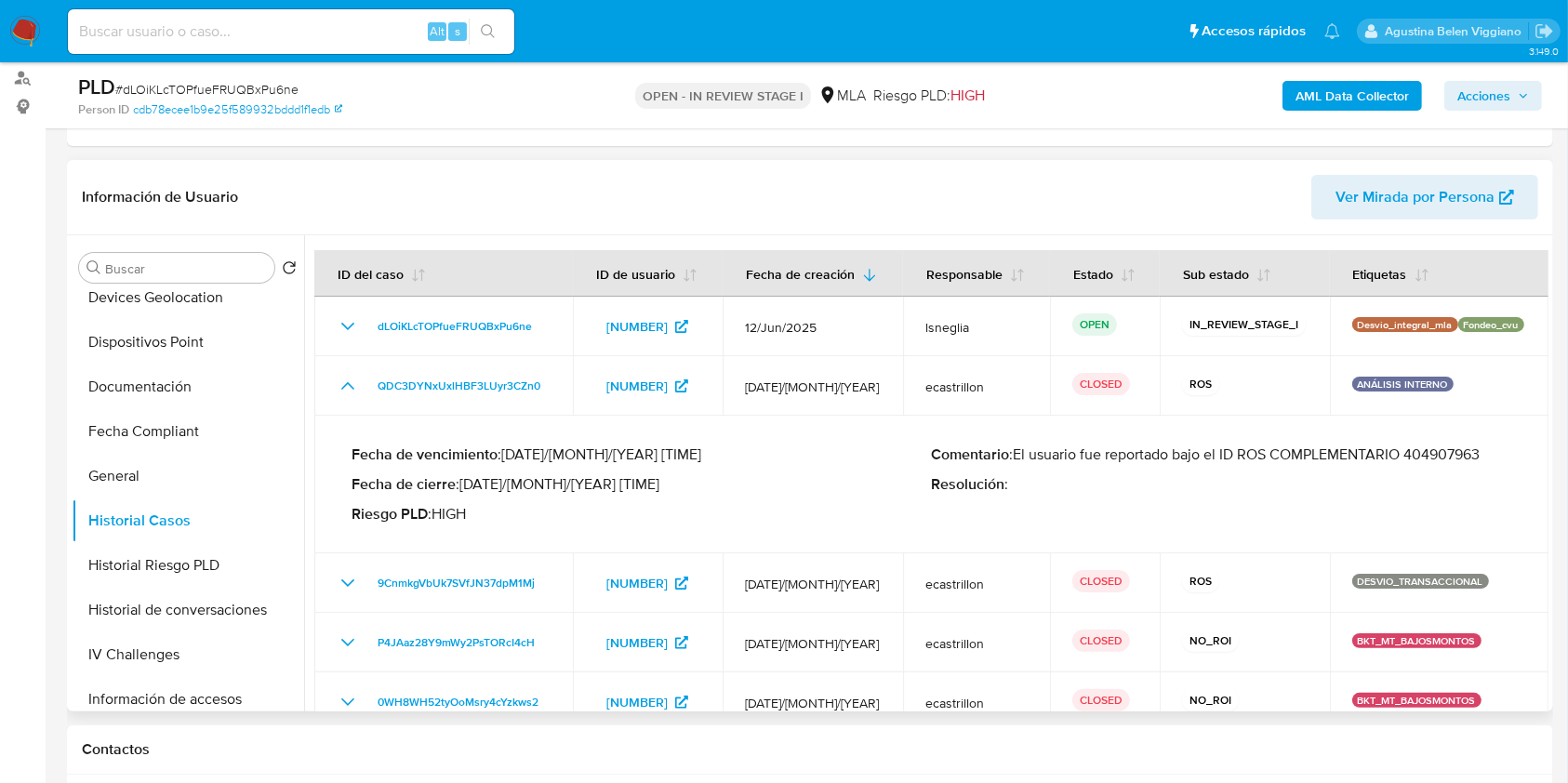 click on "Comentario  :  El usuario fue reportado bajo el ID ROS COMPLEMENTARIO 404907963" at bounding box center [1222, 455] 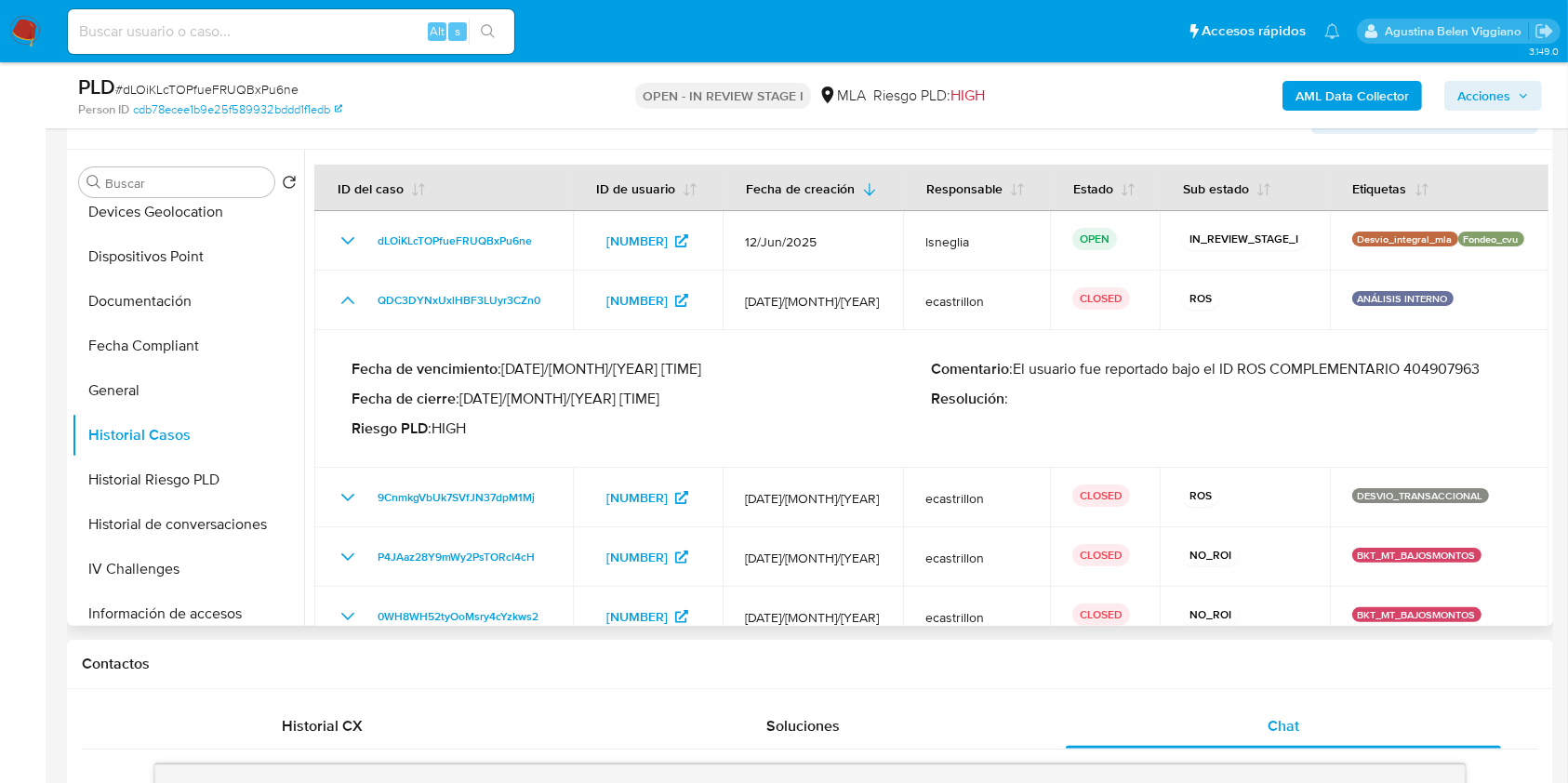 scroll, scrollTop: 372, scrollLeft: 0, axis: vertical 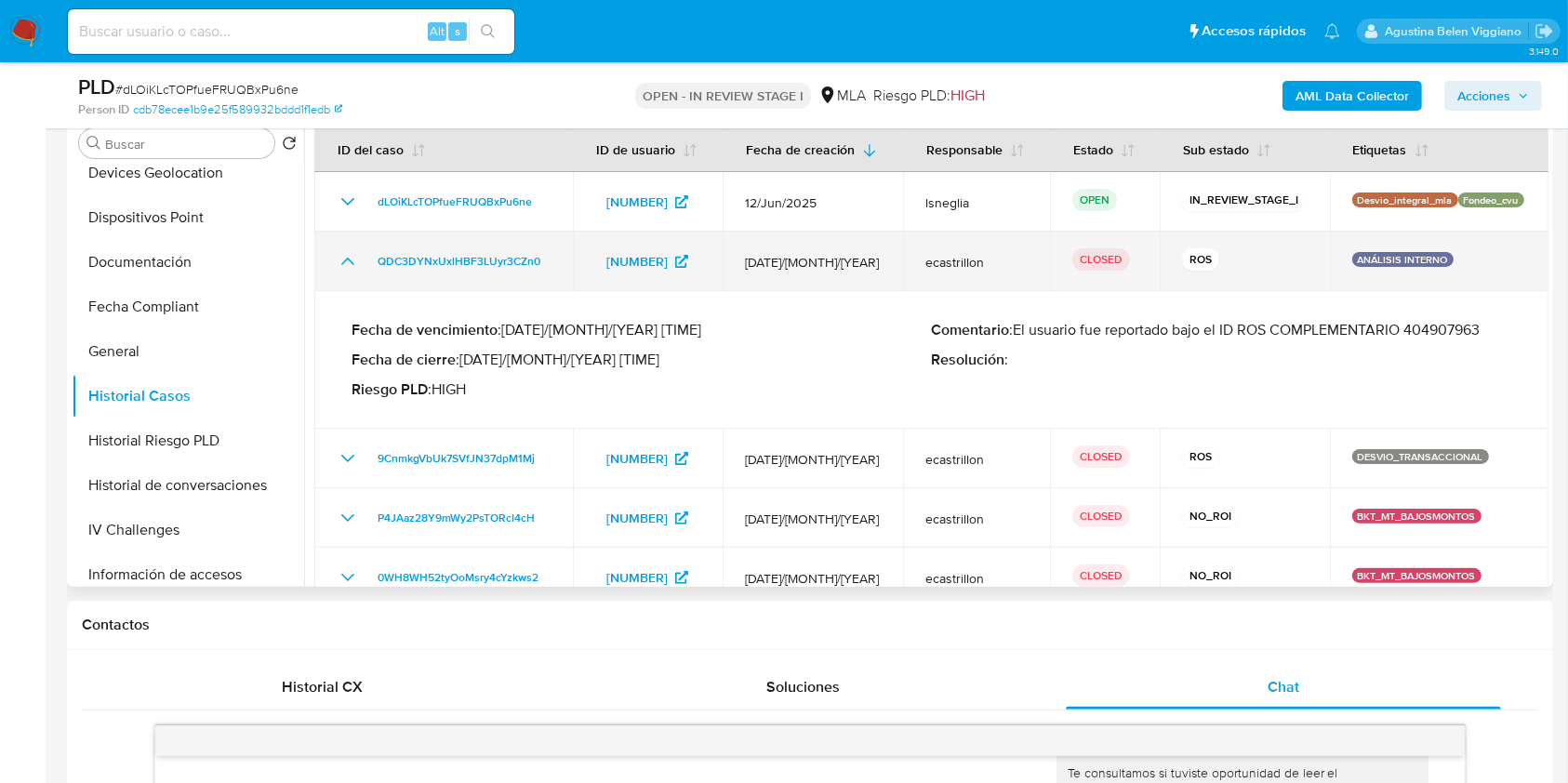 click 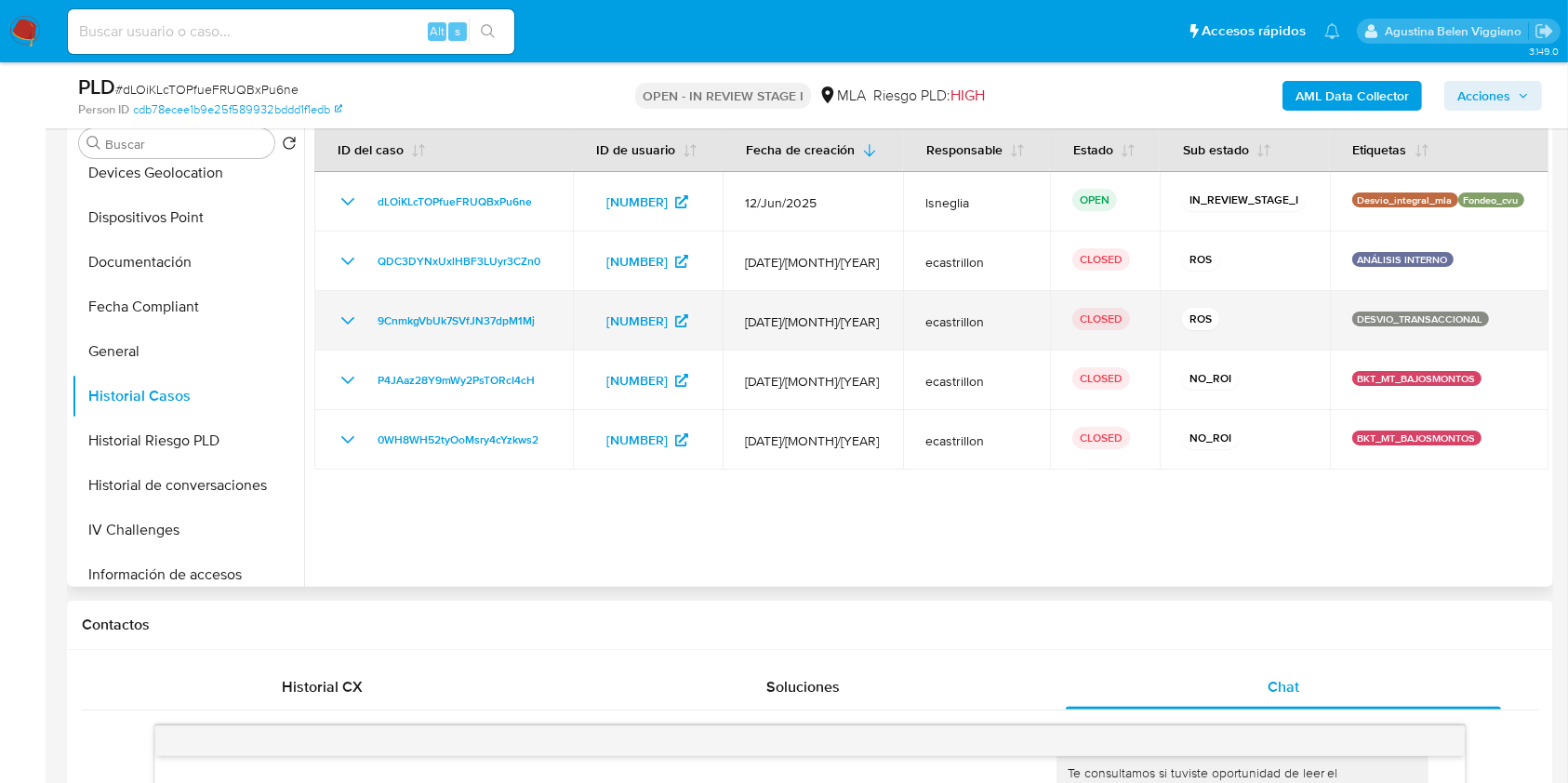 click 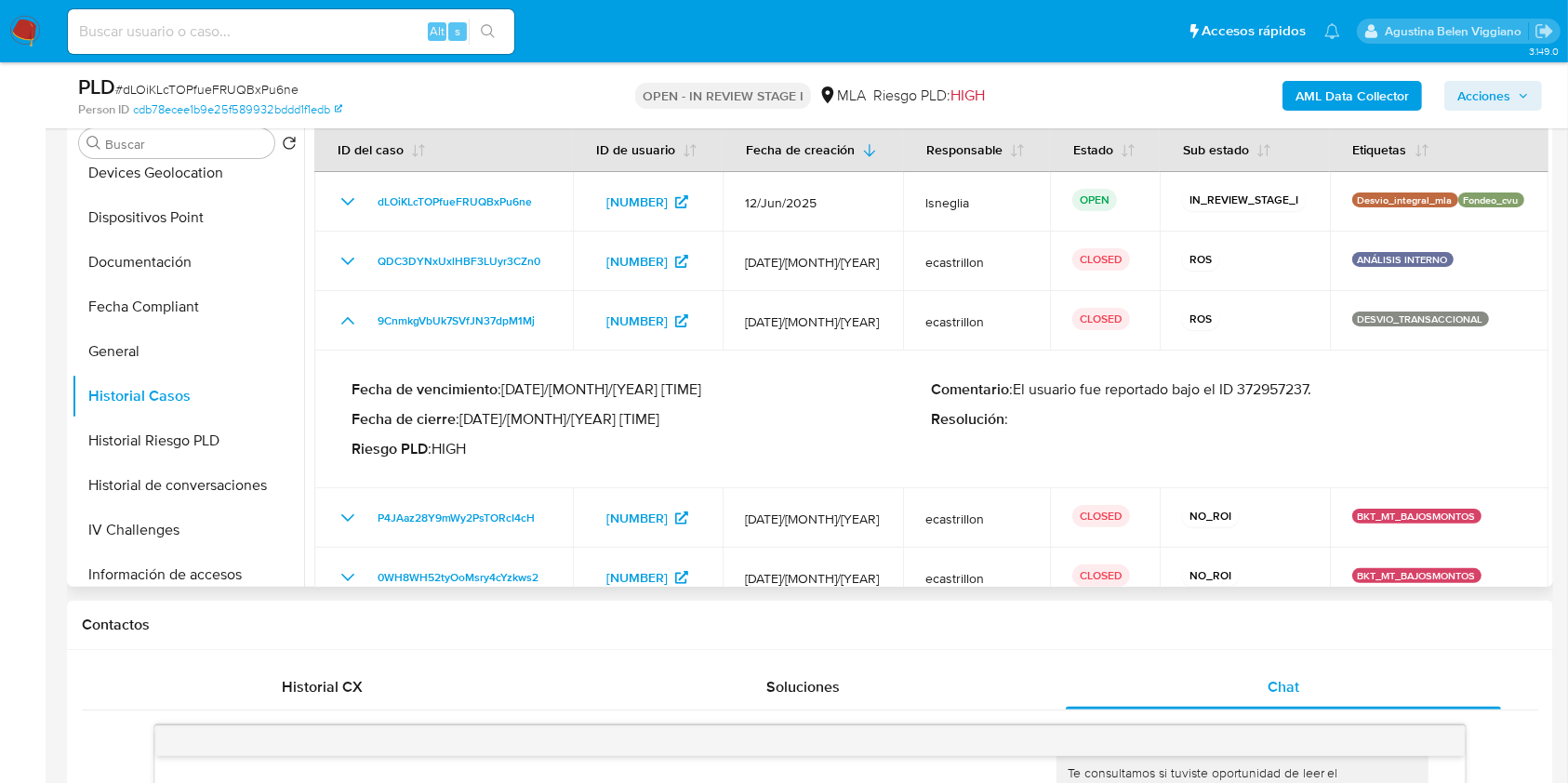 click on "Comentario  :  El usuario fue reportado bajo el ID 372957237." at bounding box center (1222, 390) 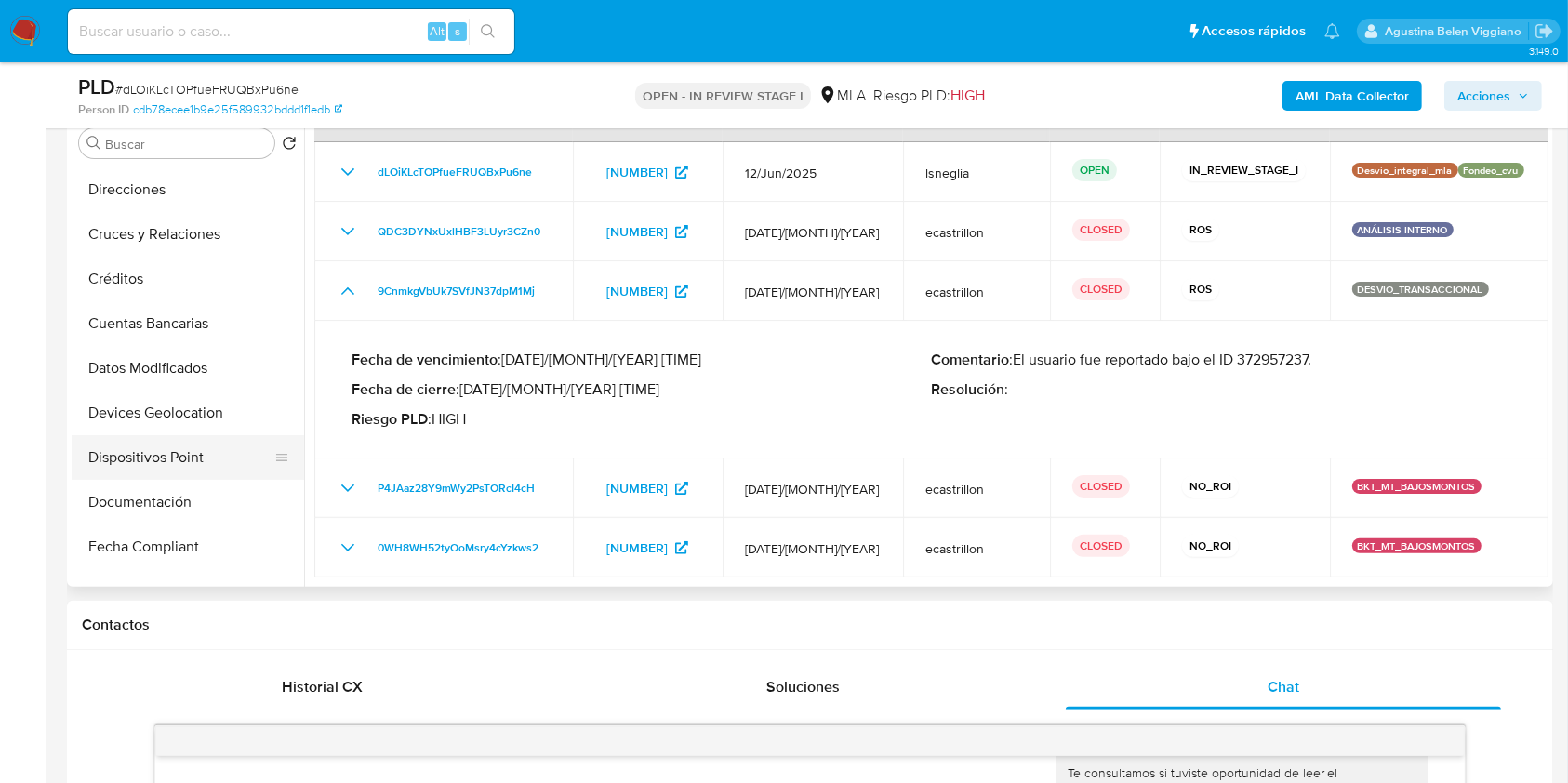 scroll, scrollTop: 124, scrollLeft: 0, axis: vertical 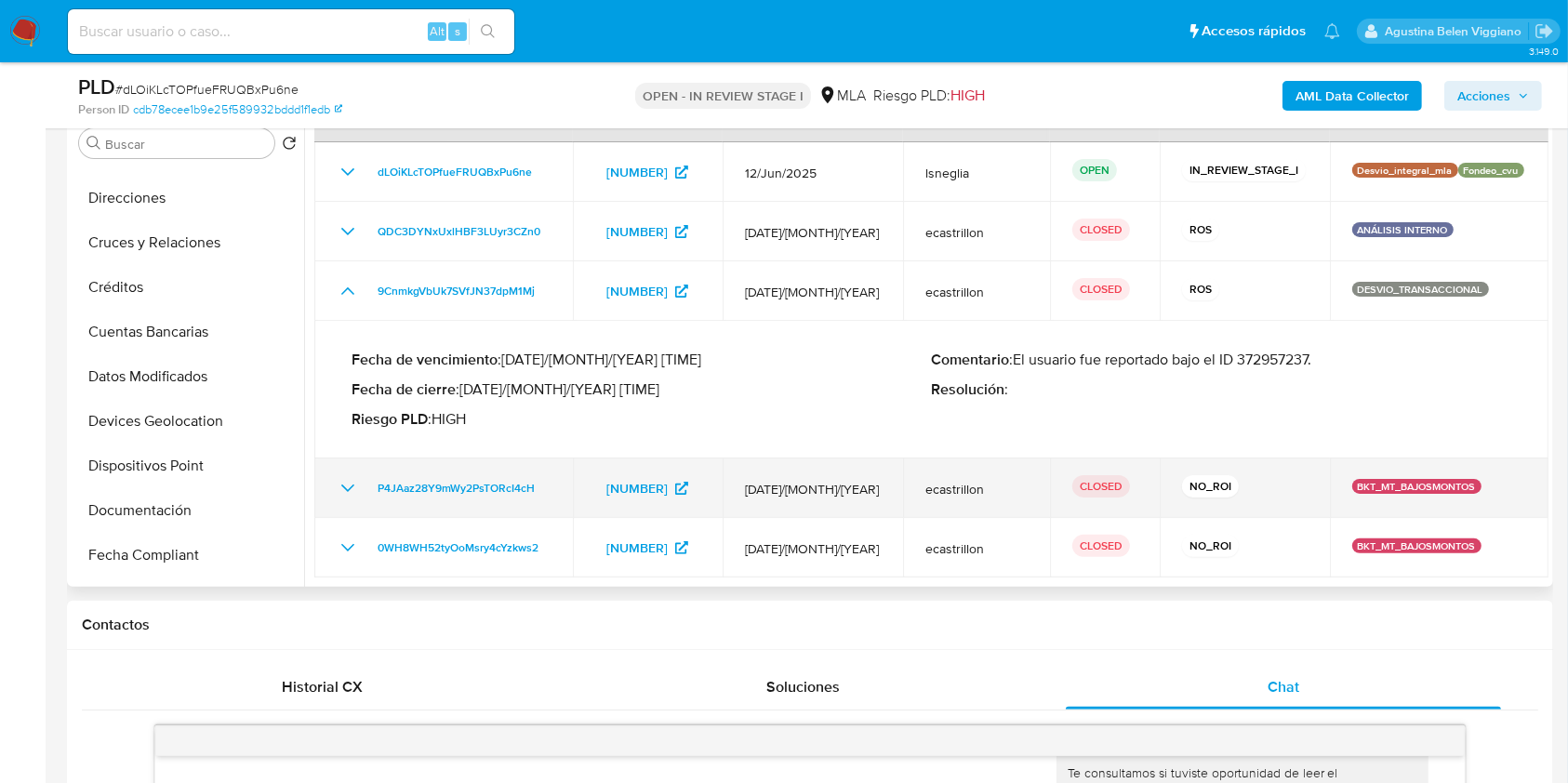 click 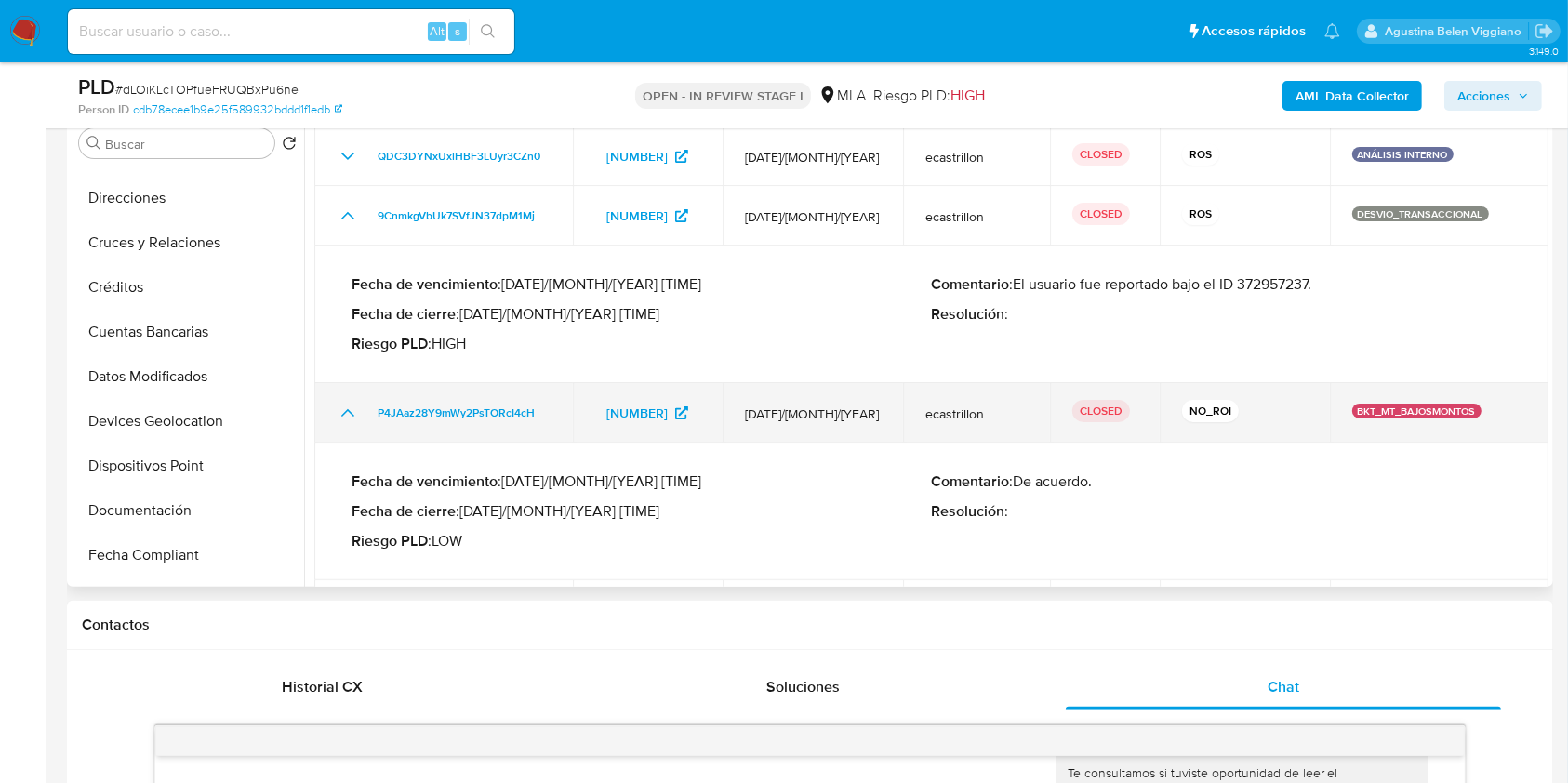 scroll, scrollTop: 167, scrollLeft: 0, axis: vertical 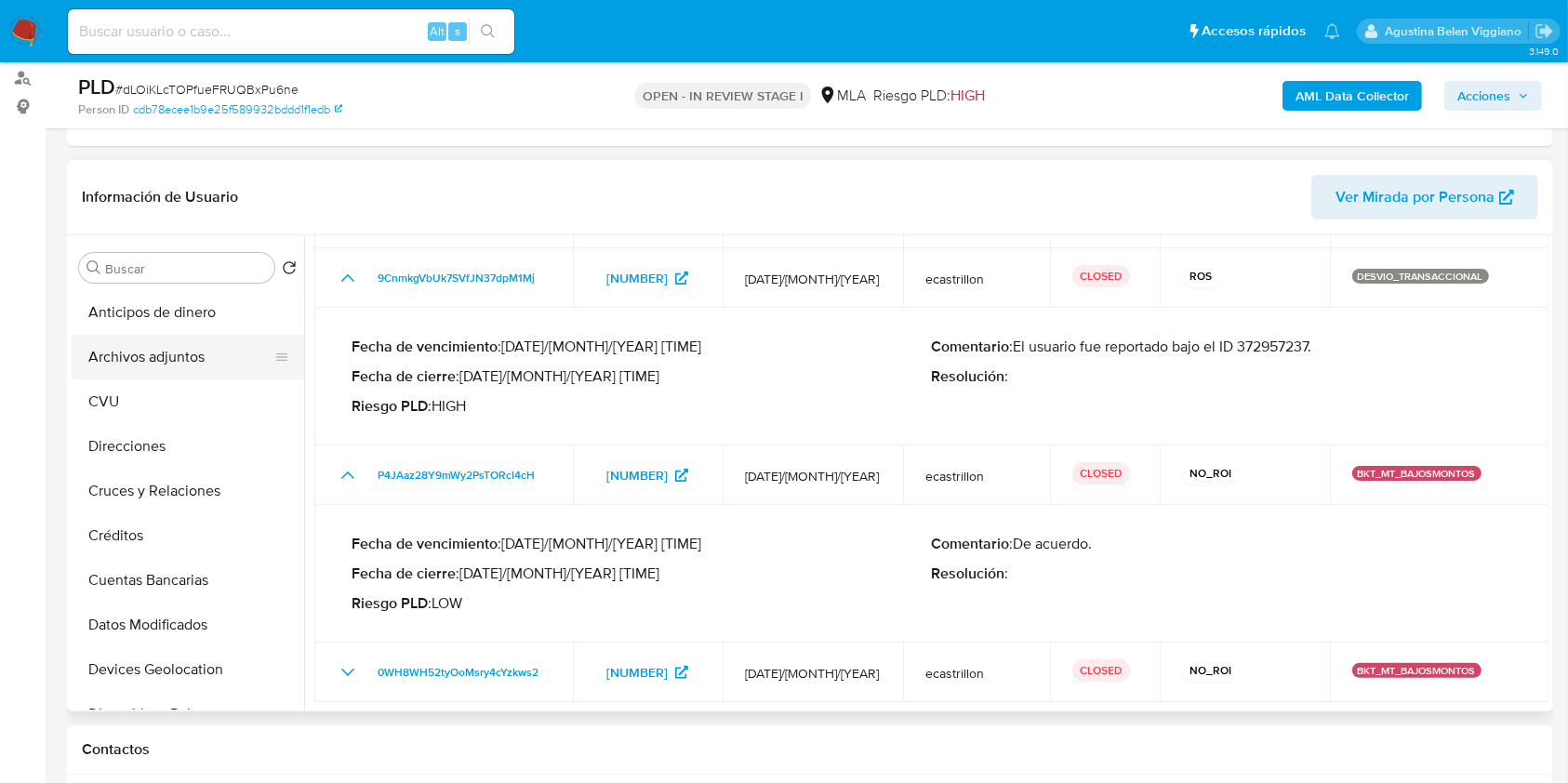 click on "Archivos adjuntos" at bounding box center [180, 357] 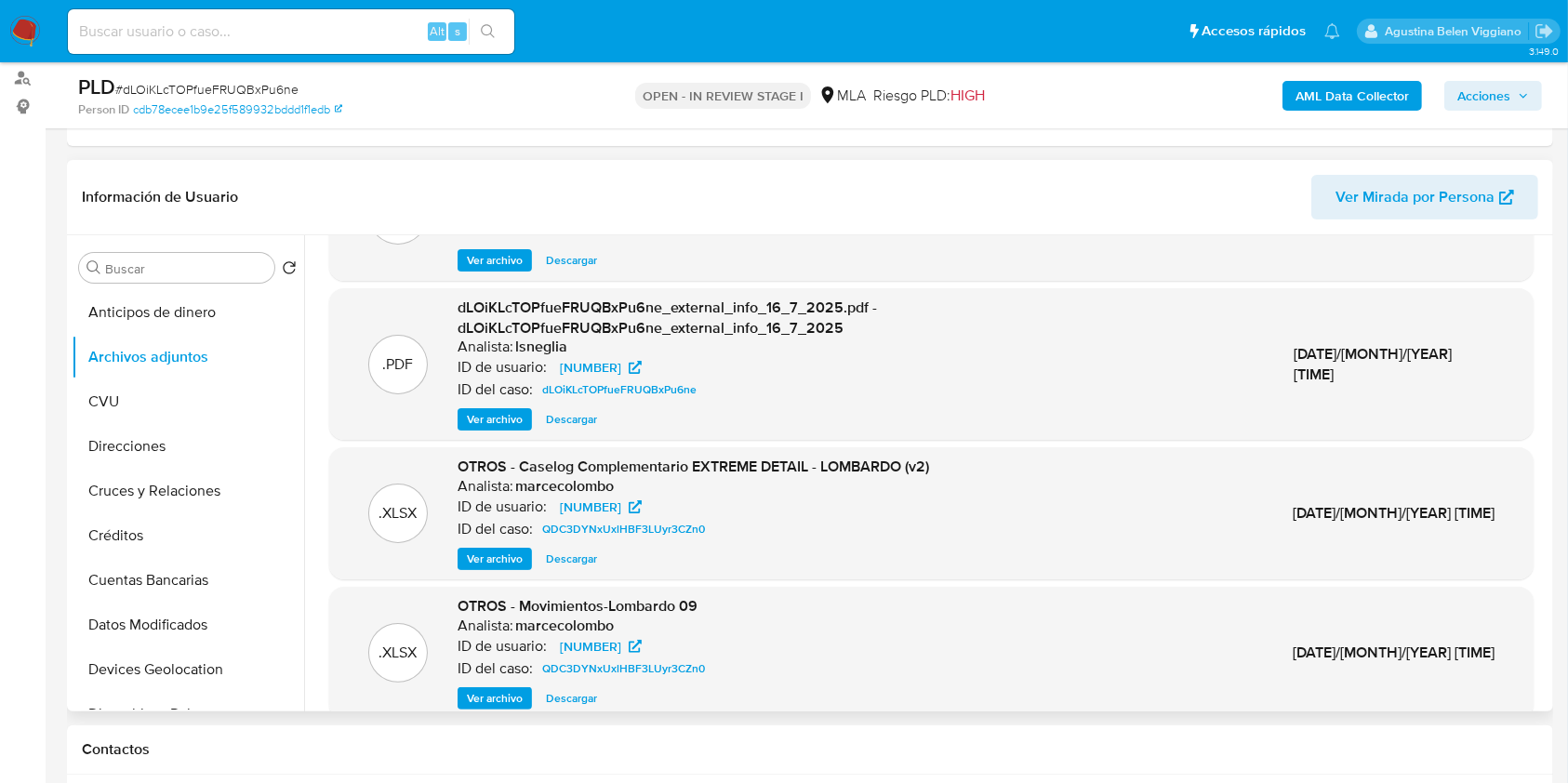 scroll, scrollTop: 156, scrollLeft: 0, axis: vertical 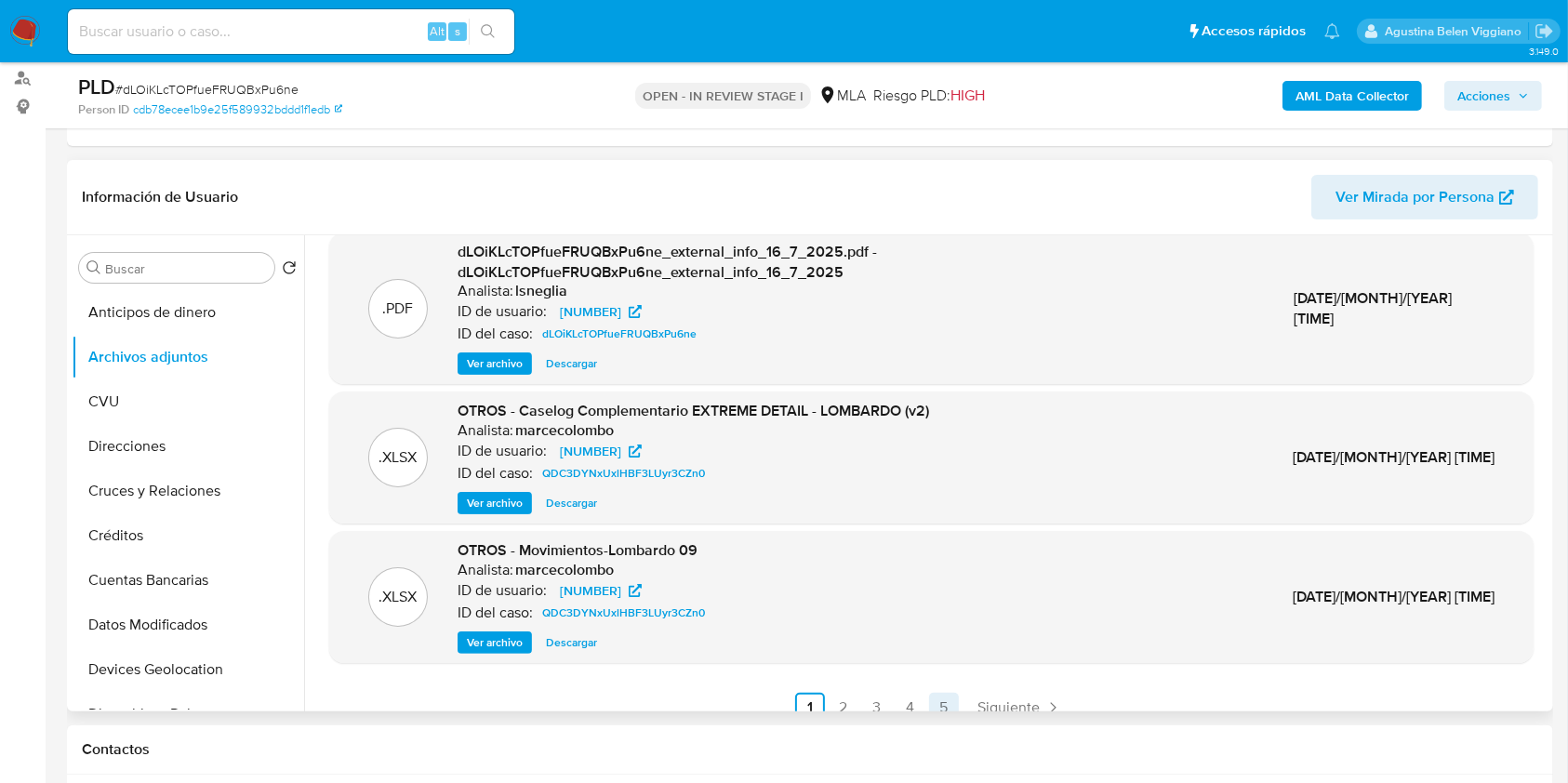click on "5" at bounding box center (944, 708) 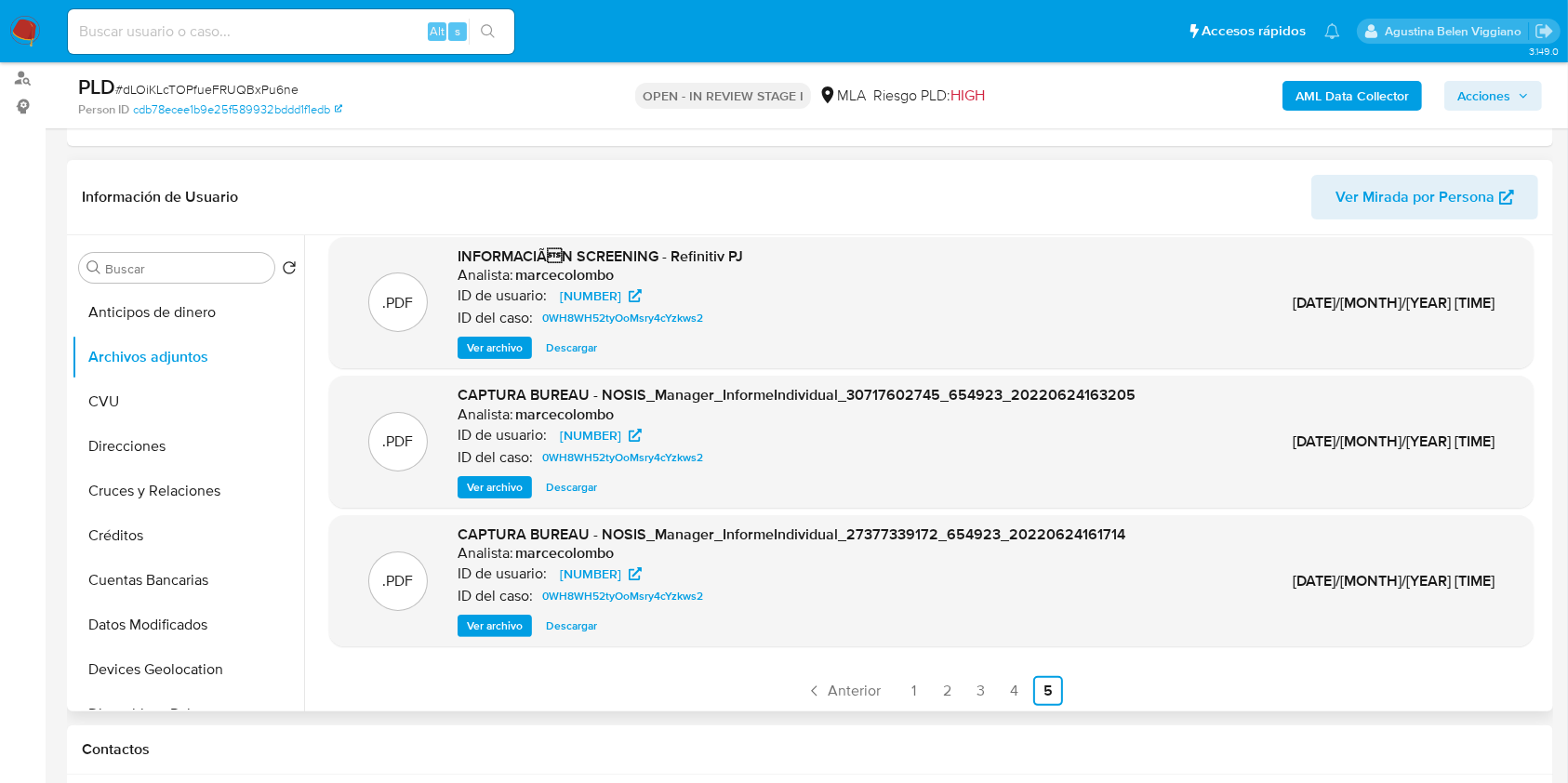 scroll, scrollTop: 17, scrollLeft: 0, axis: vertical 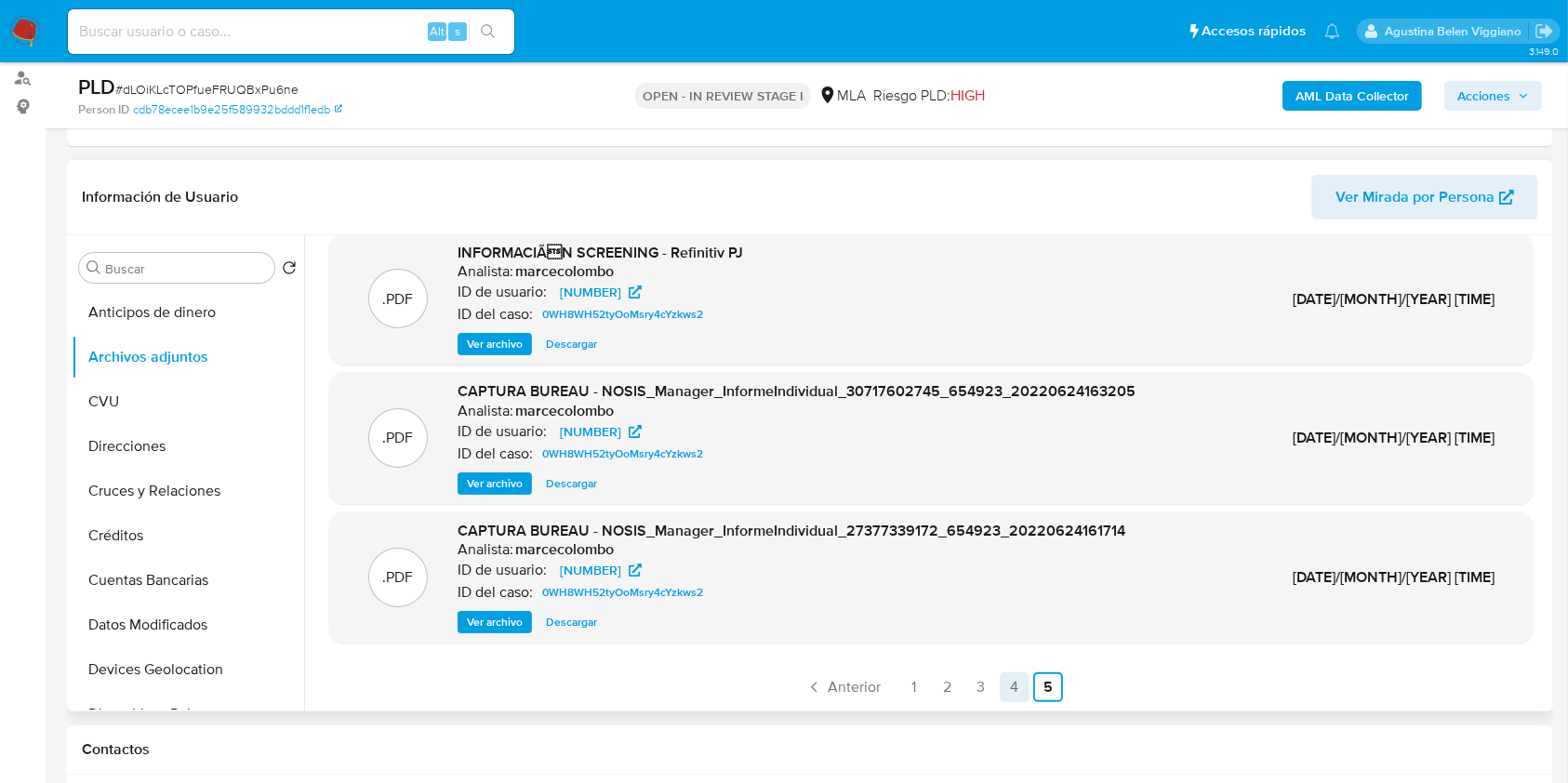 click on "4" at bounding box center [1015, 687] 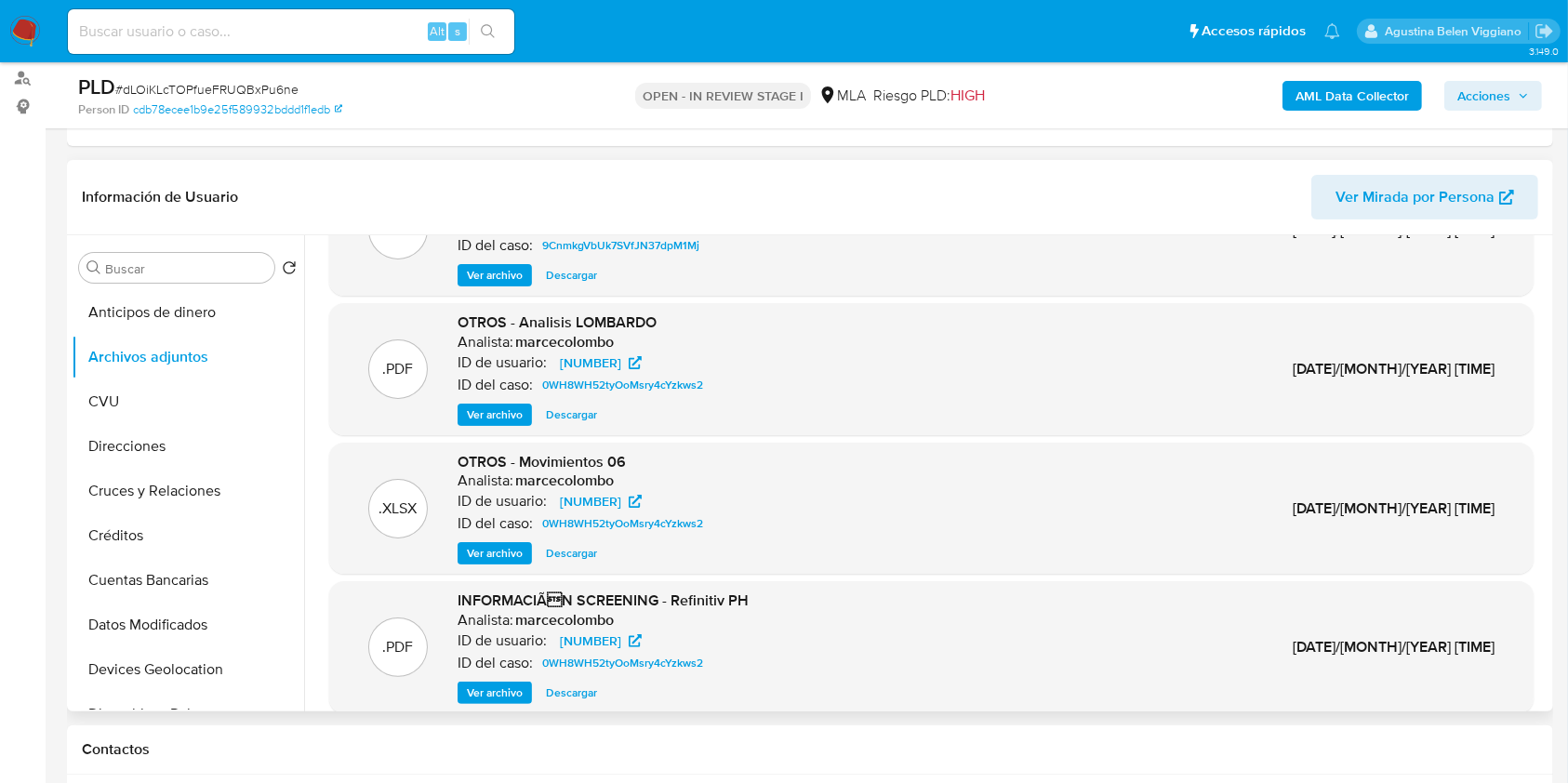 scroll, scrollTop: 124, scrollLeft: 0, axis: vertical 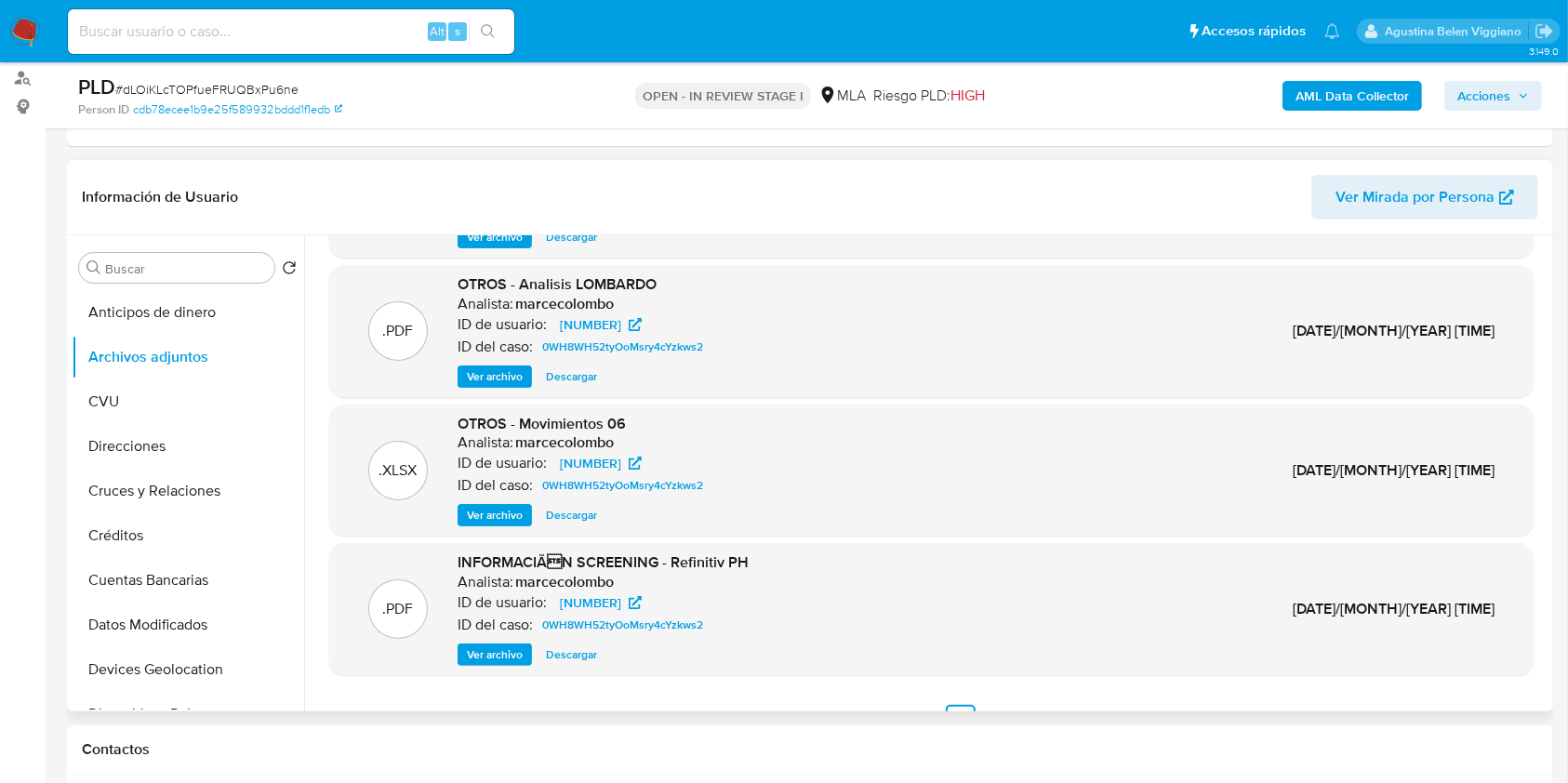 click on "Descargar" at bounding box center [571, 377] 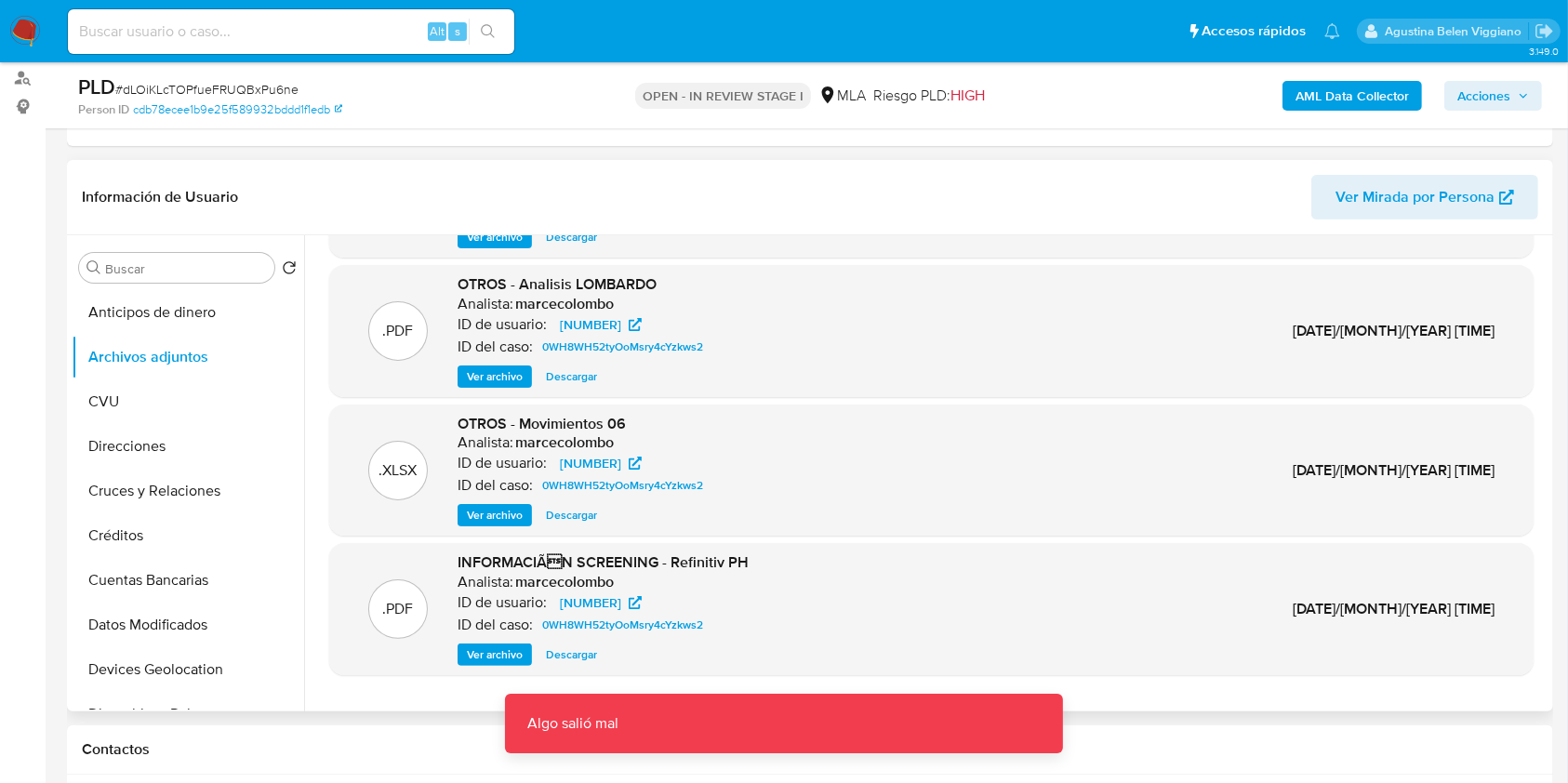 click on "Ver archivo" at bounding box center (495, 377) 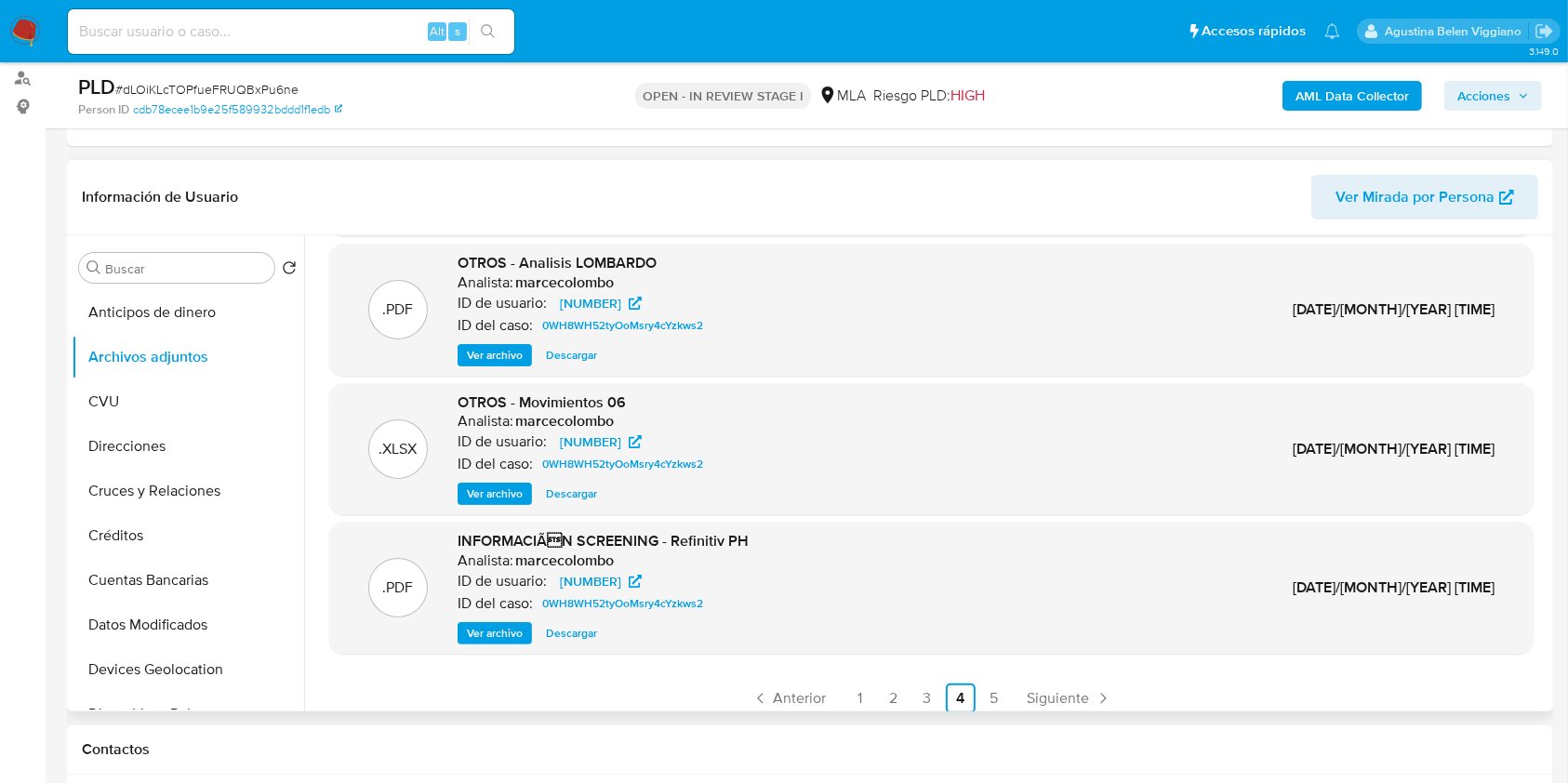 scroll, scrollTop: 156, scrollLeft: 0, axis: vertical 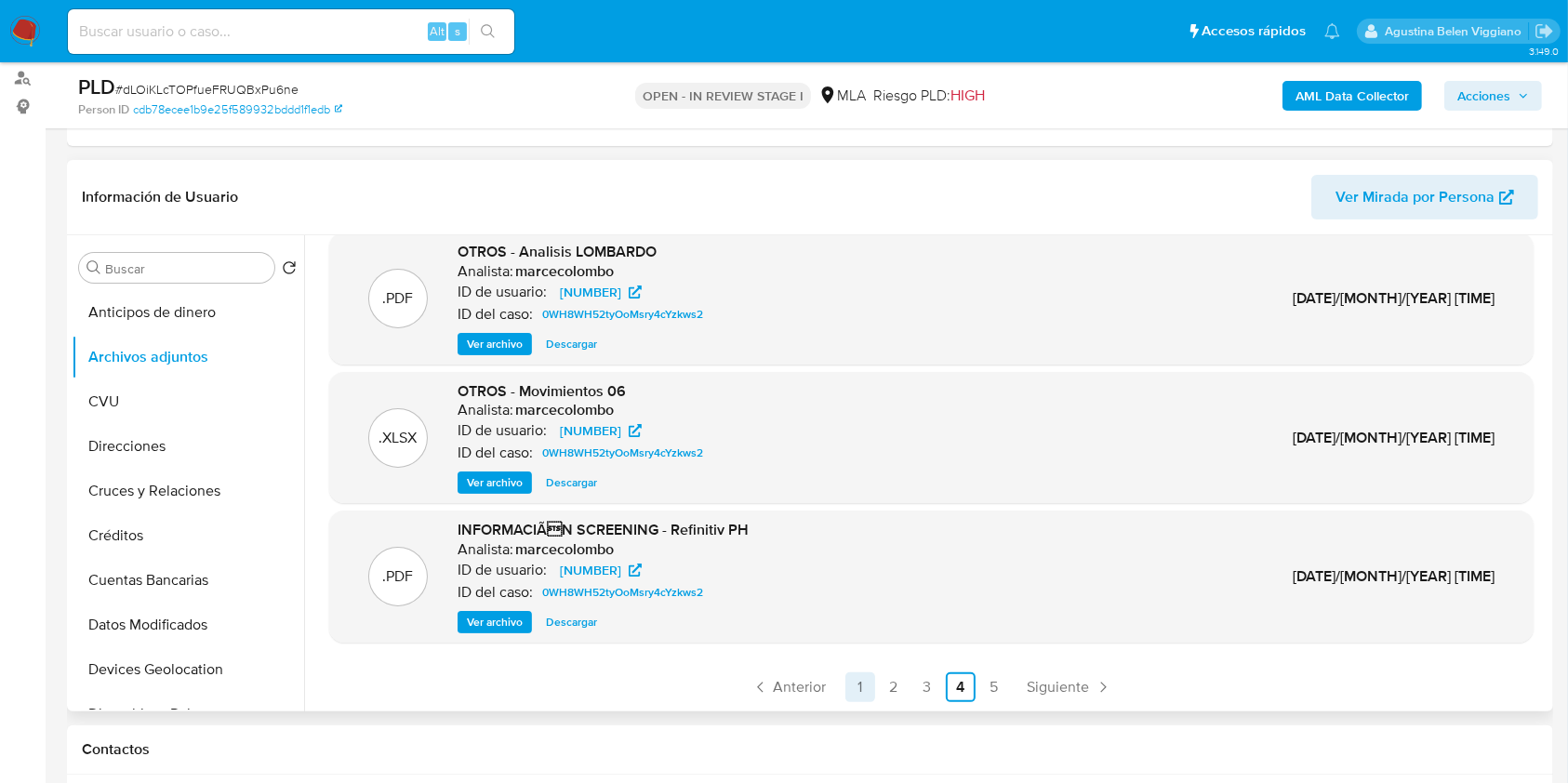 click on "1" at bounding box center [860, 687] 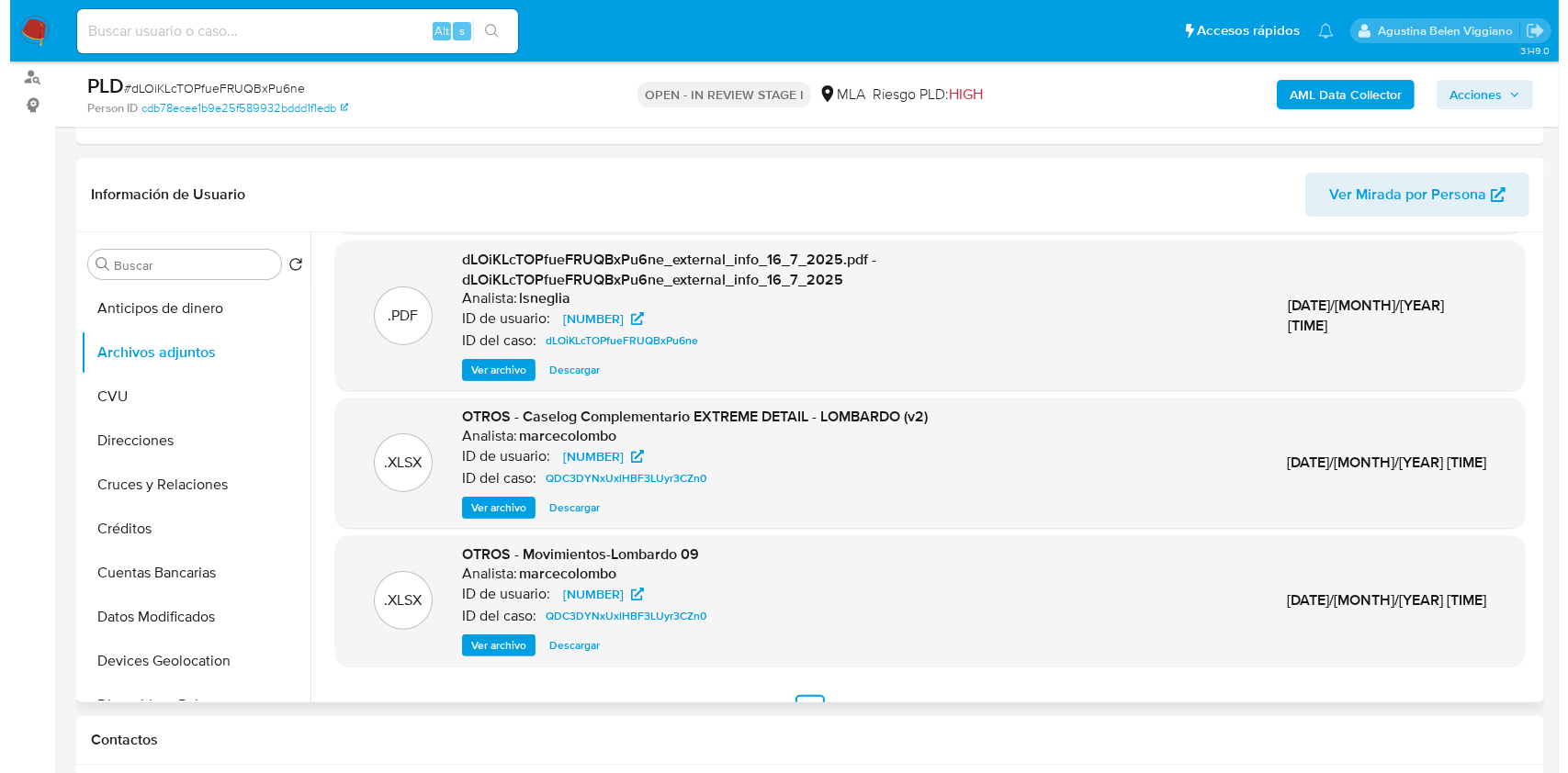 scroll, scrollTop: 154, scrollLeft: 0, axis: vertical 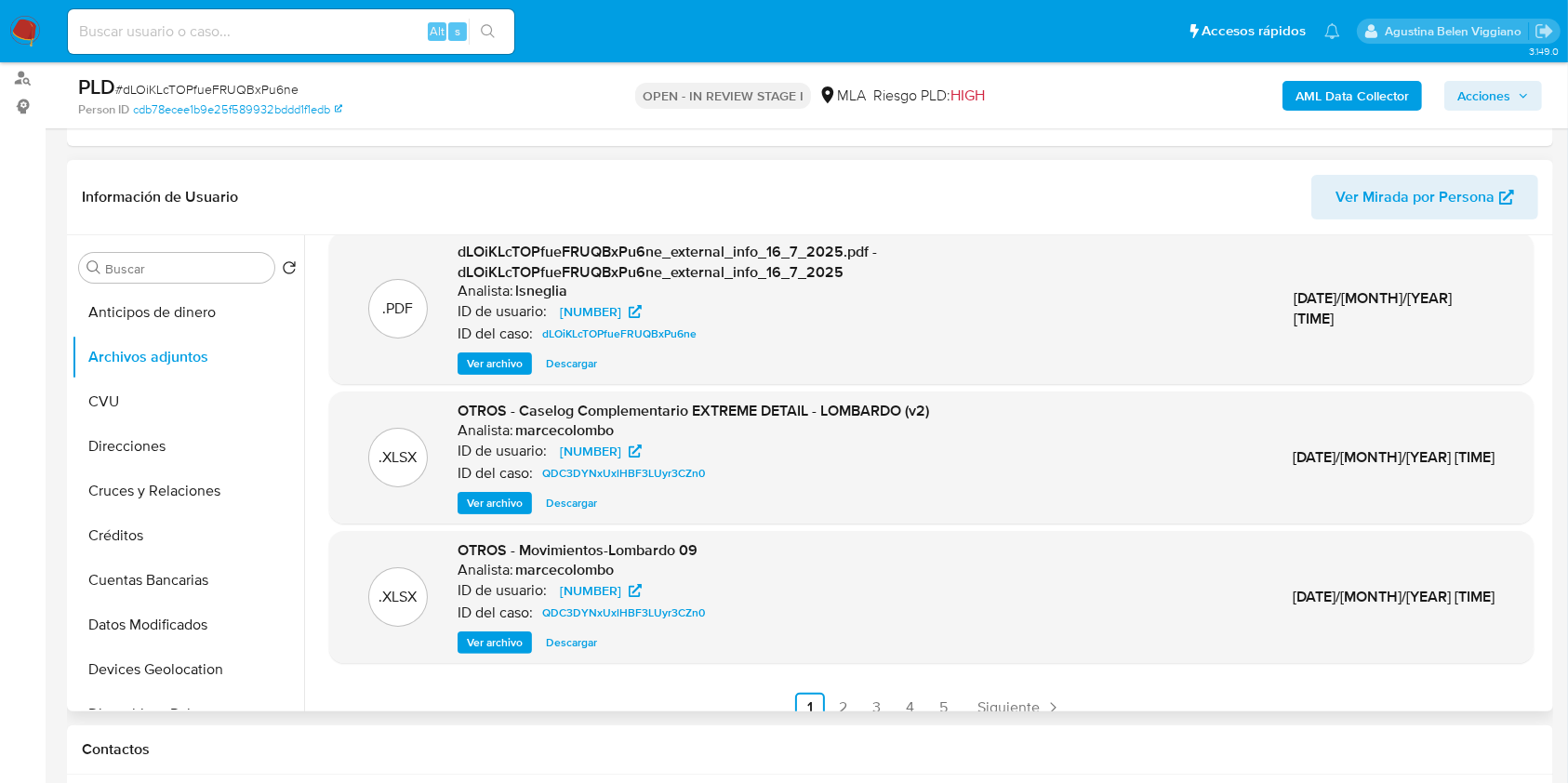 click on "Ver archivo" at bounding box center (495, 503) 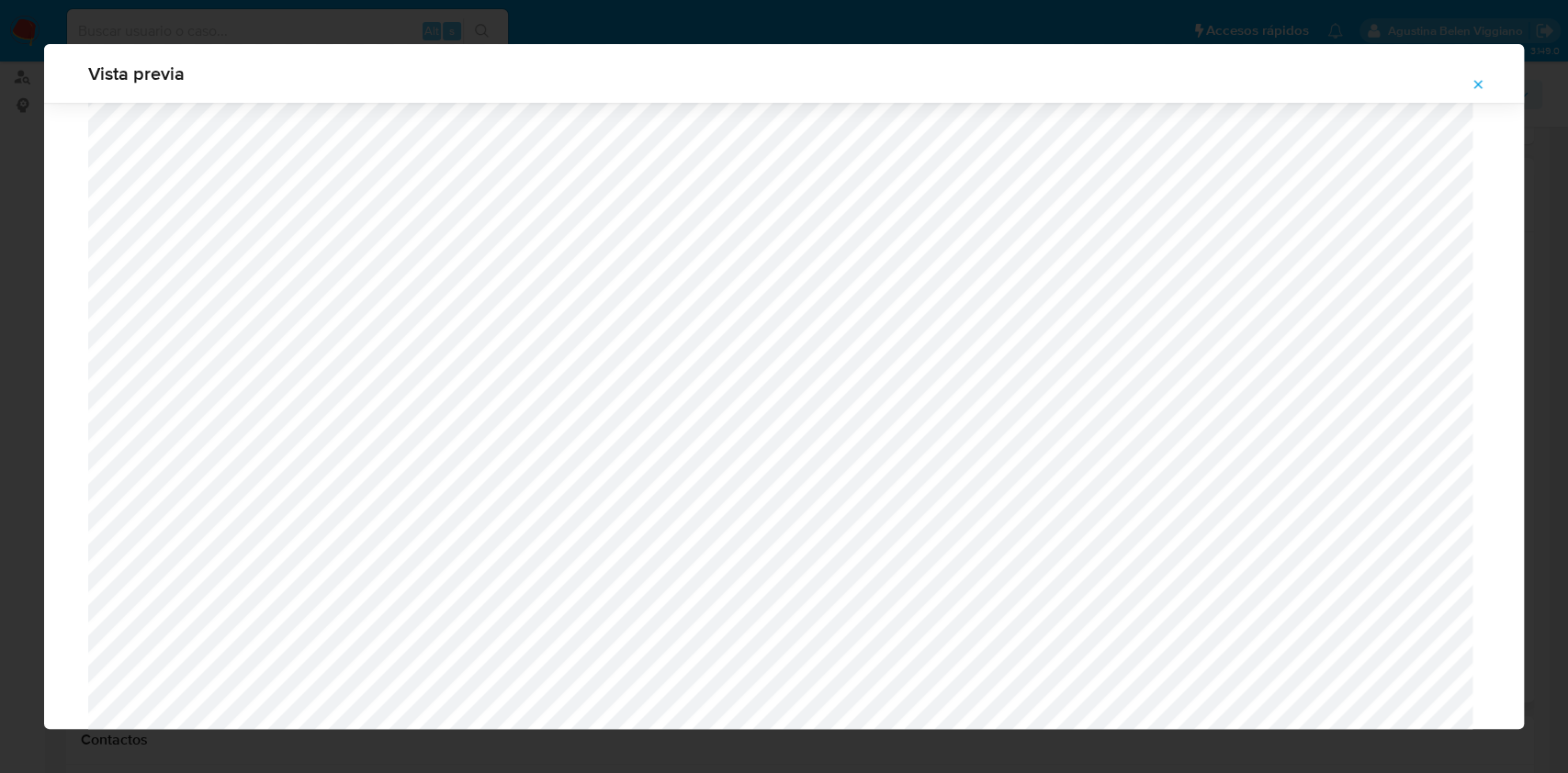 scroll, scrollTop: 1432, scrollLeft: 0, axis: vertical 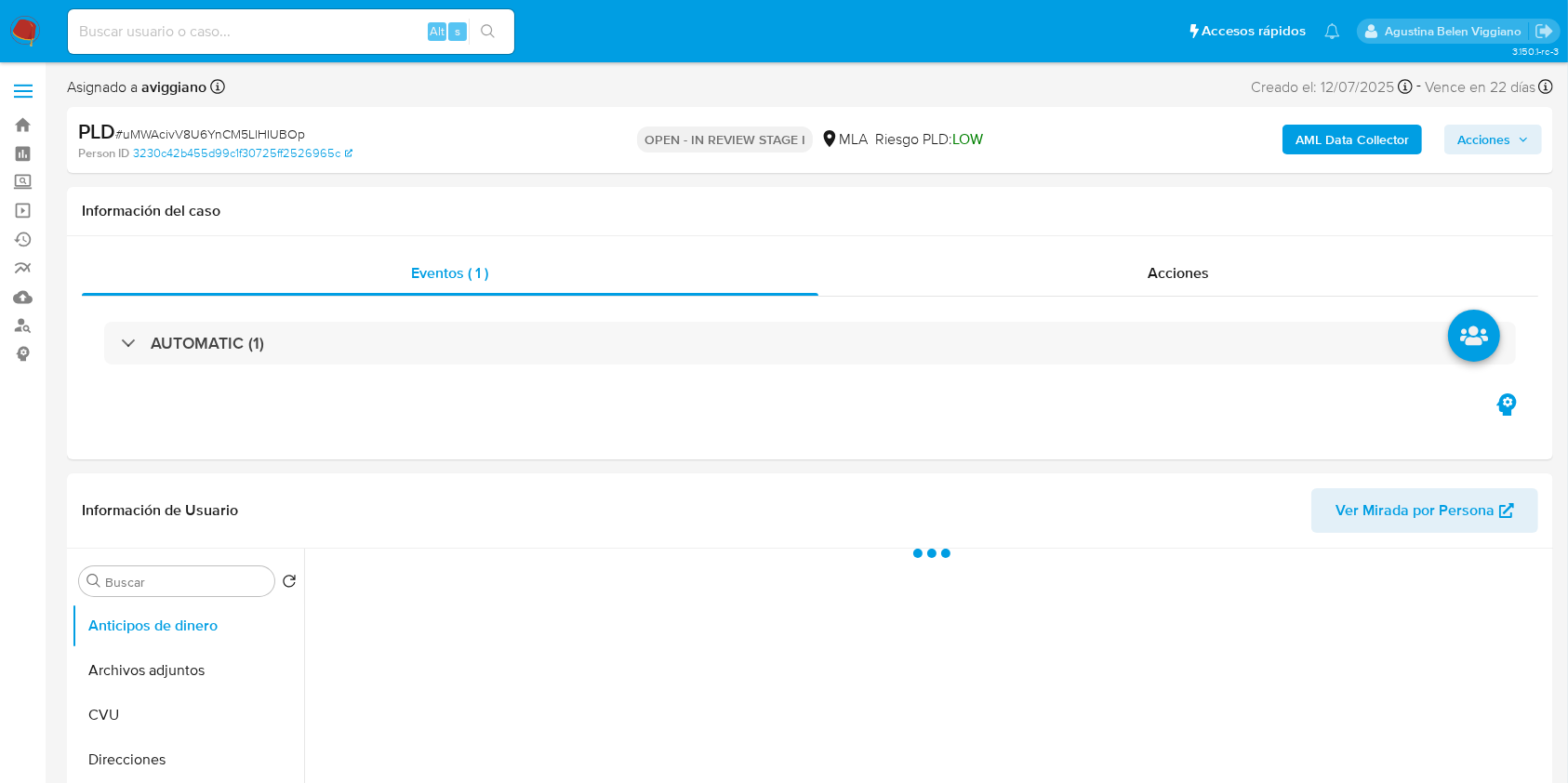 click on "AML Data Collector Acciones" at bounding box center (1300, 139) 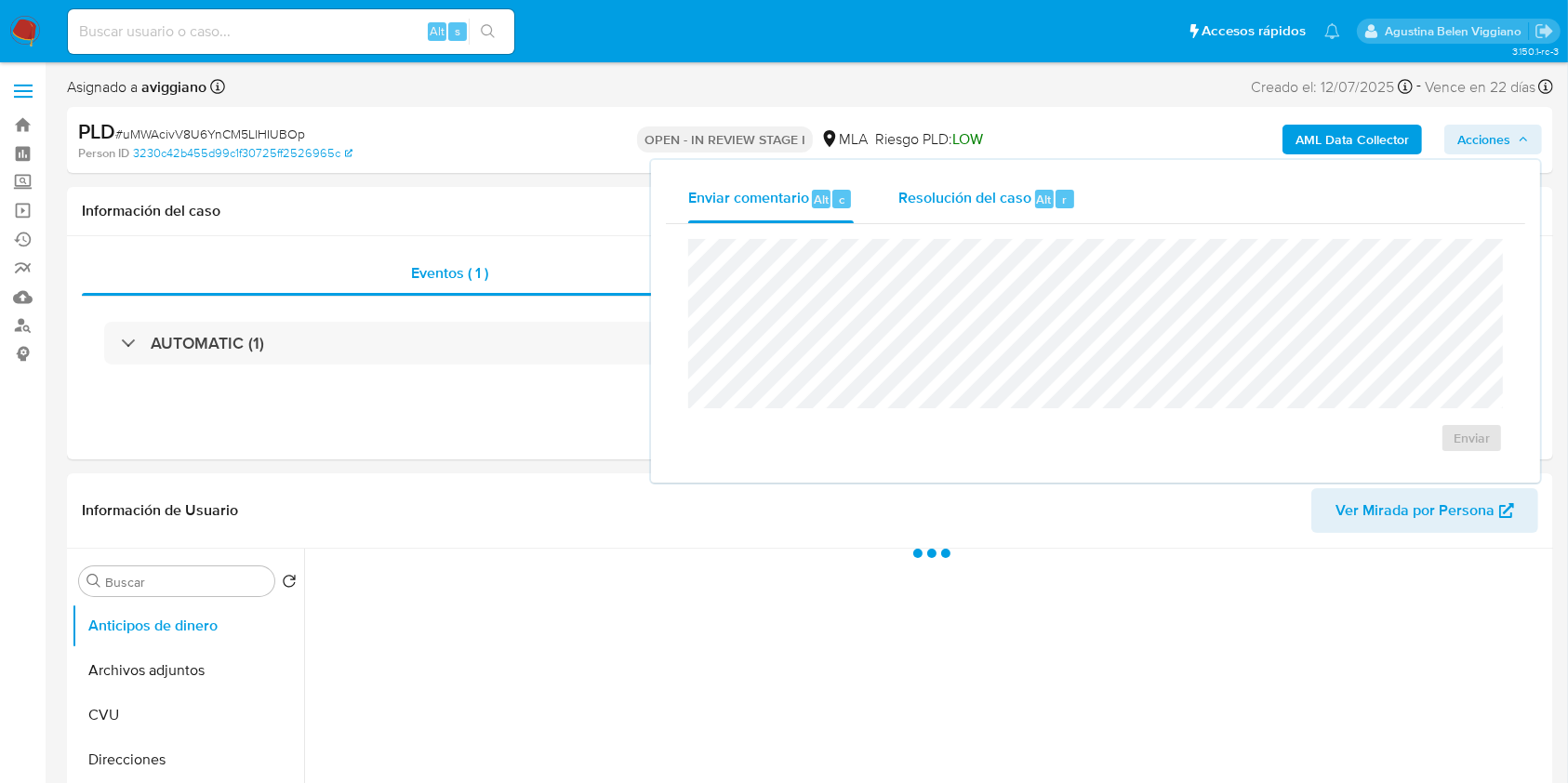 click on "Resolución del caso" at bounding box center [964, 198] 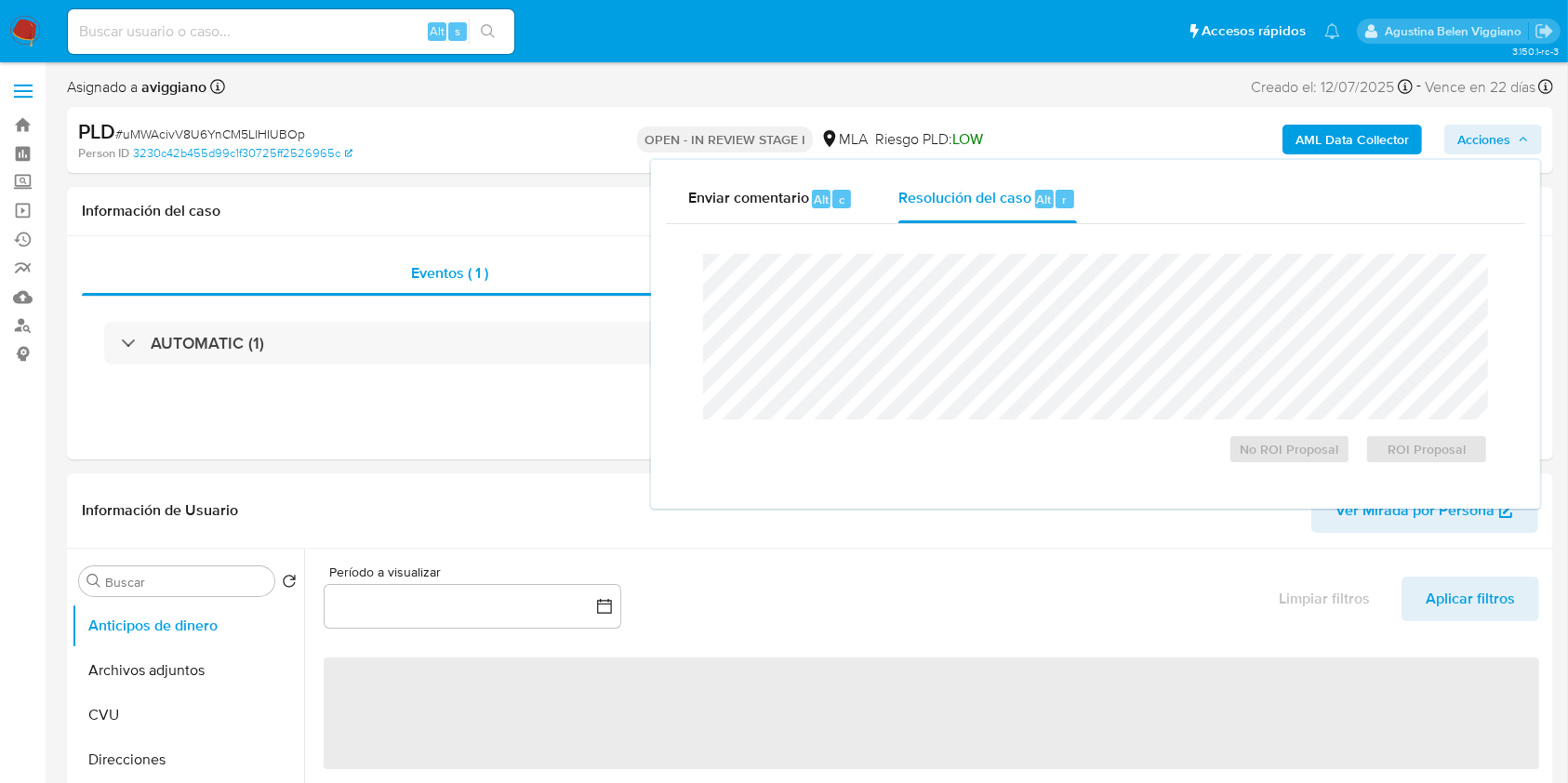 select on "10" 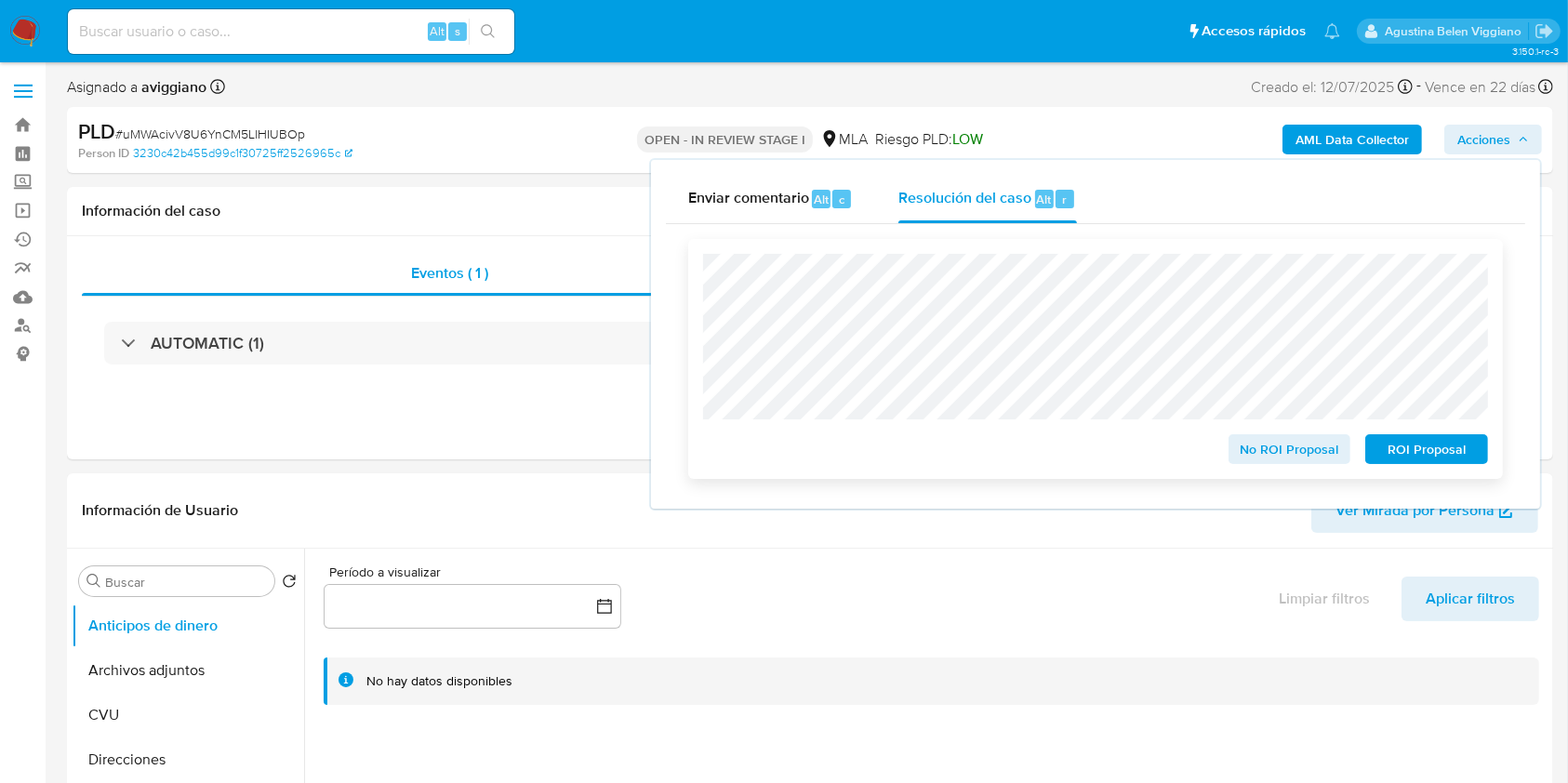 click on "No ROI Proposal" at bounding box center (1290, 449) 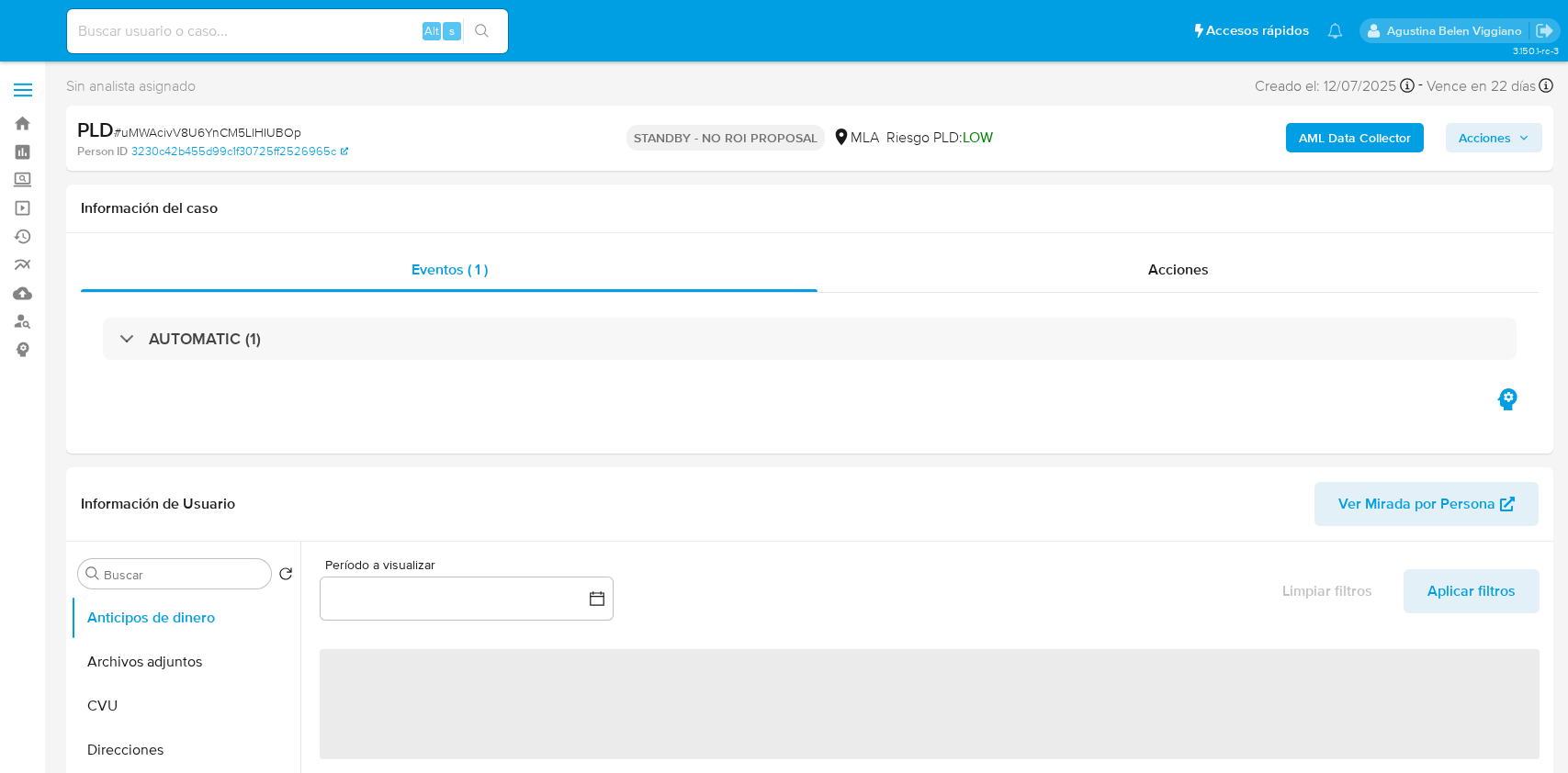select on "10" 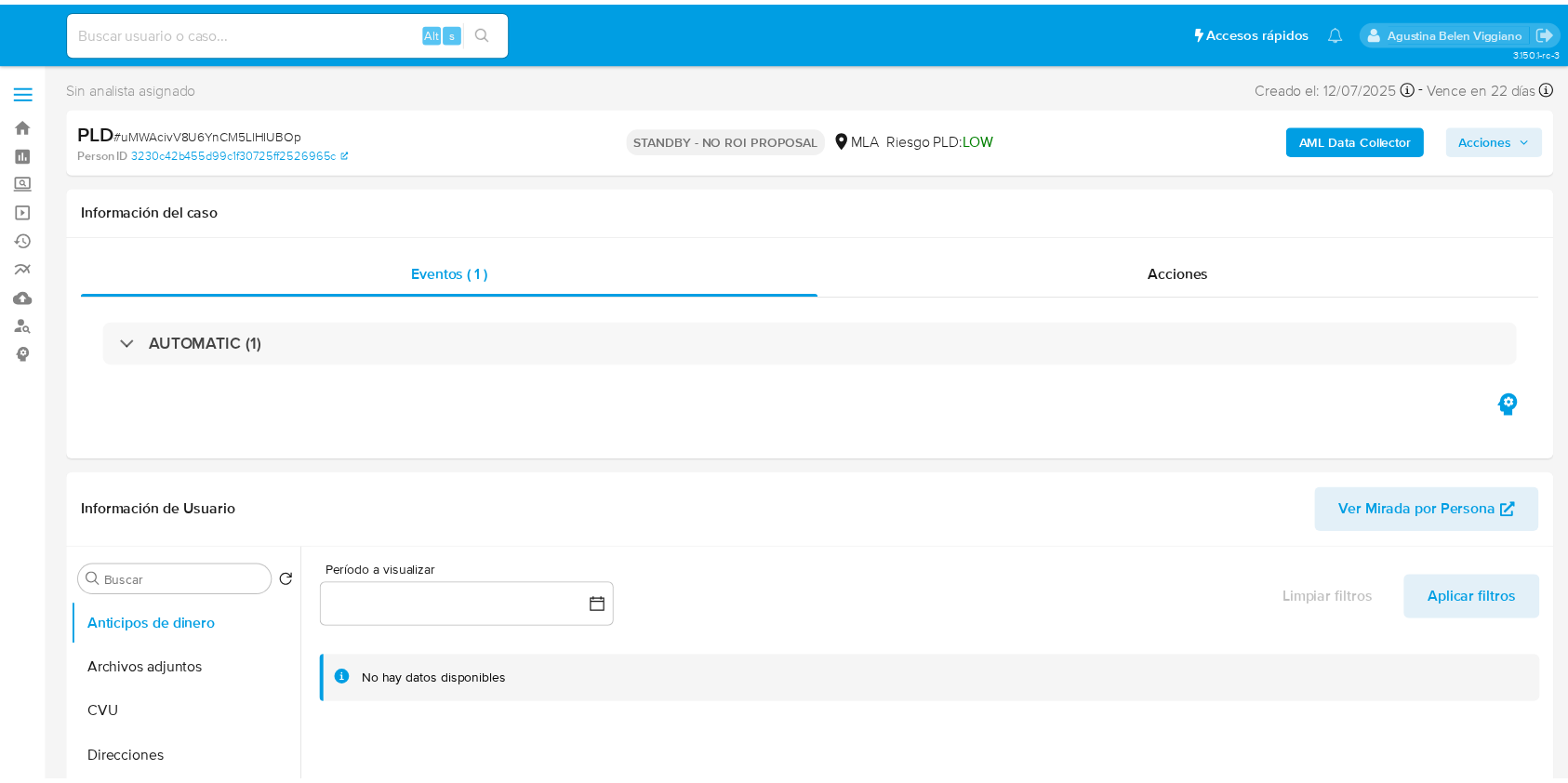 scroll, scrollTop: 0, scrollLeft: 0, axis: both 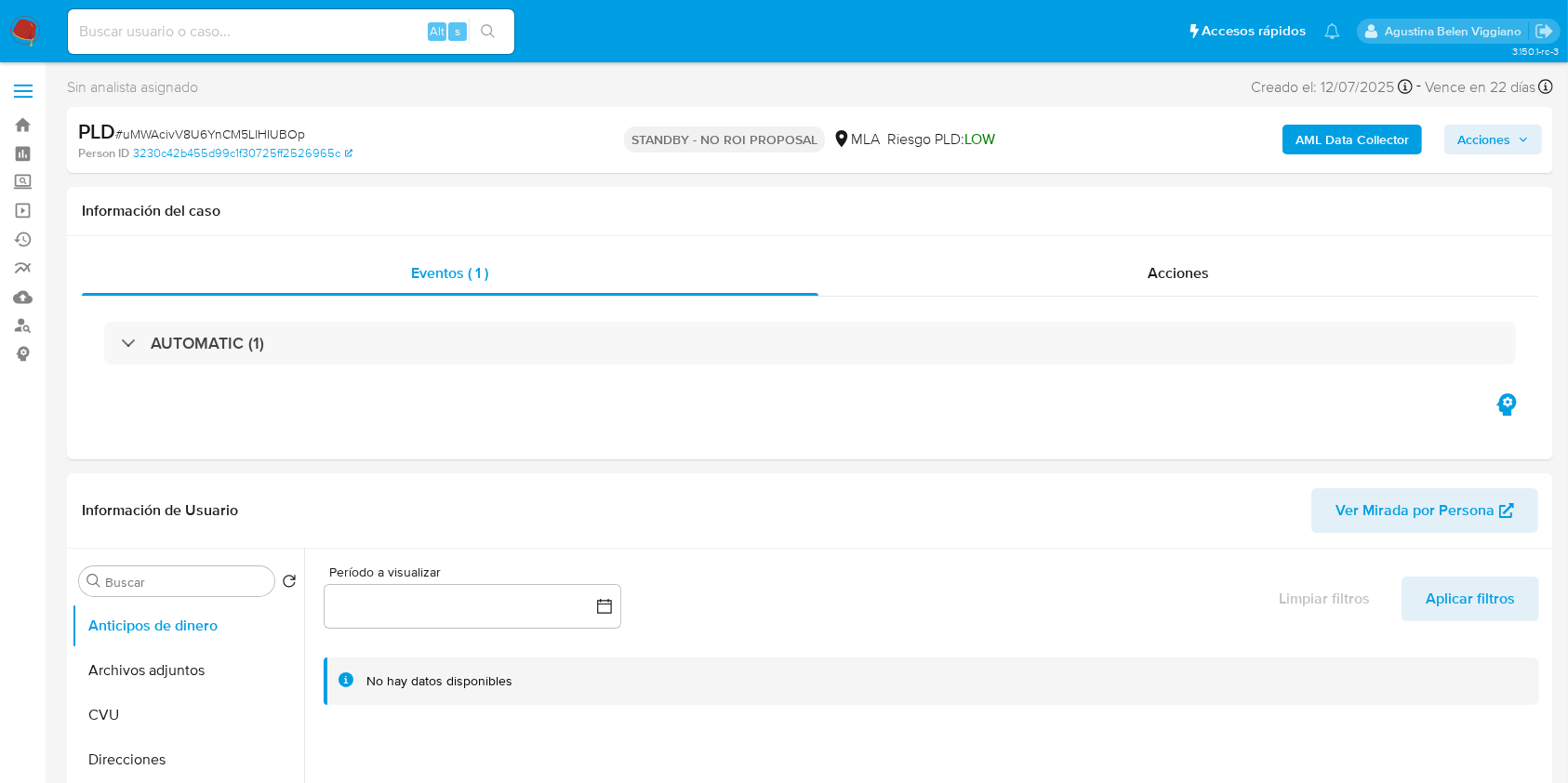 click at bounding box center [291, 32] 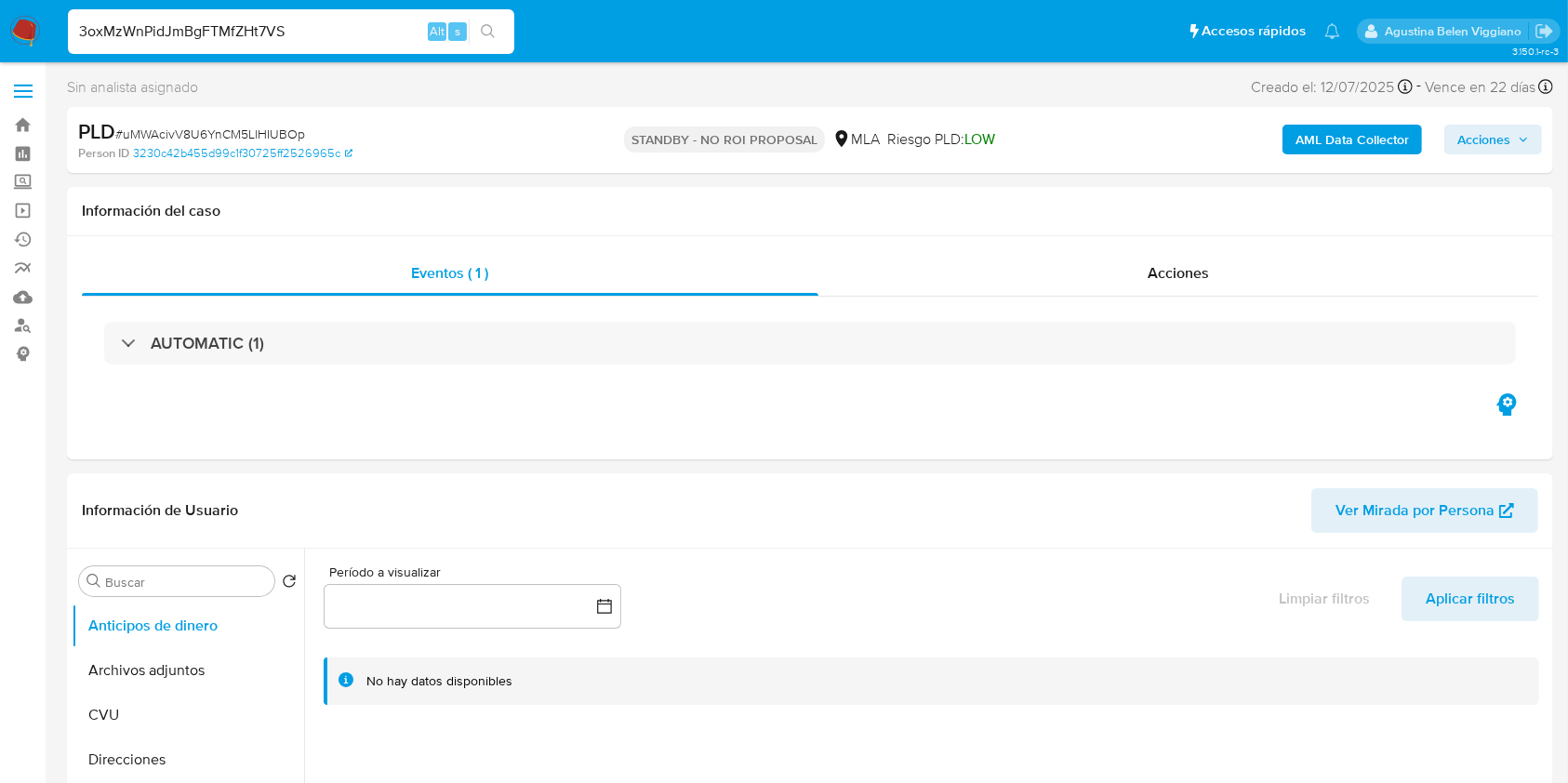 type on "3oxMzWnPidJmBgFTMfZHt7VS" 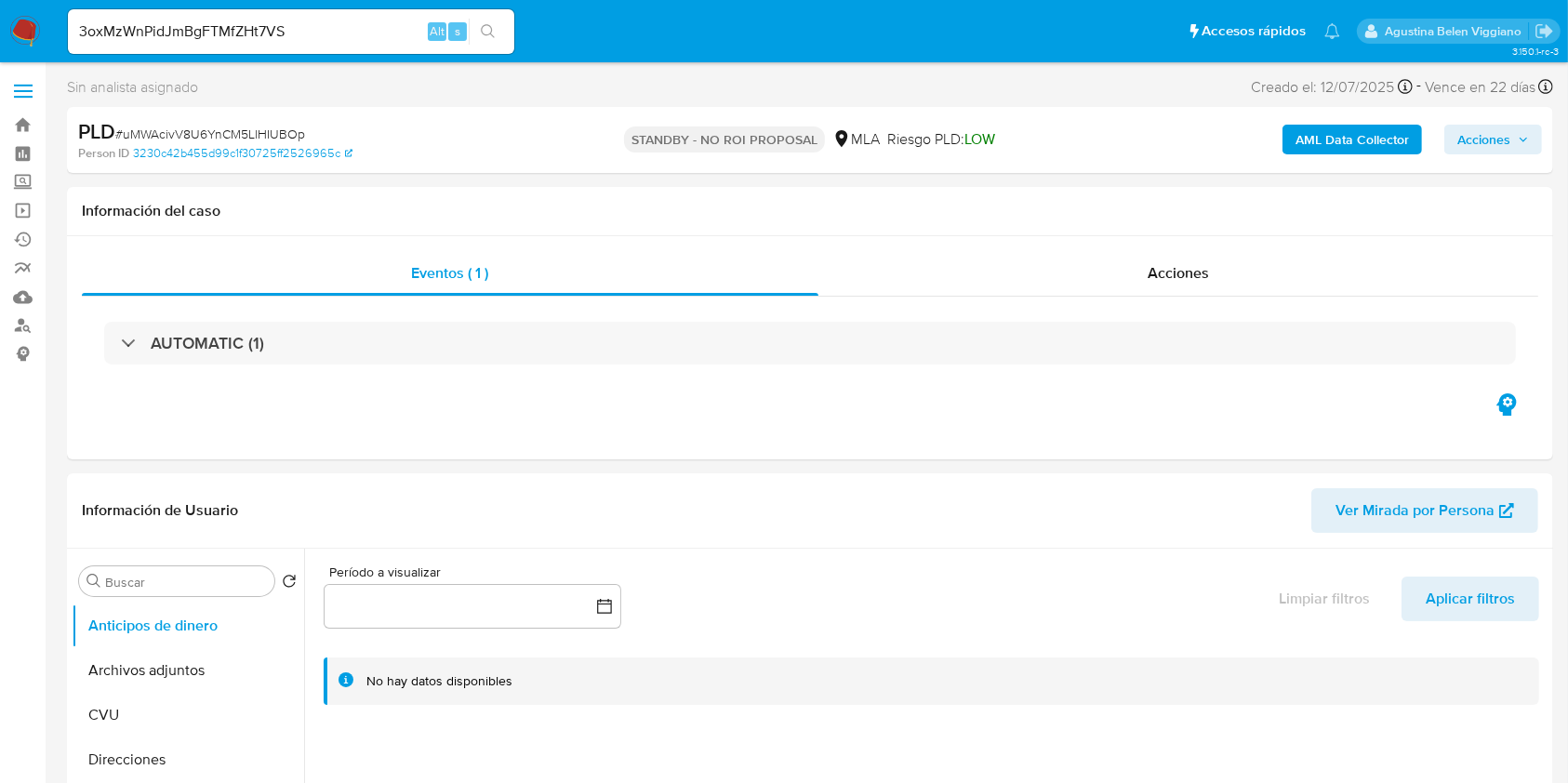 click 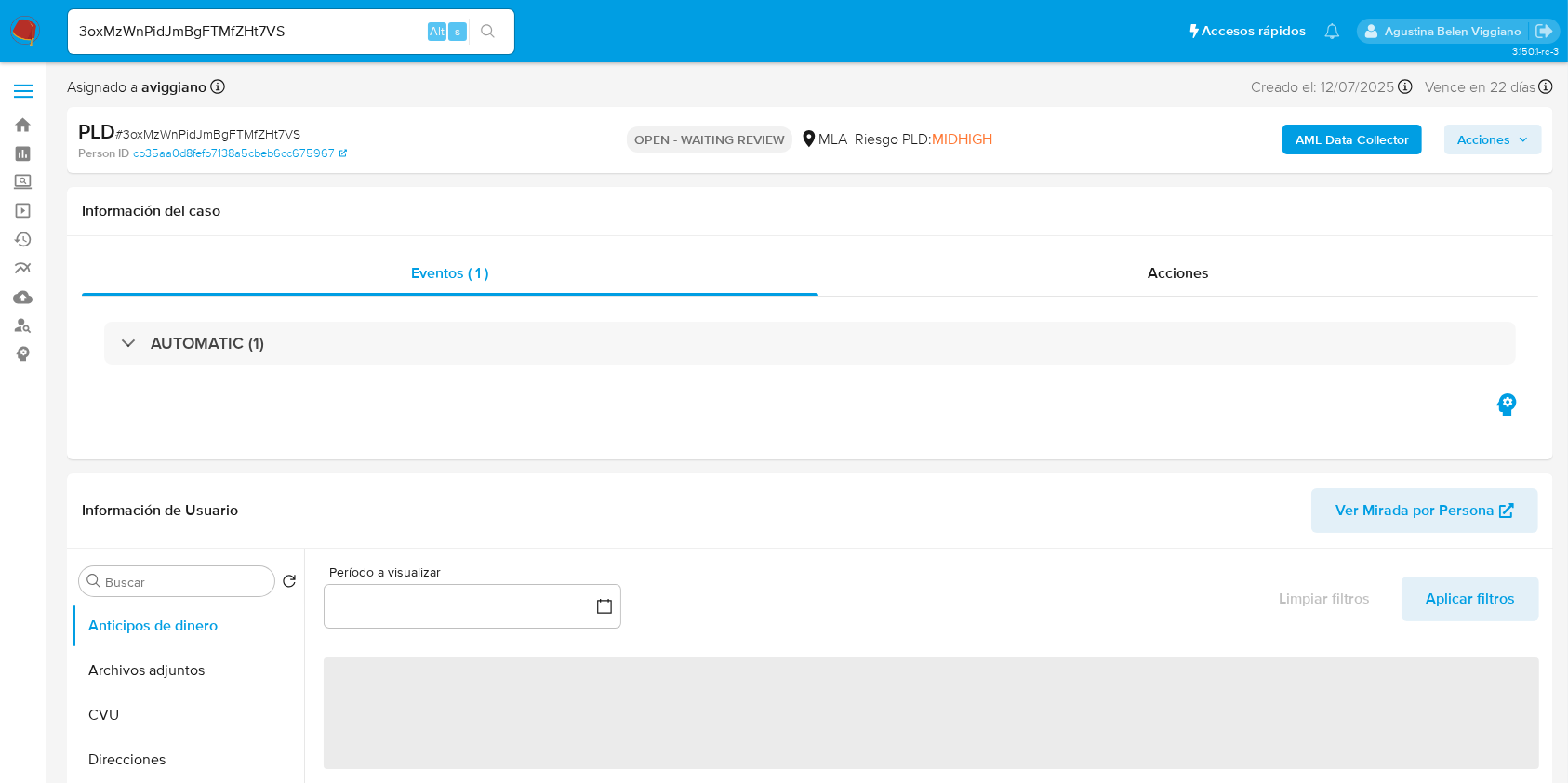 select on "10" 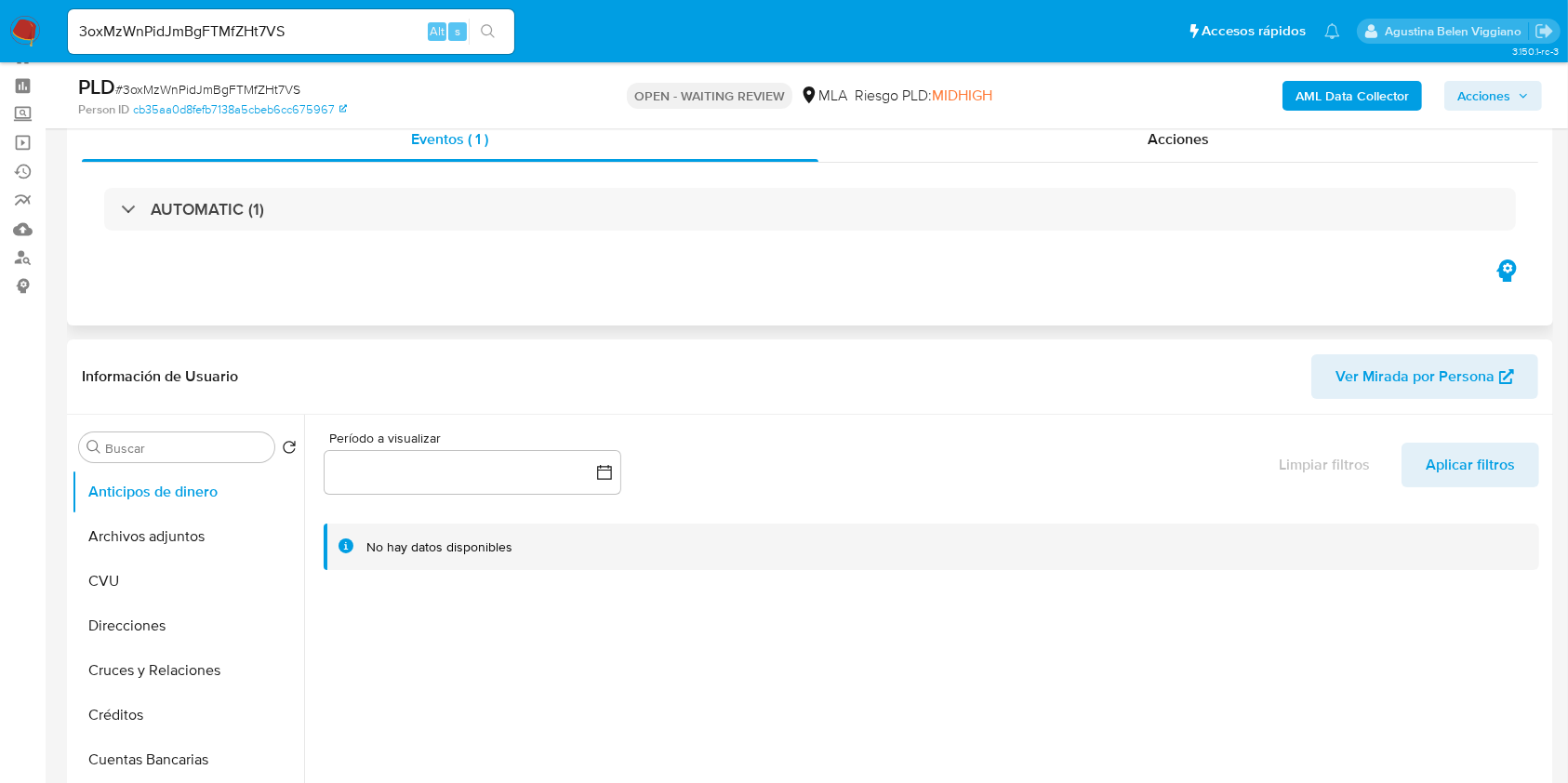 scroll, scrollTop: 0, scrollLeft: 0, axis: both 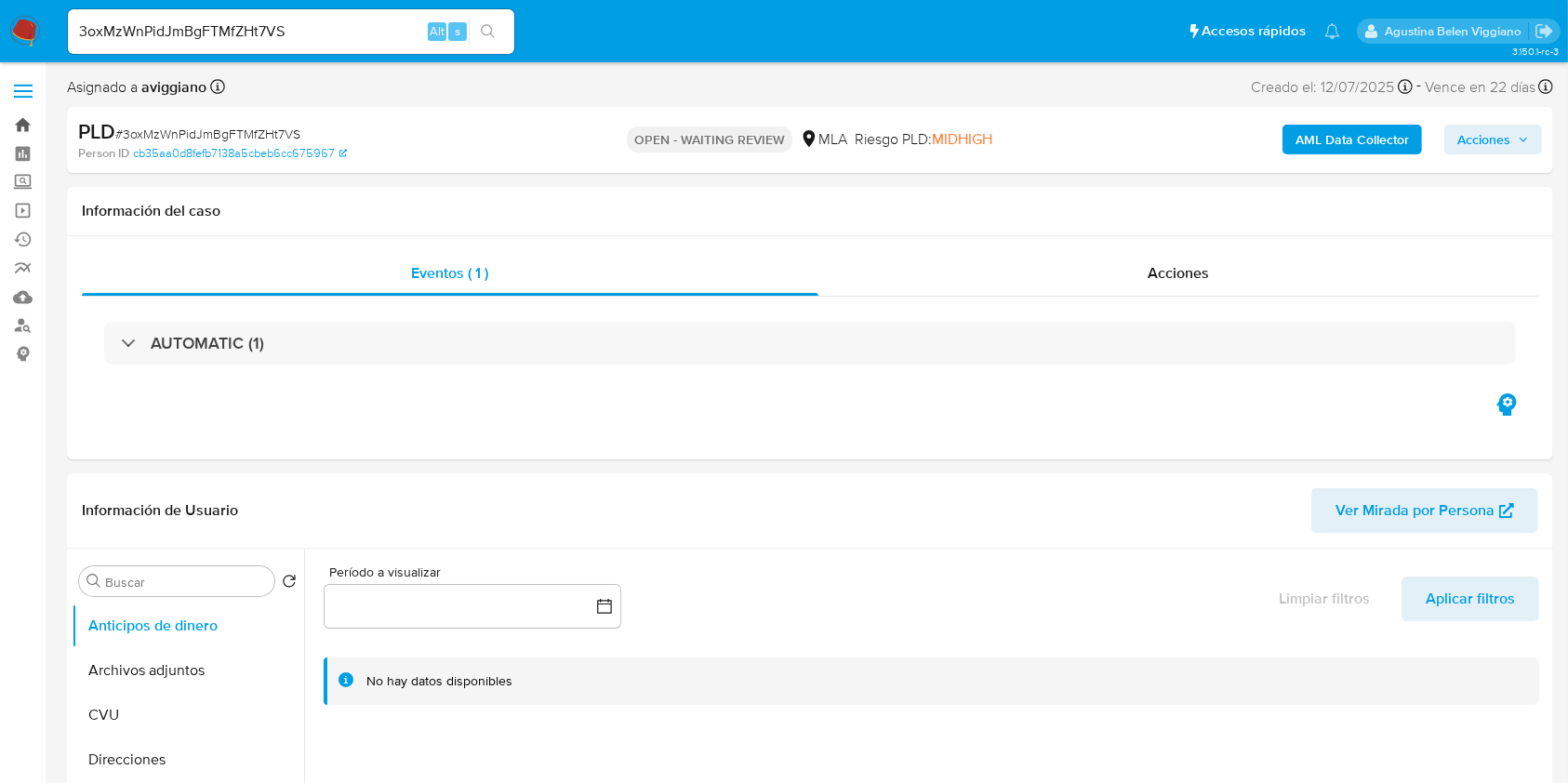 click on "Bandeja" at bounding box center [111, 125] 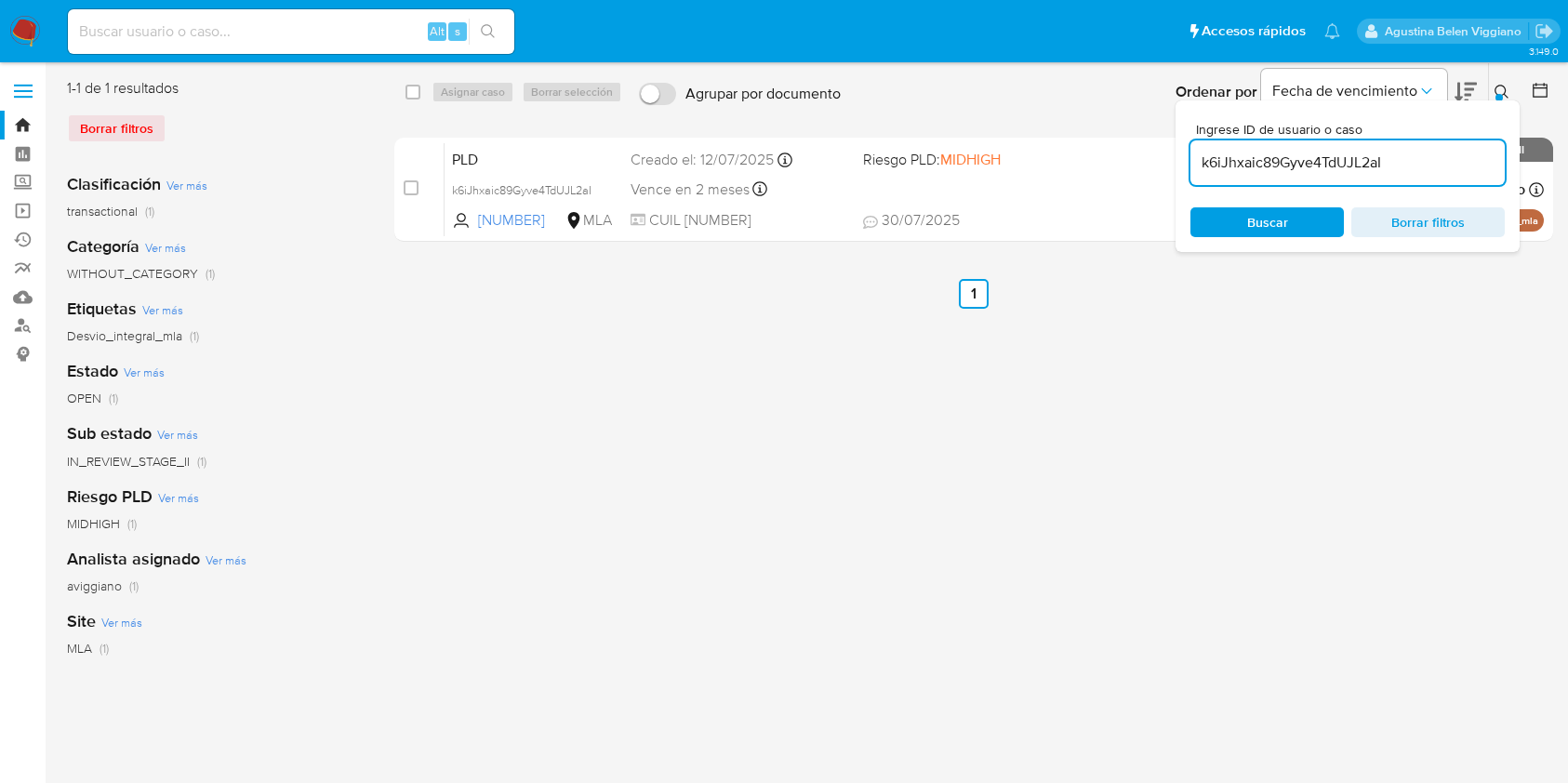 scroll, scrollTop: 0, scrollLeft: 0, axis: both 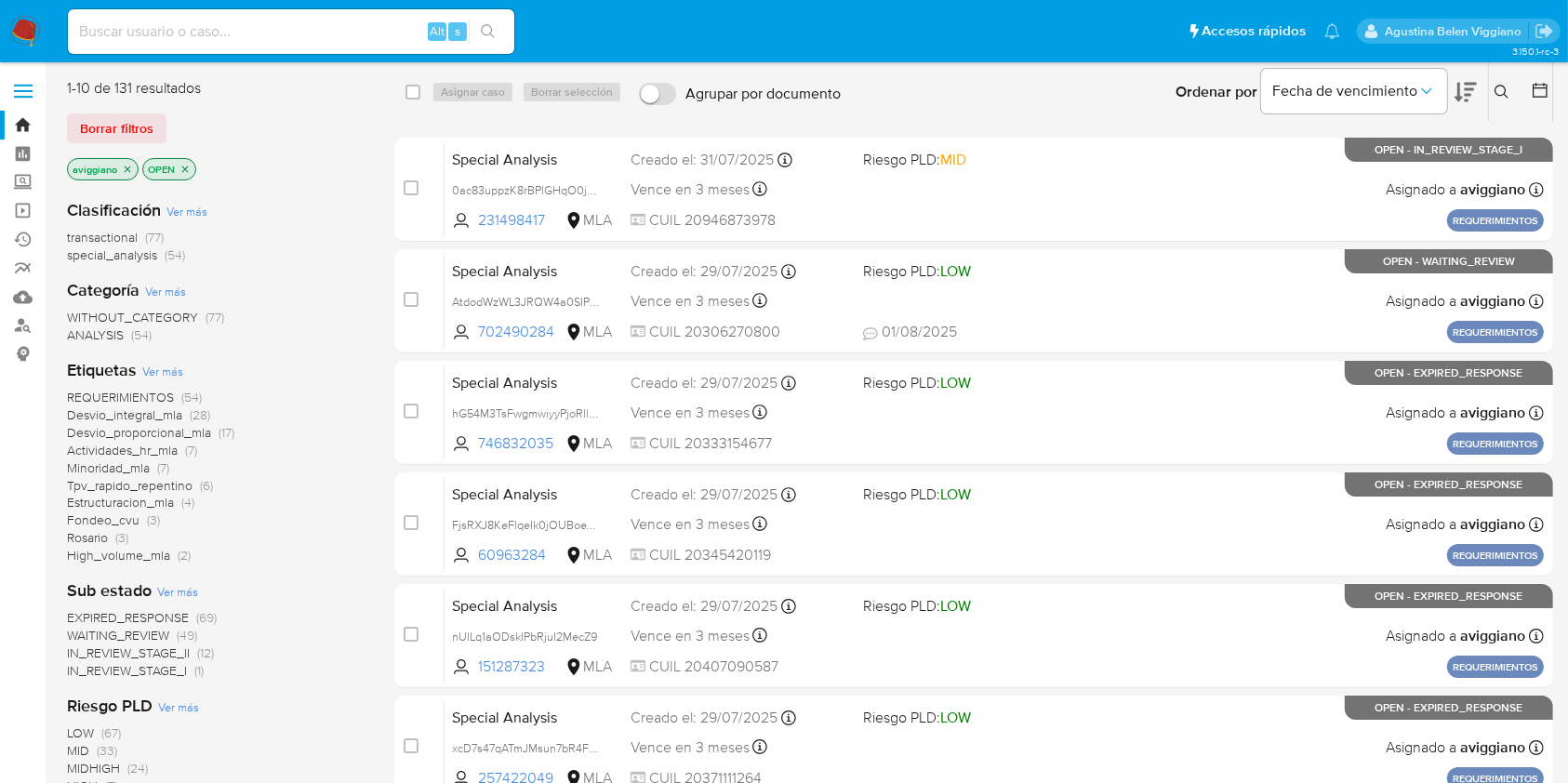 click 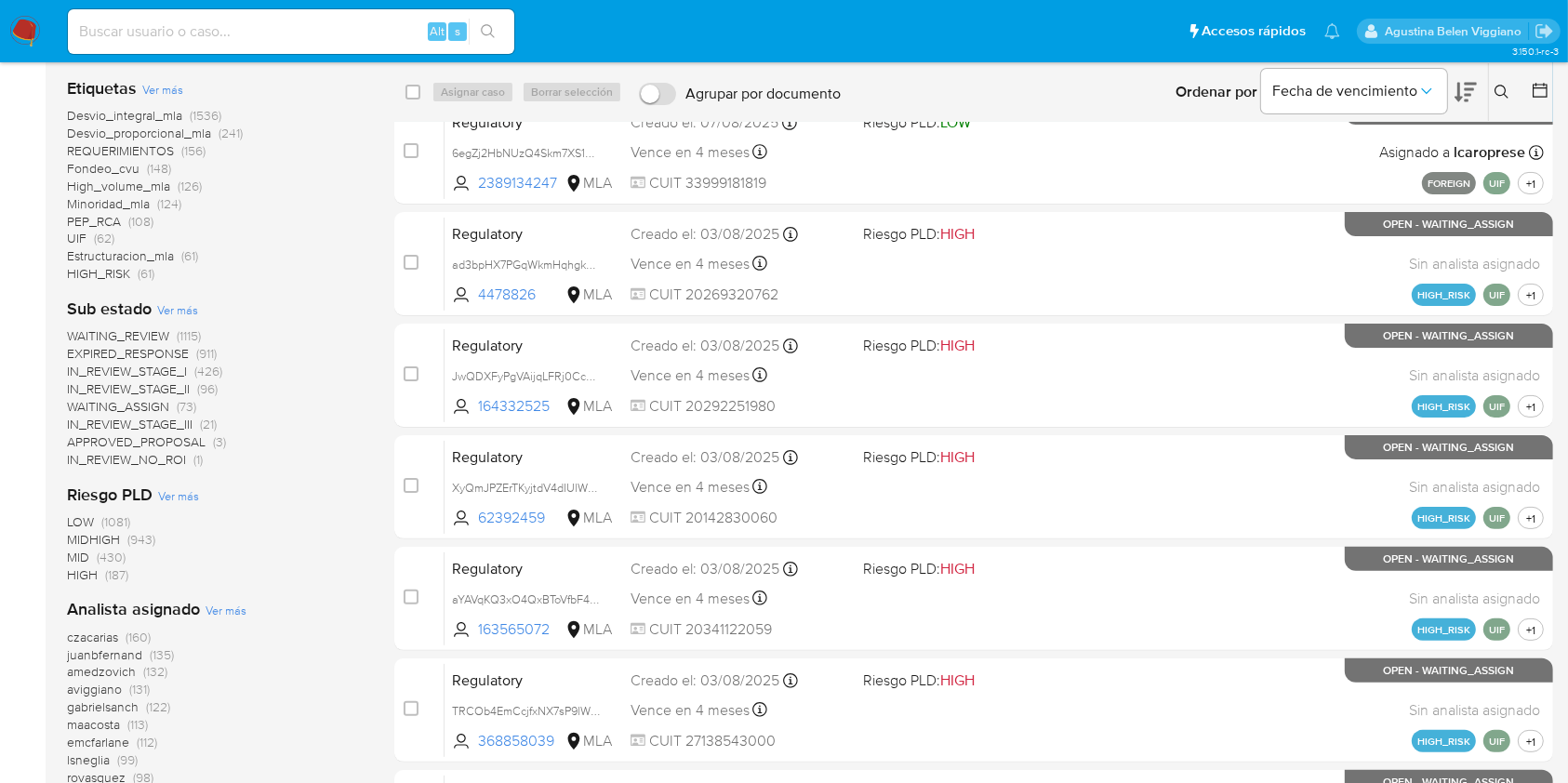 scroll, scrollTop: 496, scrollLeft: 0, axis: vertical 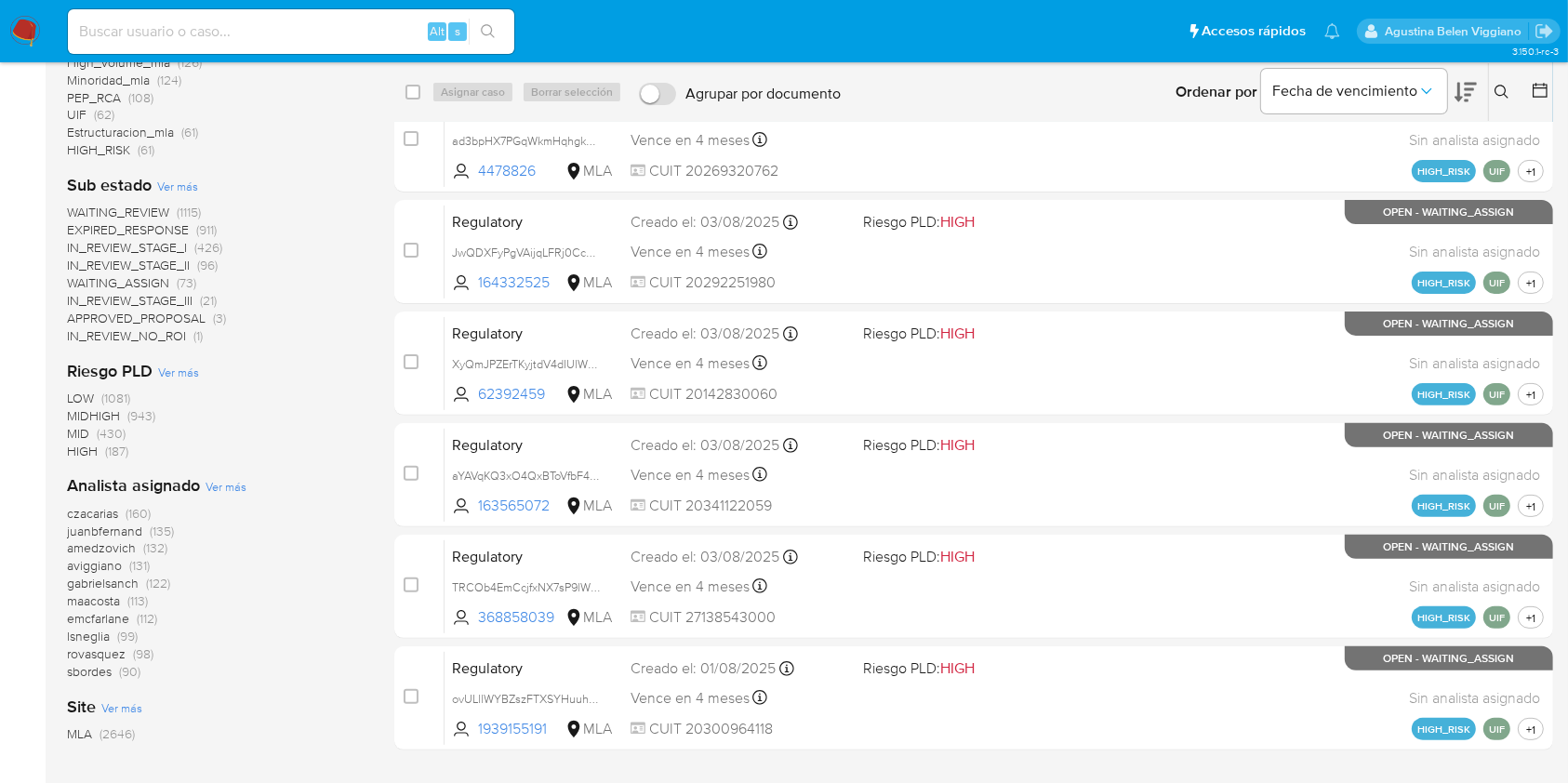 click on "aviggiano" at bounding box center (94, 565) 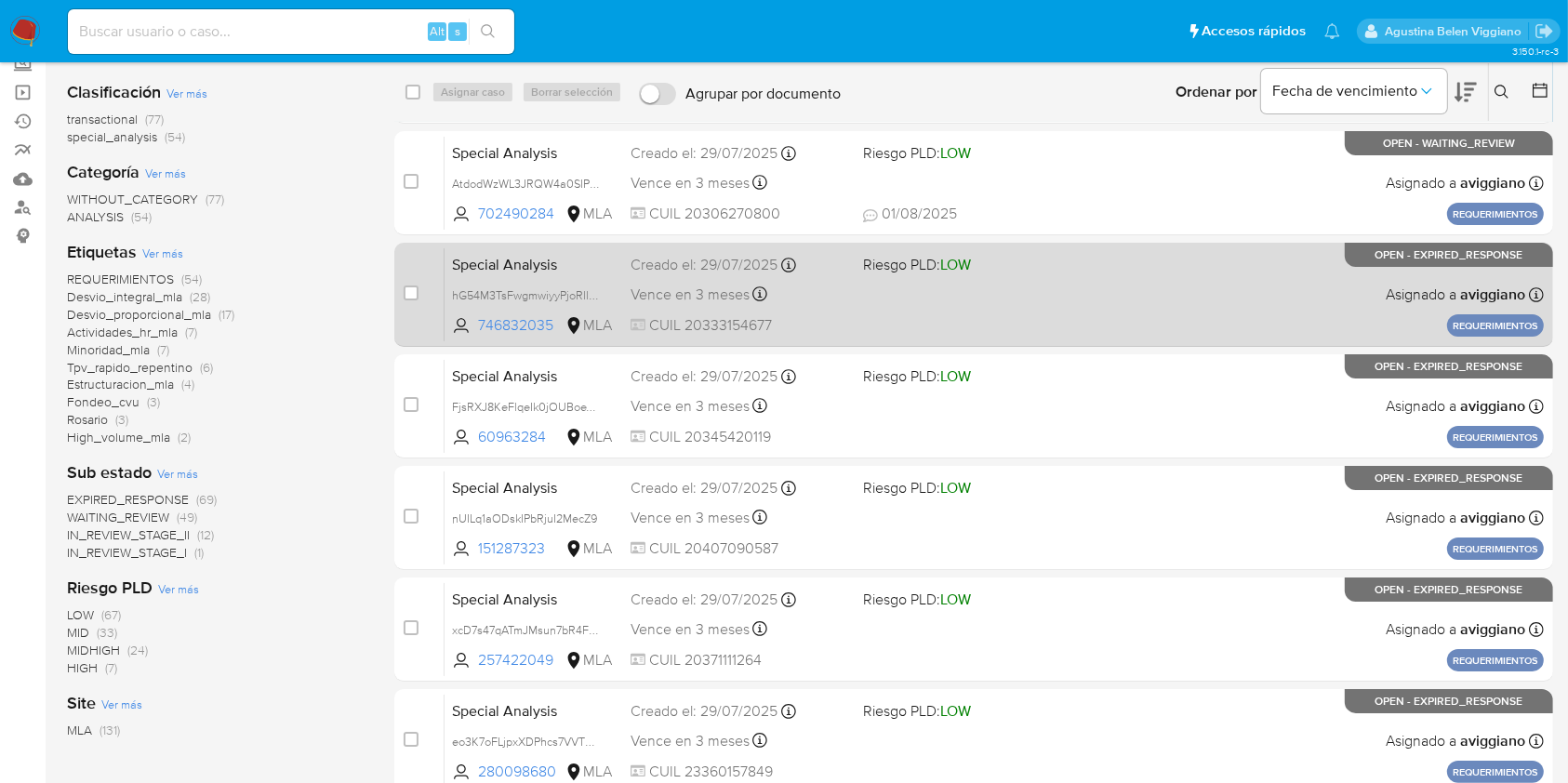 scroll, scrollTop: 0, scrollLeft: 0, axis: both 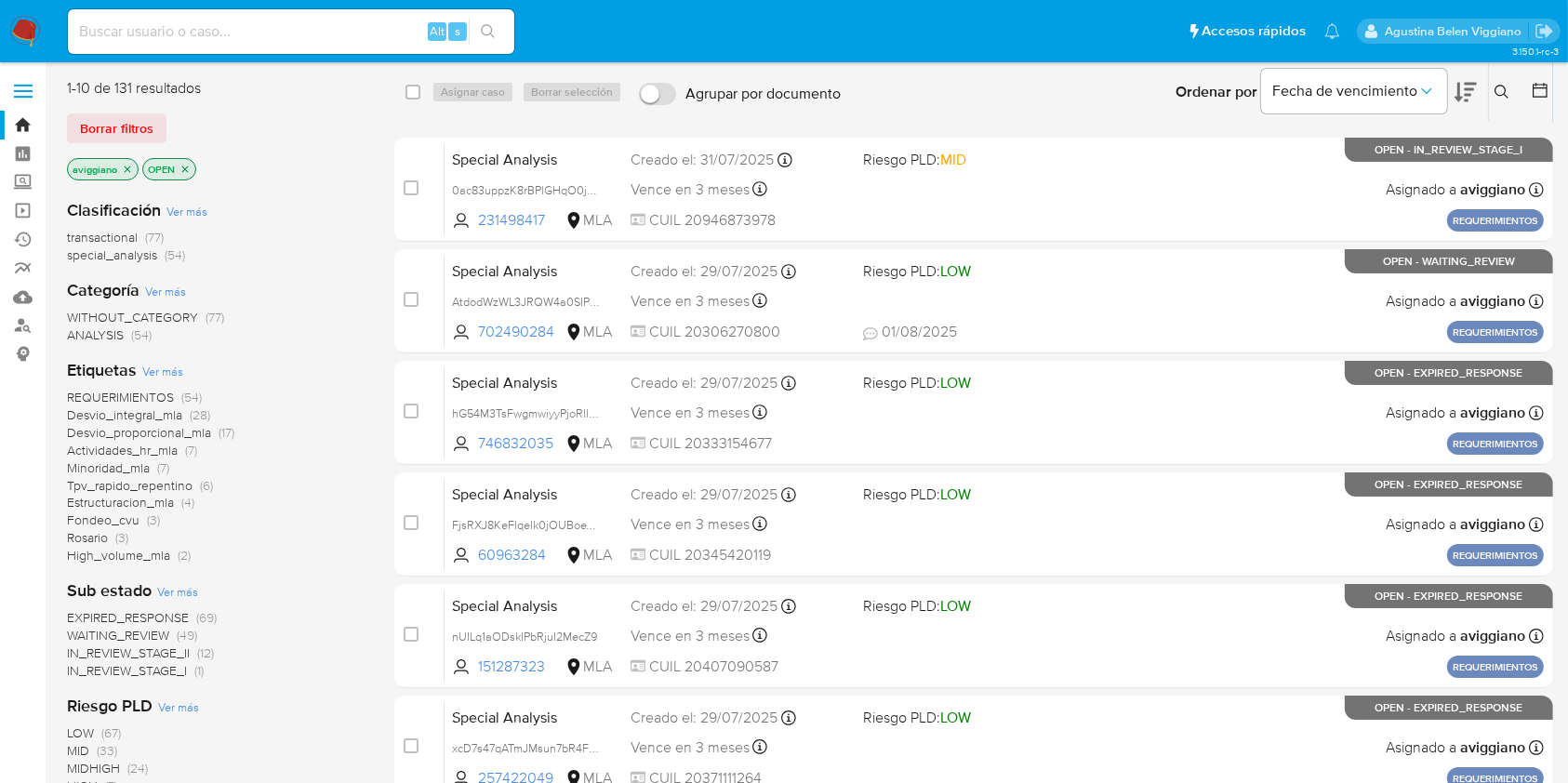 click on "Alt s" at bounding box center (291, 32) 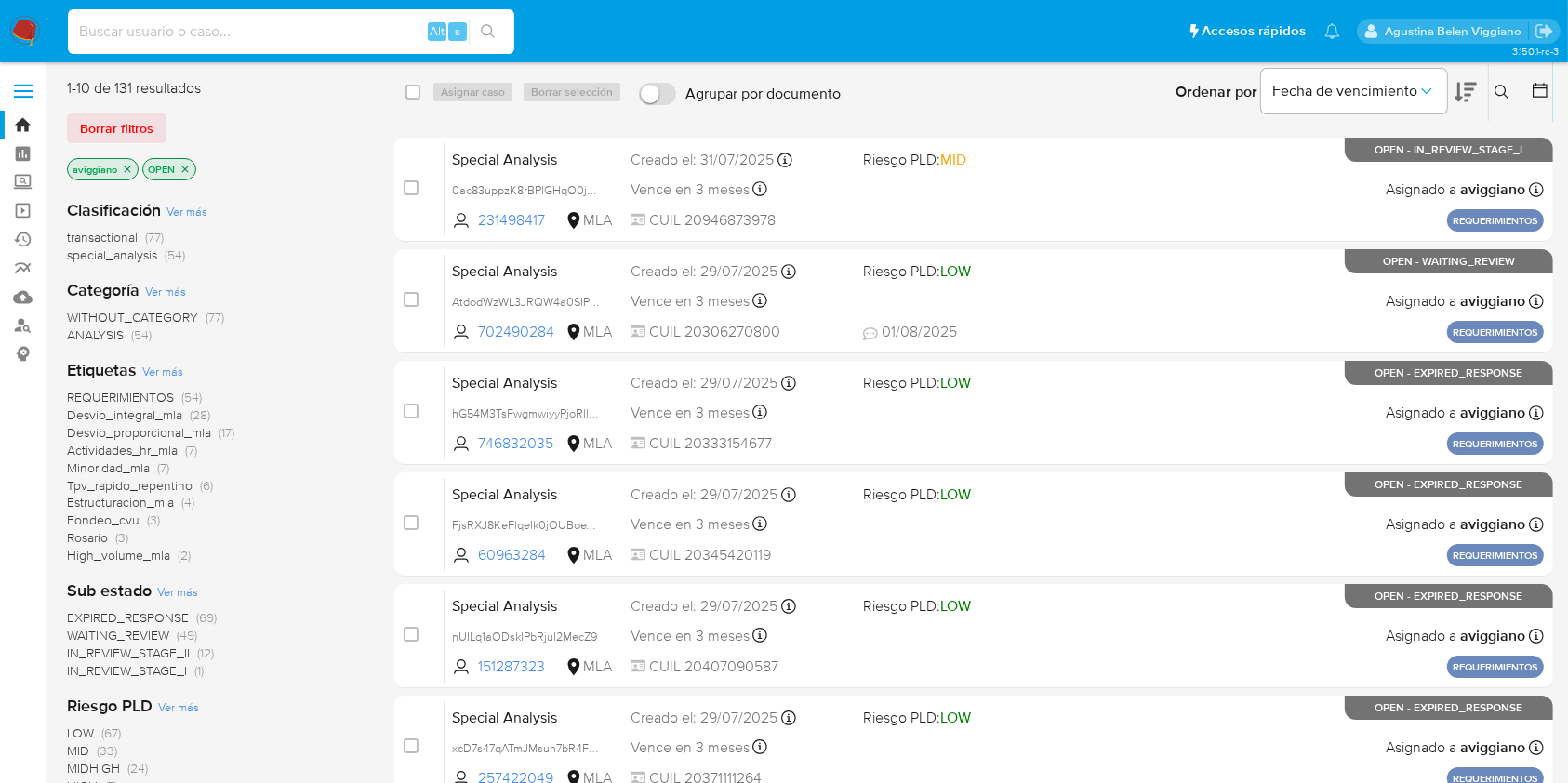paste on "3oxMzWnPidJmBgFTMfZHt7VS" 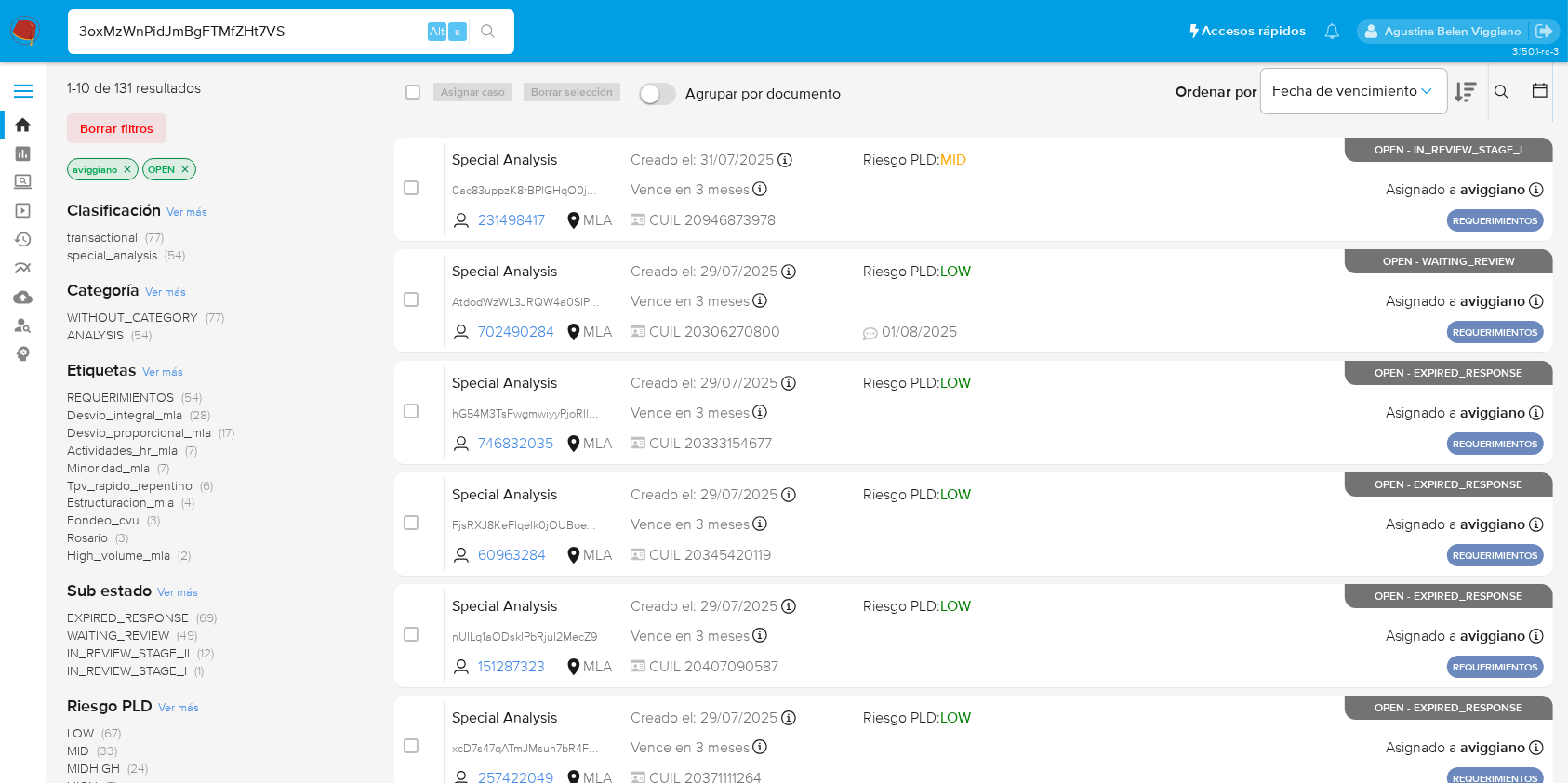type on "3oxMzWnPidJmBgFTMfZHt7VS" 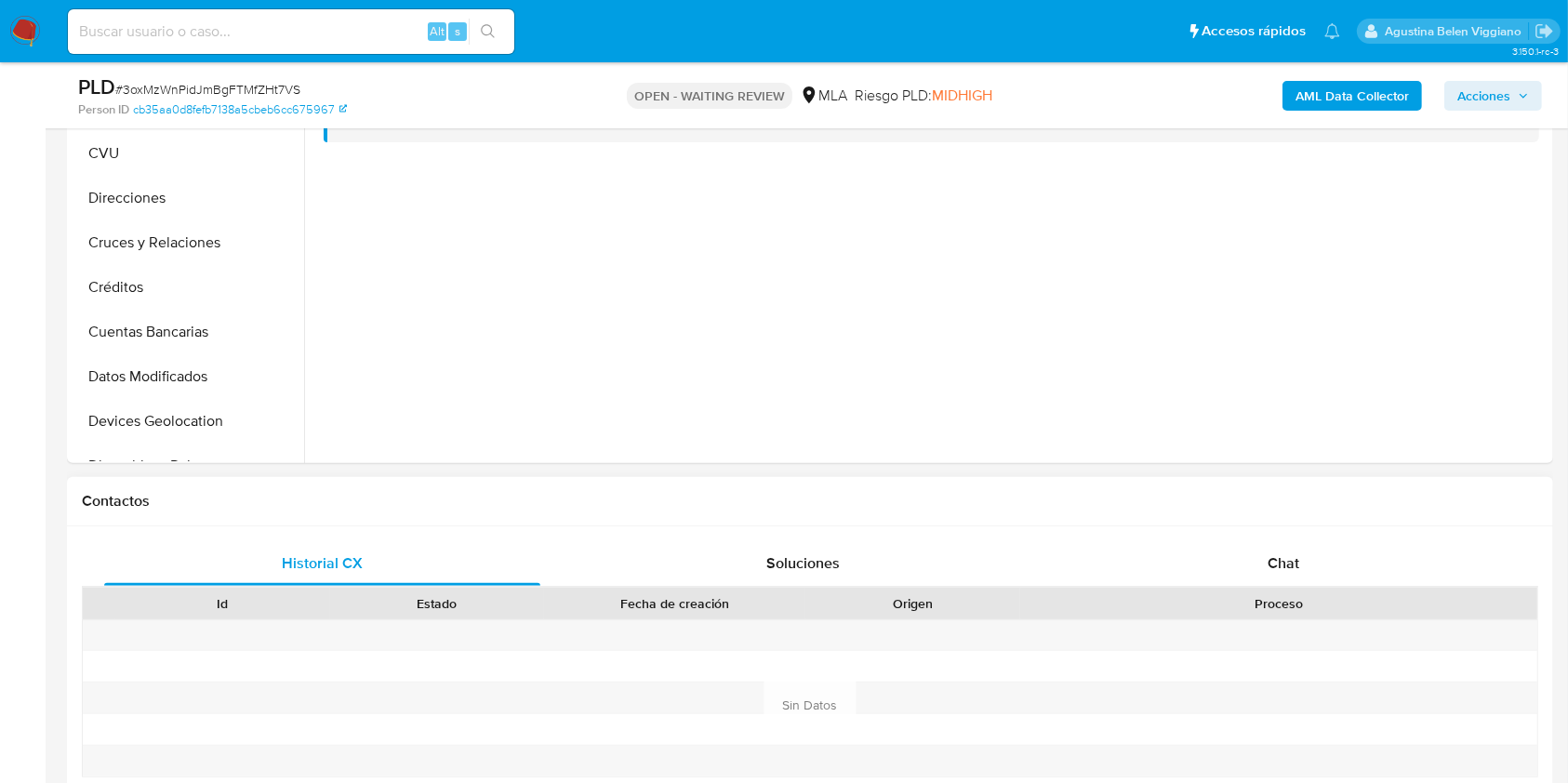 select on "10" 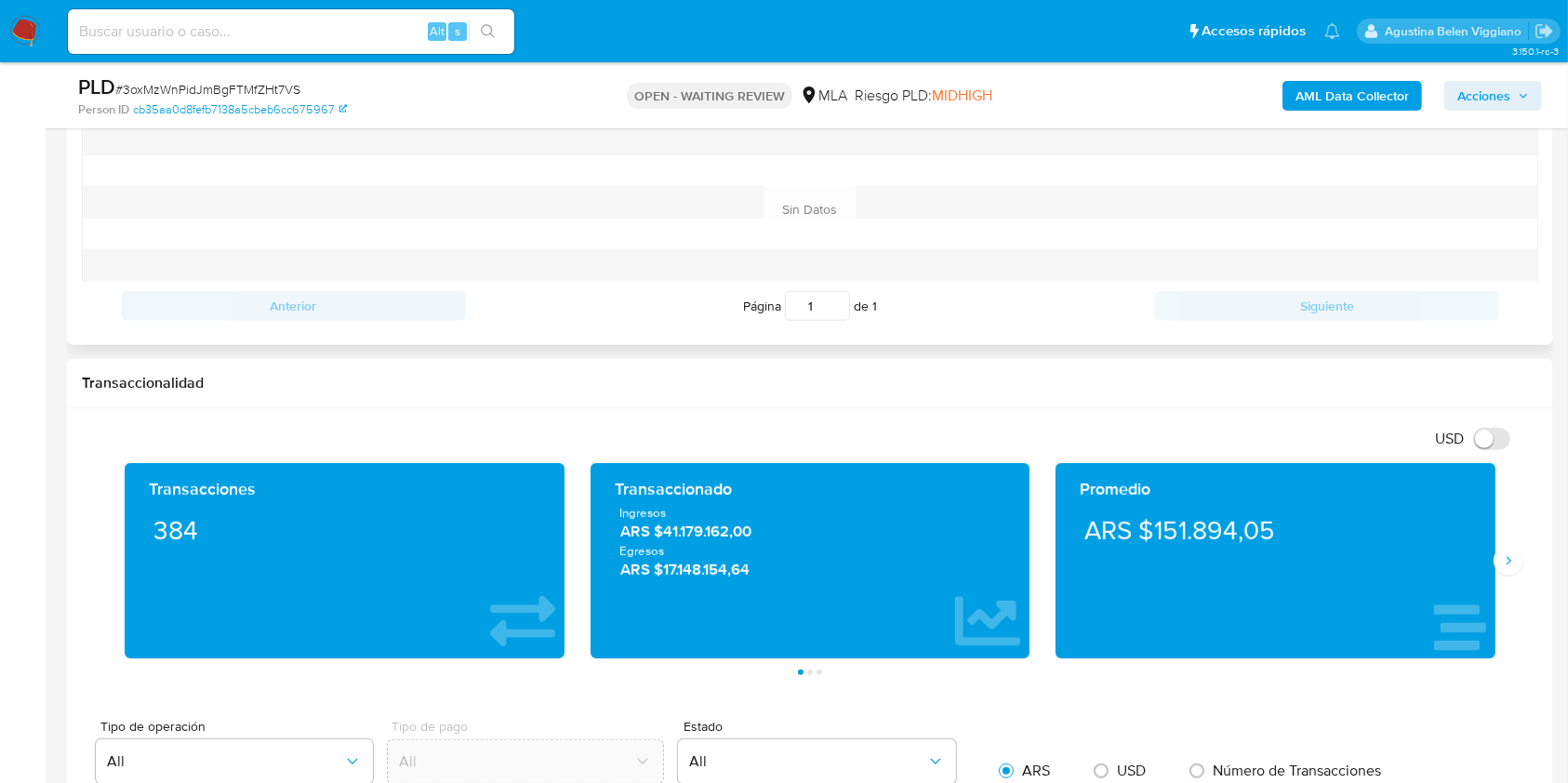 scroll, scrollTop: 868, scrollLeft: 0, axis: vertical 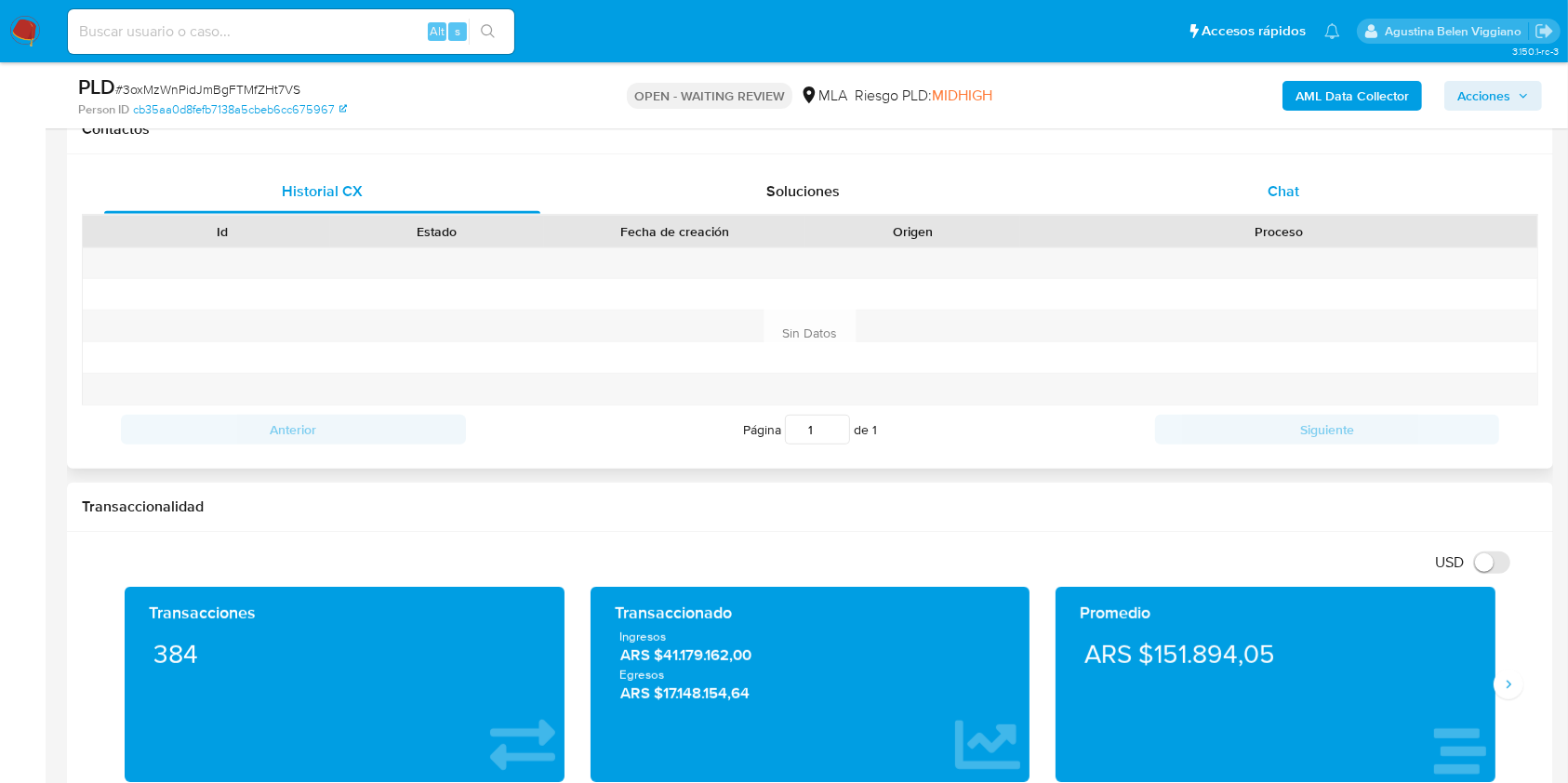 click on "Chat" at bounding box center (1283, 192) 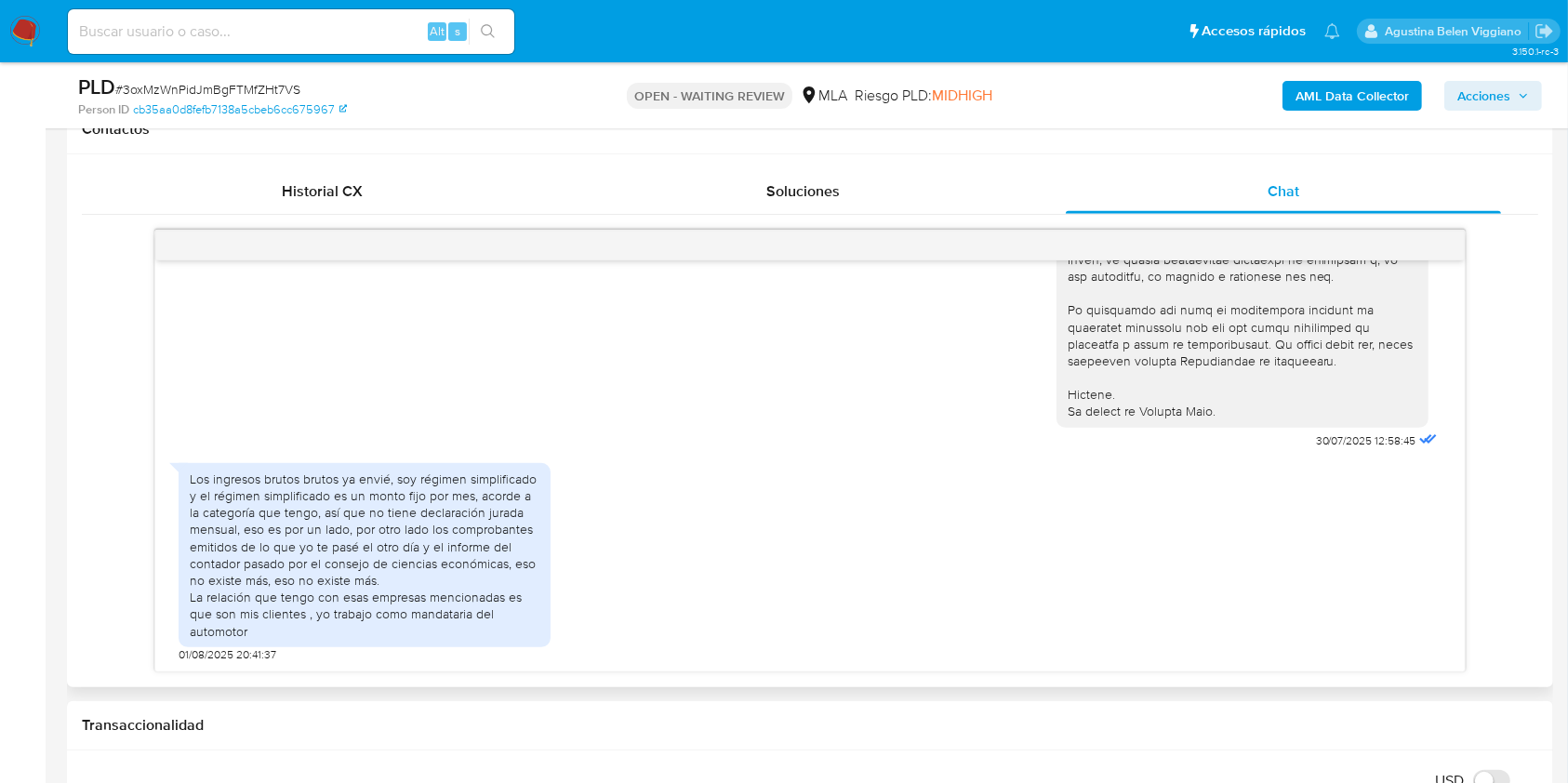 scroll, scrollTop: 1944, scrollLeft: 0, axis: vertical 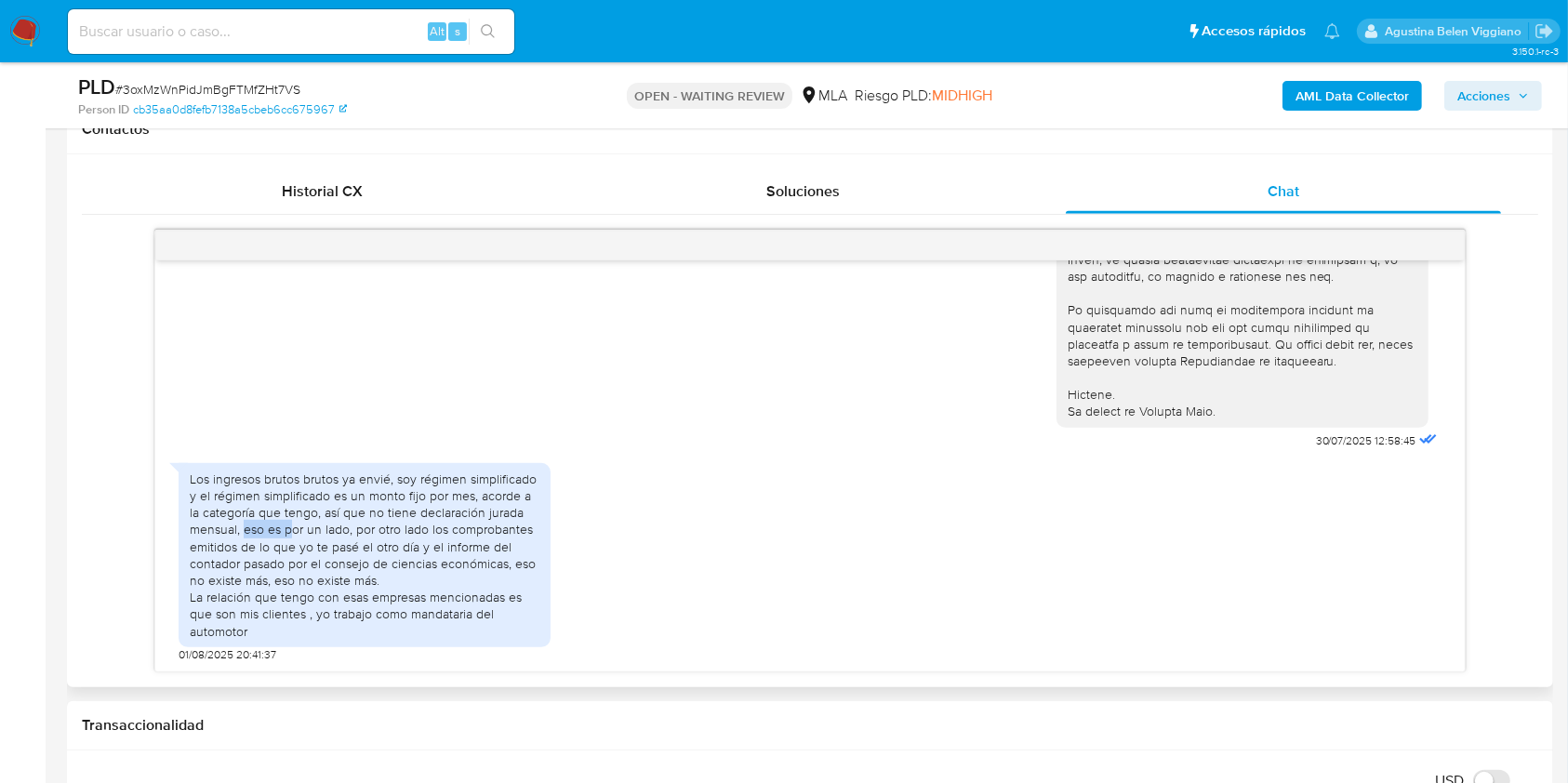 drag, startPoint x: 245, startPoint y: 529, endPoint x: 297, endPoint y: 524, distance: 52.23983 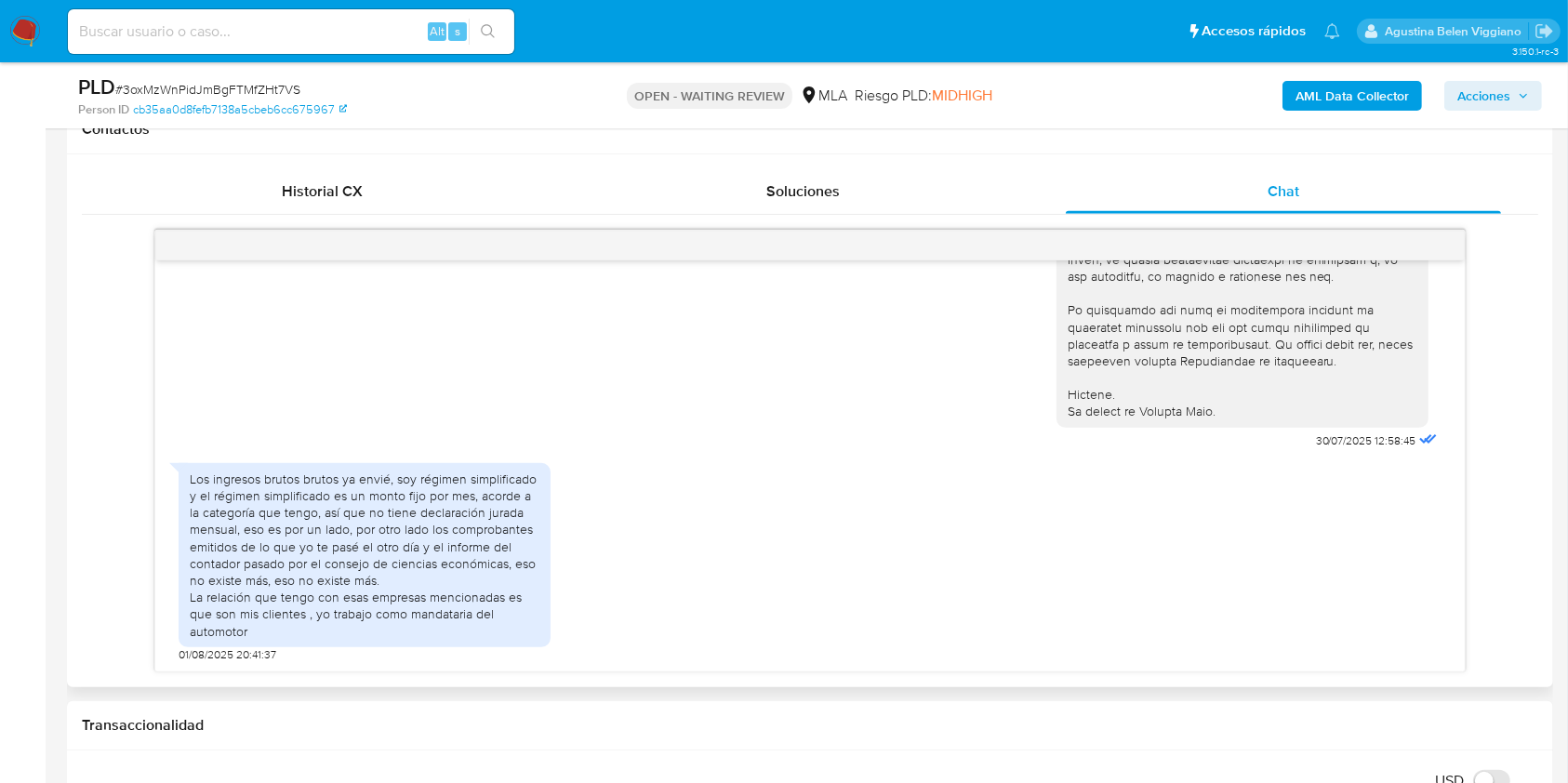 click on "Los ingresos brutos brutos ya envié, soy régimen simplificado y el régimen simplificado es un monto fijo por mes, acorde a la categoría que tengo, así que no tiene declaración jurada mensual, eso es por un lado, por otro lado los comprobantes emitidos de lo que yo te pasé el otro día y el informe del contador pasado por el consejo de ciencias económicas, eso no existe más, eso no existe más.
La relación que tengo con esas empresas mencionadas es que son mis clientes , yo trabajo como mandataria del automotor" at bounding box center (365, 555) 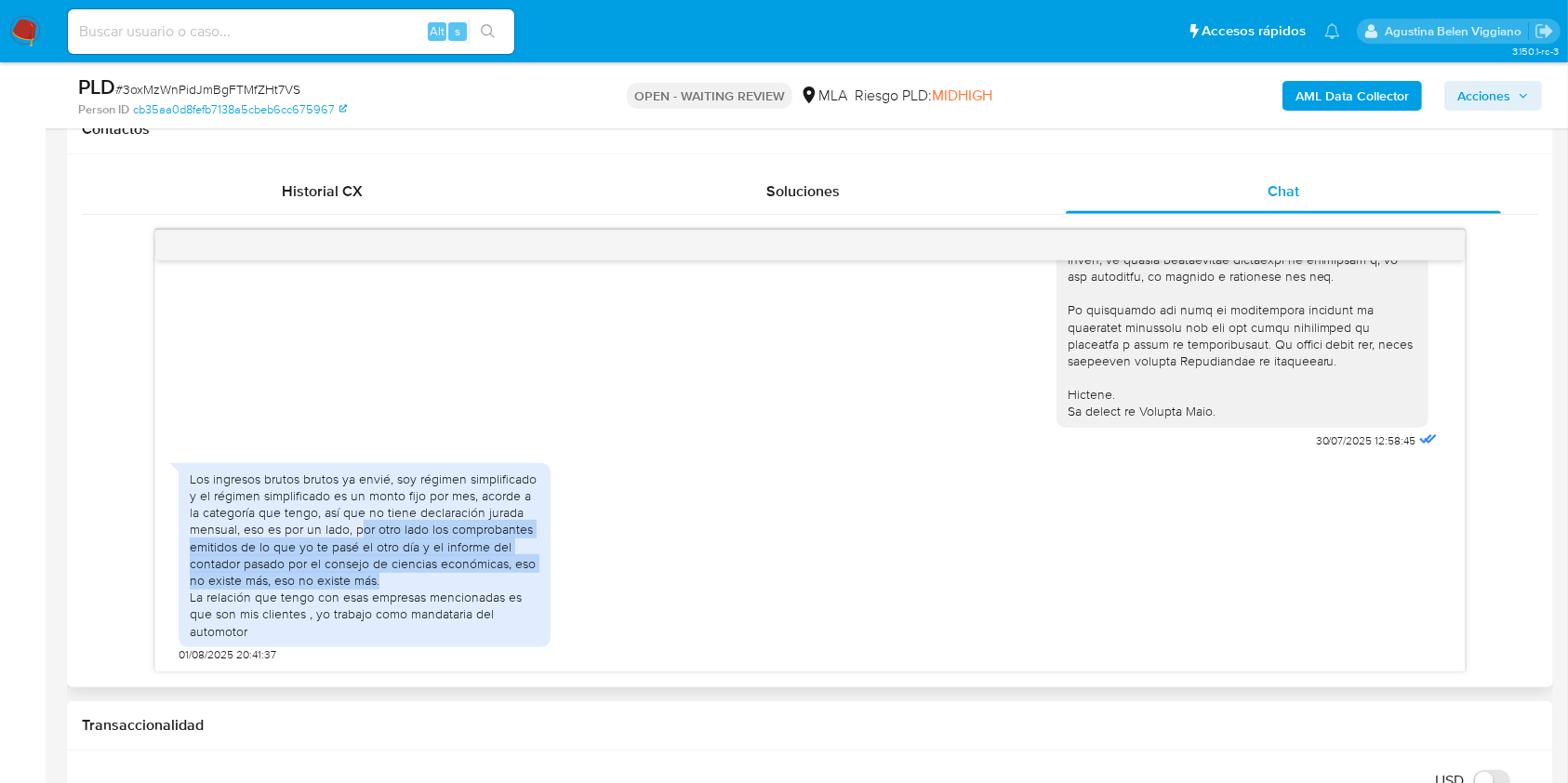 drag, startPoint x: 359, startPoint y: 532, endPoint x: 447, endPoint y: 579, distance: 99.76472 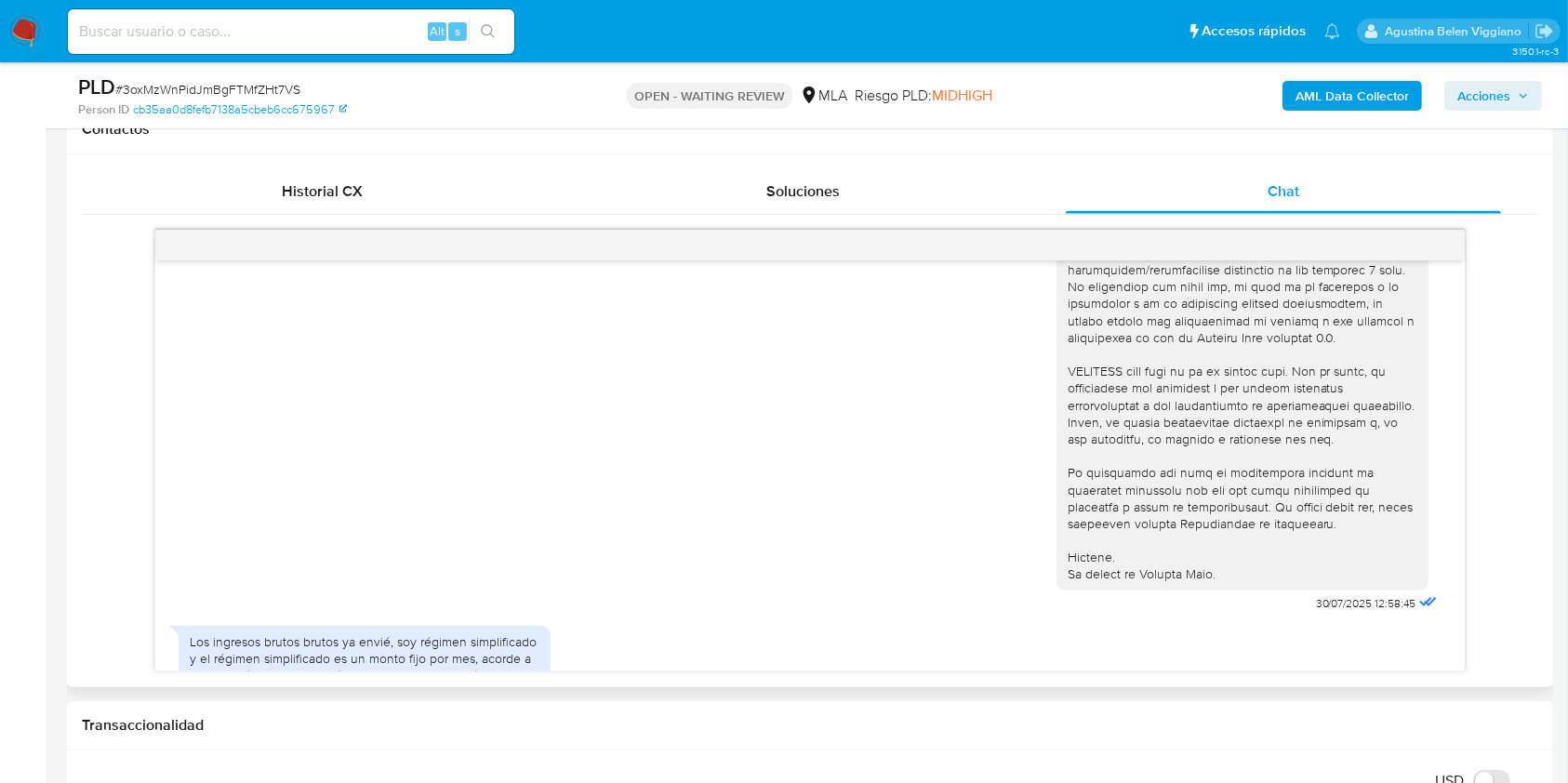 scroll, scrollTop: 1076, scrollLeft: 0, axis: vertical 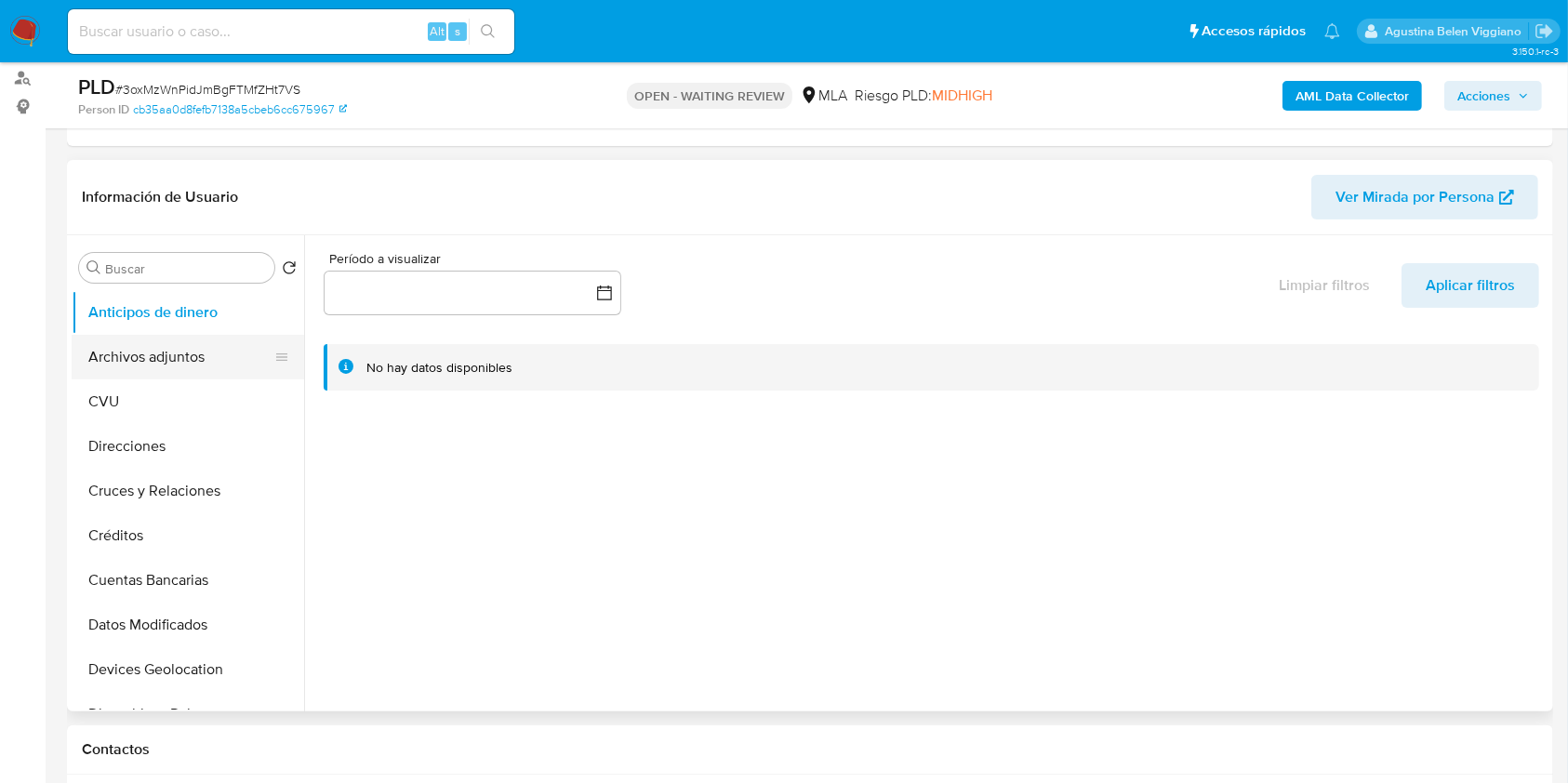 click on "Archivos adjuntos" at bounding box center [180, 357] 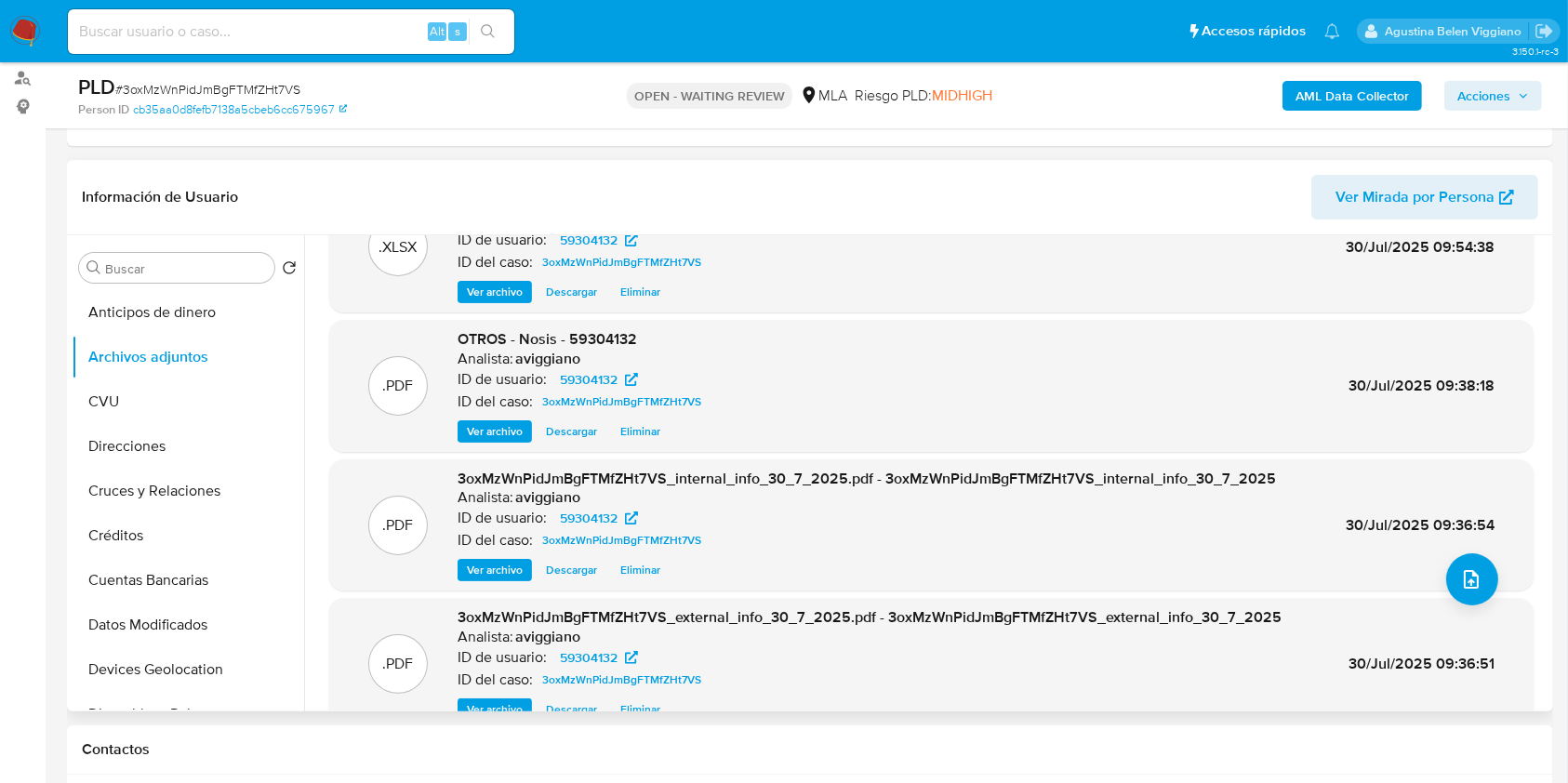 scroll, scrollTop: 104, scrollLeft: 0, axis: vertical 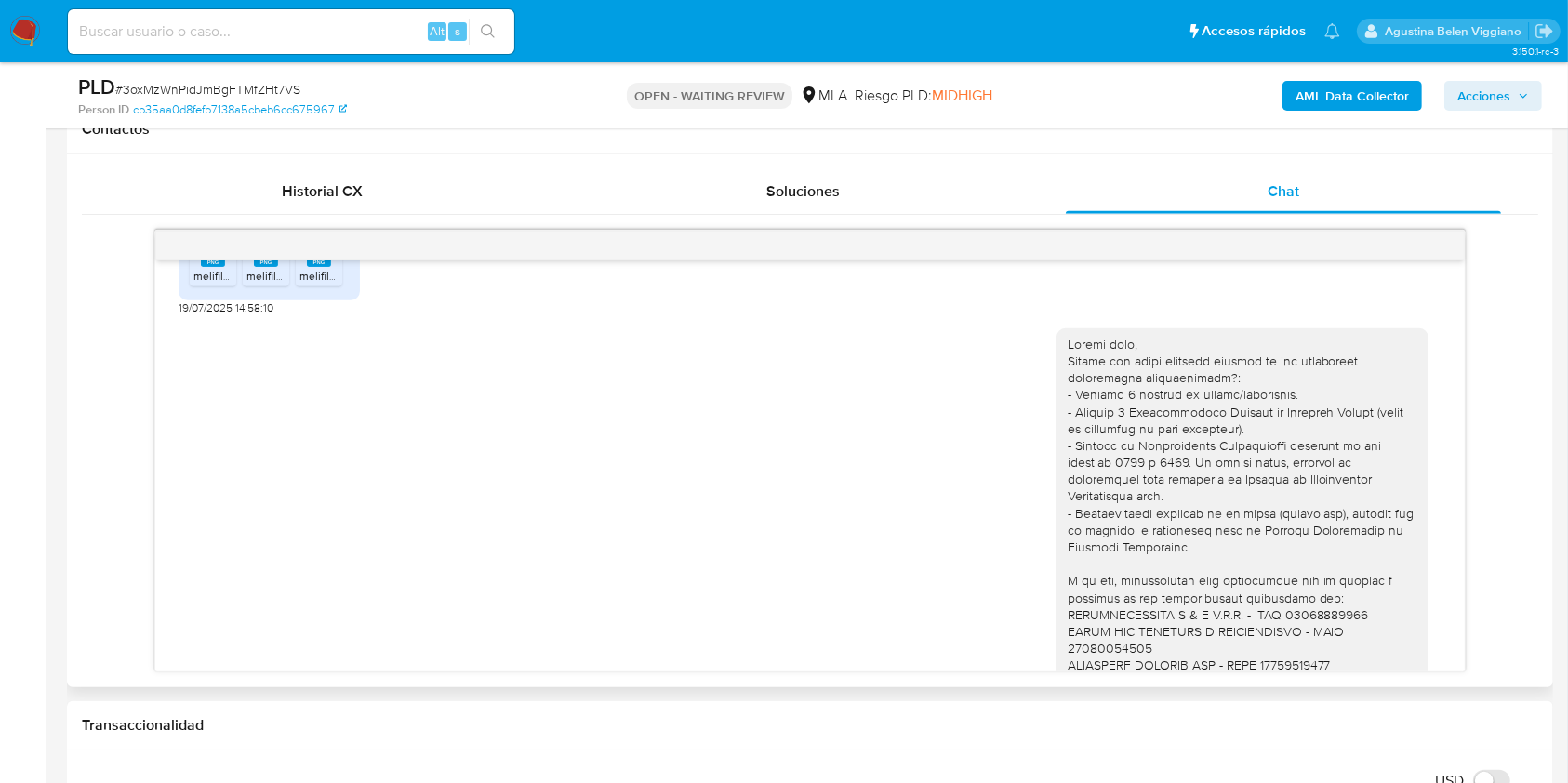 click on "PNG PNG melifile71465108035499673.png" at bounding box center (213, 258) 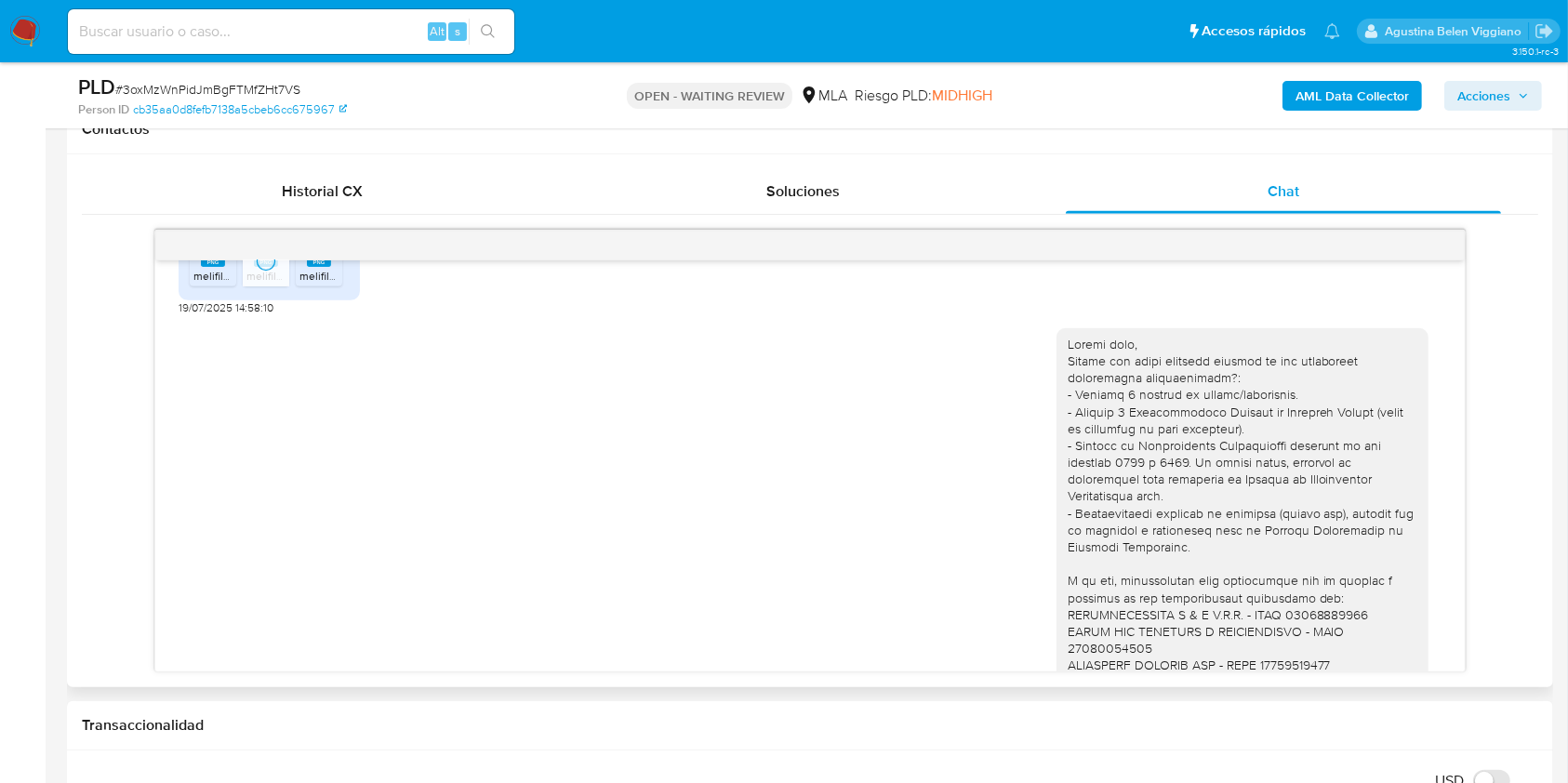 click on "melifile3306036987426074084.png" at bounding box center (390, 275) 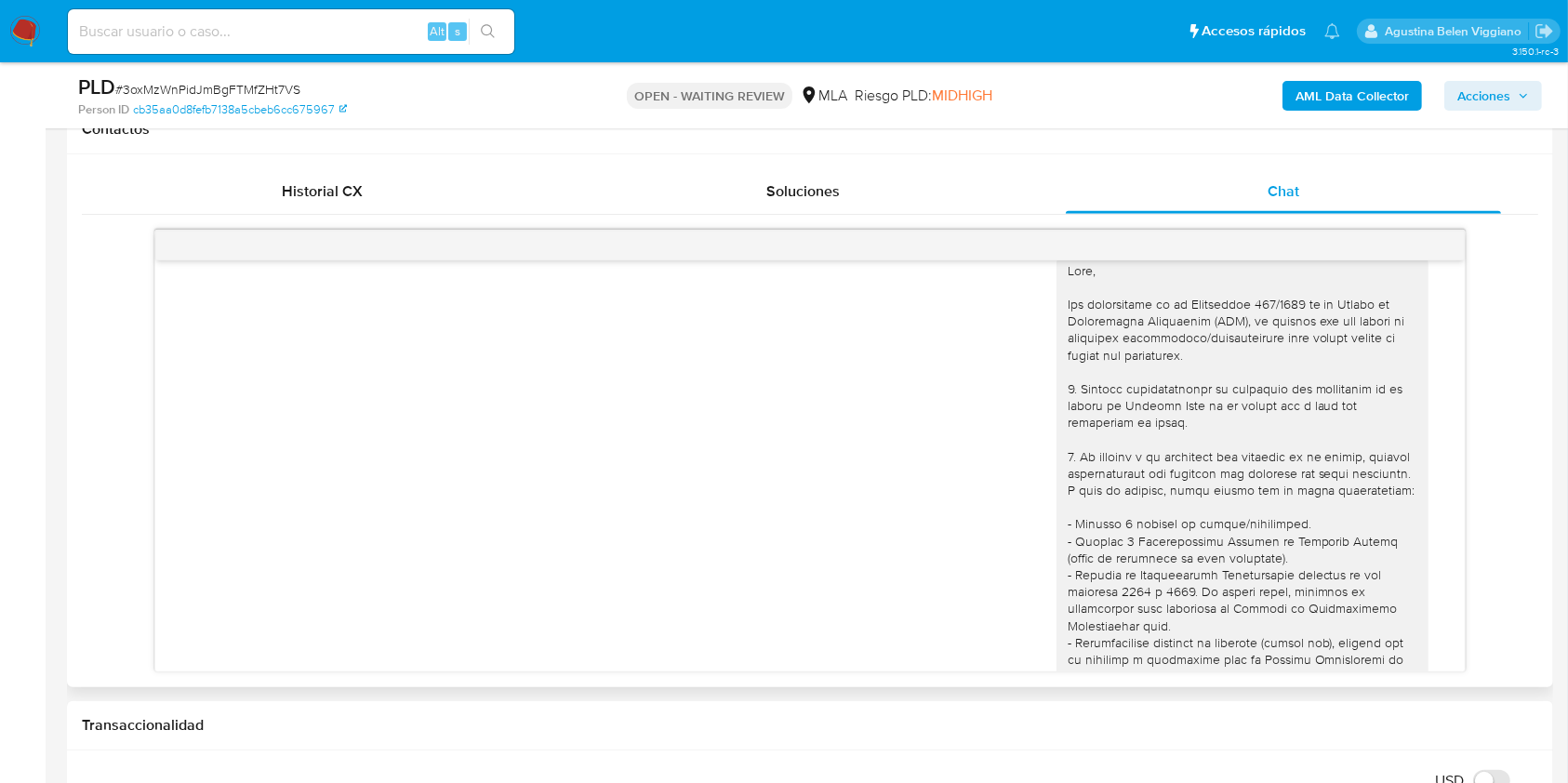 scroll, scrollTop: 0, scrollLeft: 0, axis: both 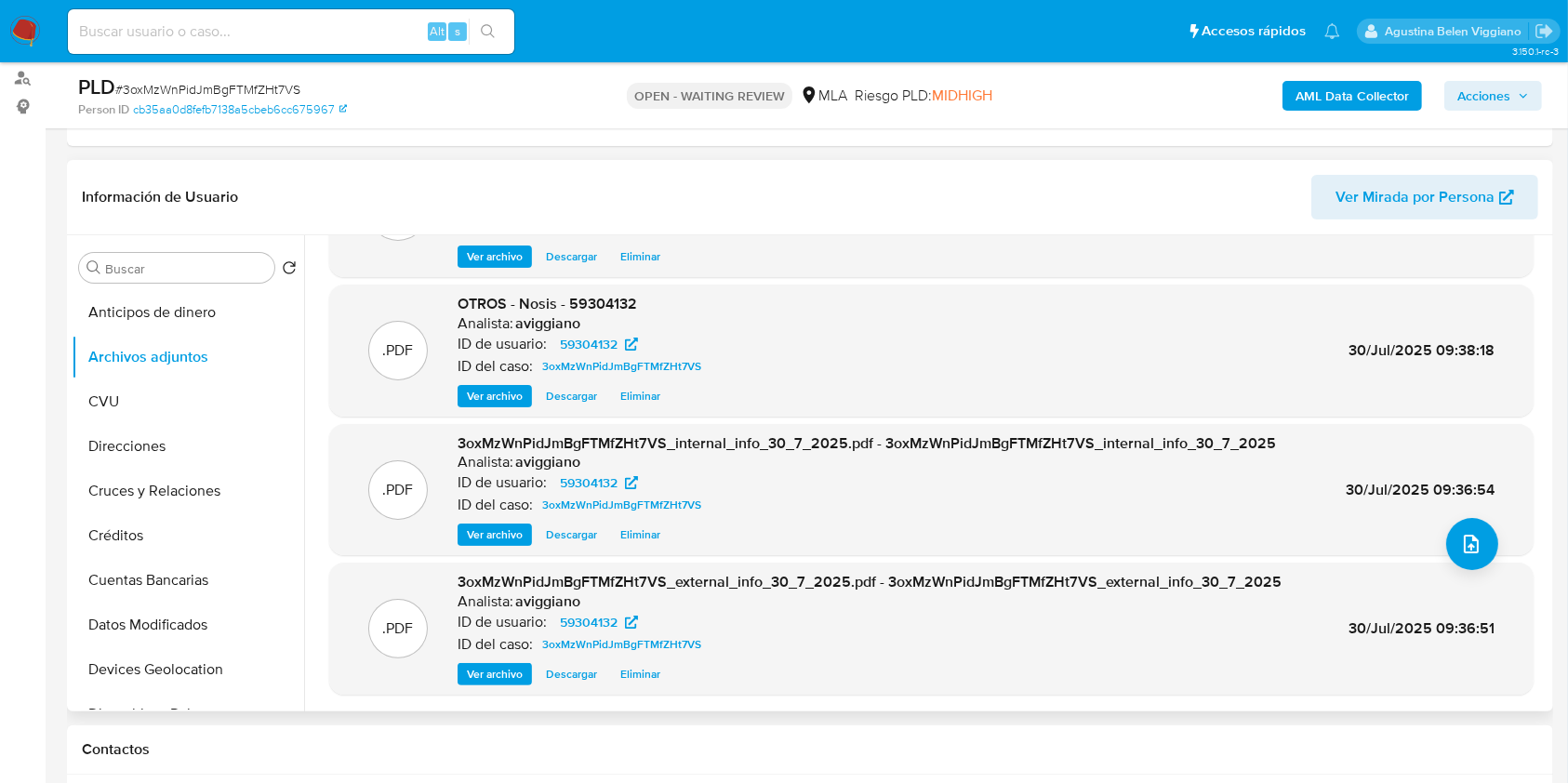 click on "Ver archivo" at bounding box center [495, 396] 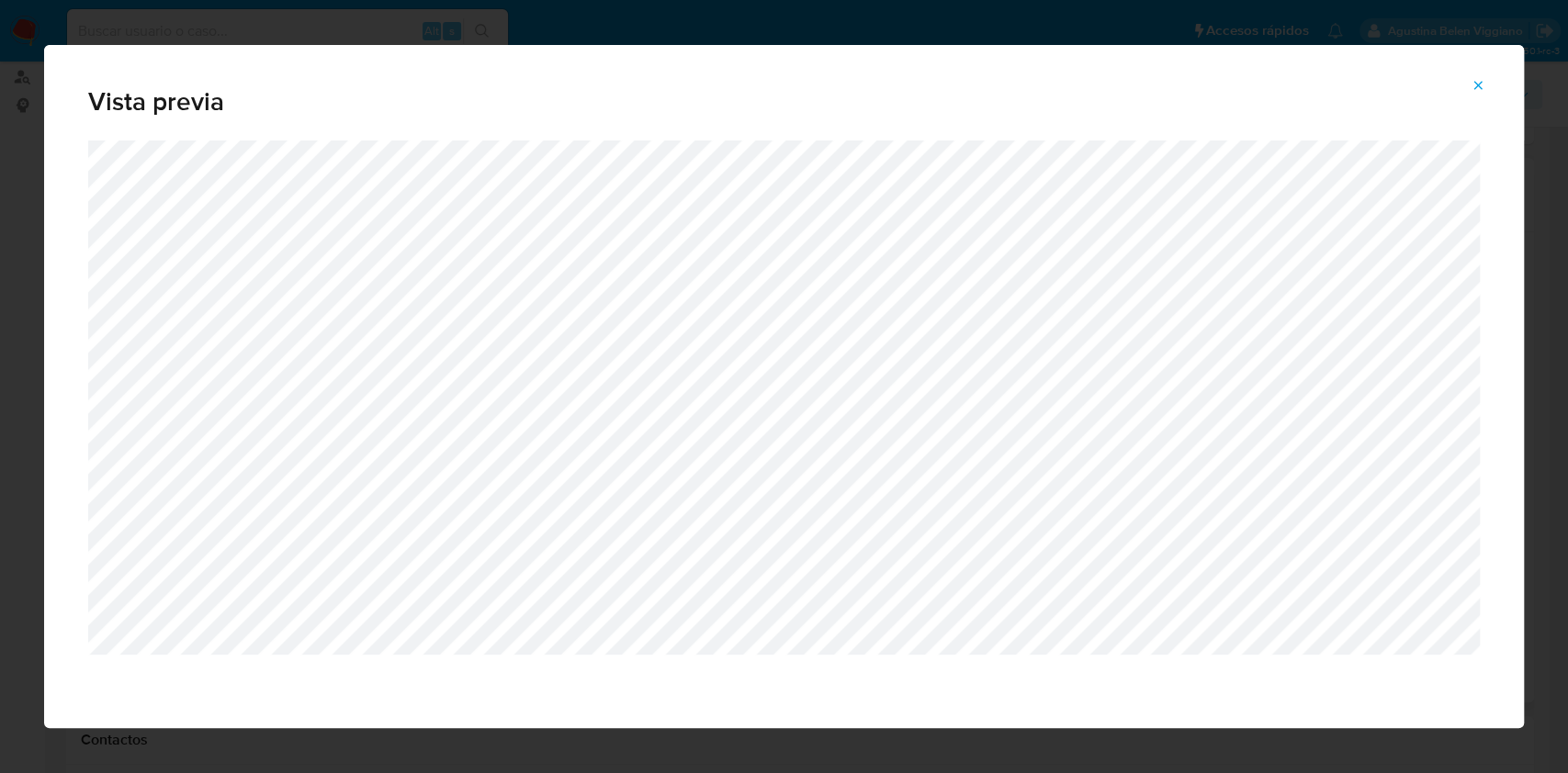 click at bounding box center (1478, 85) 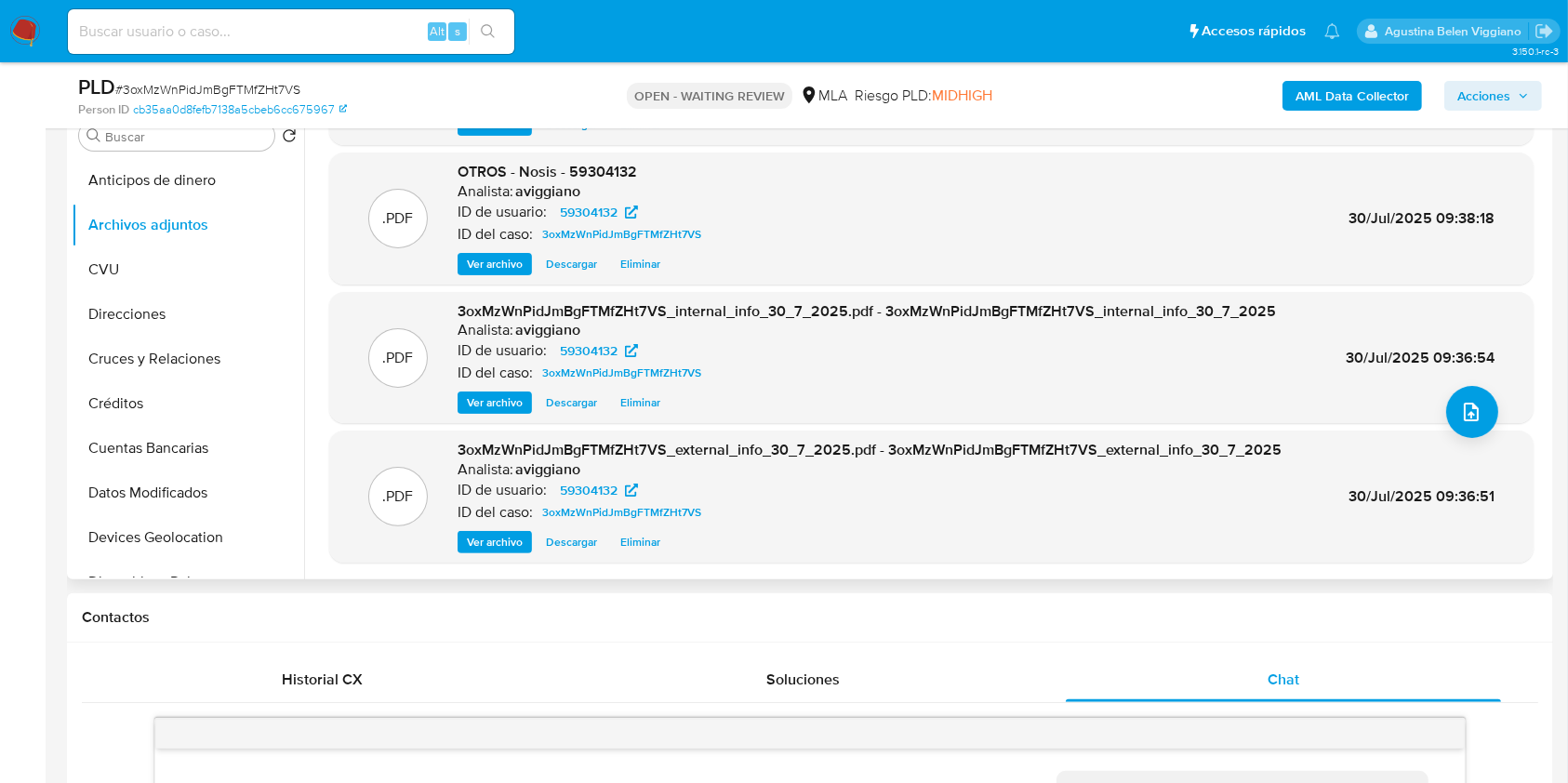 scroll, scrollTop: 372, scrollLeft: 0, axis: vertical 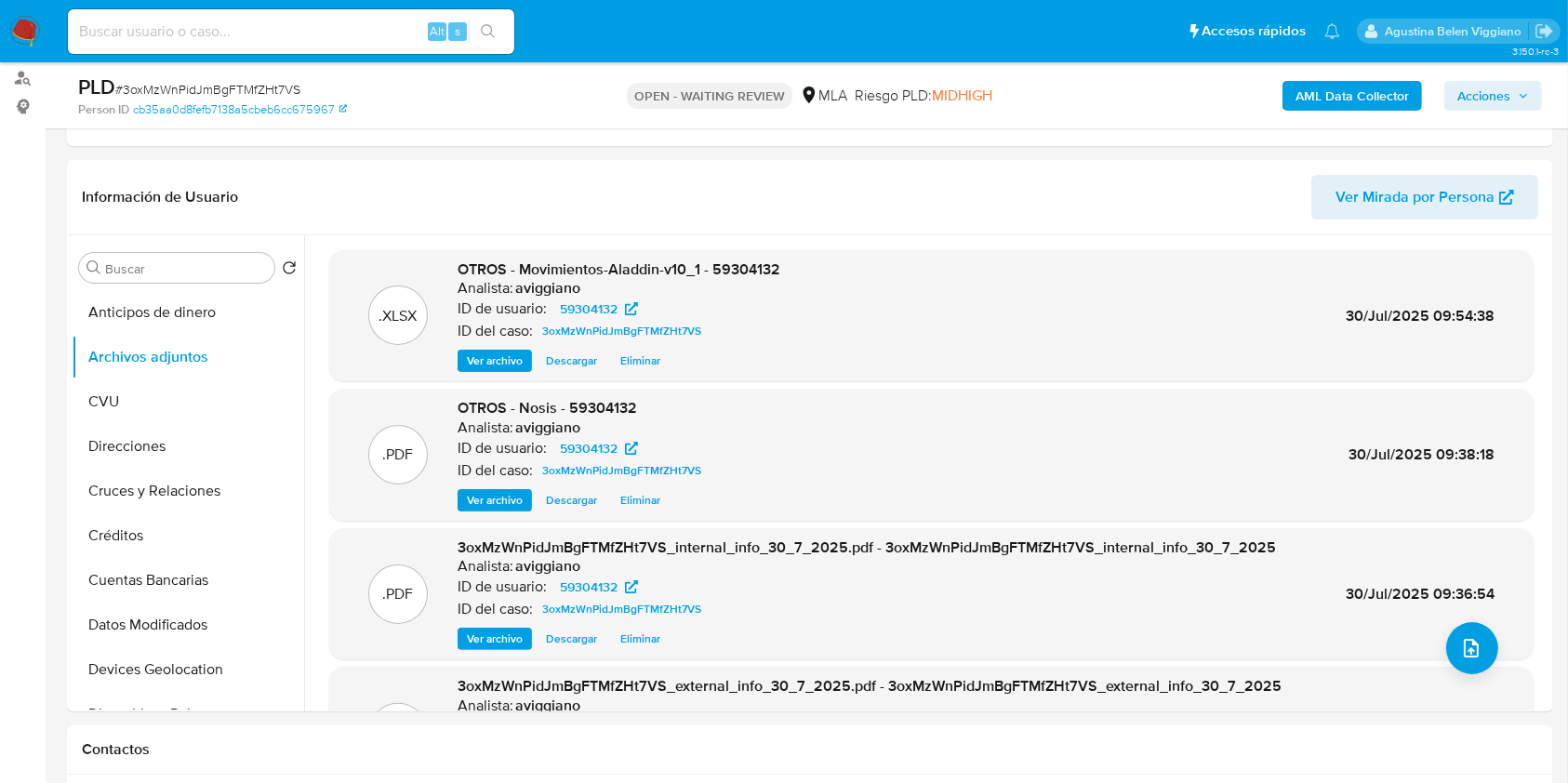 click on "OTROS - Movimientos-Aladdin-v10_1 -  59304132" at bounding box center (618, 269) 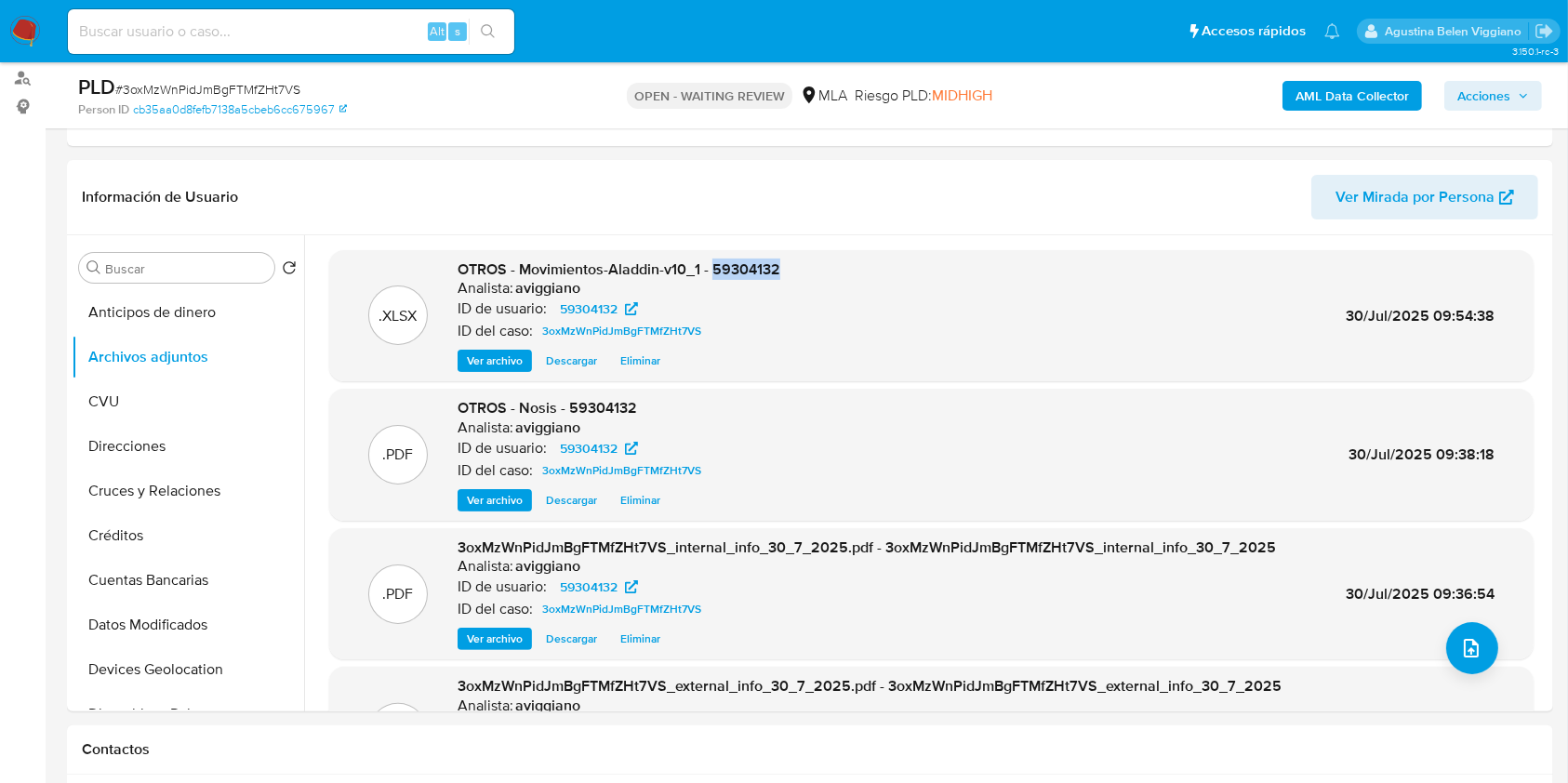 click on "OTROS - Movimientos-Aladdin-v10_1 -  59304132" at bounding box center (618, 269) 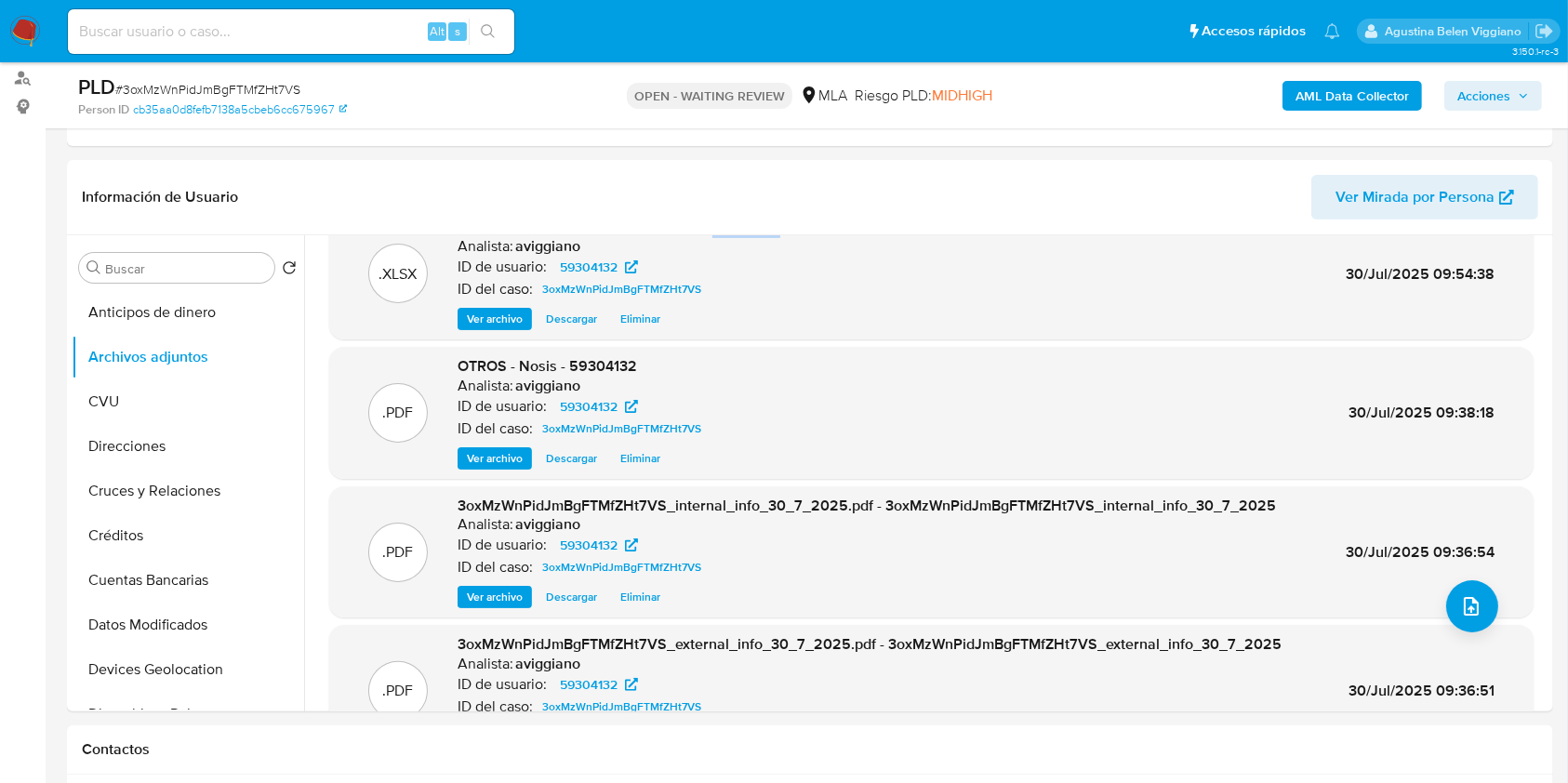 scroll, scrollTop: 104, scrollLeft: 0, axis: vertical 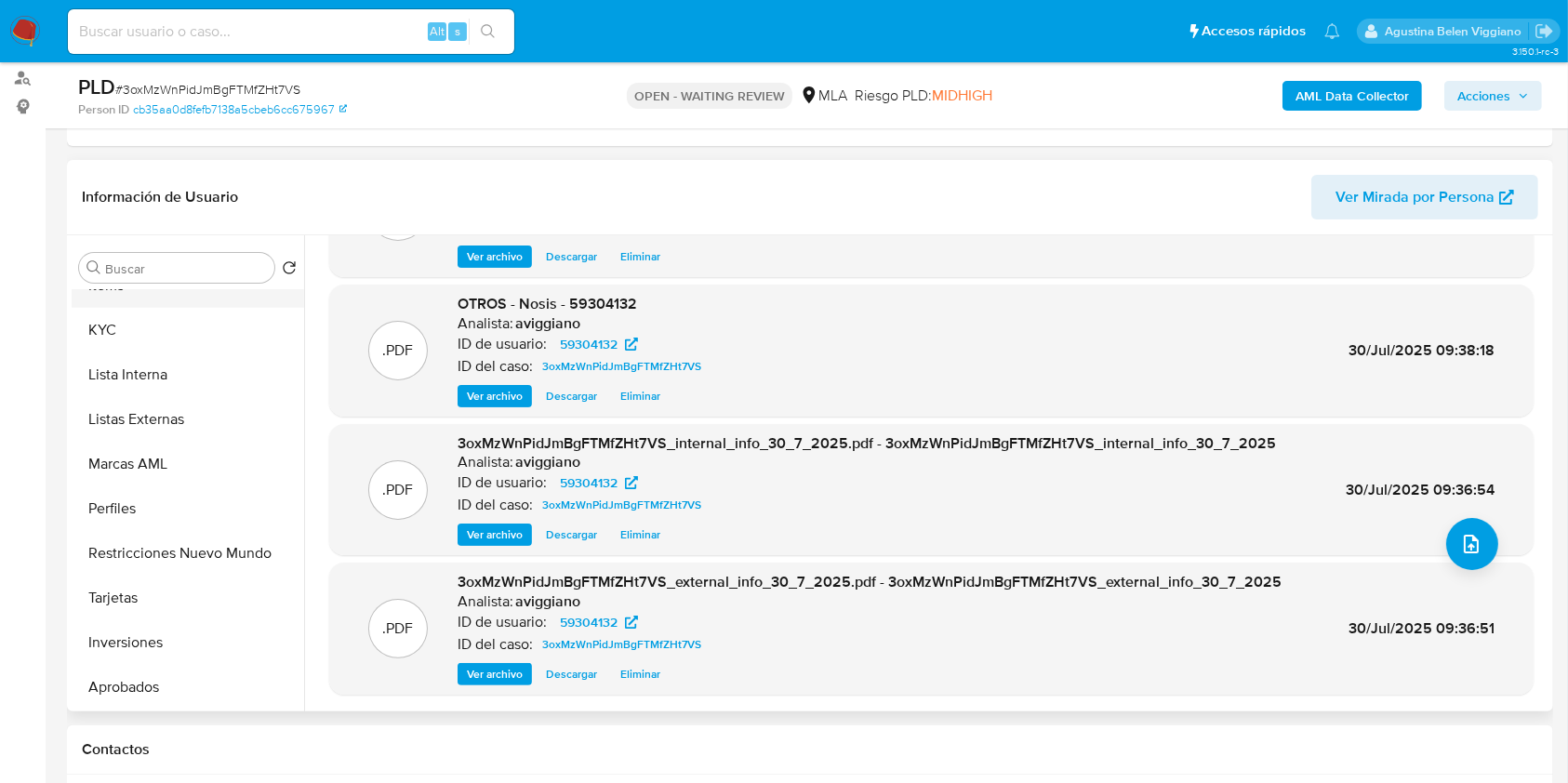 click on "Items" at bounding box center [180, 285] 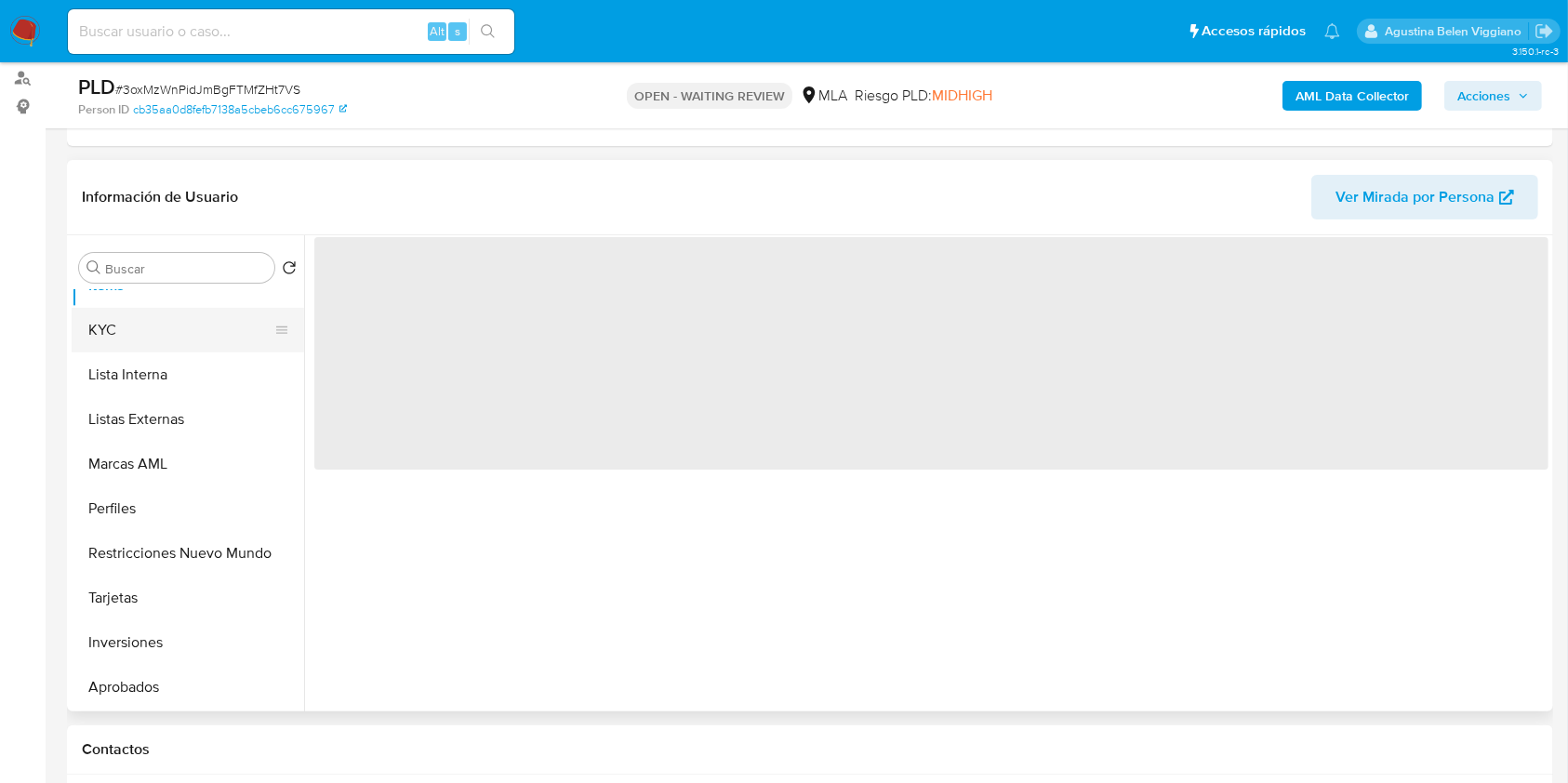 scroll, scrollTop: 0, scrollLeft: 0, axis: both 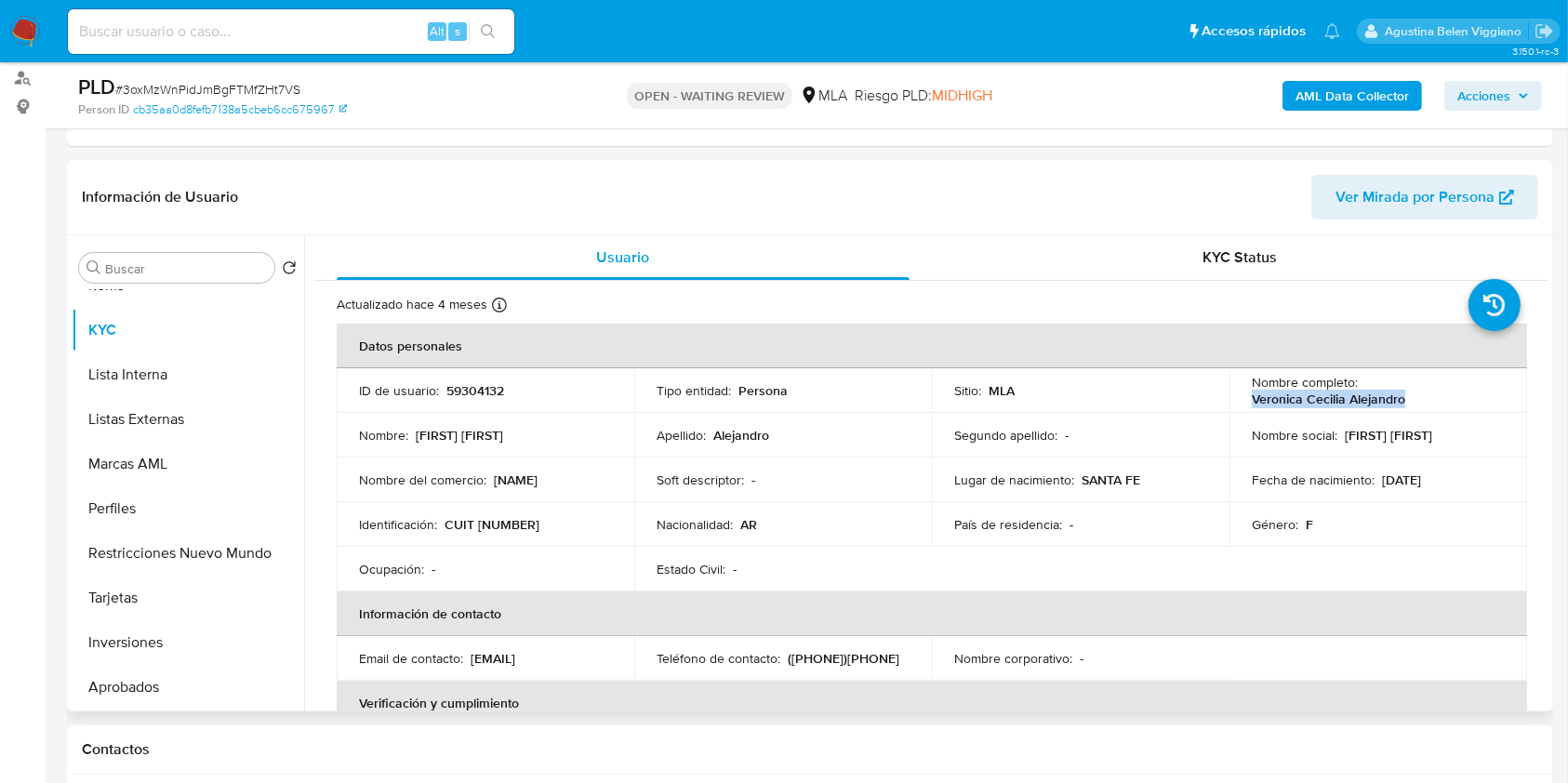drag, startPoint x: 1242, startPoint y: 401, endPoint x: 1421, endPoint y: 412, distance: 179.3377 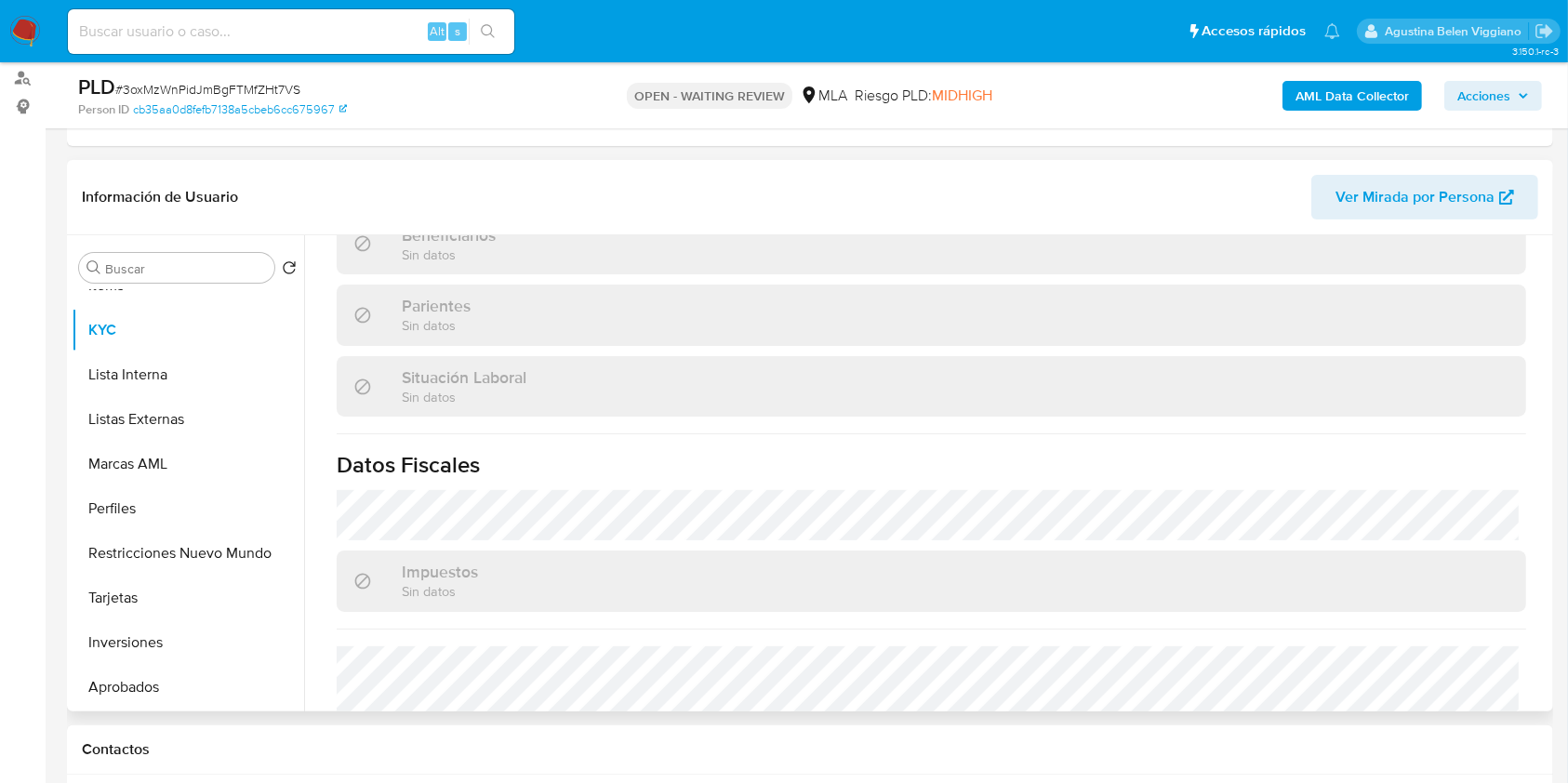 scroll, scrollTop: 961, scrollLeft: 0, axis: vertical 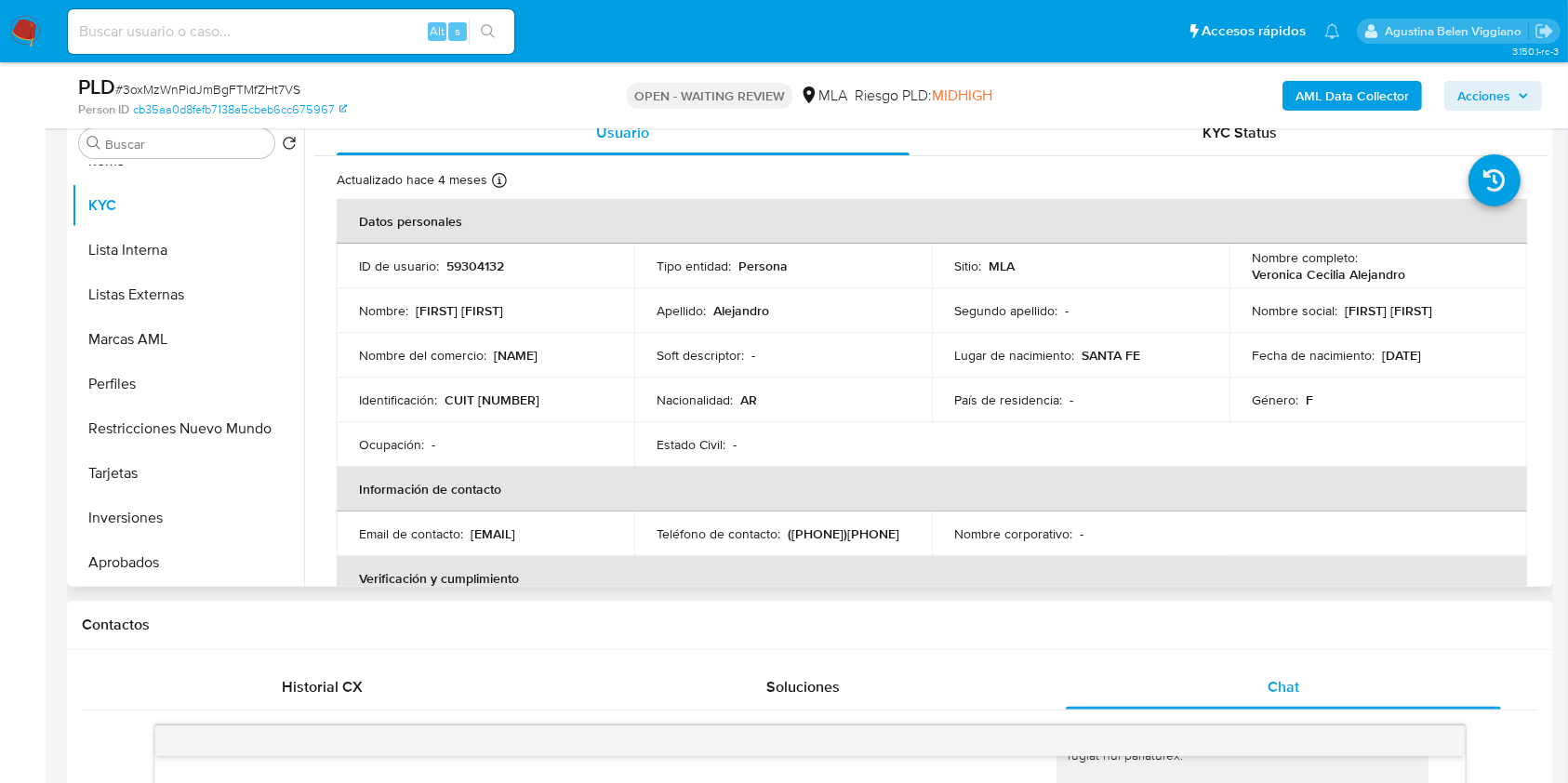click on "59304132" at bounding box center [475, 266] 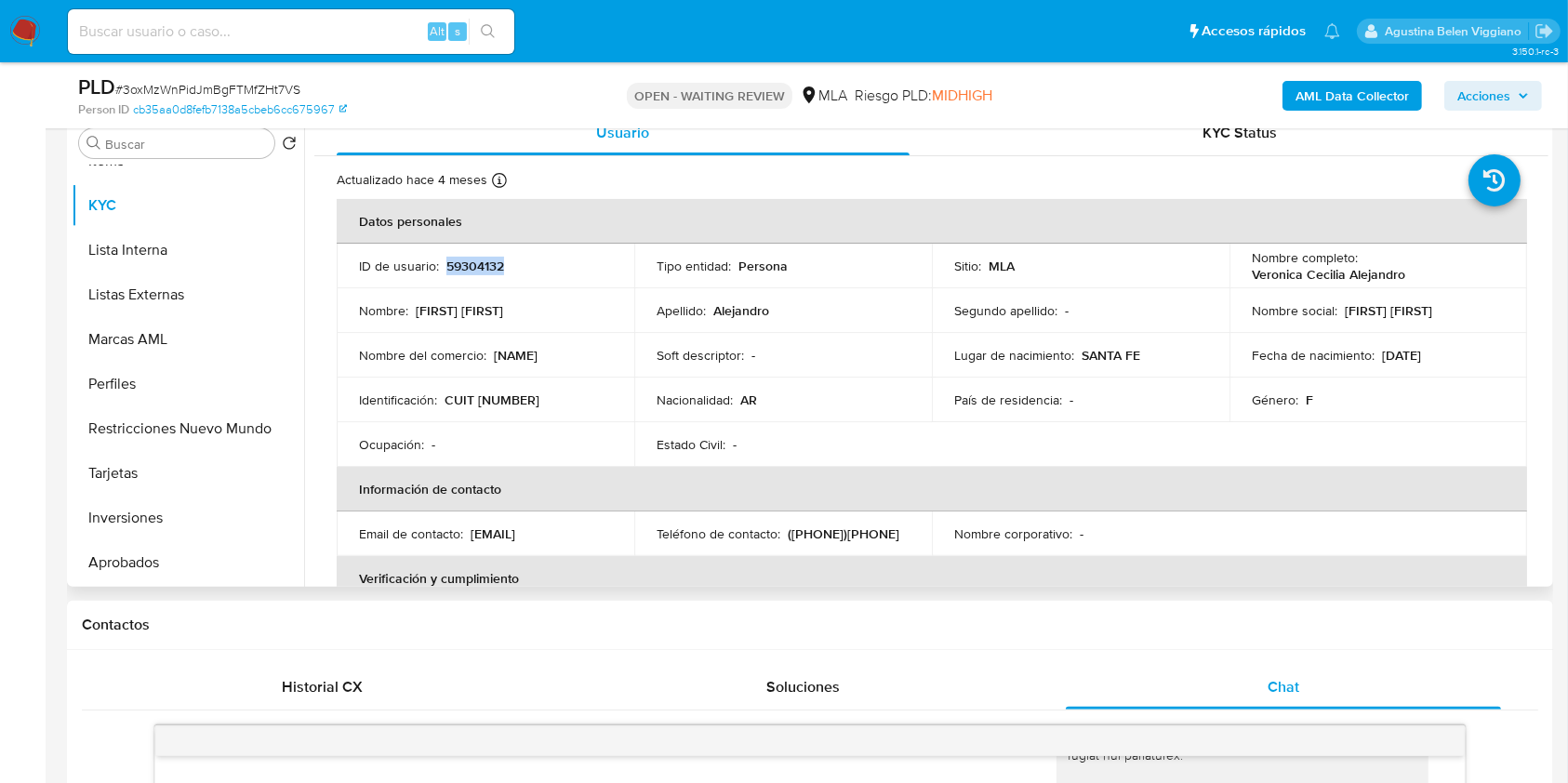 click on "59304132" at bounding box center (475, 266) 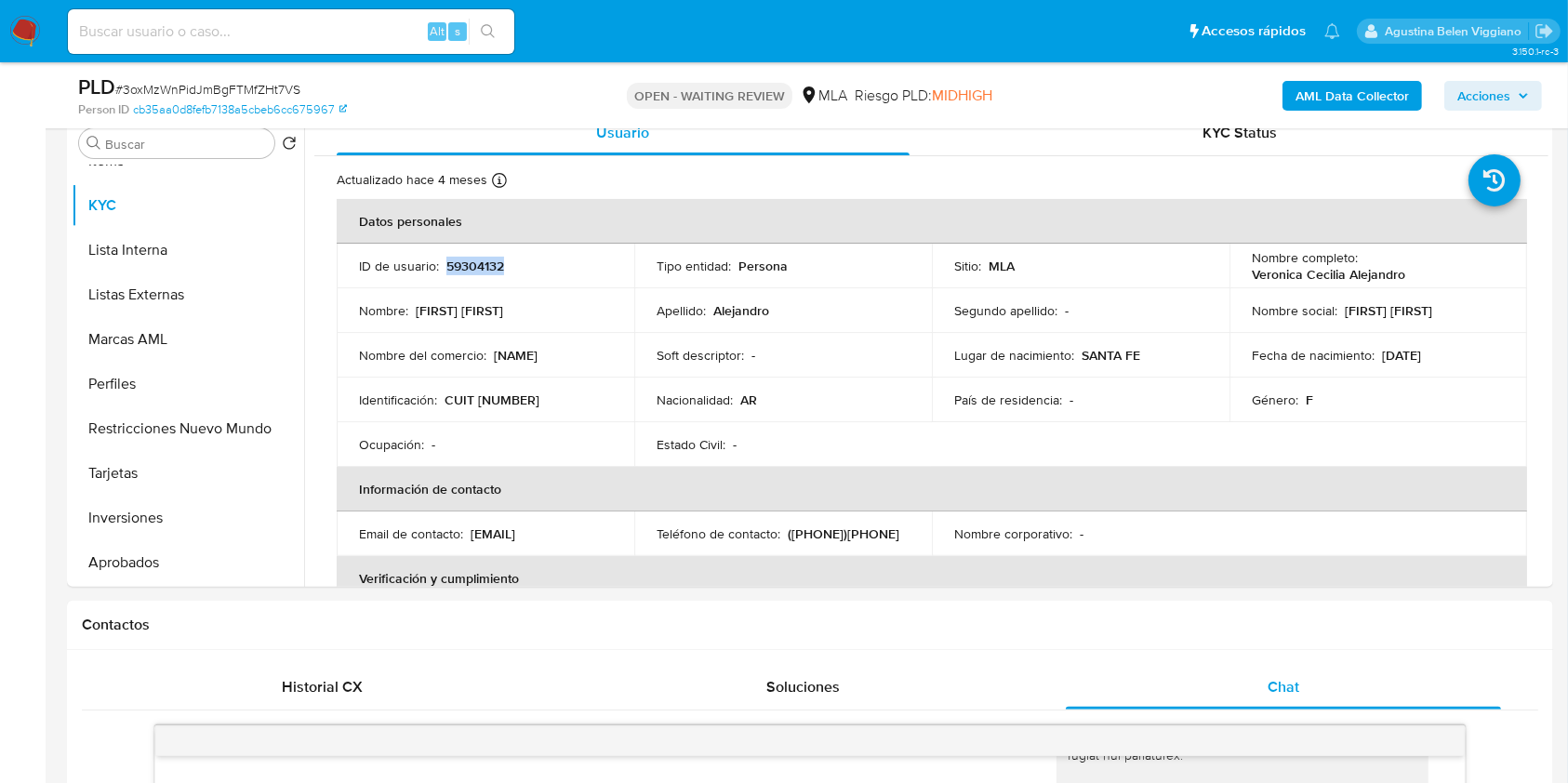 copy on "59304132" 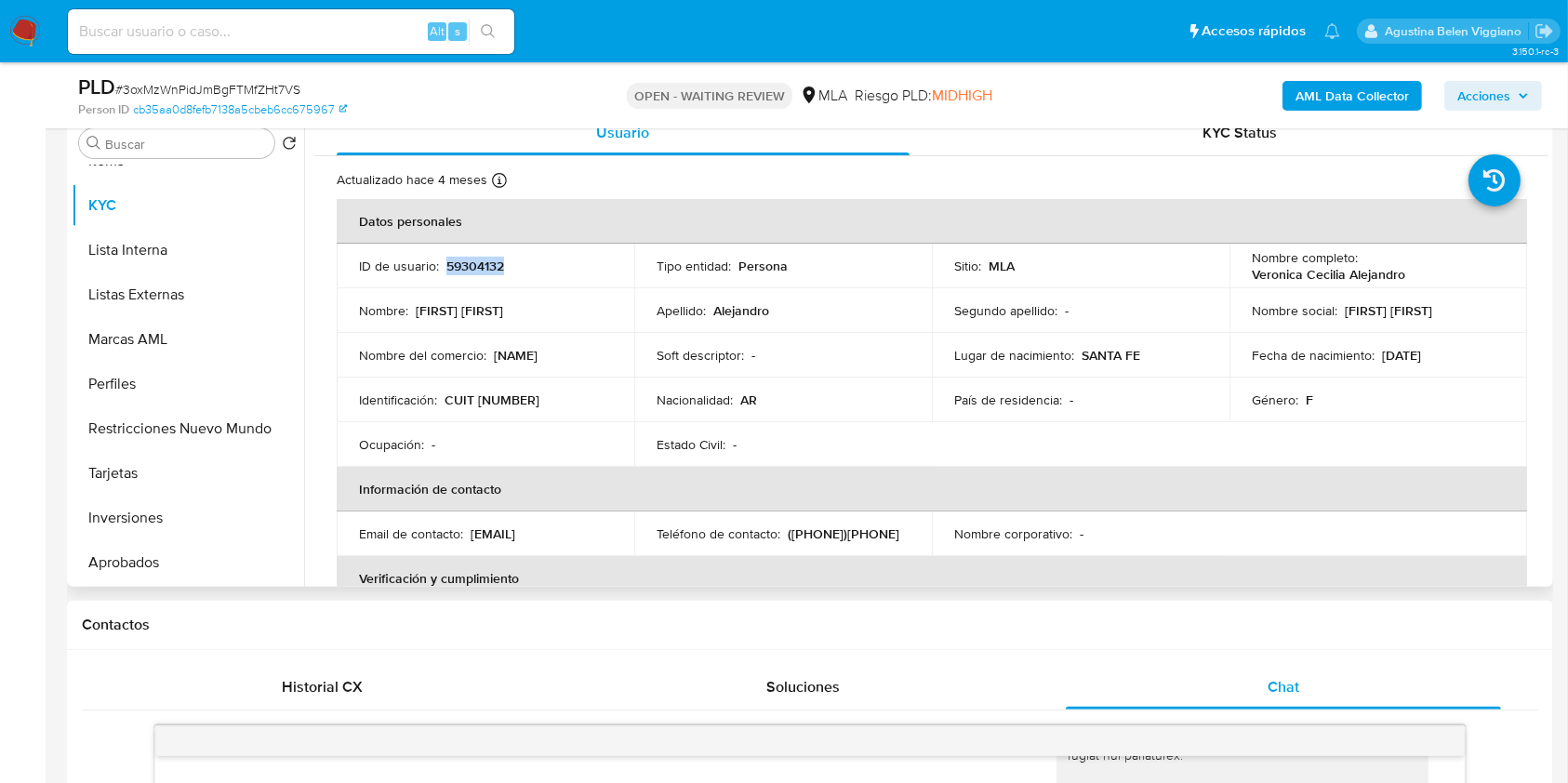 copy on "59304132" 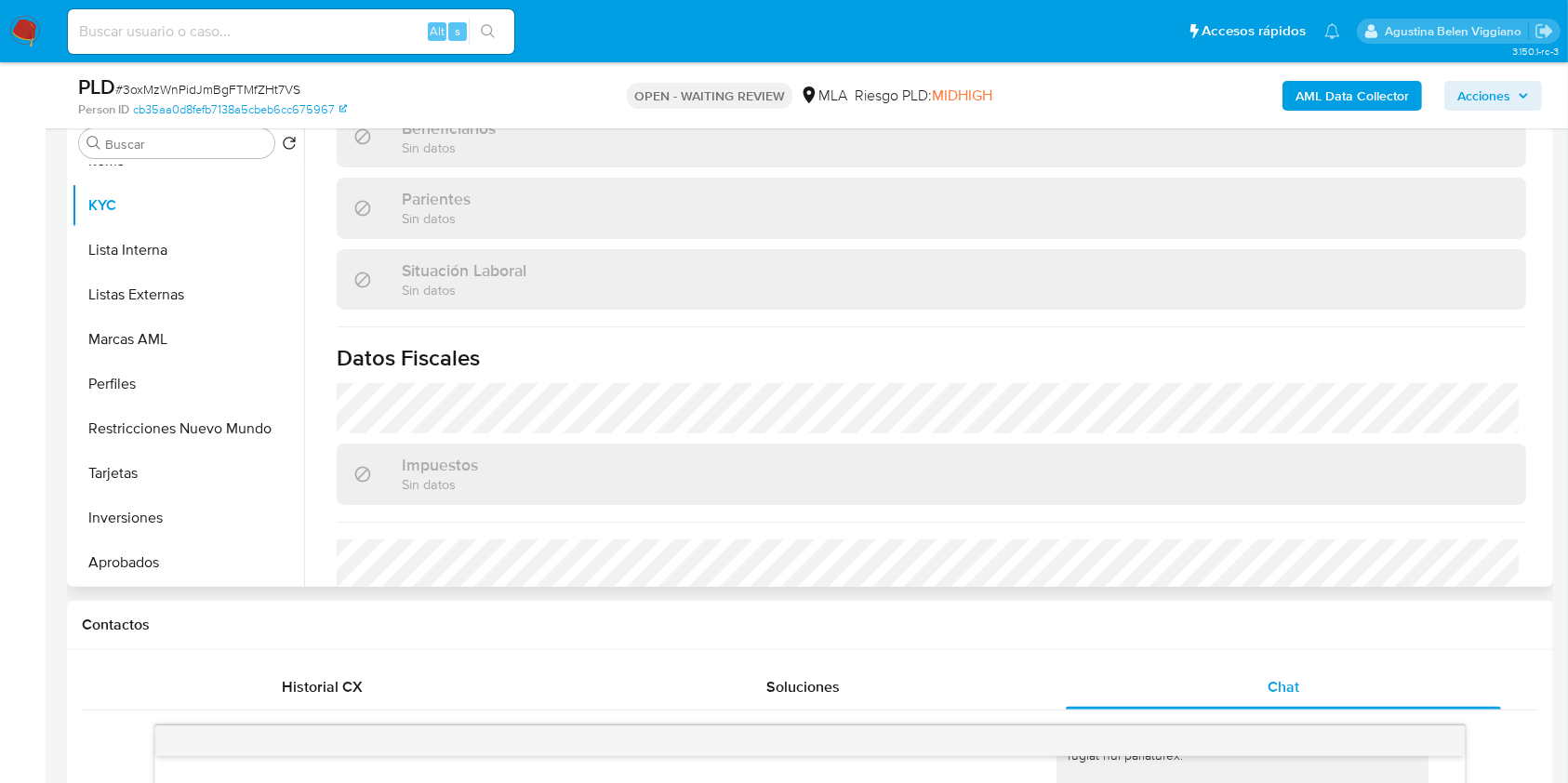 scroll, scrollTop: 961, scrollLeft: 0, axis: vertical 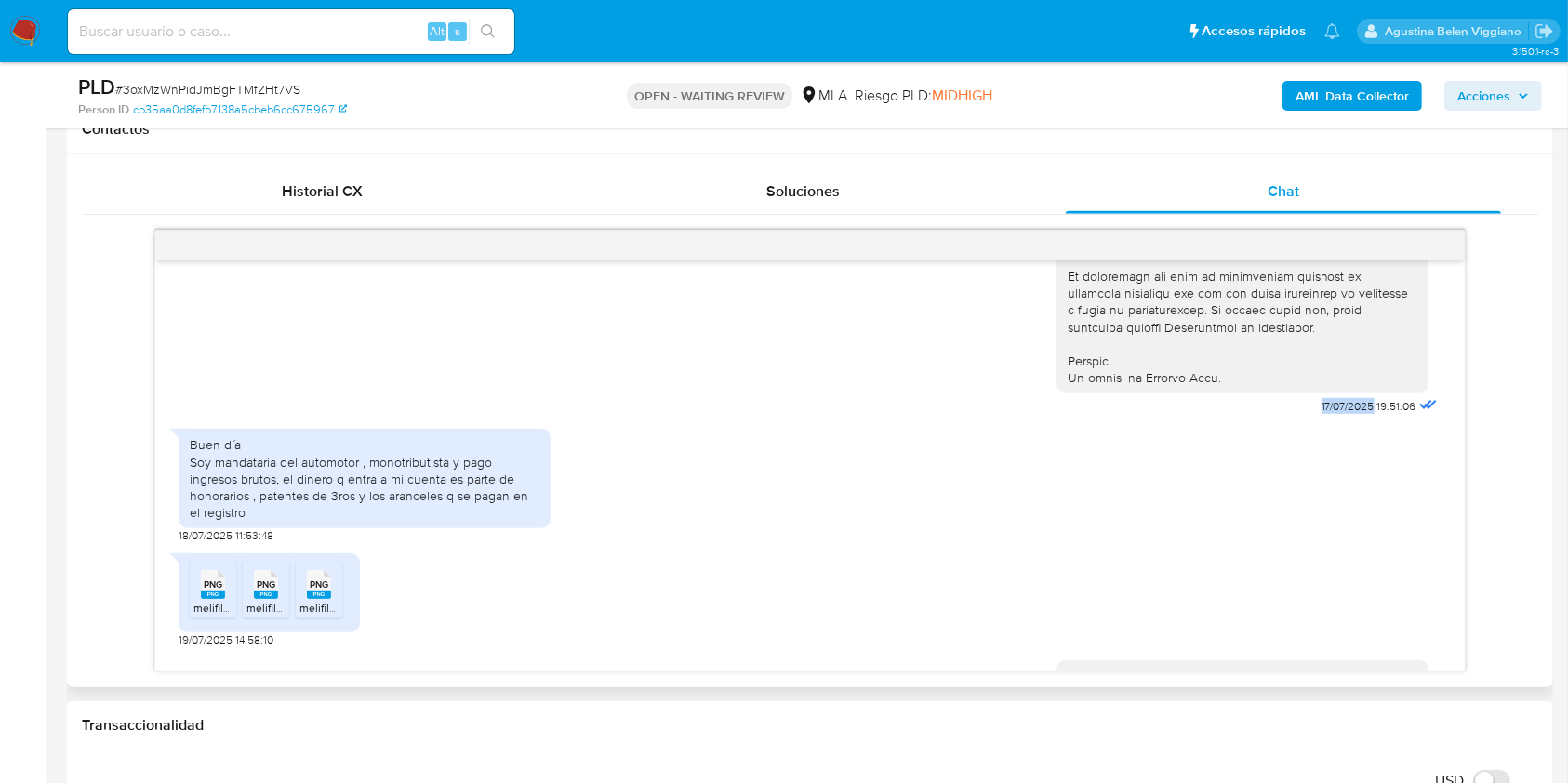 drag, startPoint x: 1275, startPoint y: 445, endPoint x: 1355, endPoint y: 449, distance: 80.099938 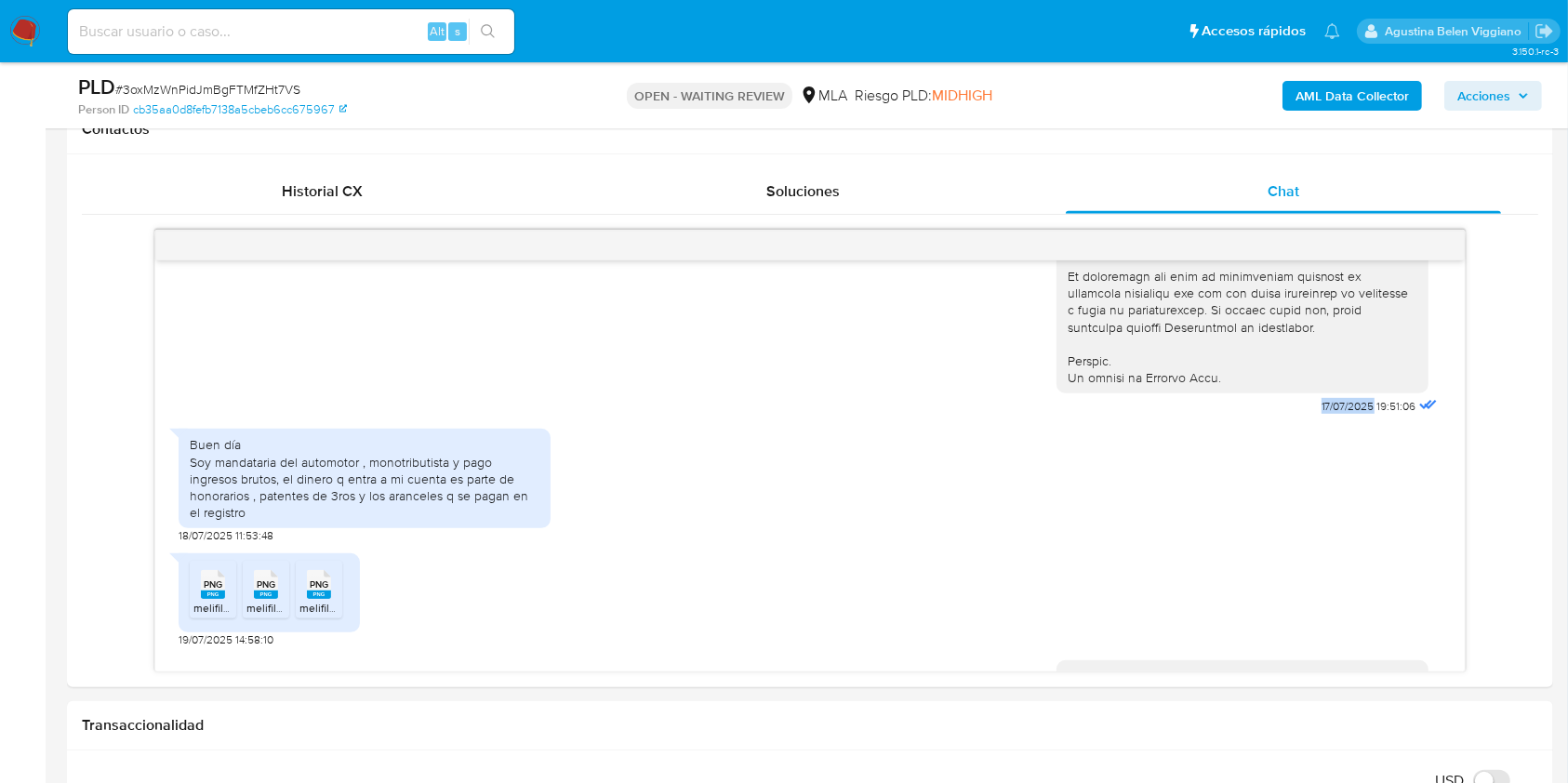 copy on "17/07/2025" 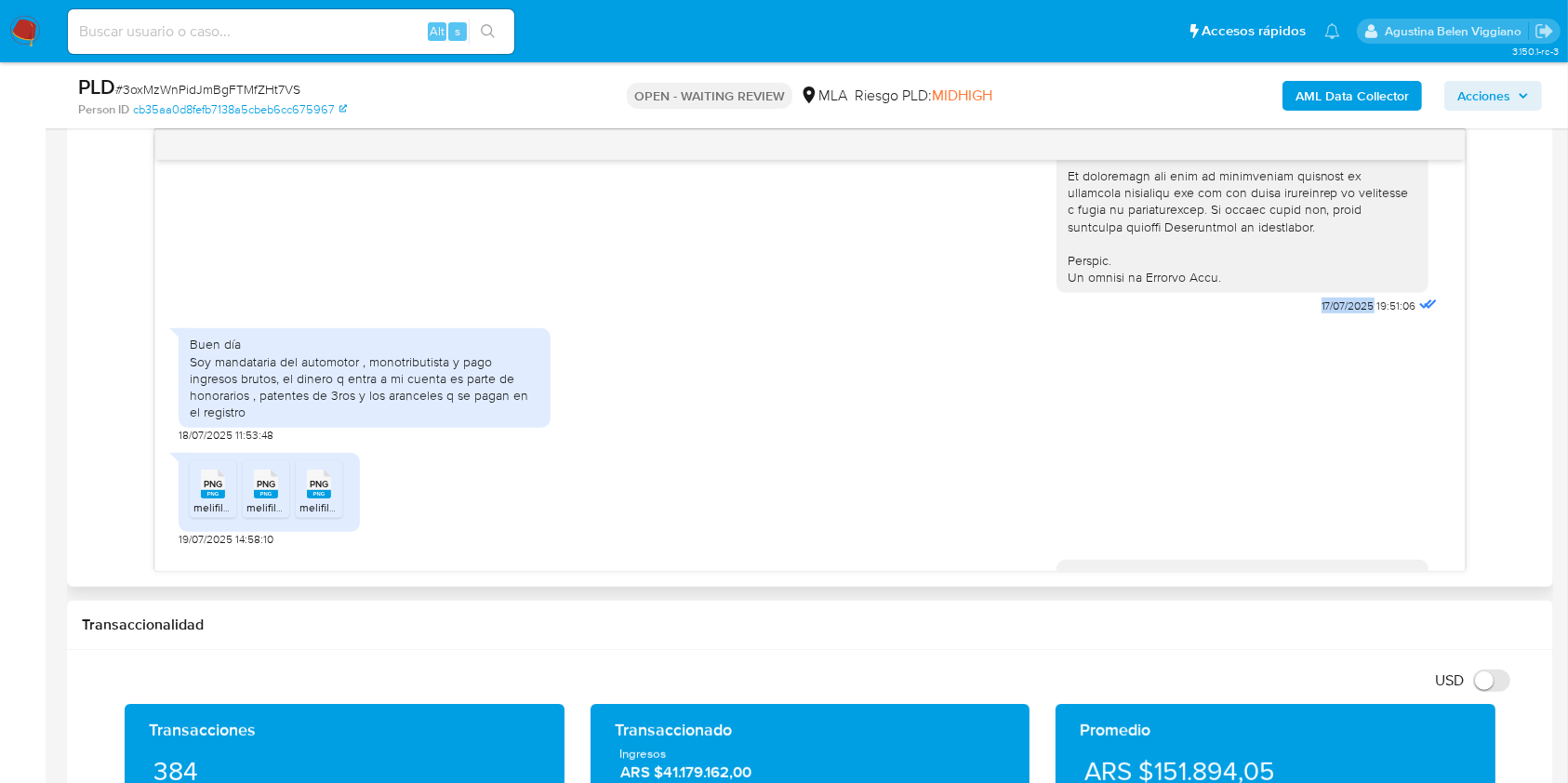 scroll, scrollTop: 991, scrollLeft: 0, axis: vertical 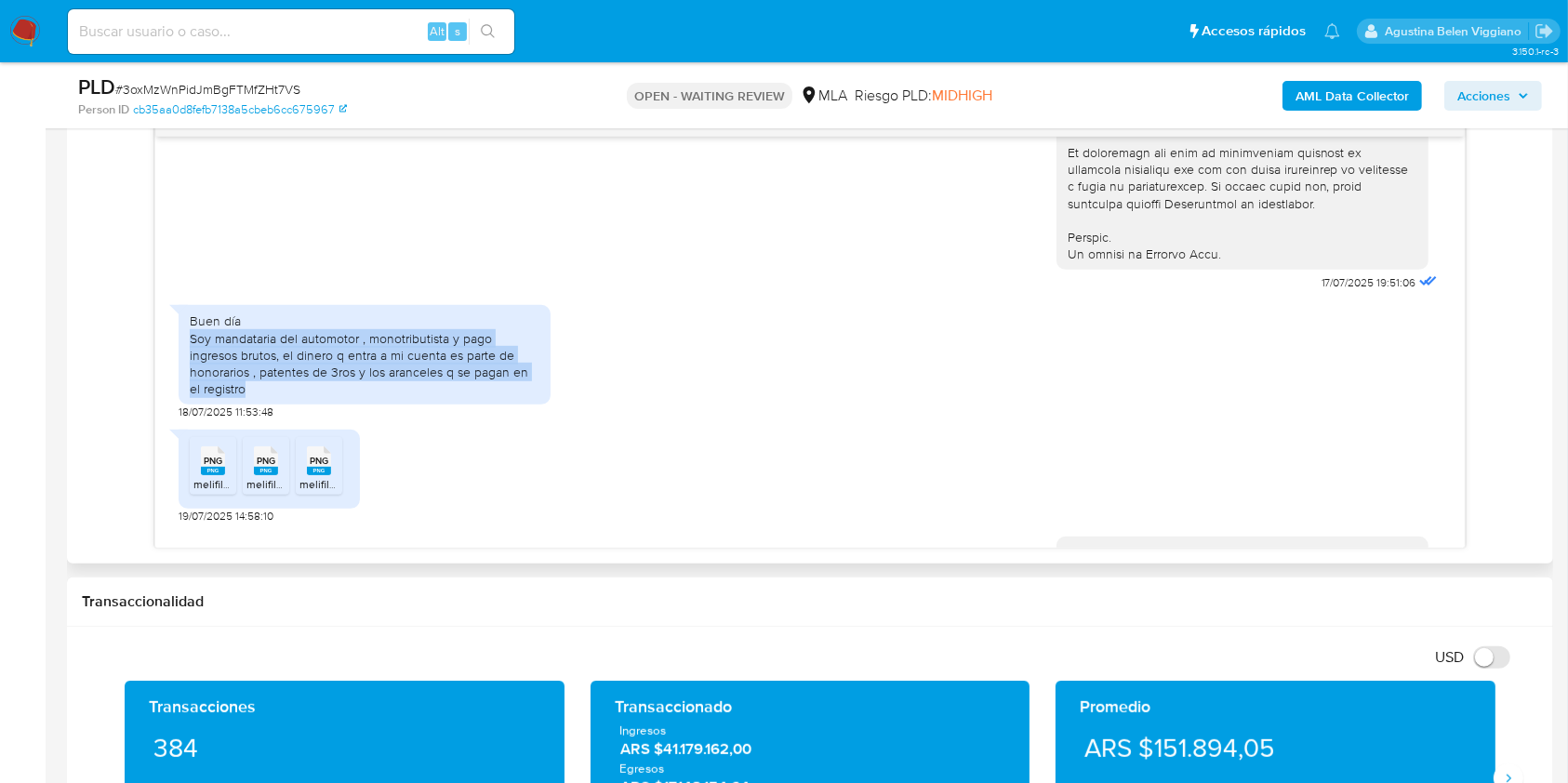 drag, startPoint x: 193, startPoint y: 368, endPoint x: 372, endPoint y: 420, distance: 186.40011 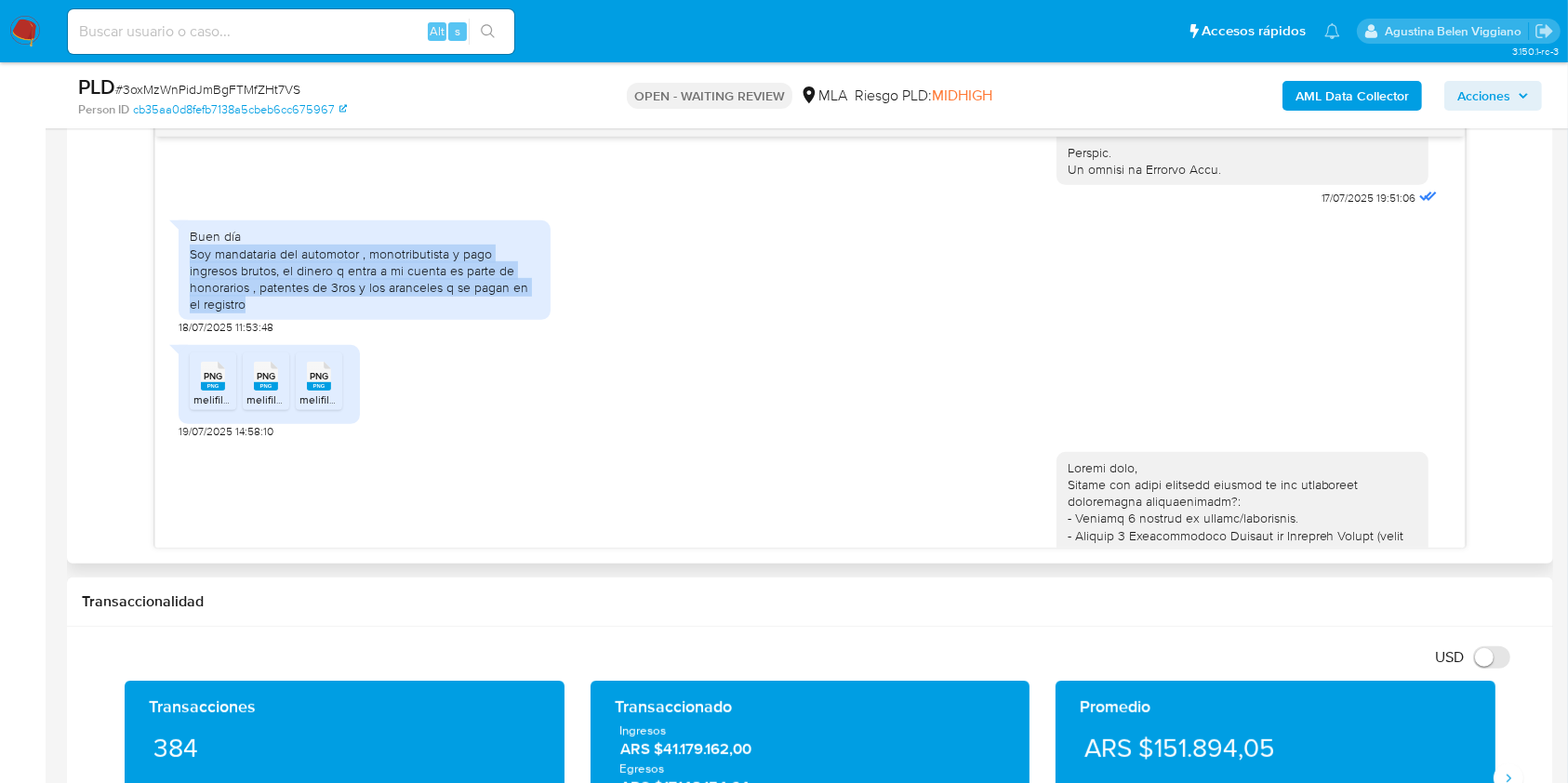 scroll, scrollTop: 991, scrollLeft: 0, axis: vertical 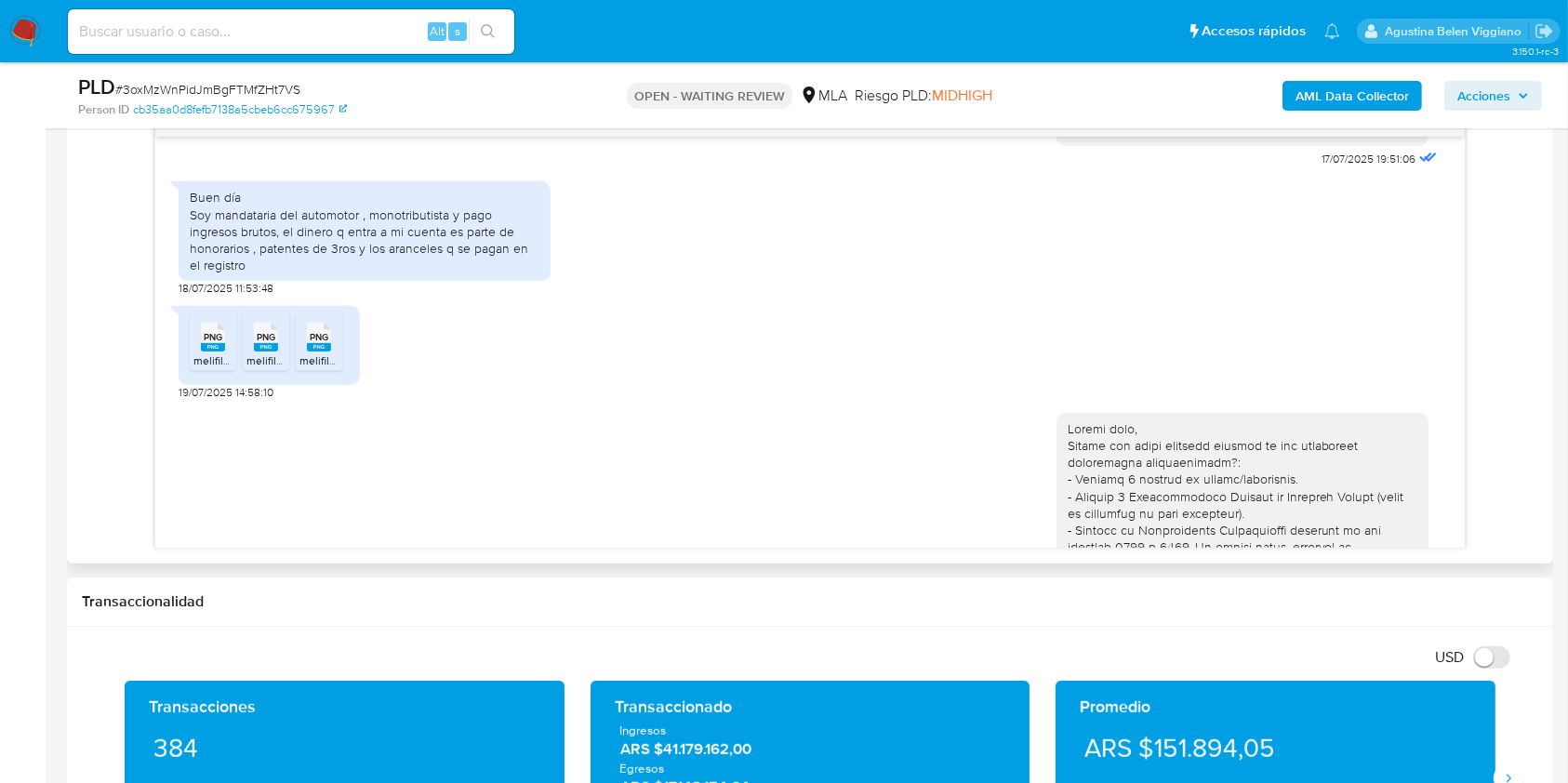 click on "melifile71465108035499673.png" at bounding box center [274, 360] 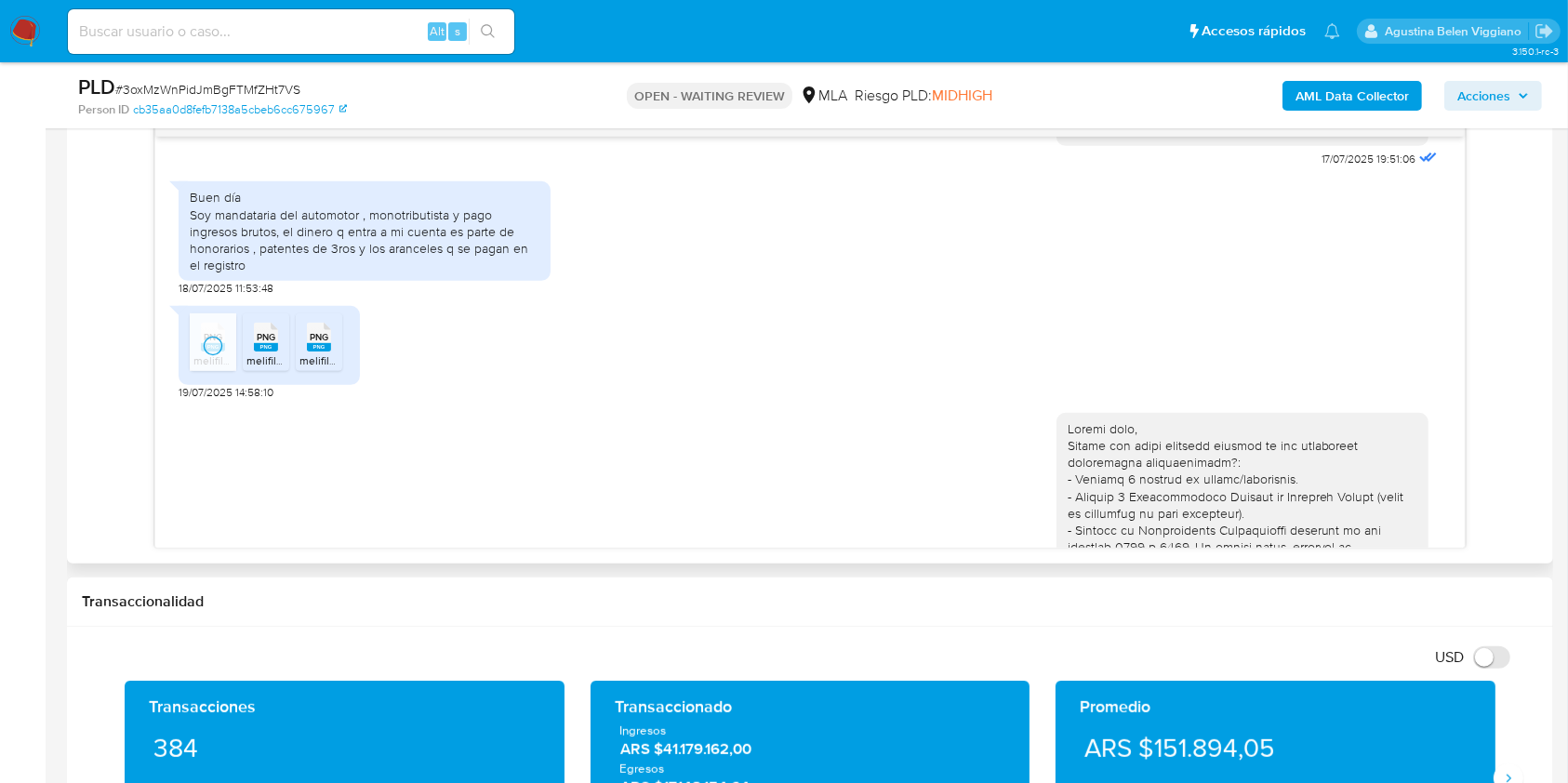 click on "PNG" at bounding box center (266, 337) 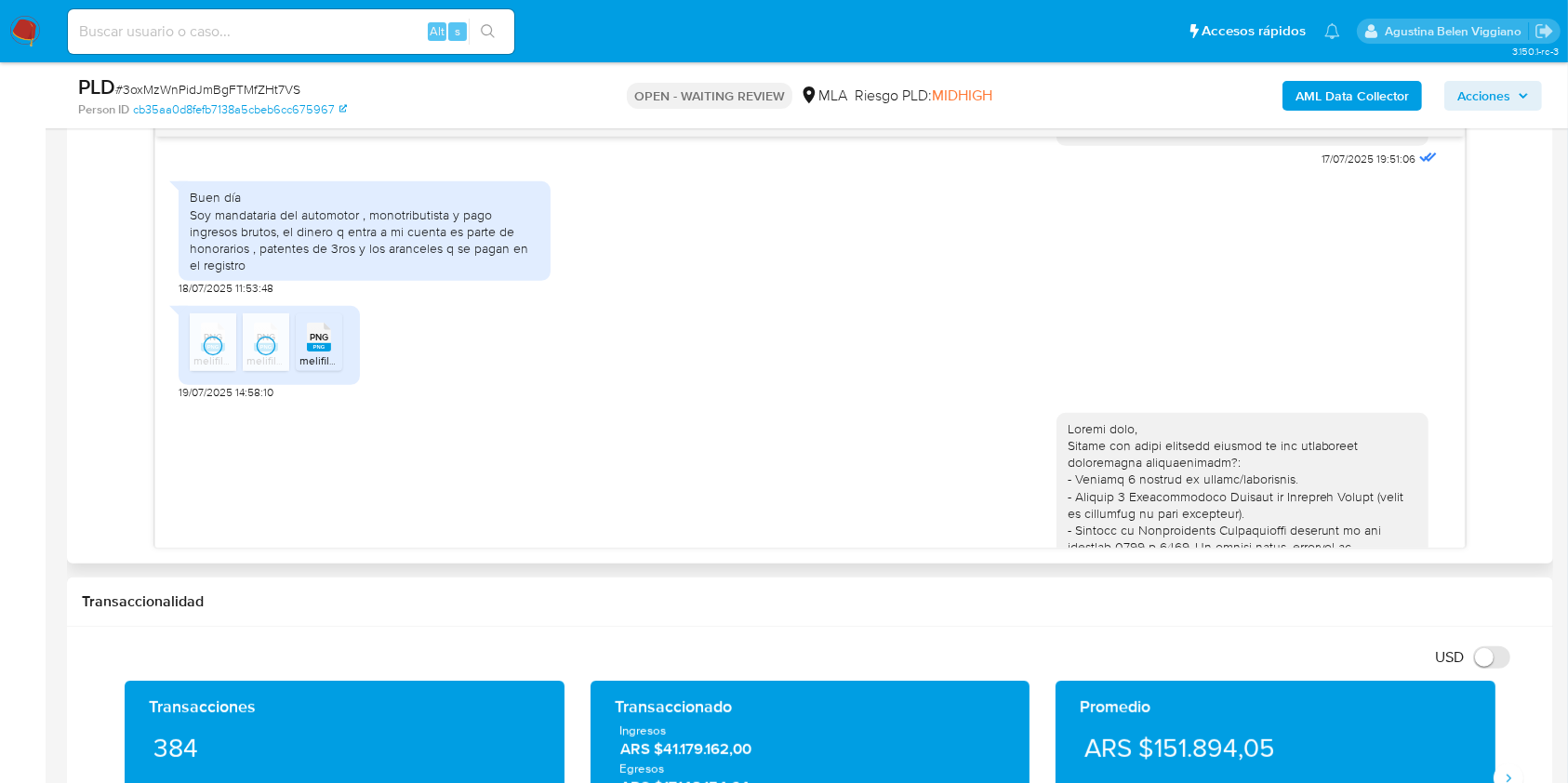click on "PNG" at bounding box center (319, 337) 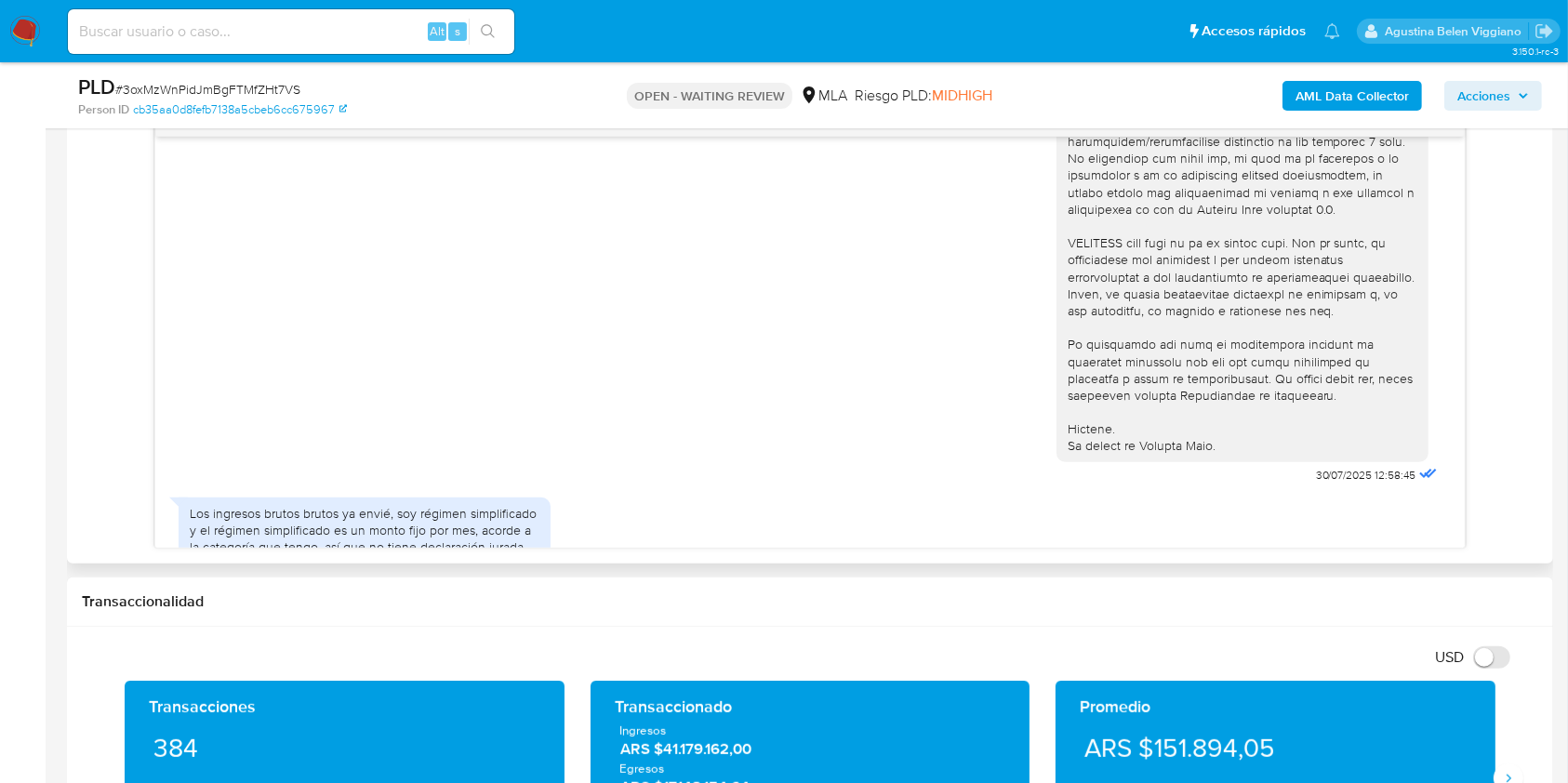 scroll, scrollTop: 1944, scrollLeft: 0, axis: vertical 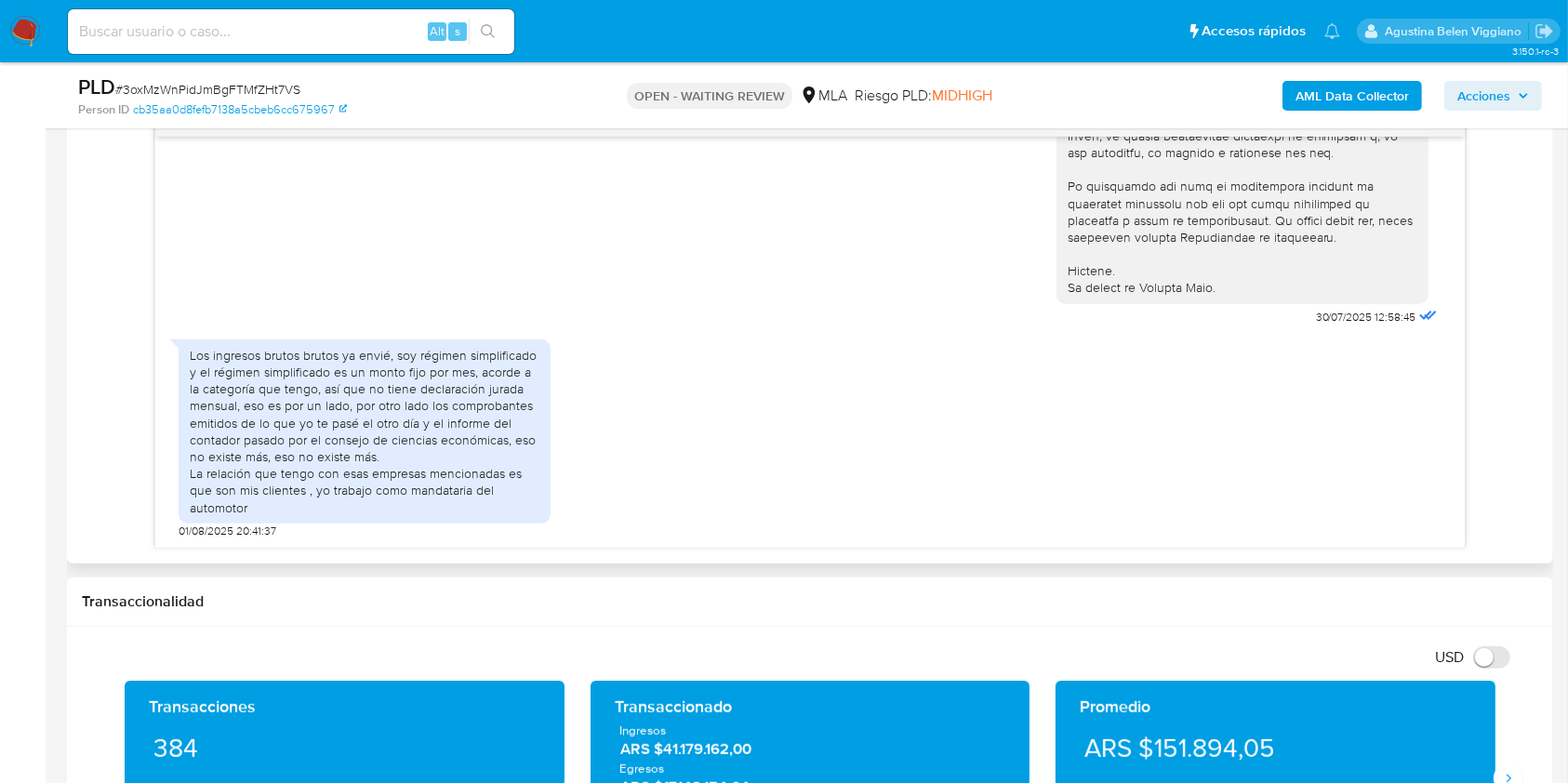 drag, startPoint x: 1257, startPoint y: 309, endPoint x: 1353, endPoint y: 316, distance: 96.25487 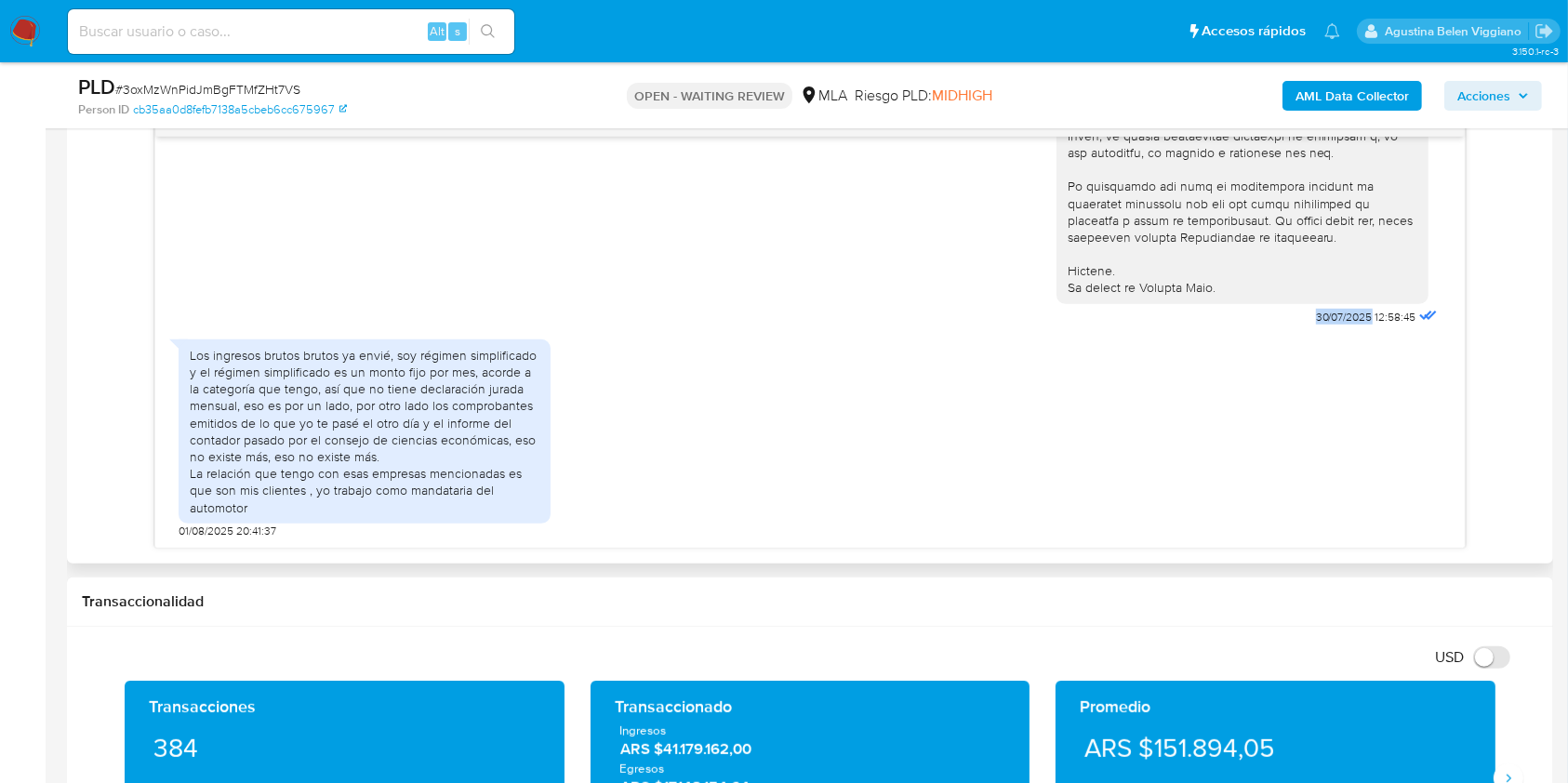 drag, startPoint x: 1296, startPoint y: 320, endPoint x: 1353, endPoint y: 319, distance: 57.008771 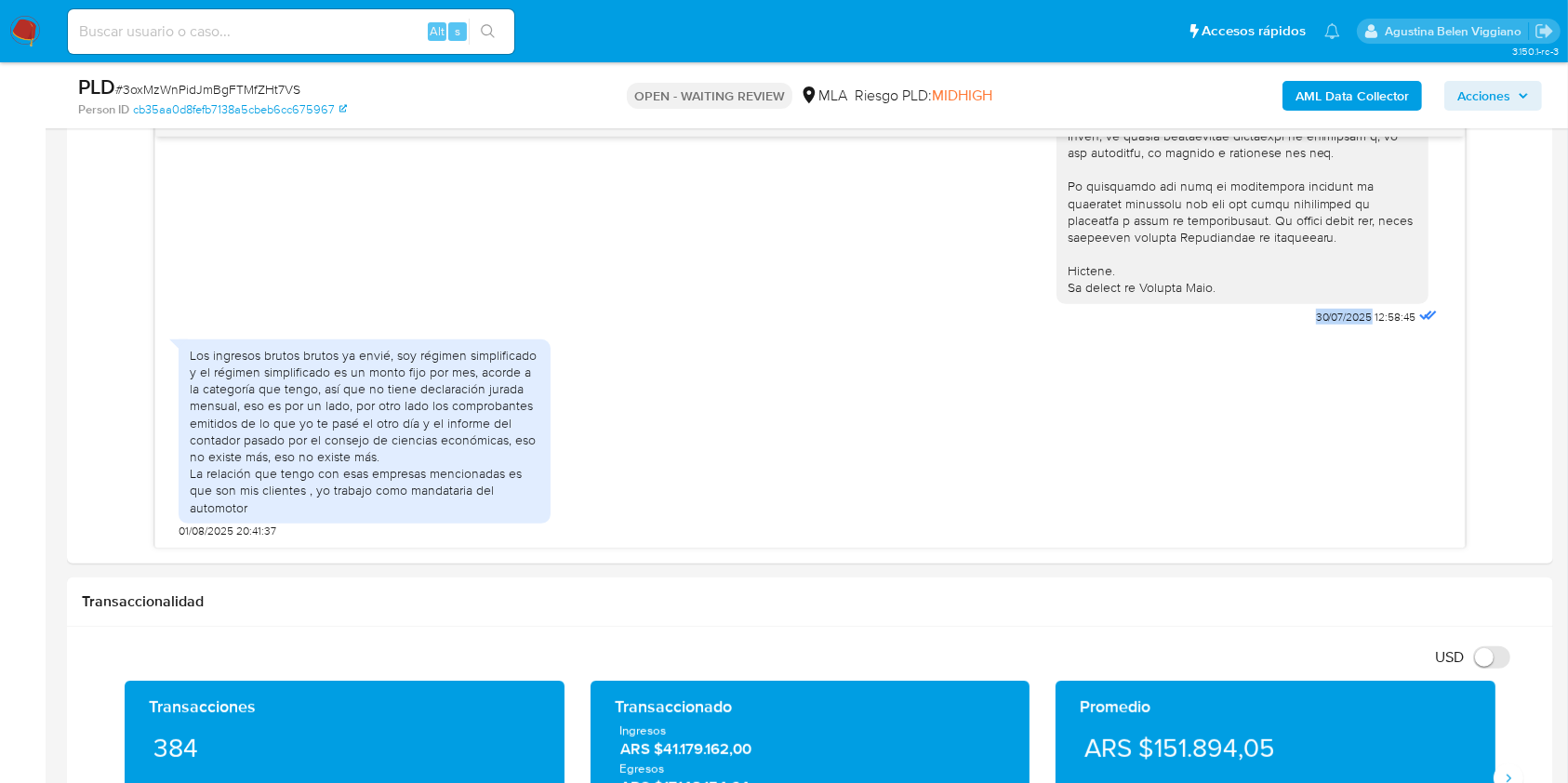 copy on "30/07/2025" 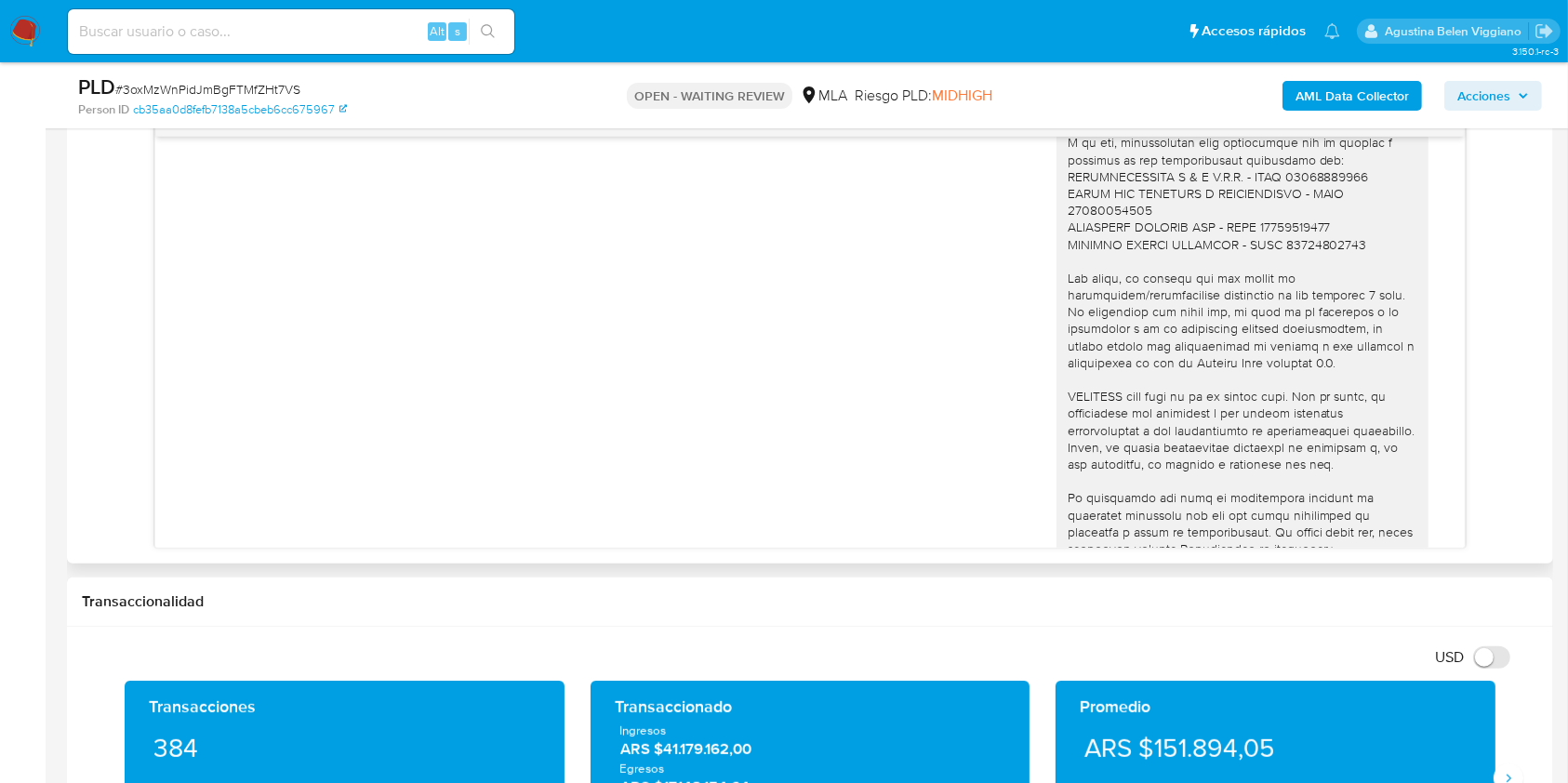 scroll, scrollTop: 1448, scrollLeft: 0, axis: vertical 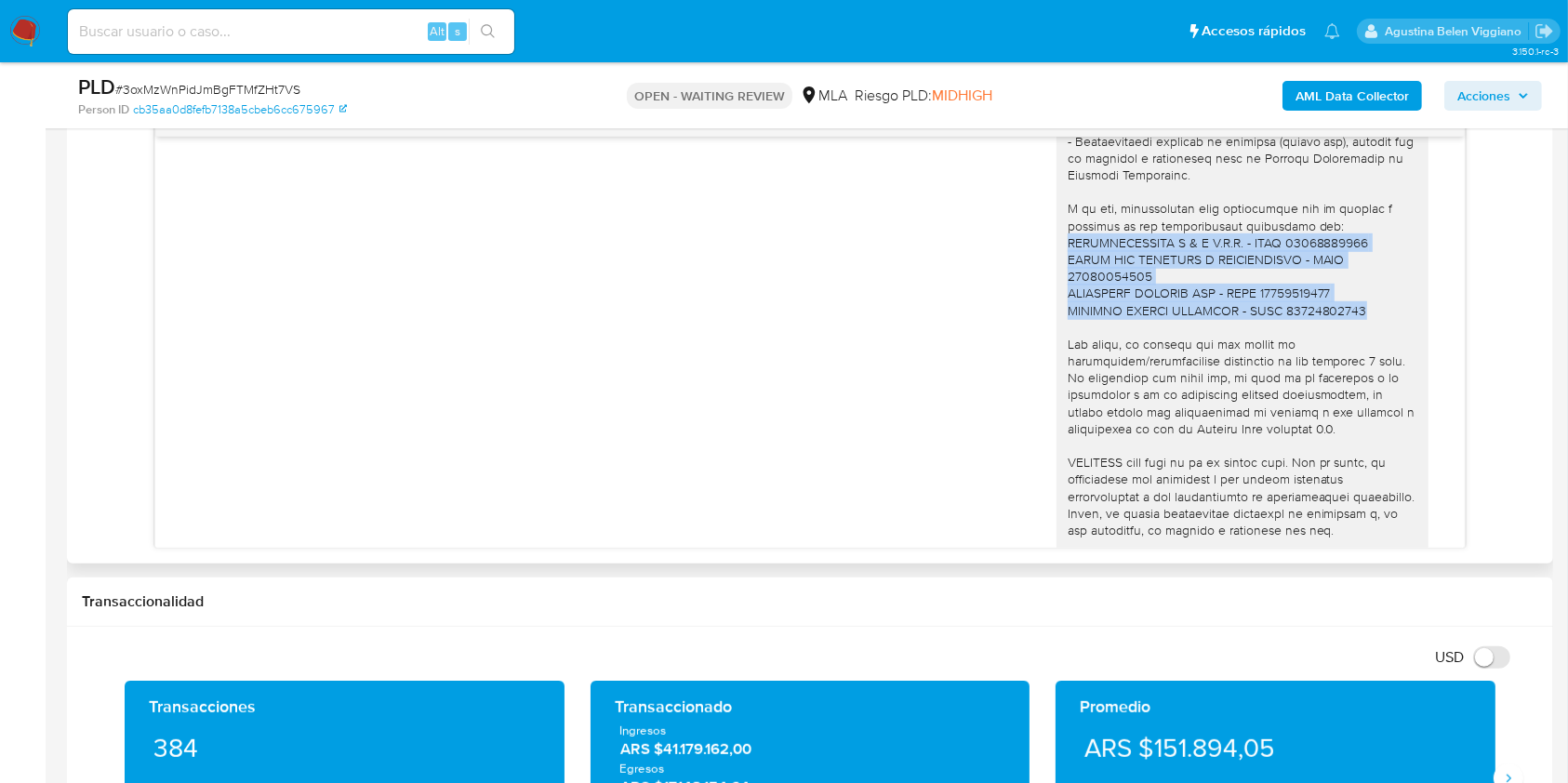 drag, startPoint x: 1052, startPoint y: 274, endPoint x: 1357, endPoint y: 345, distance: 313.15491 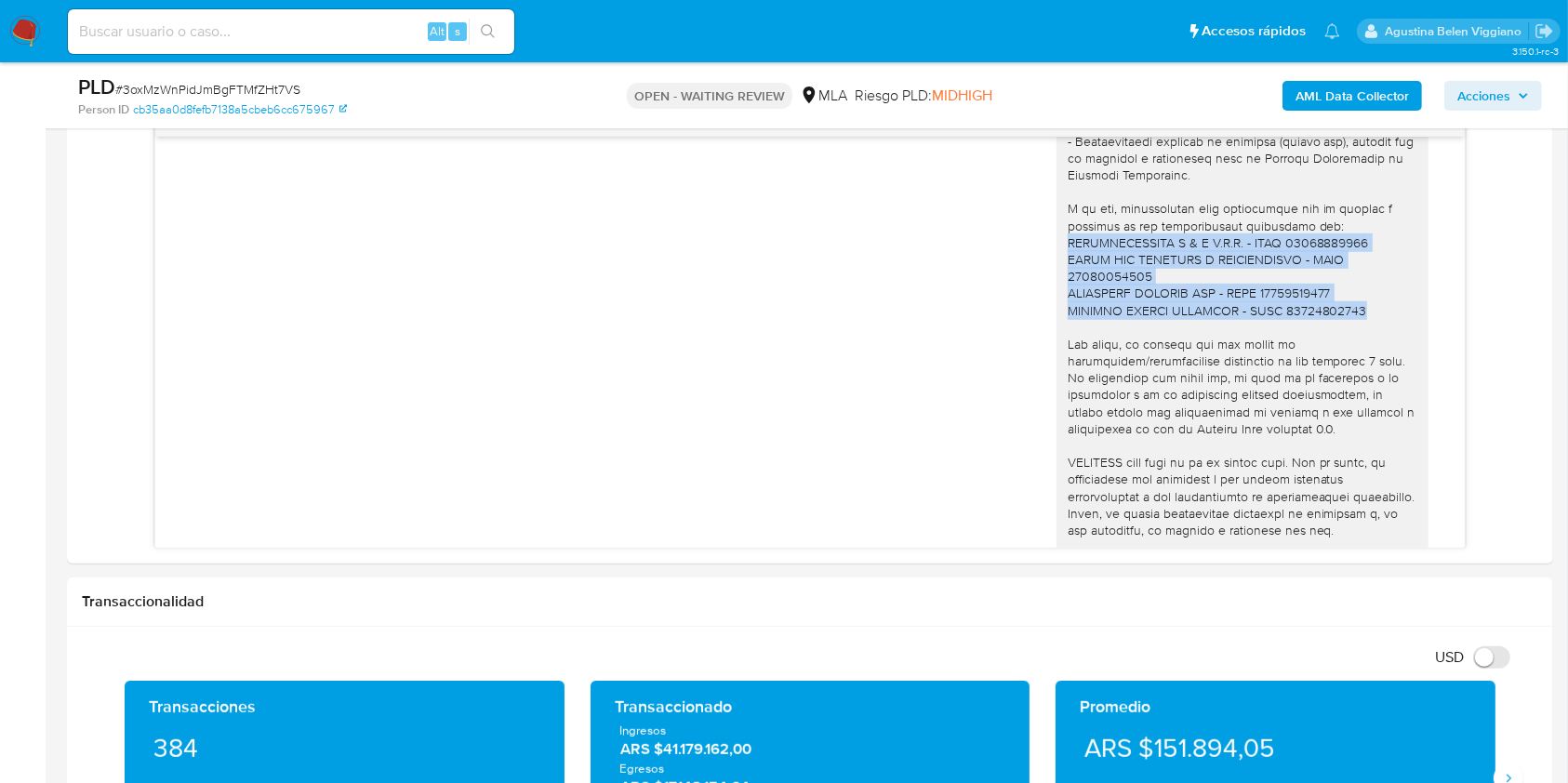 copy on "DISTRIBUCIONES S & M S.A.S. - CUIT 30716561174
RIEMA SRL CEREALES Y SUBPRODUCTOS - CUIT 30714551872
LLANEADOS ROSARIO SRL - CUIT 30711860300
LEANDRO JAVIER GONZALEZ - CUIT 20227533529" 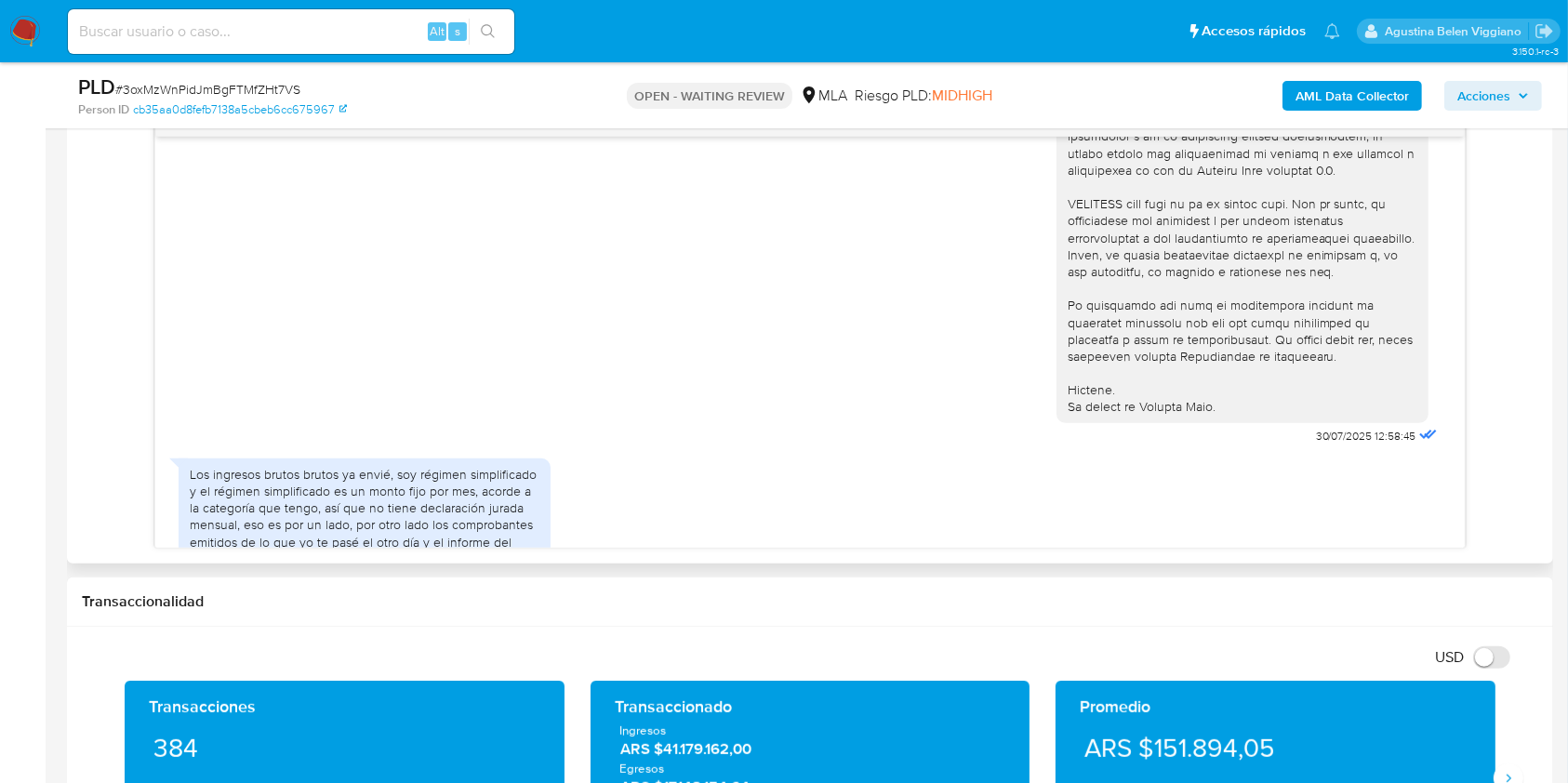 scroll, scrollTop: 1944, scrollLeft: 0, axis: vertical 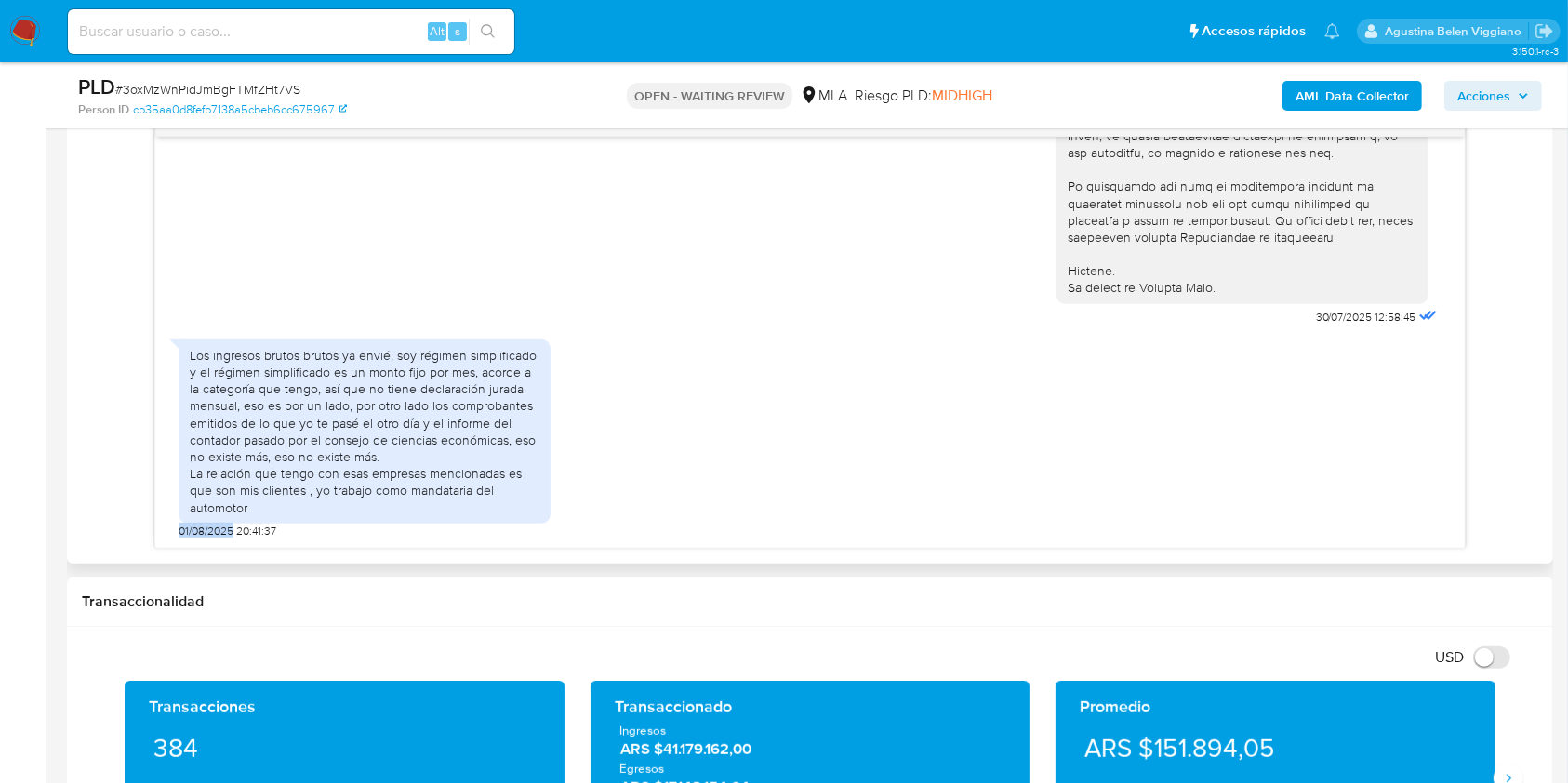drag, startPoint x: 170, startPoint y: 524, endPoint x: 235, endPoint y: 526, distance: 65.030762 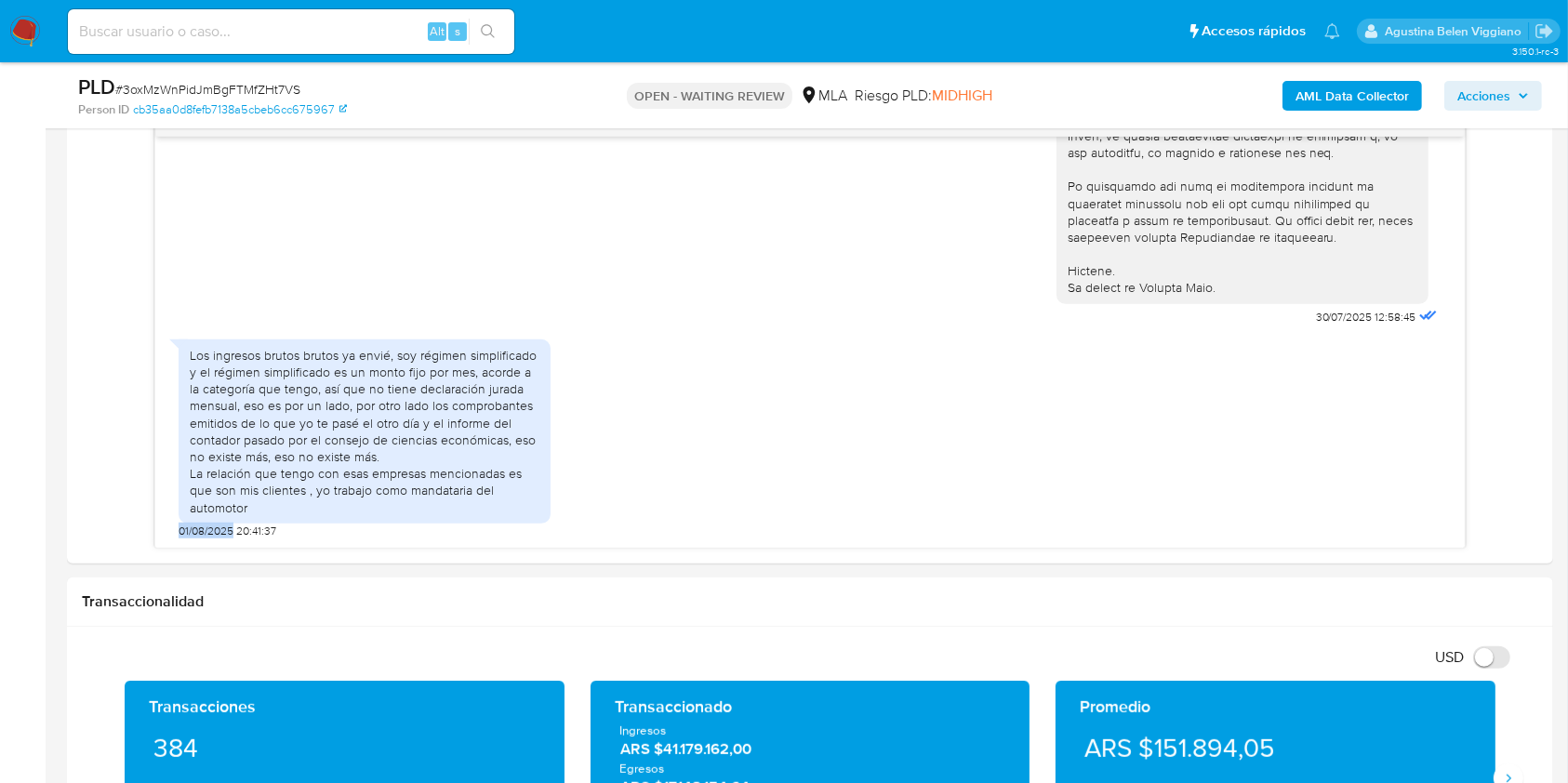 copy on "01/08/2025" 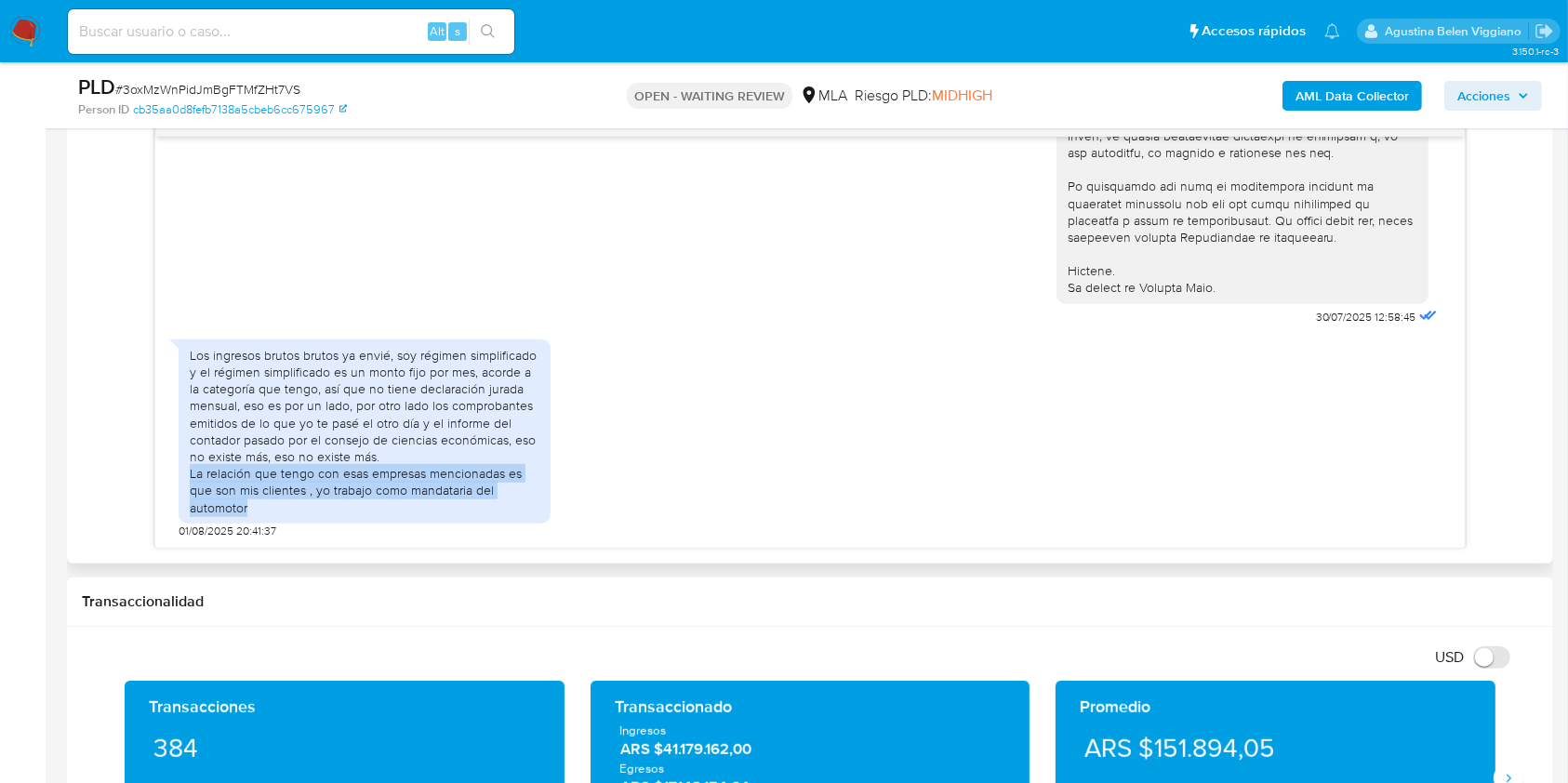 drag, startPoint x: 208, startPoint y: 475, endPoint x: 343, endPoint y: 502, distance: 137.67353 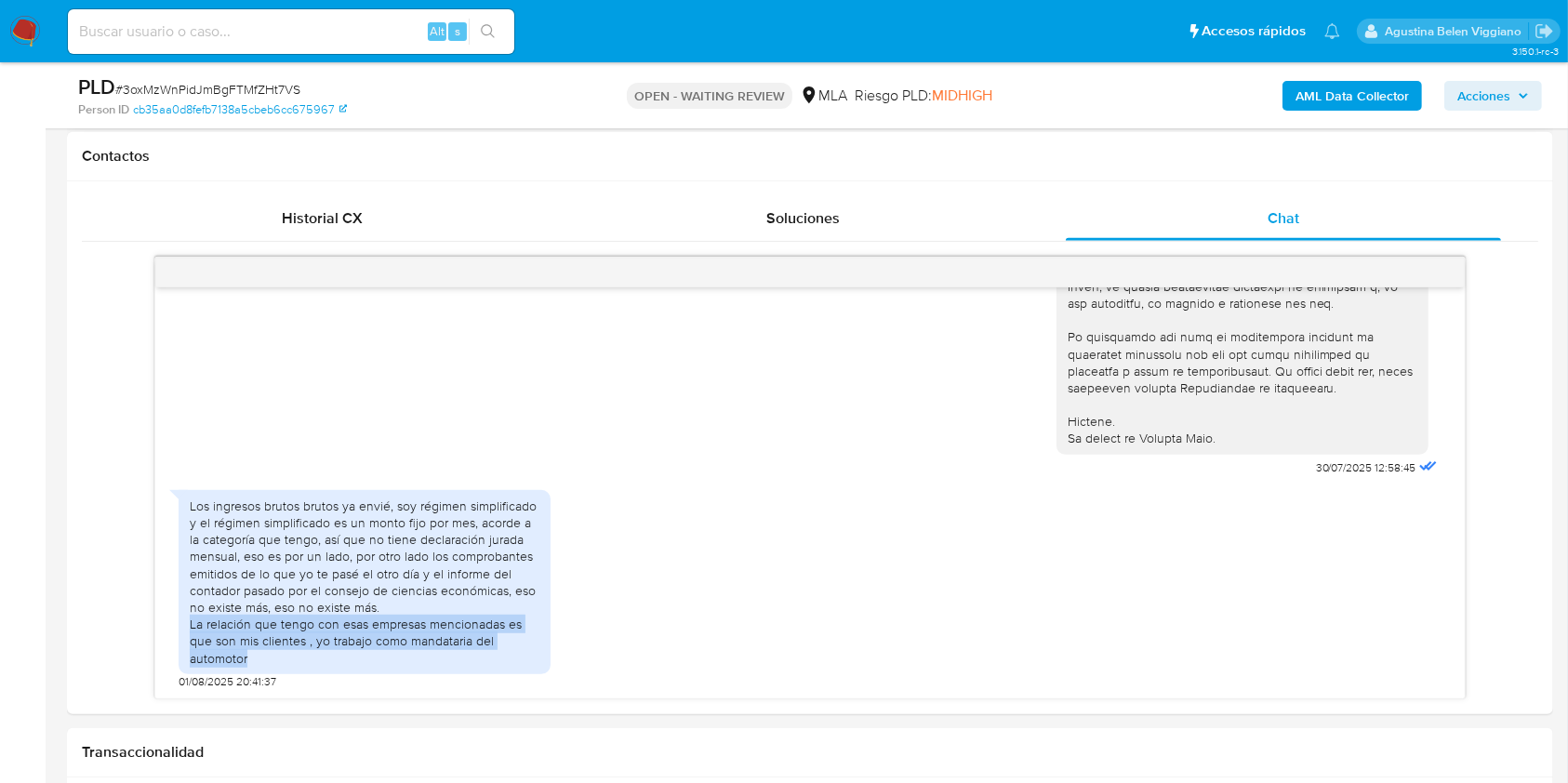 scroll, scrollTop: 496, scrollLeft: 0, axis: vertical 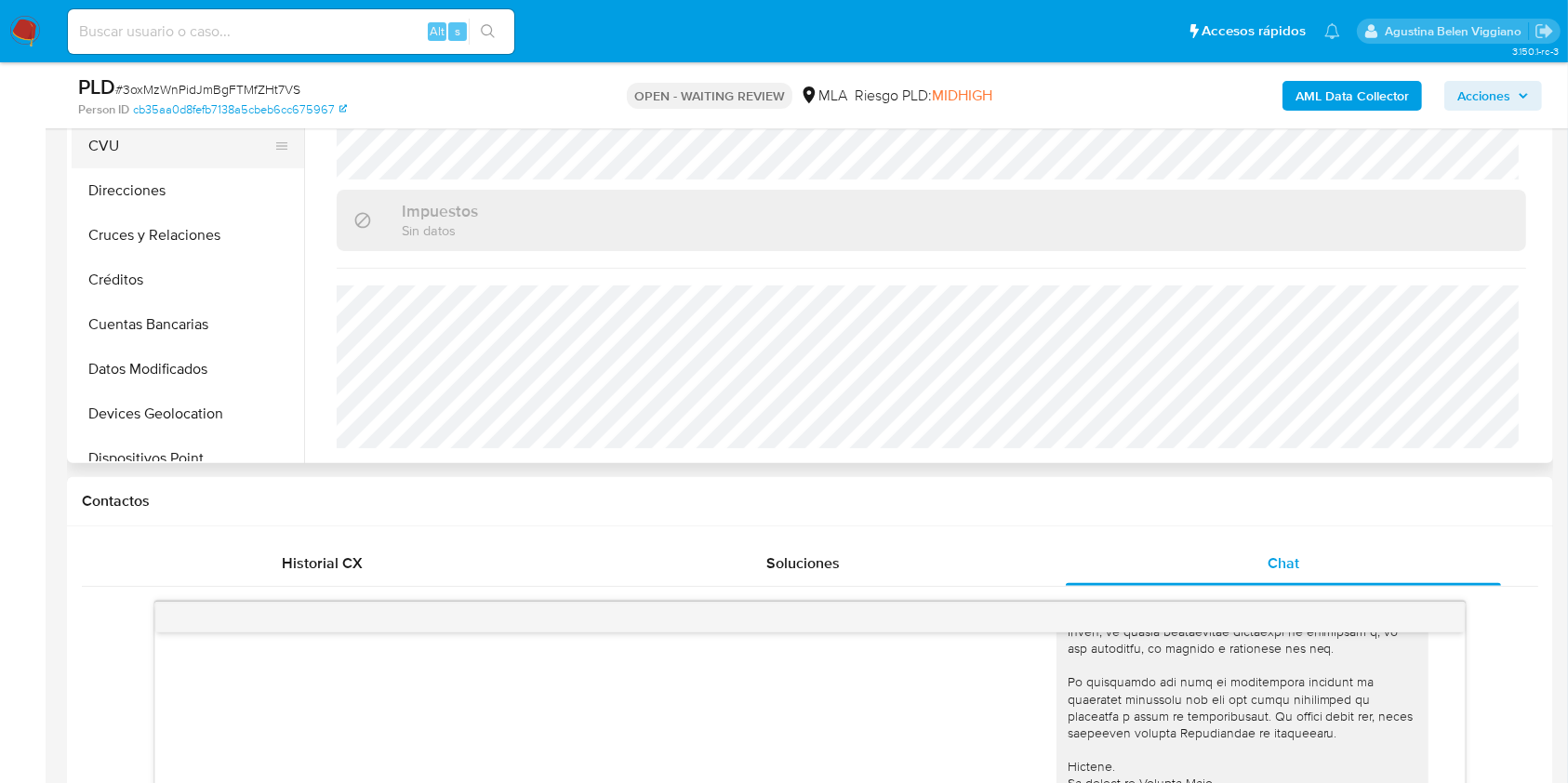 click on "CVU" at bounding box center [180, 146] 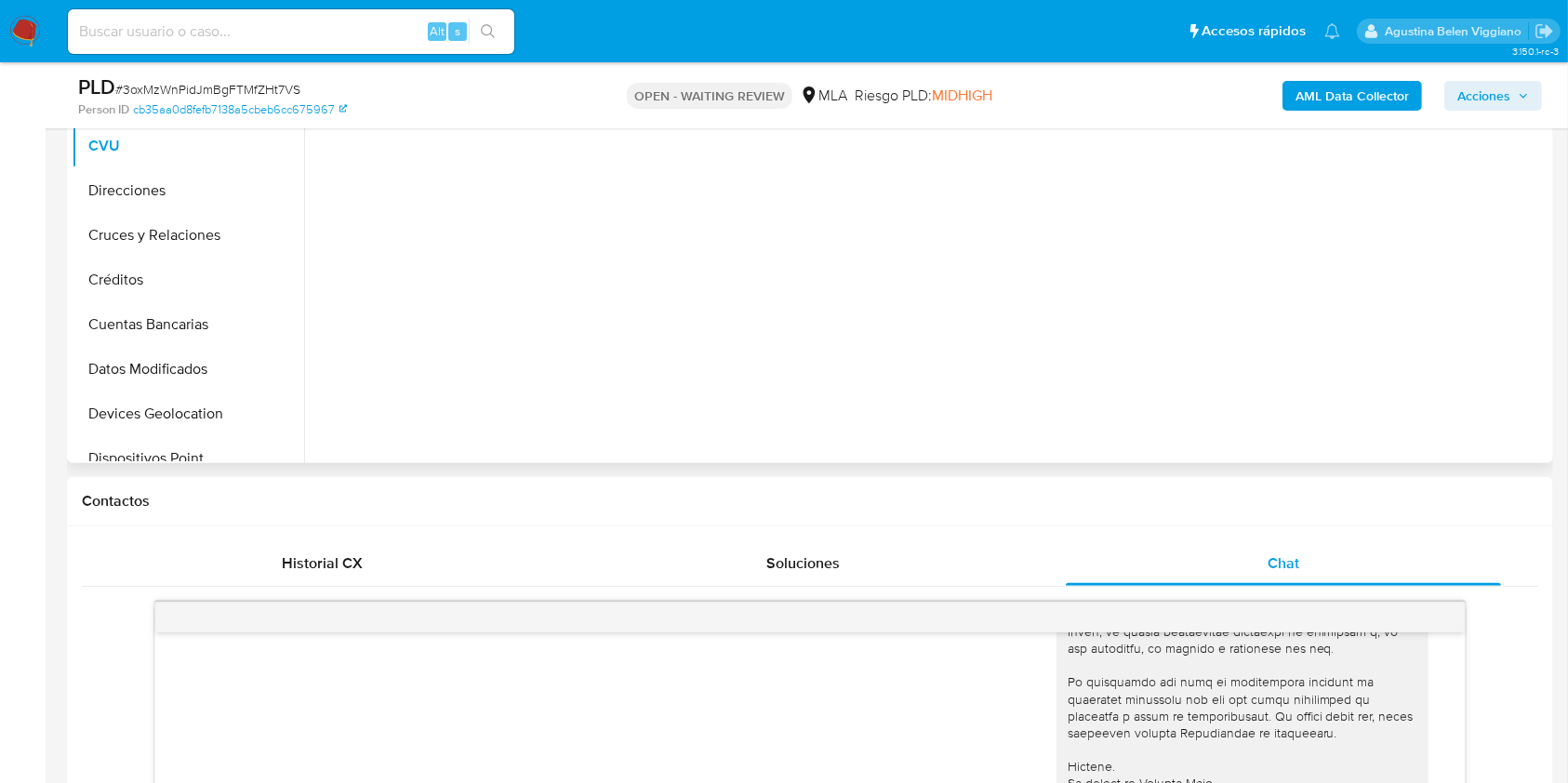 scroll, scrollTop: 0, scrollLeft: 0, axis: both 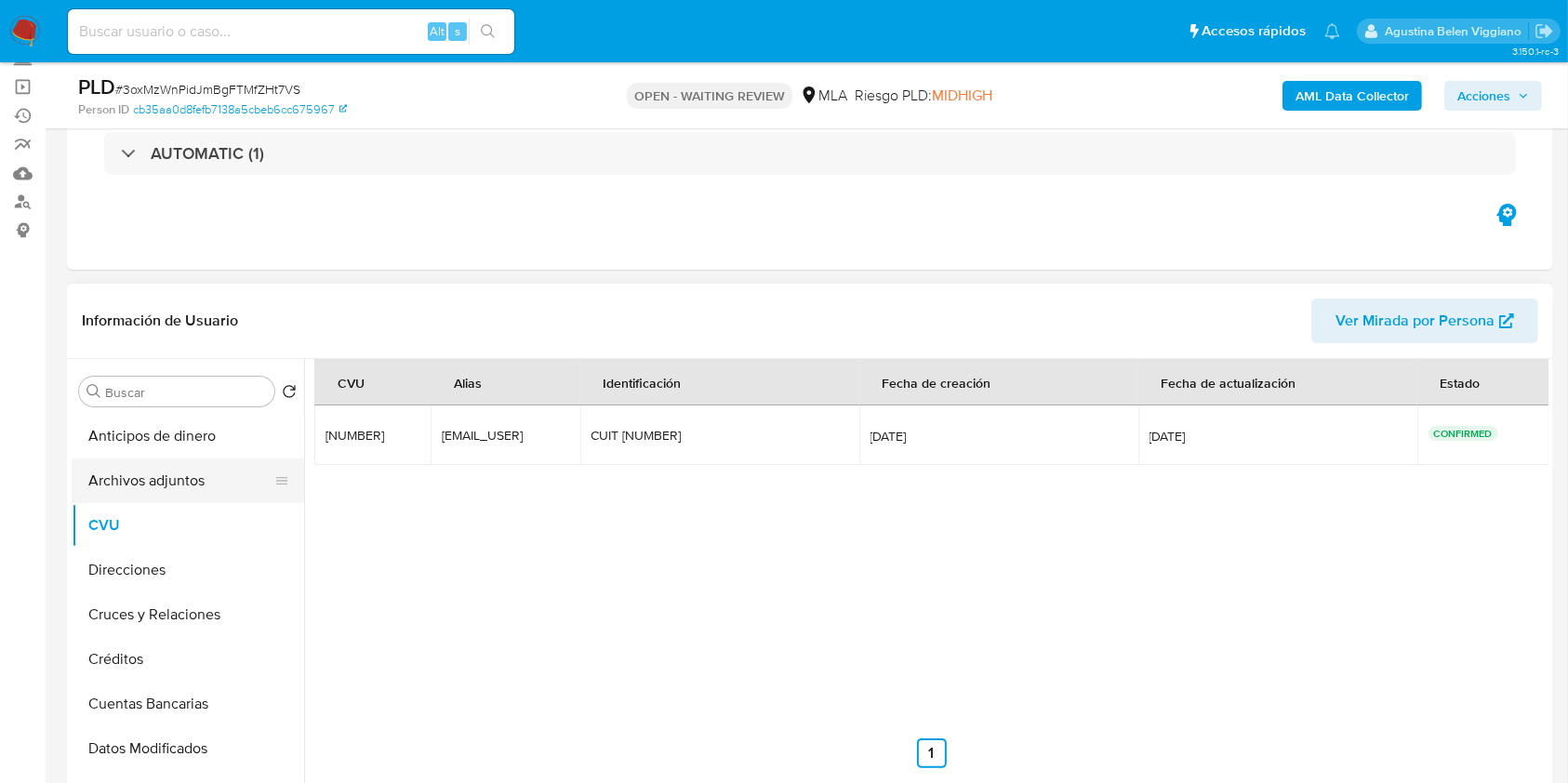 click on "Archivos adjuntos" at bounding box center (180, 481) 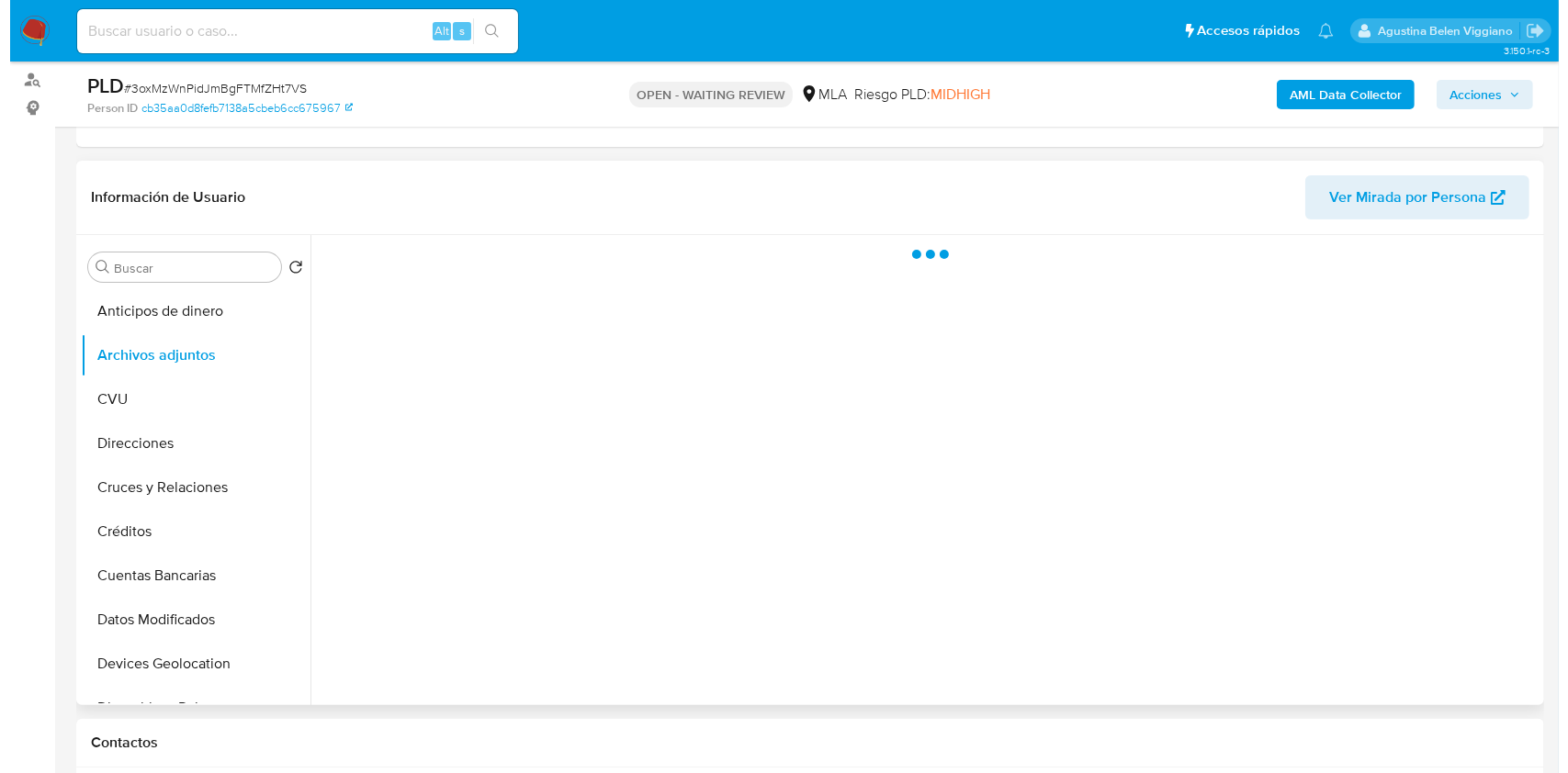 scroll, scrollTop: 244, scrollLeft: 0, axis: vertical 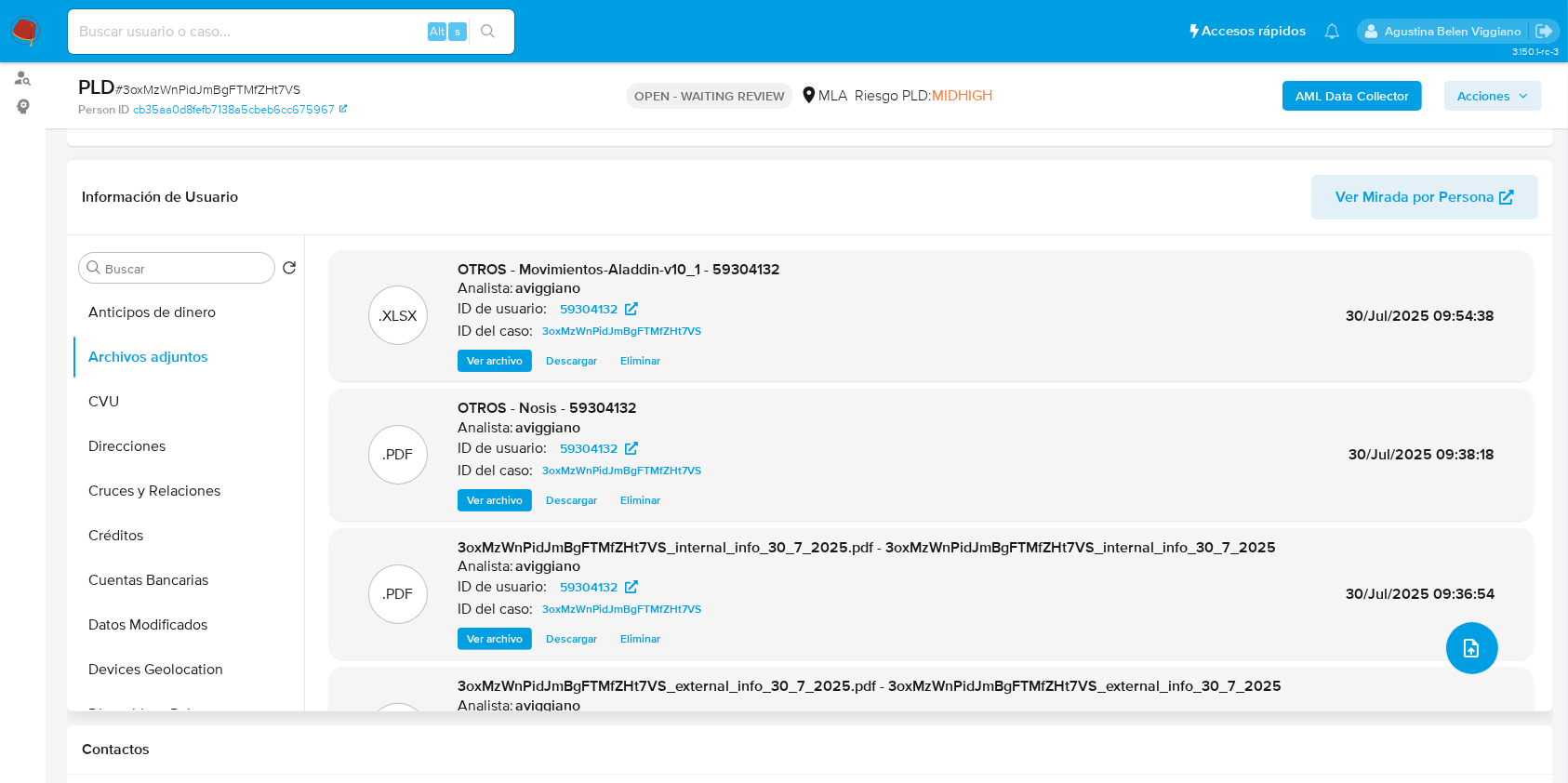 click at bounding box center (1472, 648) 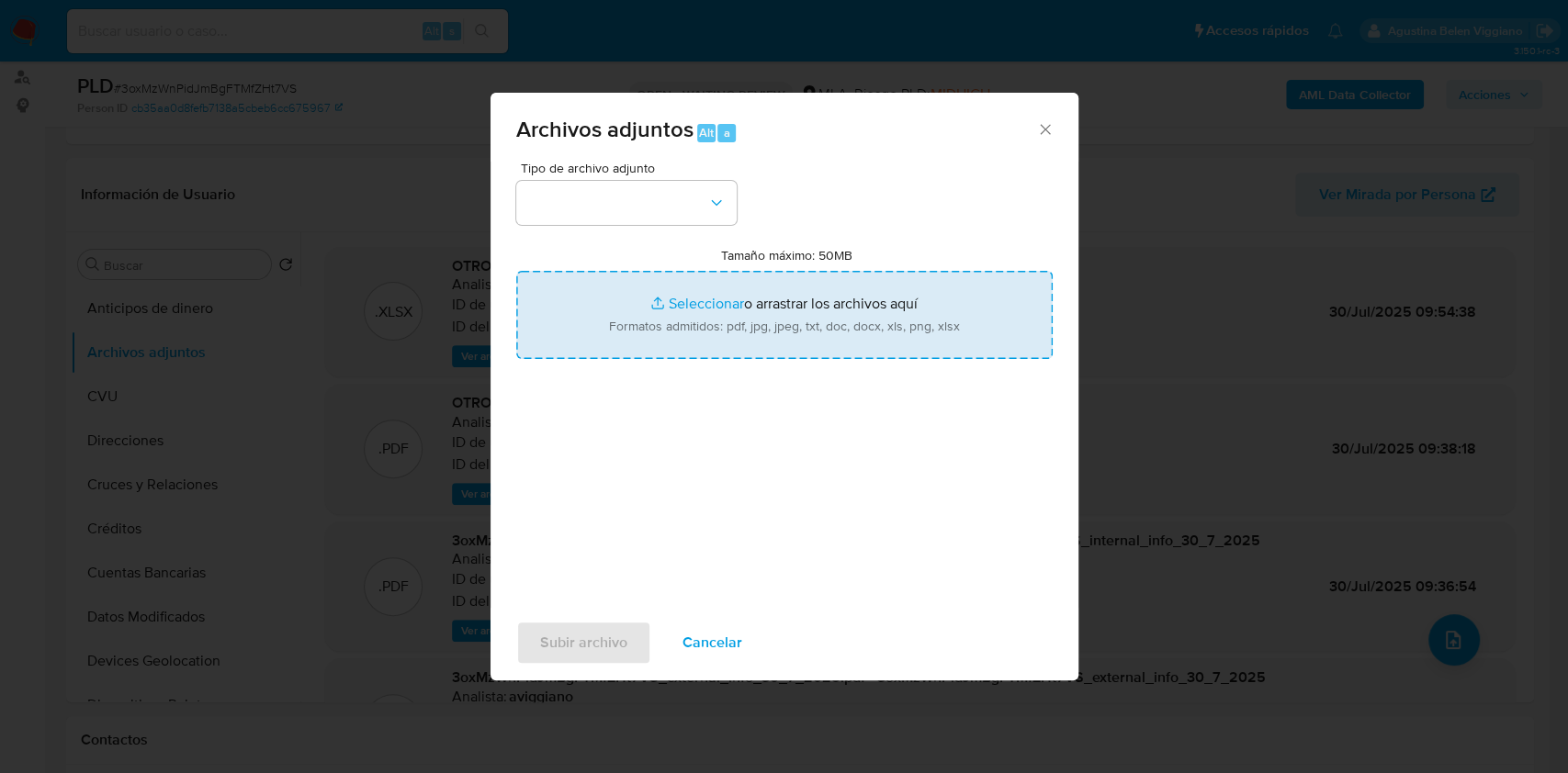 click on "Tamaño máximo: 50MB Seleccionar archivos" at bounding box center [784, 315] 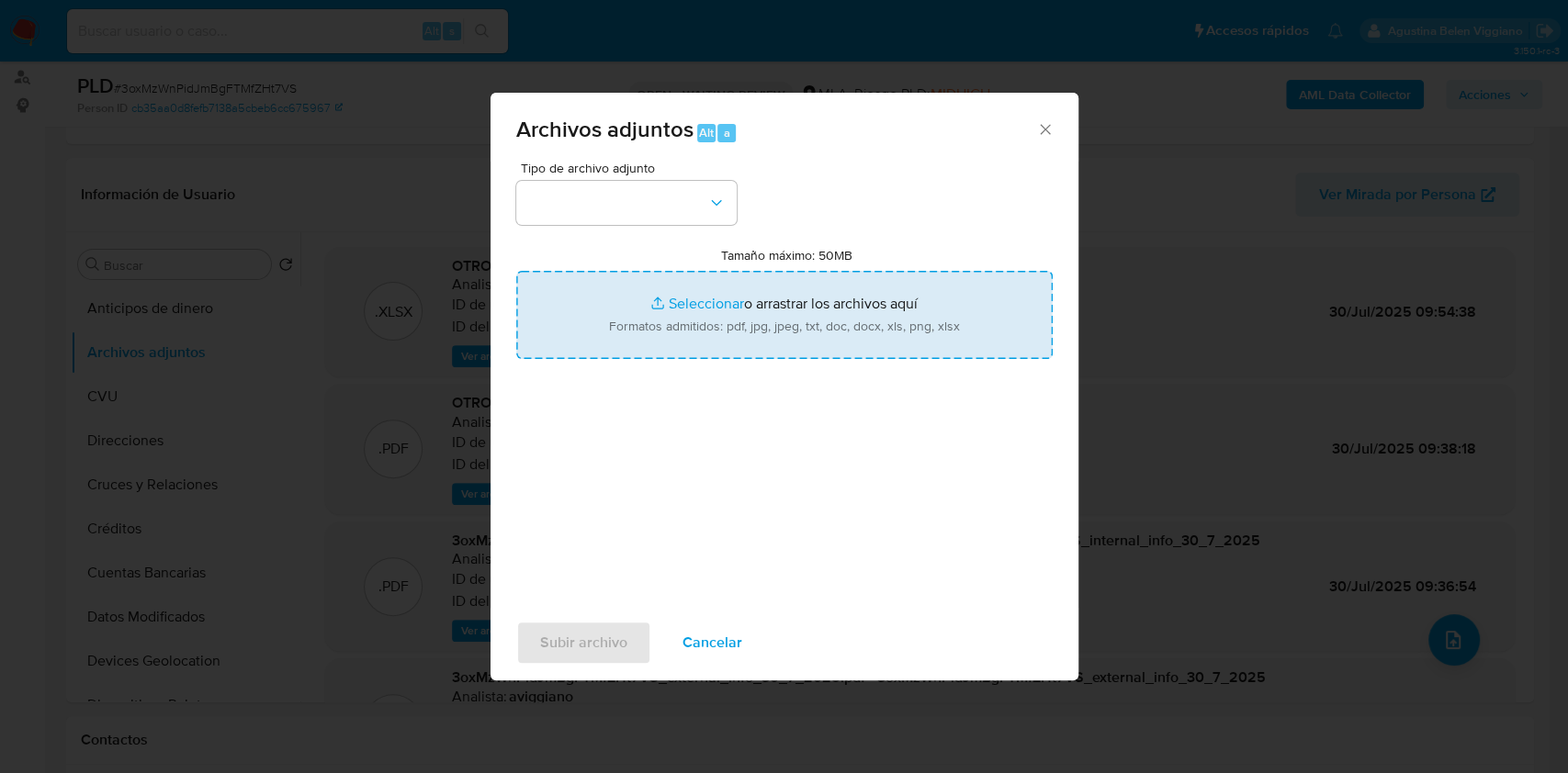 type on "C:\fakepath\Caselog 3oxMzWnPidJmBgFTMfZHt7VS_2025_07_17_20_44_25.docx" 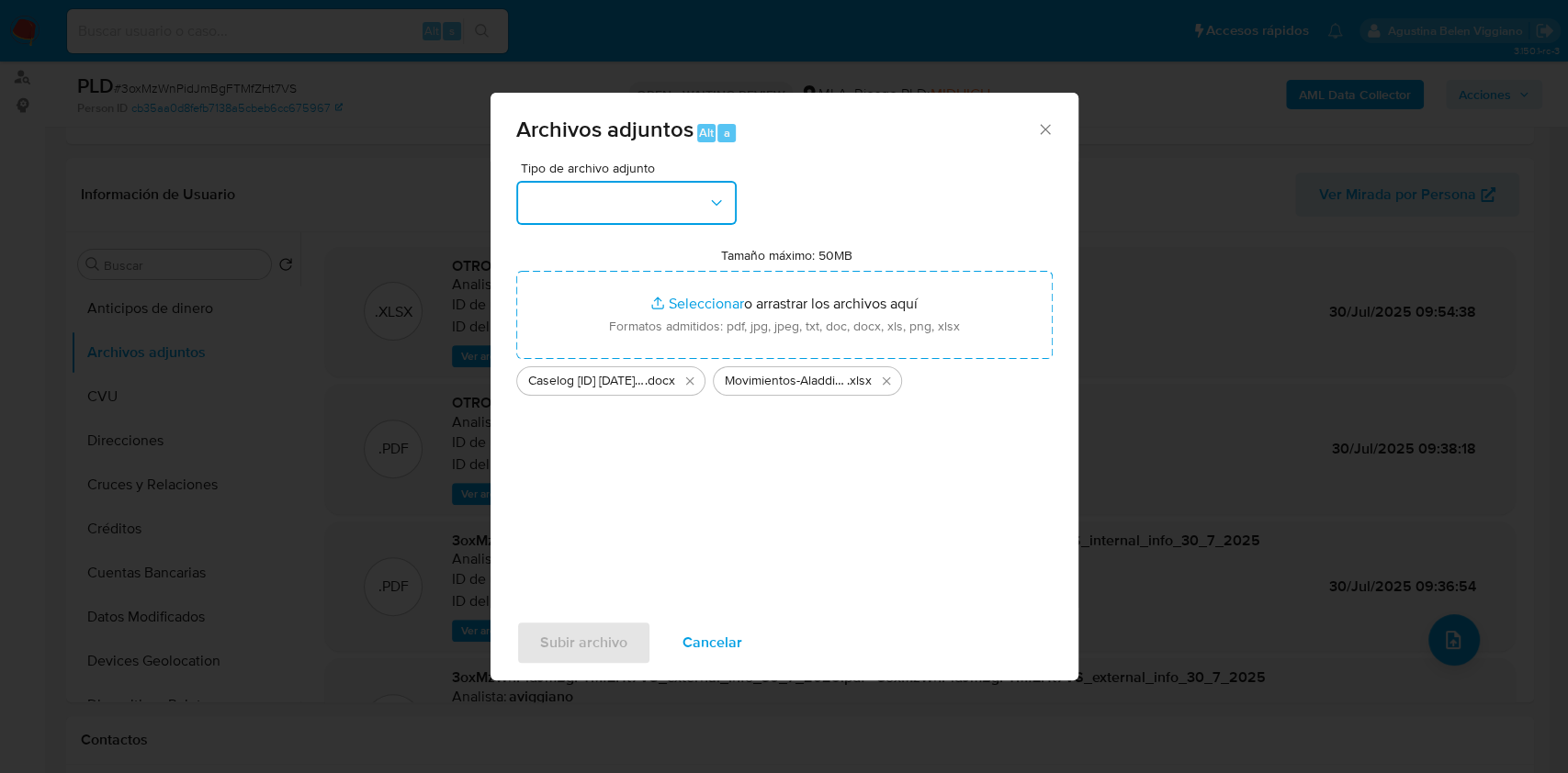 click at bounding box center [626, 203] 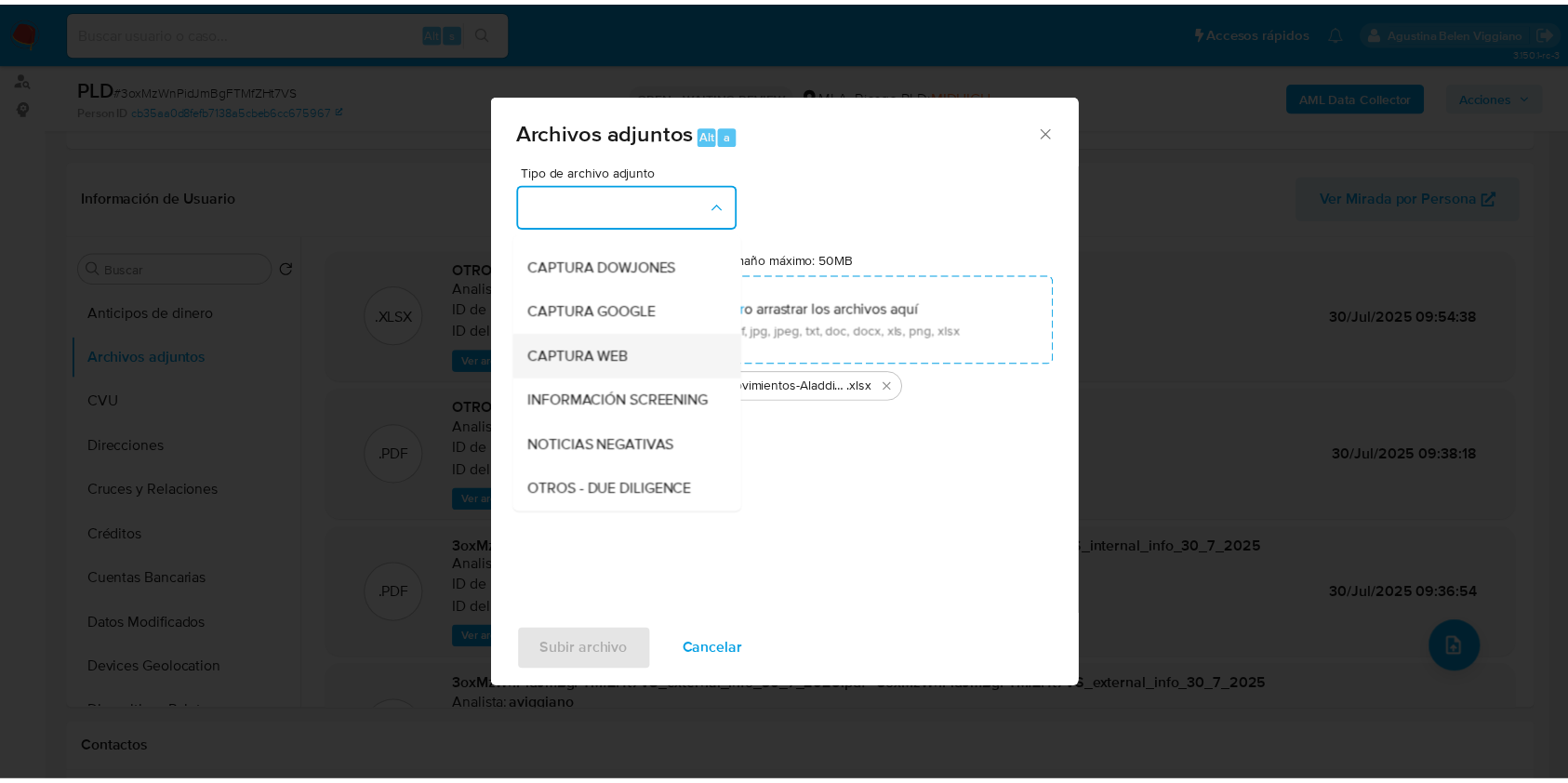 scroll, scrollTop: 372, scrollLeft: 0, axis: vertical 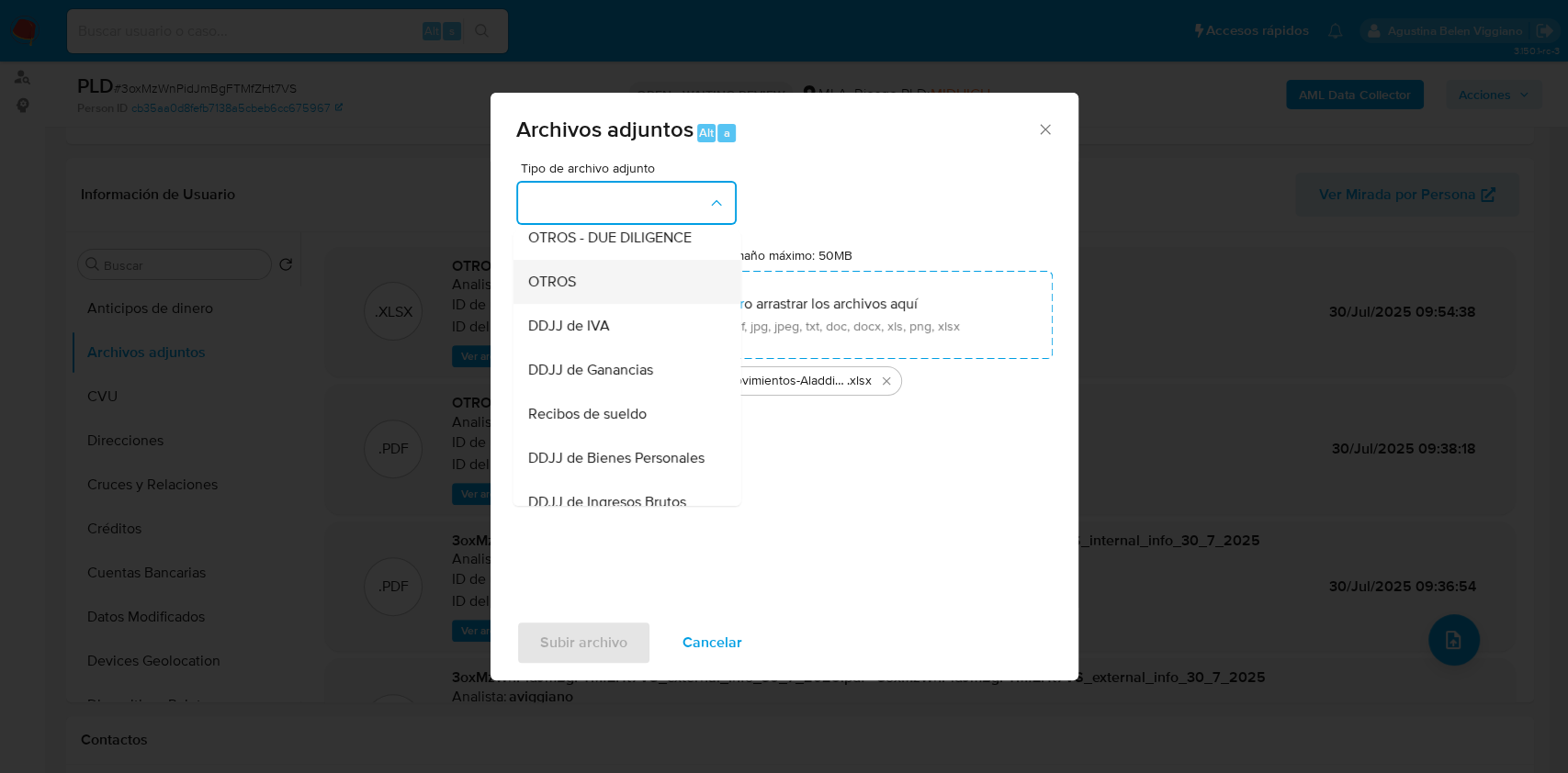 click on "OTROS" at bounding box center [551, 282] 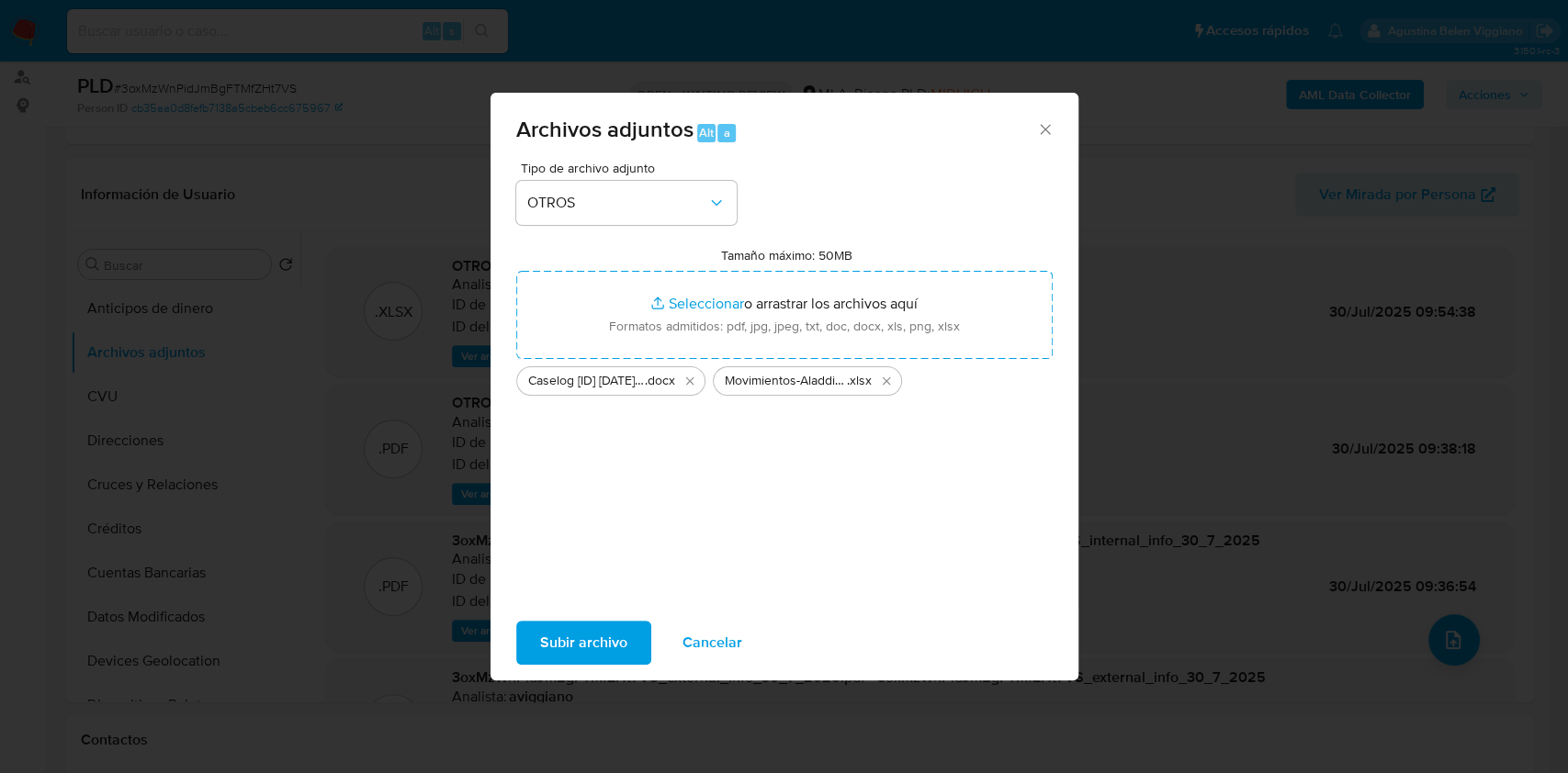 click on "Subir archivo Cancelar" at bounding box center (784, 643) 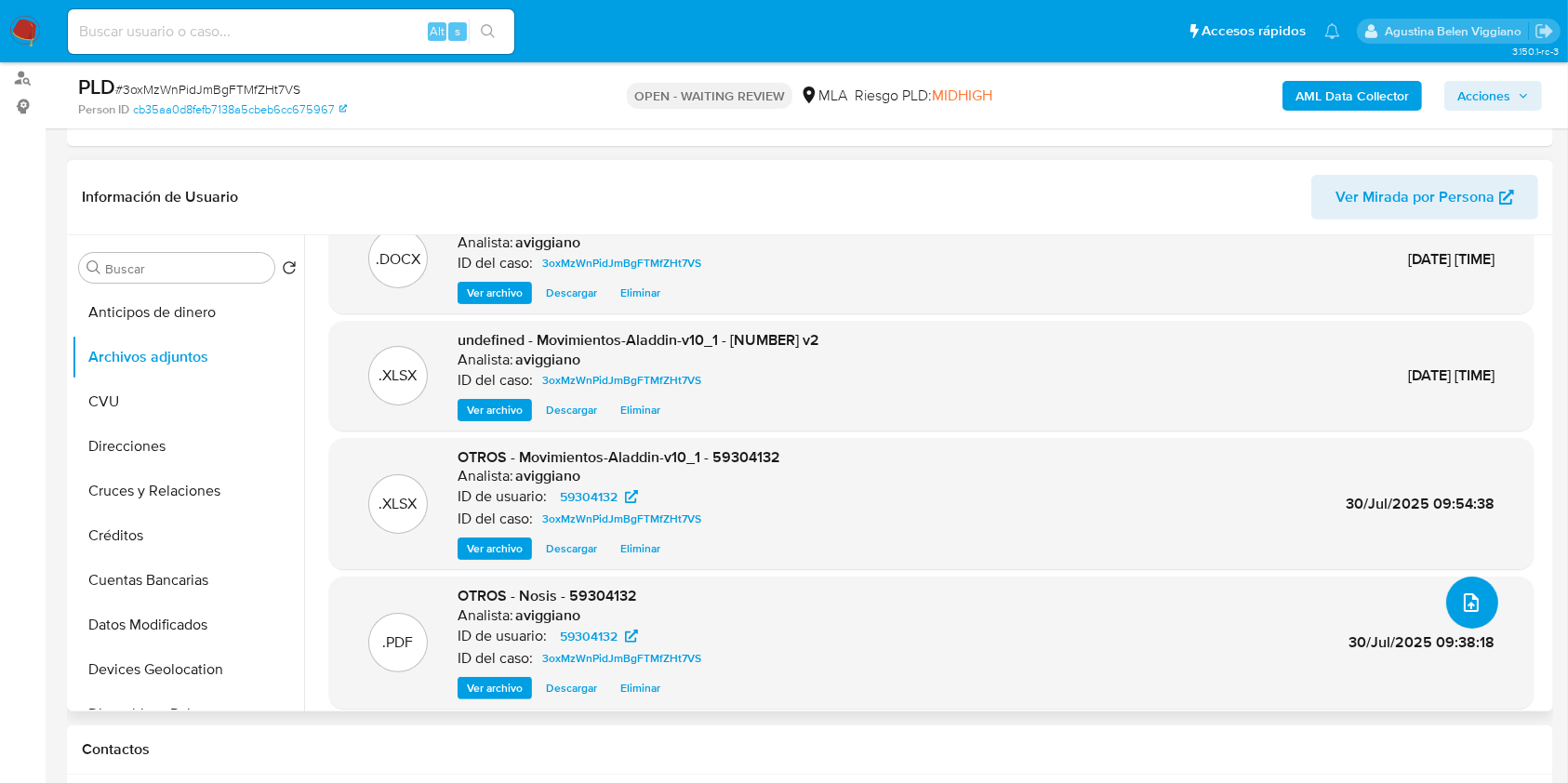 scroll, scrollTop: 60, scrollLeft: 0, axis: vertical 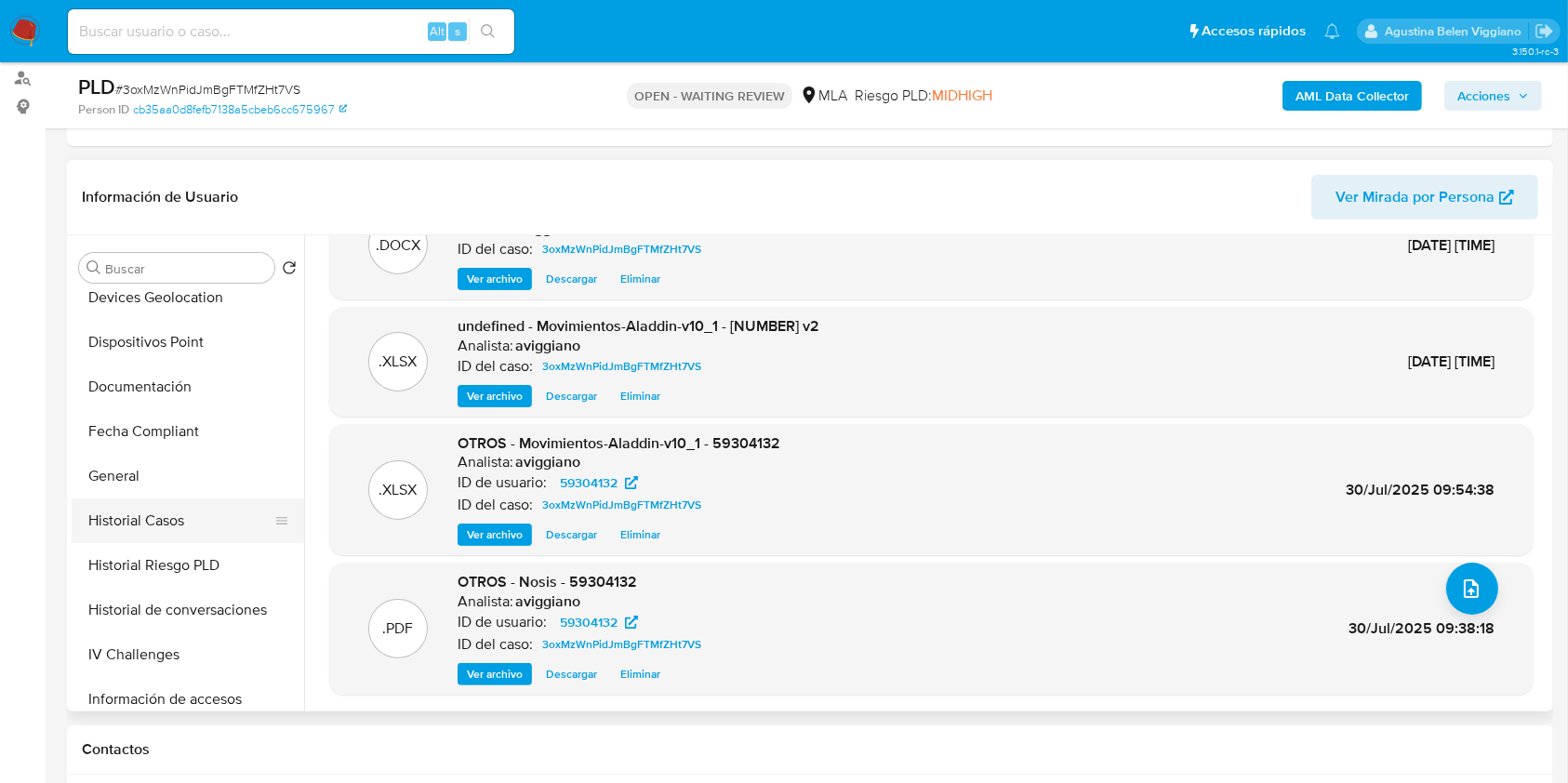 click on "Historial Casos" at bounding box center (180, 521) 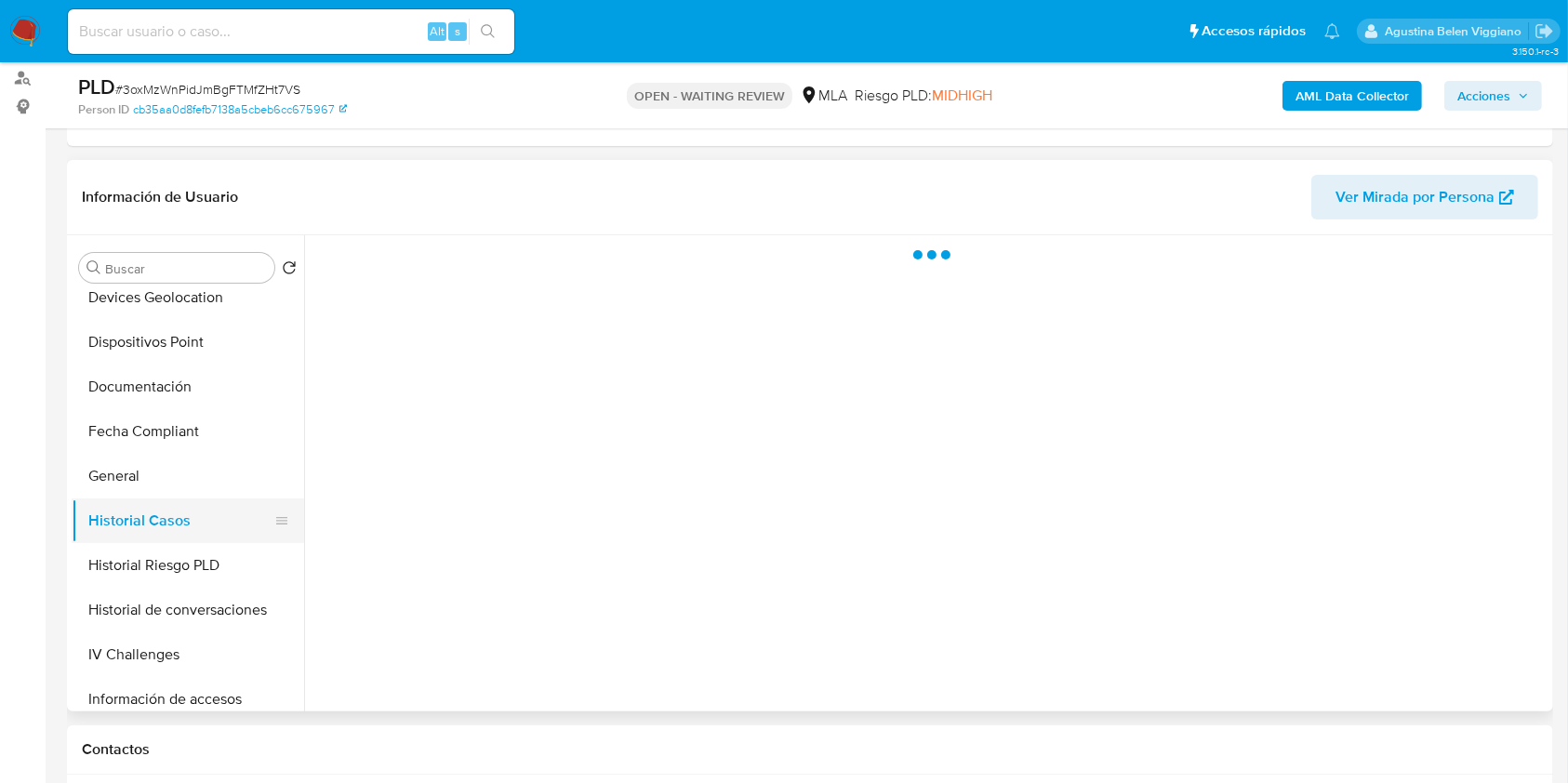 scroll, scrollTop: 0, scrollLeft: 0, axis: both 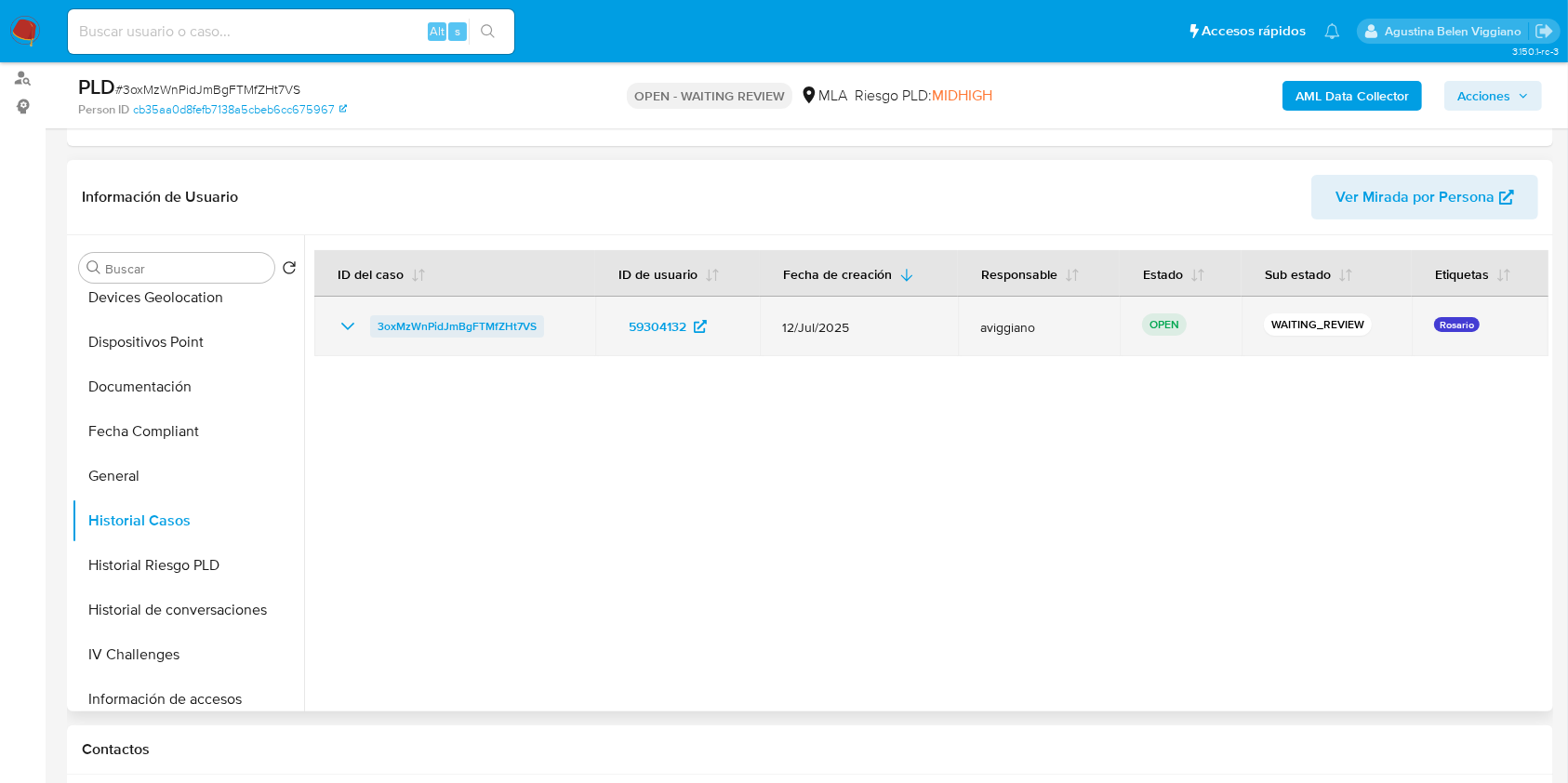 drag, startPoint x: 545, startPoint y: 319, endPoint x: 372, endPoint y: 334, distance: 173.6491 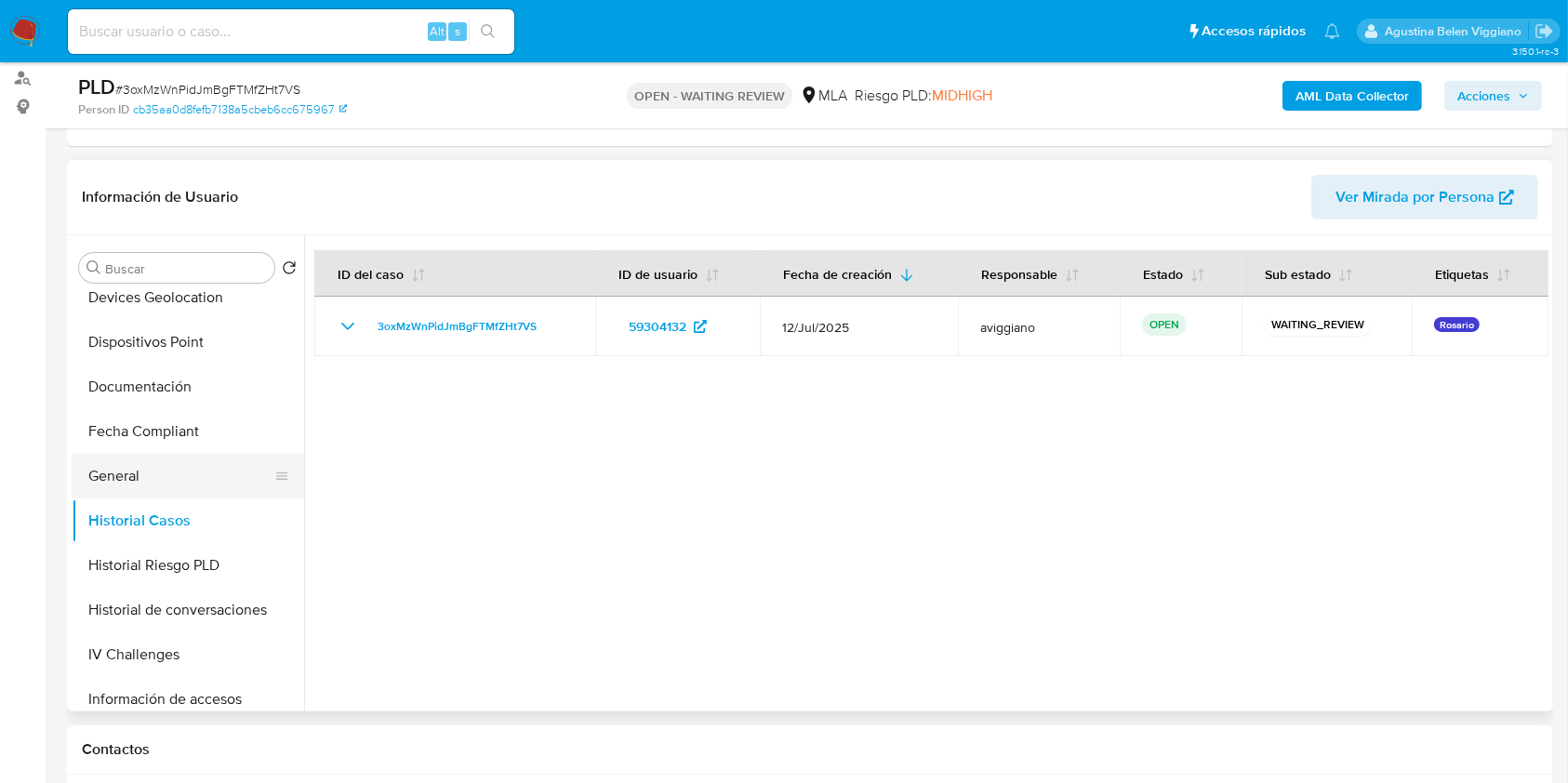 scroll, scrollTop: 619, scrollLeft: 0, axis: vertical 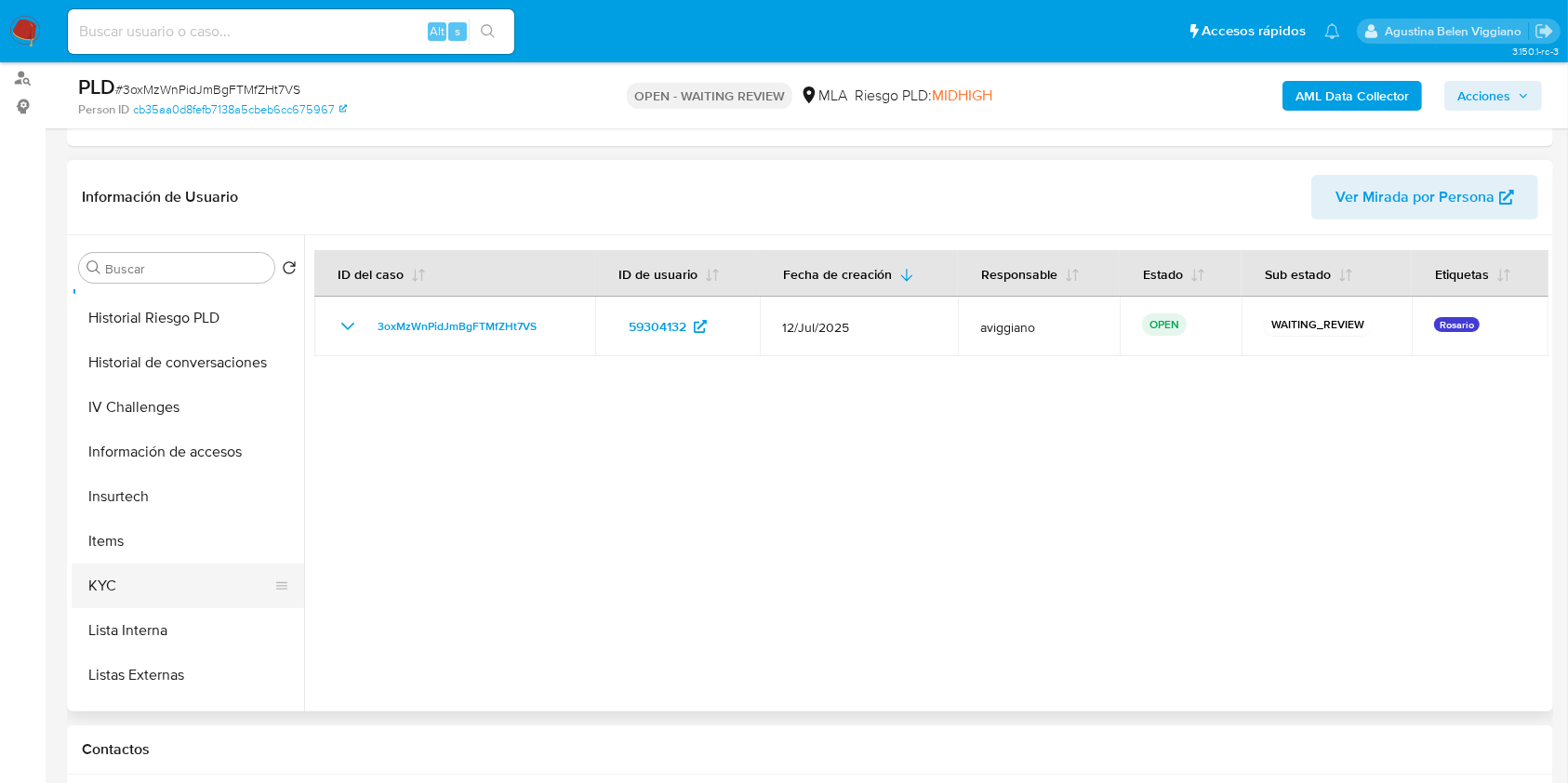 click on "KYC" at bounding box center [180, 586] 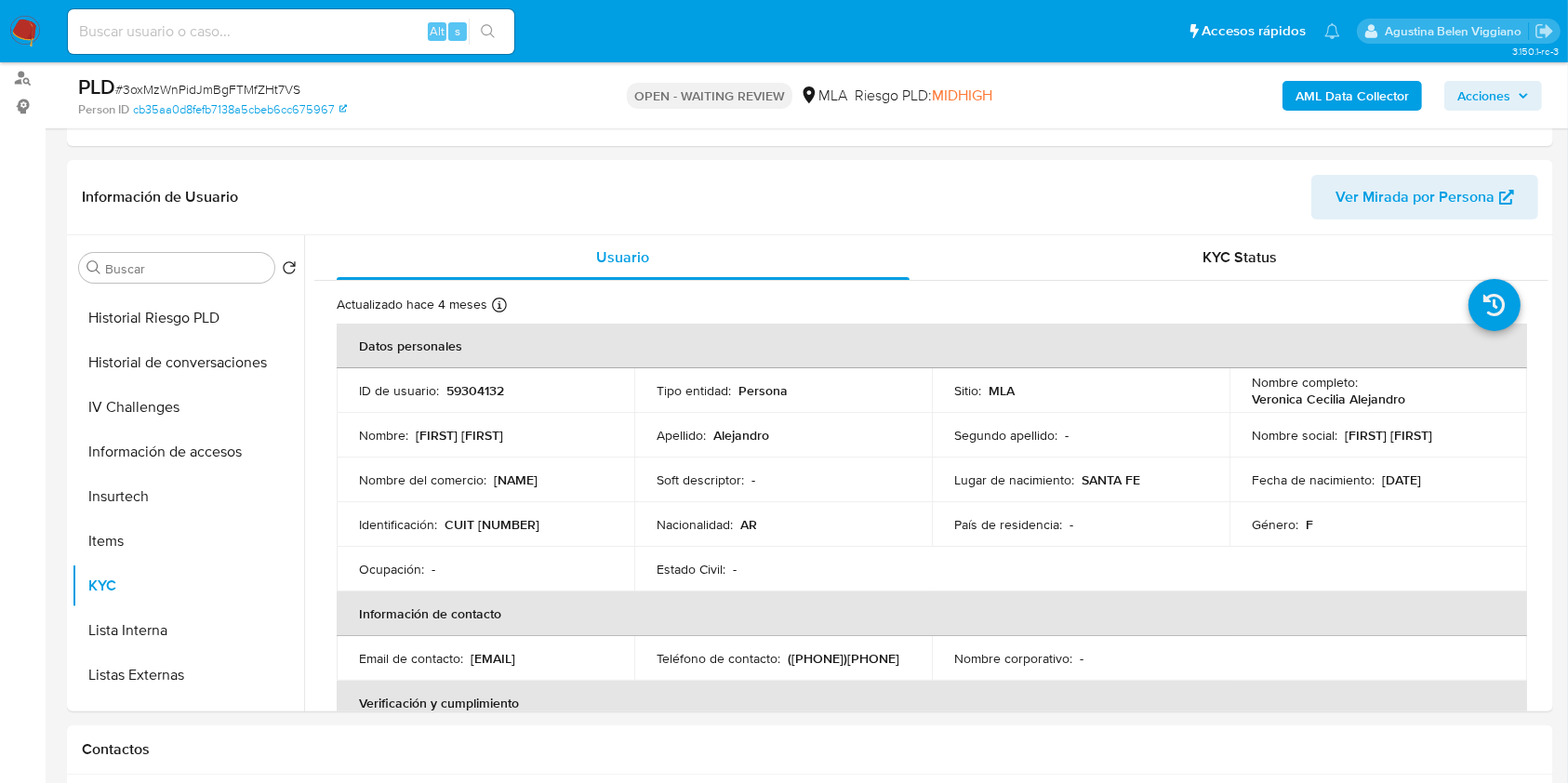 click at bounding box center [291, 32] 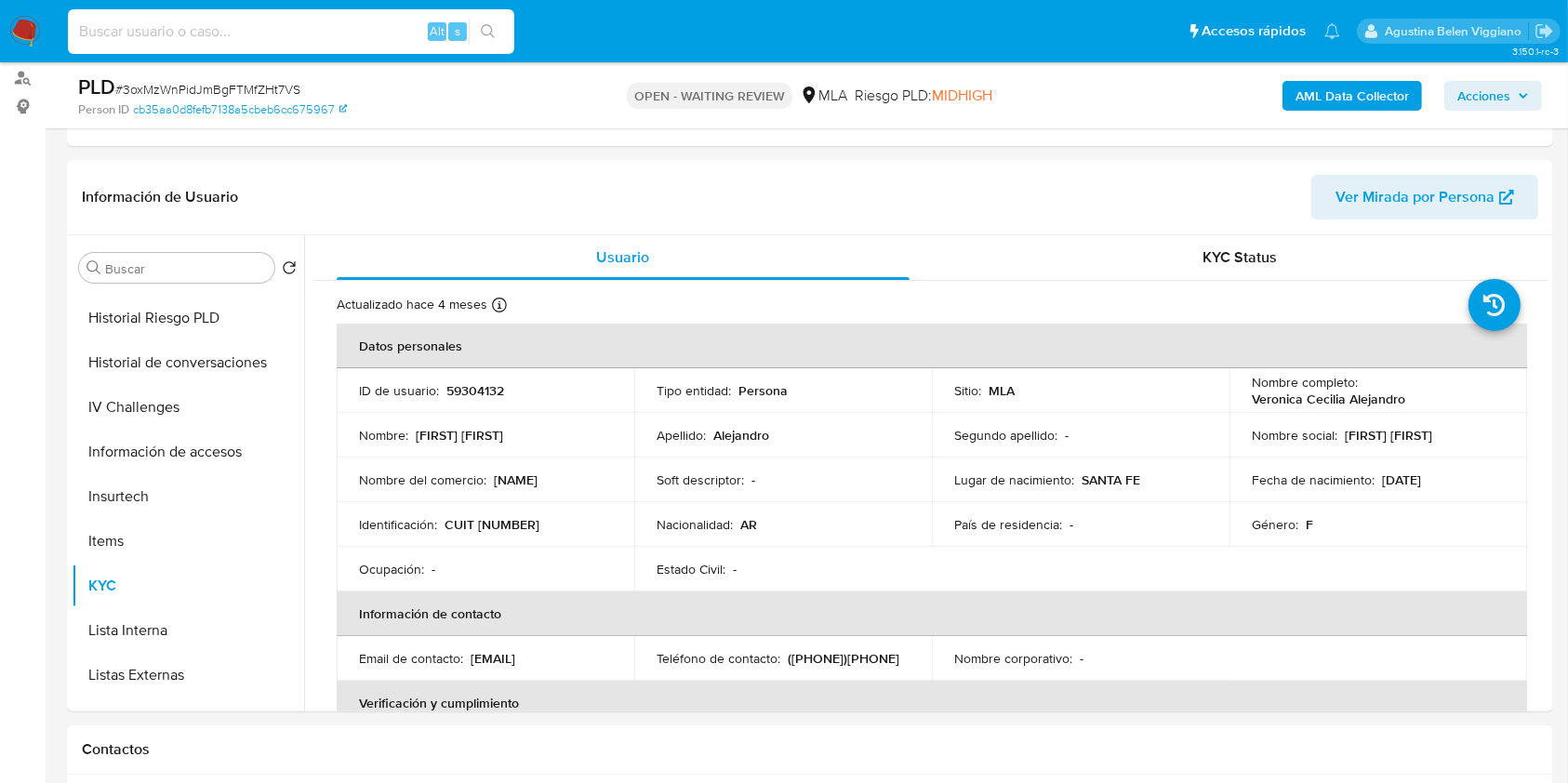 paste on "PIvC1xgYmOLlkMe0OjO47qt1" 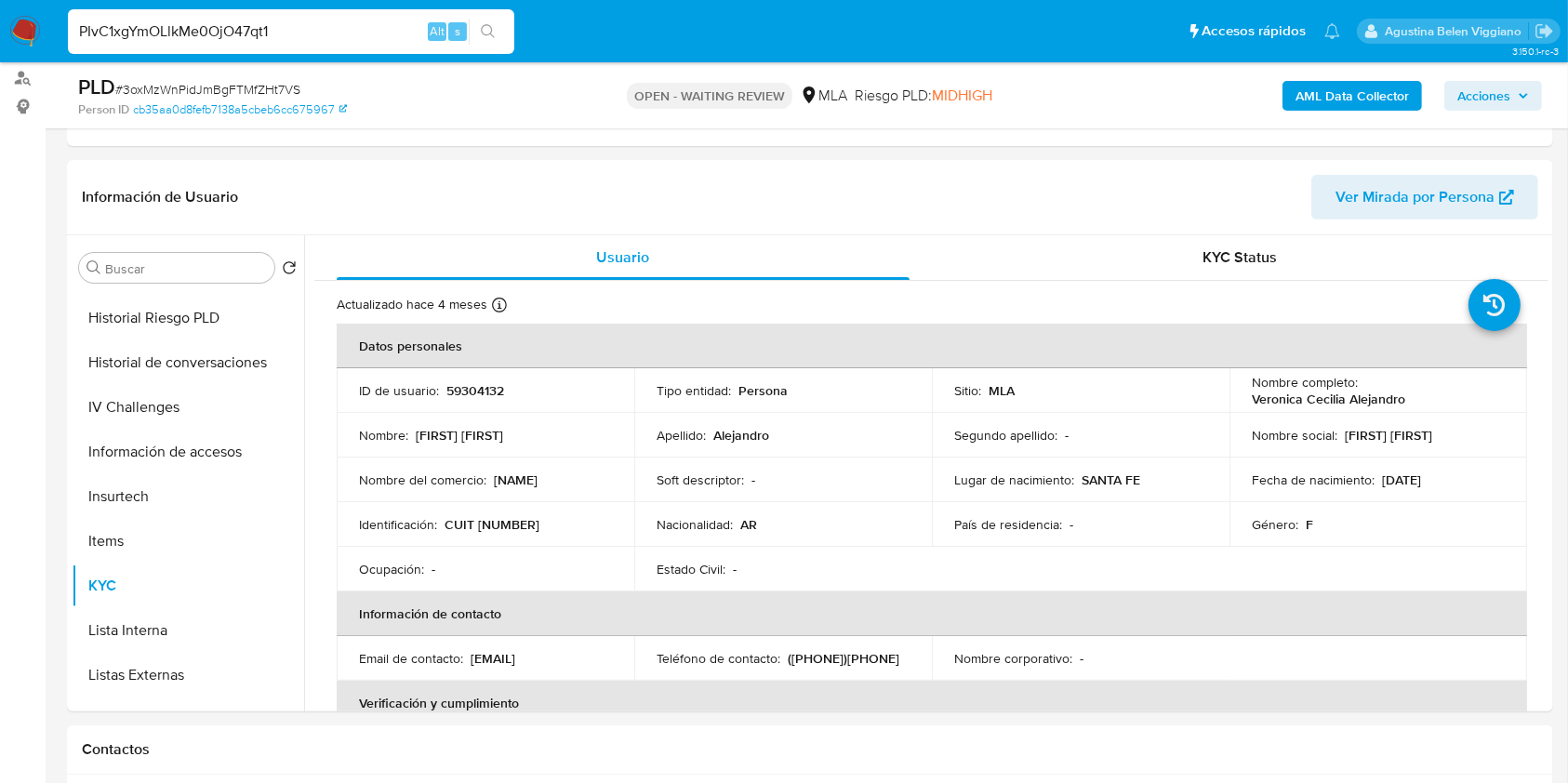 type on "PIvC1xgYmOLlkMe0OjO47qt1" 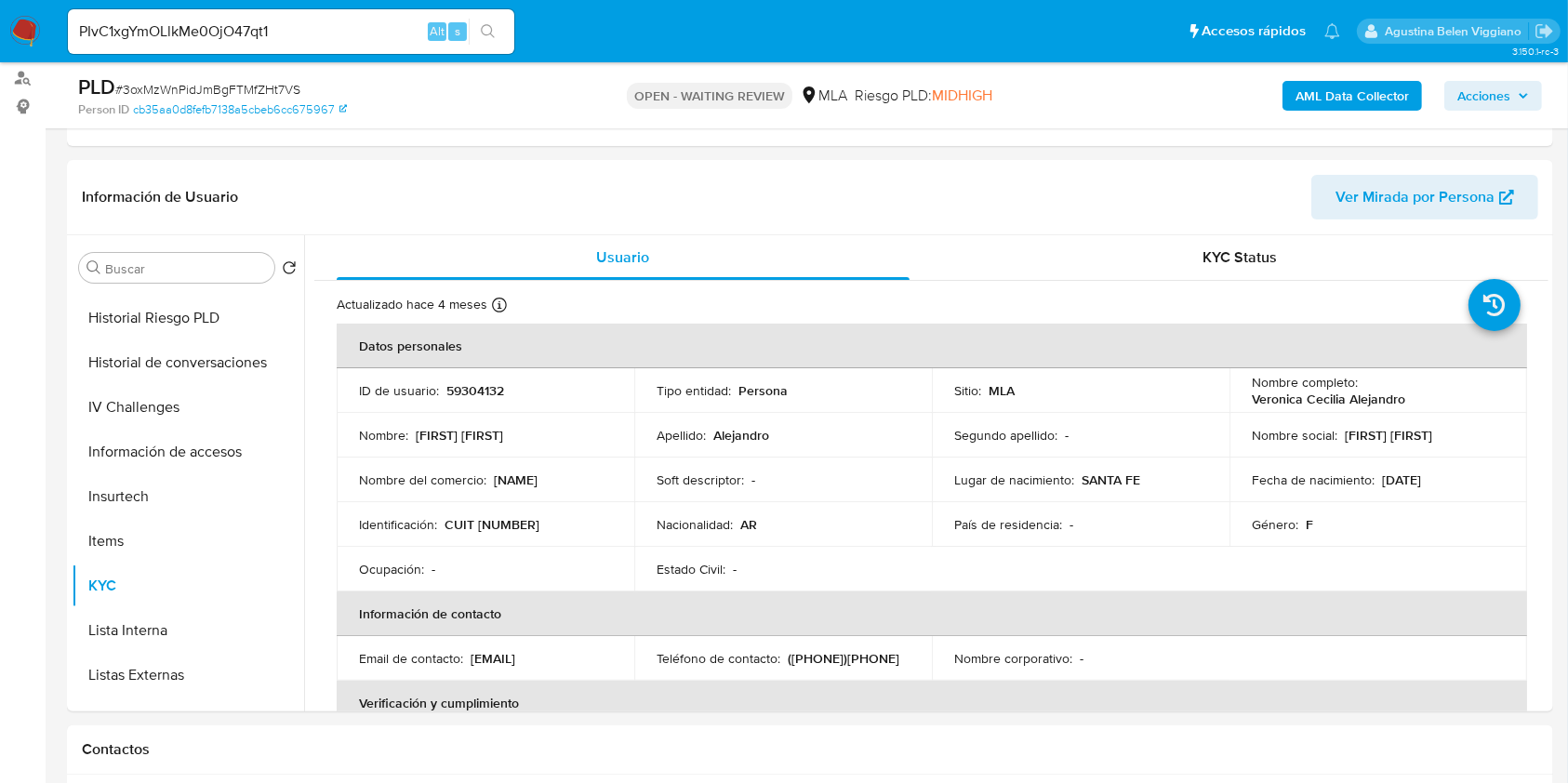 click at bounding box center (487, 32) 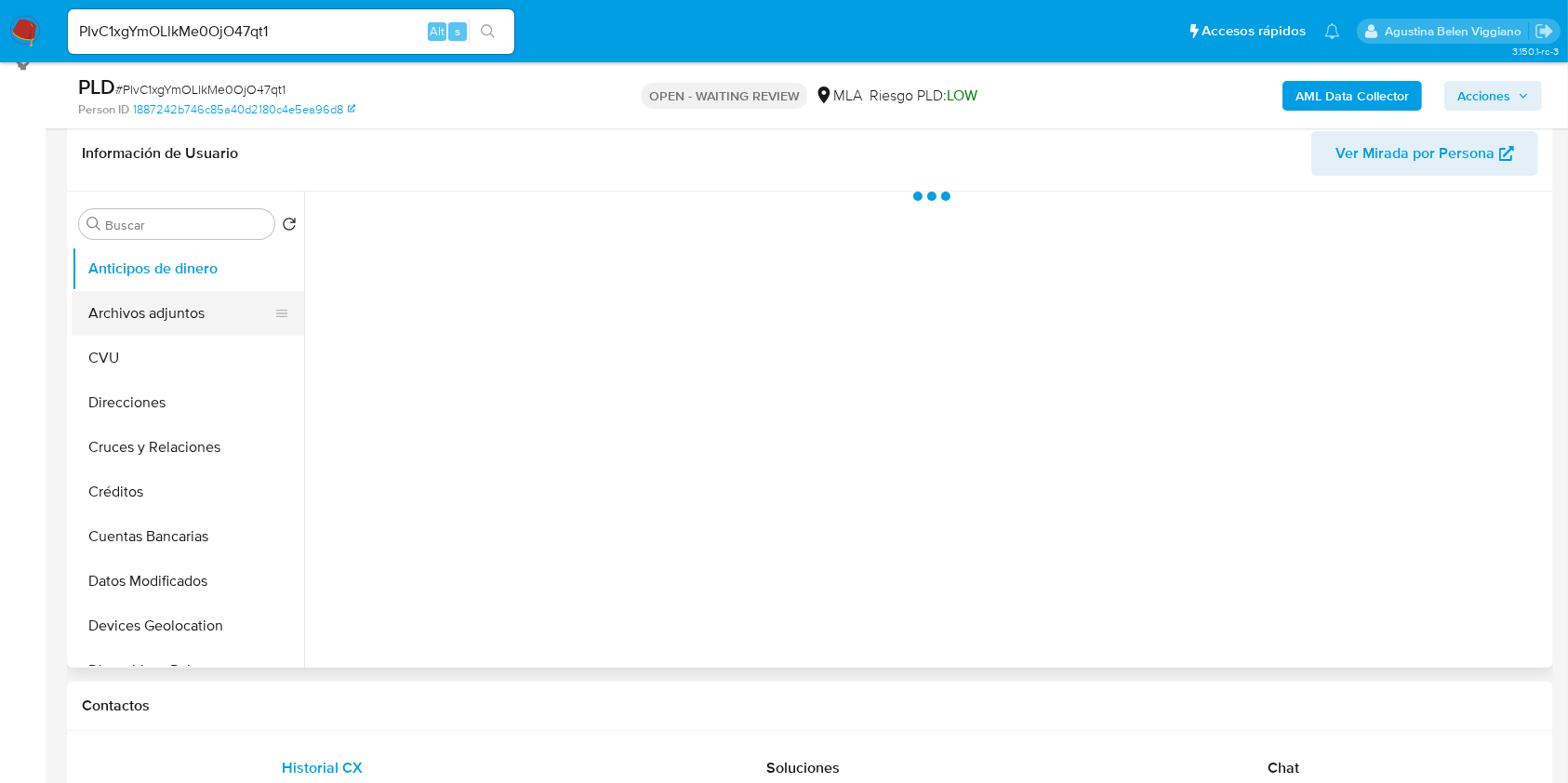 scroll, scrollTop: 372, scrollLeft: 0, axis: vertical 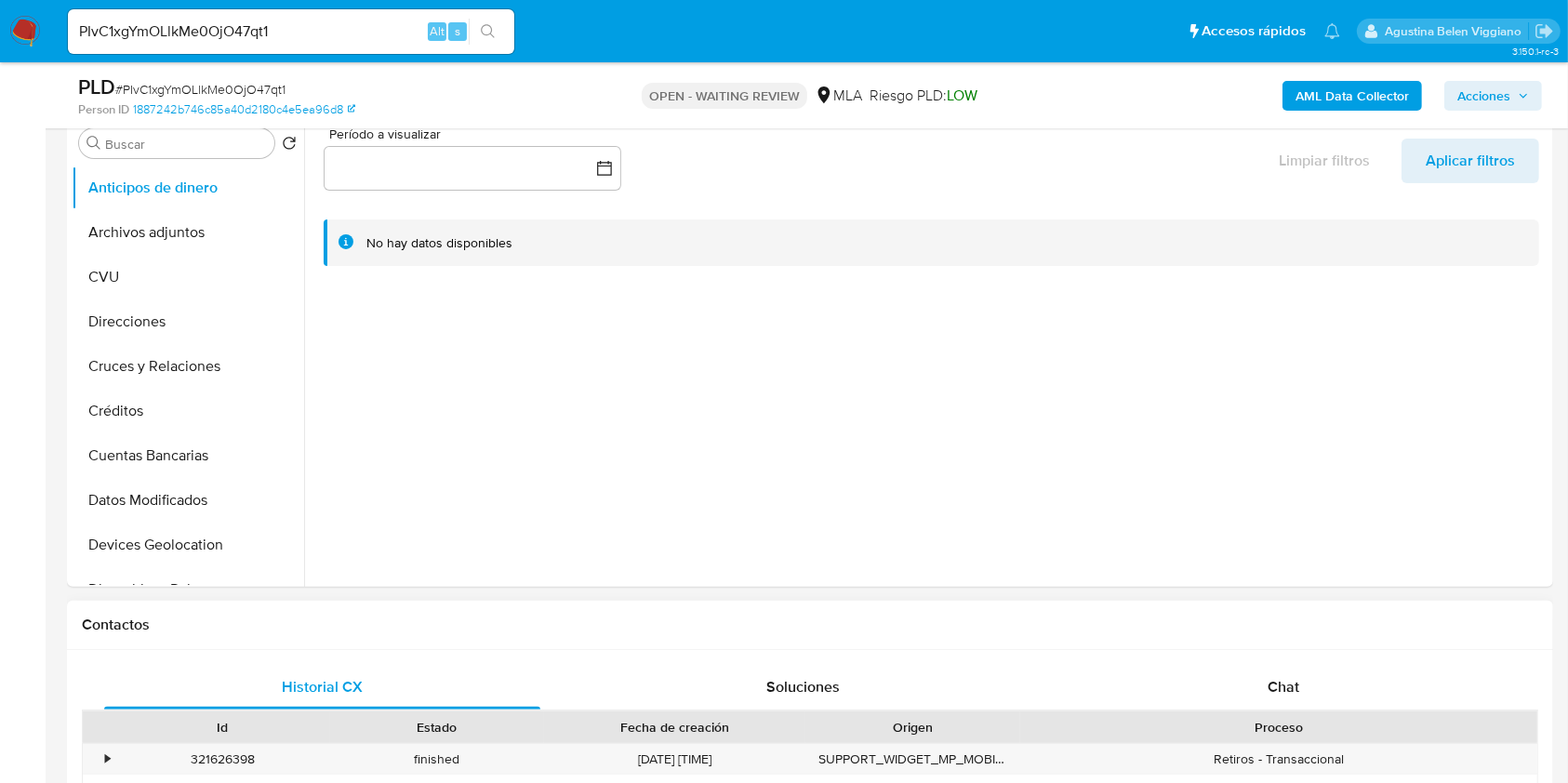 select on "10" 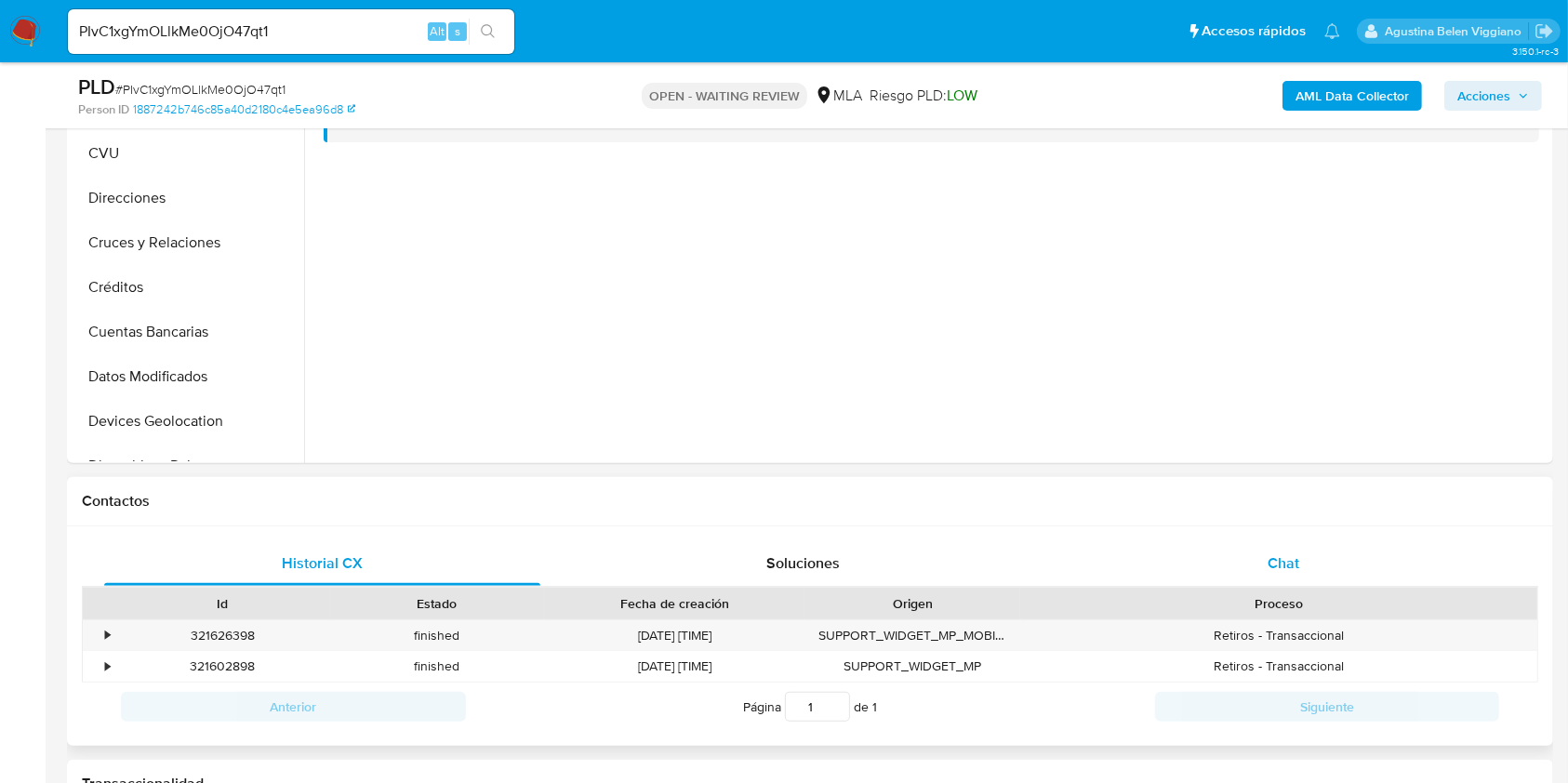 click on "Chat" at bounding box center [1283, 564] 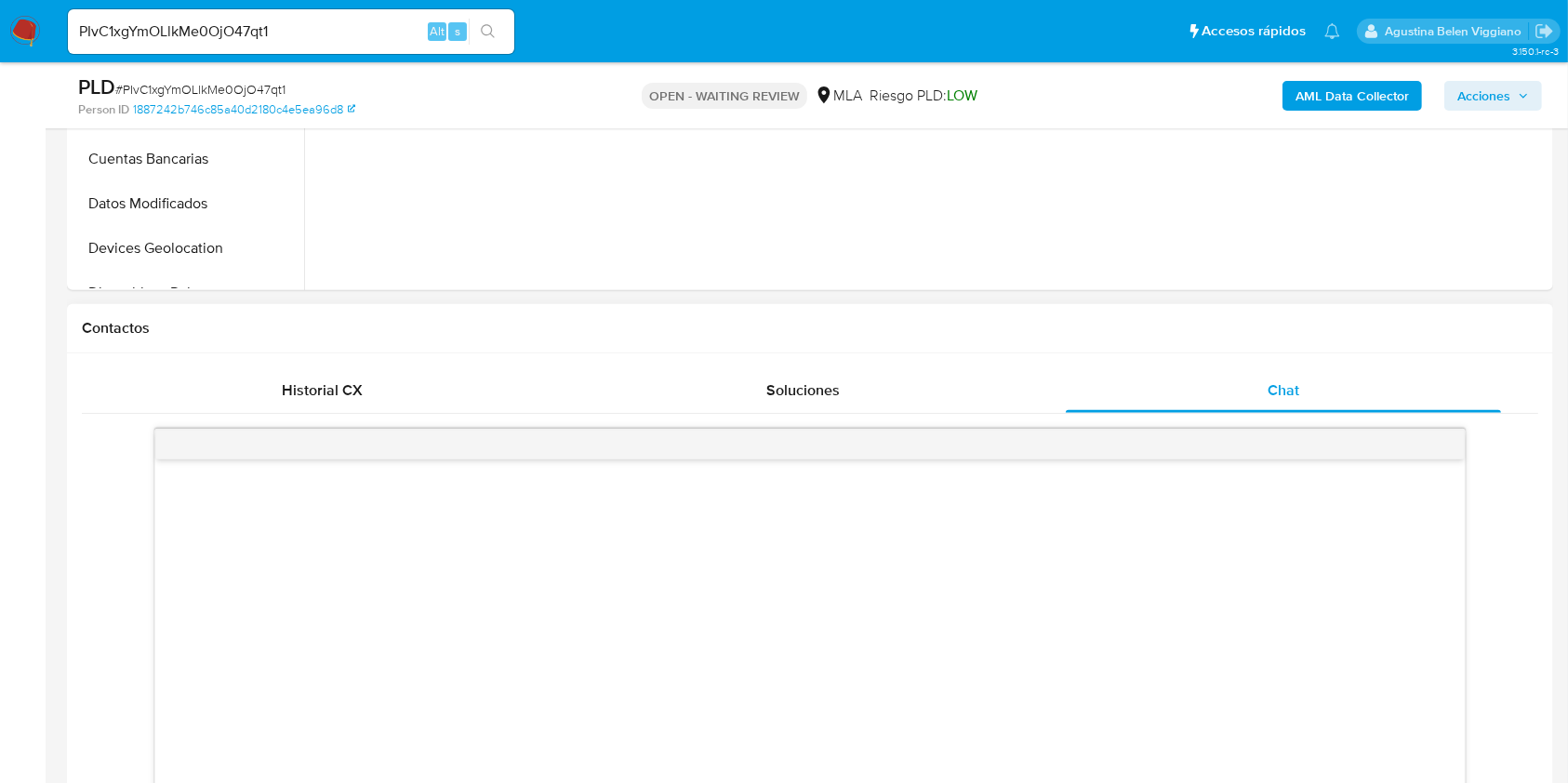 scroll, scrollTop: 868, scrollLeft: 0, axis: vertical 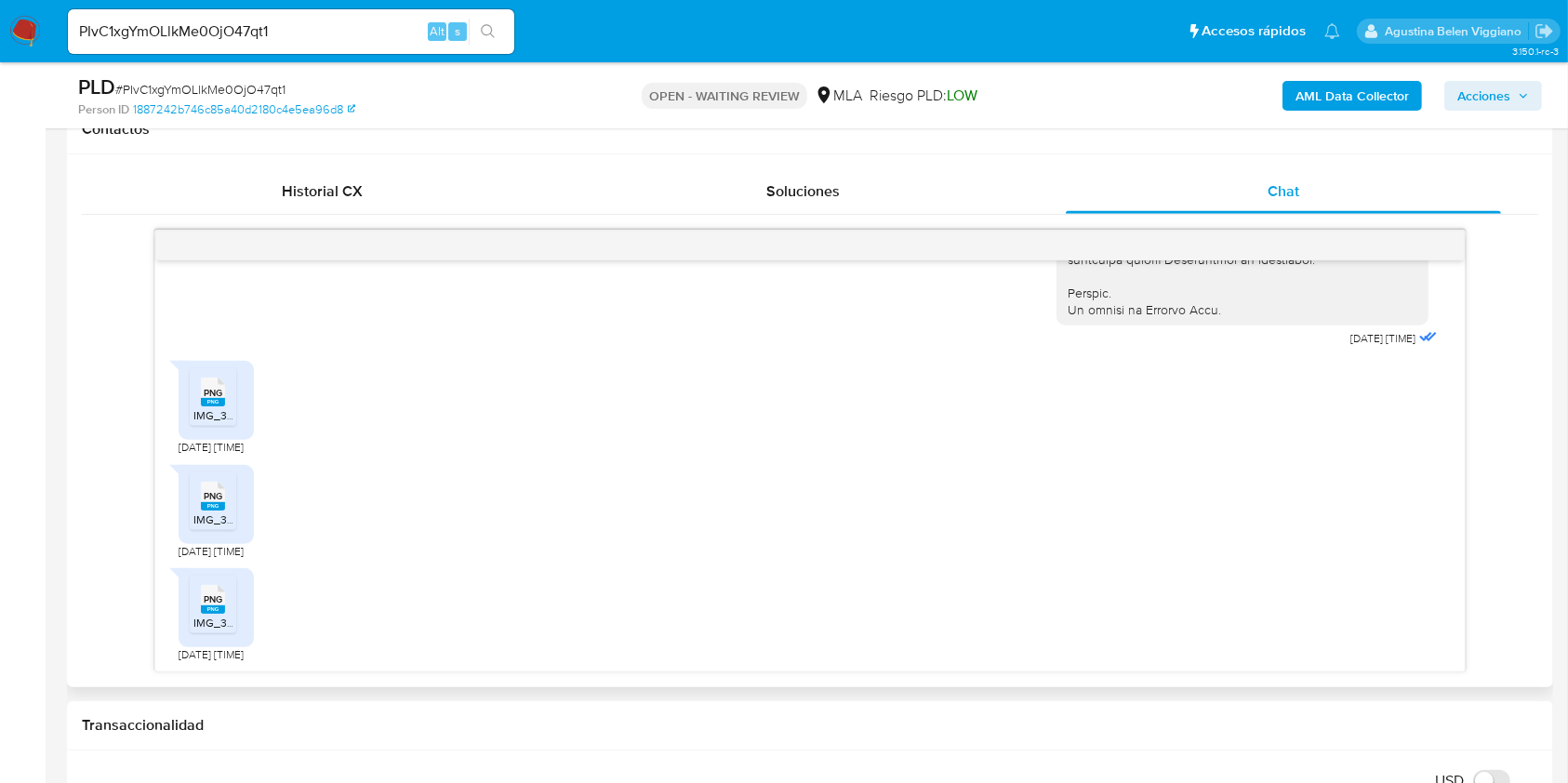 click 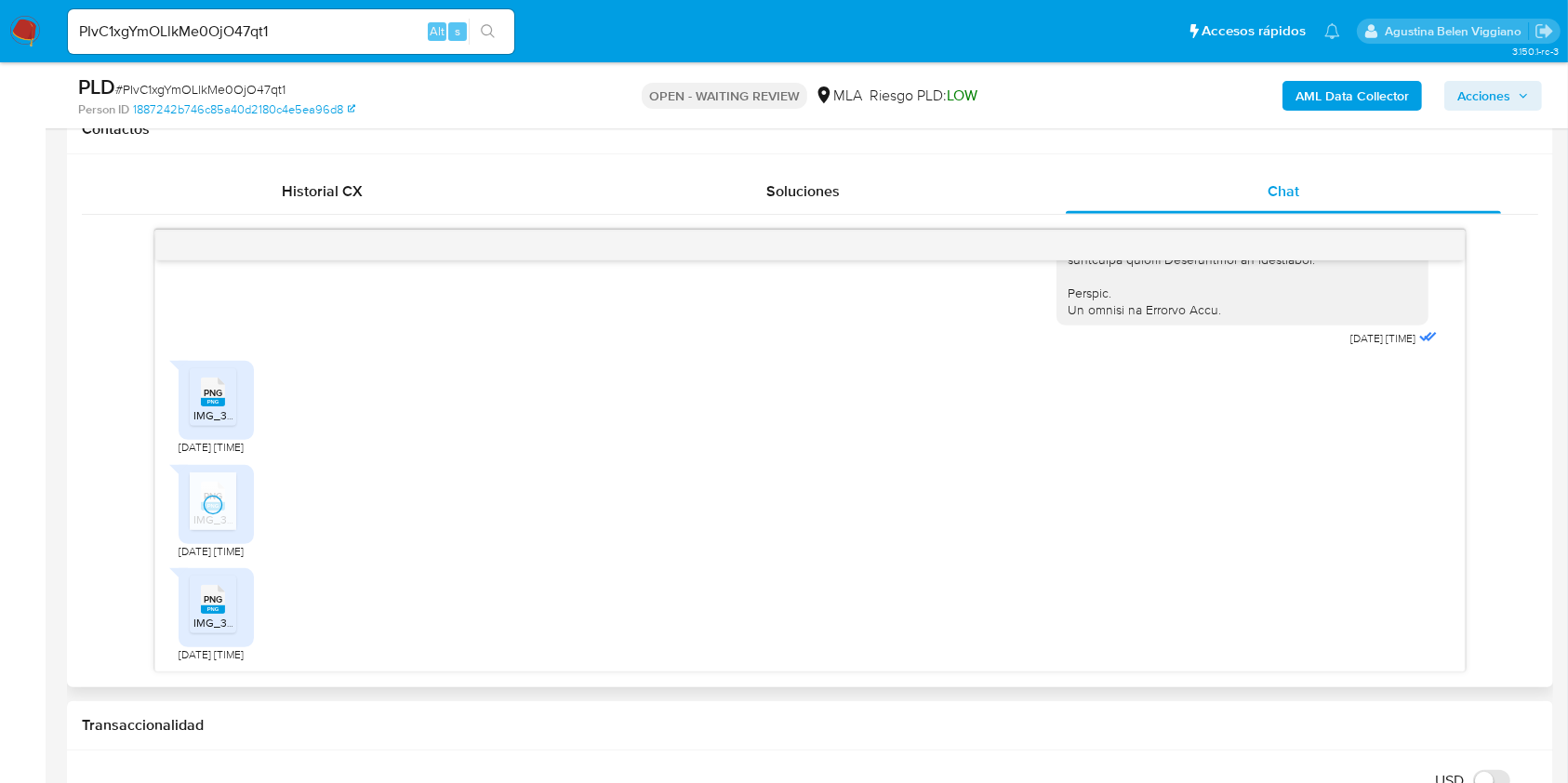 click on "PNG PNG IMG_3798.png" at bounding box center [216, 607] 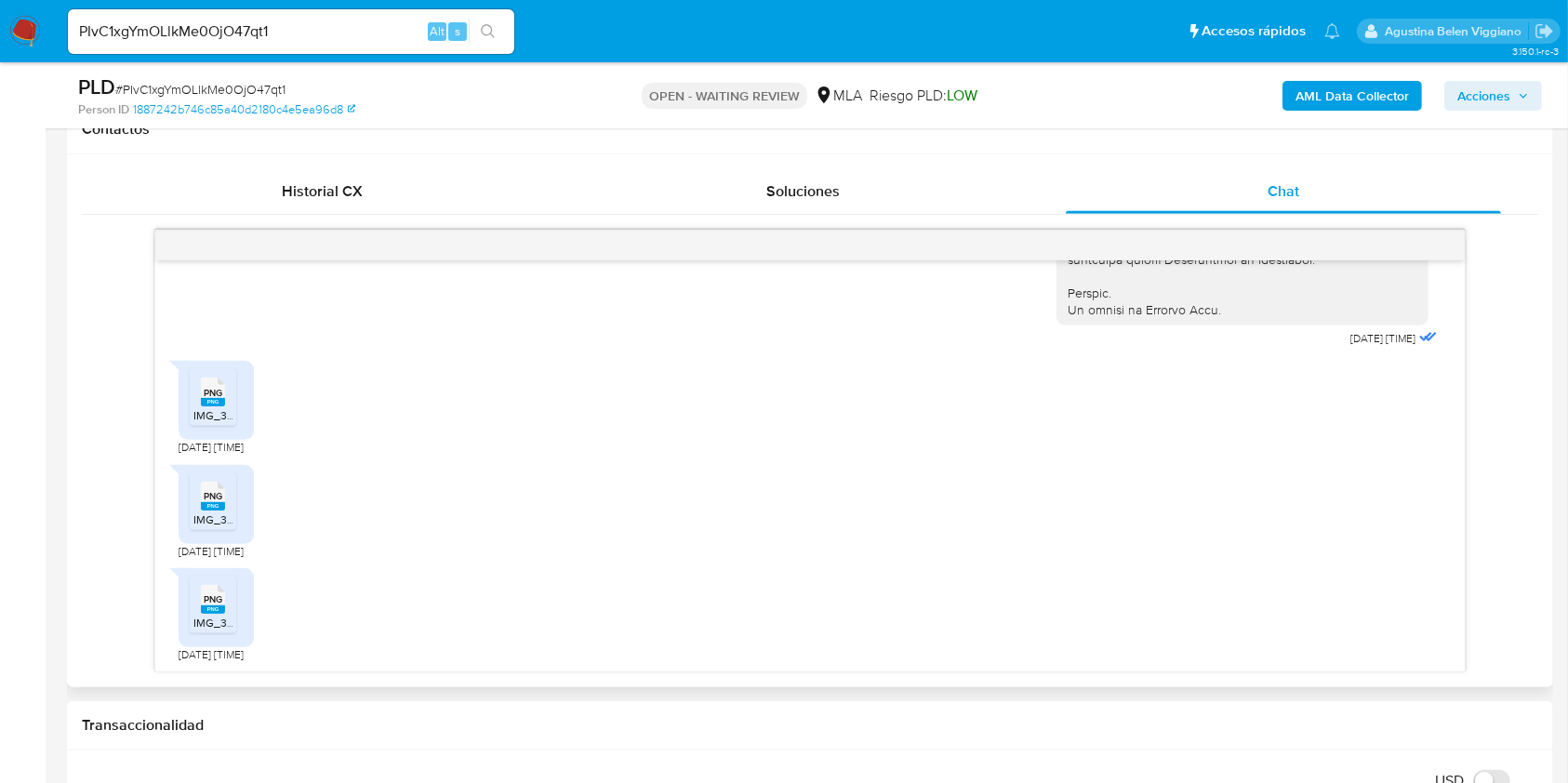click on "PNG PNG IMG_3798.png" at bounding box center (213, 604) 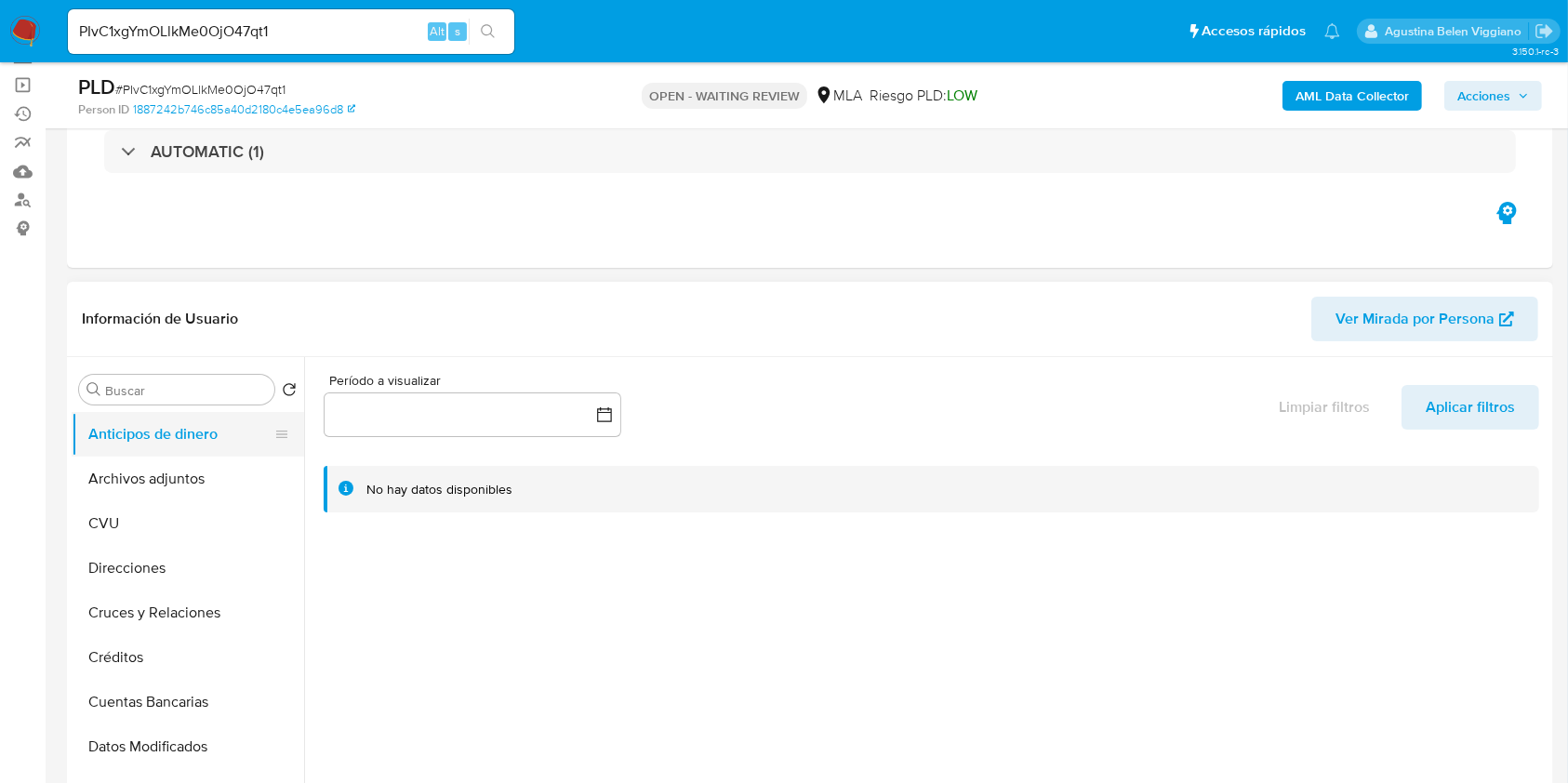 scroll, scrollTop: 124, scrollLeft: 0, axis: vertical 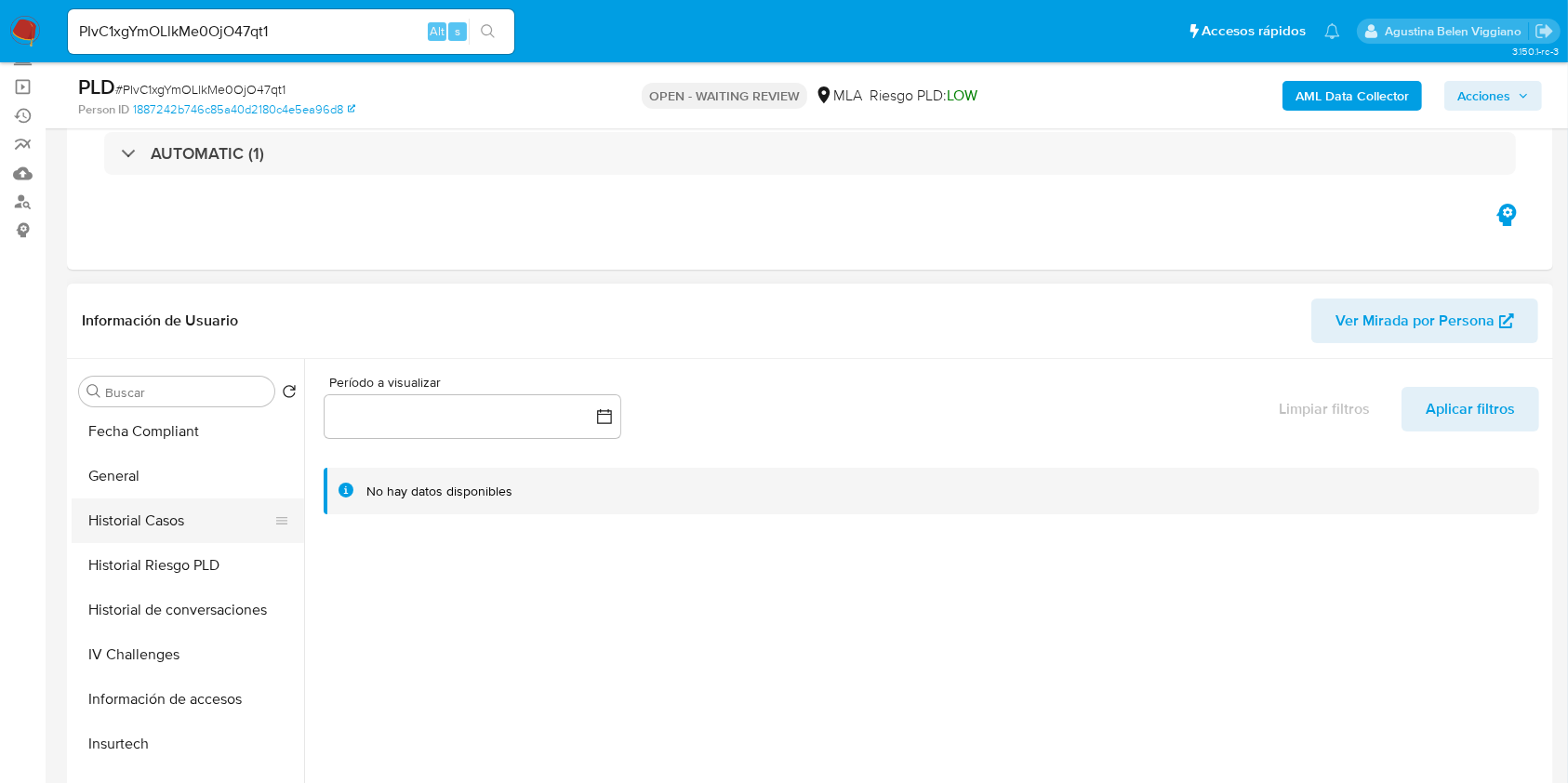 click on "Historial Casos" at bounding box center [180, 521] 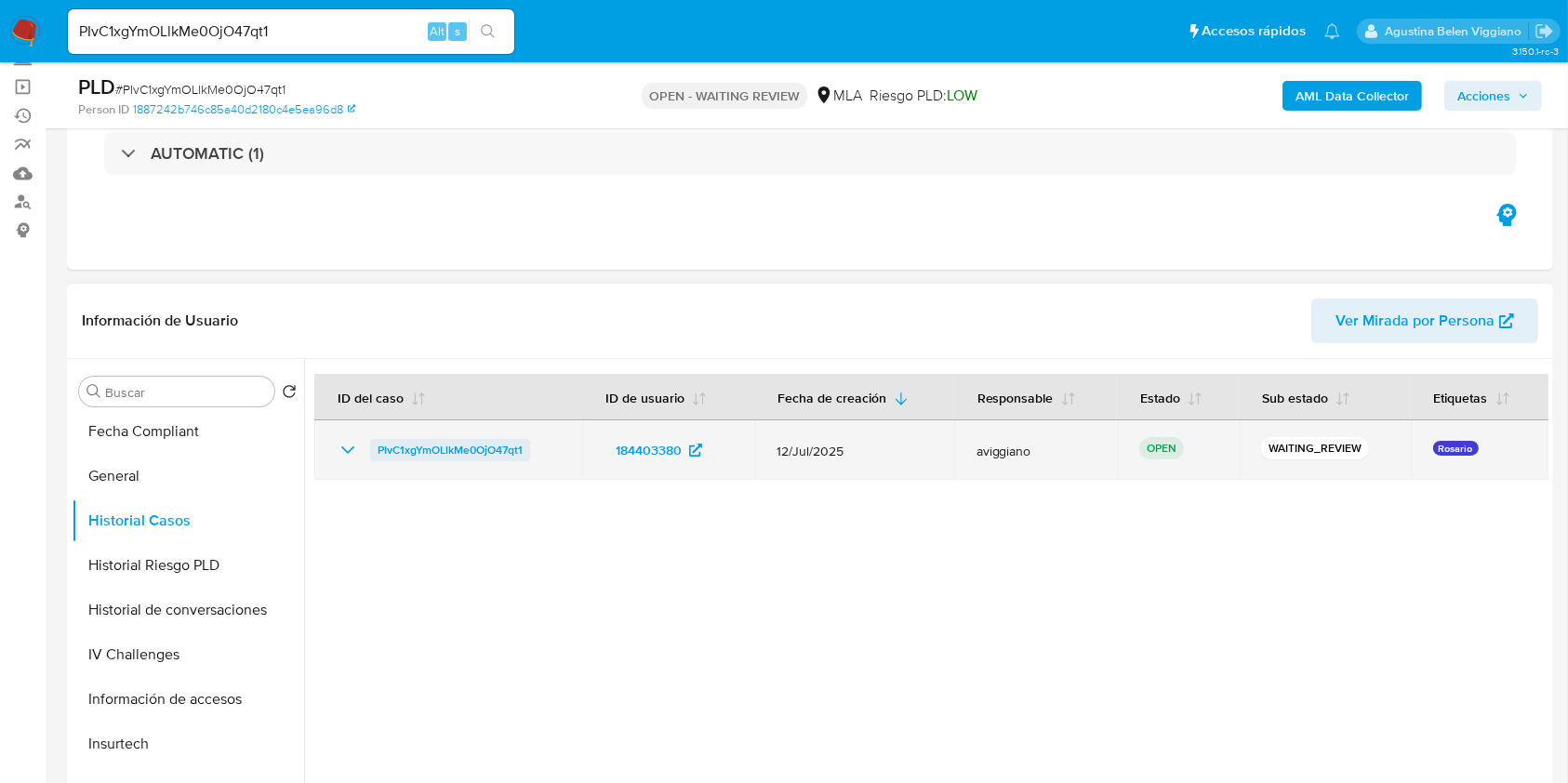 drag, startPoint x: 559, startPoint y: 455, endPoint x: 370, endPoint y: 455, distance: 189 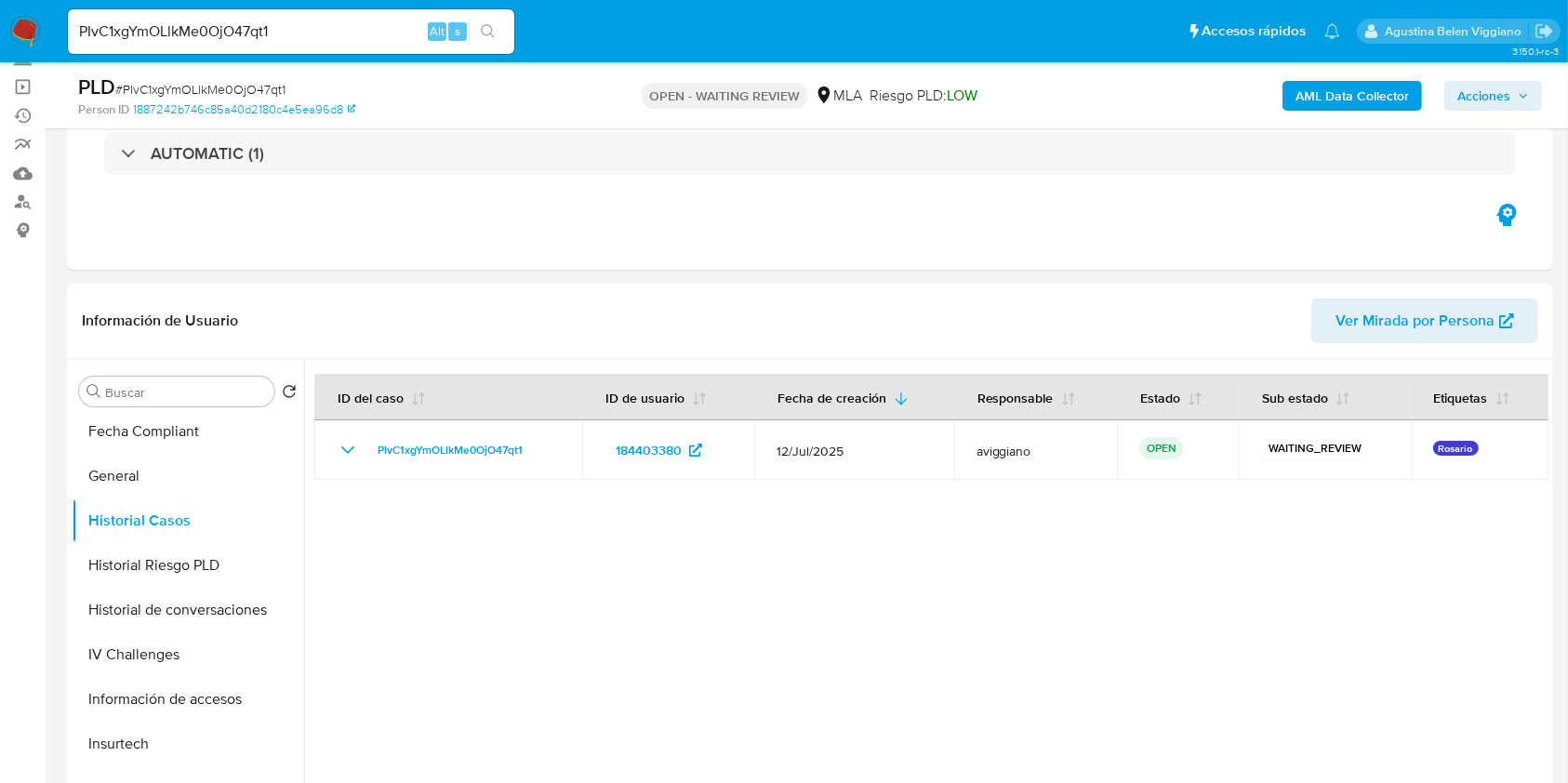 drag, startPoint x: 390, startPoint y: 444, endPoint x: 1312, endPoint y: 114, distance: 979.2773 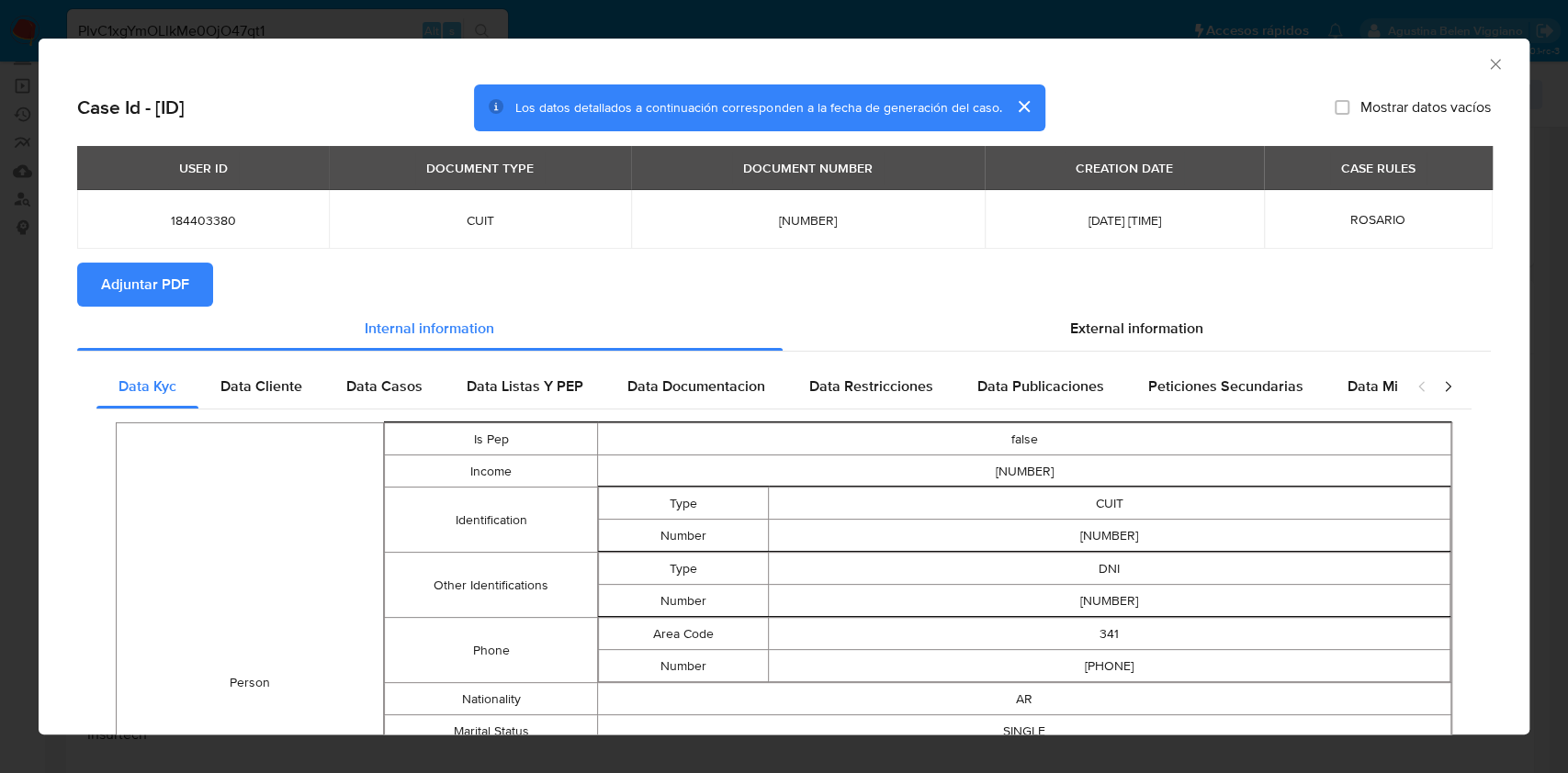 click on "Adjuntar PDF" at bounding box center (145, 285) 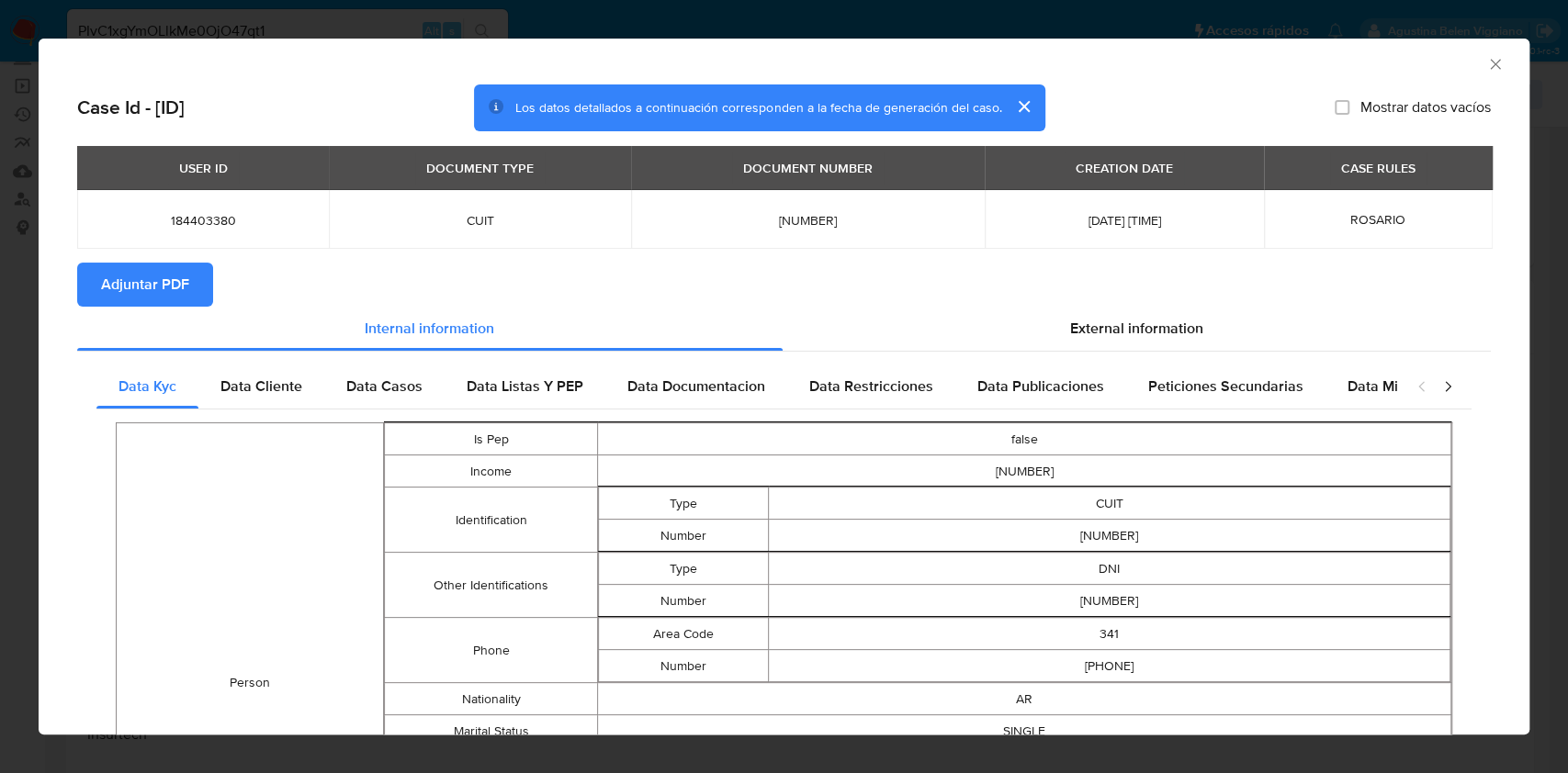 click 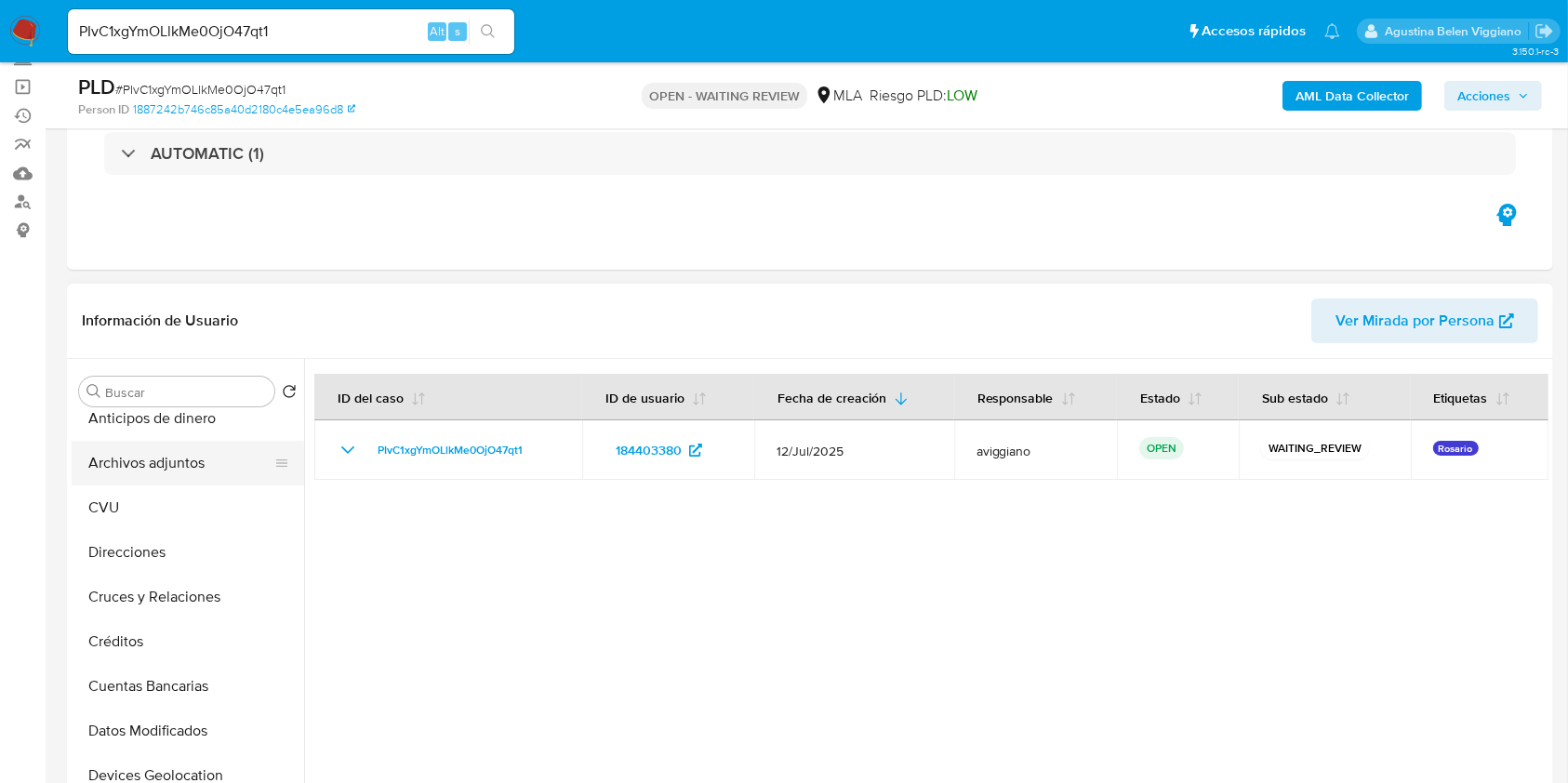 scroll, scrollTop: 0, scrollLeft: 0, axis: both 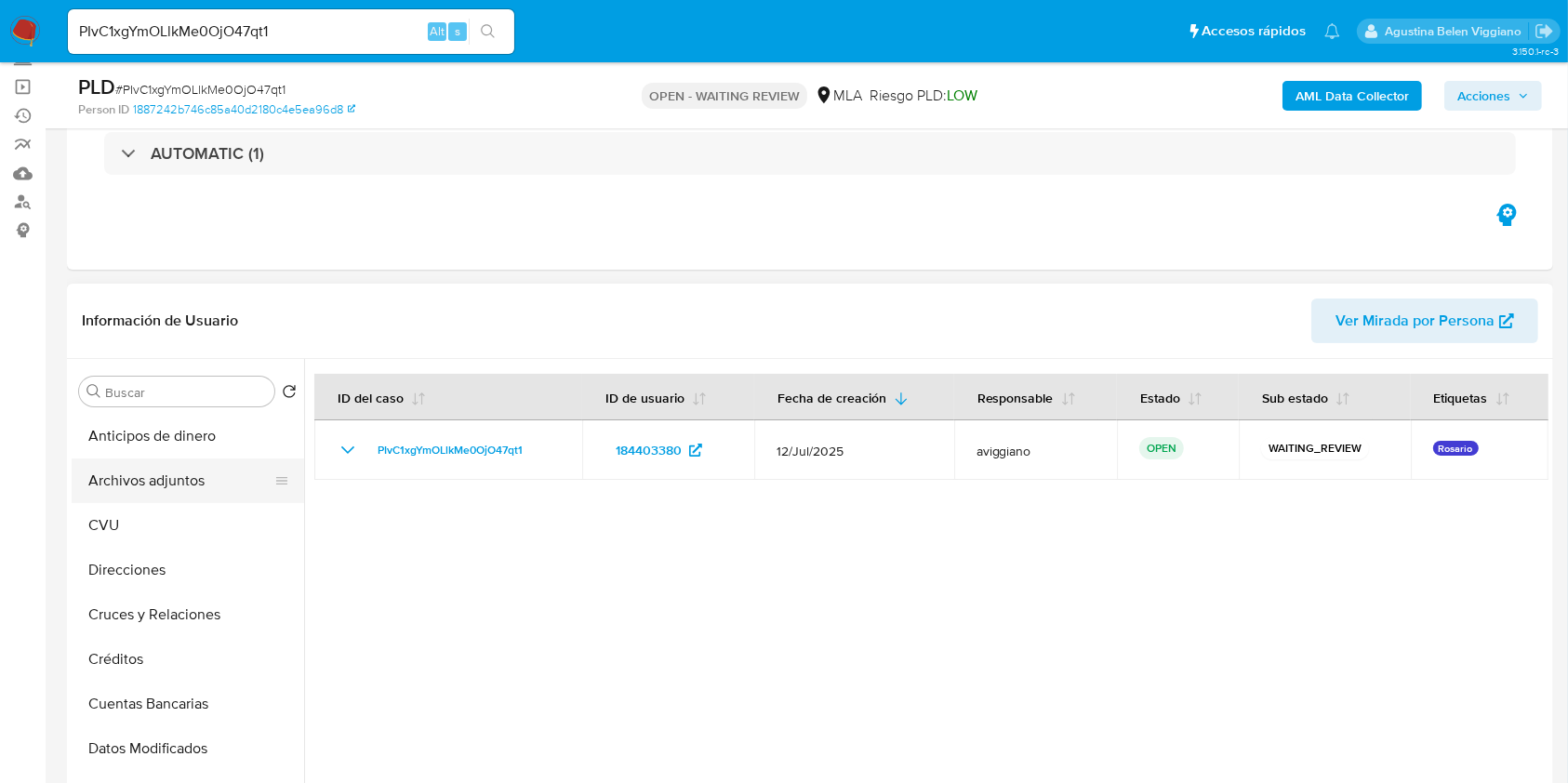 click on "Archivos adjuntos" at bounding box center (180, 481) 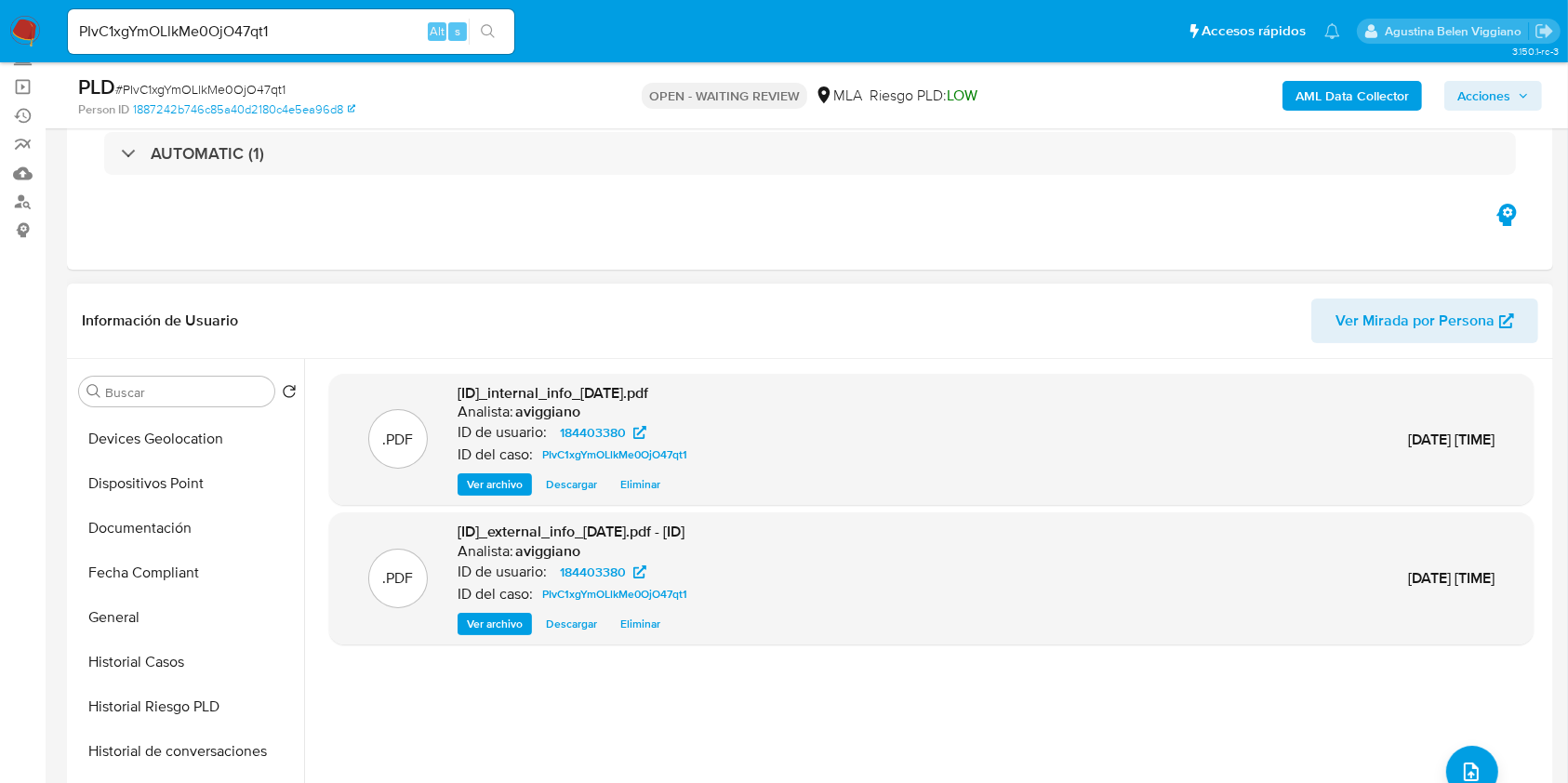 scroll, scrollTop: 372, scrollLeft: 0, axis: vertical 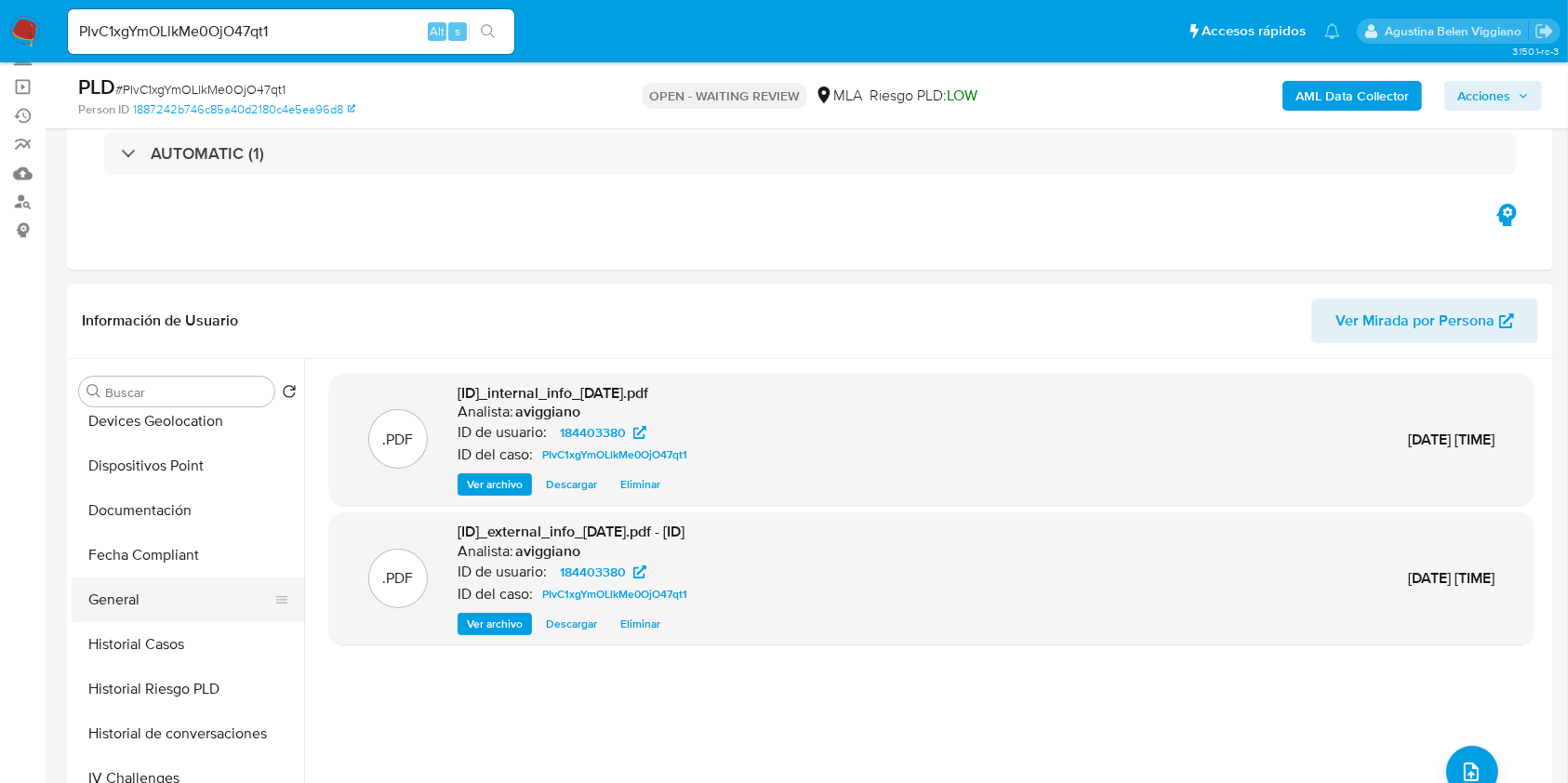 click on "General" at bounding box center (180, 600) 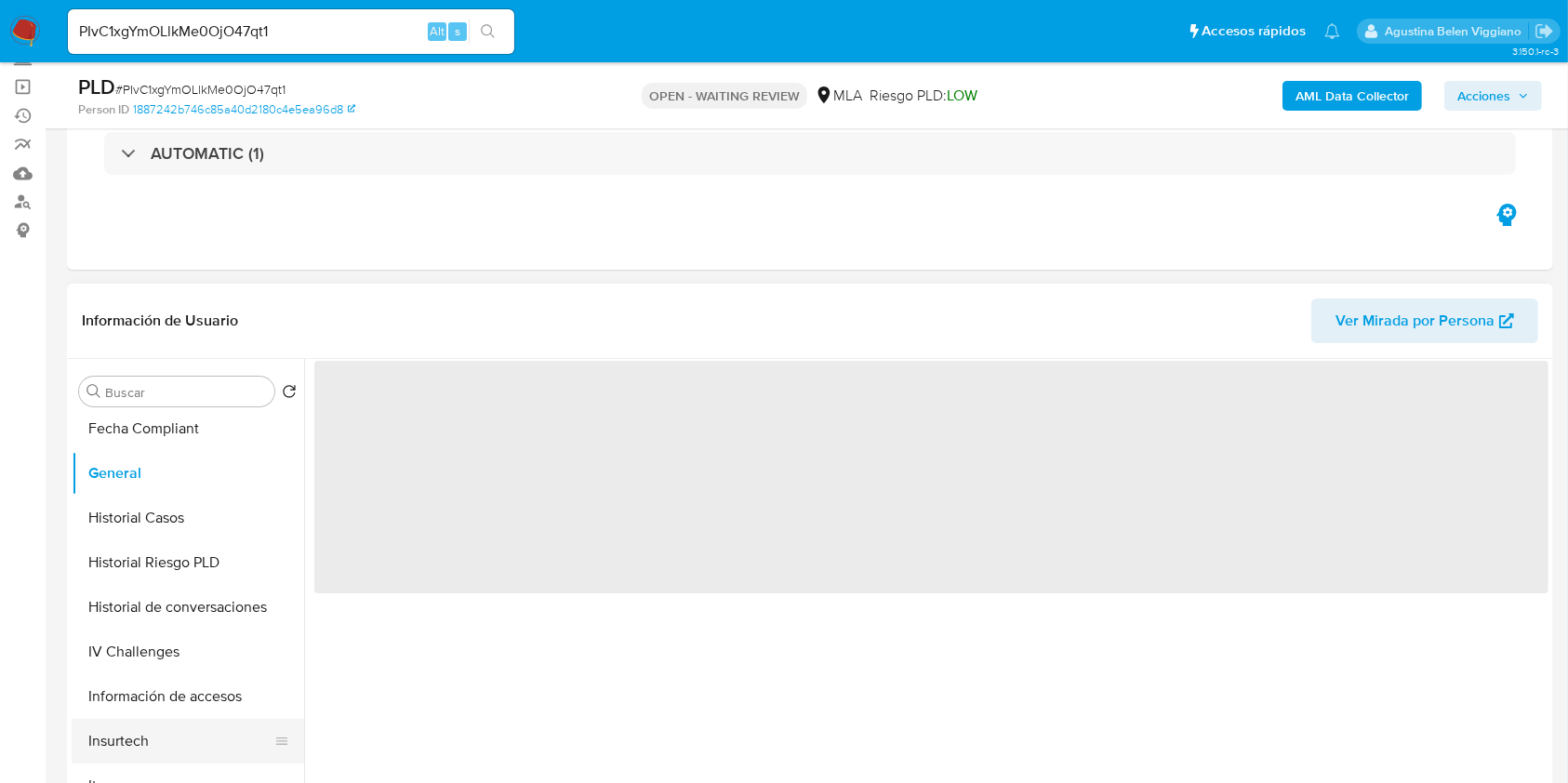 scroll, scrollTop: 619, scrollLeft: 0, axis: vertical 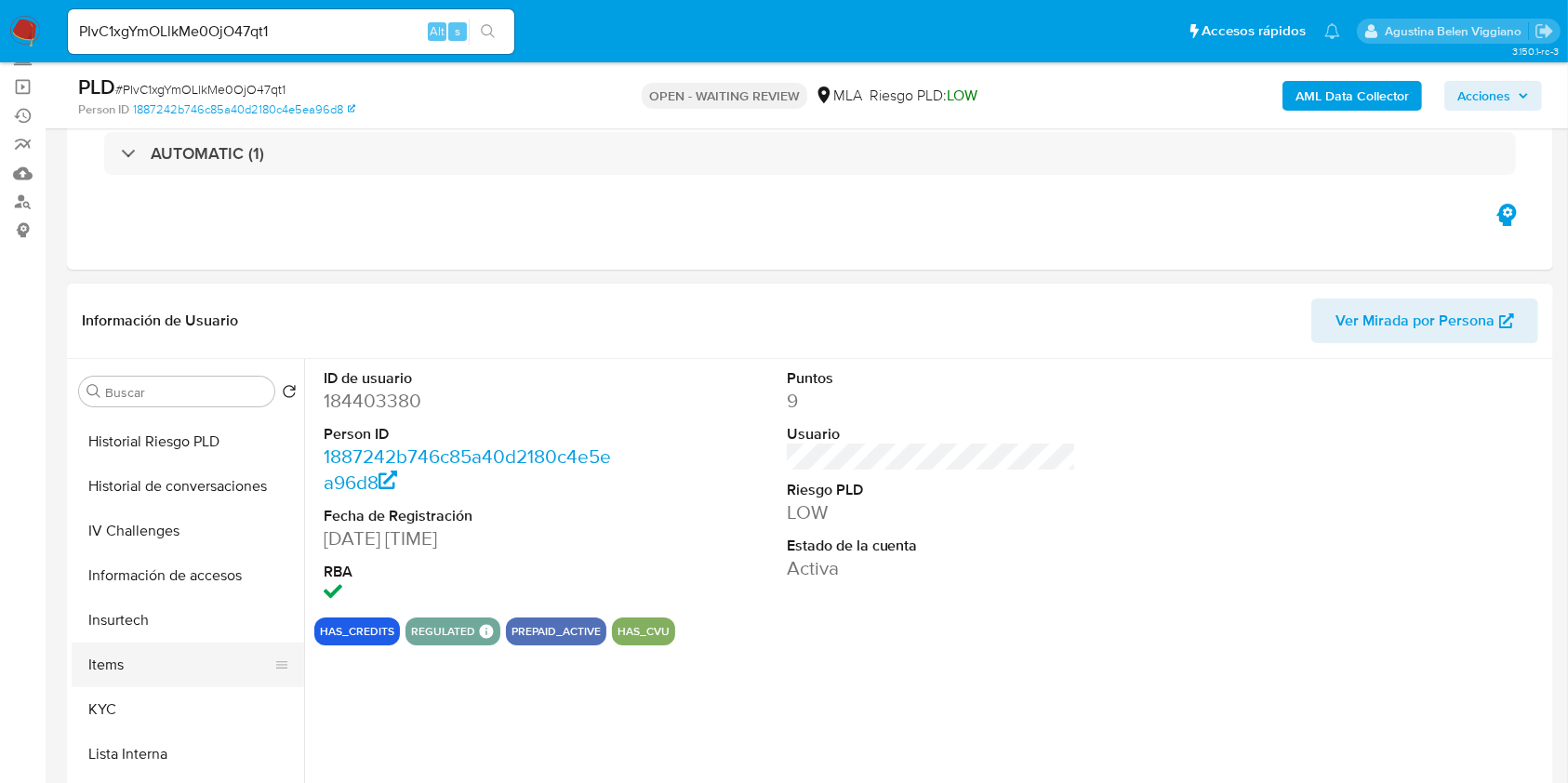 click on "Items" at bounding box center (180, 665) 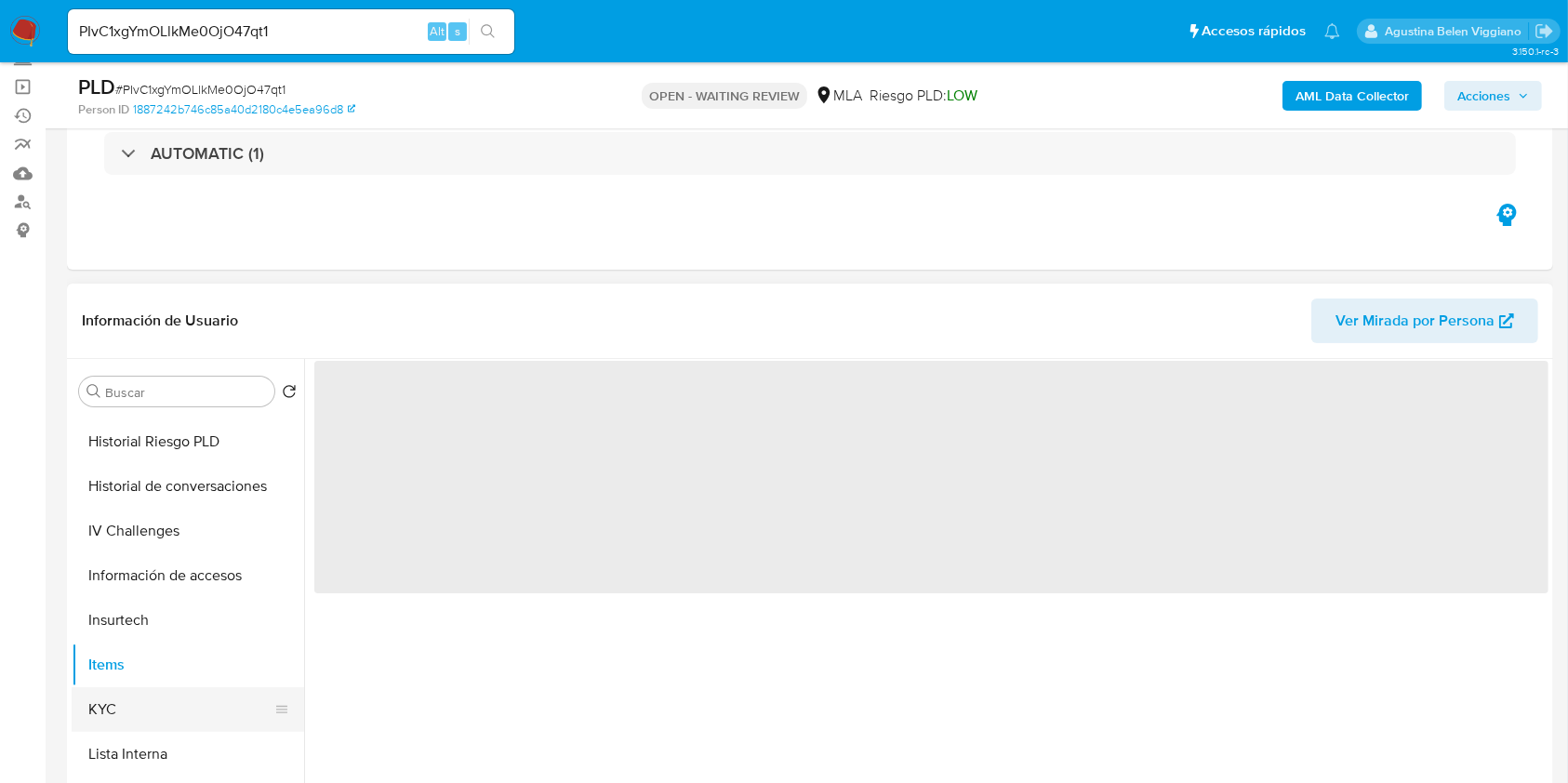 click on "KYC" at bounding box center [180, 710] 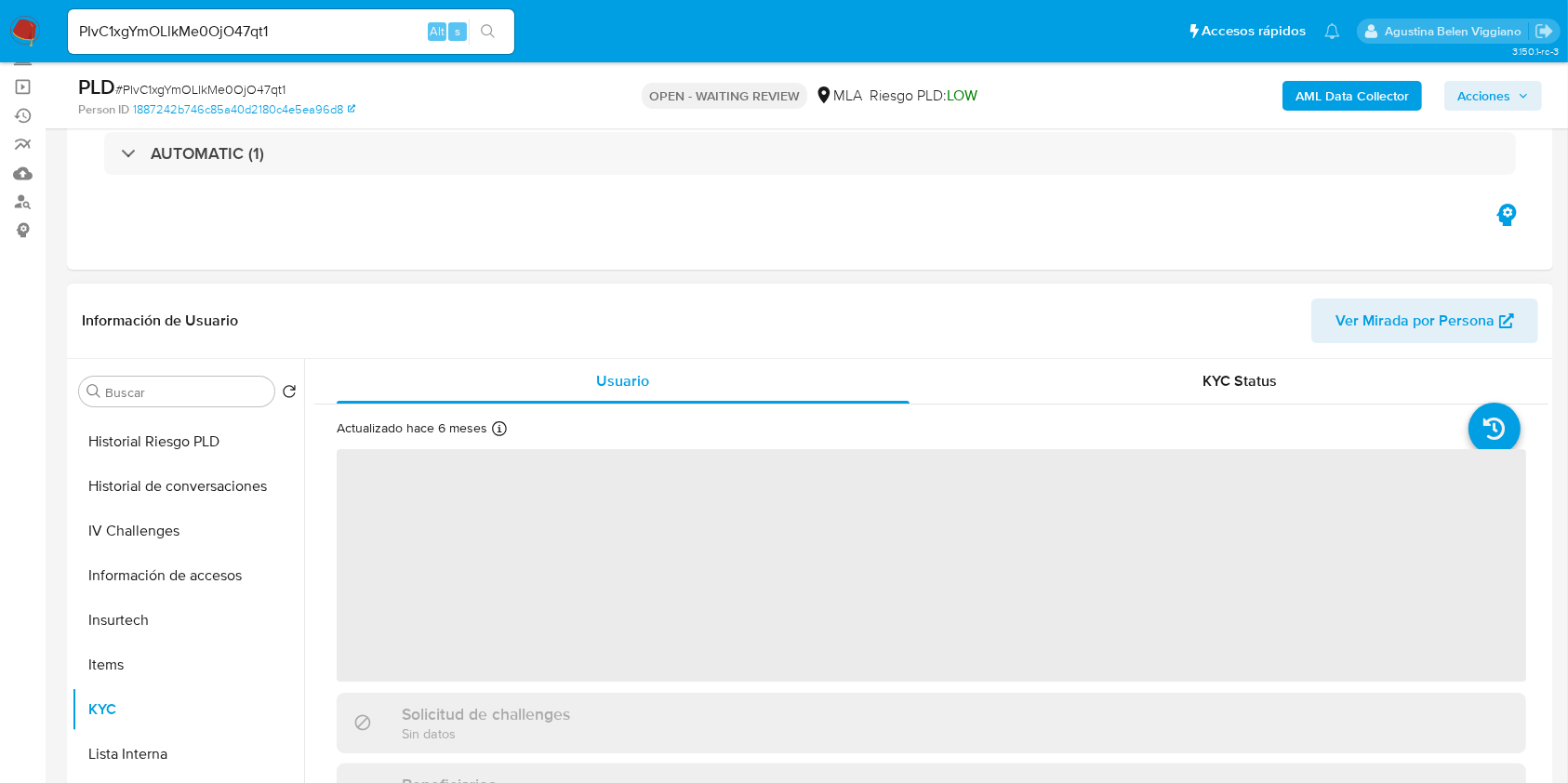 scroll, scrollTop: 247, scrollLeft: 0, axis: vertical 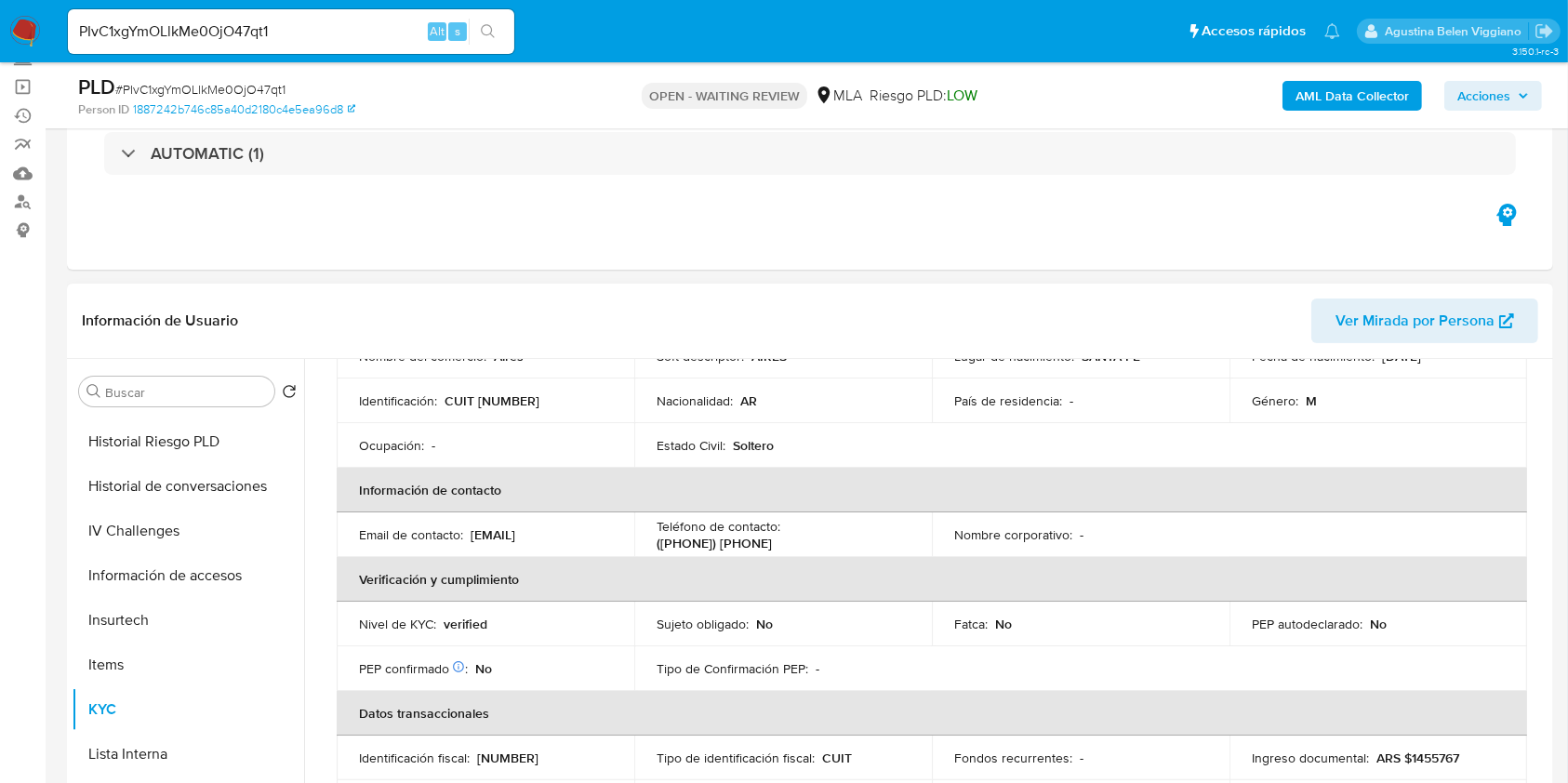click on "CUIT 20370720526" at bounding box center [492, 401] 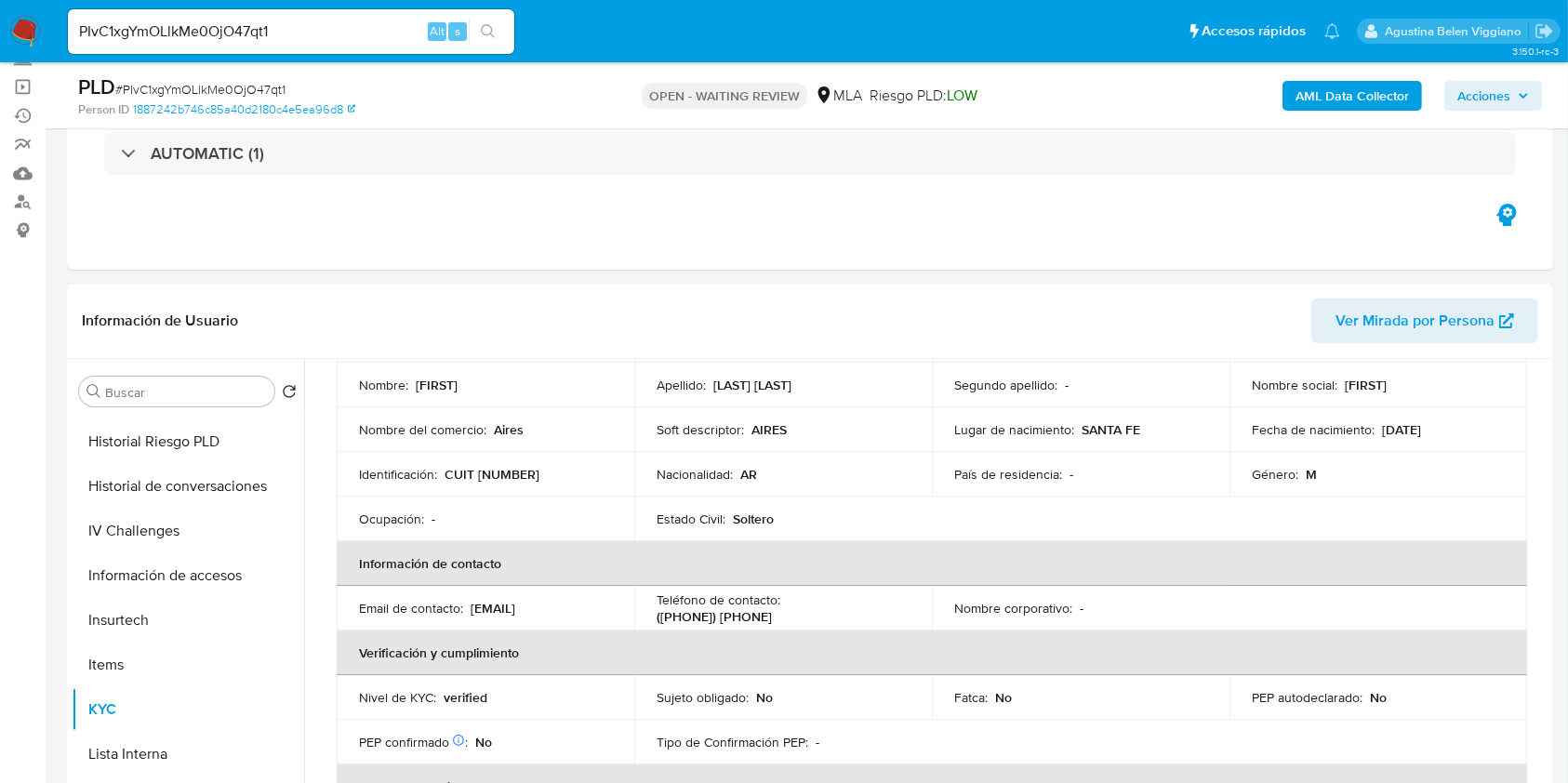 scroll, scrollTop: 0, scrollLeft: 0, axis: both 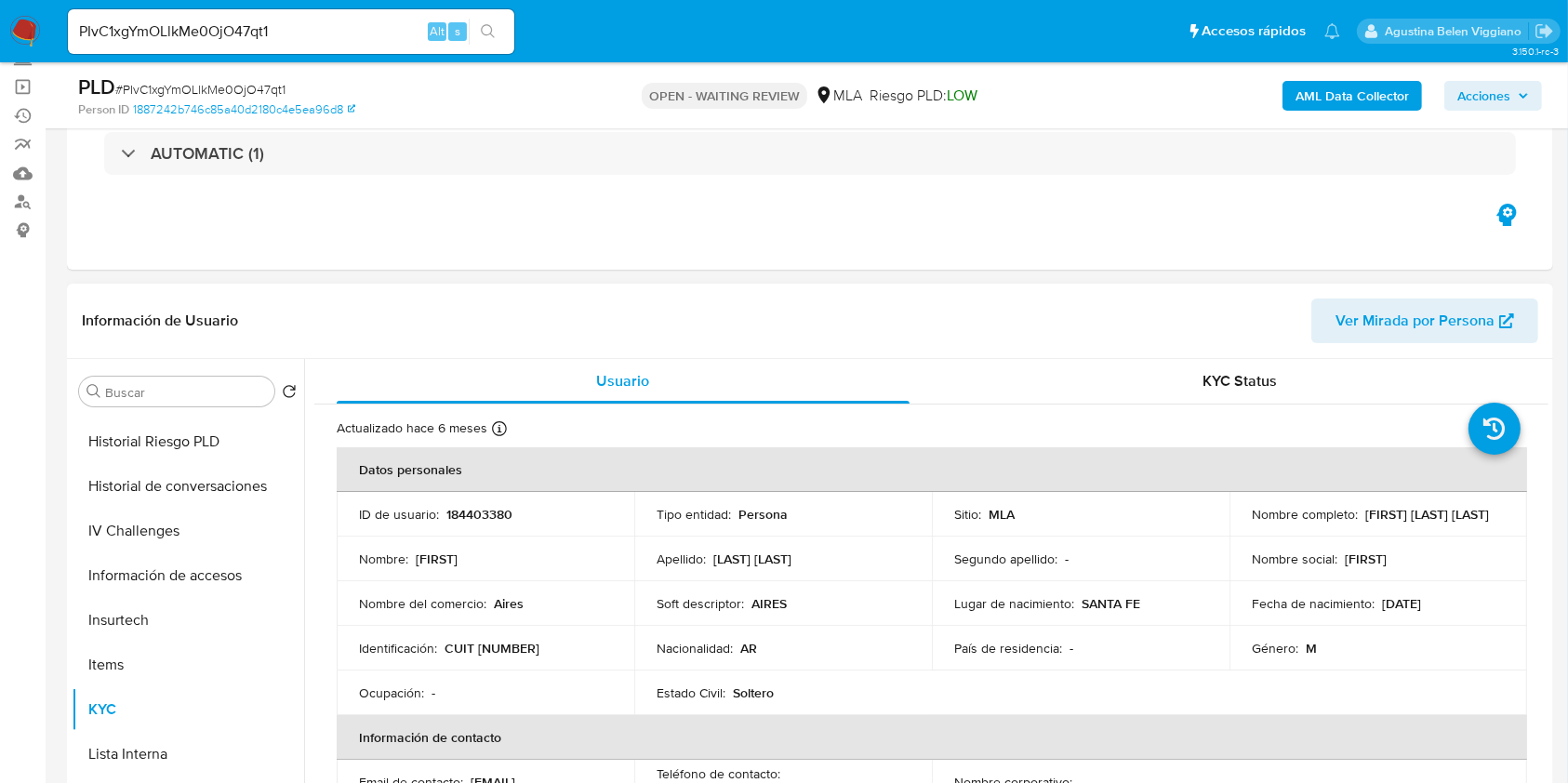 click on "184403380" at bounding box center (479, 514) 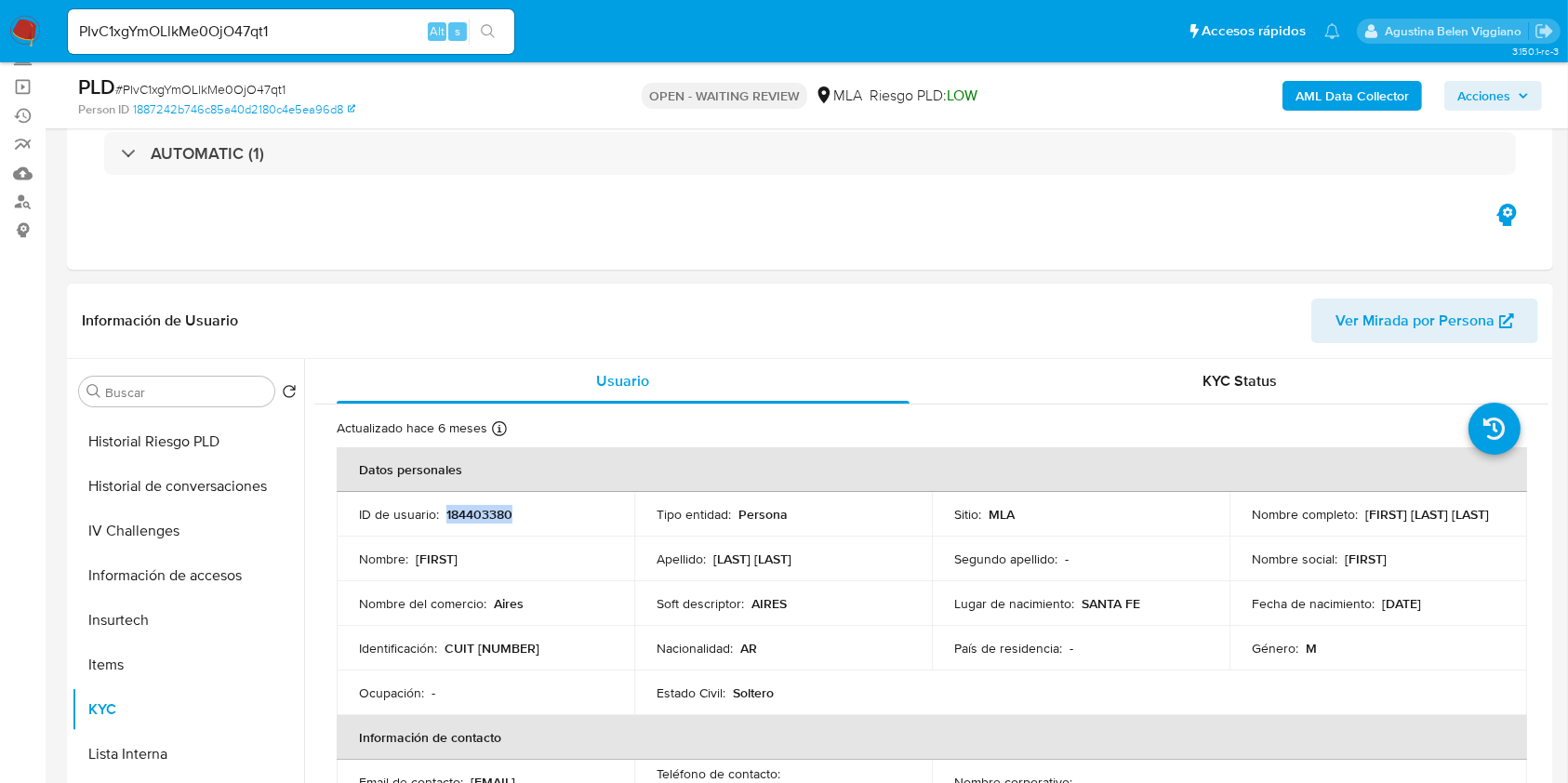 click on "184403380" at bounding box center [479, 514] 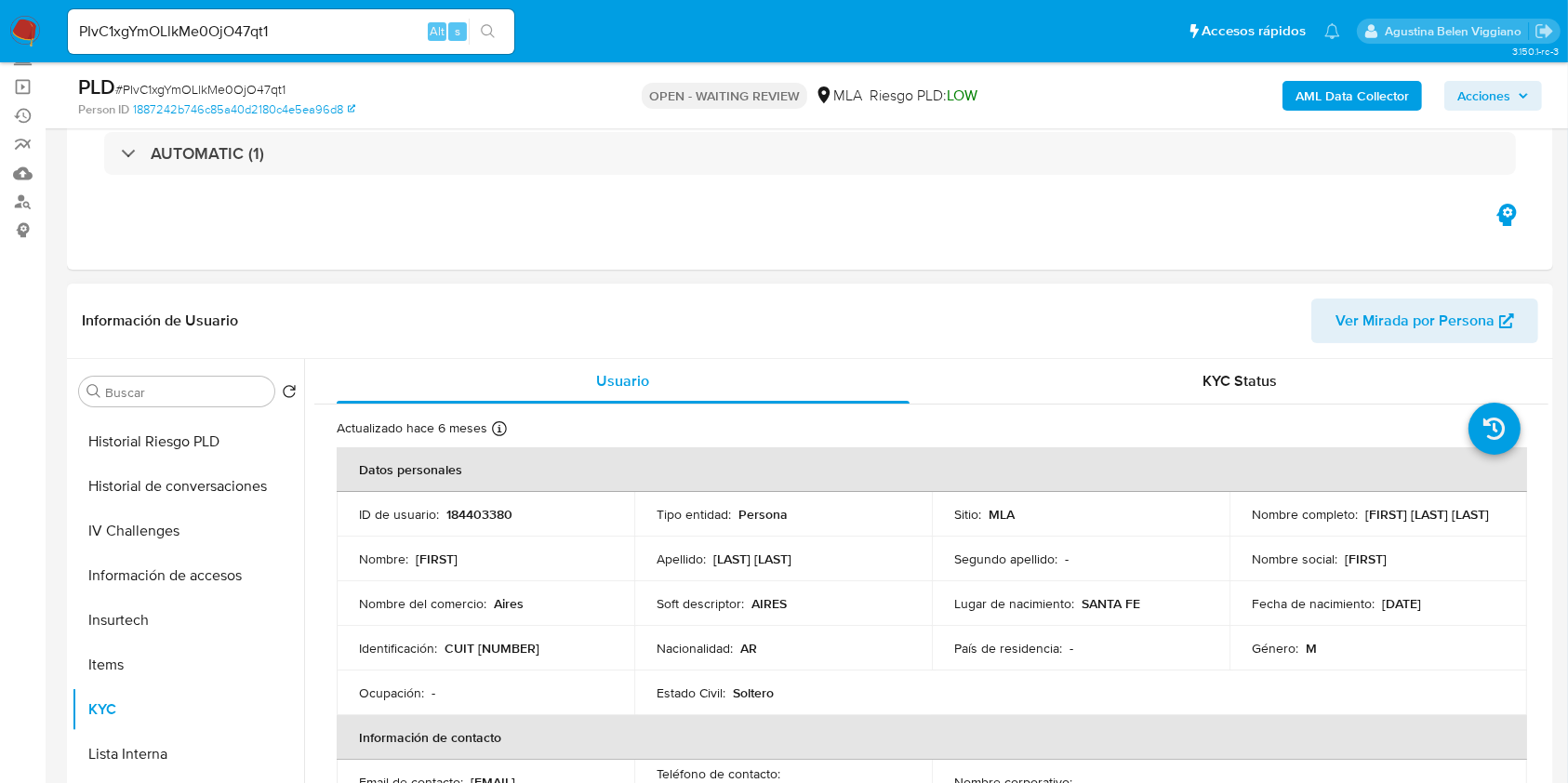 click on "Información de Usuario Ver Mirada por Persona" at bounding box center (810, 321) 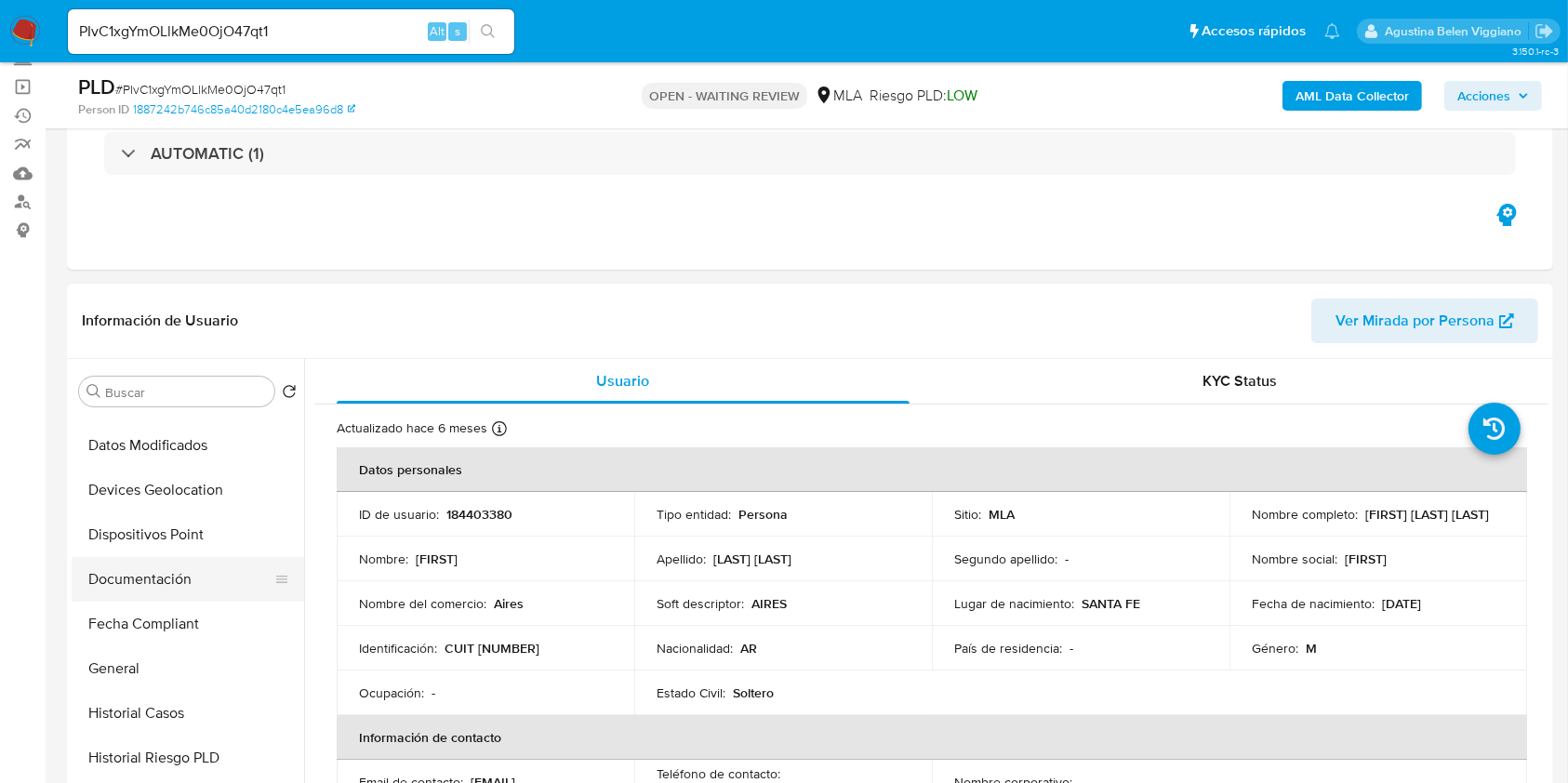 scroll, scrollTop: 0, scrollLeft: 0, axis: both 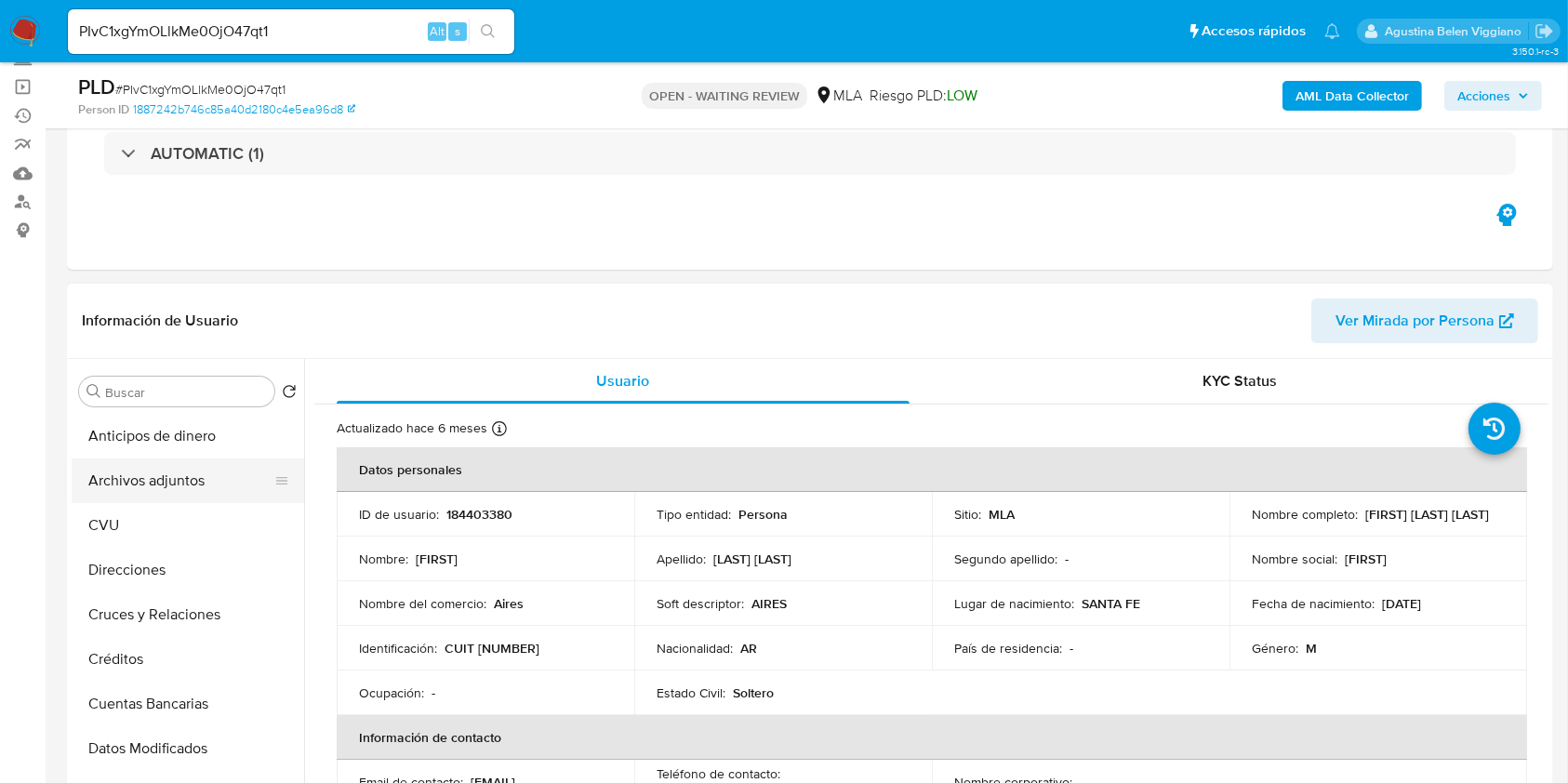 click on "Archivos adjuntos" at bounding box center [180, 481] 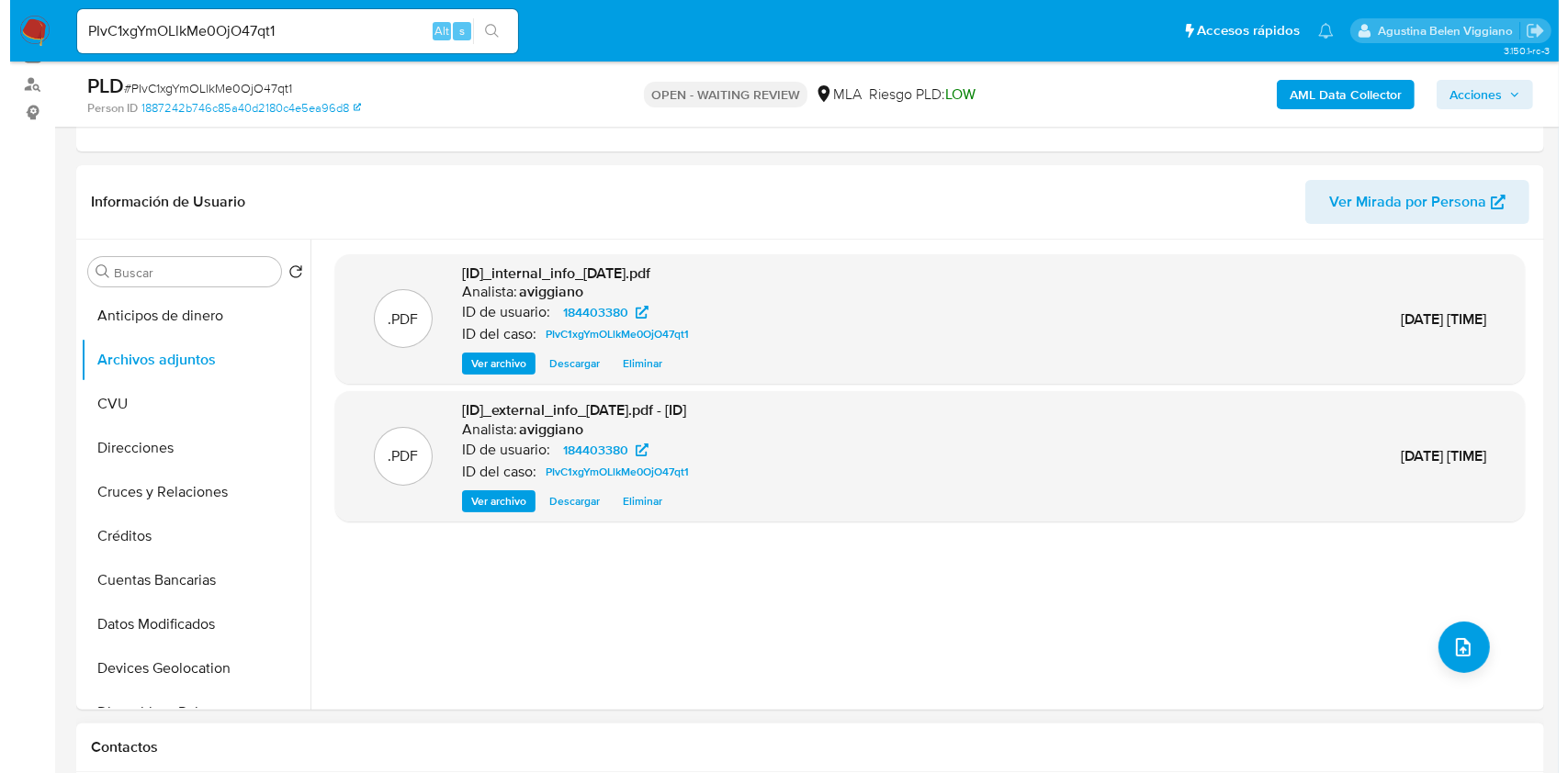 scroll, scrollTop: 367, scrollLeft: 0, axis: vertical 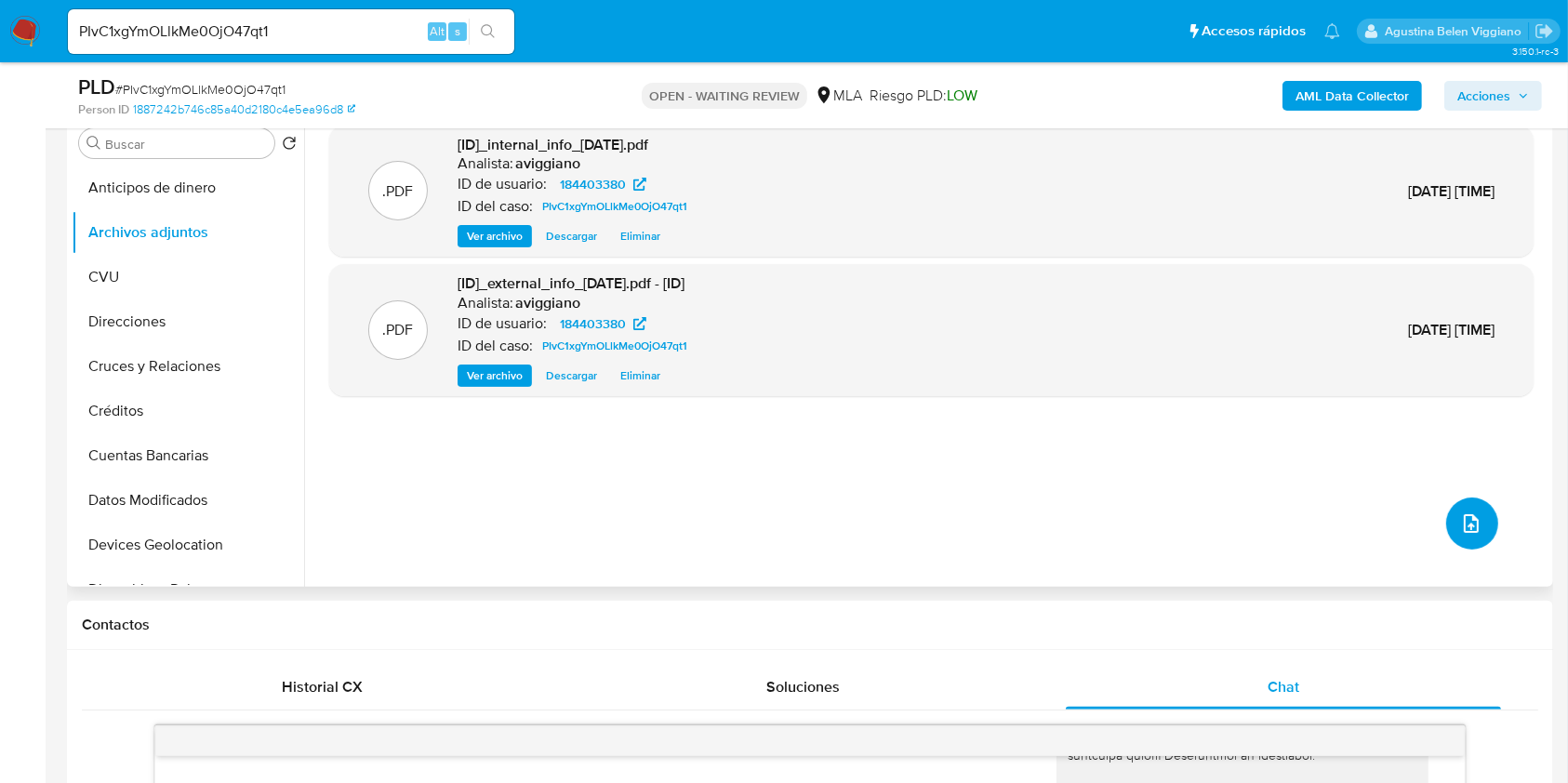 click at bounding box center [1472, 524] 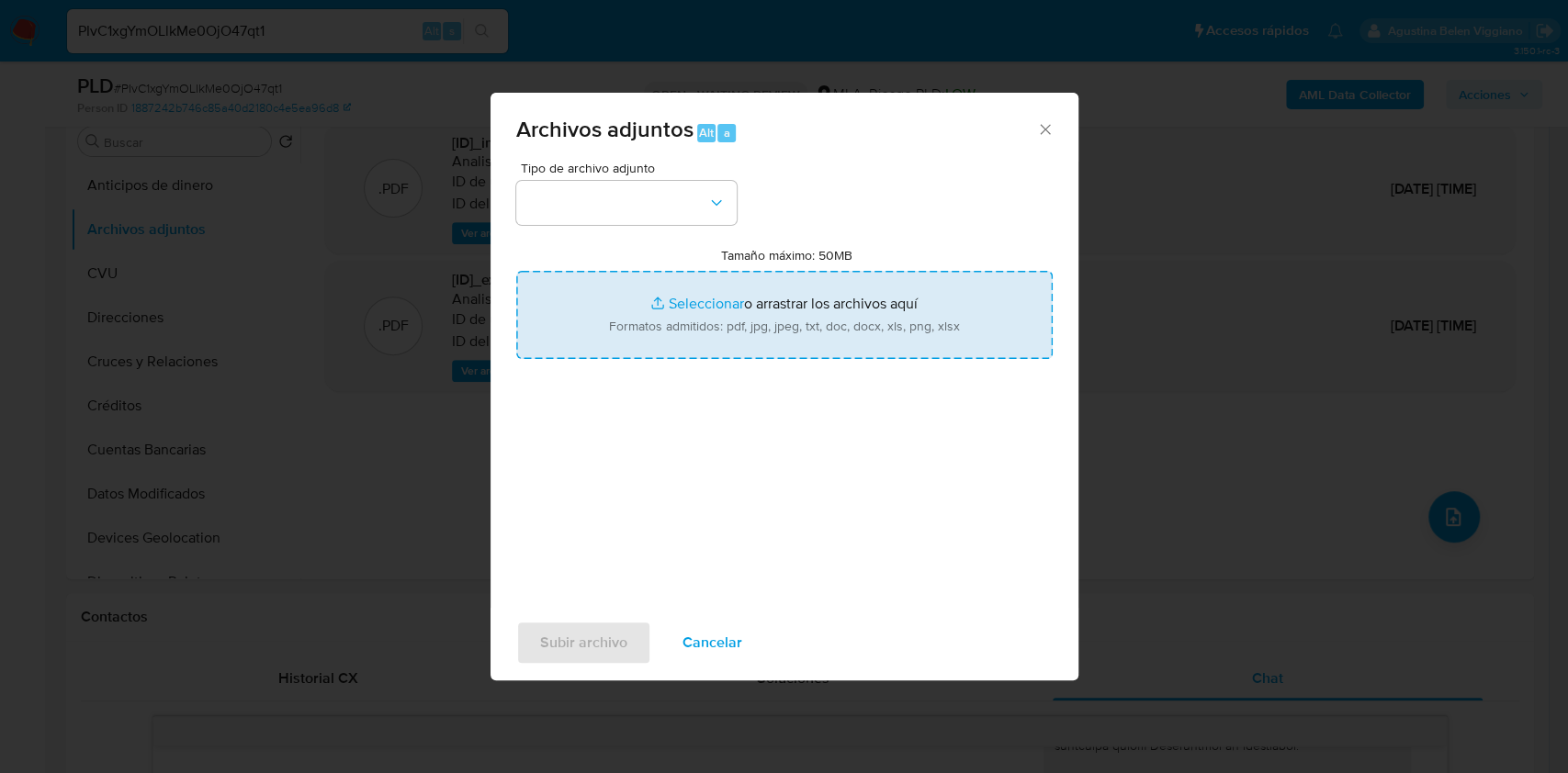 click on "Tamaño máximo: 50MB Seleccionar archivos" at bounding box center (784, 315) 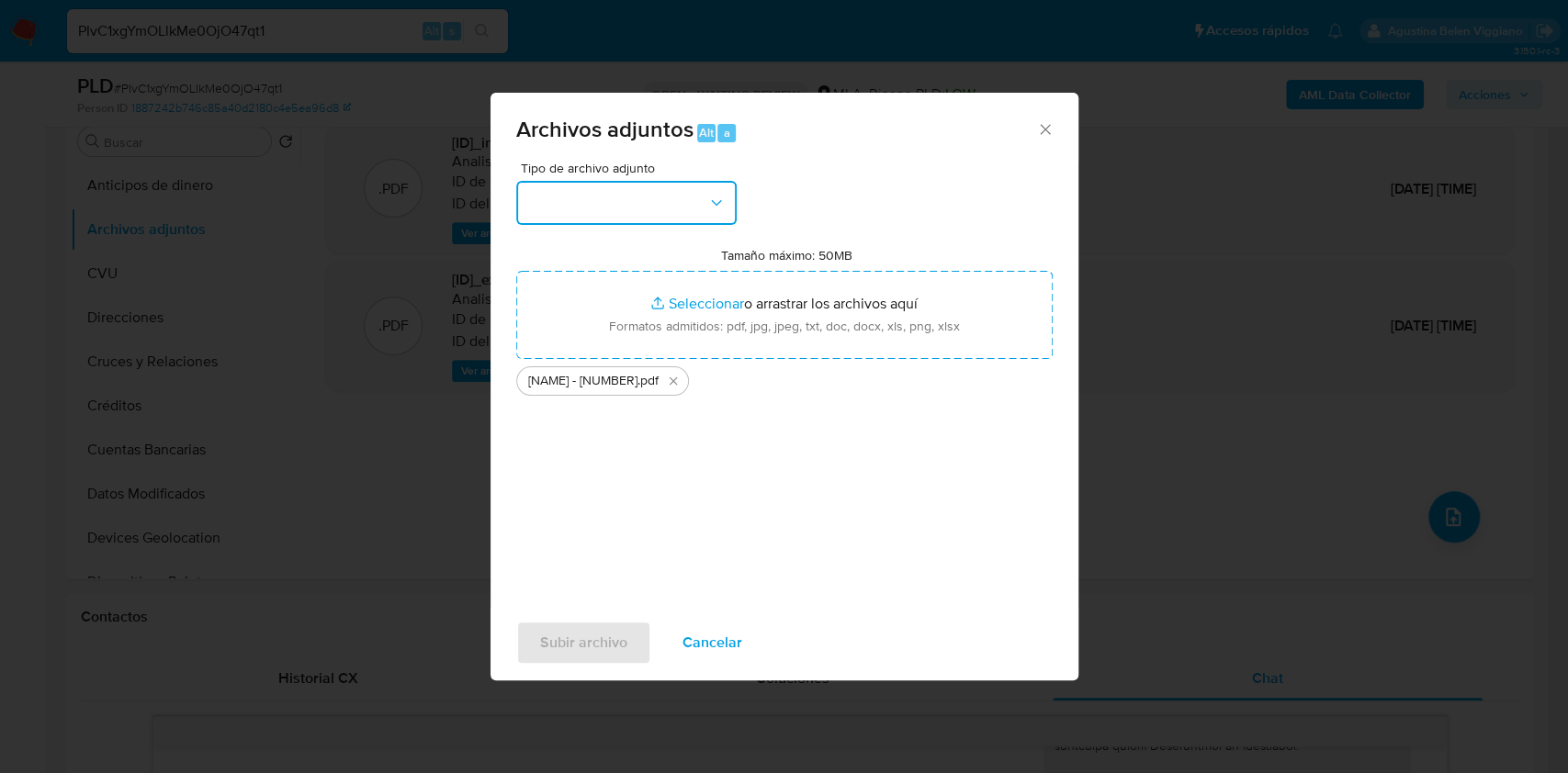 click at bounding box center [626, 203] 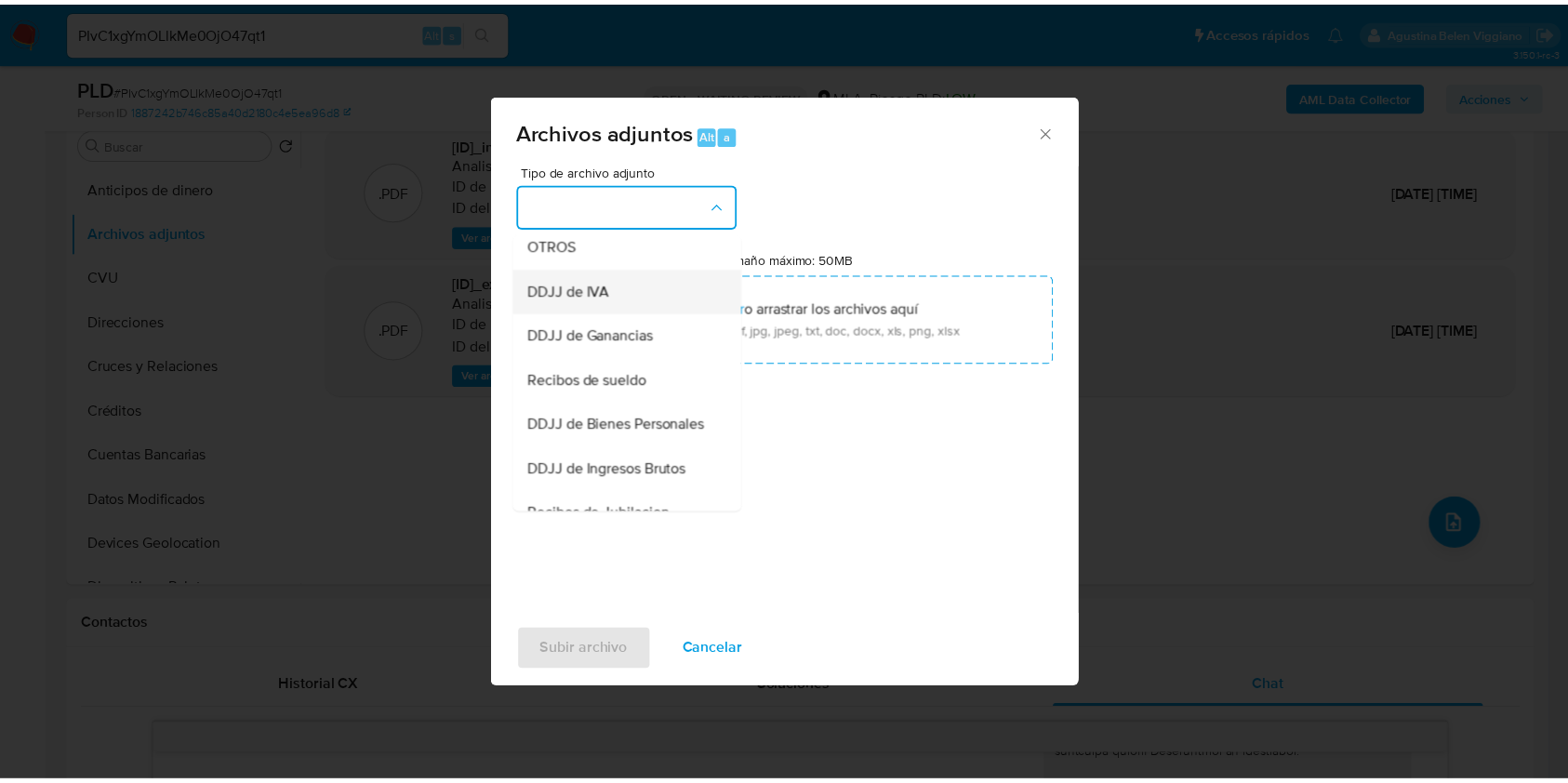 scroll, scrollTop: 379, scrollLeft: 0, axis: vertical 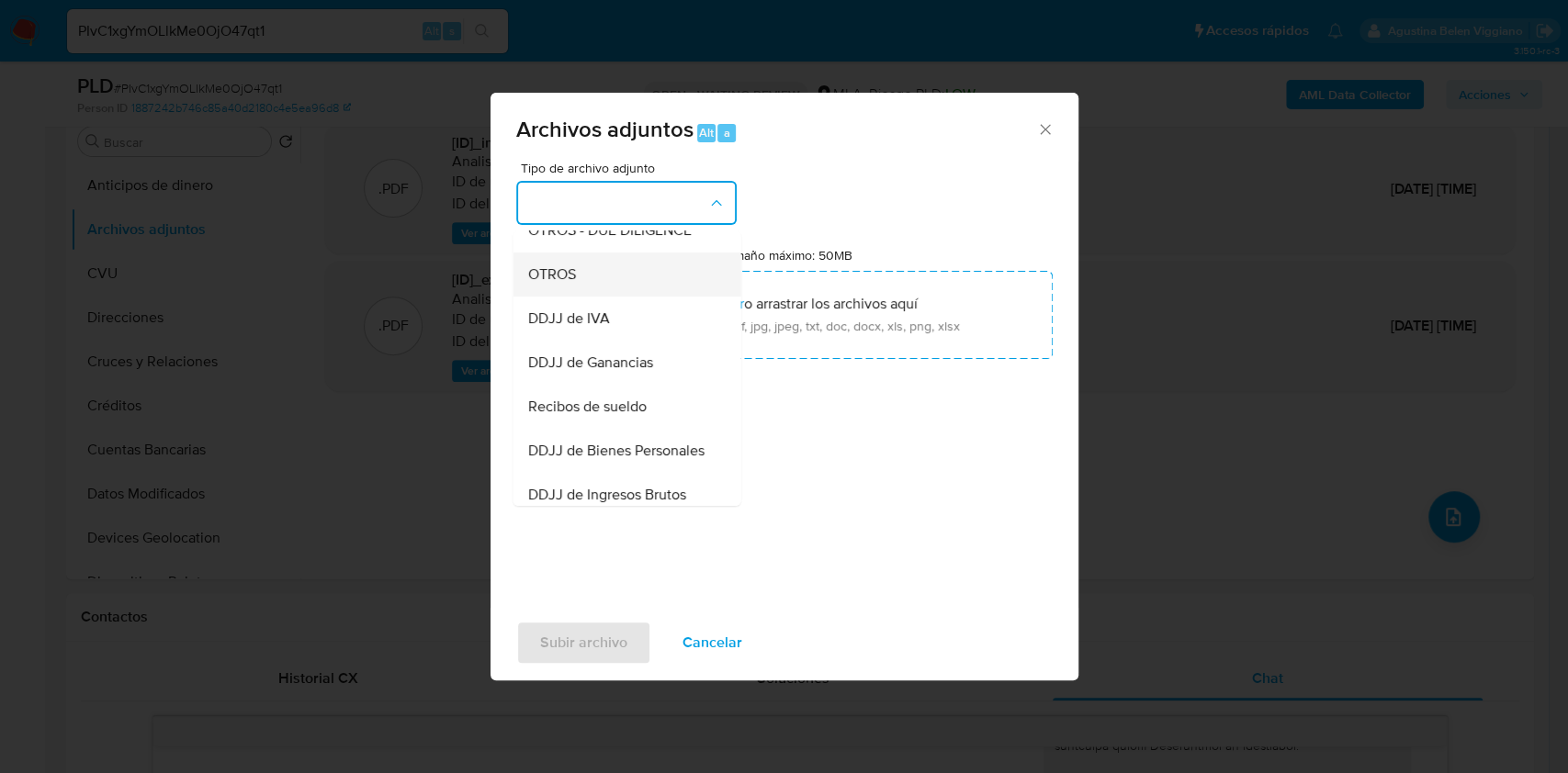 click on "OTROS" at bounding box center (621, 274) 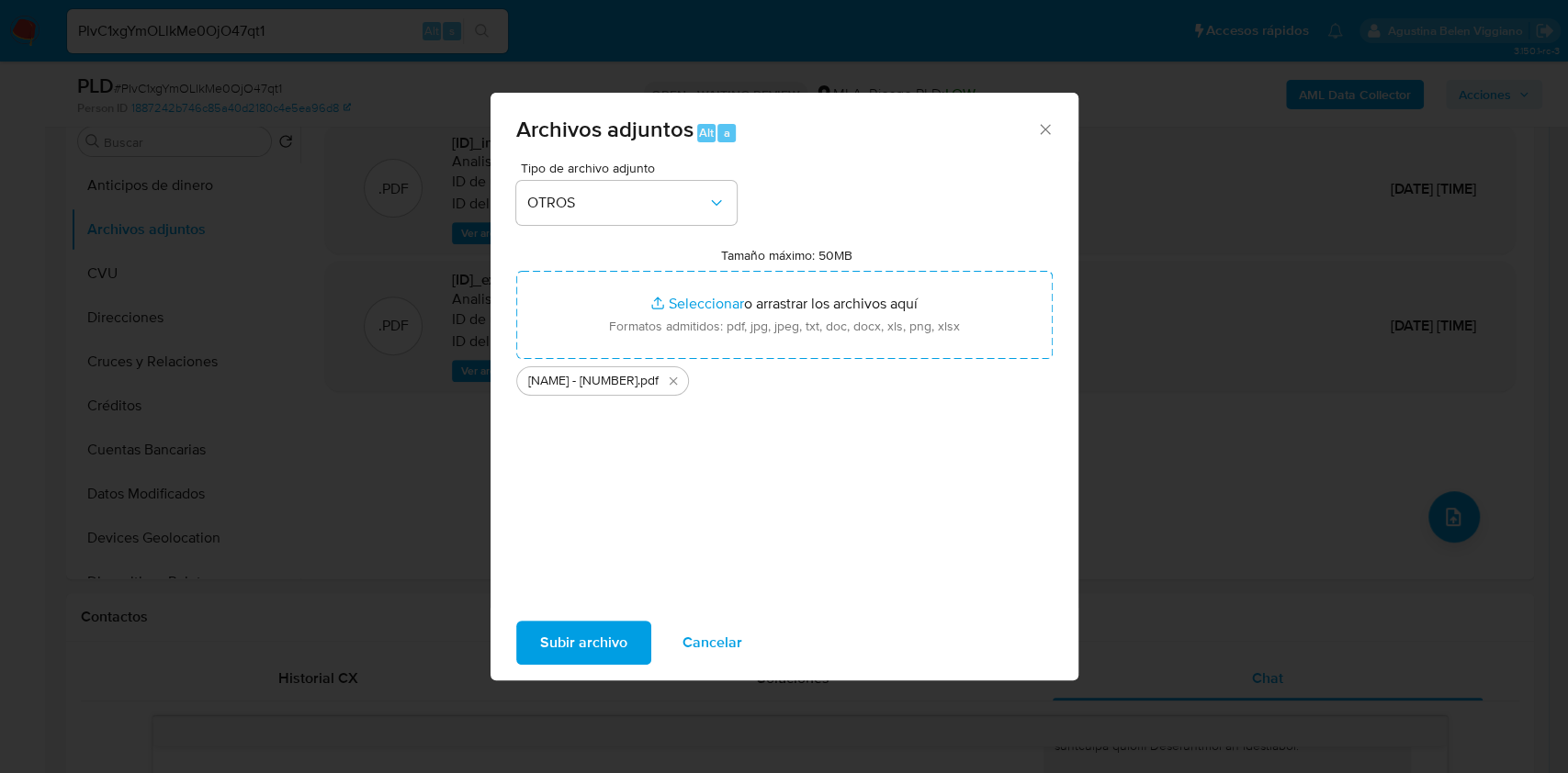 click on "Subir archivo" at bounding box center [583, 643] 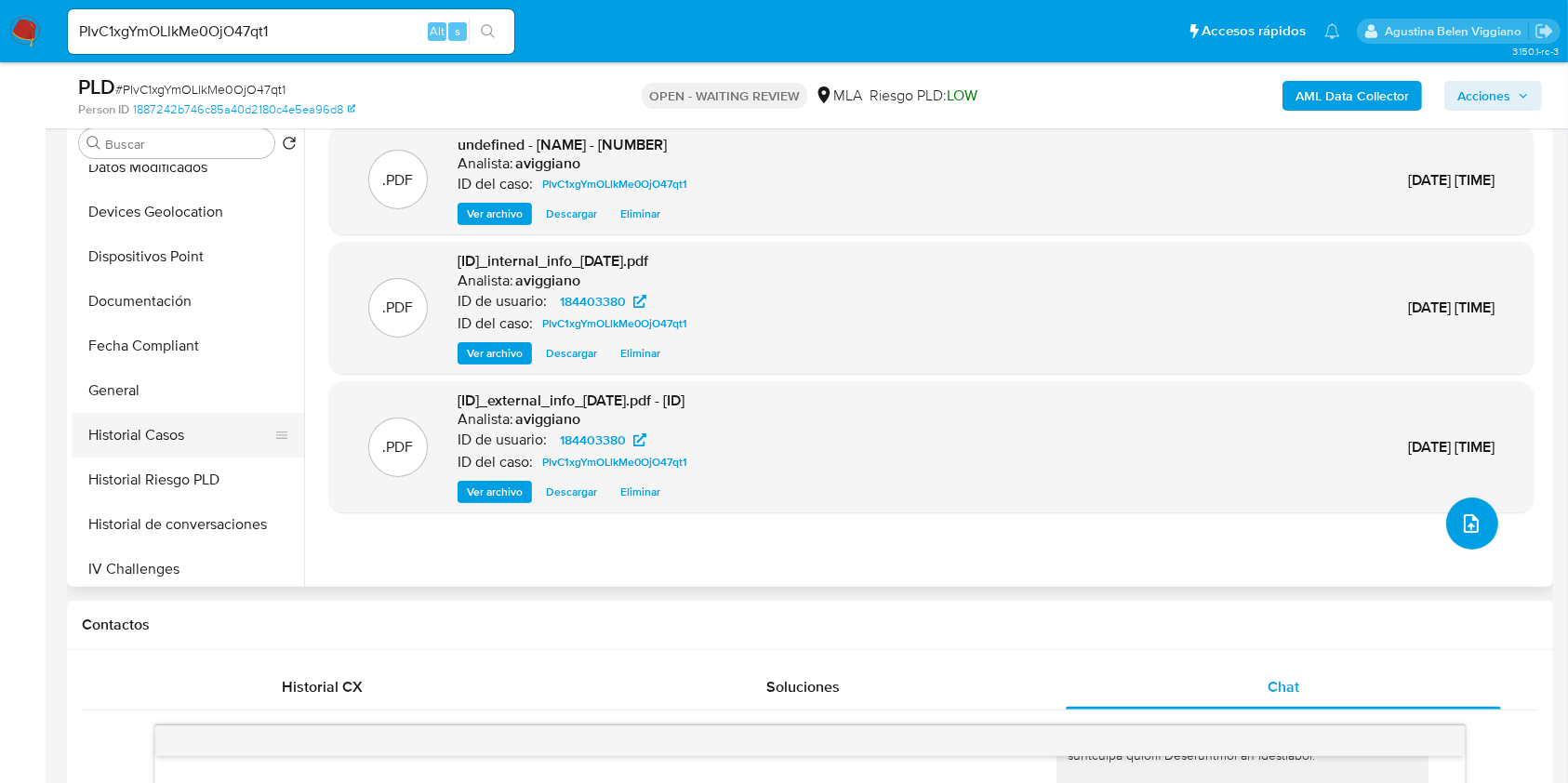 scroll, scrollTop: 372, scrollLeft: 0, axis: vertical 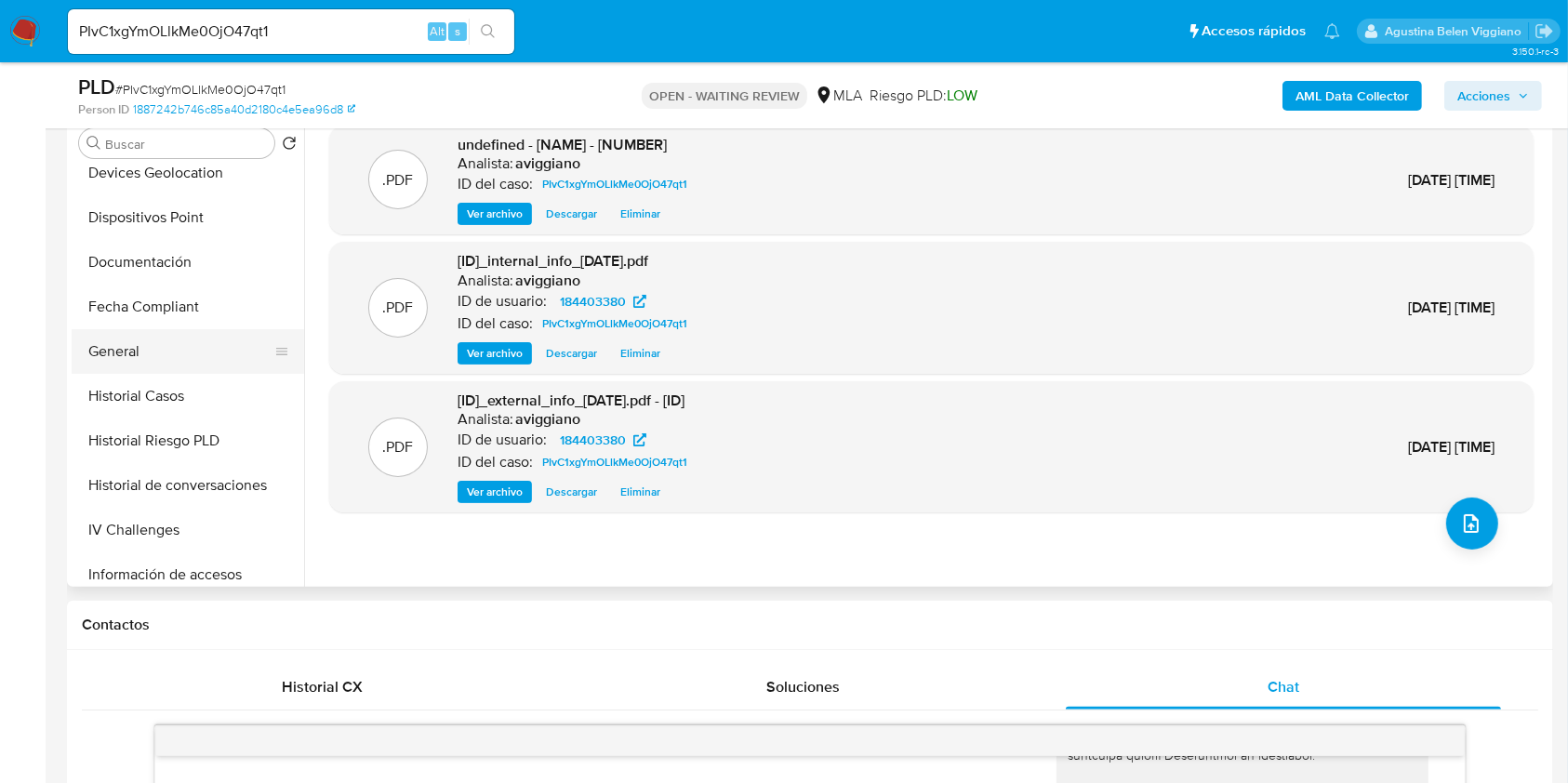 click on "General" at bounding box center (180, 352) 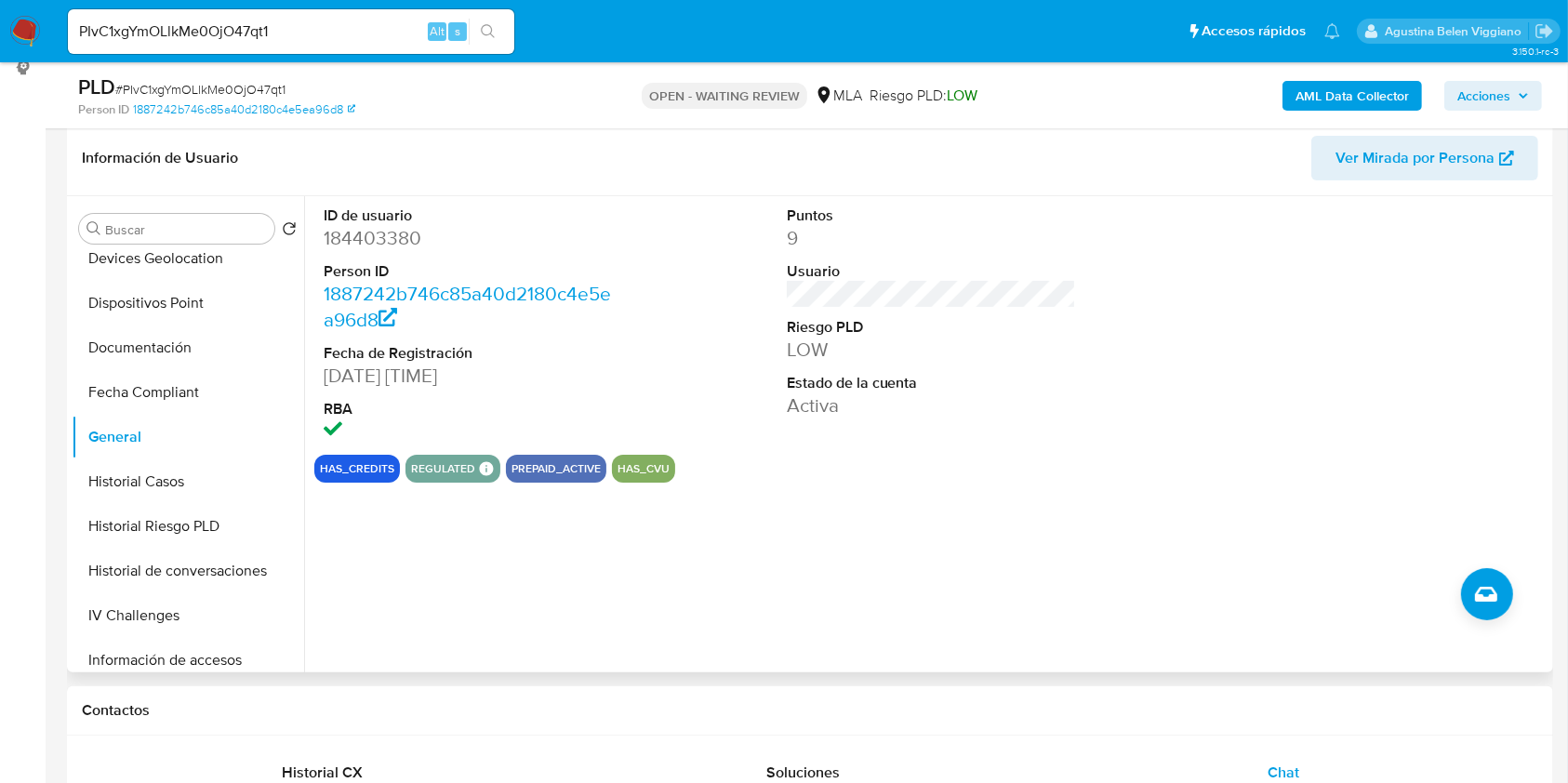 scroll, scrollTop: 247, scrollLeft: 0, axis: vertical 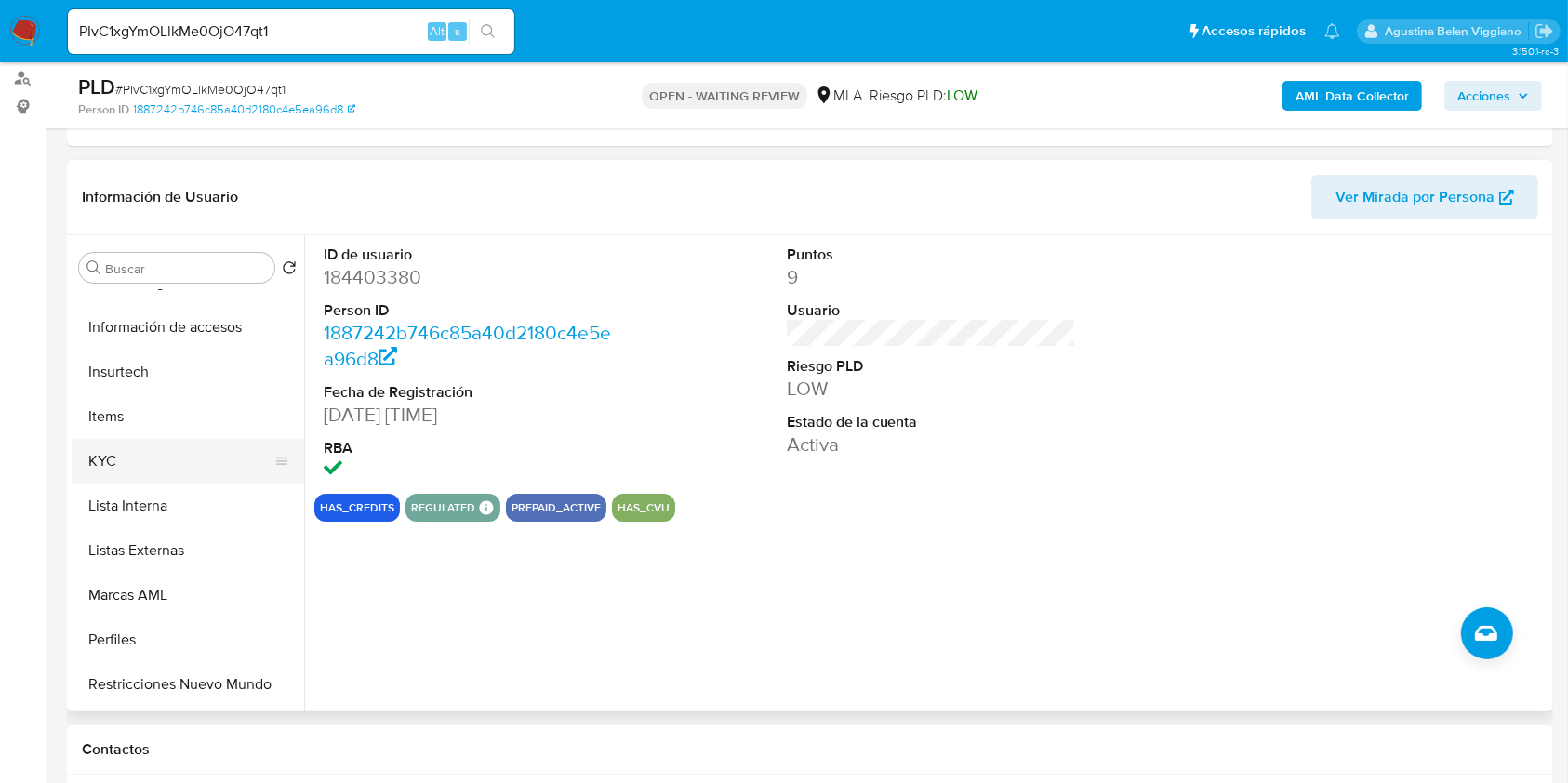 click on "KYC" at bounding box center (180, 461) 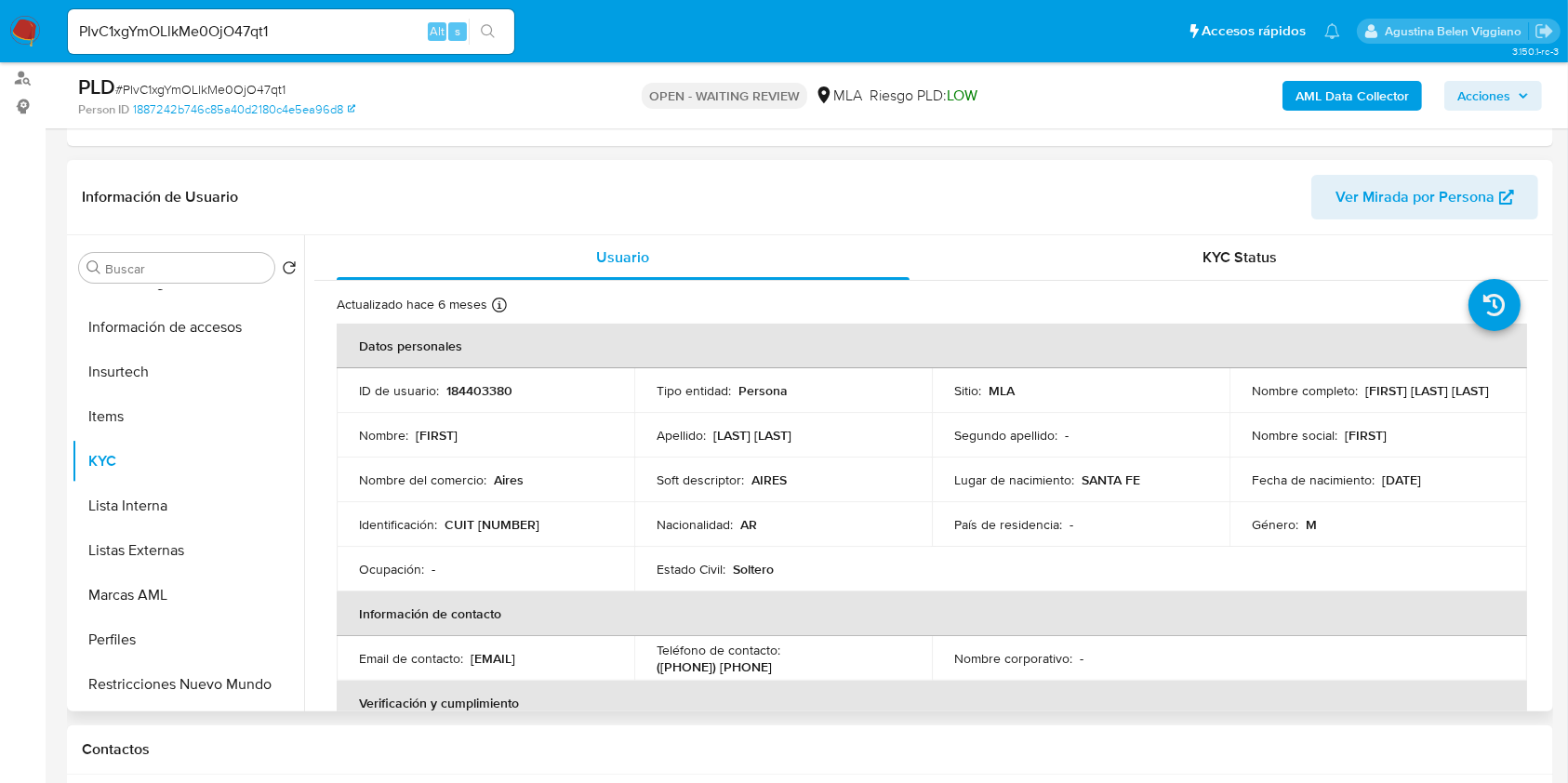 click on "Nombre completo :    Ivan Cantarelli Bertolatto" at bounding box center (1378, 391) 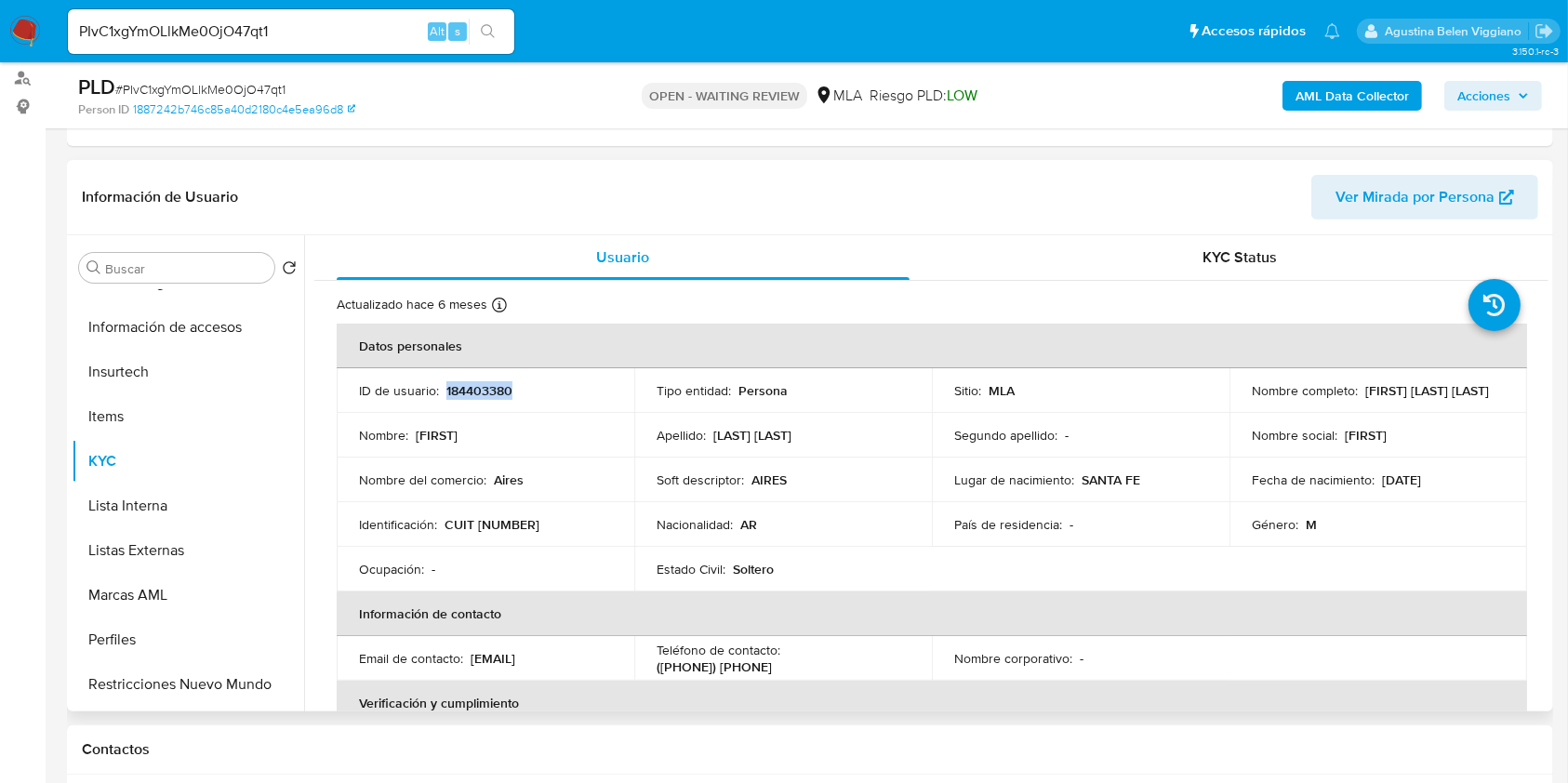 click on "184403380" at bounding box center (479, 391) 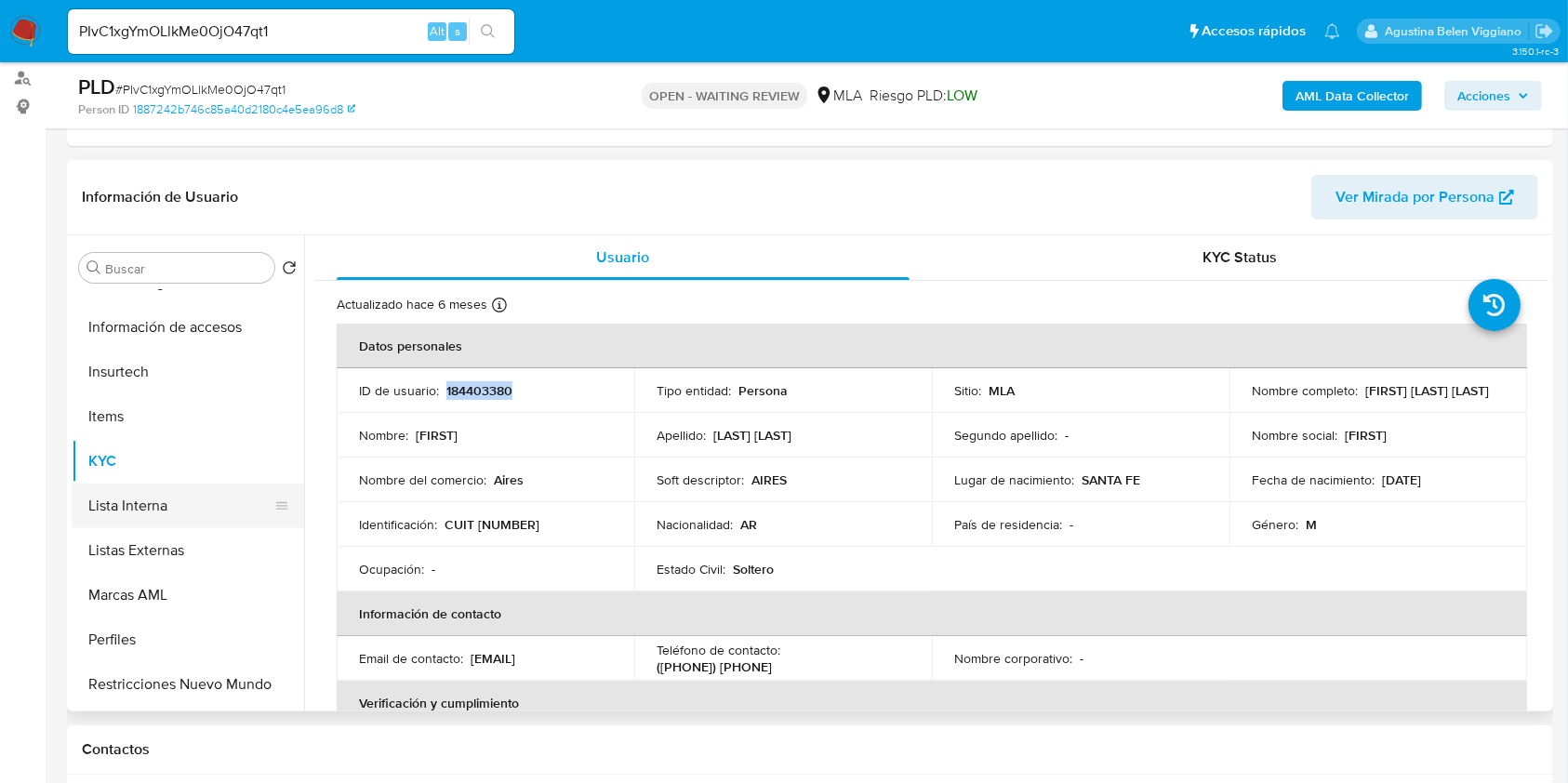 click on "Lista Interna" at bounding box center [180, 506] 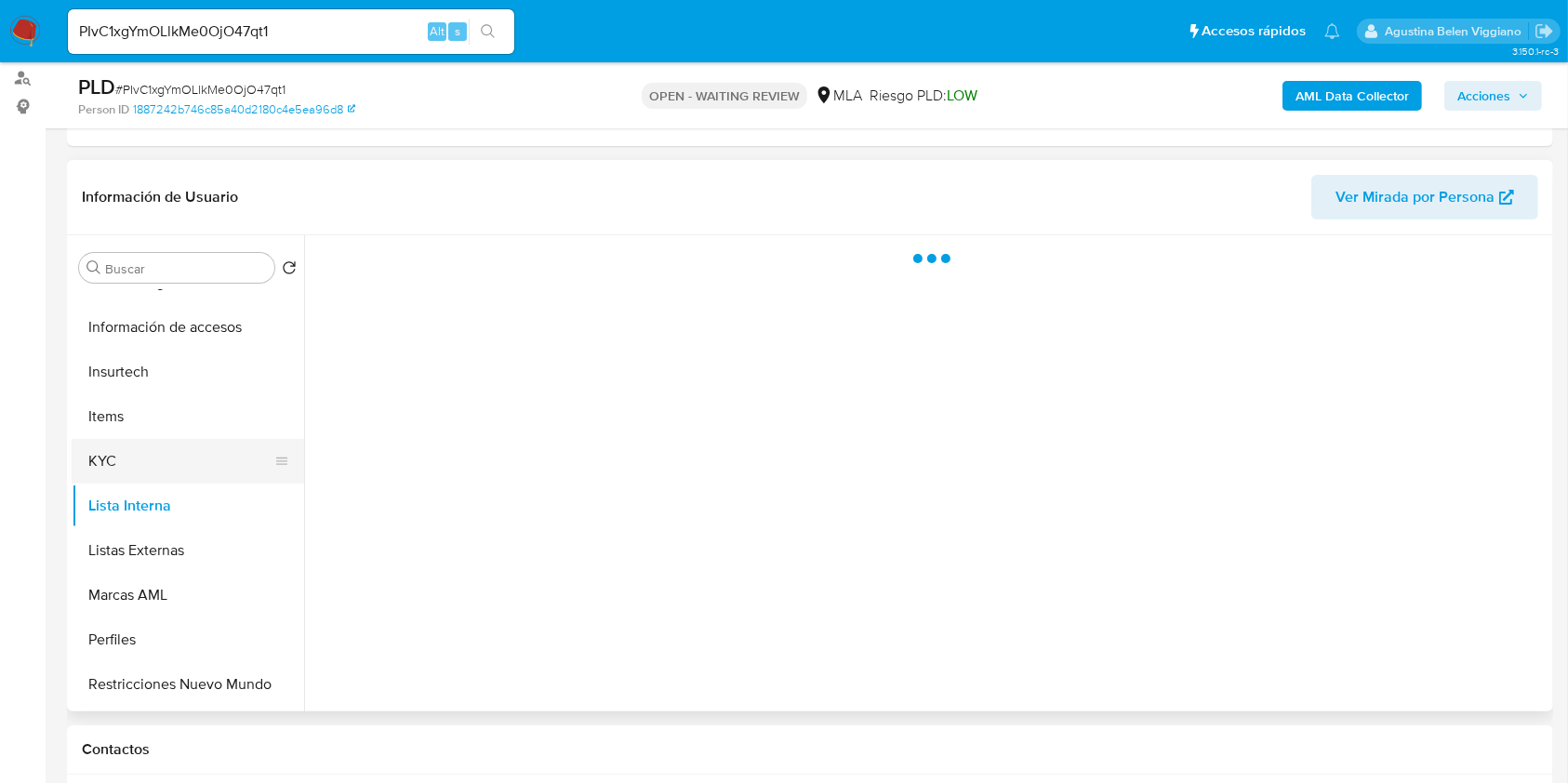 click on "KYC" at bounding box center (180, 461) 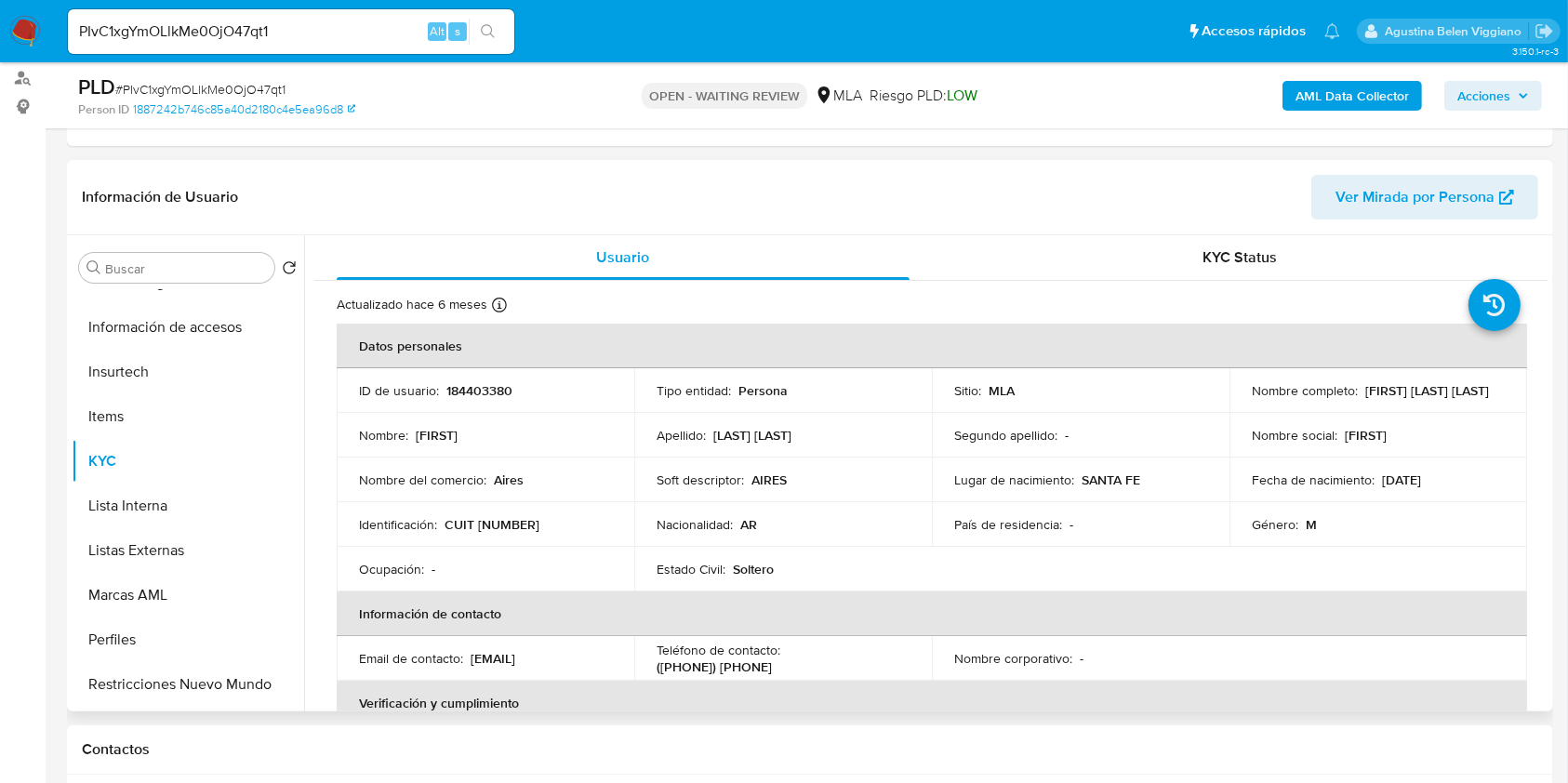 click on "ID de usuario :" at bounding box center [399, 391] 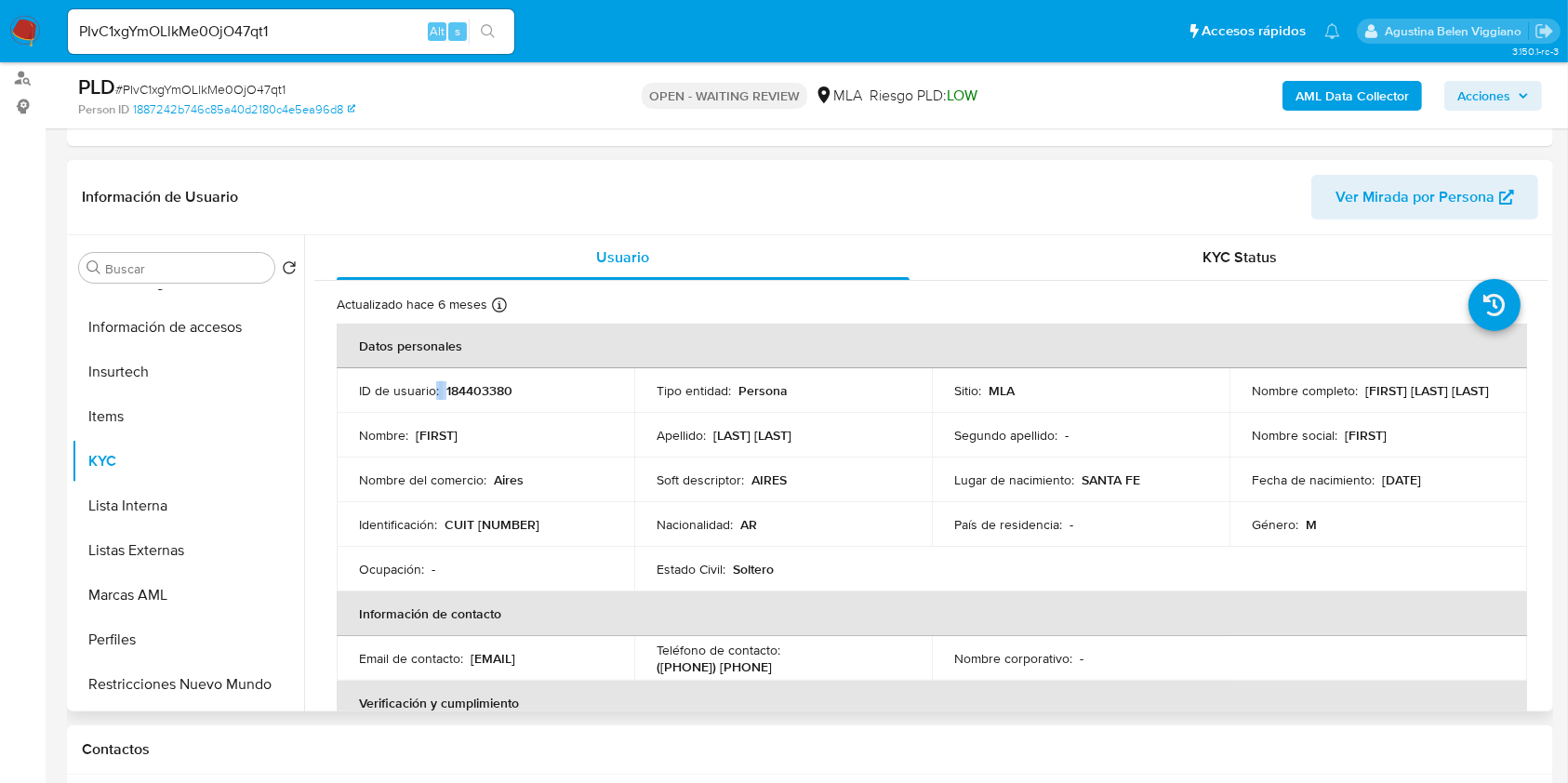click on "ID de usuario :" at bounding box center [399, 391] 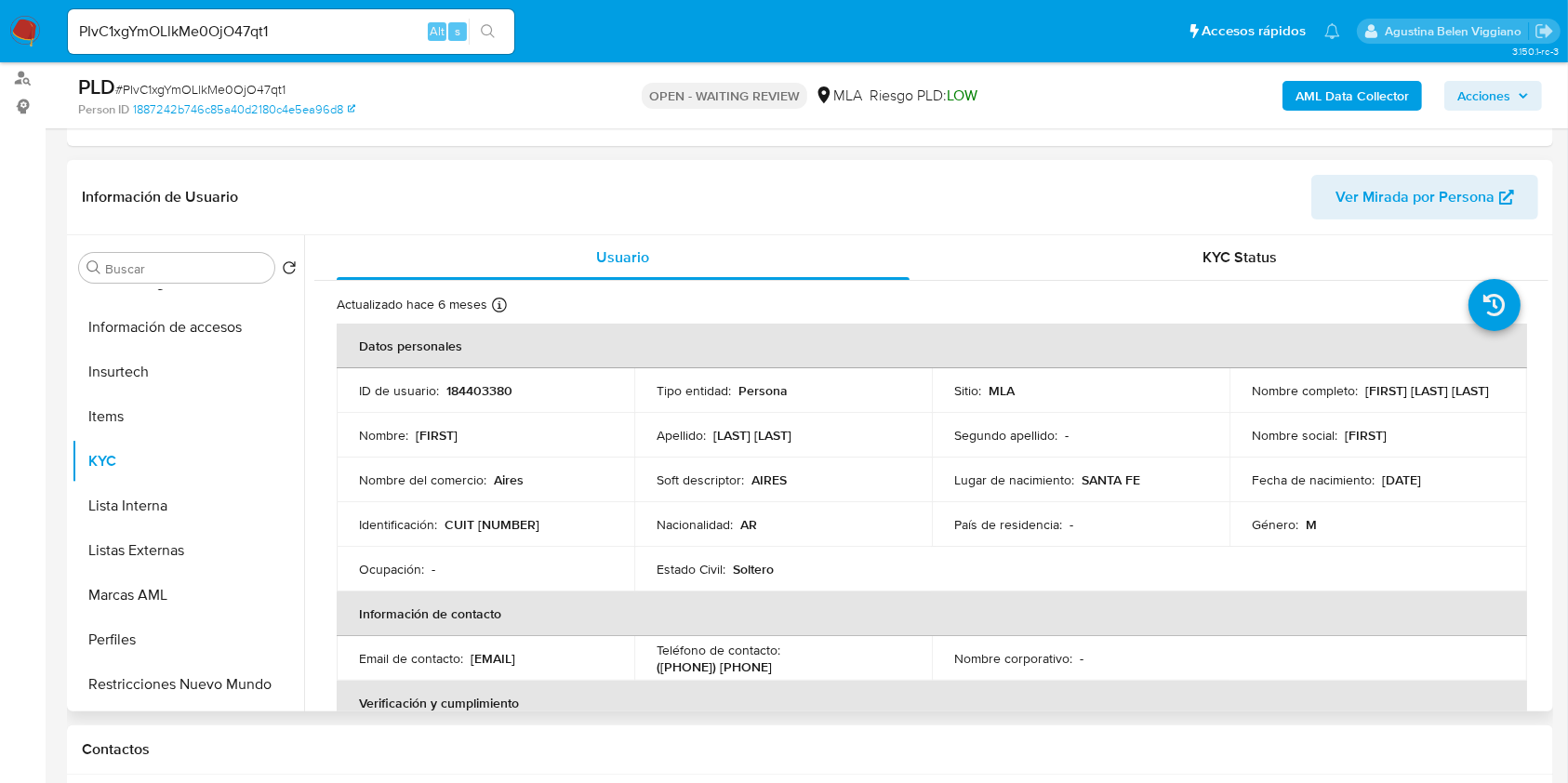 click on "184403380" at bounding box center [479, 391] 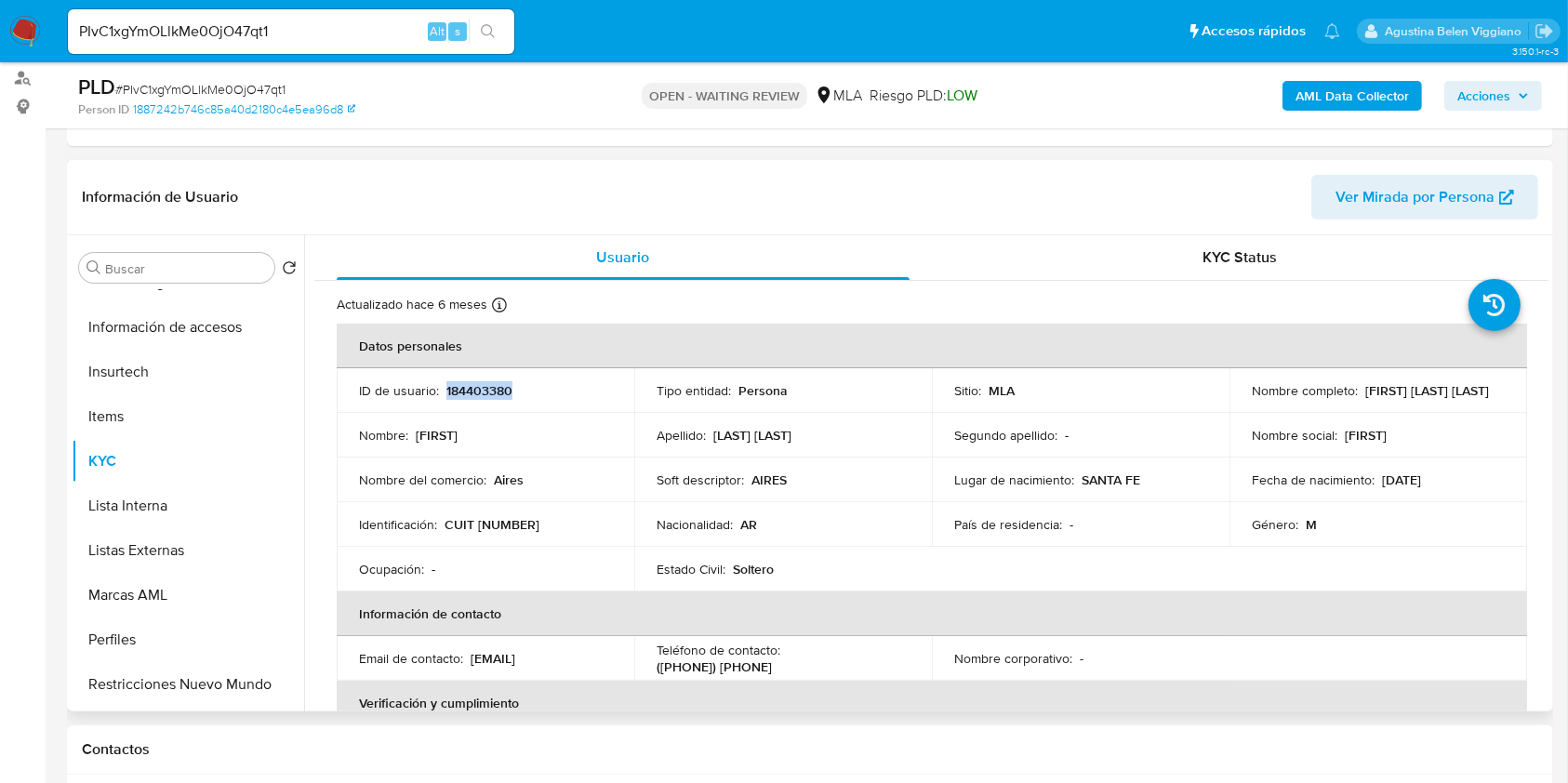 click on "184403380" at bounding box center [479, 391] 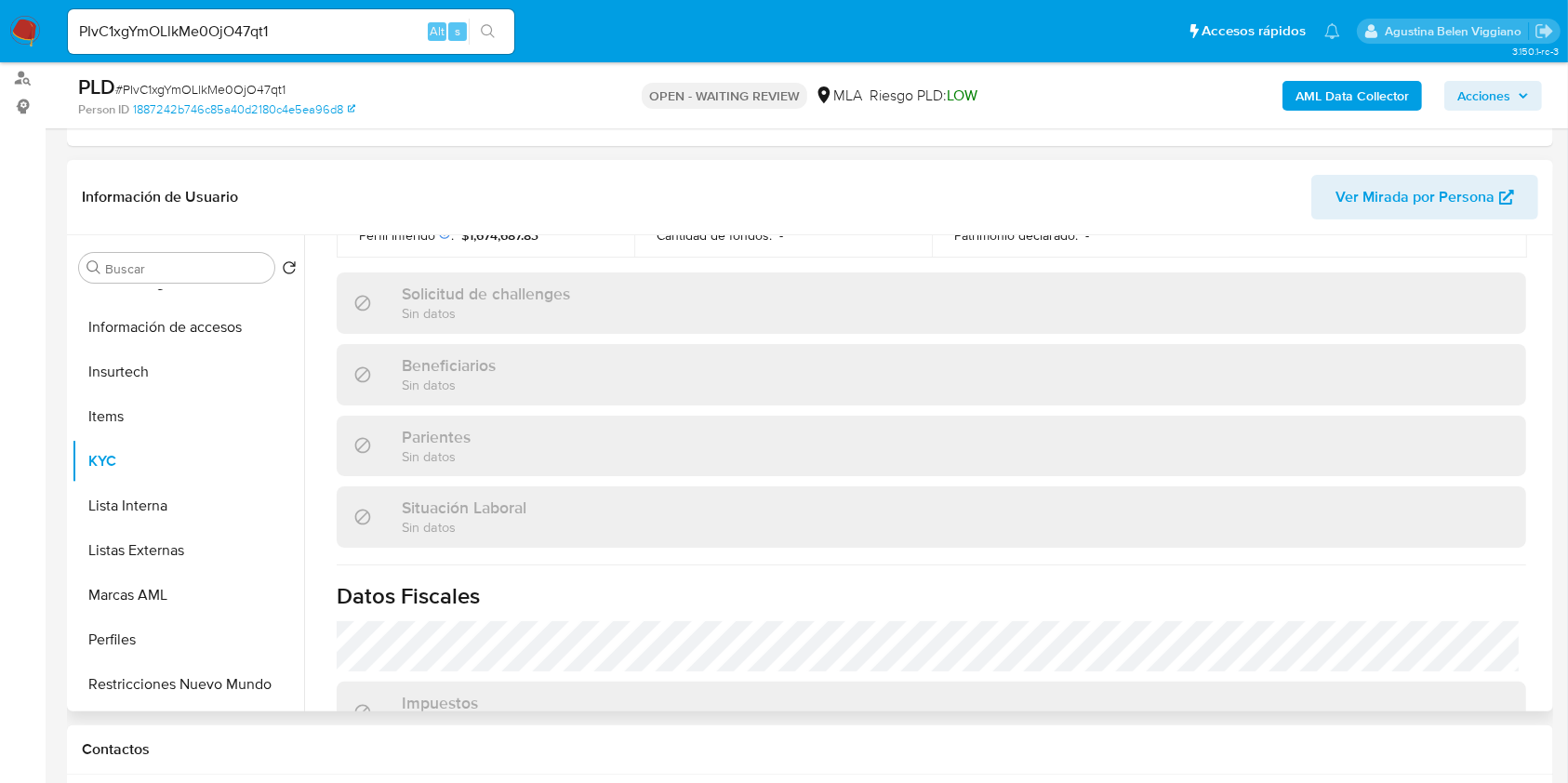 scroll, scrollTop: 979, scrollLeft: 0, axis: vertical 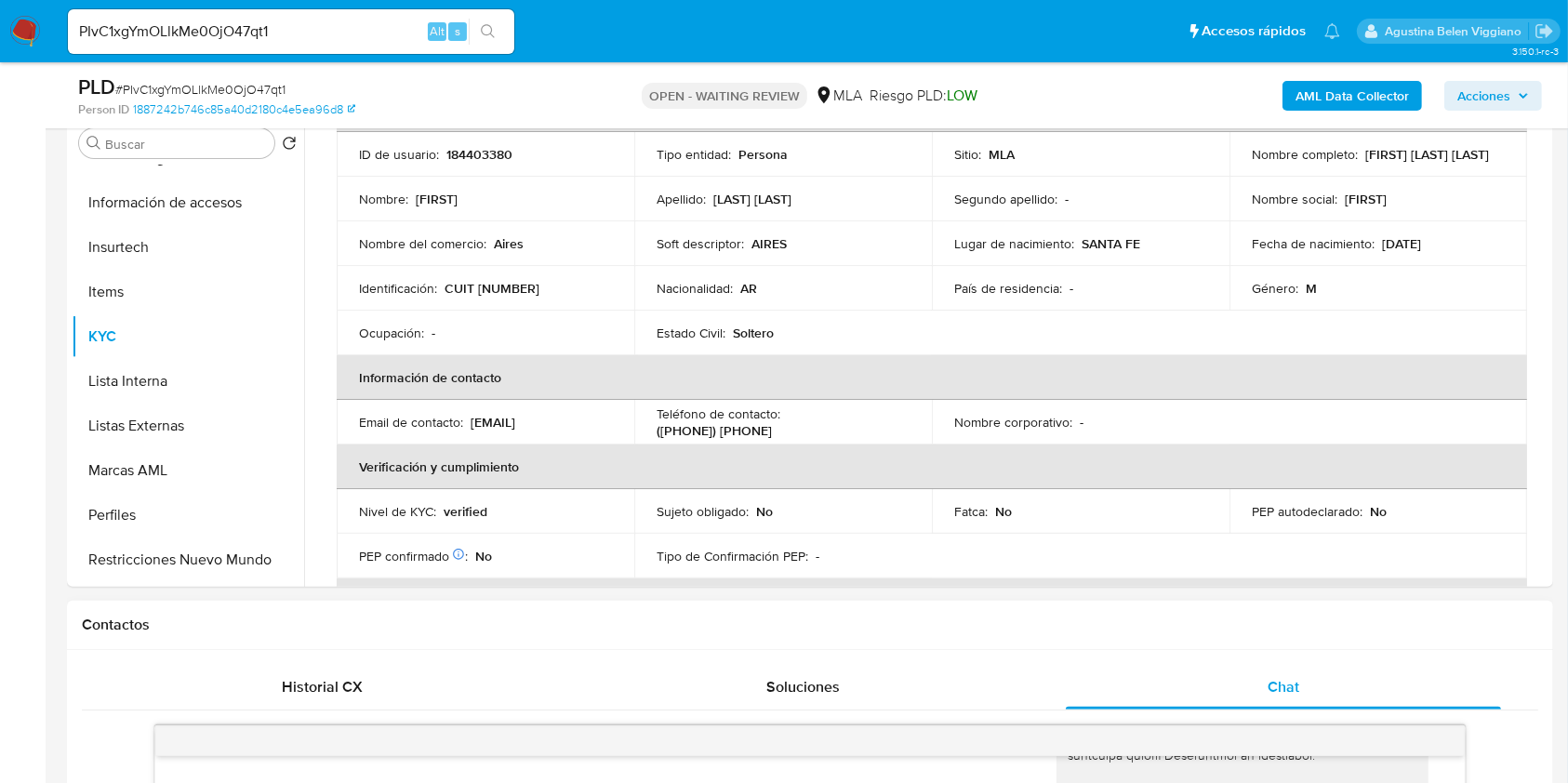 click on "Contactos" at bounding box center (810, 625) 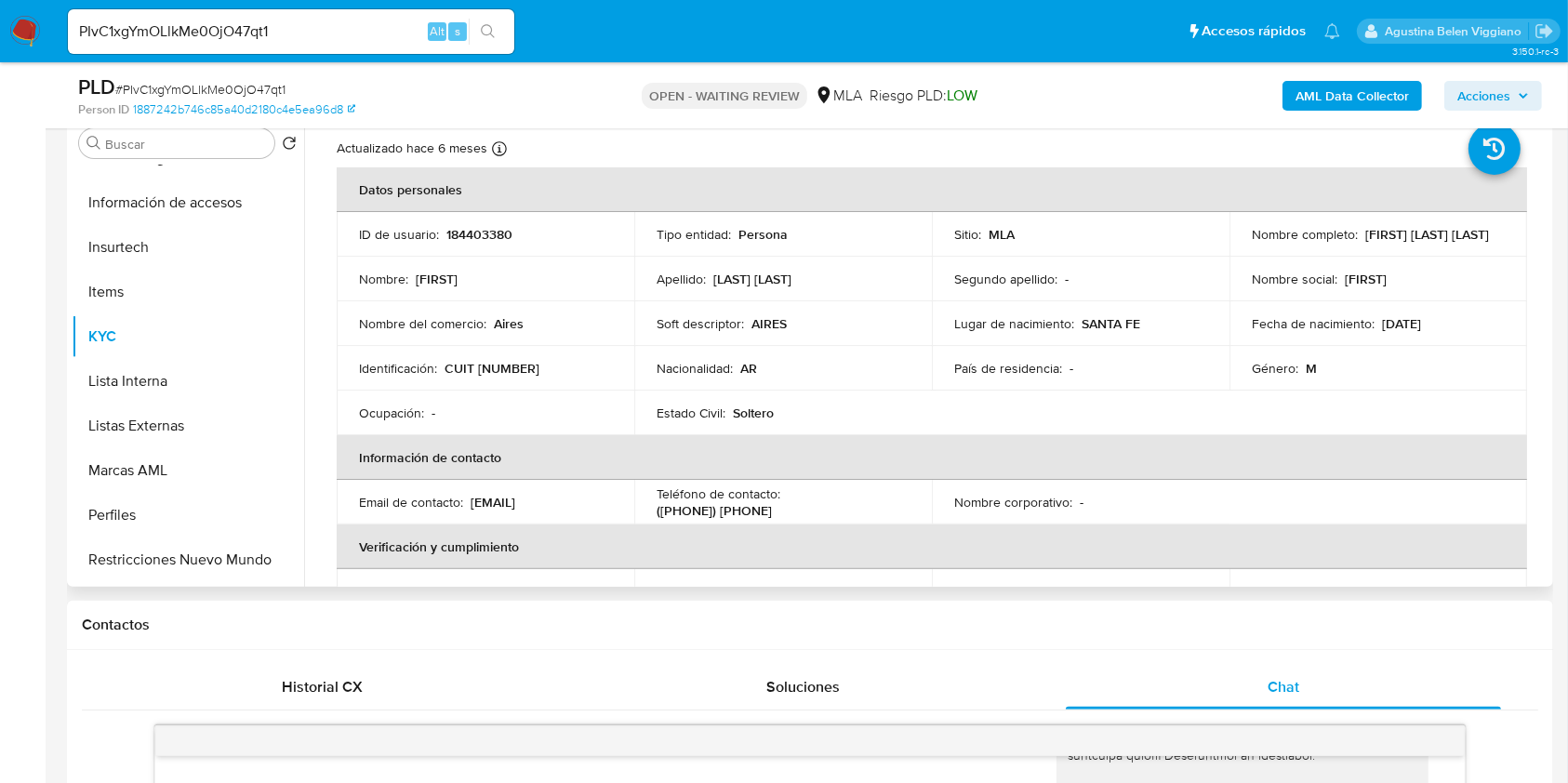 scroll, scrollTop: 0, scrollLeft: 0, axis: both 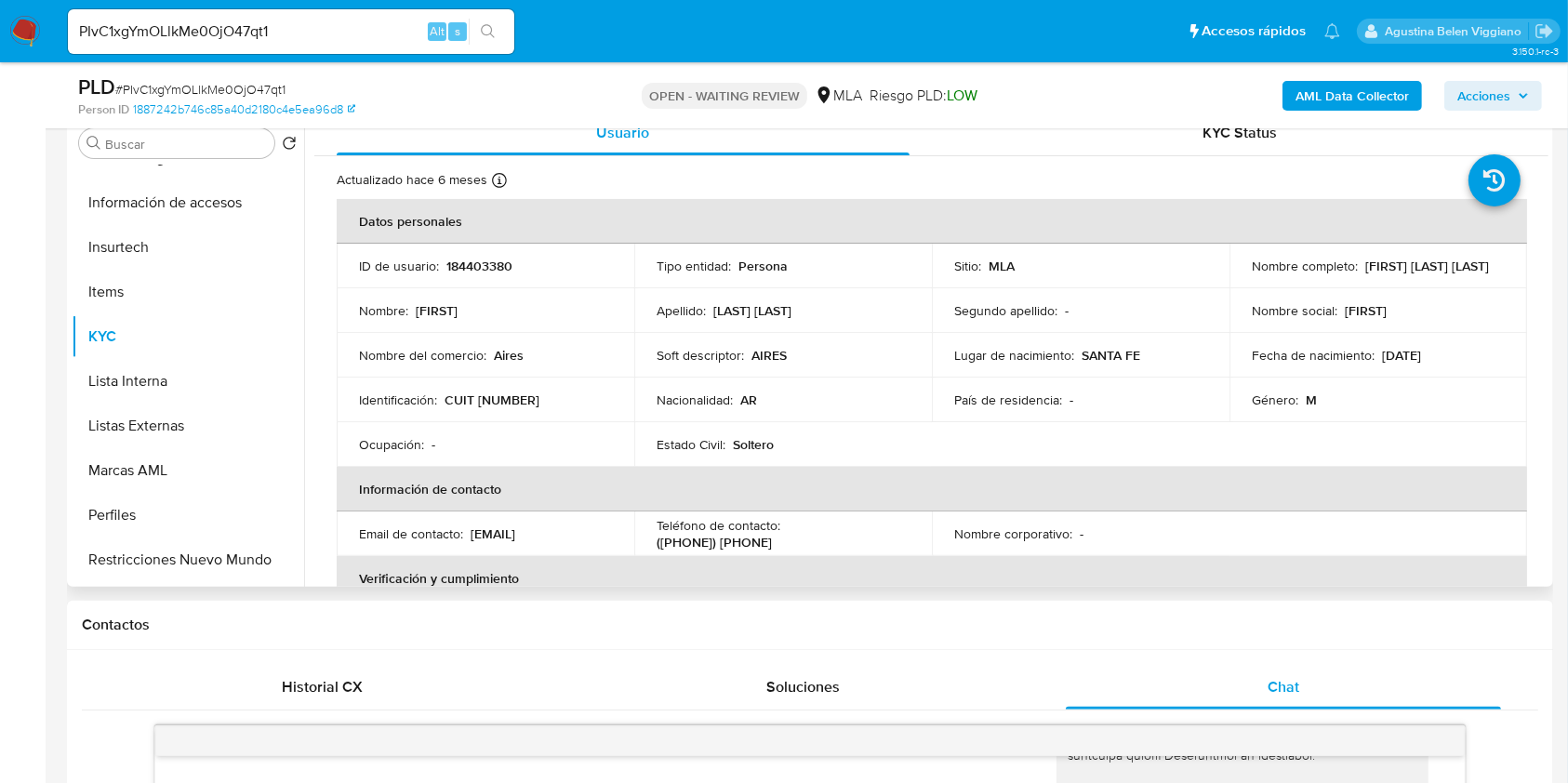 click on "184403380" at bounding box center [479, 266] 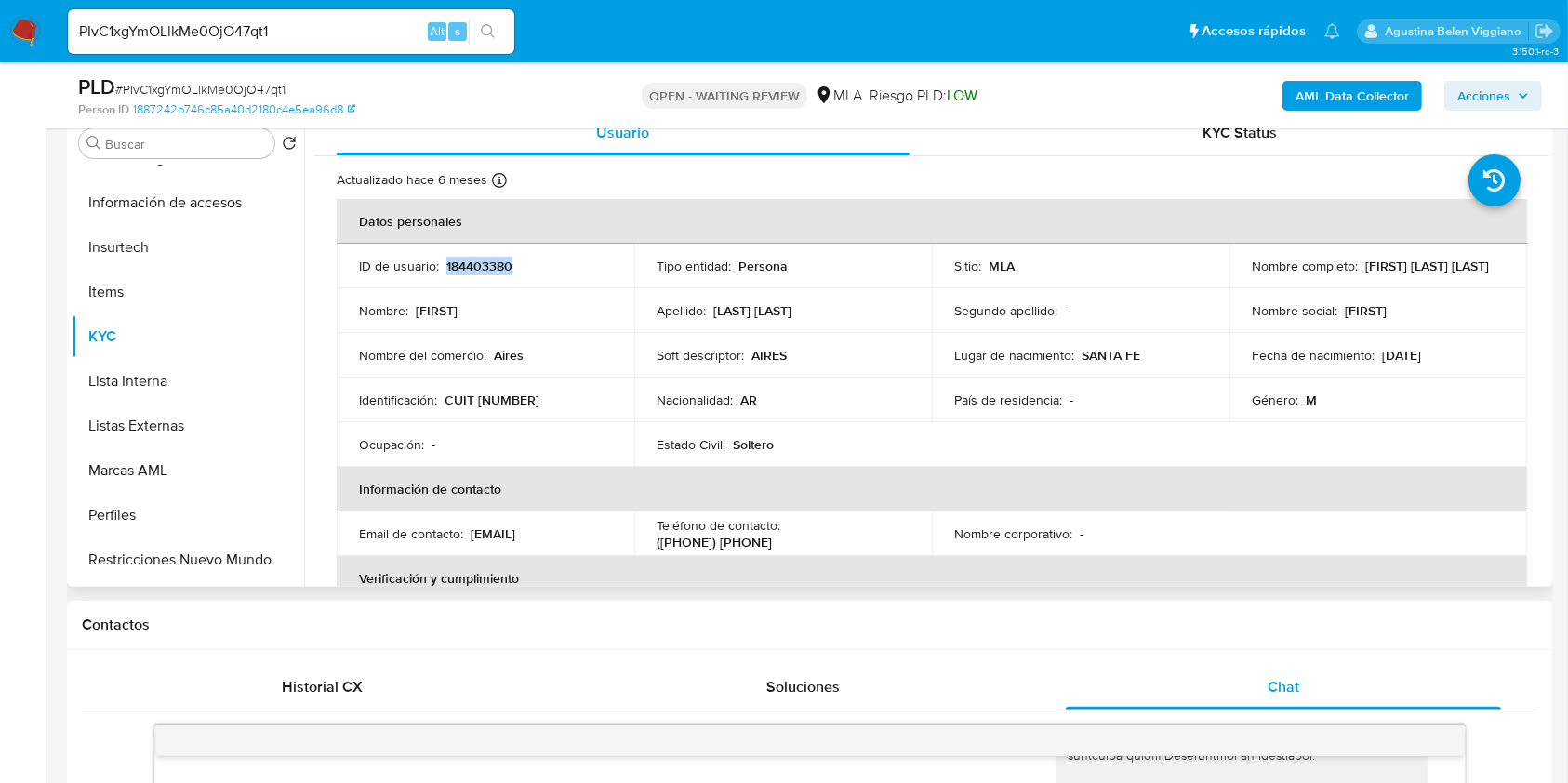 click on "184403380" at bounding box center (479, 266) 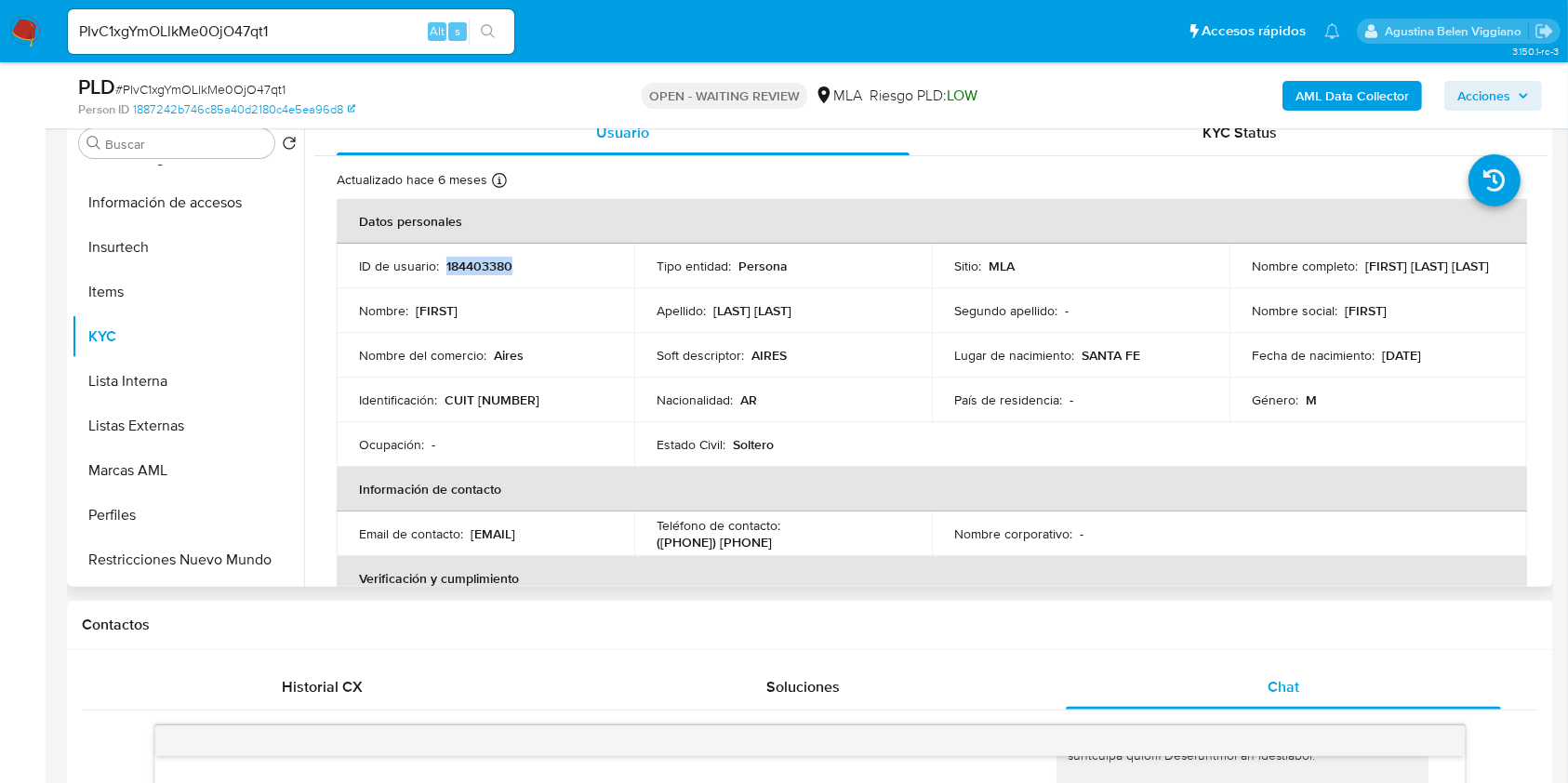 click on "184403380" at bounding box center (479, 266) 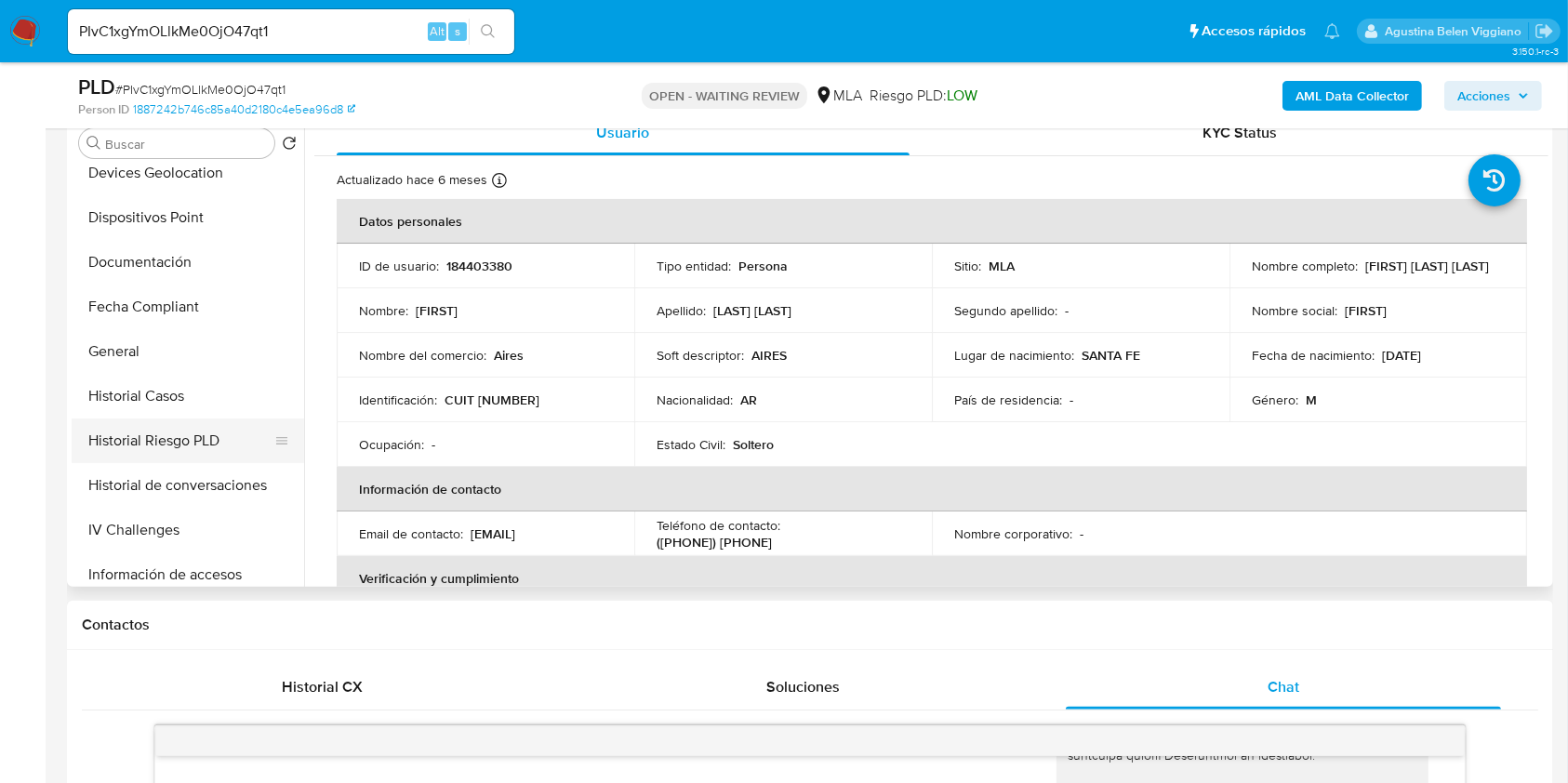 scroll, scrollTop: 0, scrollLeft: 0, axis: both 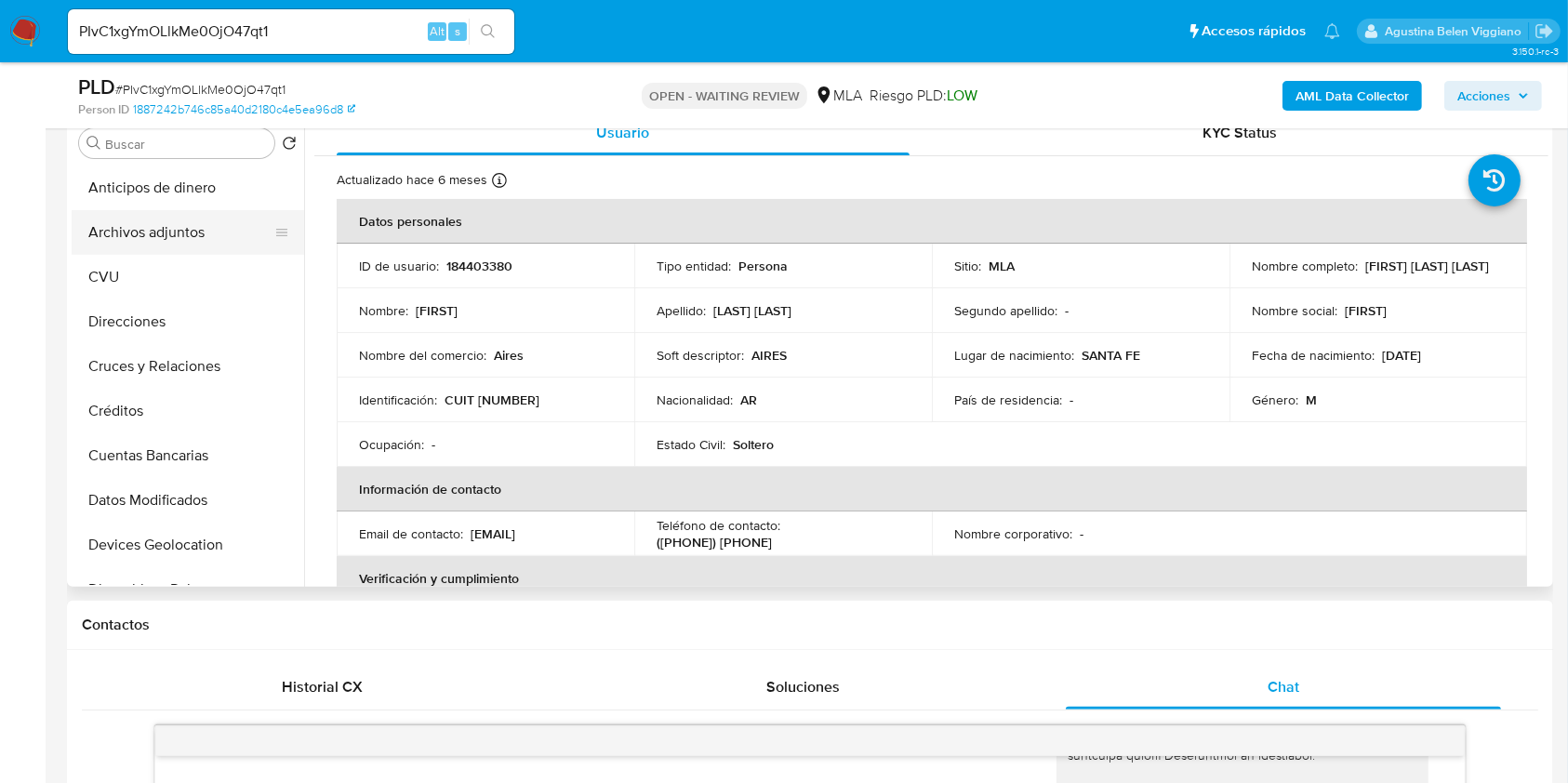 click on "Archivos adjuntos" at bounding box center [180, 232] 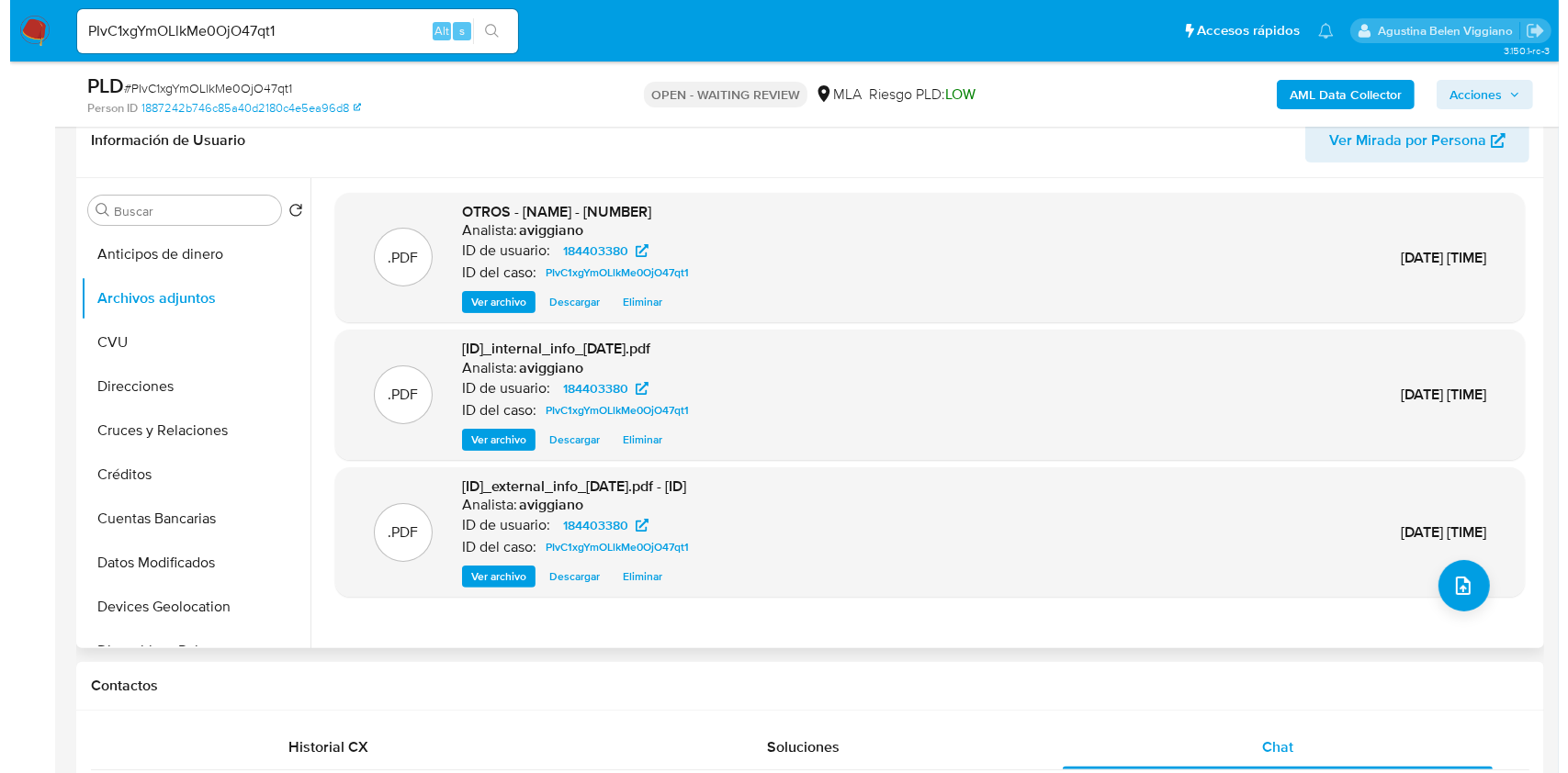 scroll, scrollTop: 244, scrollLeft: 0, axis: vertical 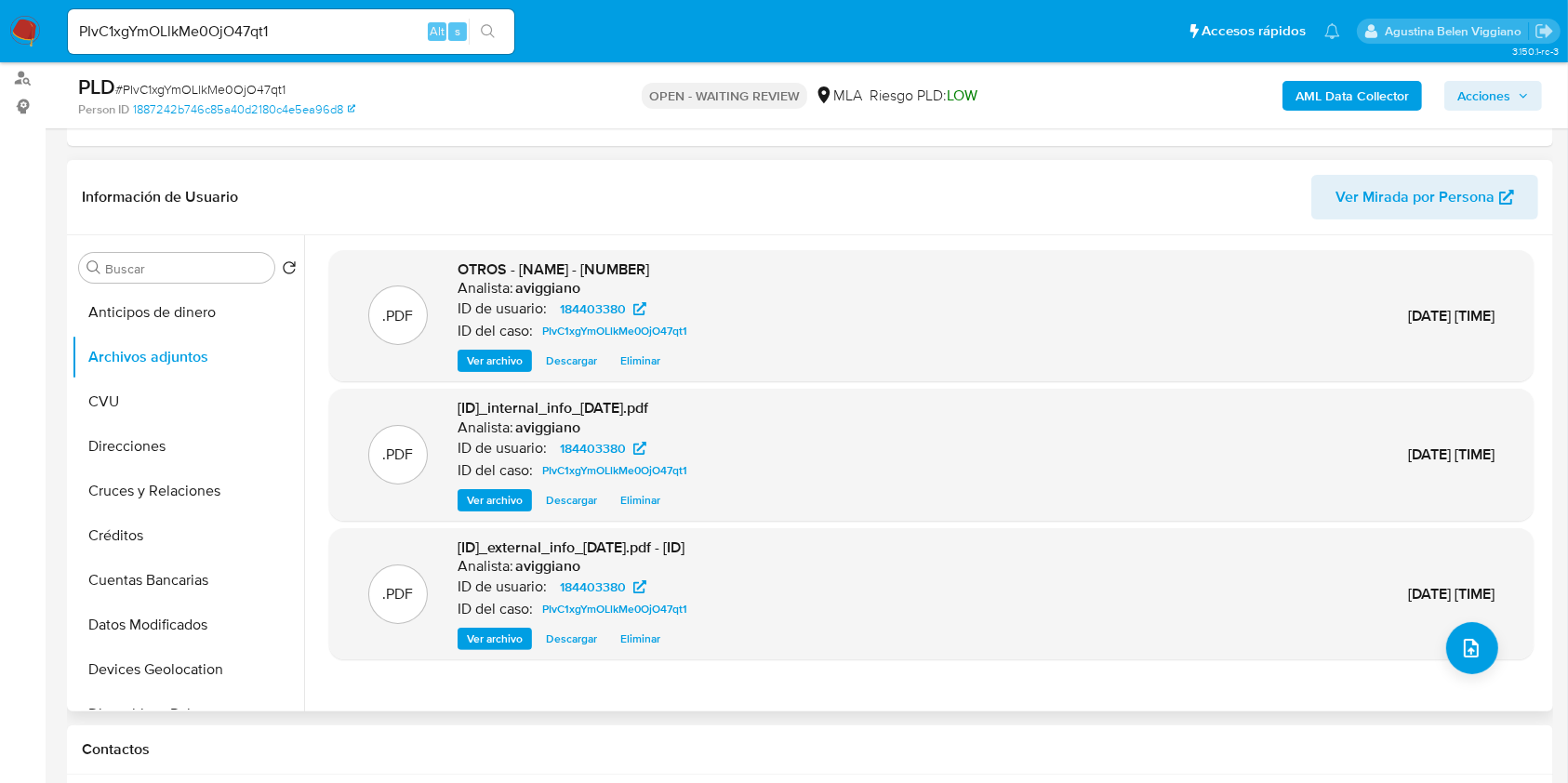 click on "OTROS - Nosis - 184403380" at bounding box center [553, 269] 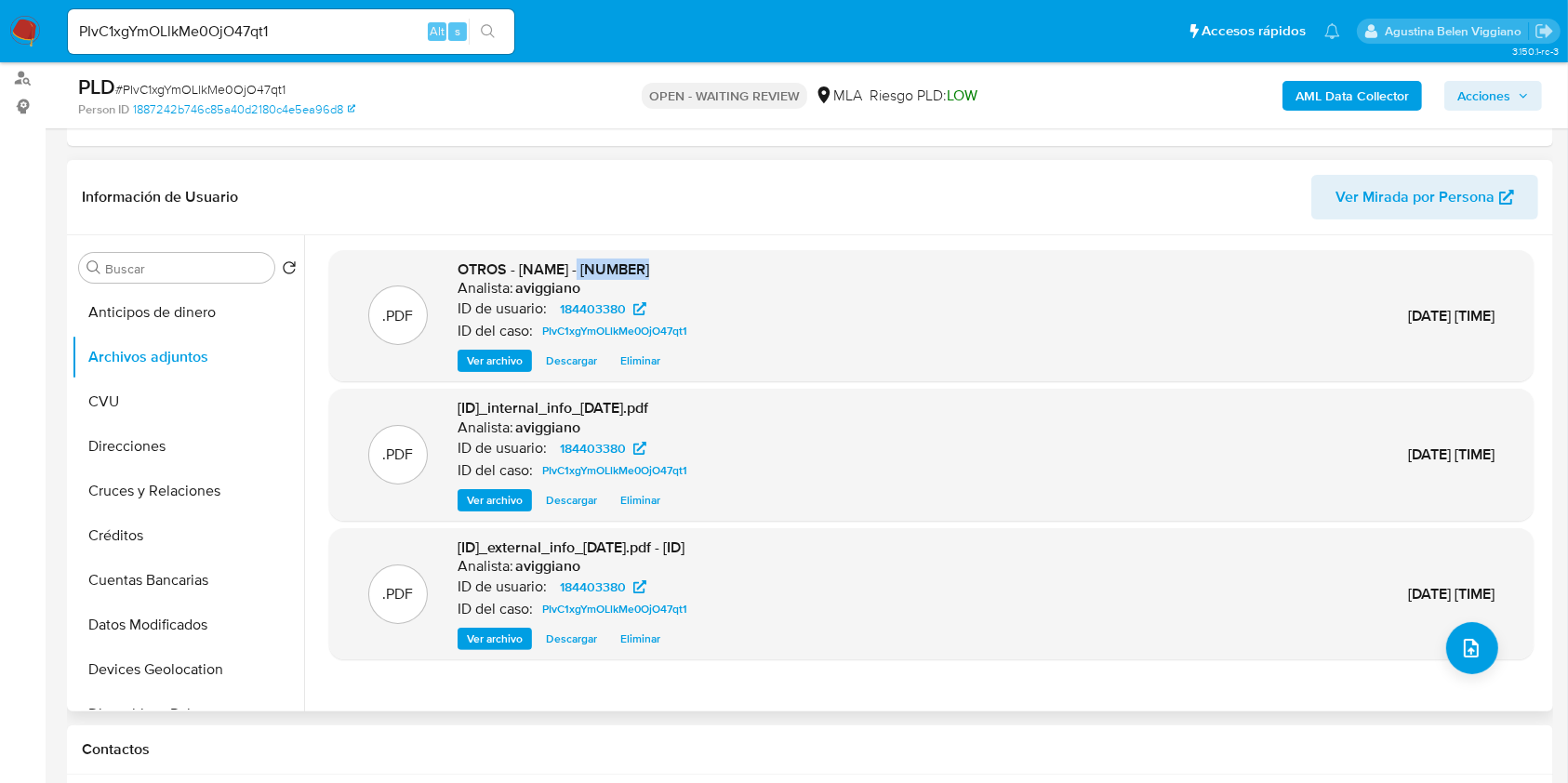 click on "OTROS - Nosis - 184403380" at bounding box center (553, 269) 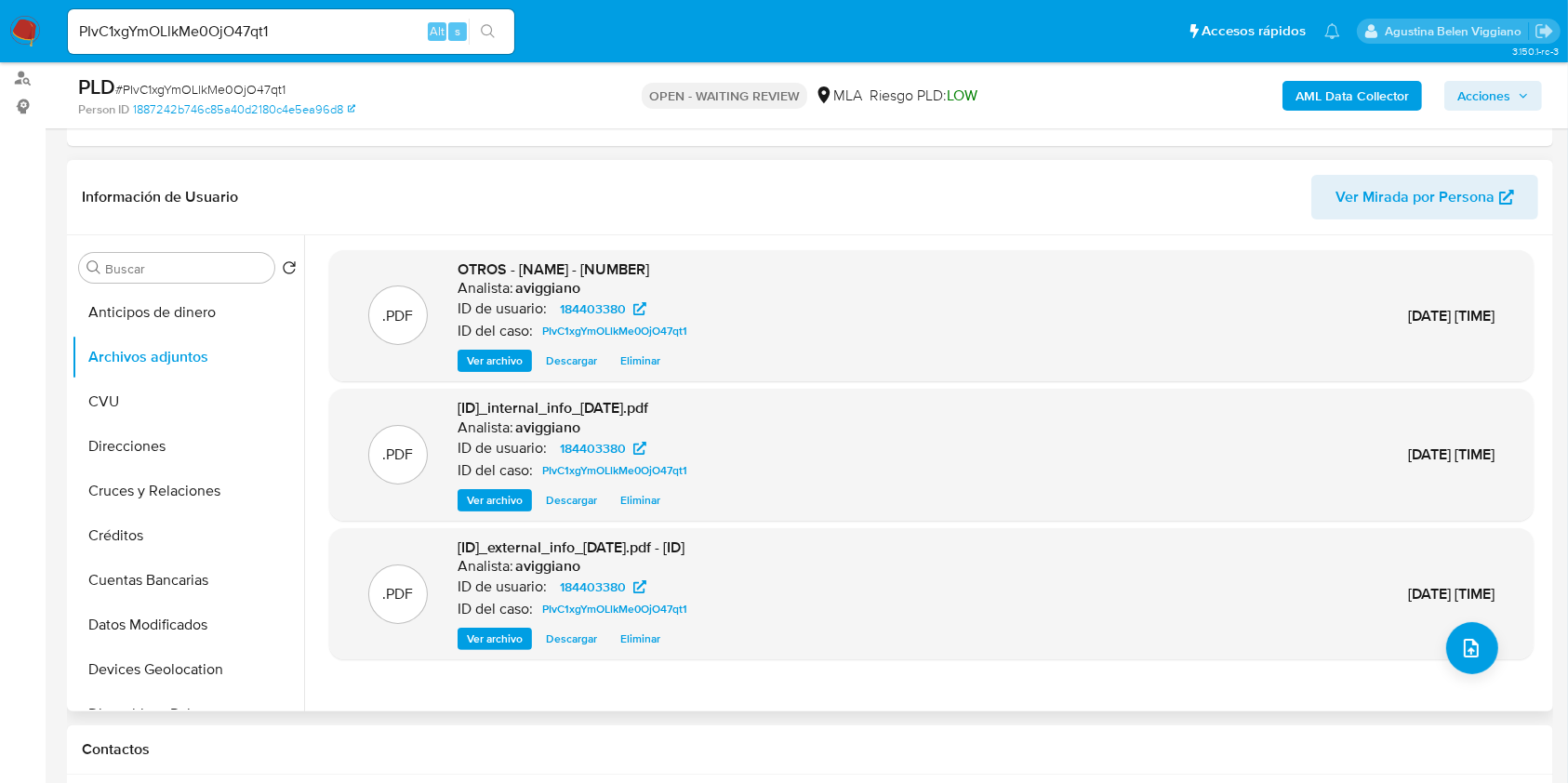 click on ".PDF PIvC1xgYmOLlkMe0OjO47qt1_external_info_7_8_2025.pdf - PIvC1xgYmOLlkMe0OjO47qt1_external_info_7_8_2025 Analista: aviggiano ID de usuario: 184403380 ID del caso: PIvC1xgYmOLlkMe0OjO47qt1 Ver archivo Descargar Eliminar 07/Ago/2025 11:35:12" at bounding box center (931, 594) 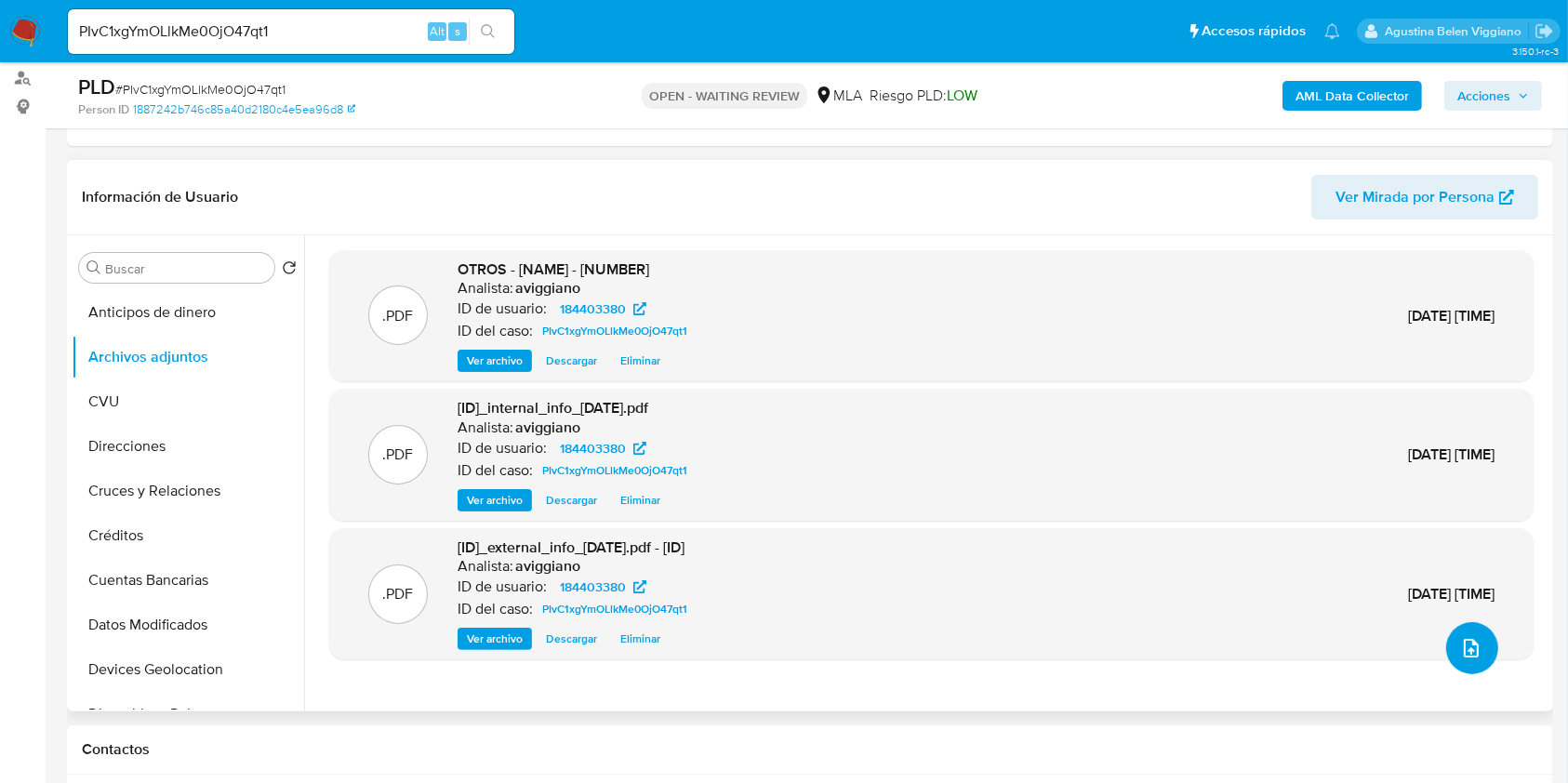 click 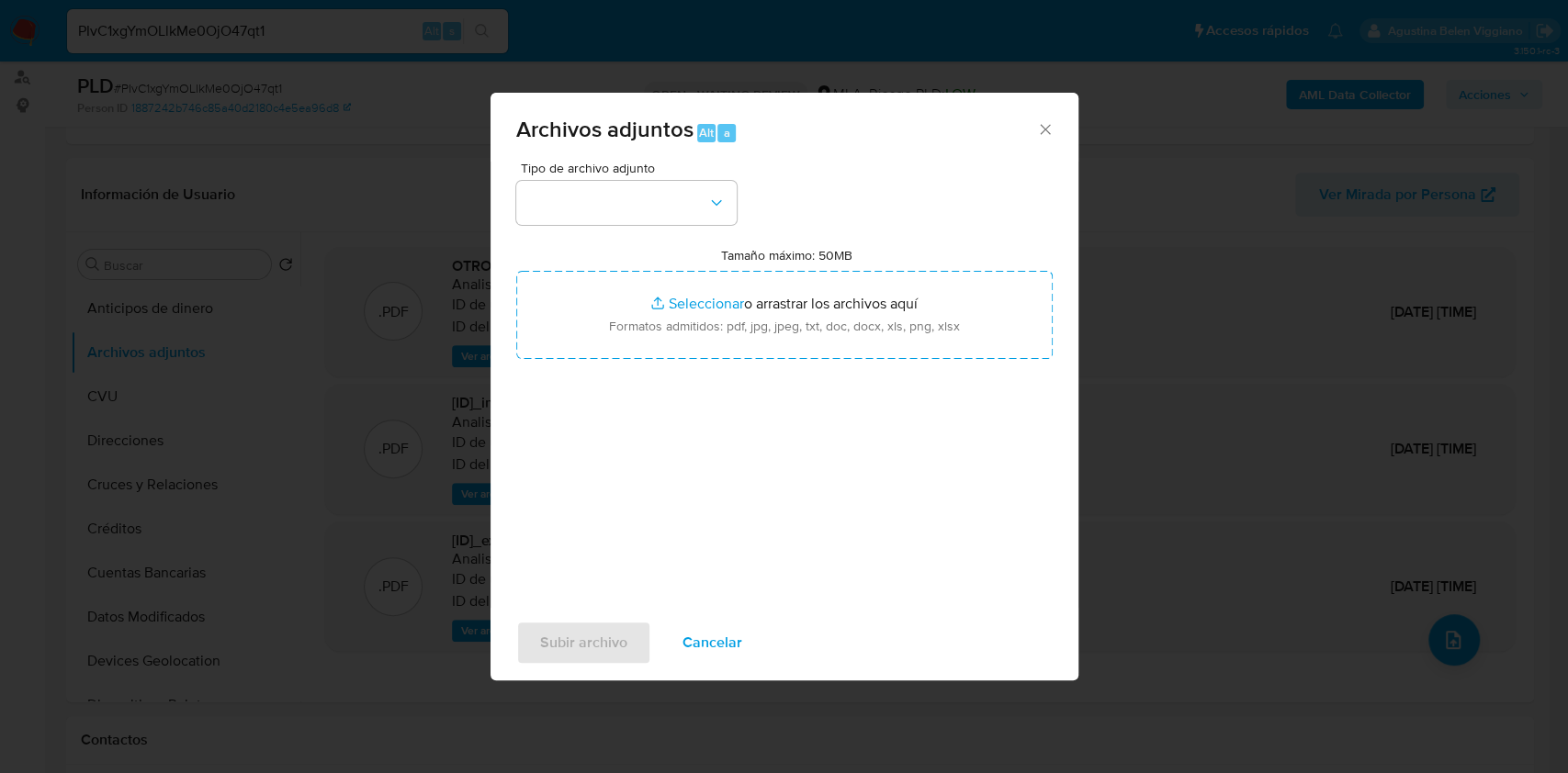 click on "Tamaño máximo: 50MB Seleccionar archivos" at bounding box center (784, 315) 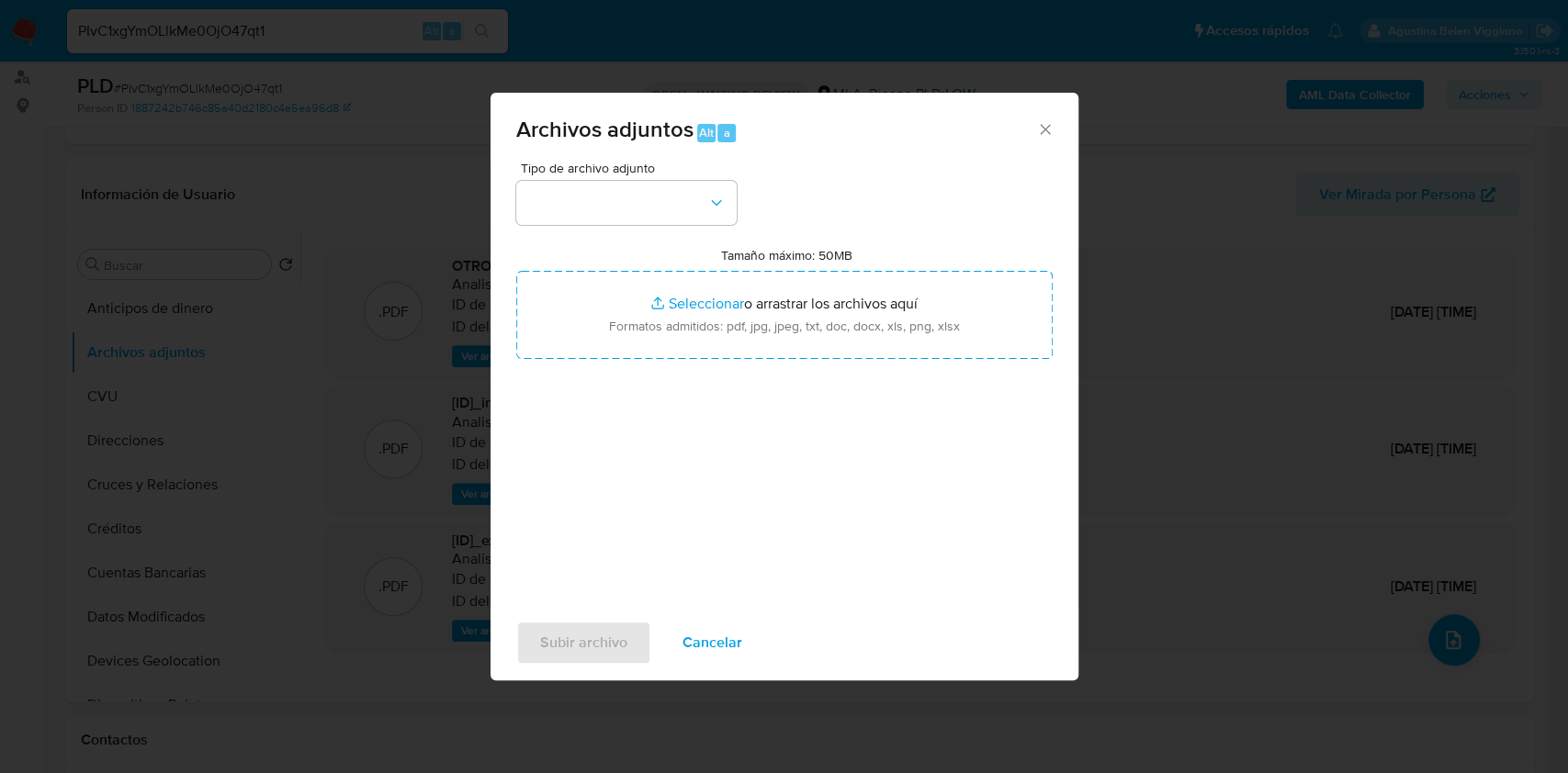 type on "C:\fakepath\Movimientos-Aladdin-v10_1 -  184403380.xlsx" 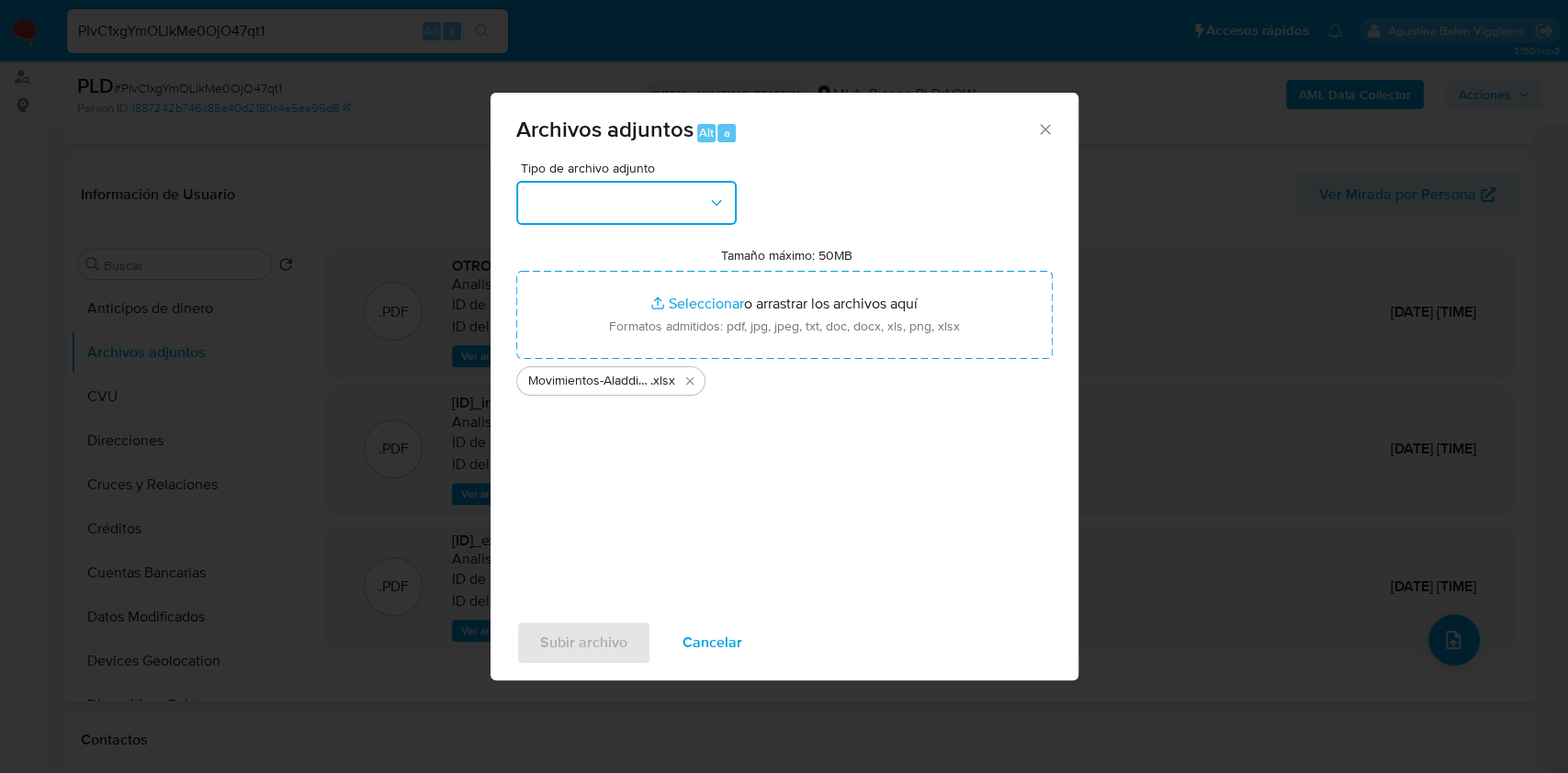 click at bounding box center [626, 203] 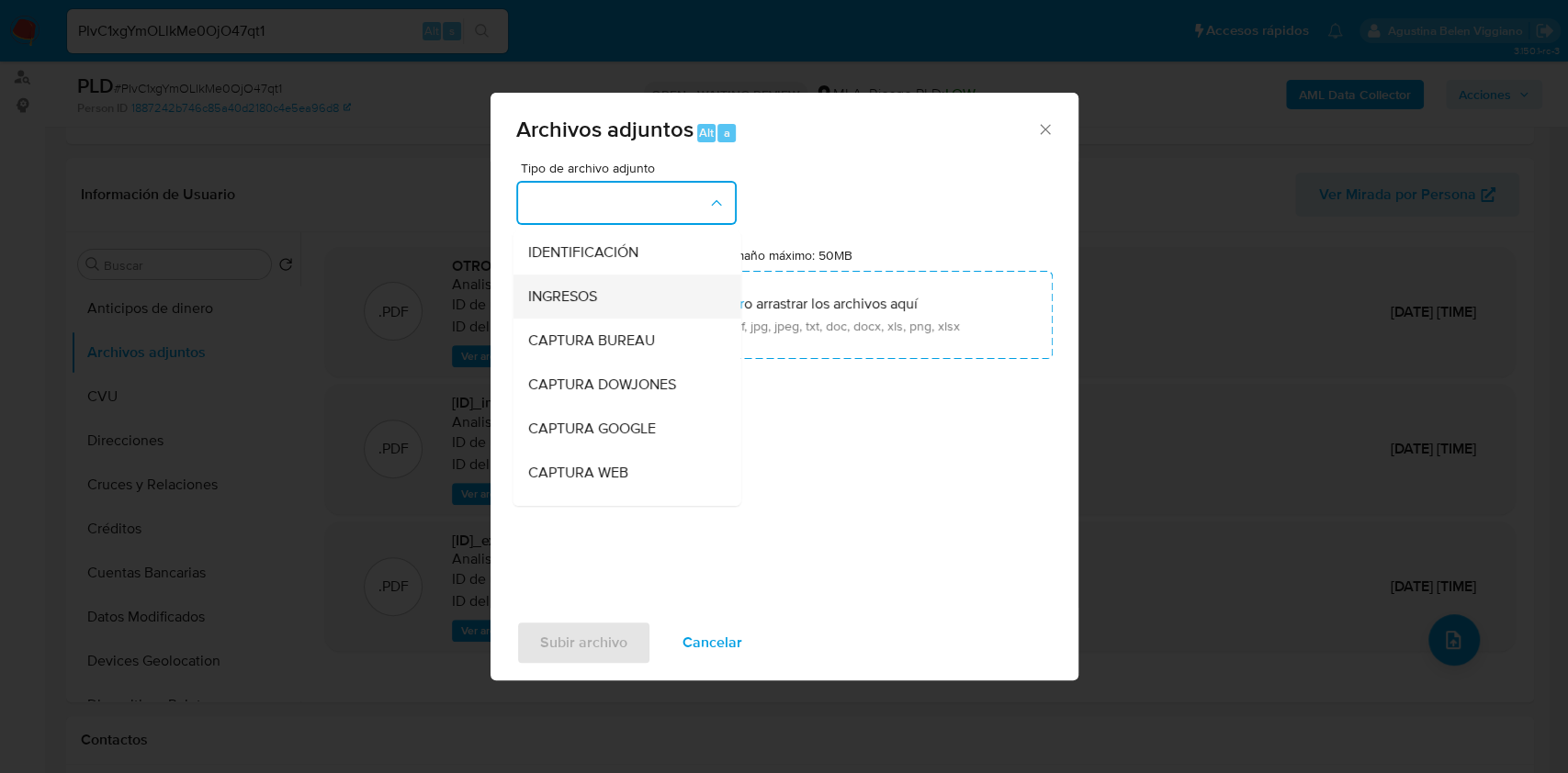 click on "INGRESOS" at bounding box center (621, 297) 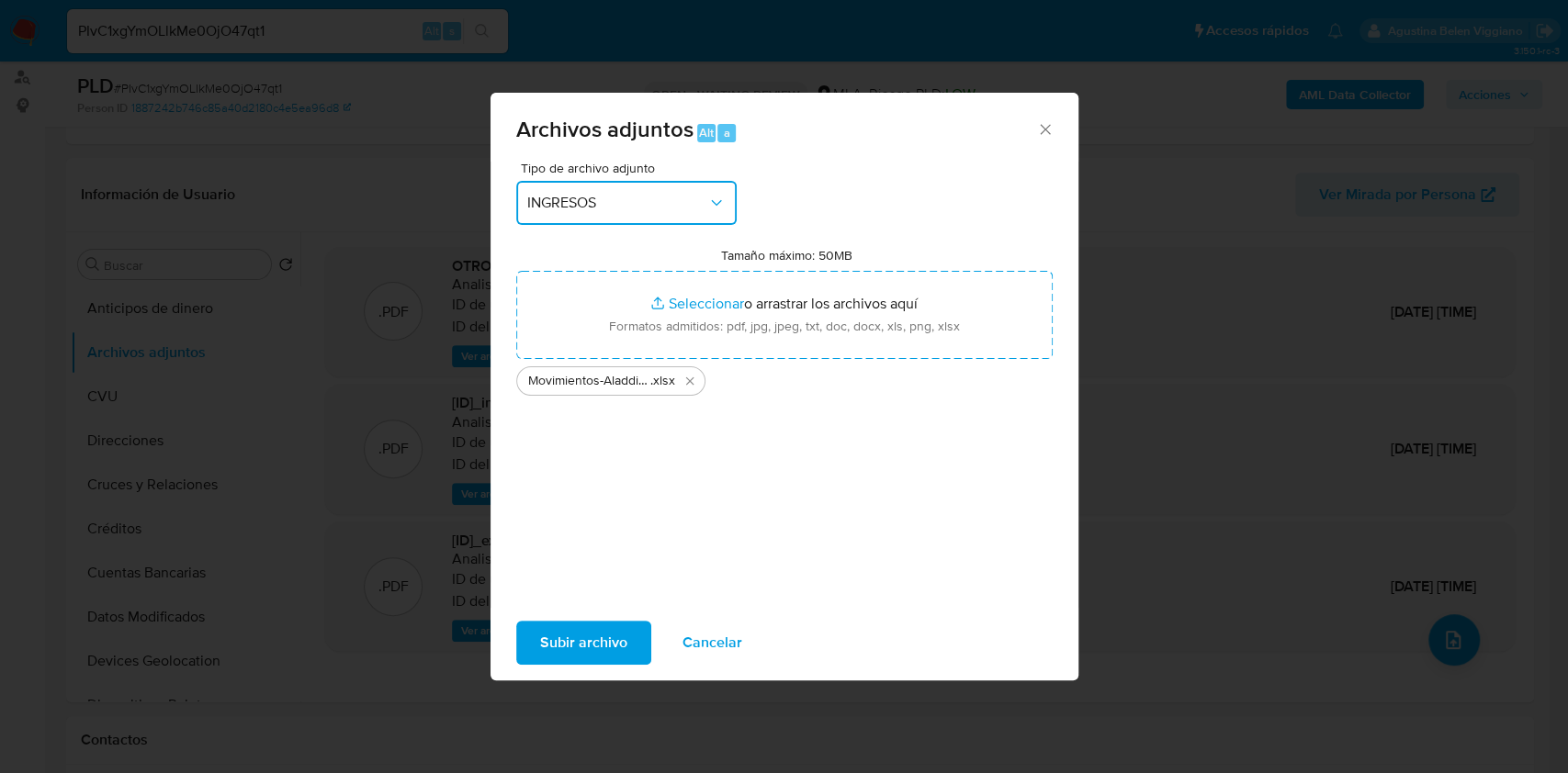 click on "INGRESOS" at bounding box center (626, 203) 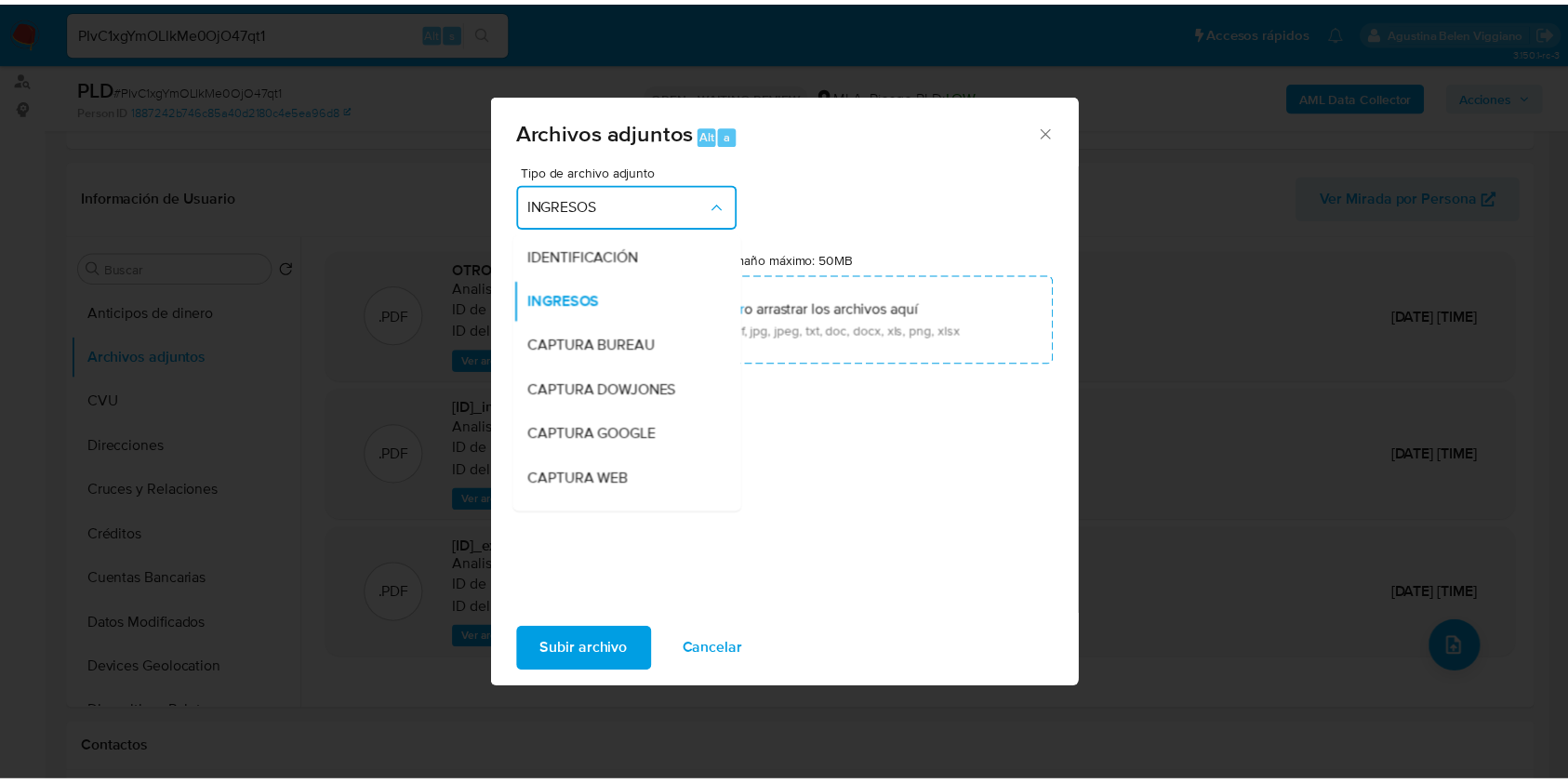 scroll, scrollTop: 247, scrollLeft: 0, axis: vertical 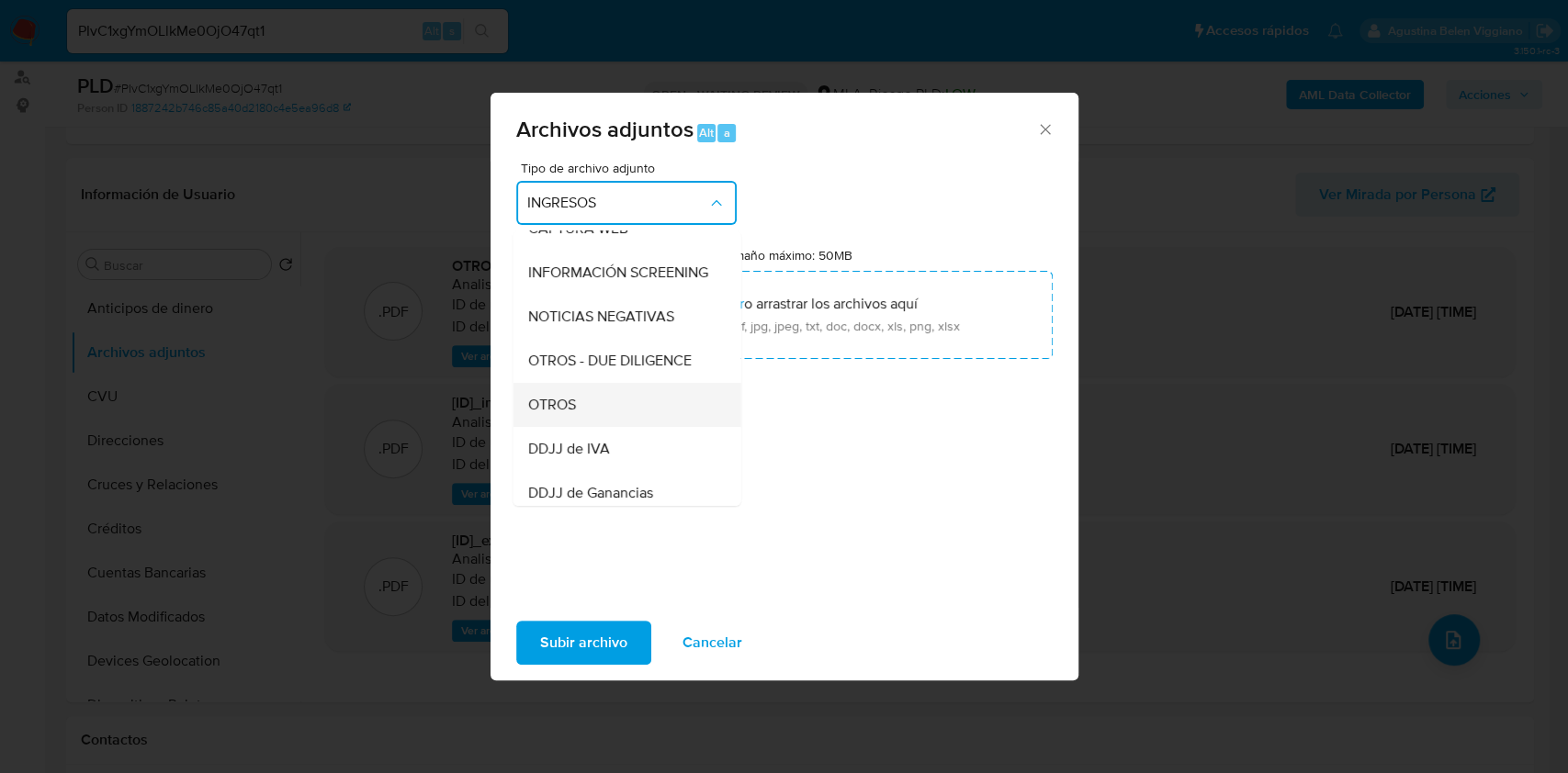 click on "OTROS" at bounding box center [551, 405] 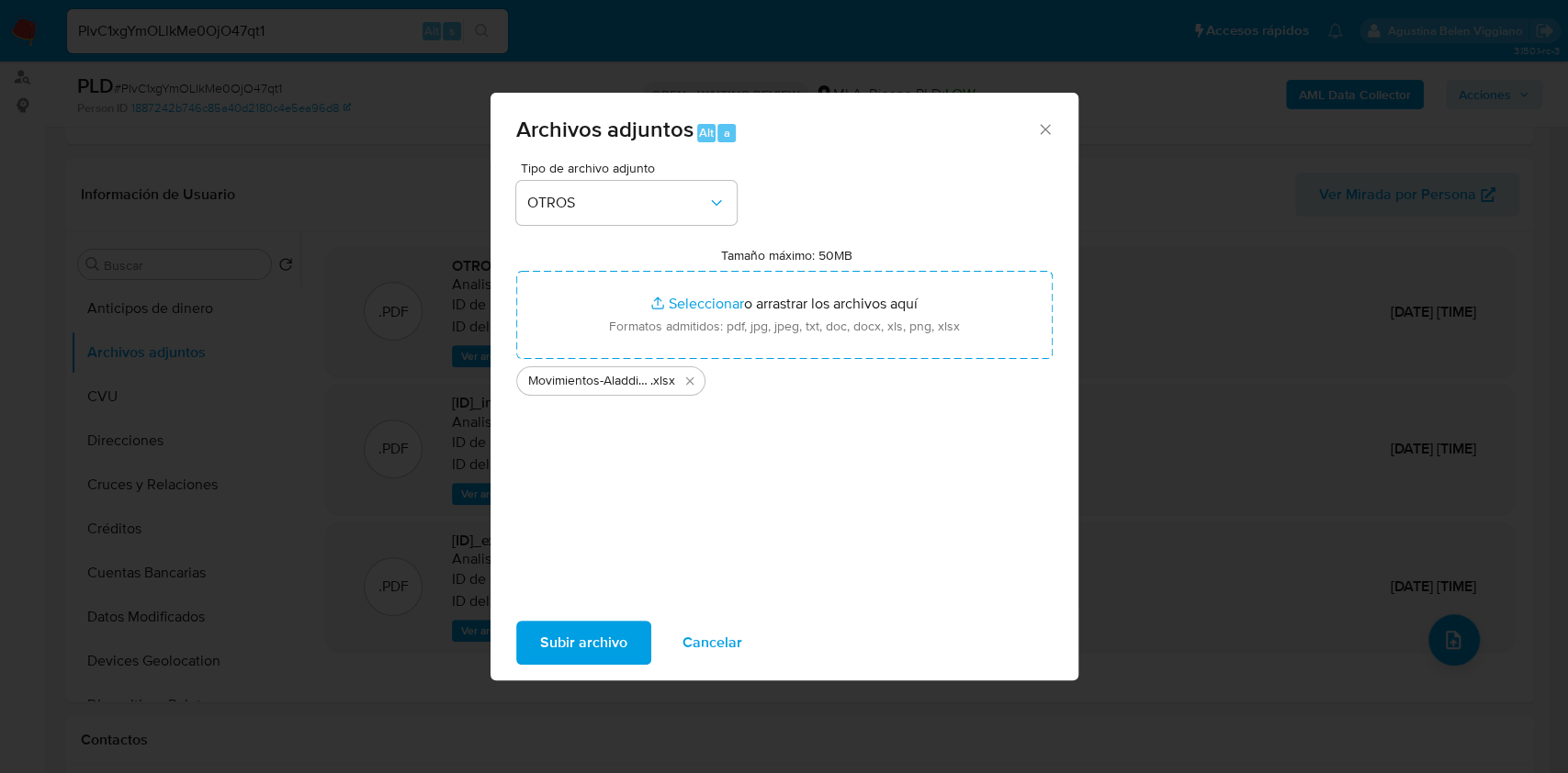 click on "Subir archivo" at bounding box center [583, 643] 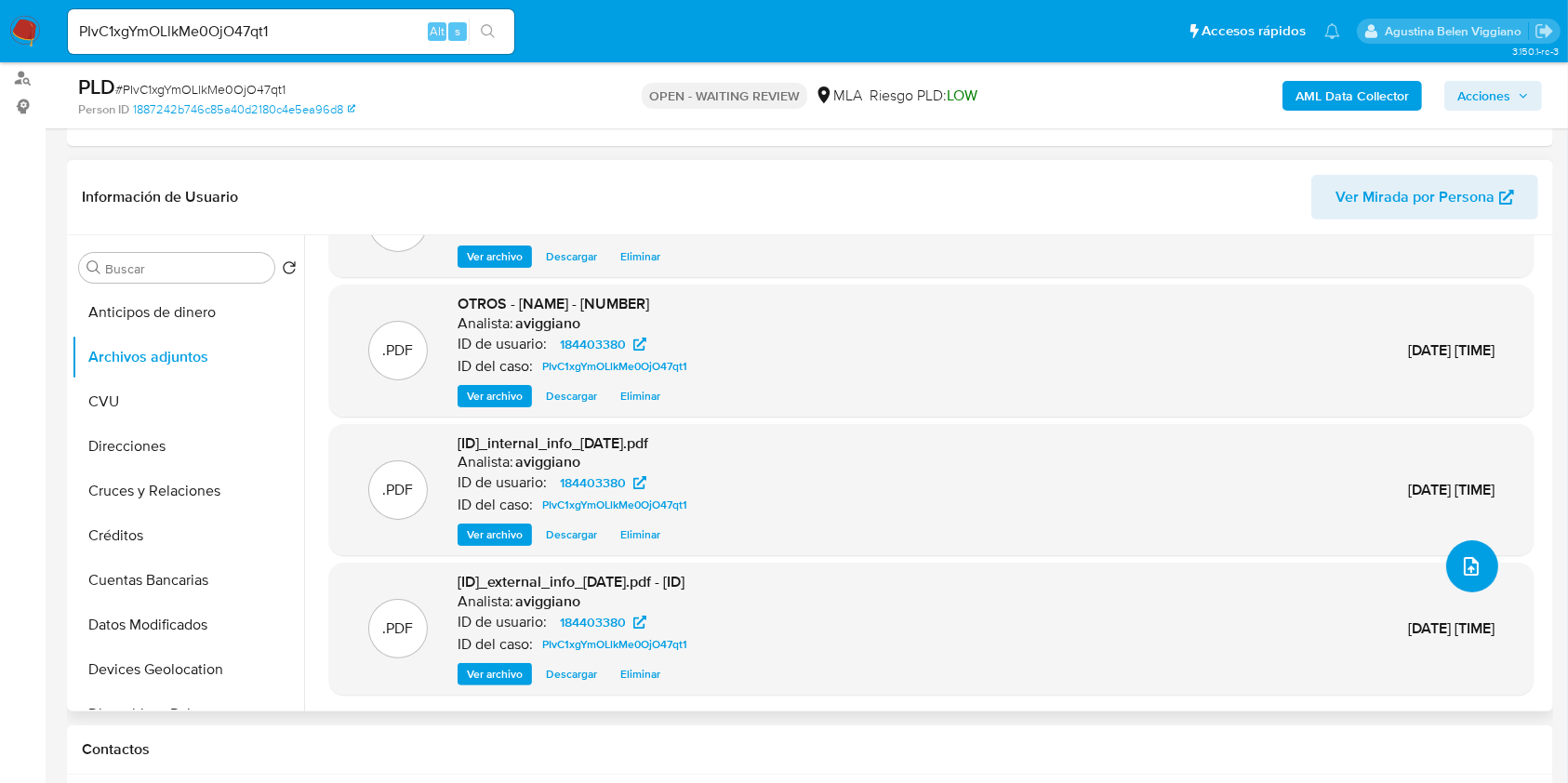 scroll, scrollTop: 0, scrollLeft: 0, axis: both 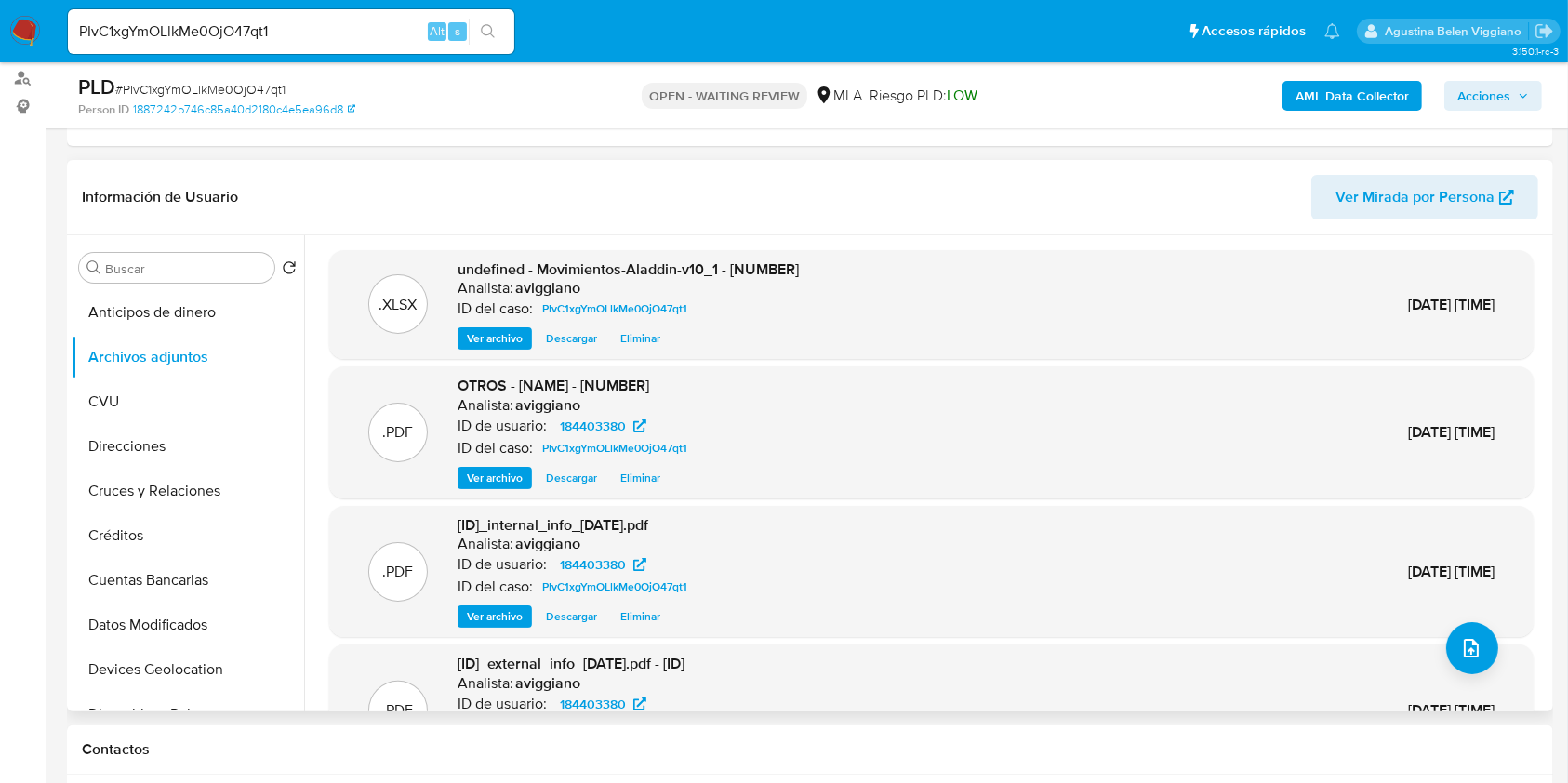 click on "undefined - Movimientos-Aladdin-v10_1 -  184403380" at bounding box center (628, 269) 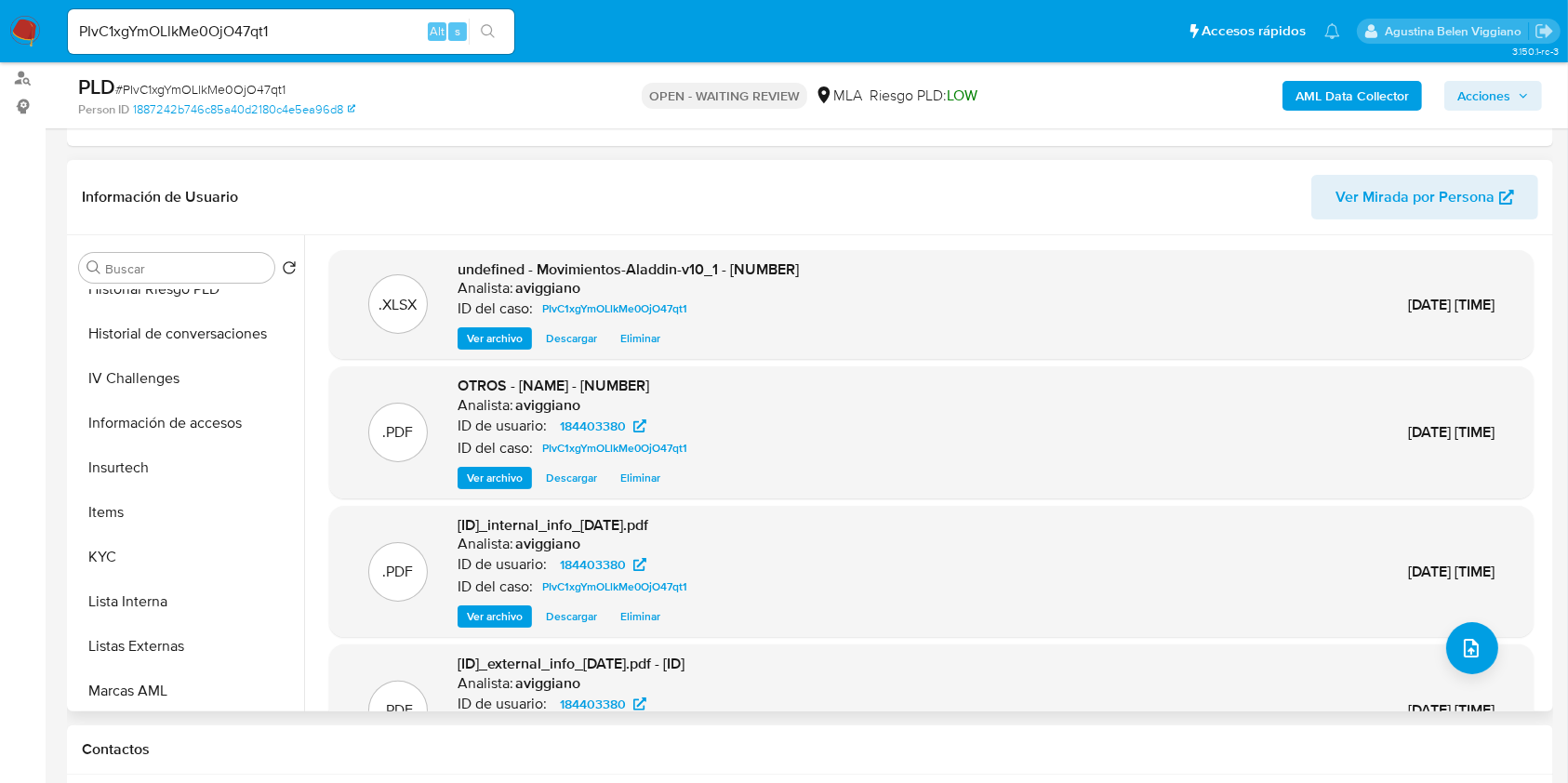 scroll, scrollTop: 744, scrollLeft: 0, axis: vertical 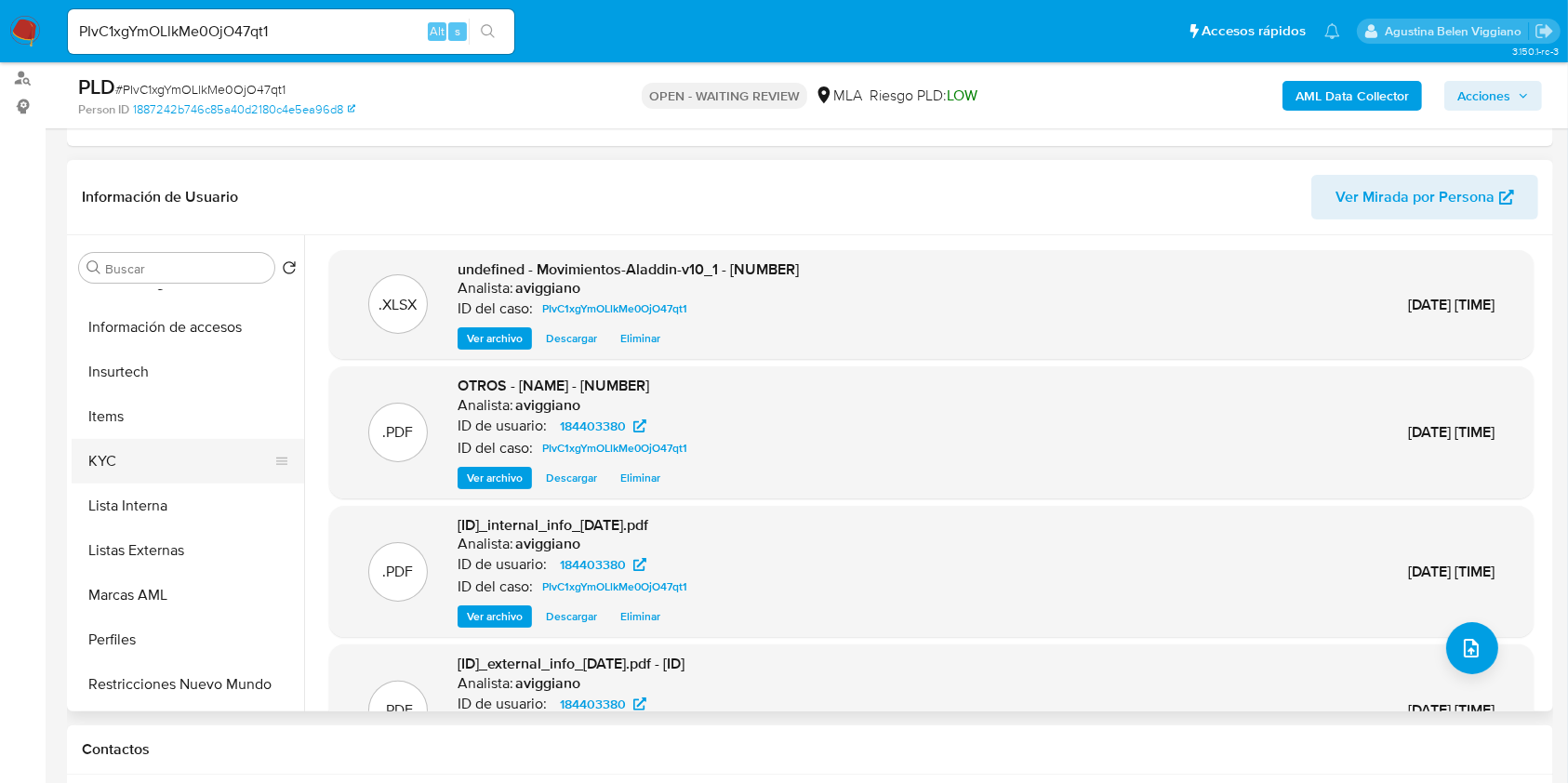 click on "KYC" at bounding box center [180, 461] 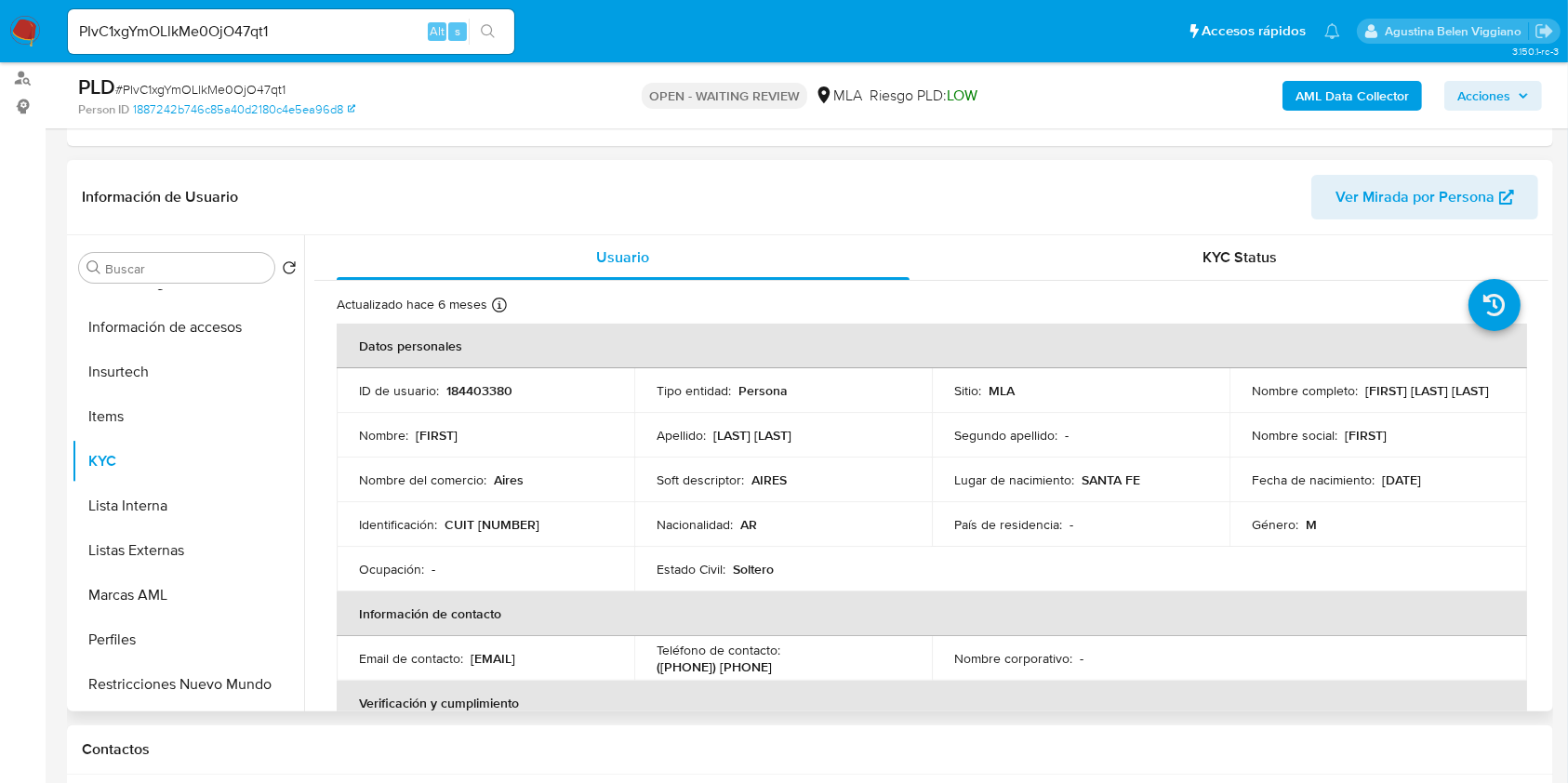 drag, startPoint x: 355, startPoint y: 658, endPoint x: 522, endPoint y: 668, distance: 167.29913 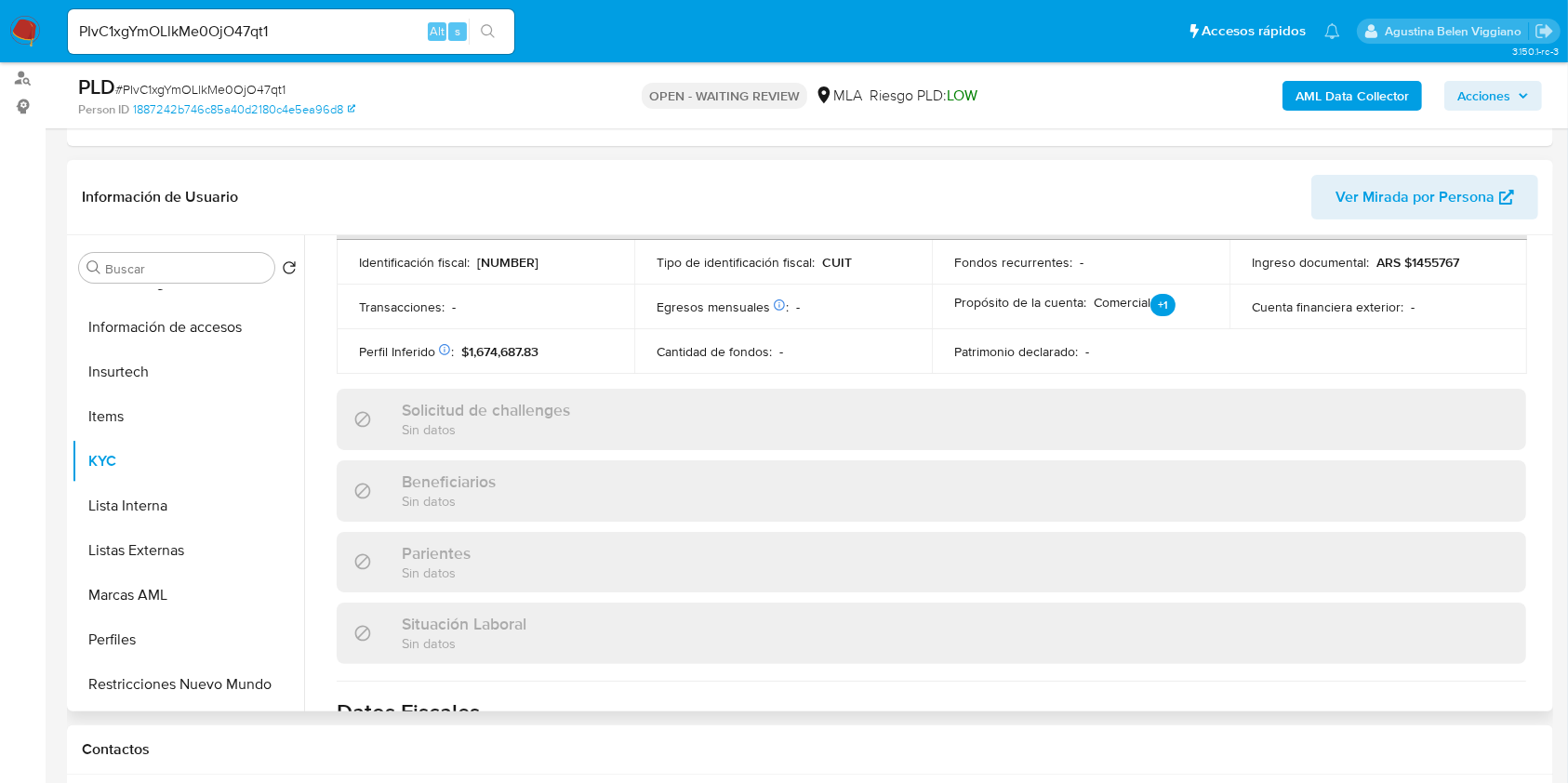 scroll, scrollTop: 979, scrollLeft: 0, axis: vertical 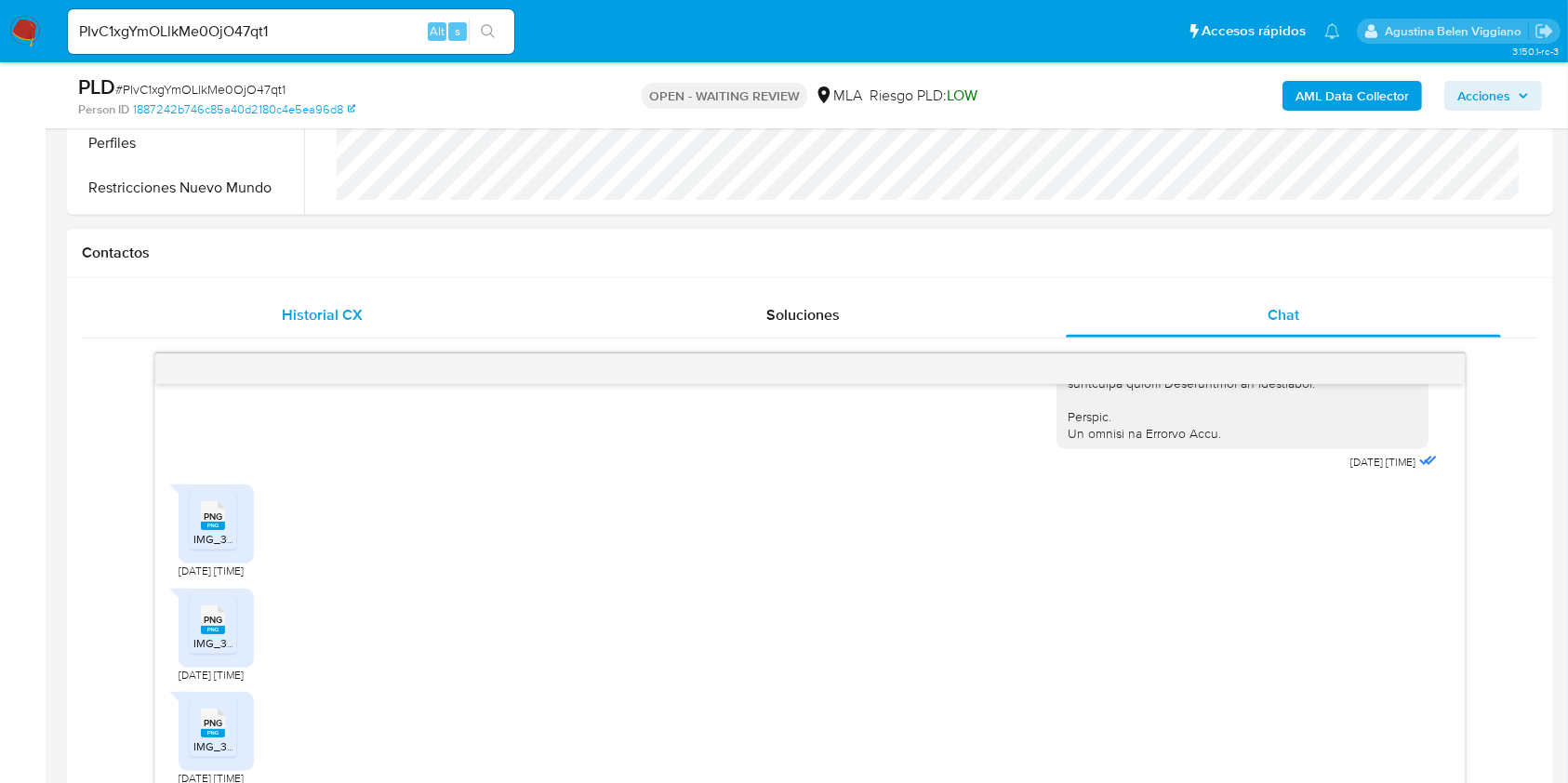click on "Historial CX" at bounding box center (322, 315) 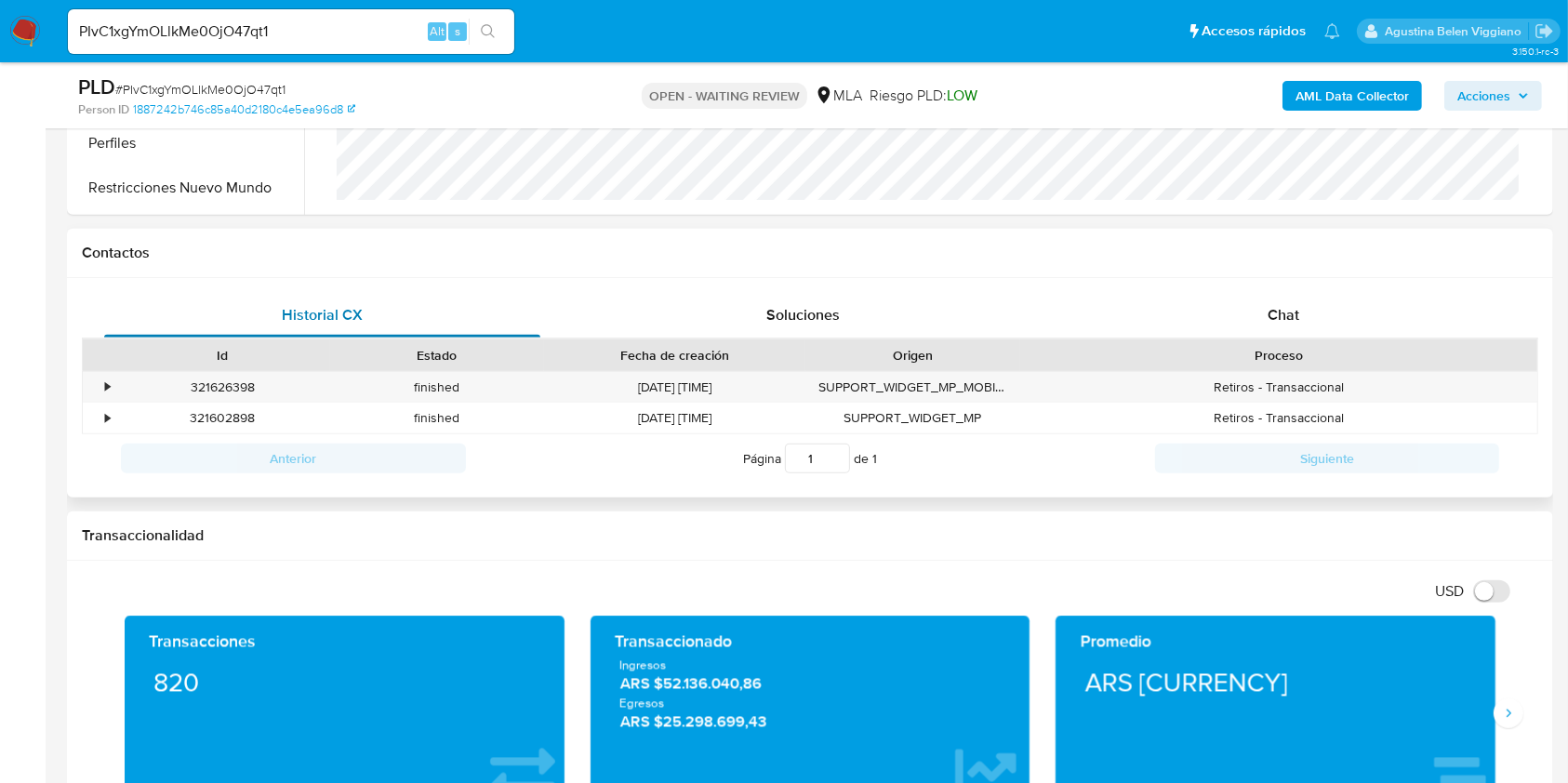 click on "Historial CX" at bounding box center [322, 315] 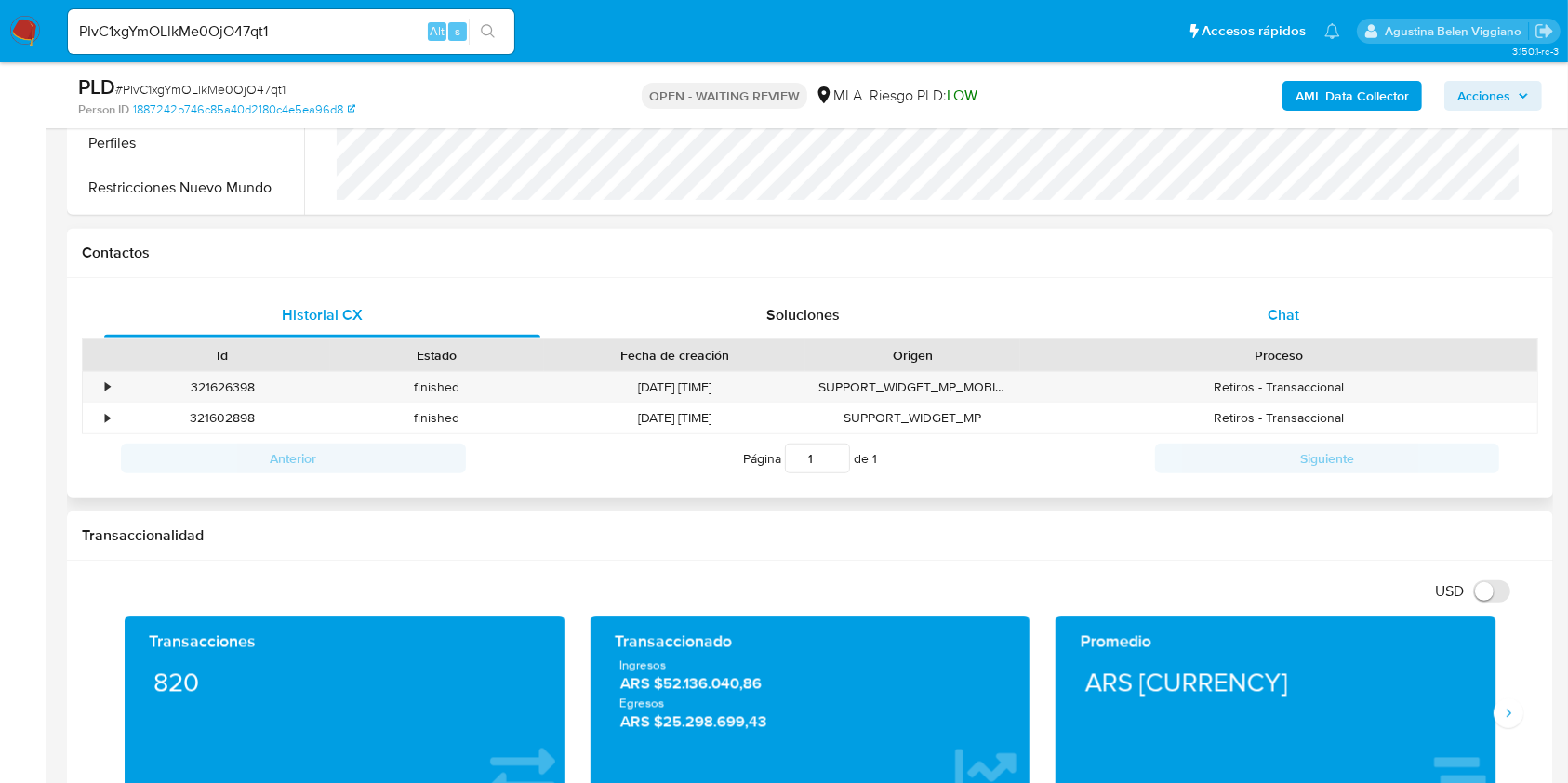 click on "Chat" at bounding box center (1283, 315) 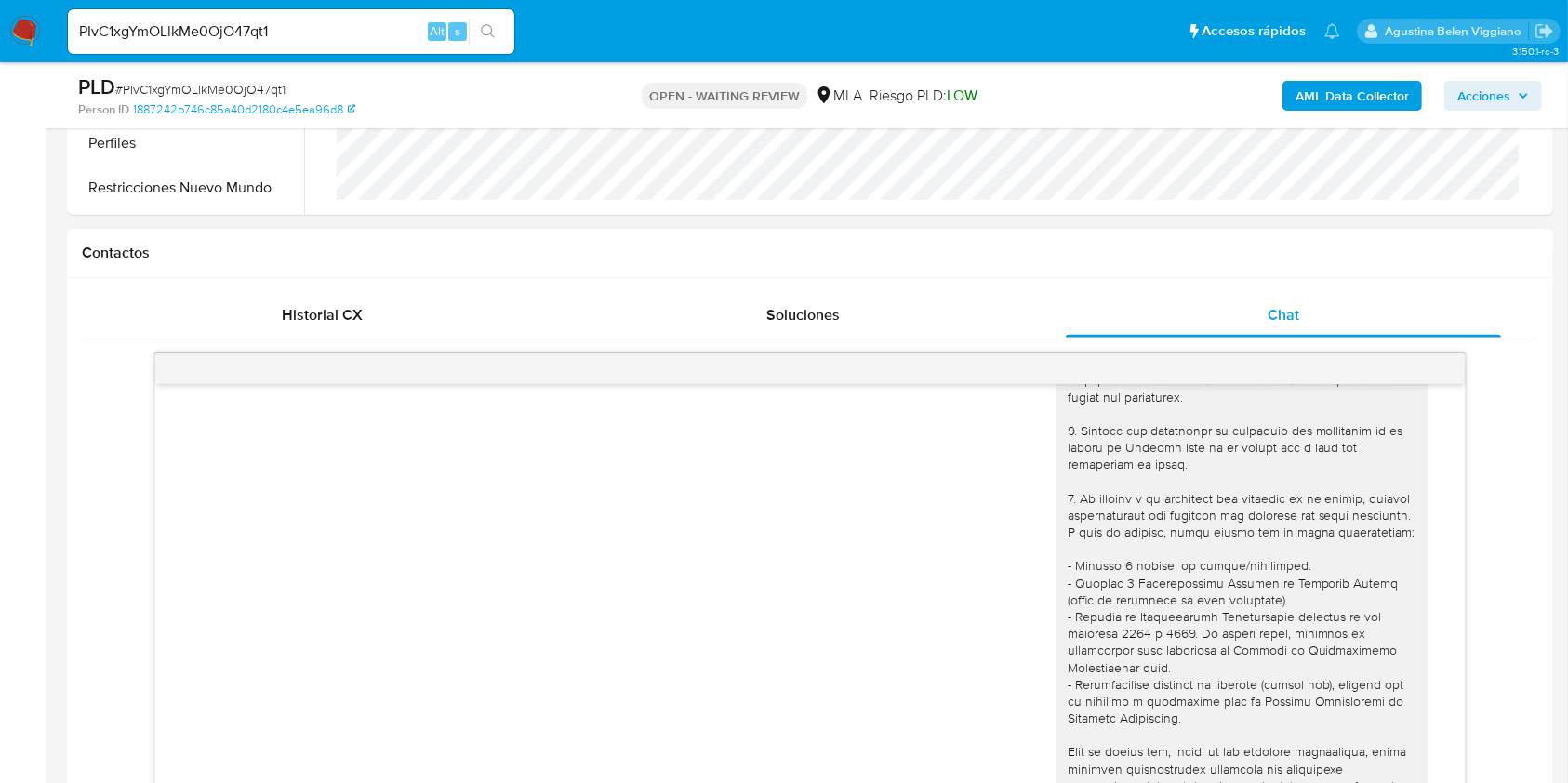 scroll, scrollTop: 0, scrollLeft: 0, axis: both 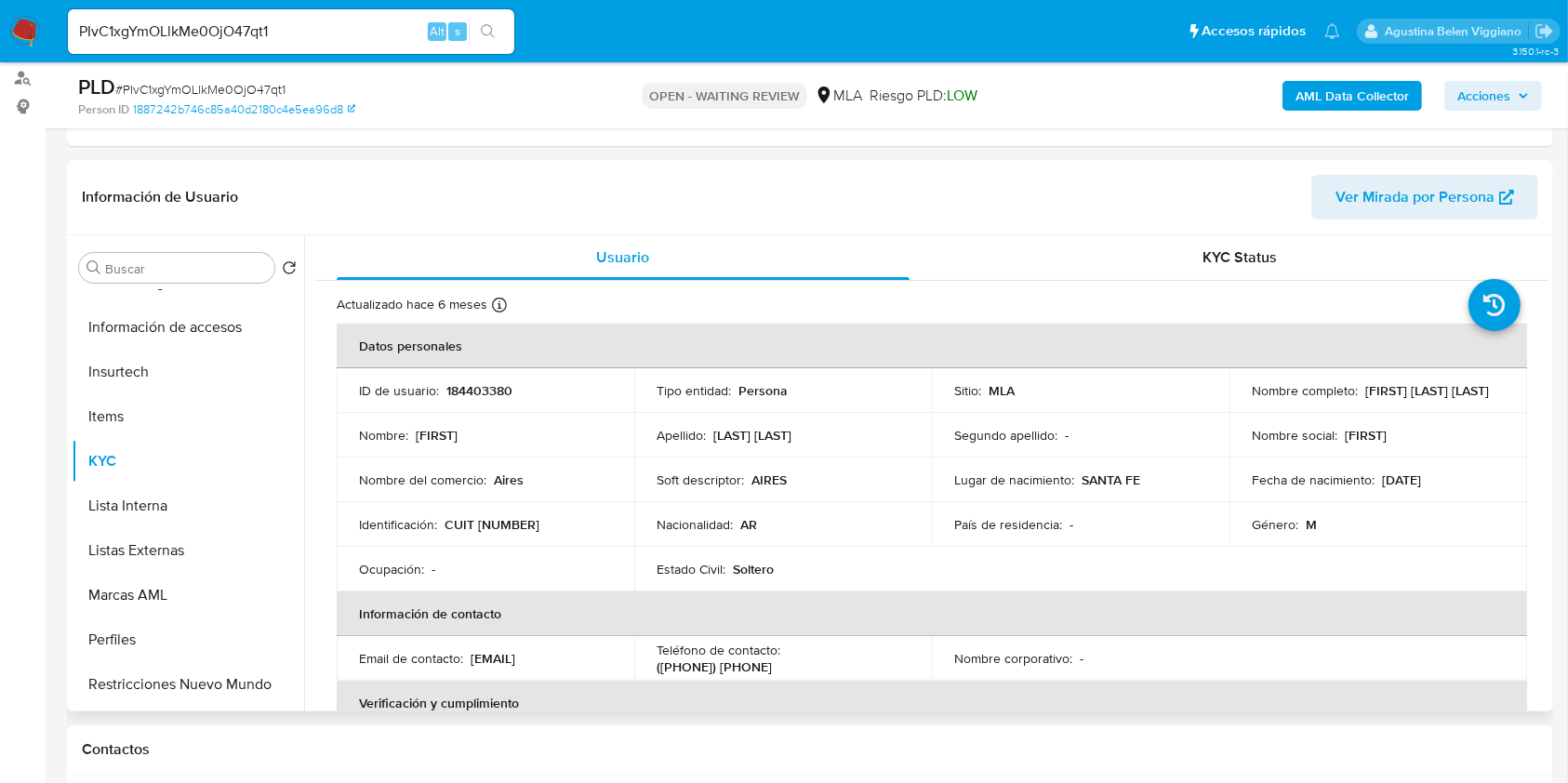 drag, startPoint x: 1244, startPoint y: 395, endPoint x: 1398, endPoint y: 397, distance: 154.01299 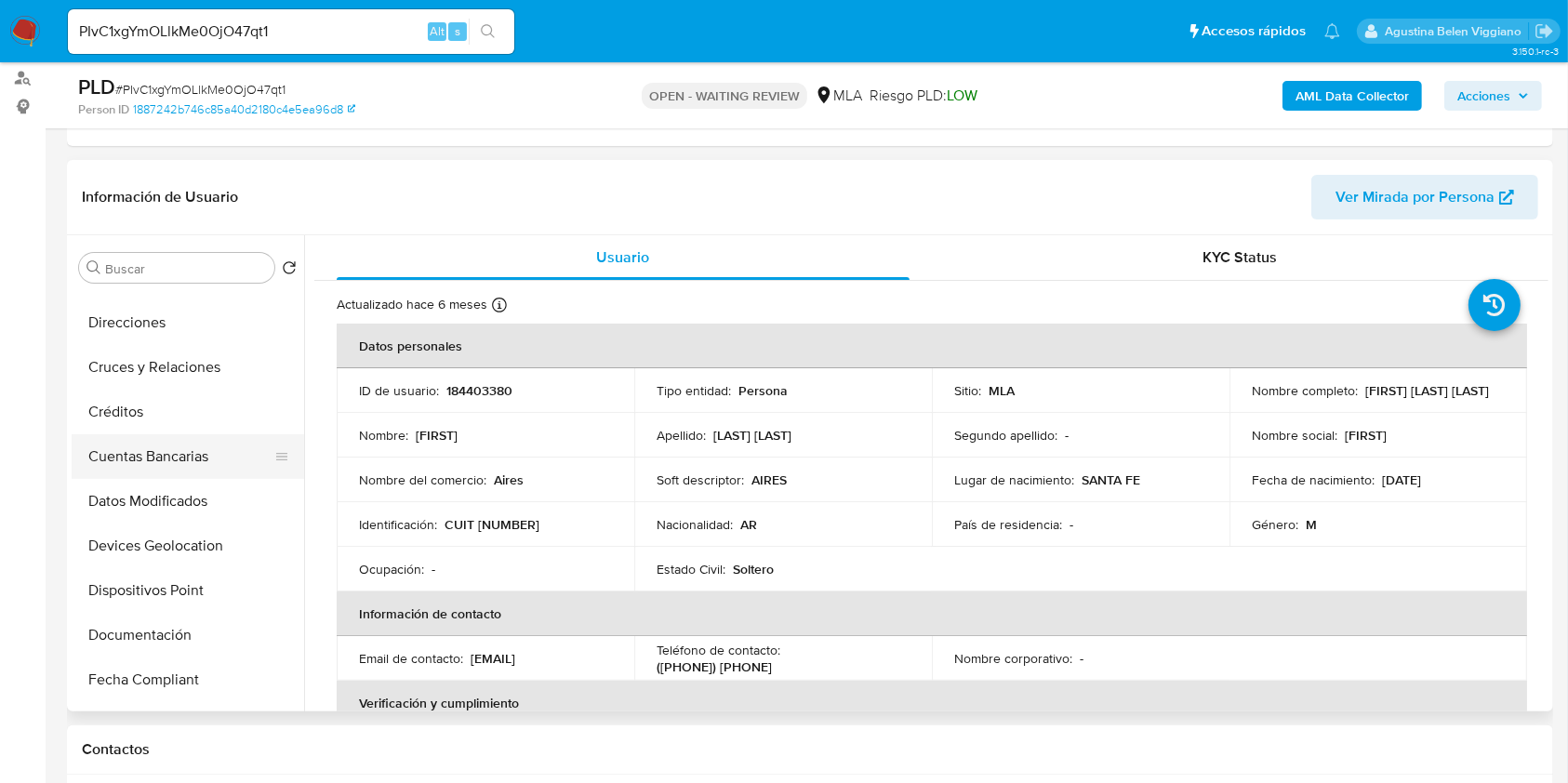 scroll, scrollTop: 0, scrollLeft: 0, axis: both 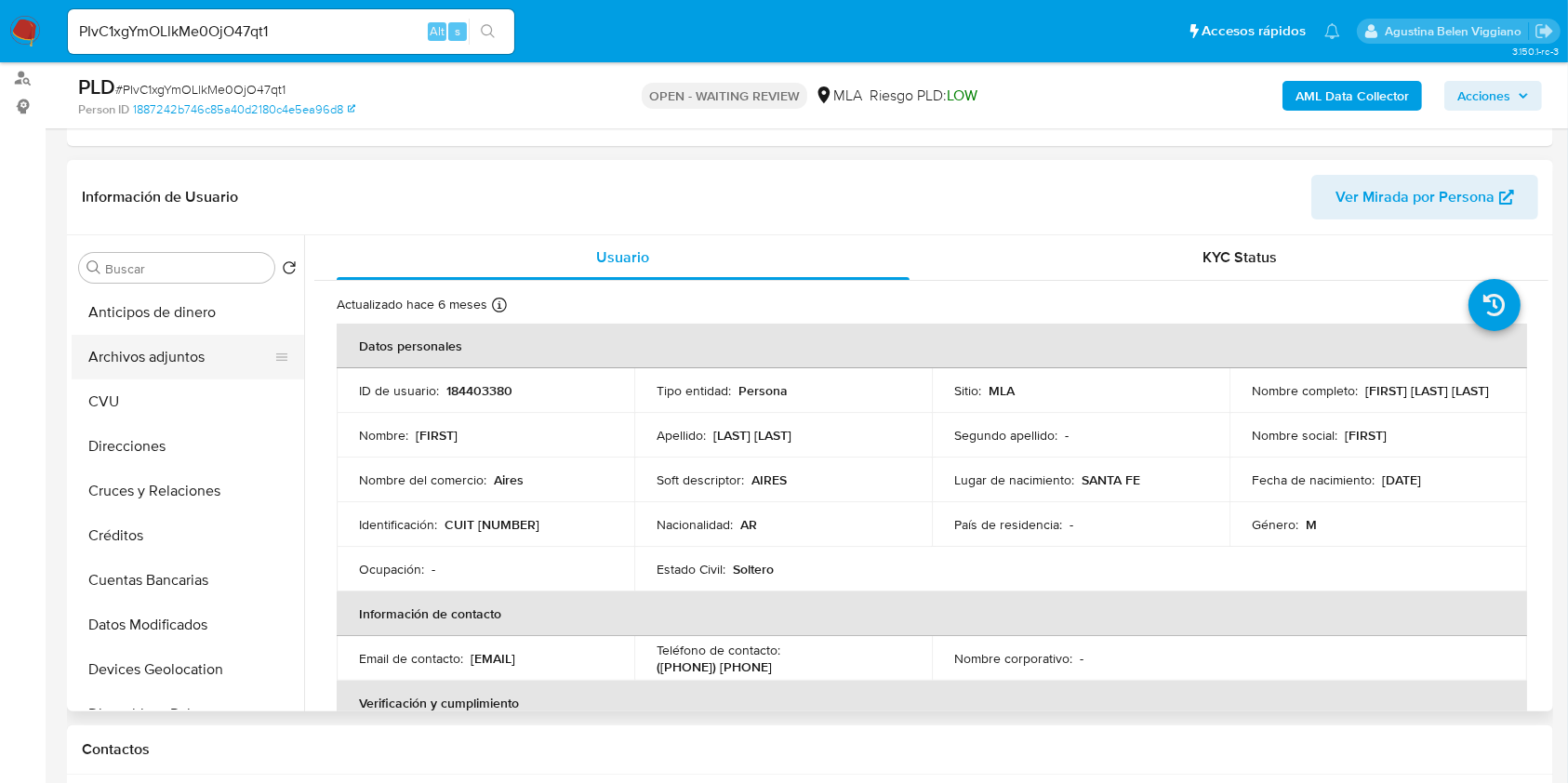 click on "Archivos adjuntos" at bounding box center (180, 357) 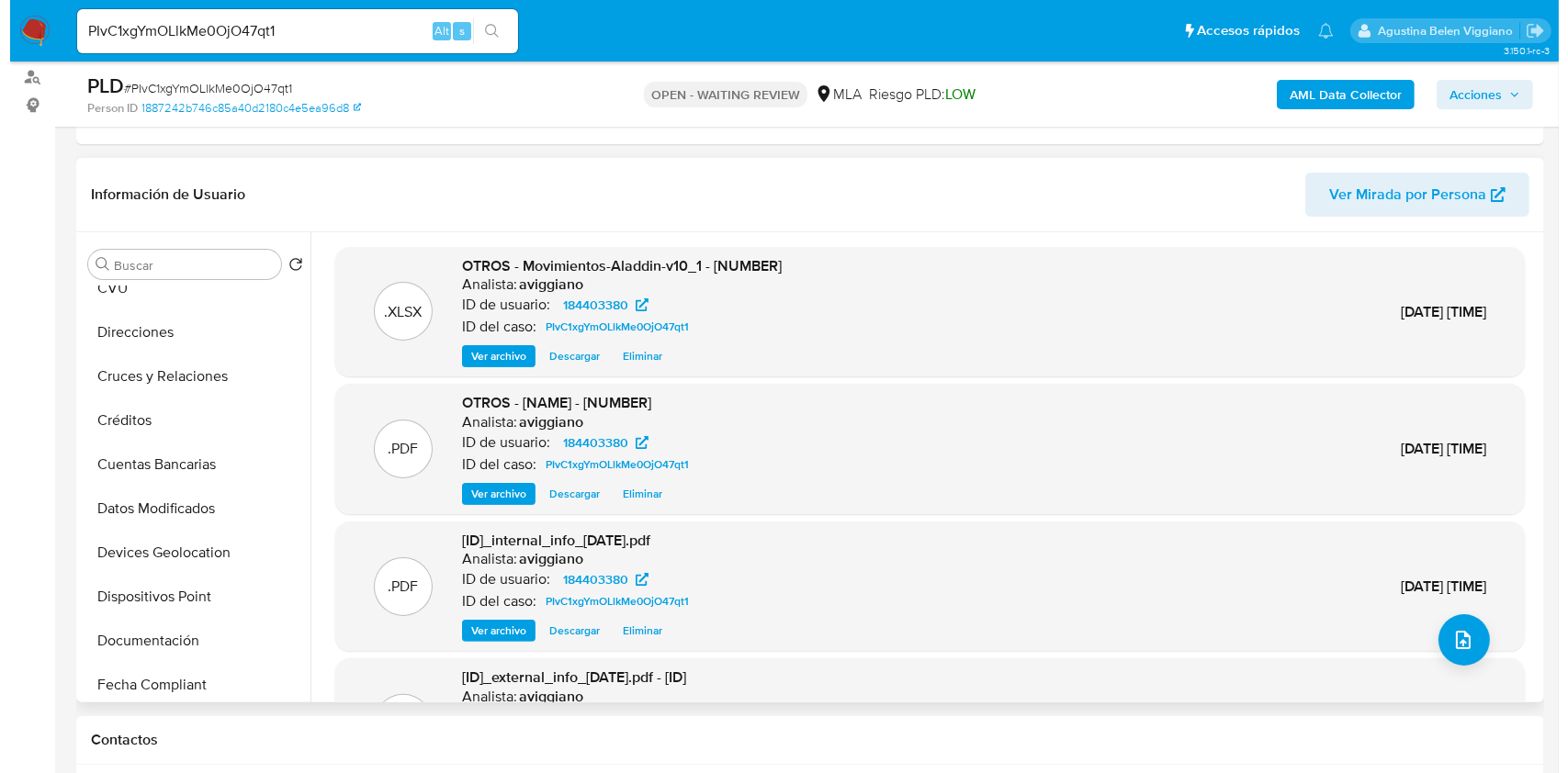 scroll, scrollTop: 244, scrollLeft: 0, axis: vertical 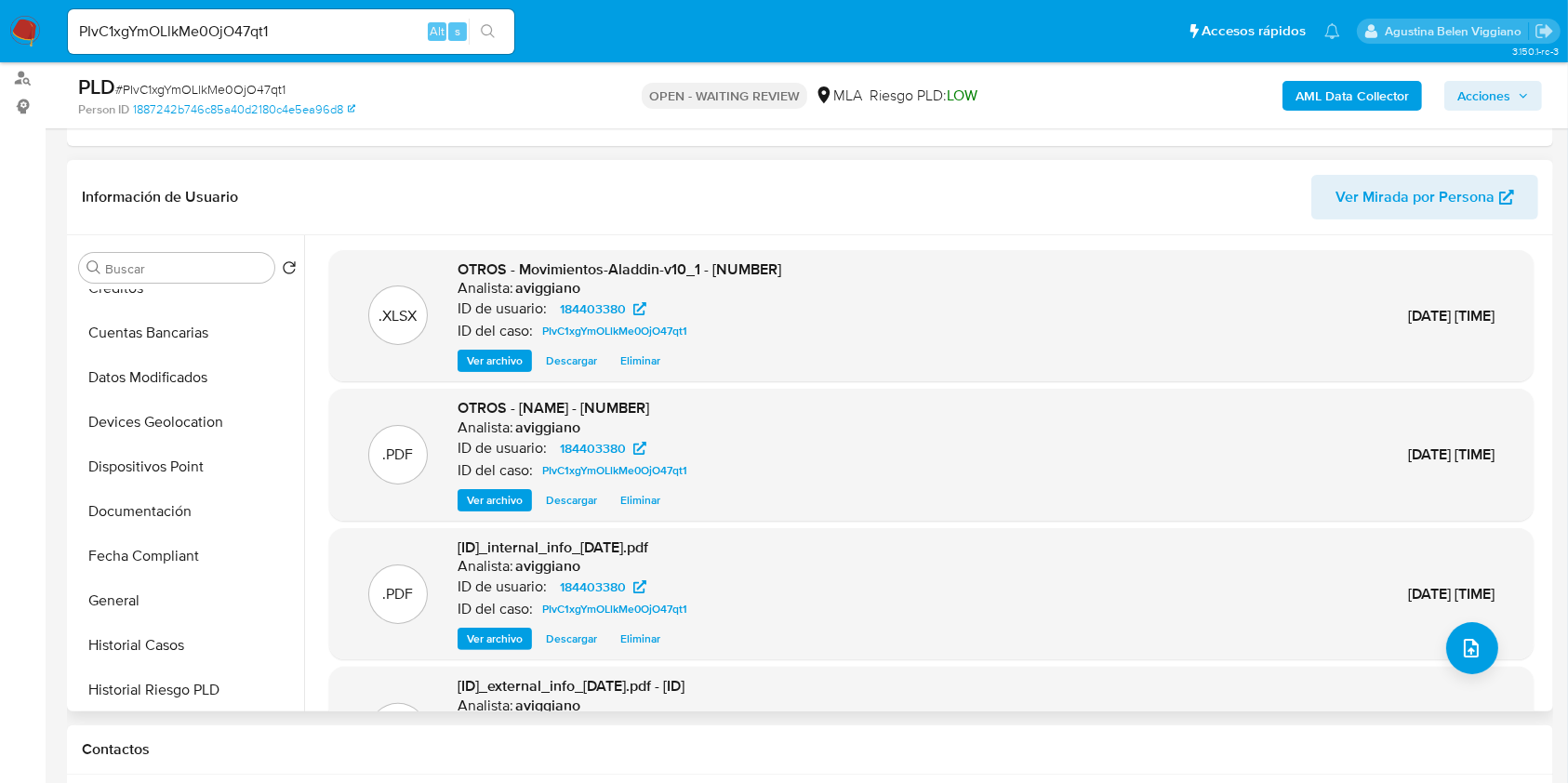 click on ".PDF PIvC1xgYmOLlkMe0OjO47qt1_external_info_7_8_2025.pdf - PIvC1xgYmOLlkMe0OjO47qt1_external_info_7_8_2025 Analista: aviggiano ID de usuario: 184403380 ID del caso: PIvC1xgYmOLlkMe0OjO47qt1 Ver archivo Descargar Eliminar 07/Ago/2025 11:35:12" at bounding box center [931, 733] 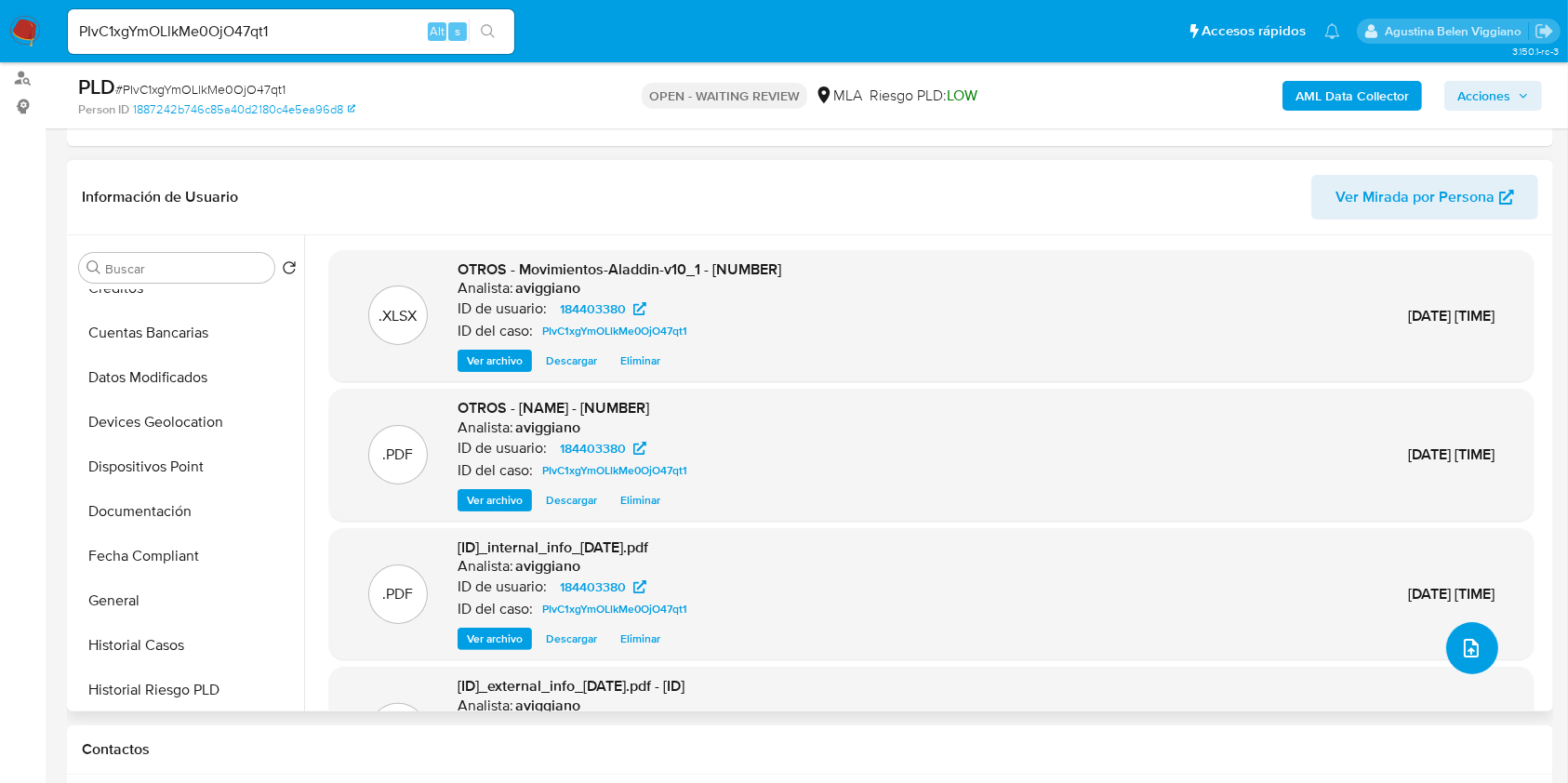 click 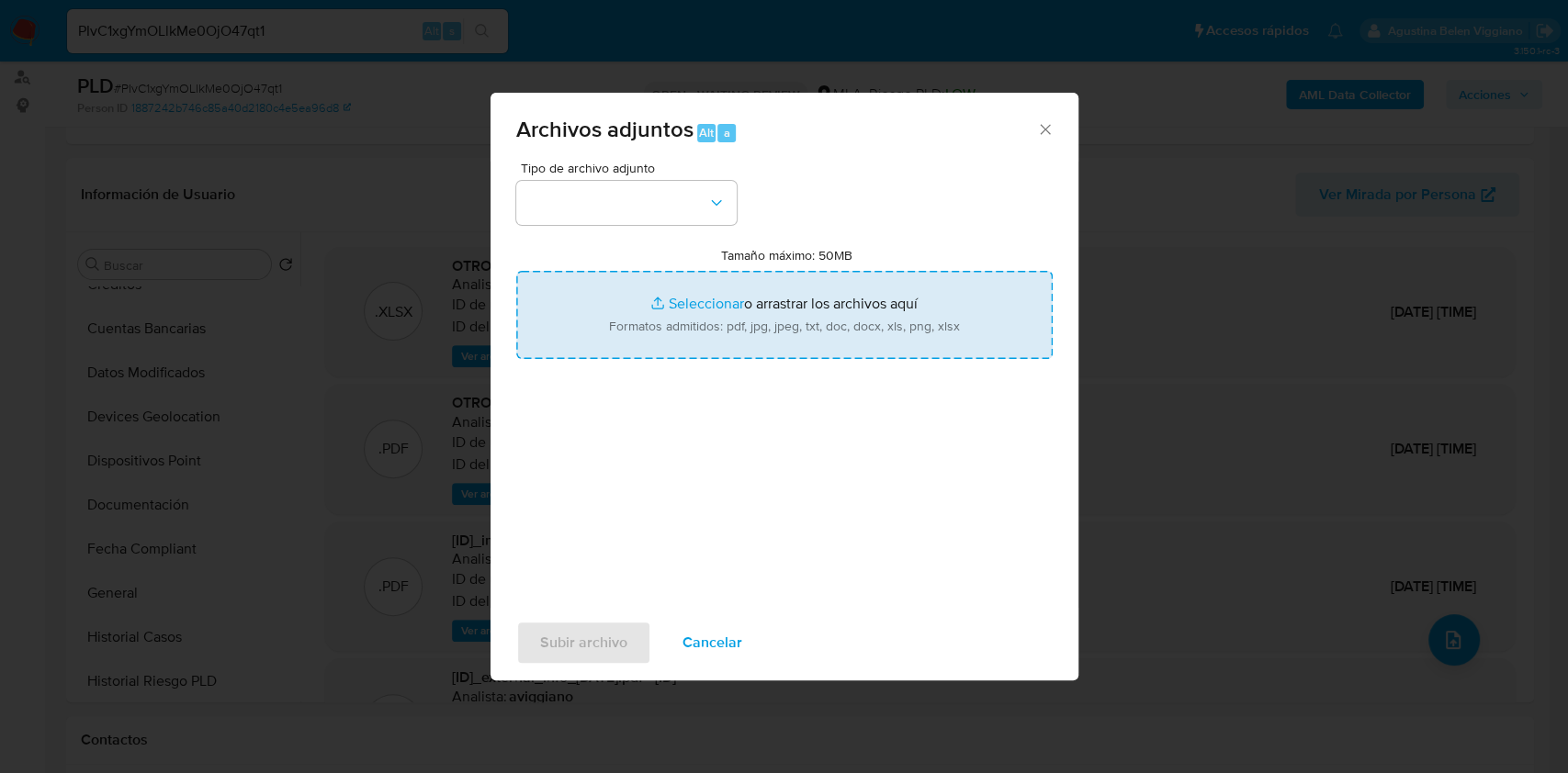 click on "Tamaño máximo: 50MB Seleccionar archivos" at bounding box center (784, 315) 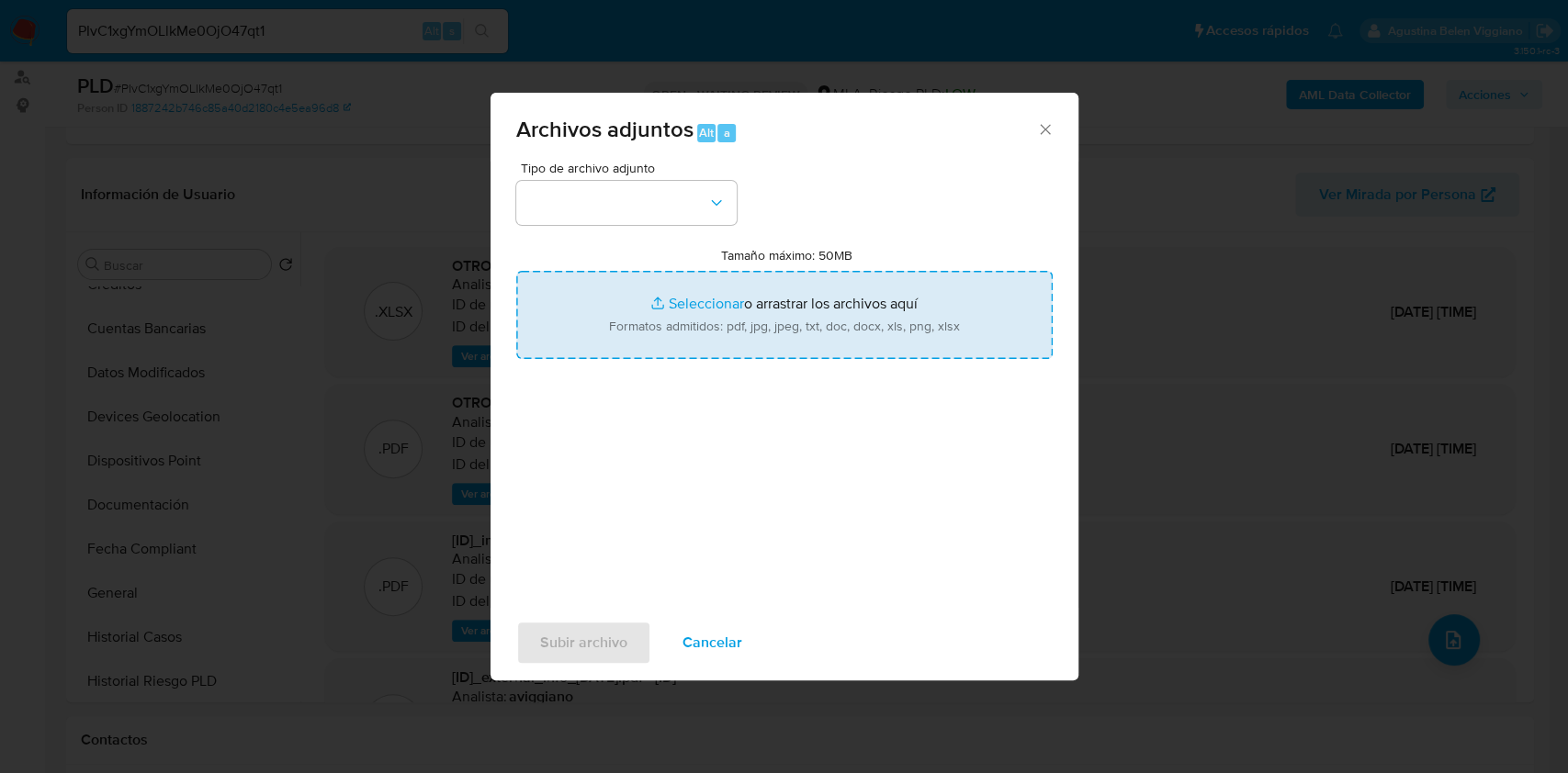 type on "C:\fakepath\Caselog PIvC1xgYmOLlkMe0OjO47qt1_2025_07_18_00_37_16.docx" 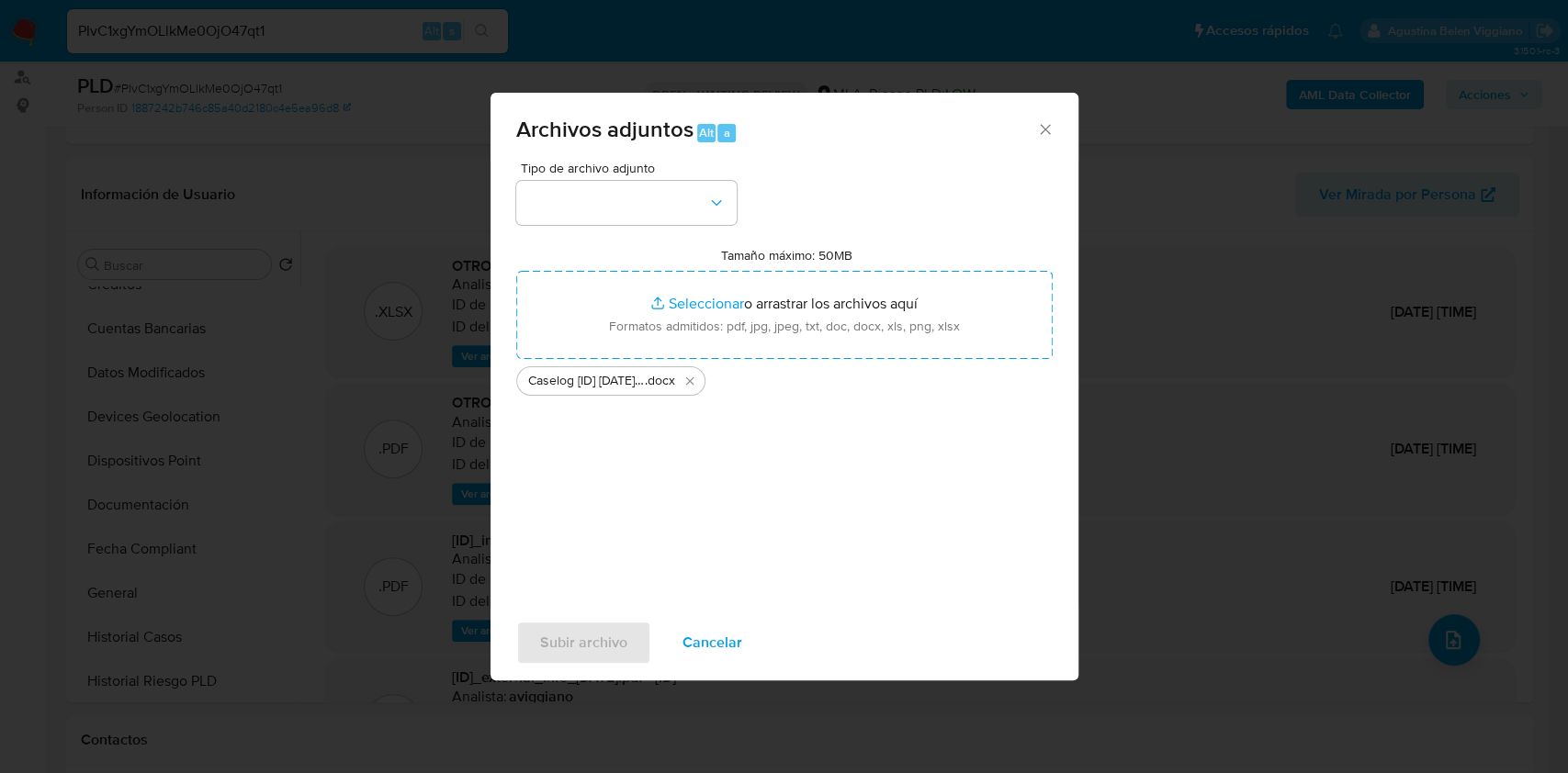 click on "Tipo de archivo adjunto Tamaño máximo: 50MB Seleccionar archivos Seleccionar  o arrastrar los archivos aquí Formatos admitidos: pdf, jpg, jpeg, txt, doc, docx, xls, png, xlsx Caselog PIvC1xgYmOLlkMe0OjO47qt1_2025_07_18_00_37_16 .docx" at bounding box center (784, 378) 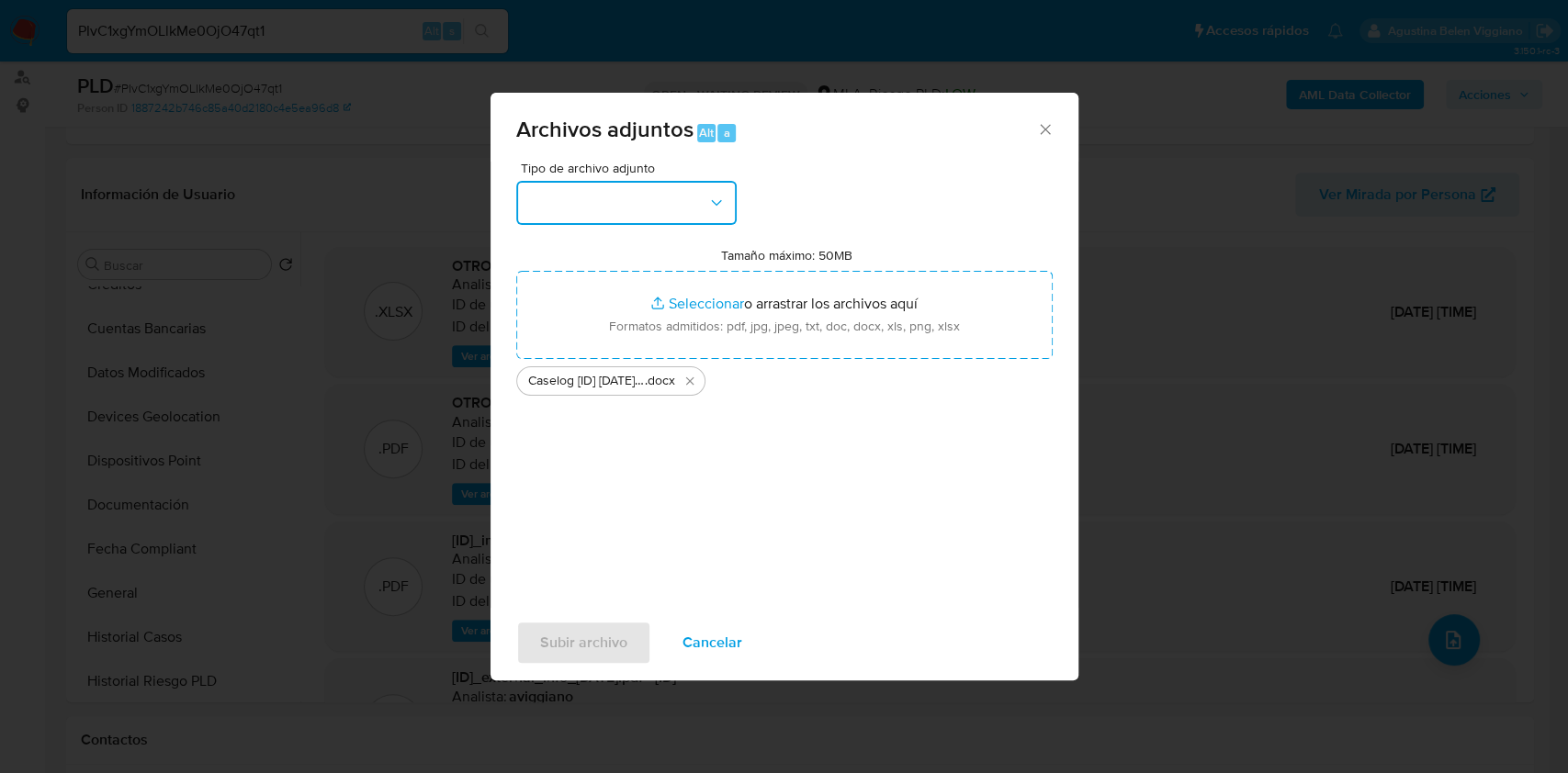 click at bounding box center [626, 203] 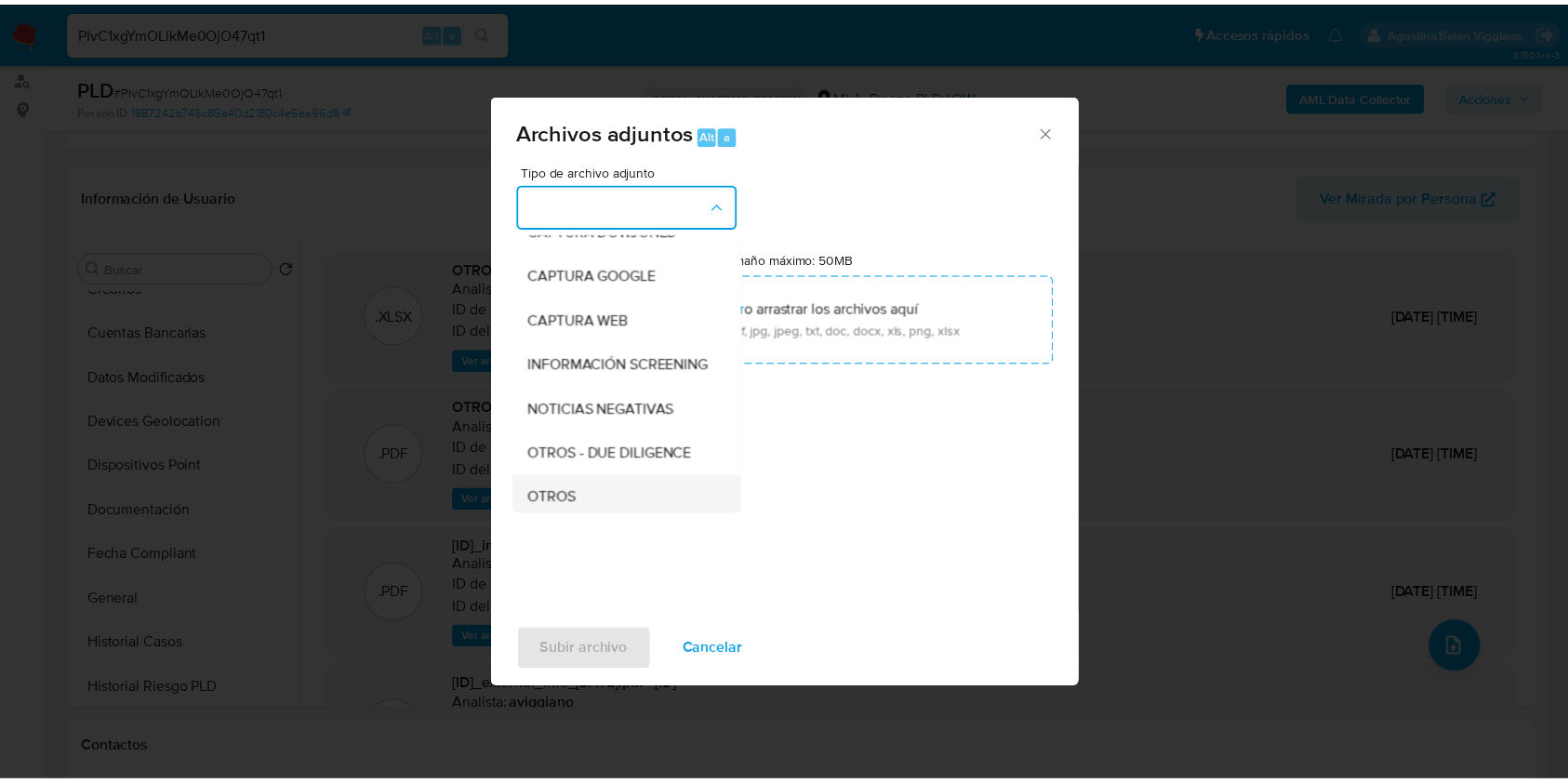scroll, scrollTop: 247, scrollLeft: 0, axis: vertical 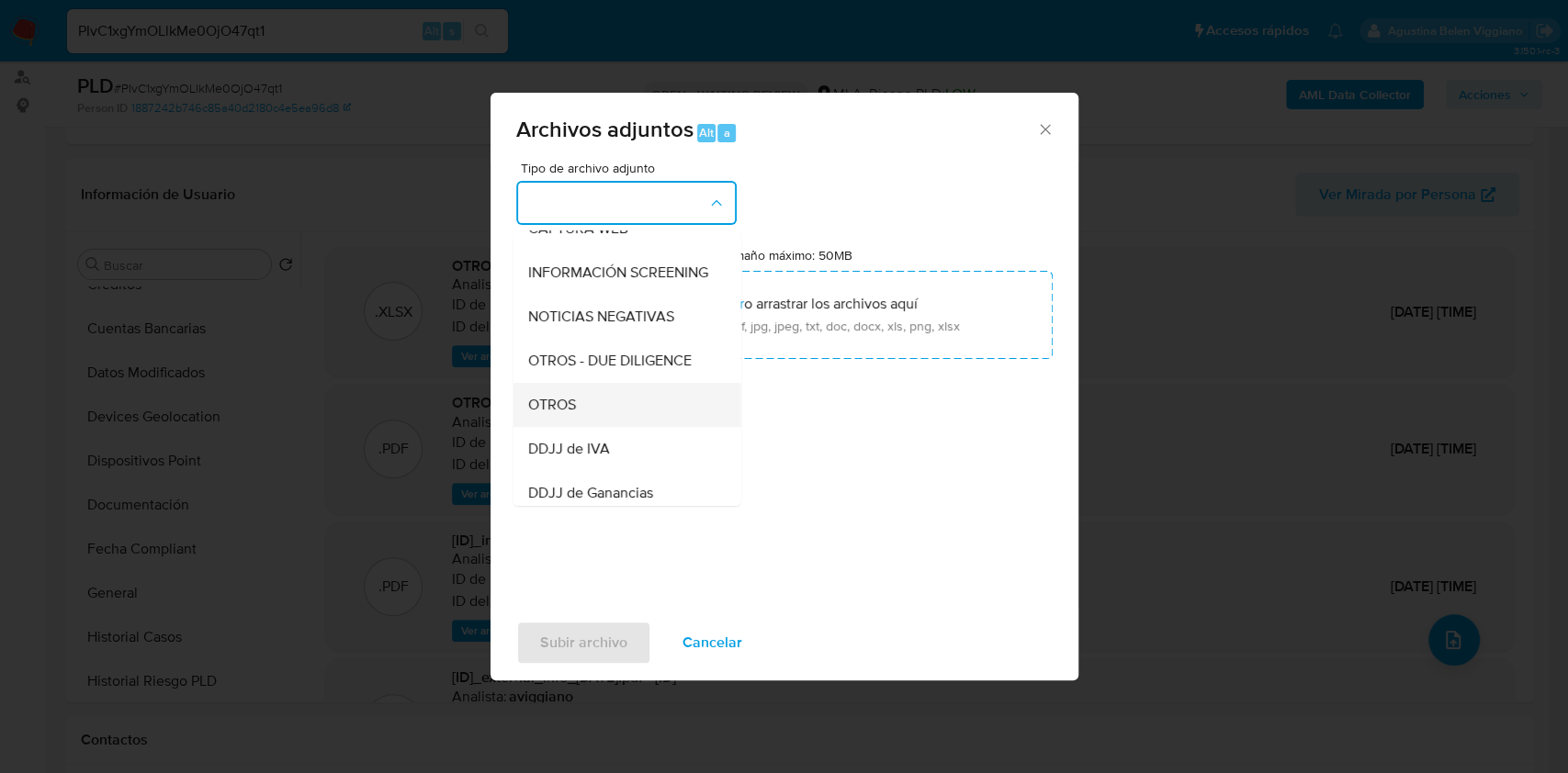 click on "OTROS" at bounding box center [621, 405] 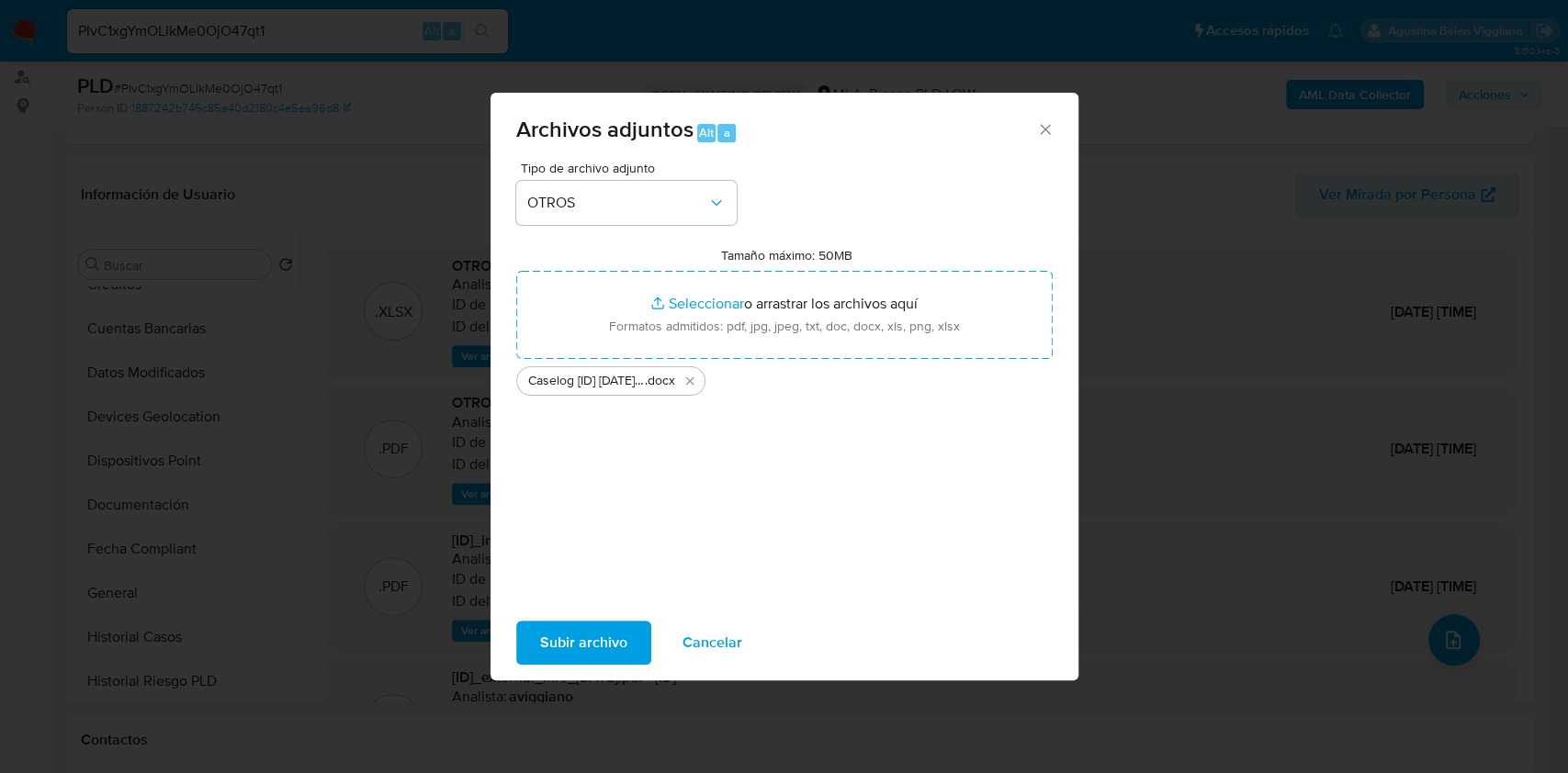 click on "Subir archivo" at bounding box center (583, 643) 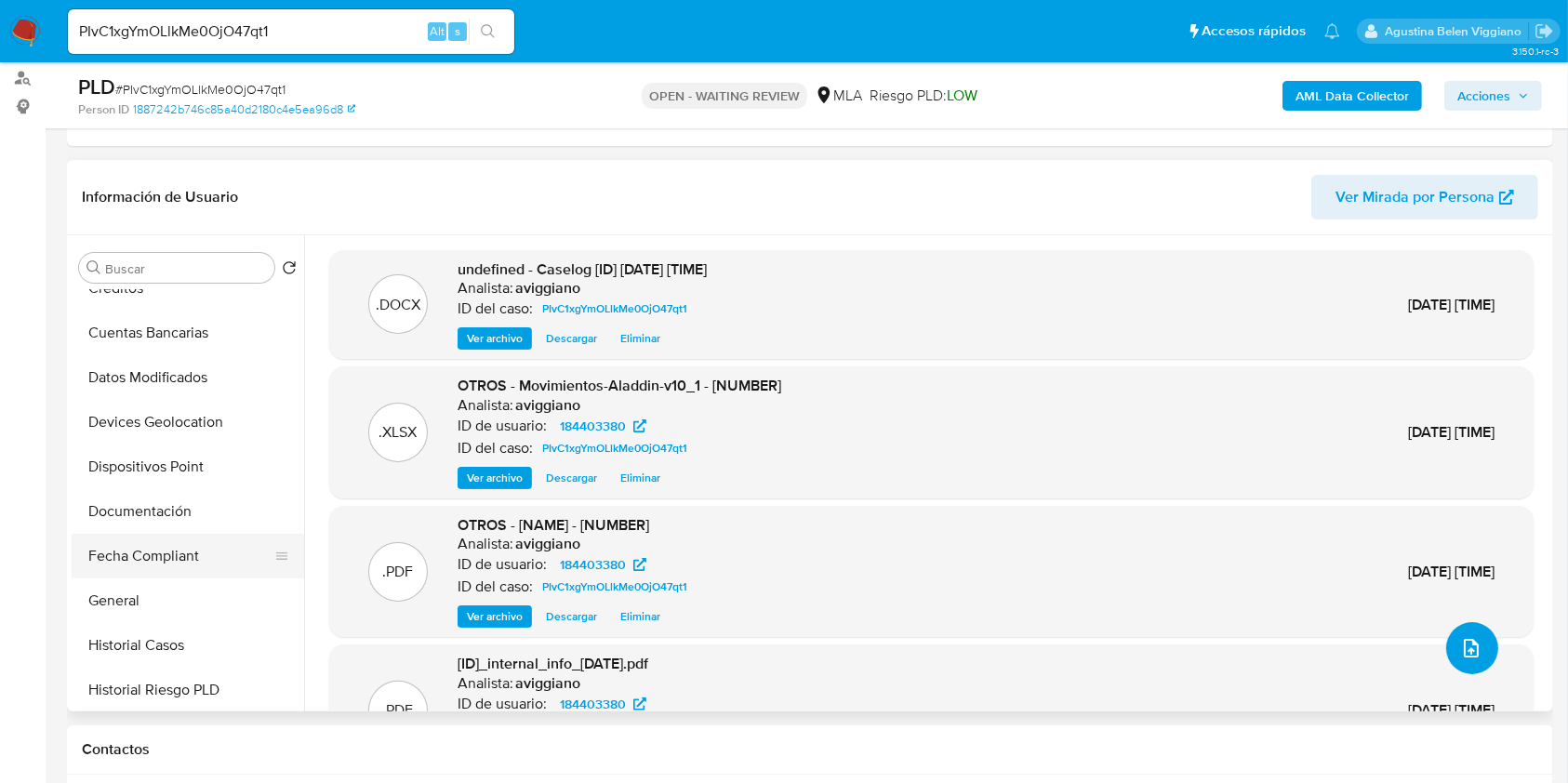 scroll, scrollTop: 496, scrollLeft: 0, axis: vertical 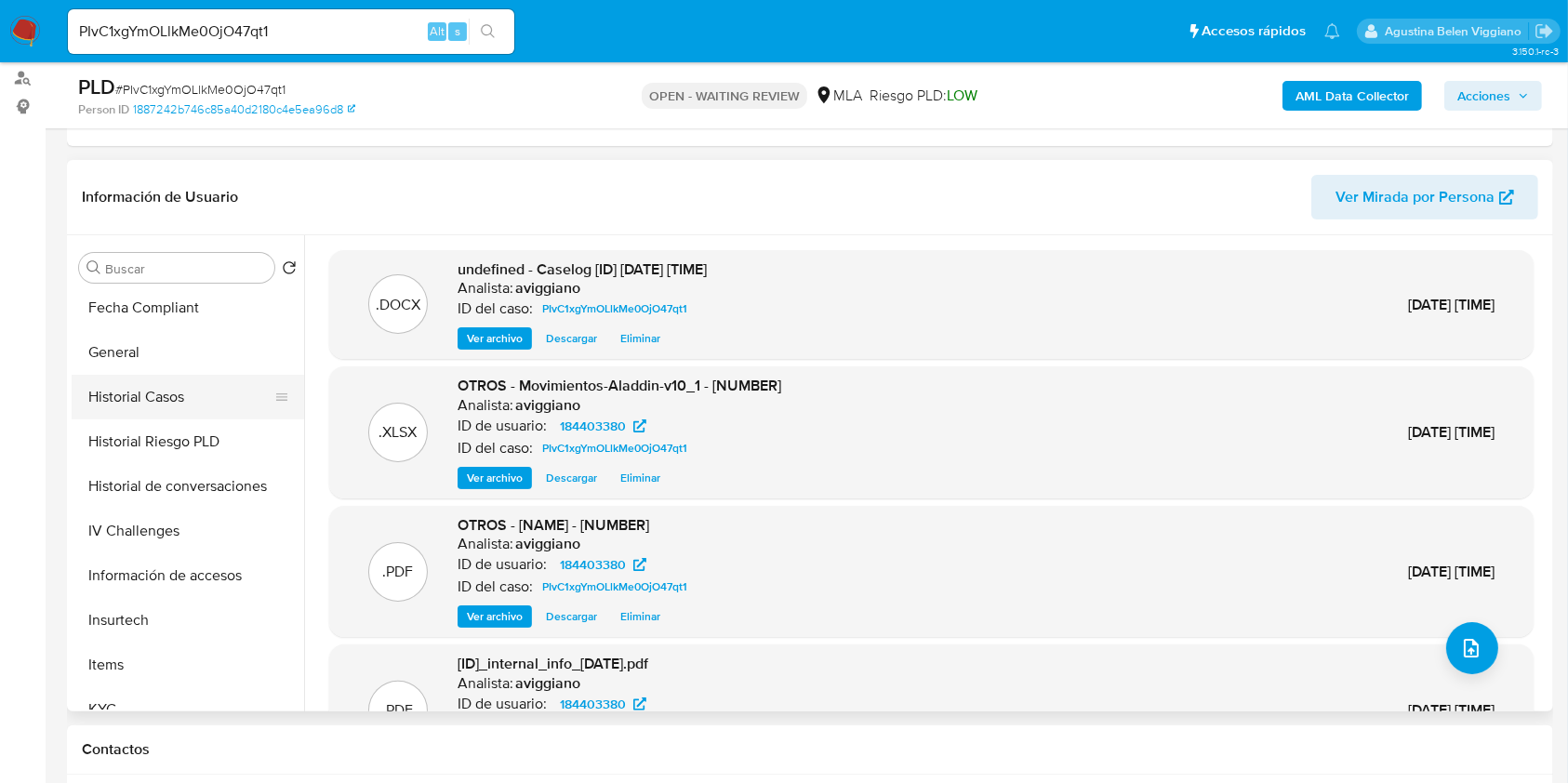 click on "Historial Casos" at bounding box center [180, 397] 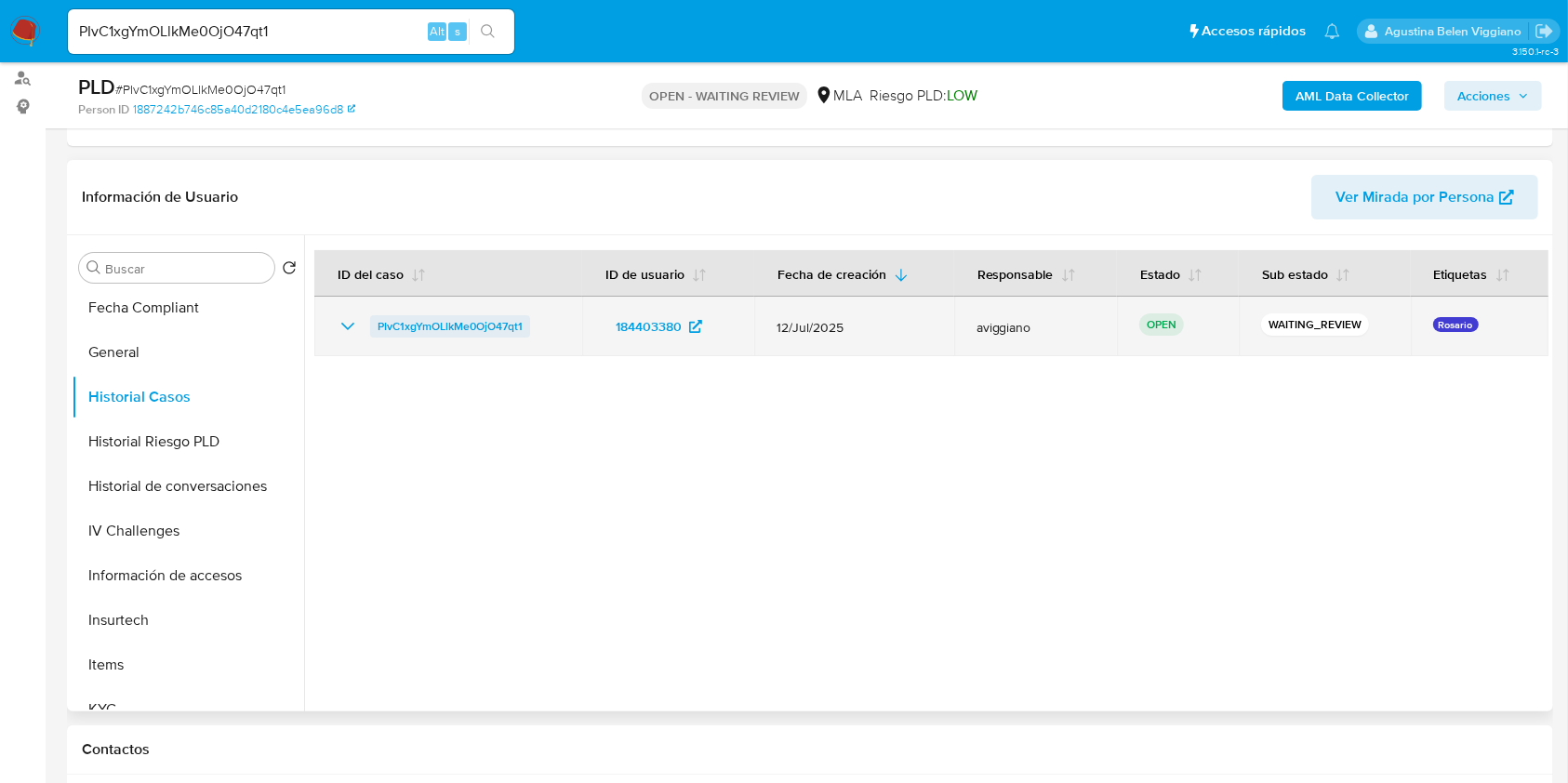 drag, startPoint x: 542, startPoint y: 312, endPoint x: 372, endPoint y: 330, distance: 170.95029 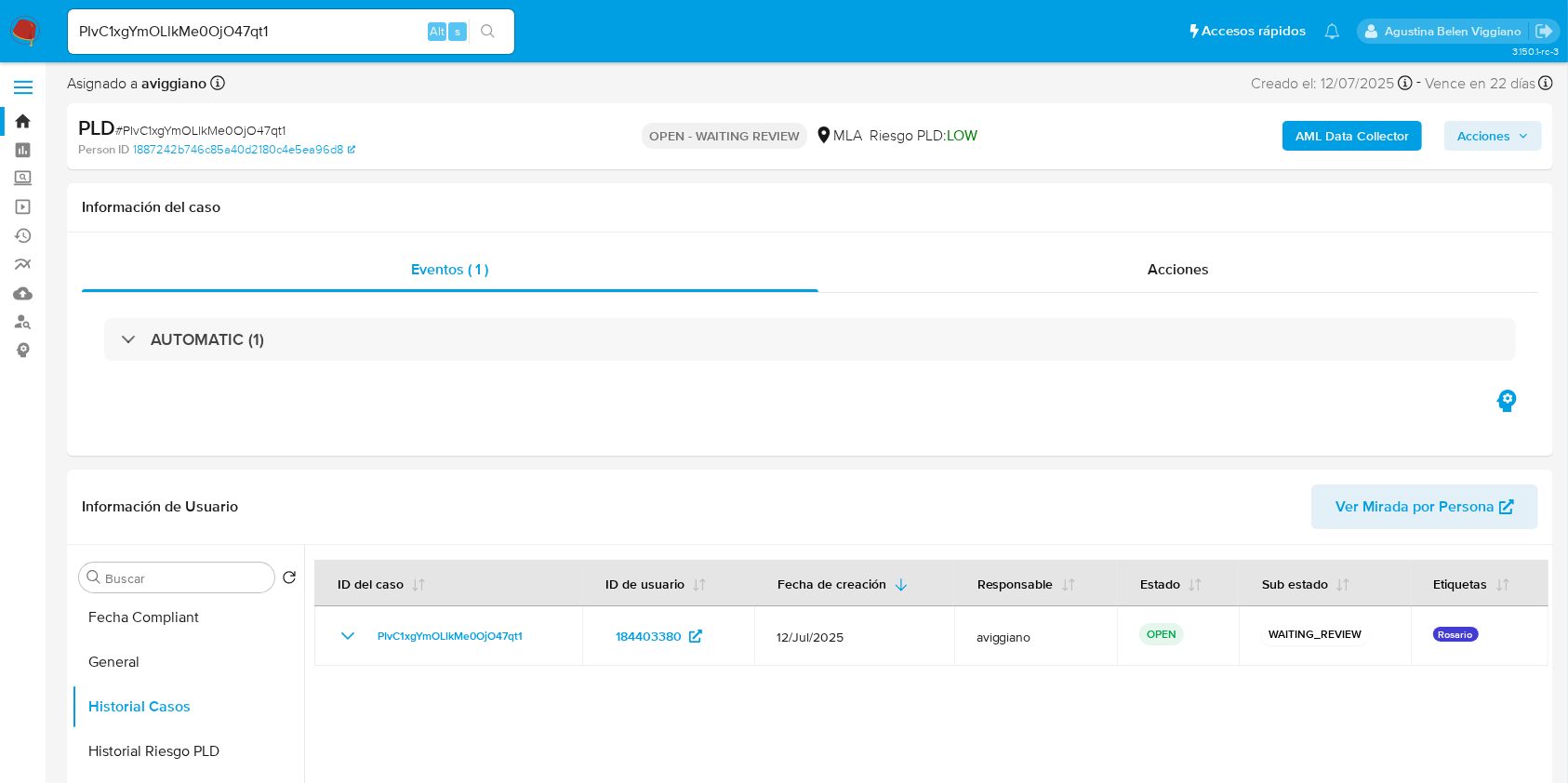 scroll, scrollTop: 0, scrollLeft: 0, axis: both 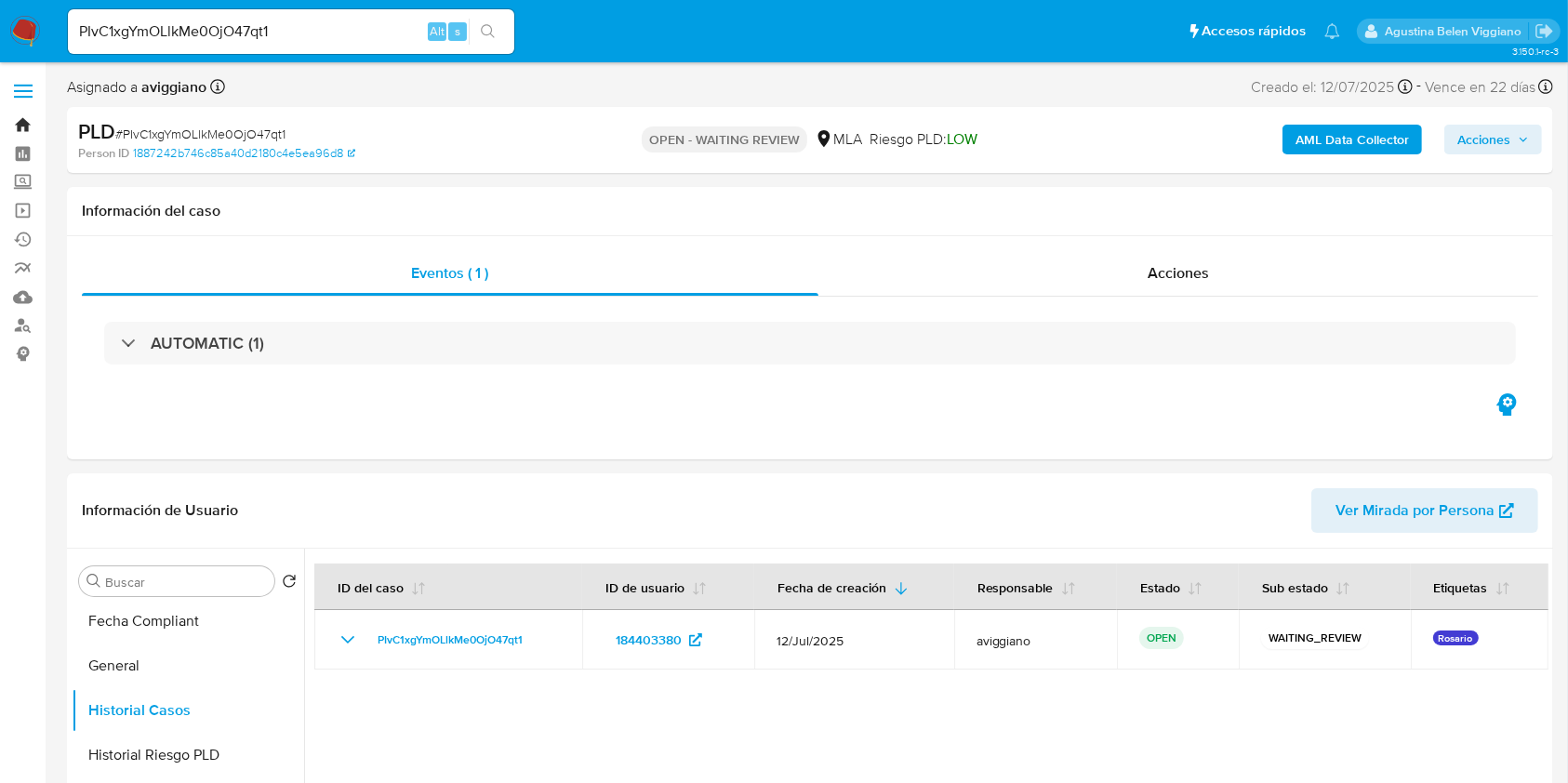 click on "Bandeja" at bounding box center [111, 125] 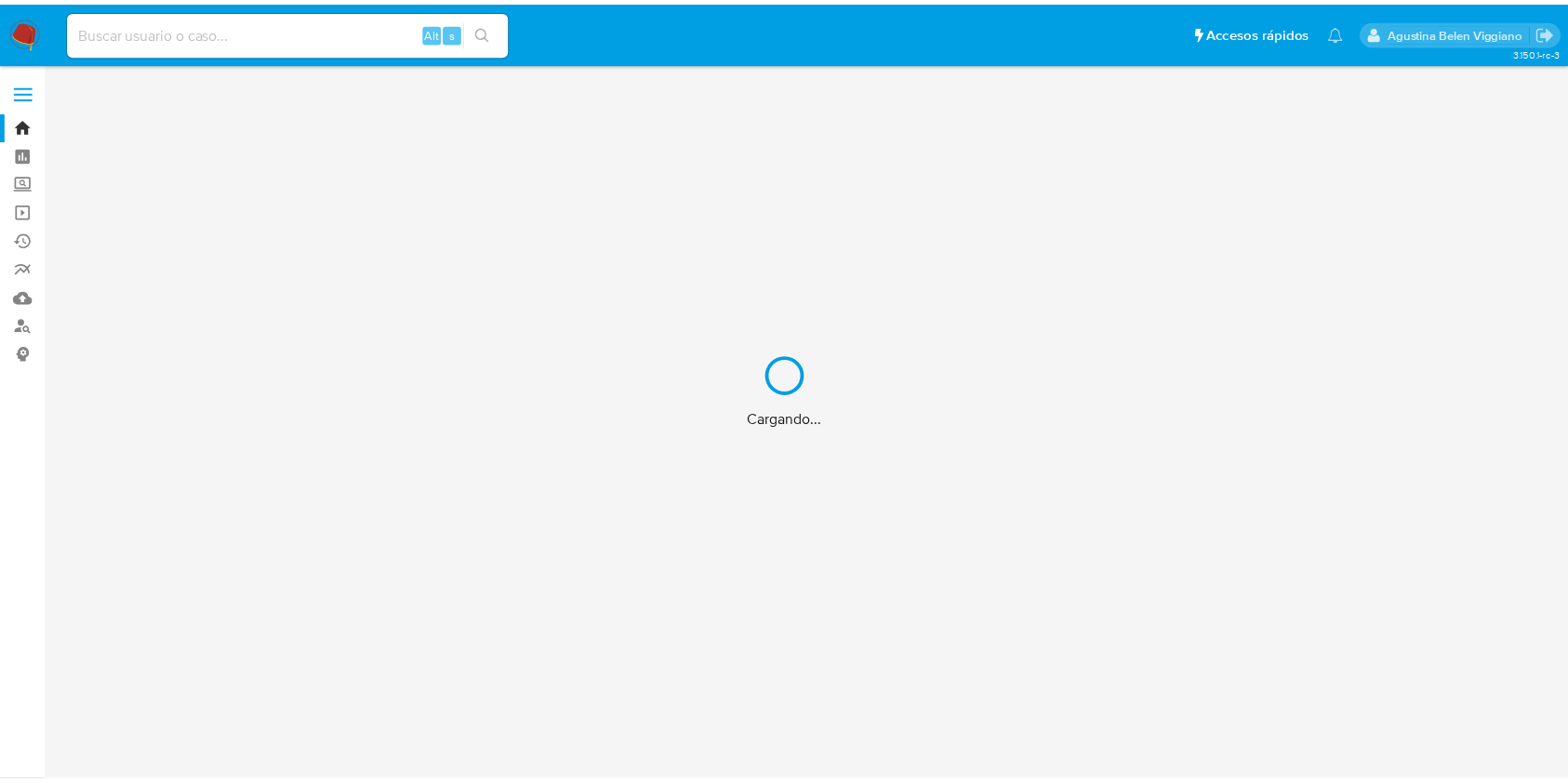 scroll, scrollTop: 0, scrollLeft: 0, axis: both 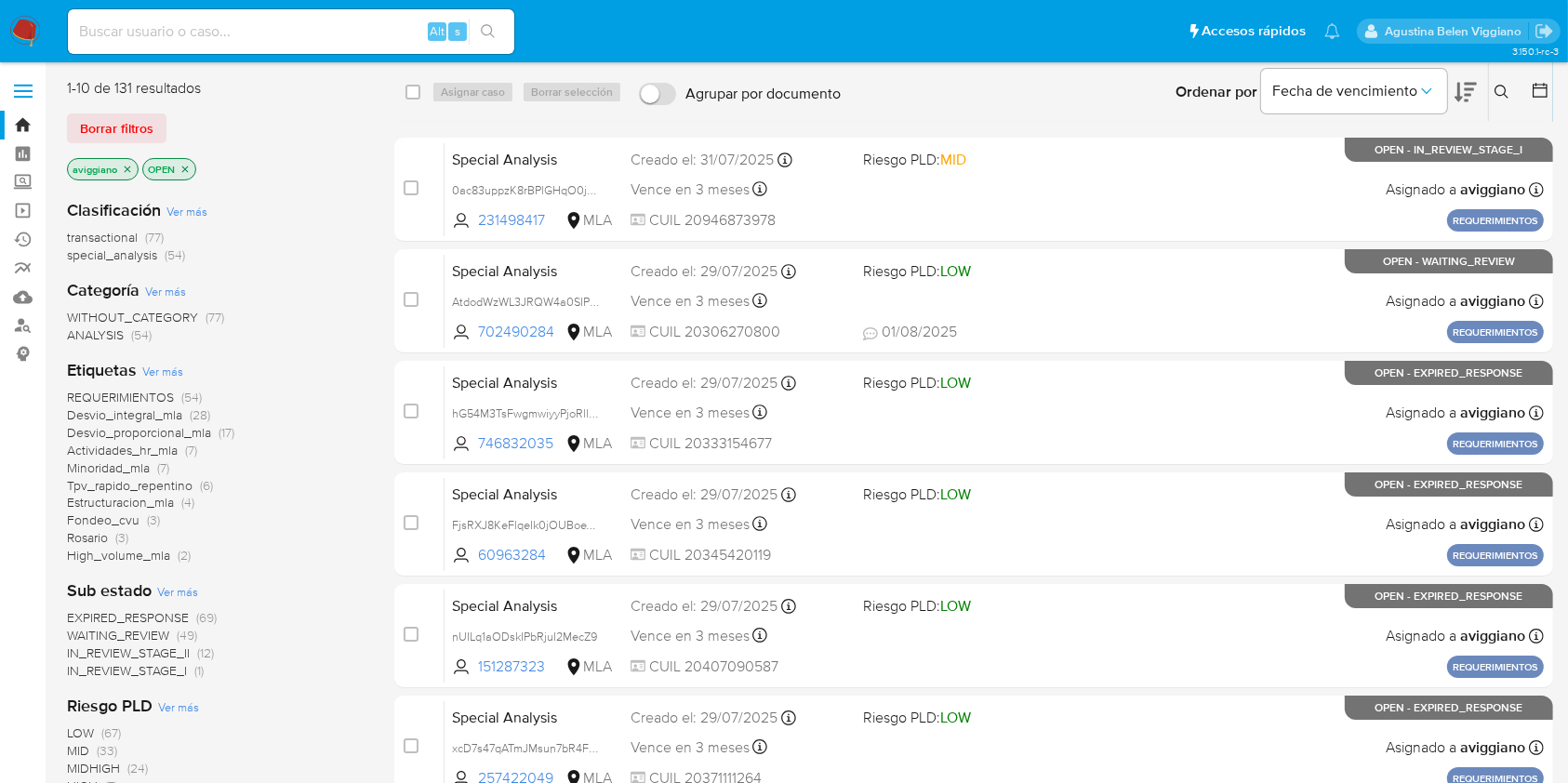 click 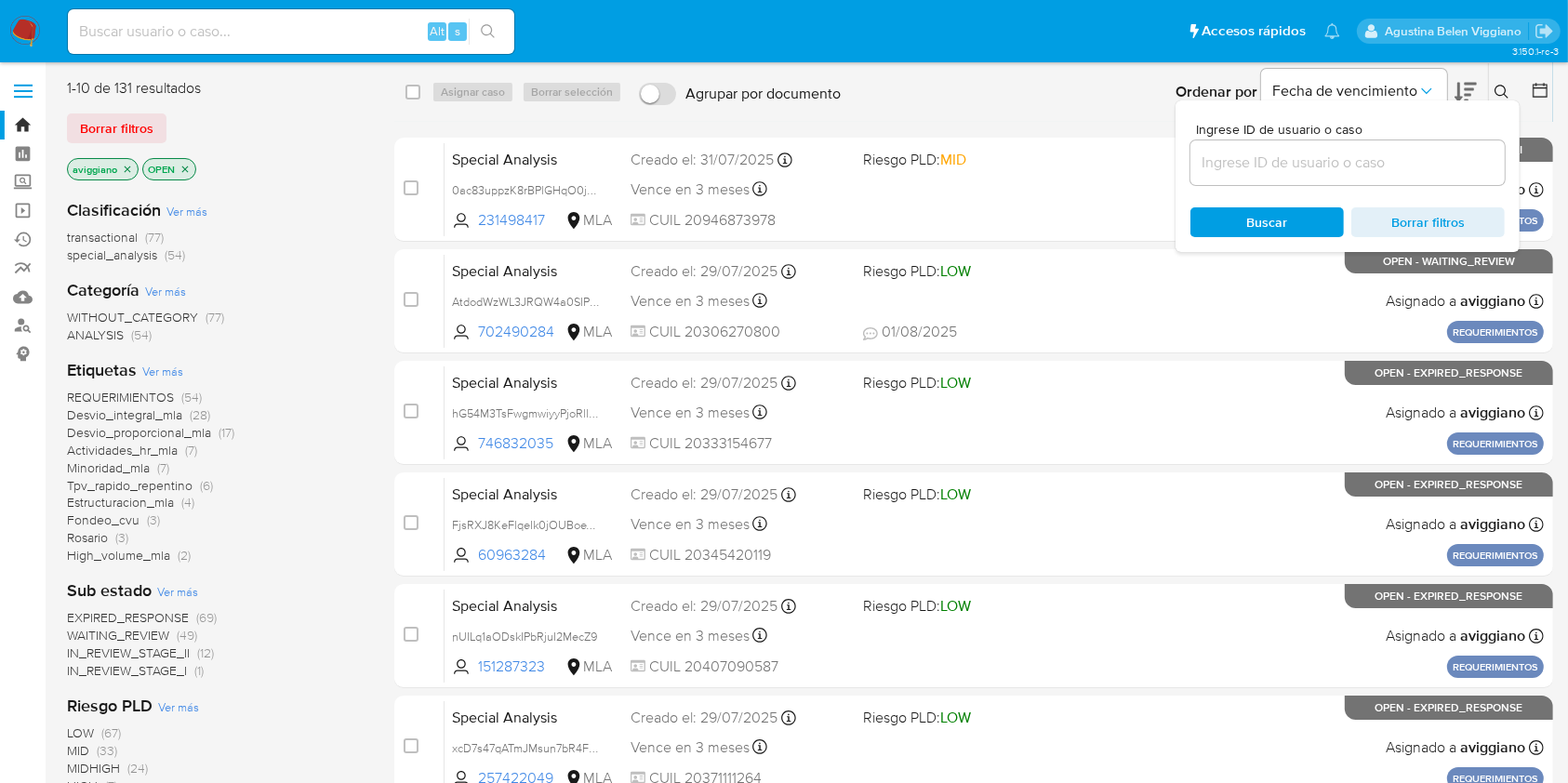 click at bounding box center (1348, 163) 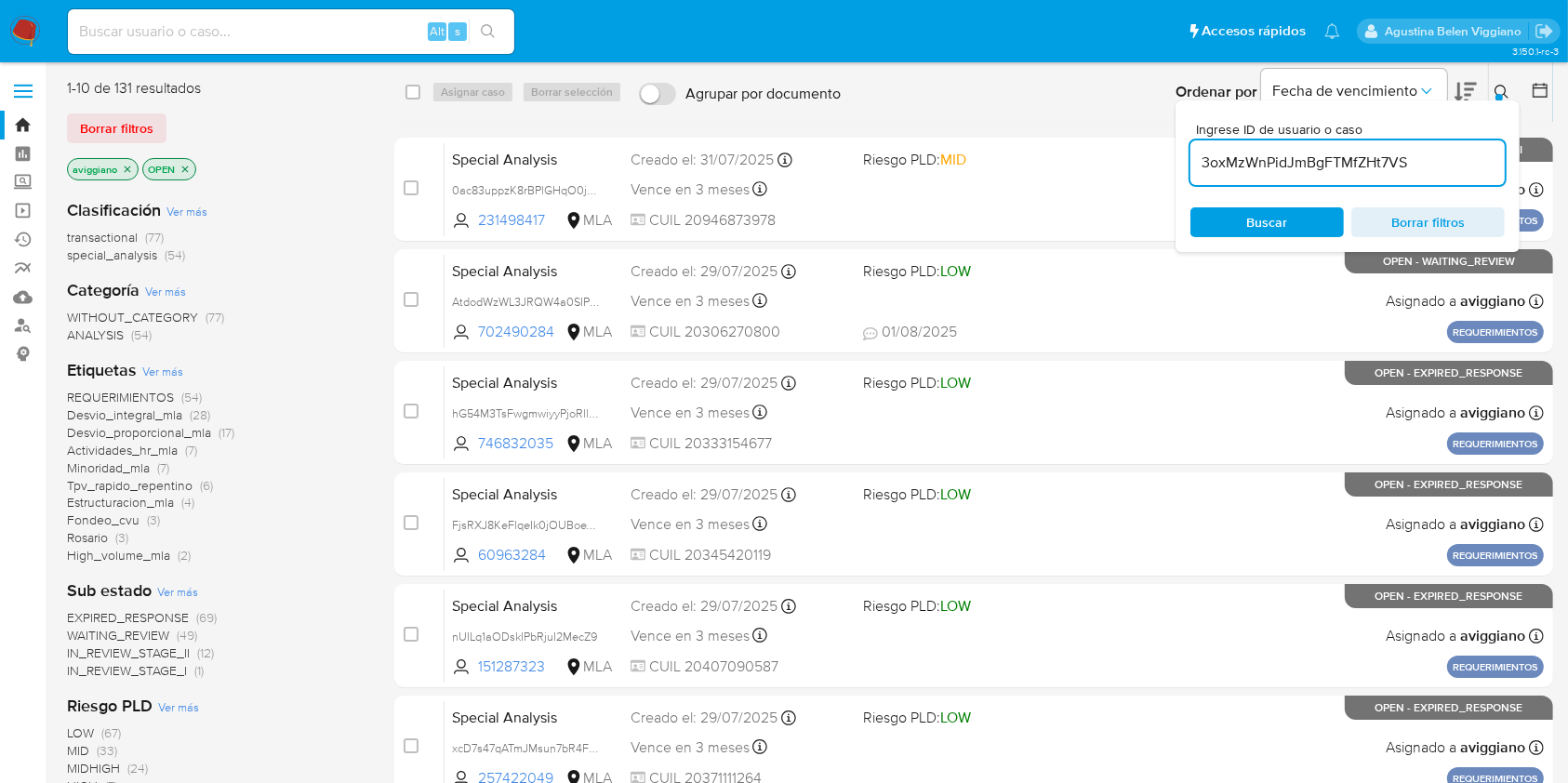 type on "3oxMzWnPidJmBgFTMfZHt7VS" 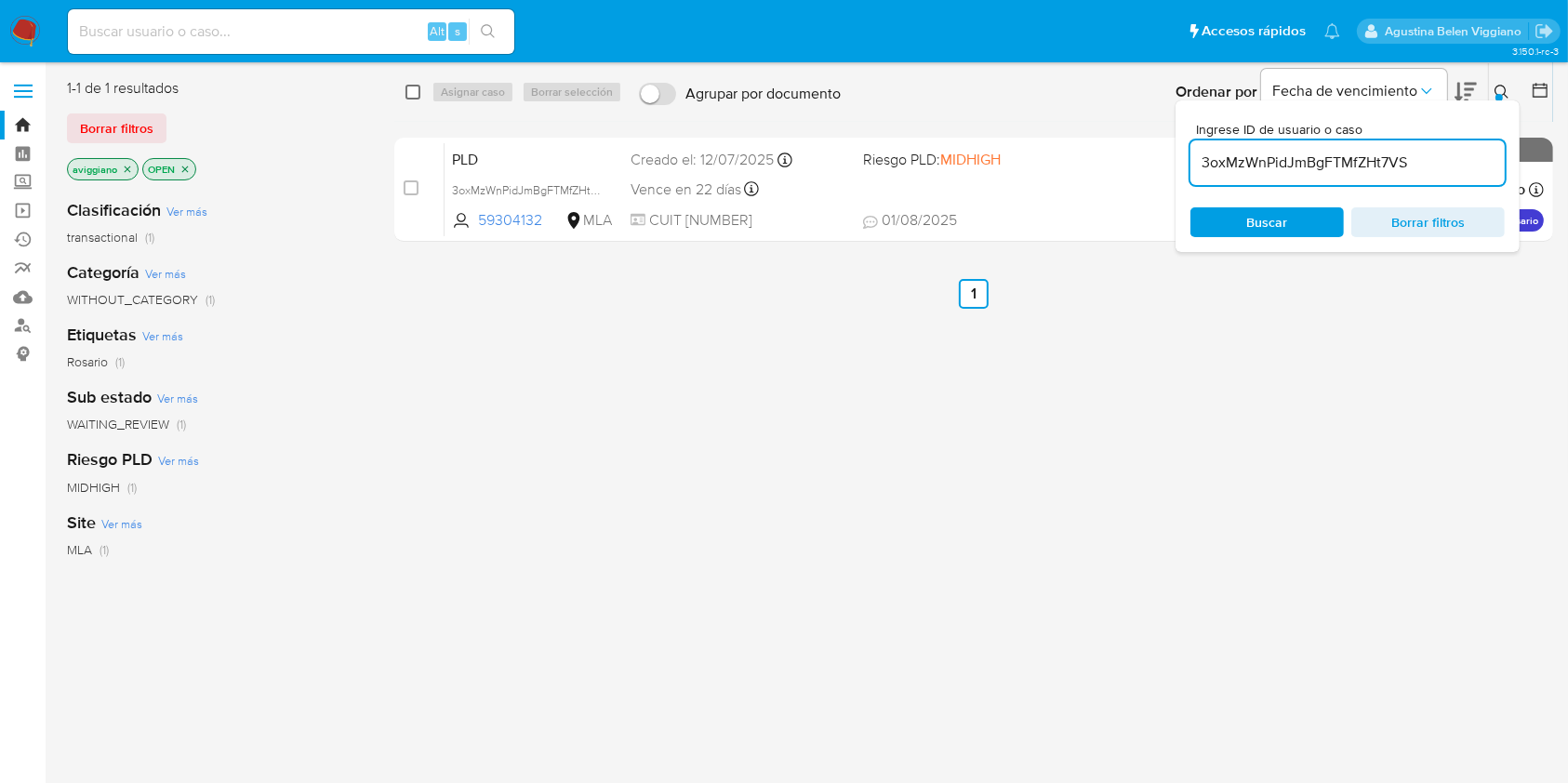 click at bounding box center (413, 92) 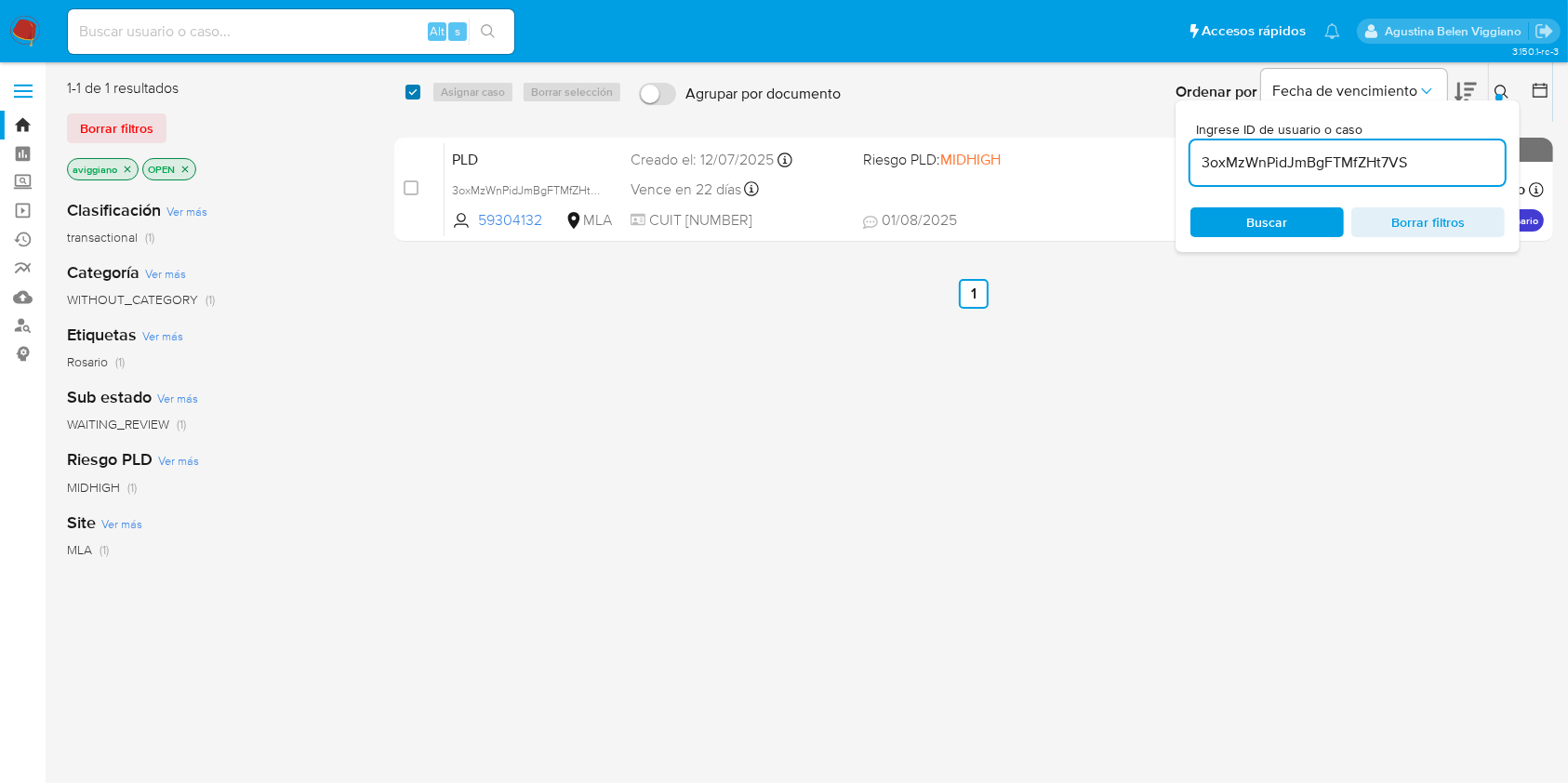 checkbox on "true" 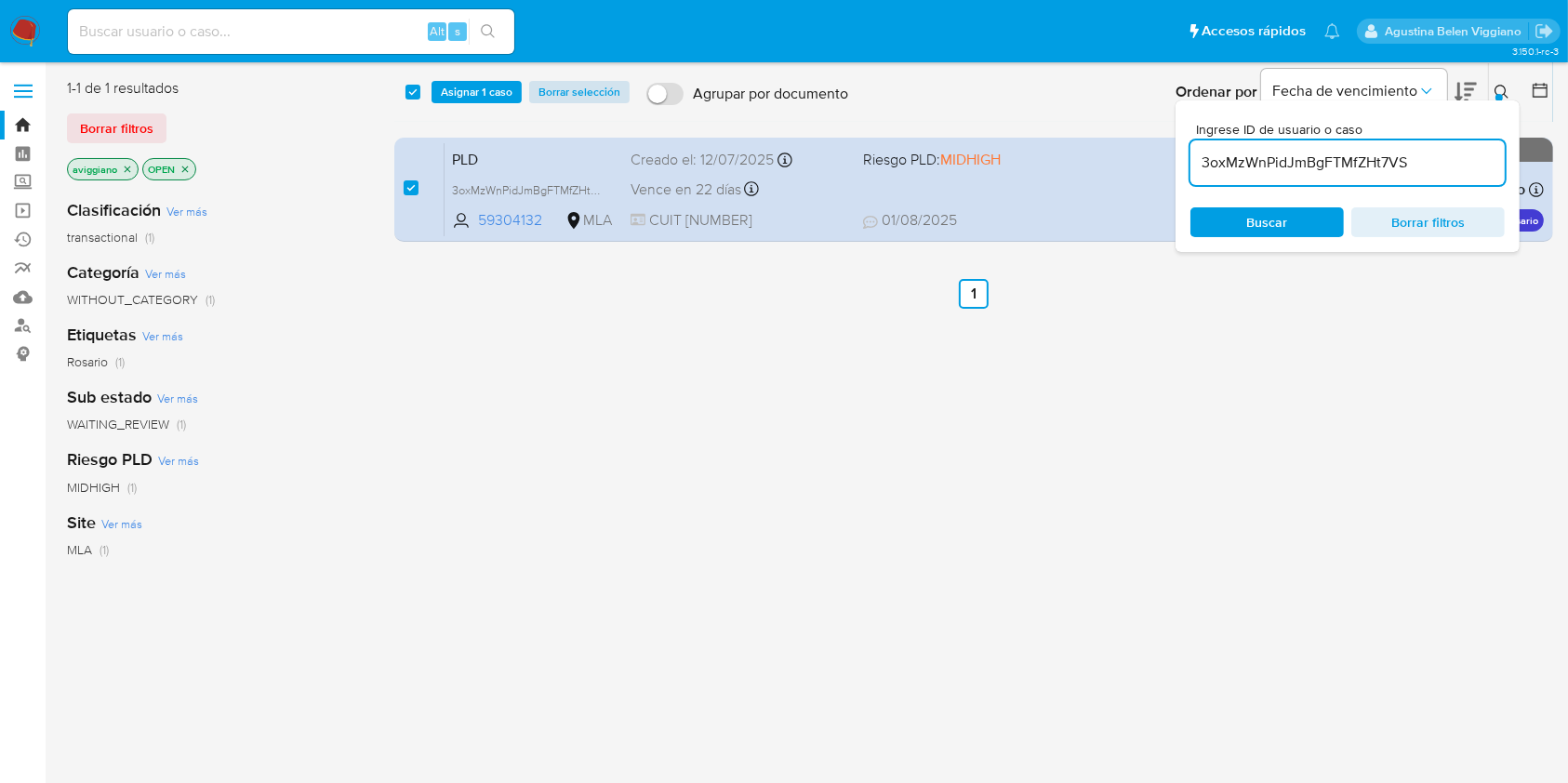 click on "Borrar selección" at bounding box center [579, 92] 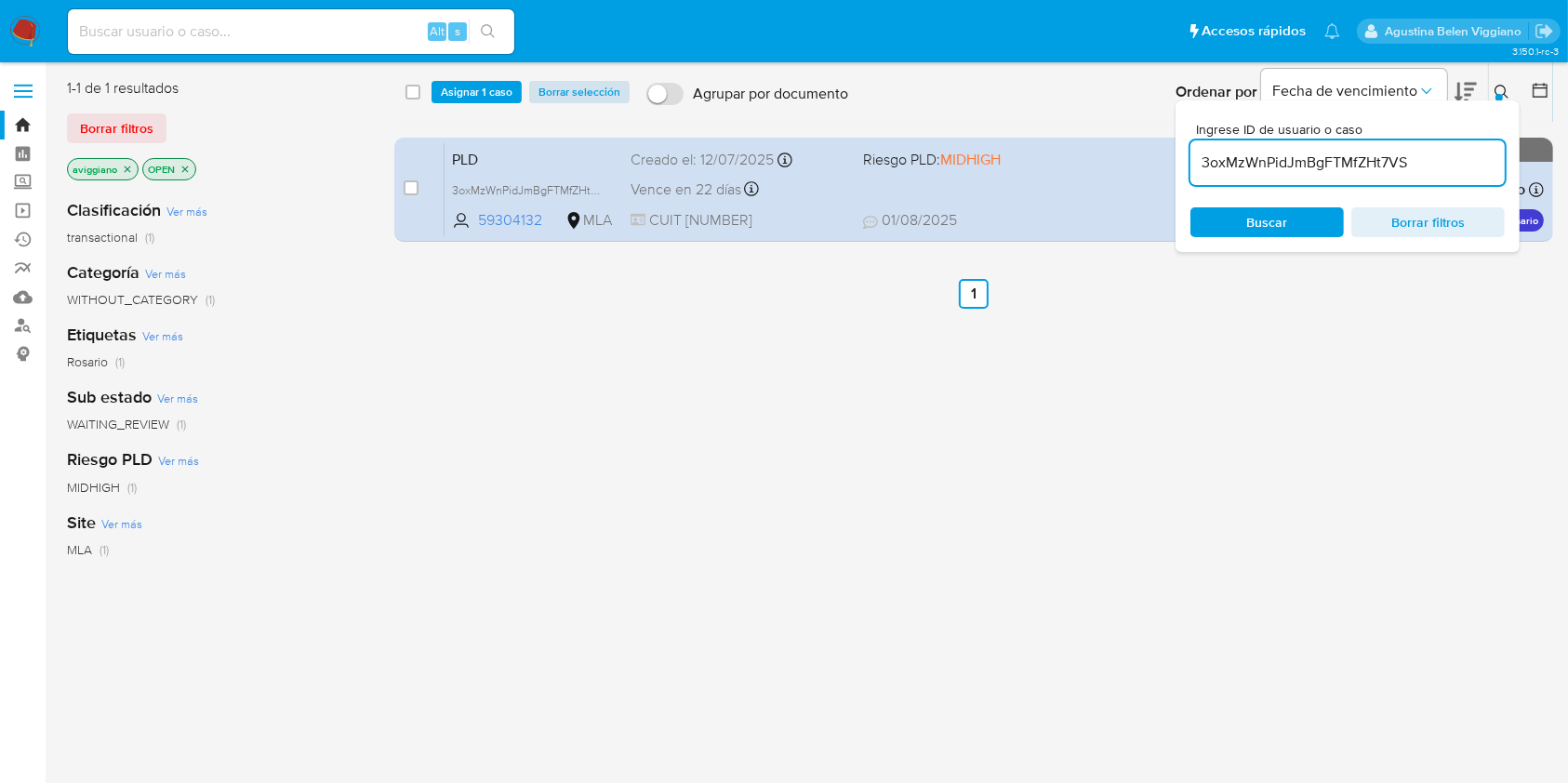checkbox on "false" 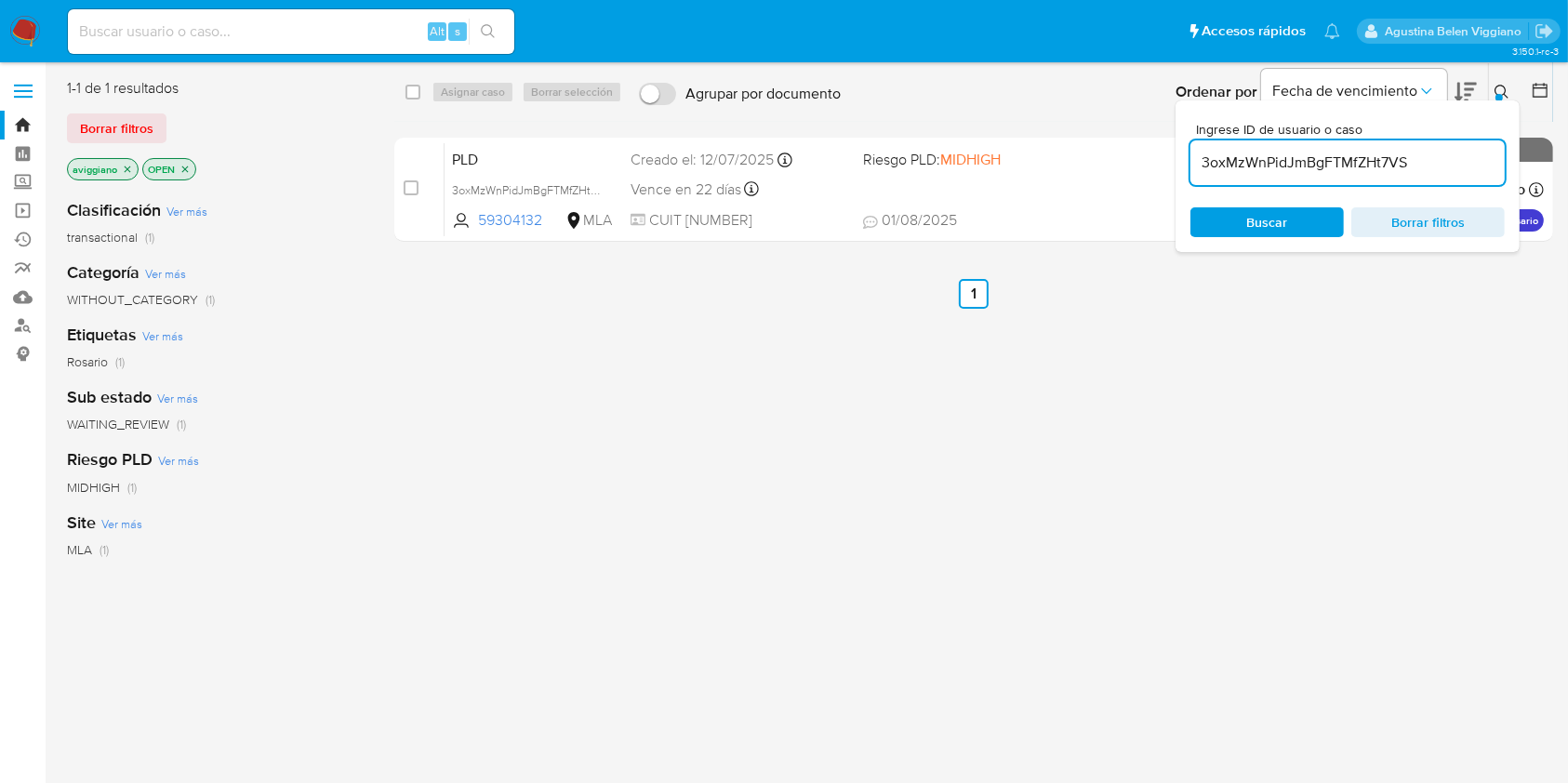 drag, startPoint x: 440, startPoint y: 89, endPoint x: 425, endPoint y: 89, distance: 15 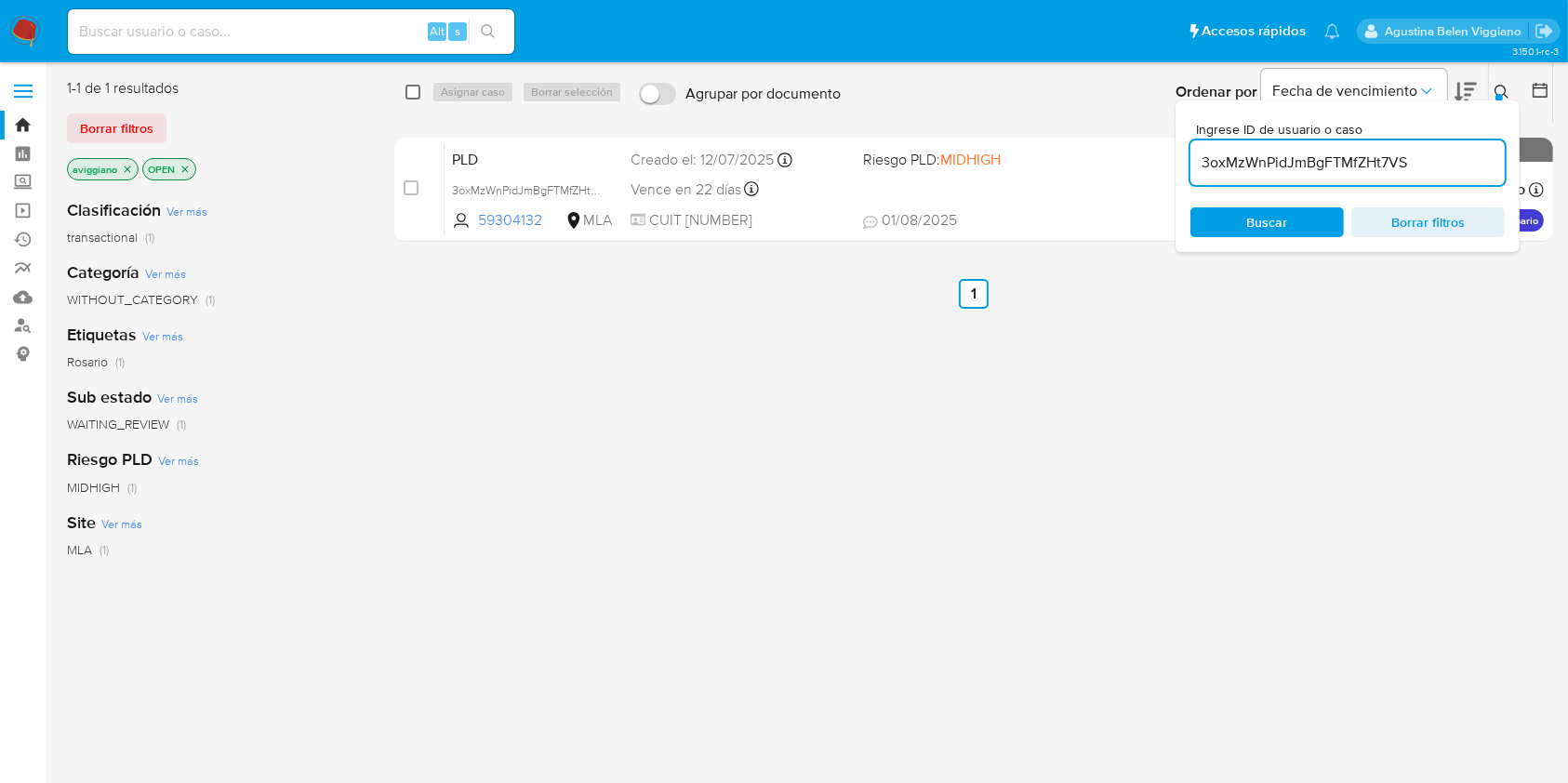 click at bounding box center (413, 92) 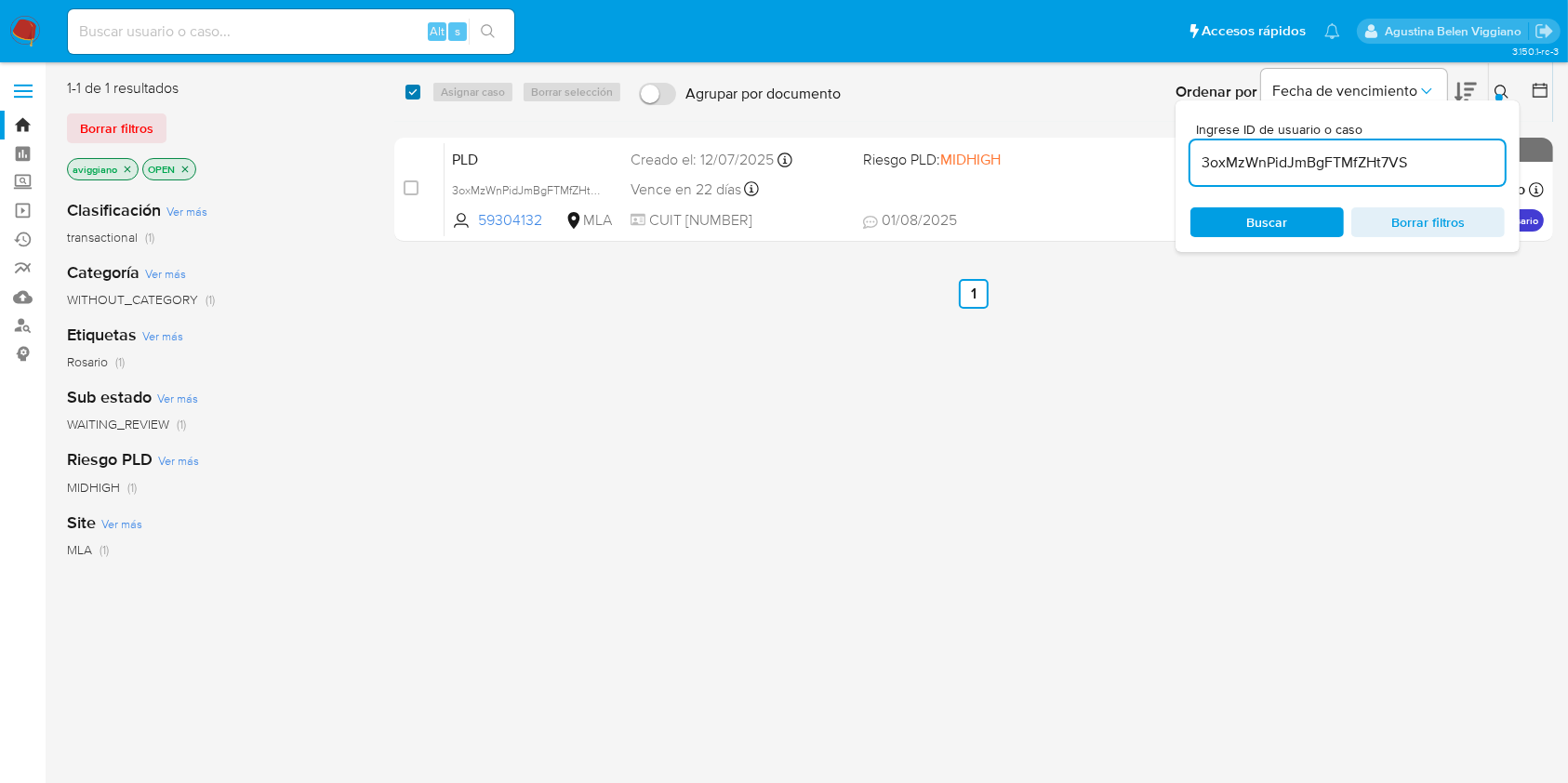 checkbox on "true" 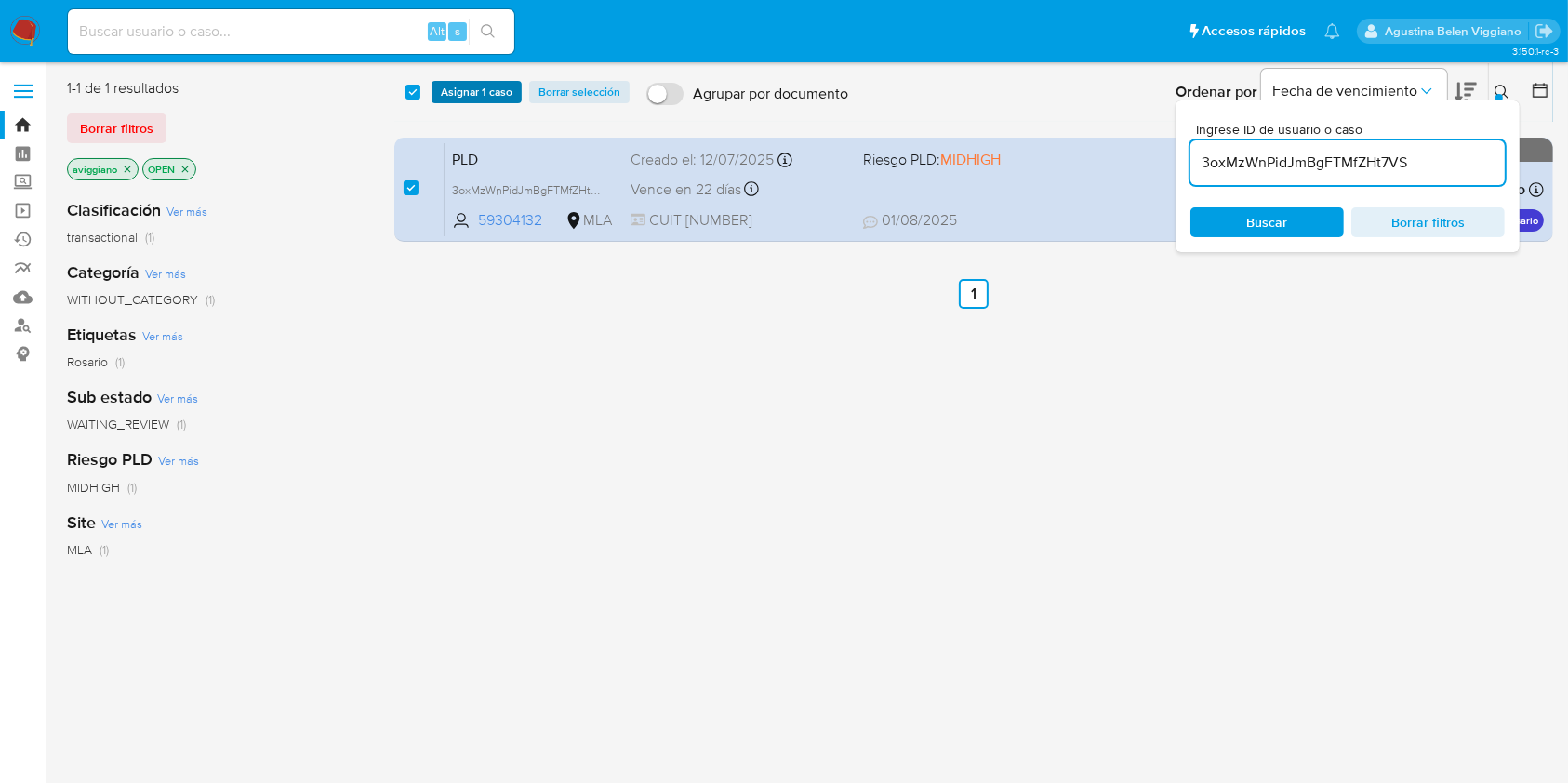 click on "Asignar 1 caso" at bounding box center [476, 92] 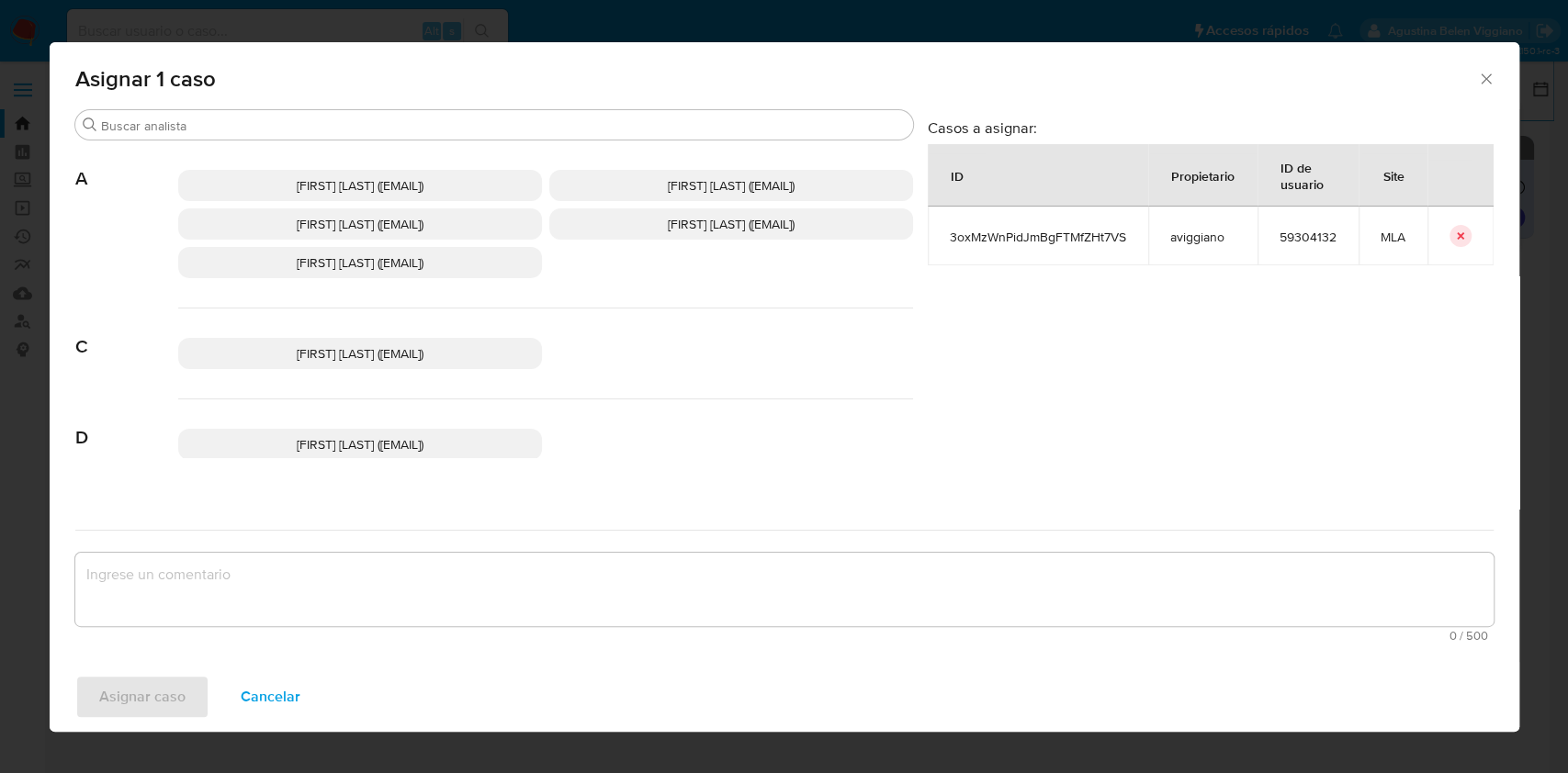 click on "Agustina Belen Viggiano (aviggiano)" at bounding box center (360, 224) 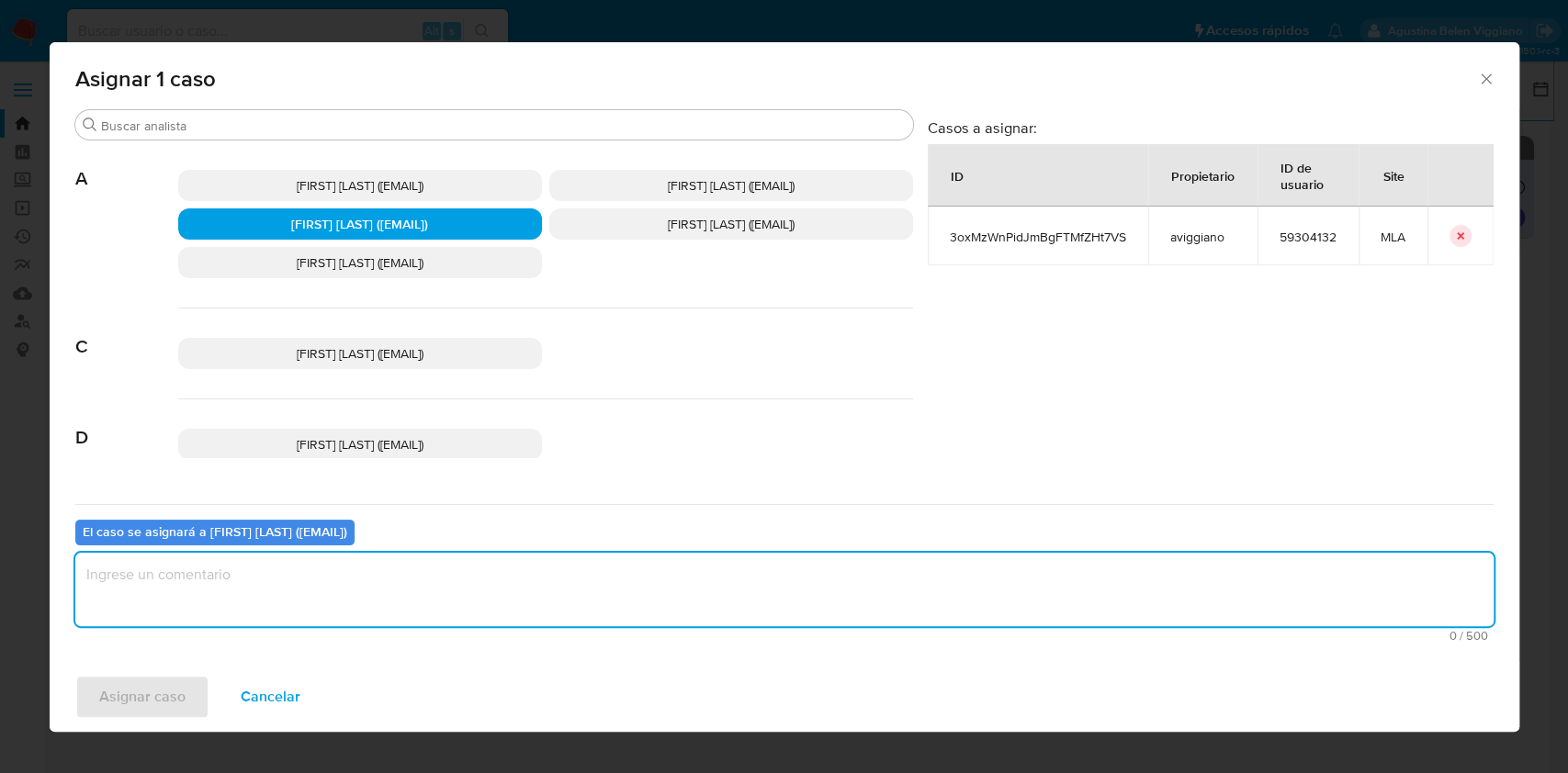 click at bounding box center (784, 589) 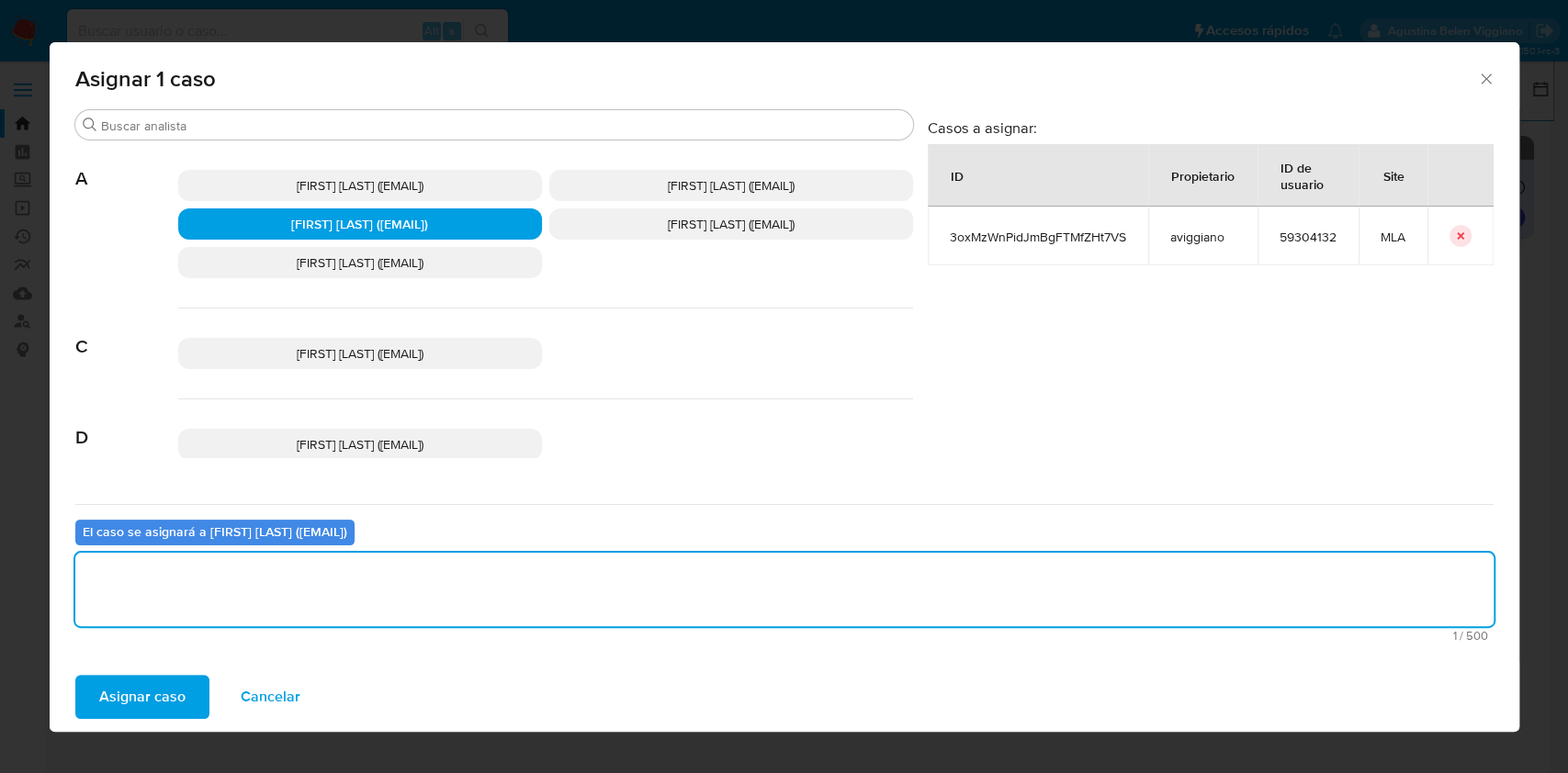 click on "Asignar caso" at bounding box center (142, 697) 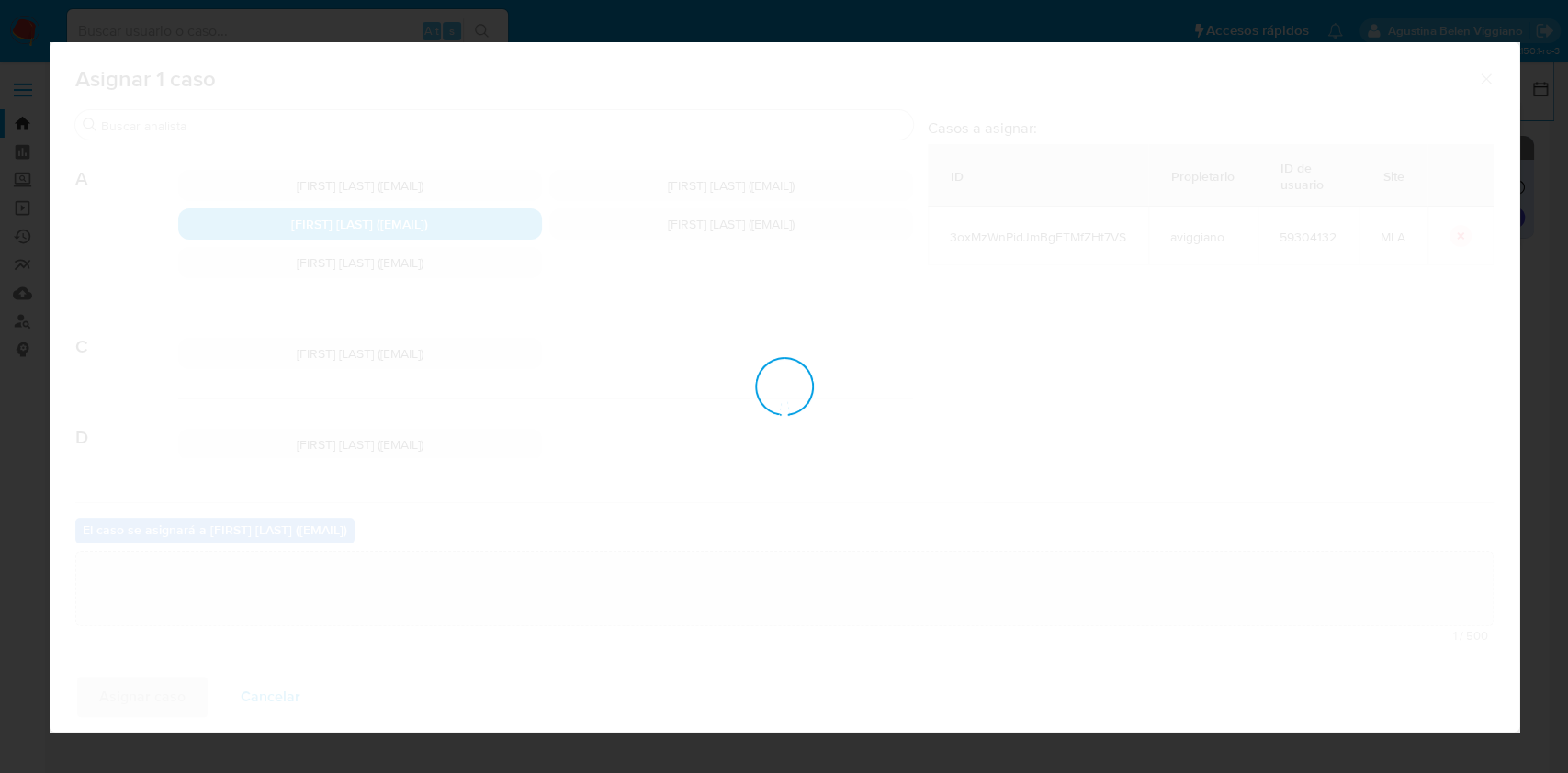 type 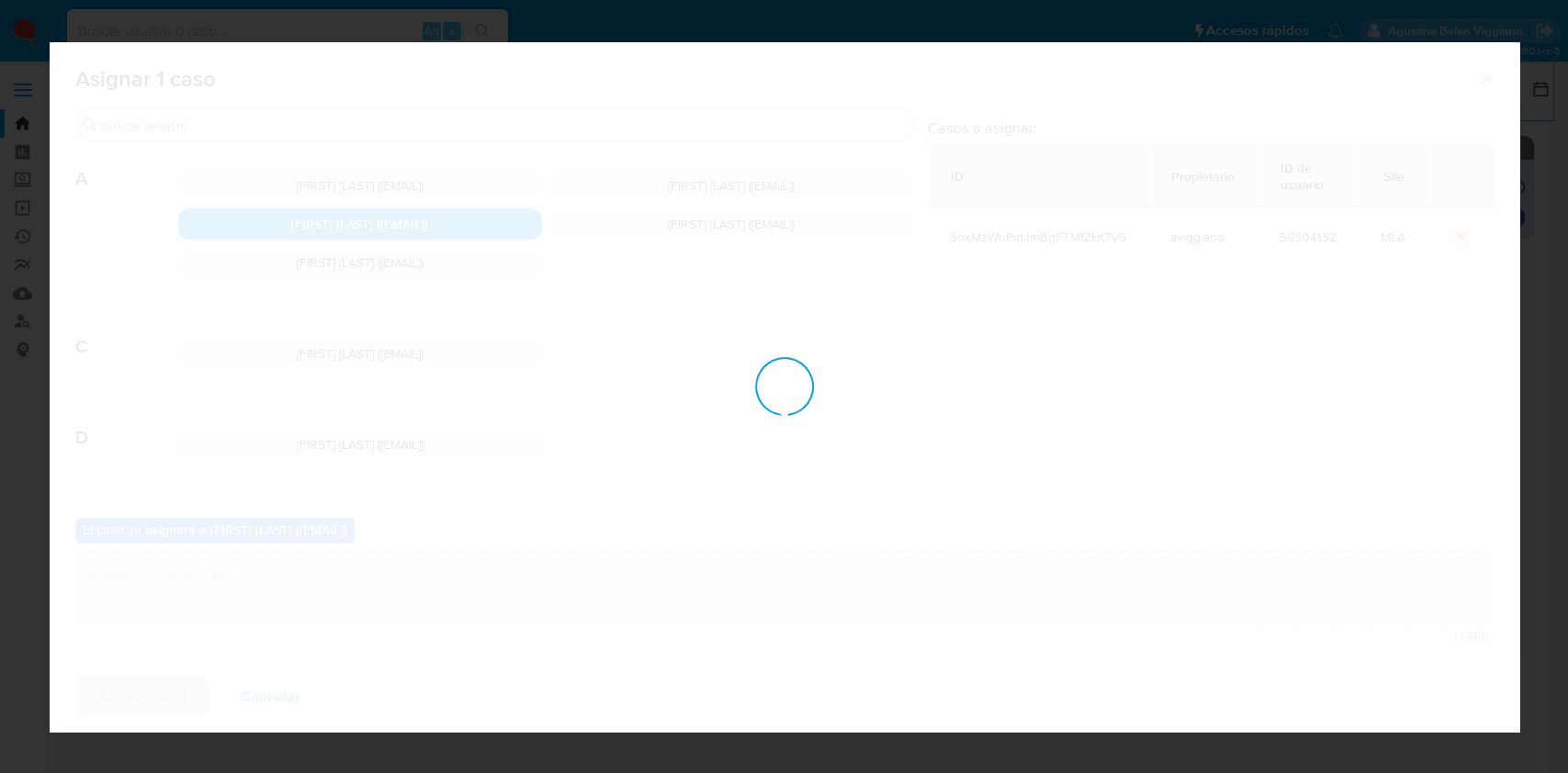 checkbox on "false" 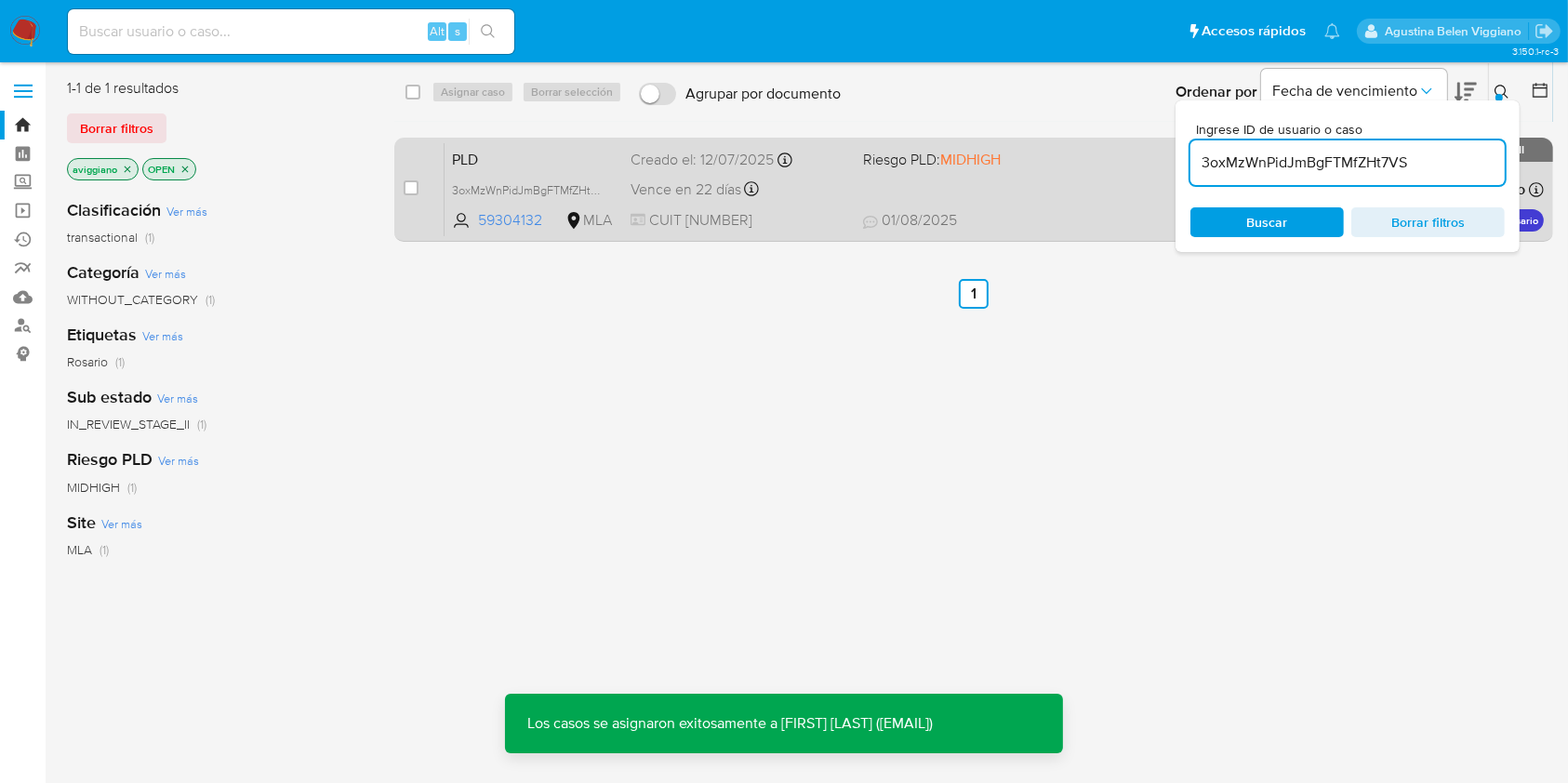 click on "Creado el: 12/07/2025   Creado el: 12/07/2025 03:35:17" at bounding box center [738, 160] 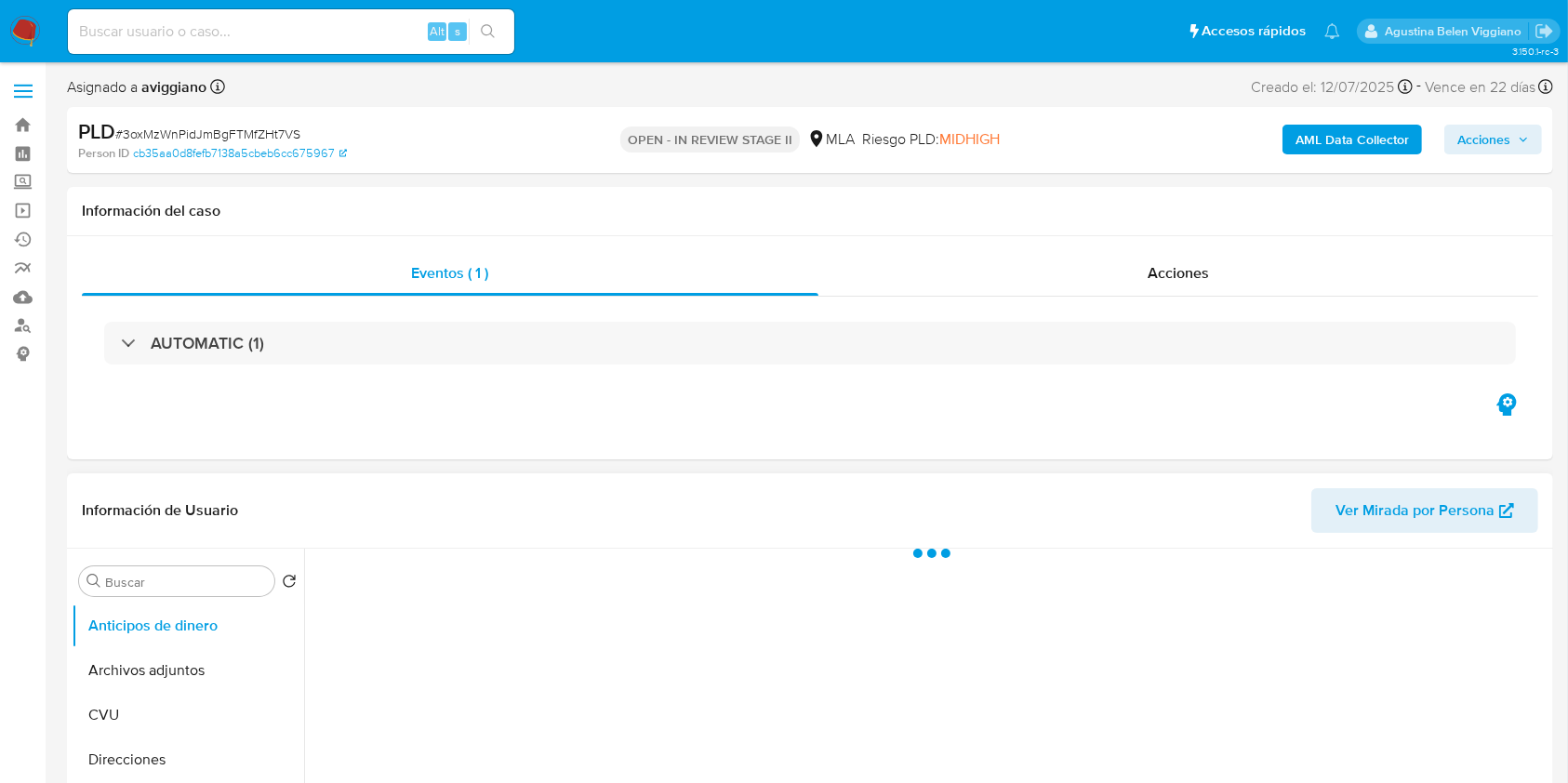 scroll, scrollTop: 372, scrollLeft: 0, axis: vertical 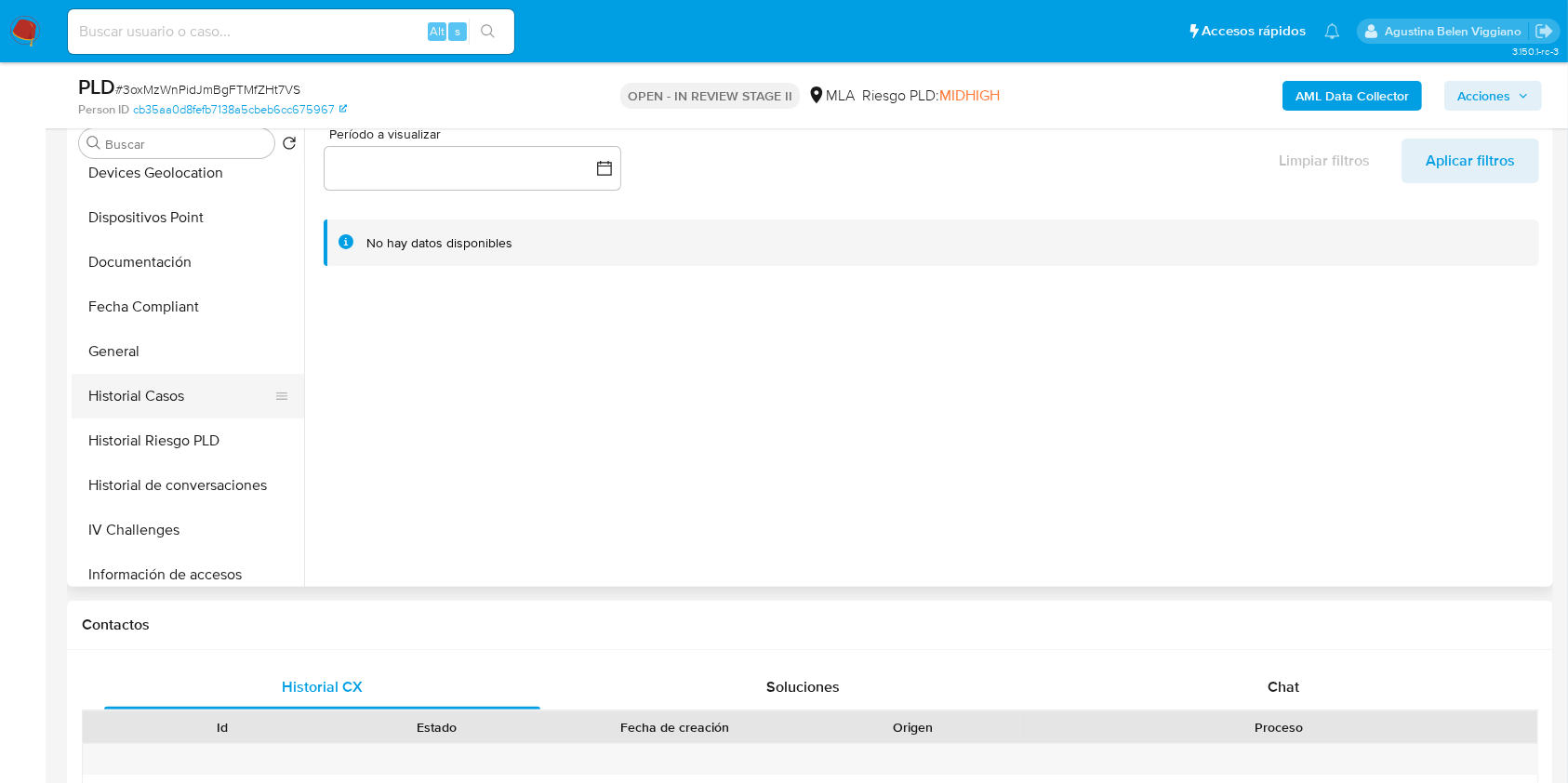 select on "10" 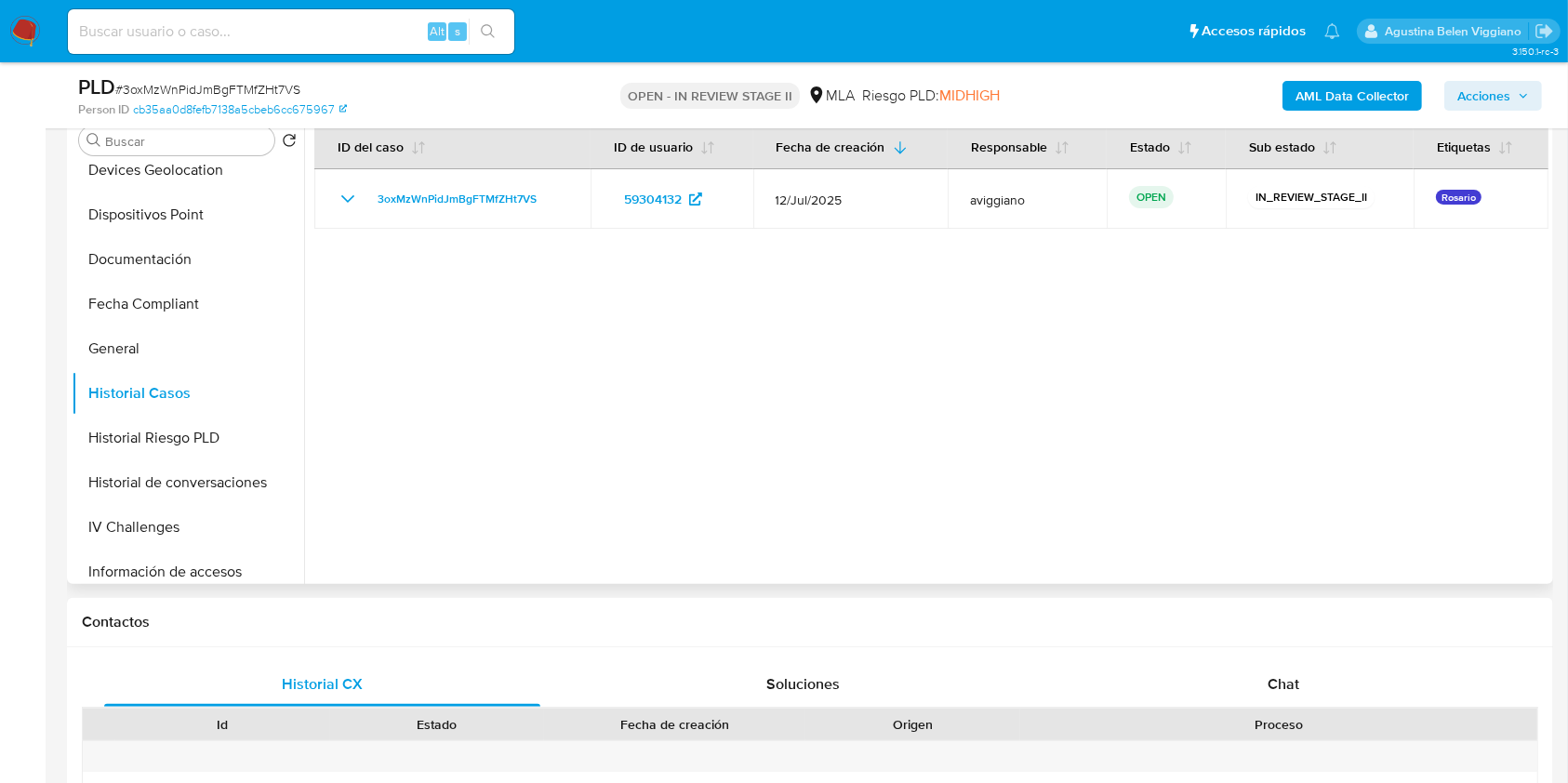 scroll, scrollTop: 619, scrollLeft: 0, axis: vertical 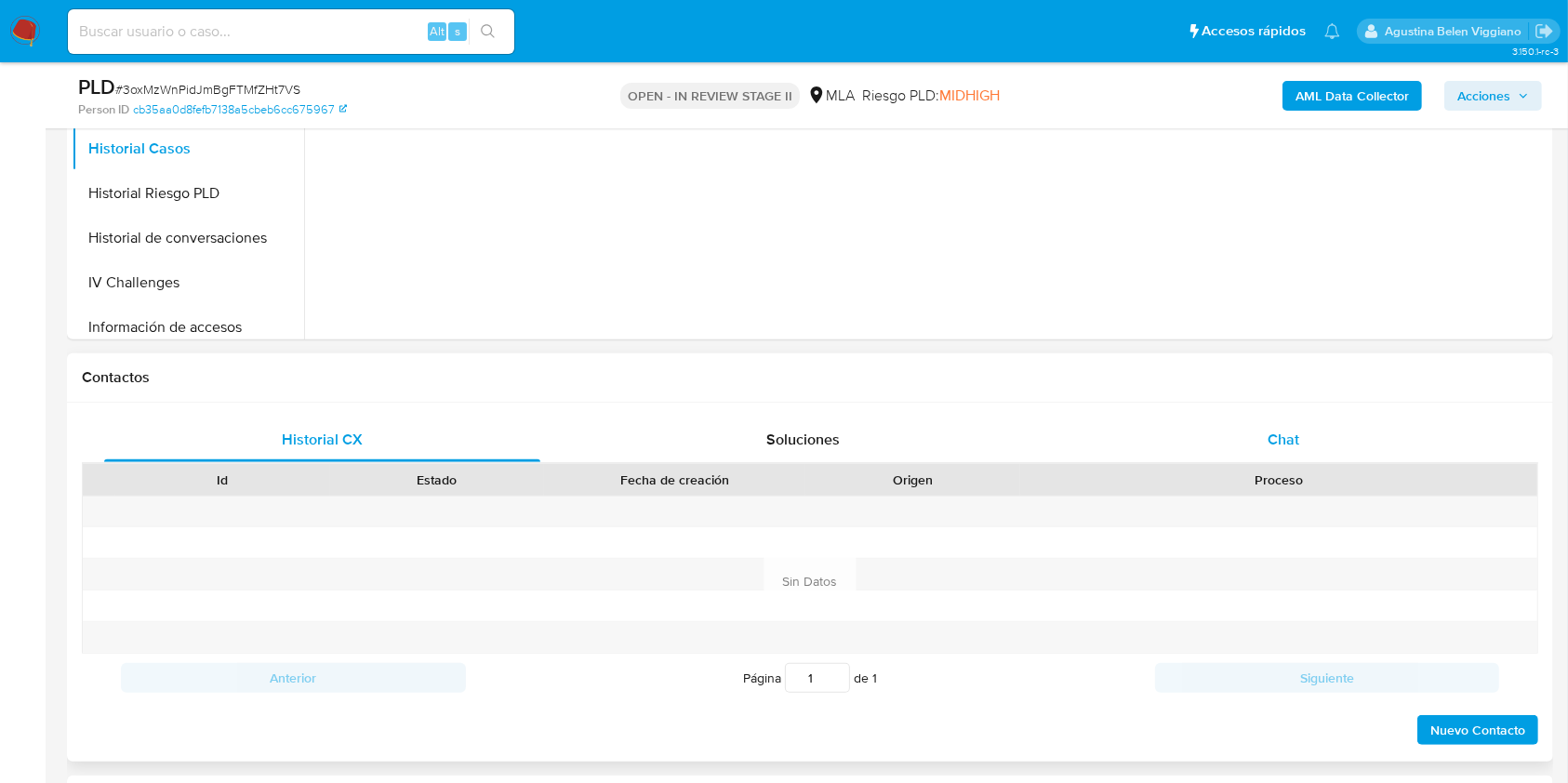click on "Chat" at bounding box center (1283, 439) 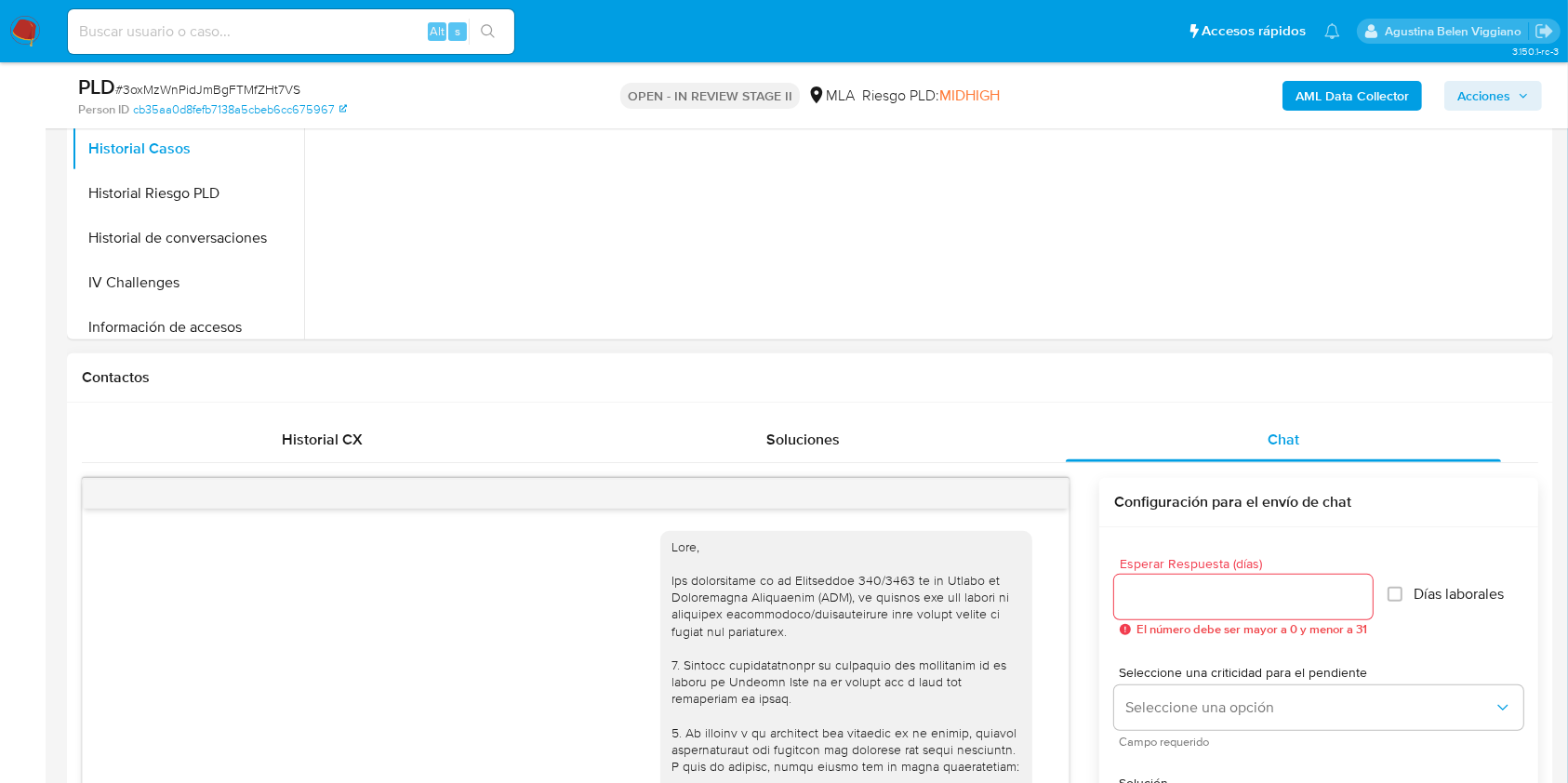 scroll, scrollTop: 1944, scrollLeft: 0, axis: vertical 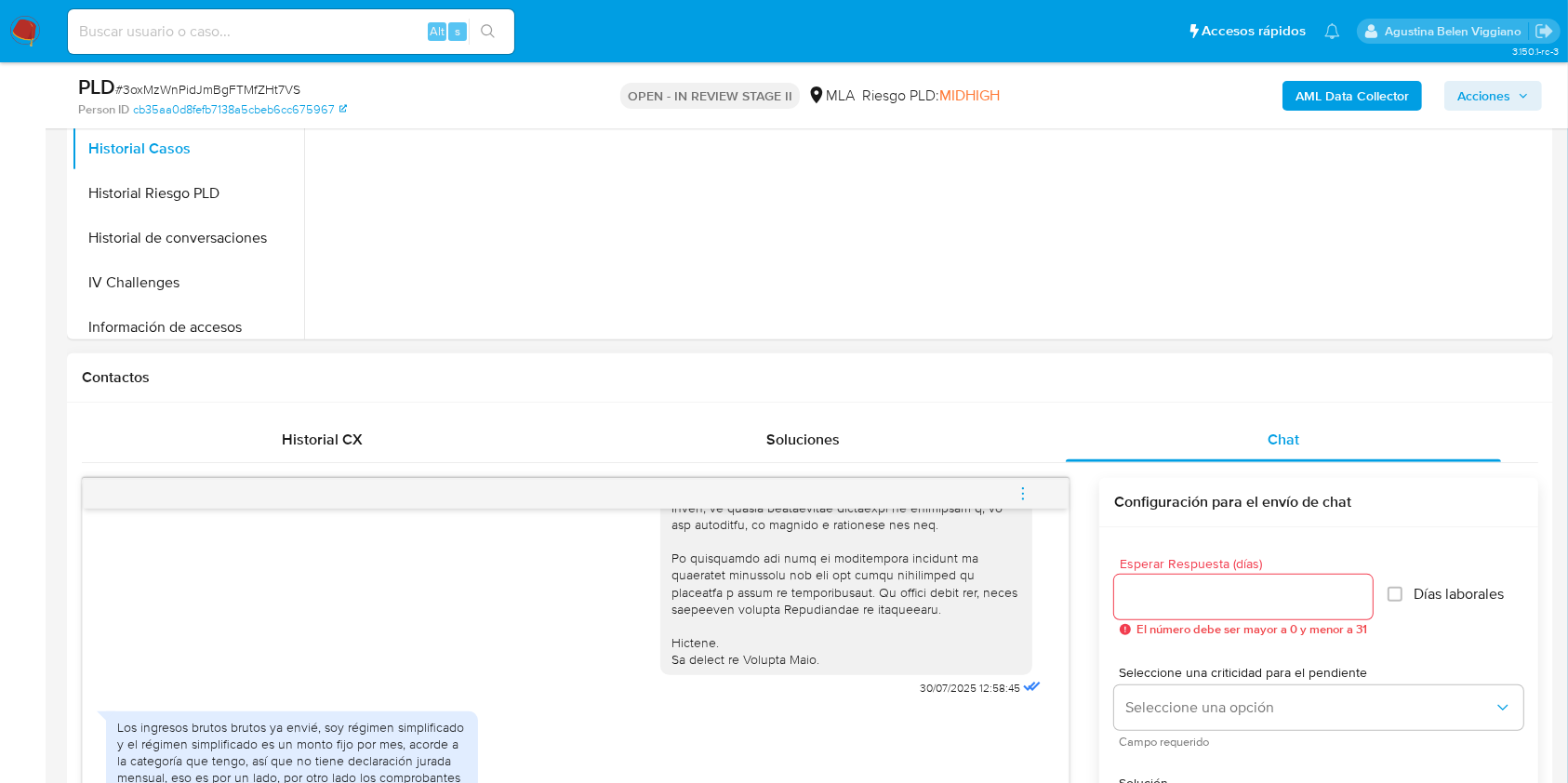 click at bounding box center [1023, 494] 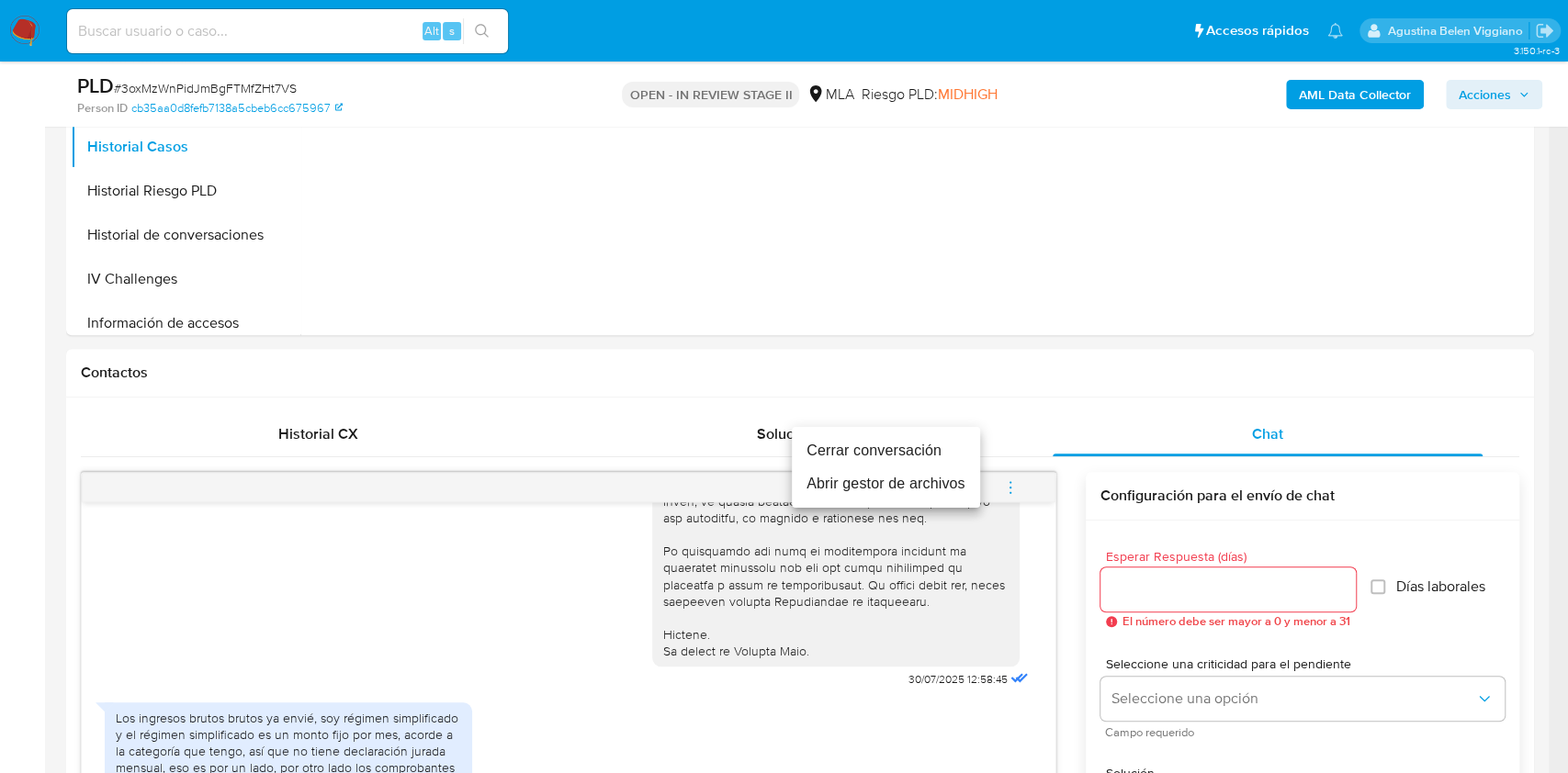 click on "Cerrar conversación" at bounding box center [886, 451] 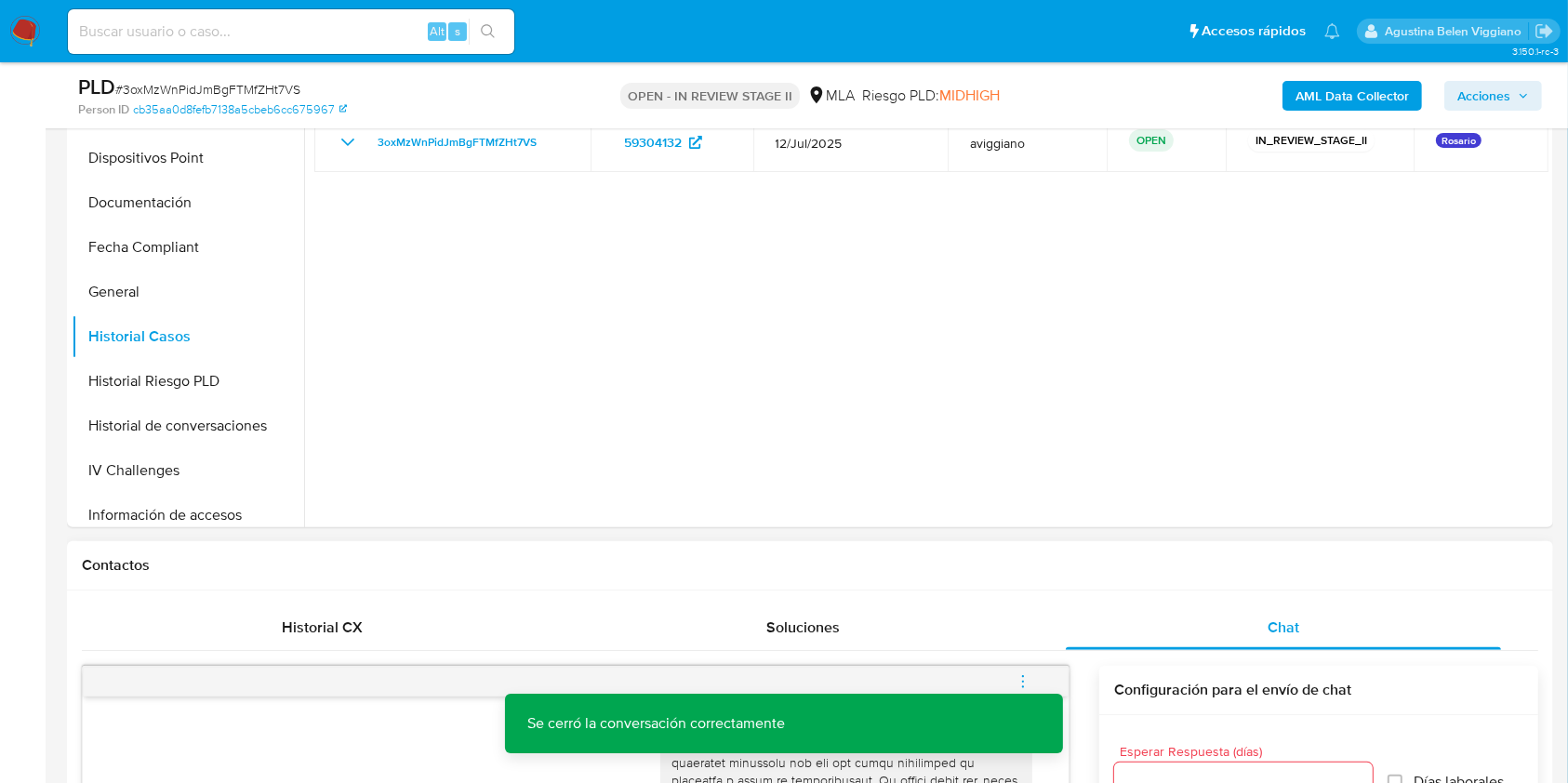 scroll, scrollTop: 124, scrollLeft: 0, axis: vertical 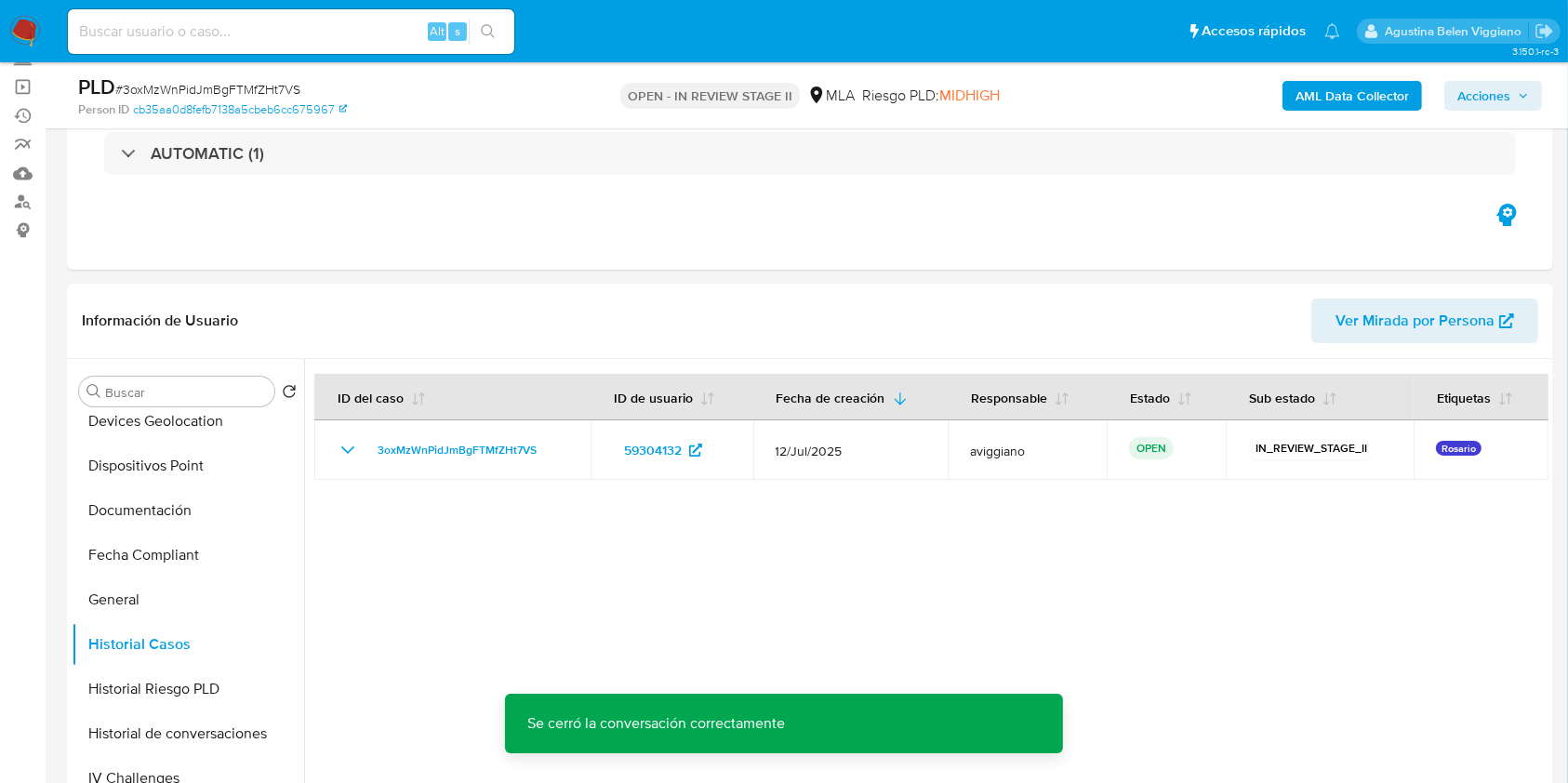 click on "AML Data Collector Acciones" at bounding box center (1300, 95) 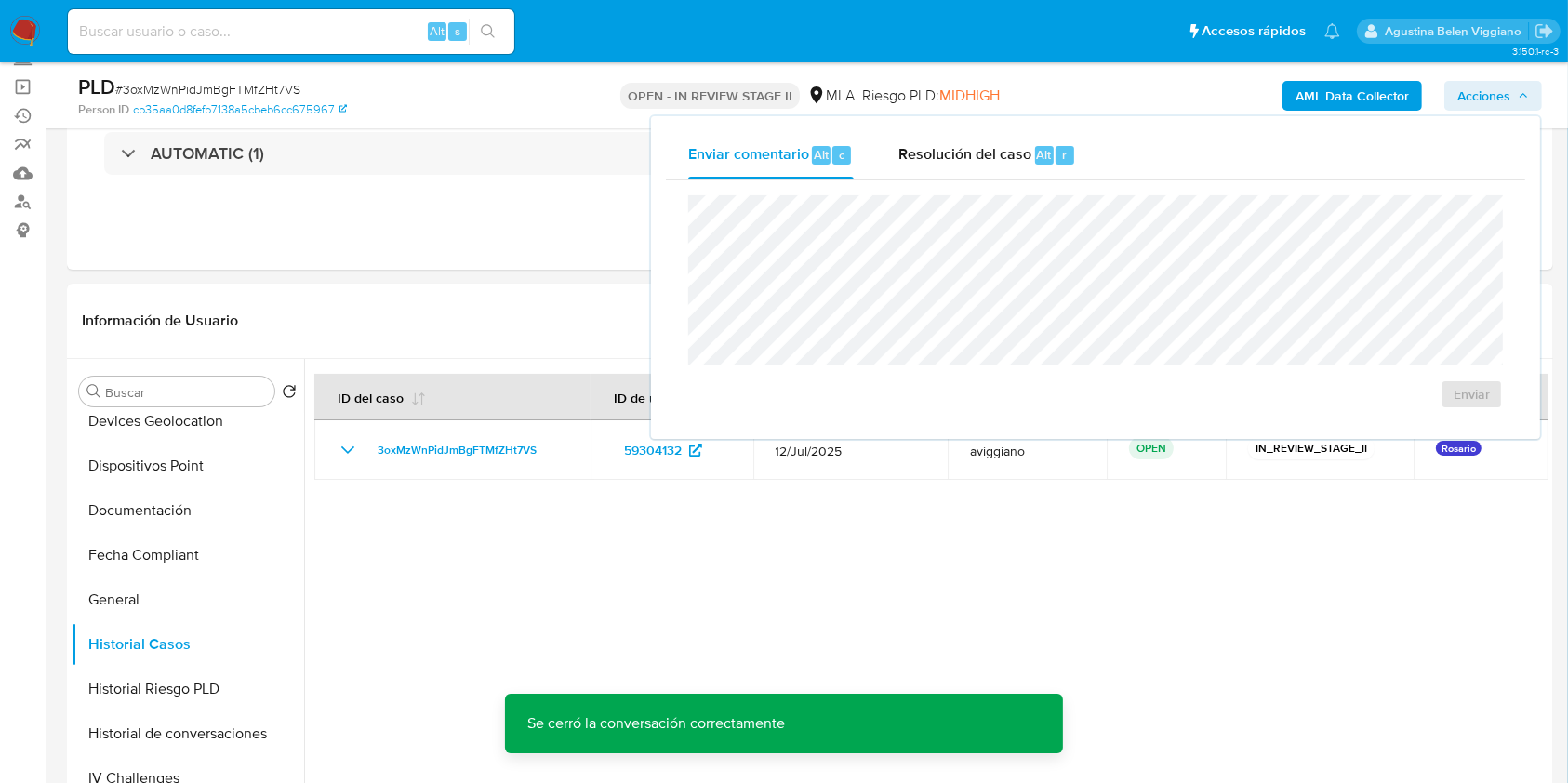 drag, startPoint x: 1018, startPoint y: 164, endPoint x: 1011, endPoint y: 184, distance: 21.18962 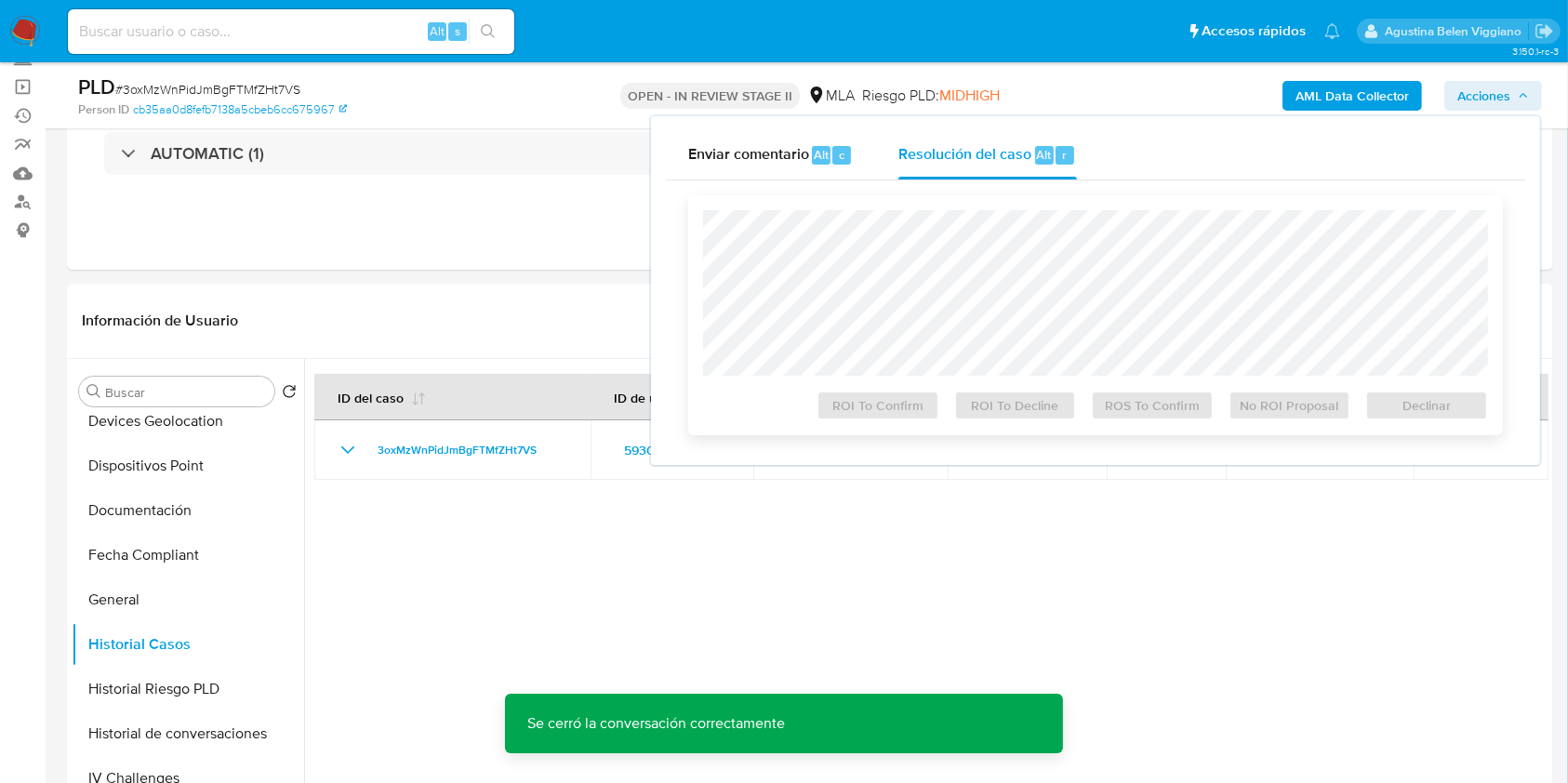 click on "ROI To Confirm ROI To Decline ROS To Confirm No ROI Proposal Declinar" at bounding box center (1096, 315) 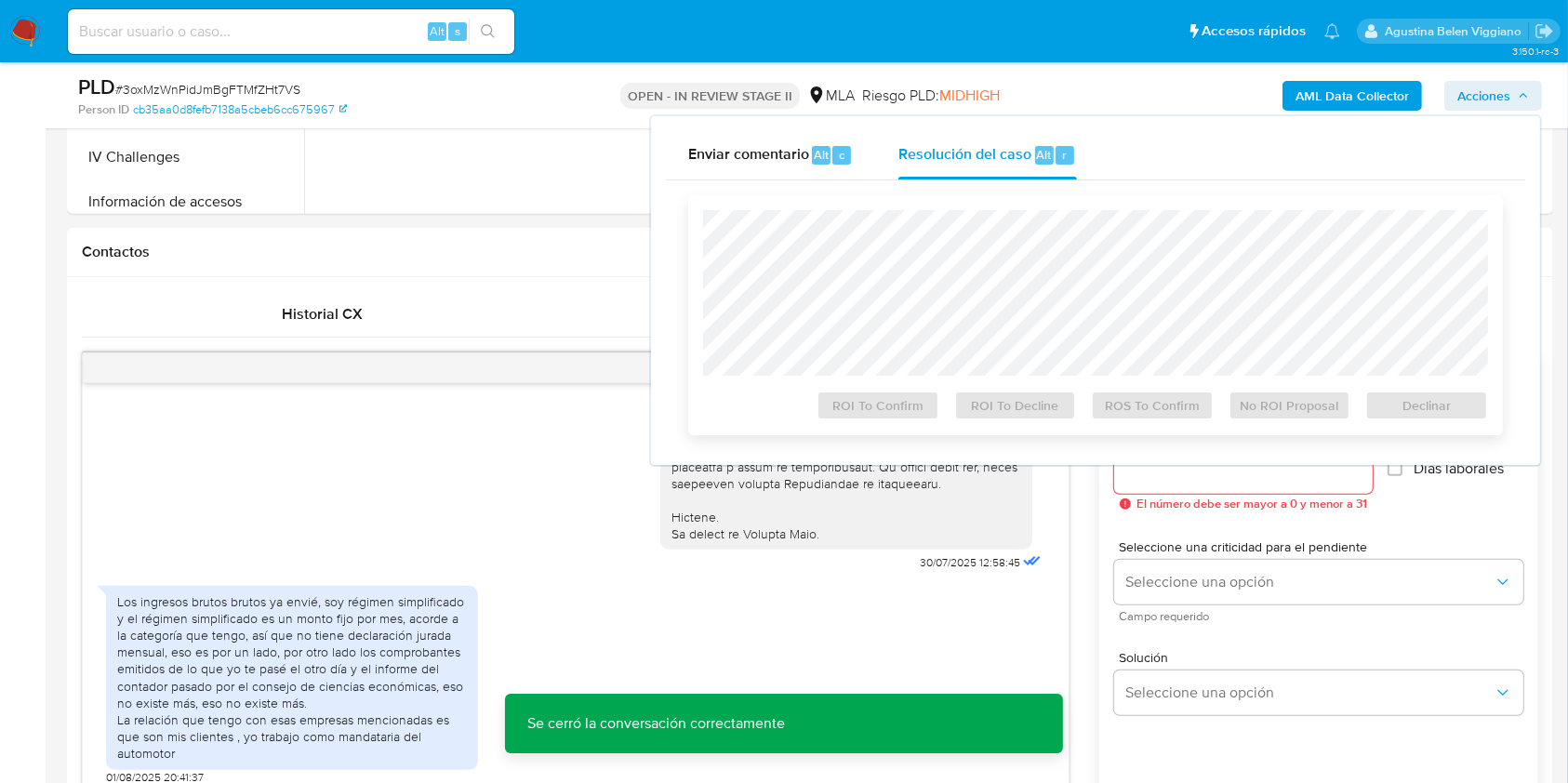 scroll, scrollTop: 808, scrollLeft: 0, axis: vertical 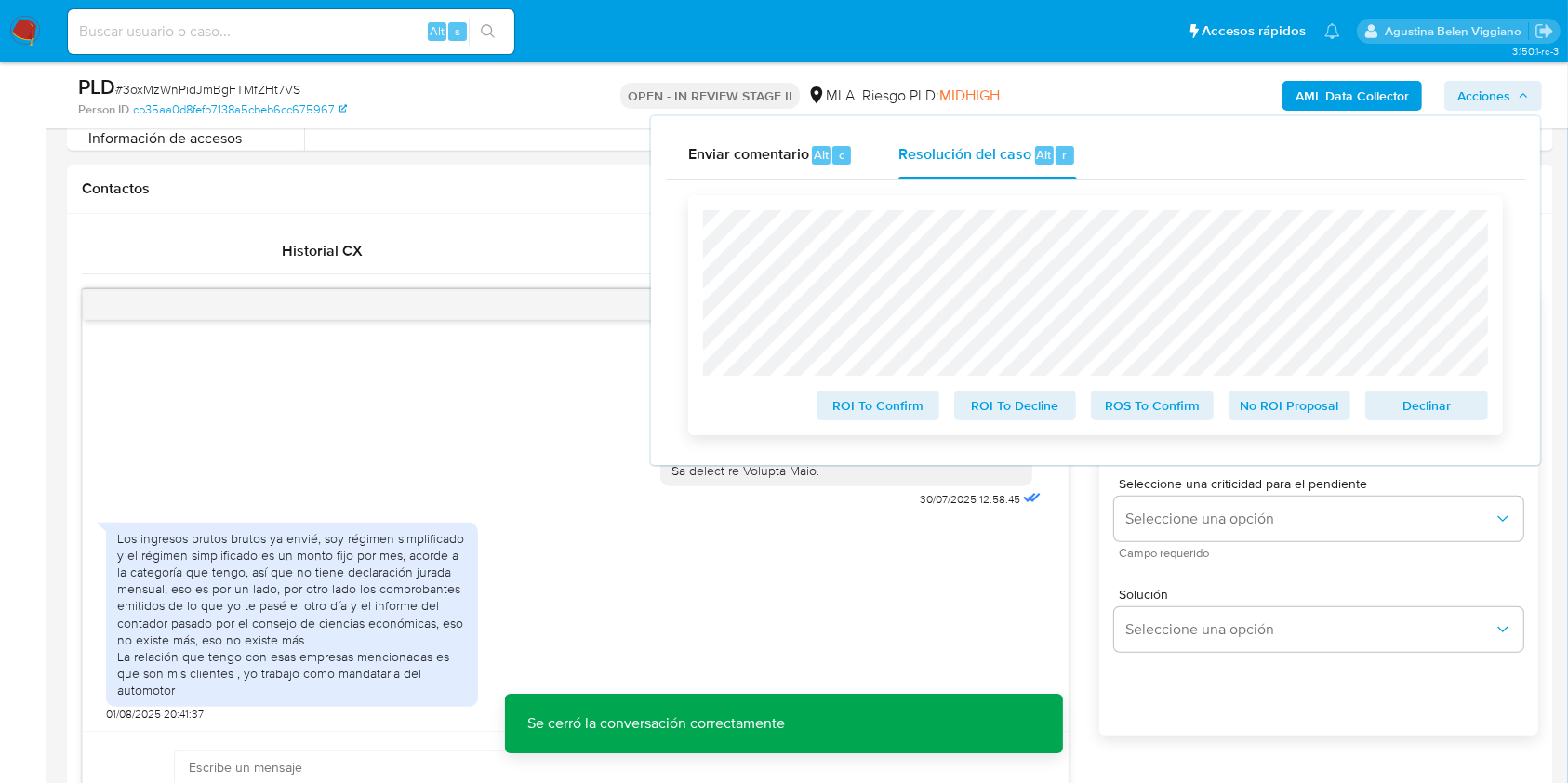 click on "Declinar" at bounding box center [1427, 405] 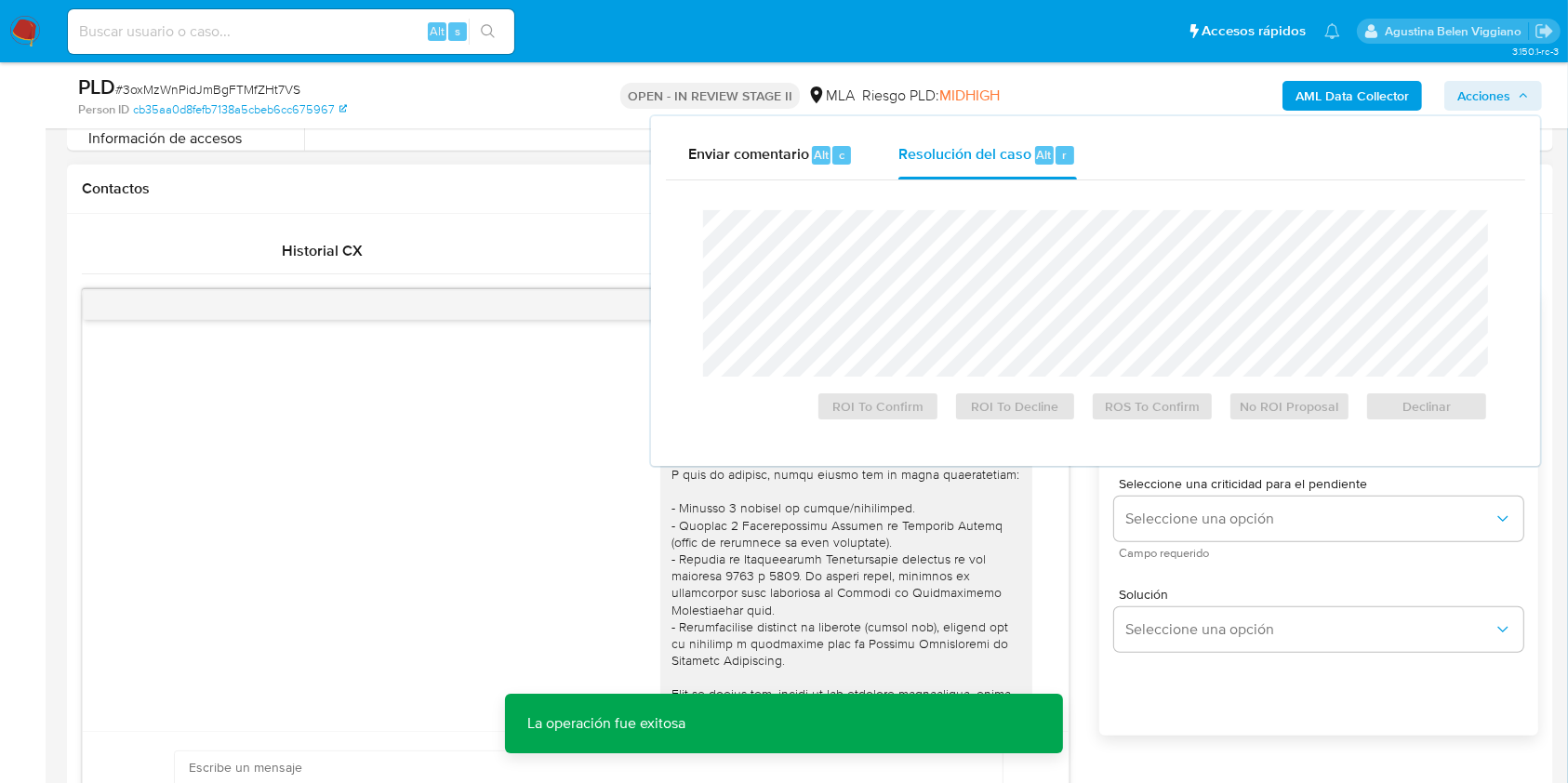scroll, scrollTop: 0, scrollLeft: 0, axis: both 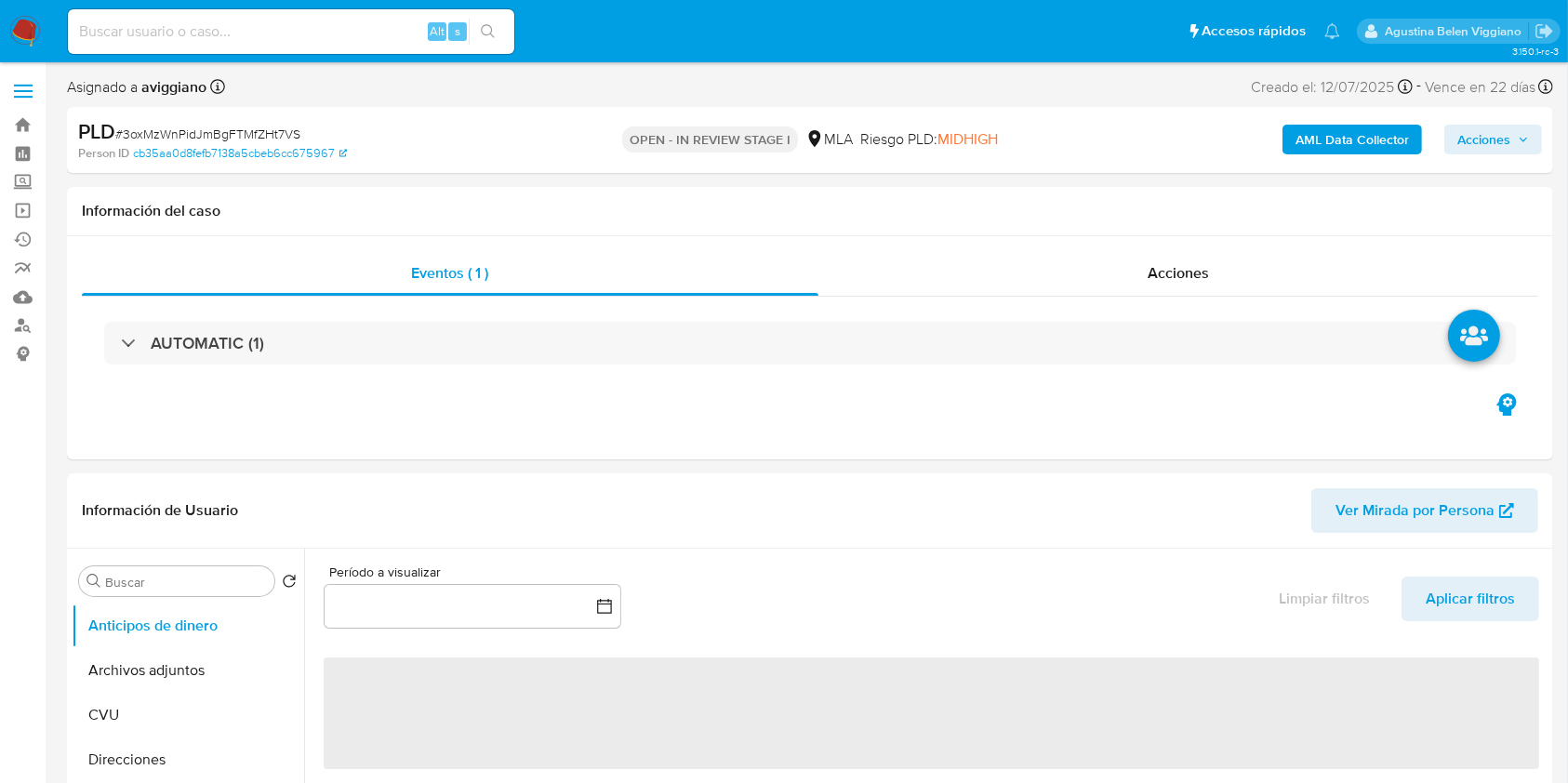 select on "10" 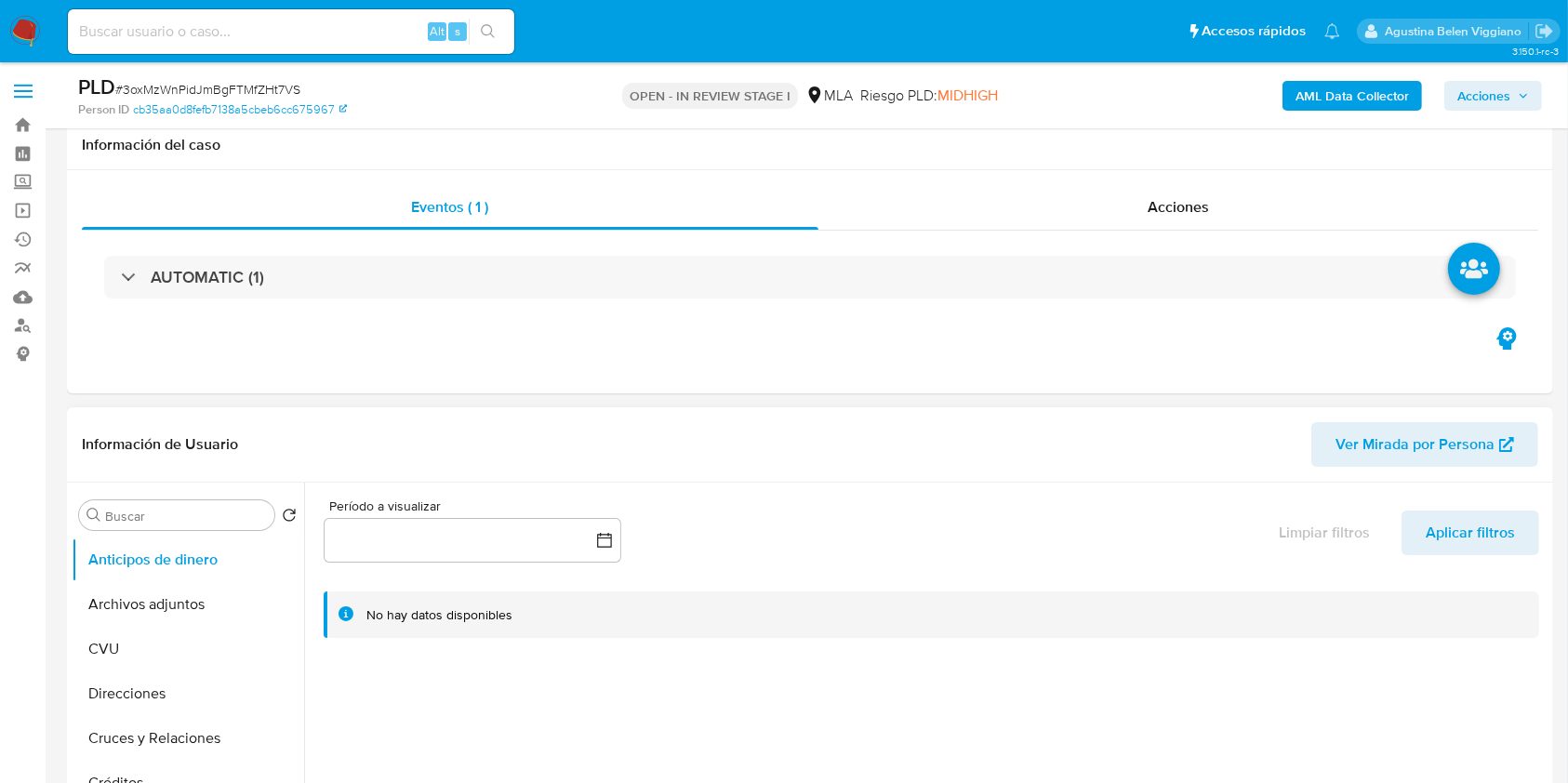 scroll, scrollTop: 372, scrollLeft: 0, axis: vertical 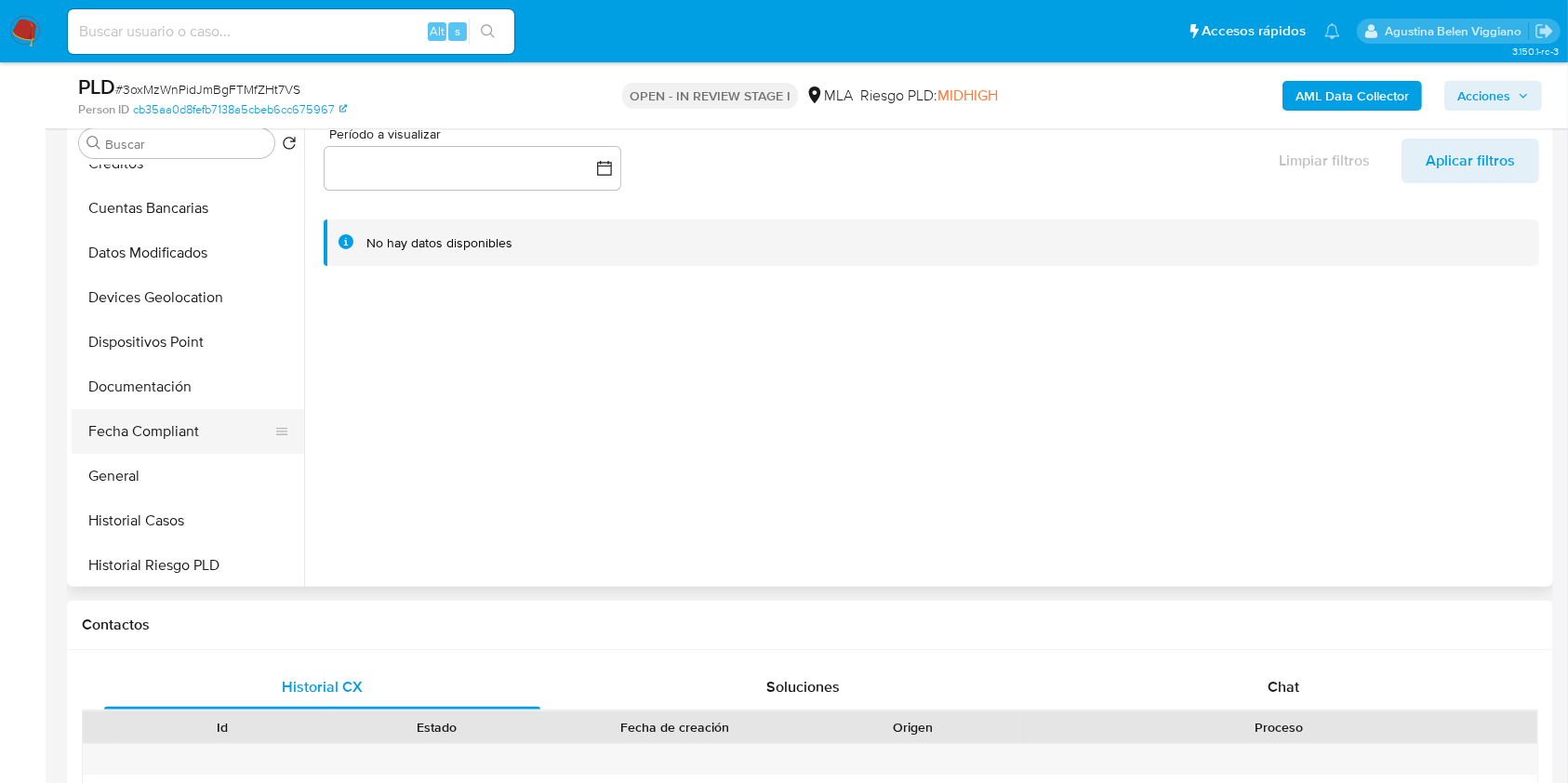 click on "Fecha Compliant" at bounding box center [180, 431] 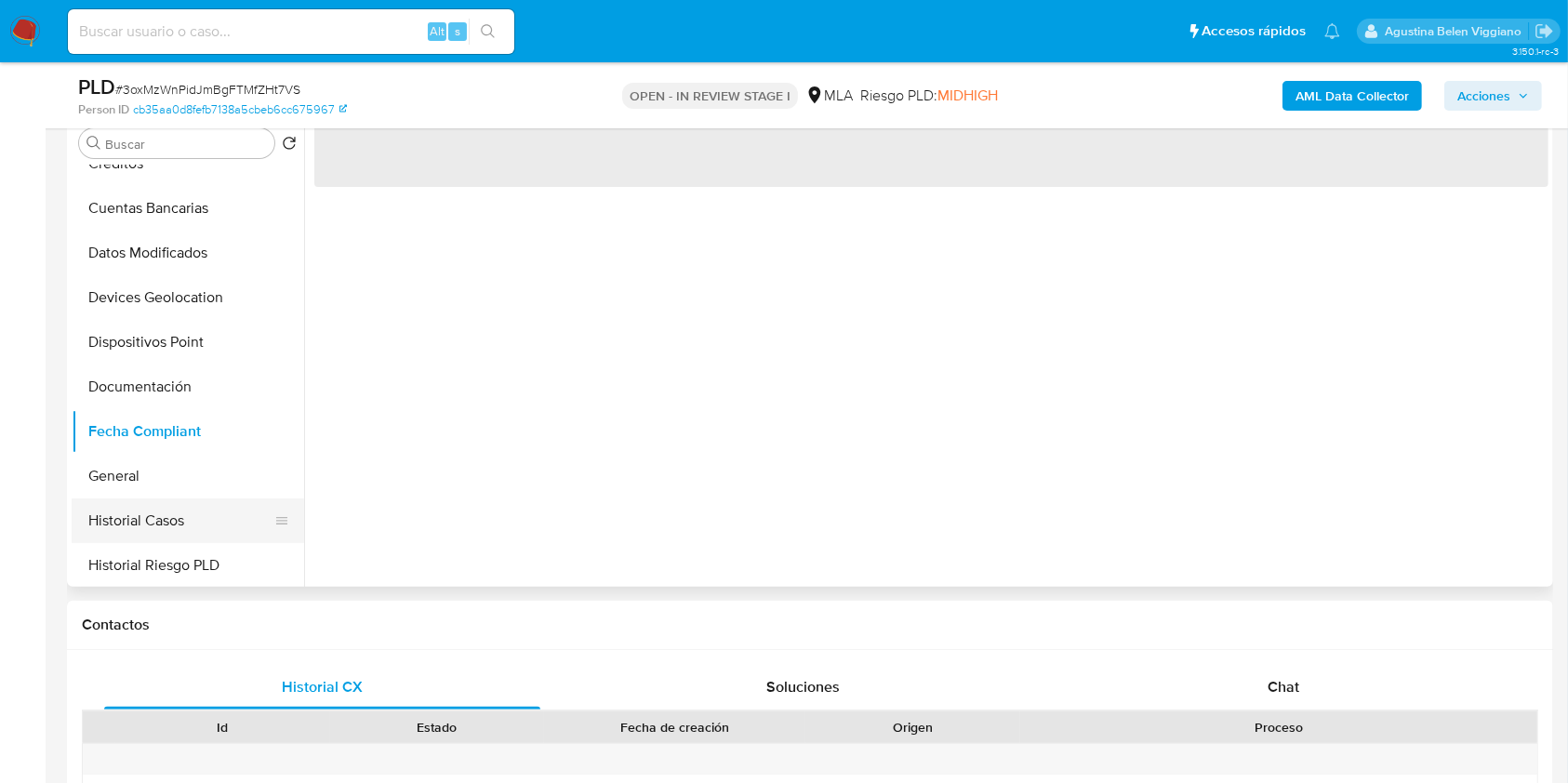 click on "Historial Casos" at bounding box center (180, 521) 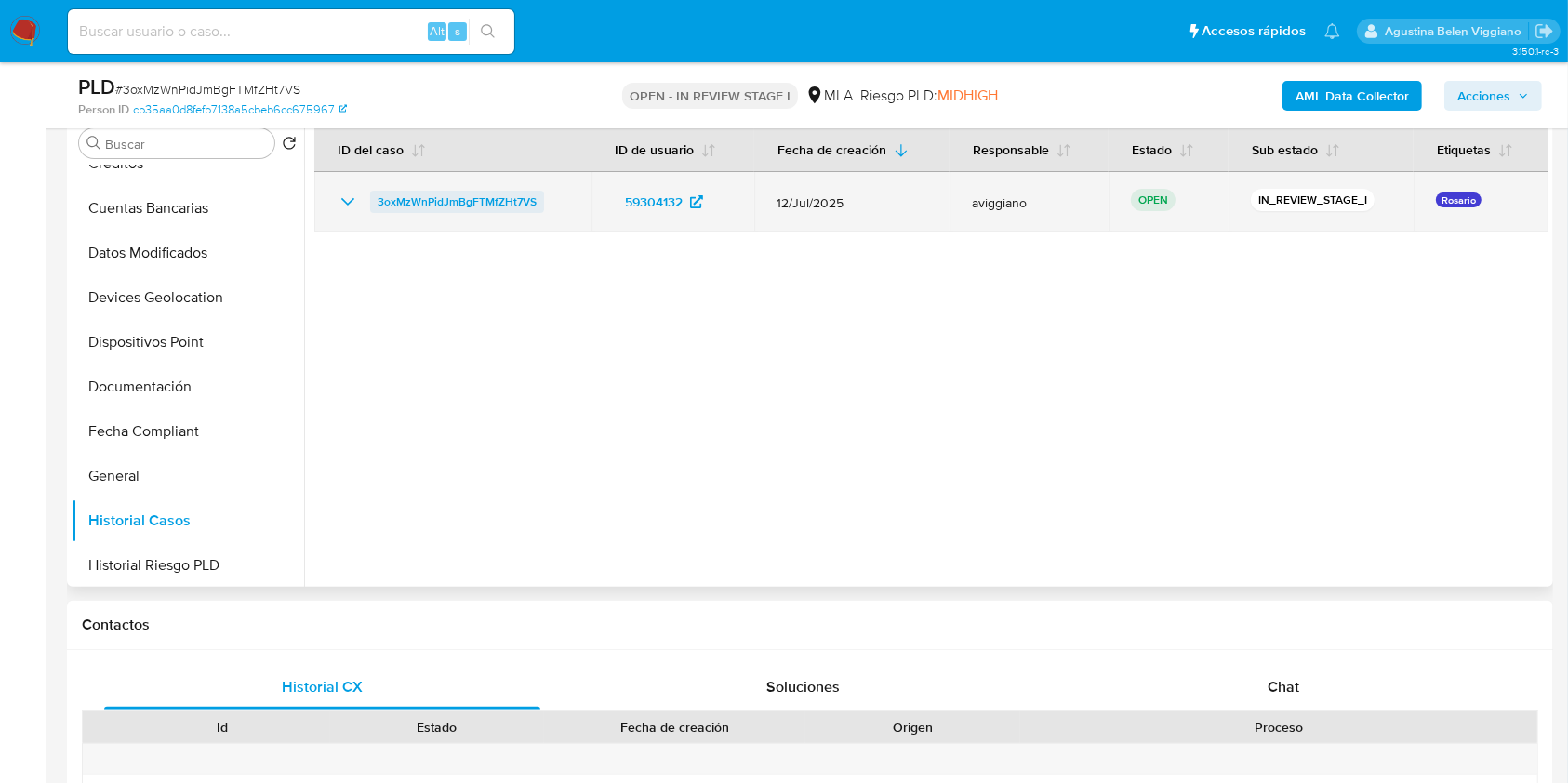 click on "3oxMzWnPidJmBgFTMfZHt7VS" at bounding box center (457, 202) 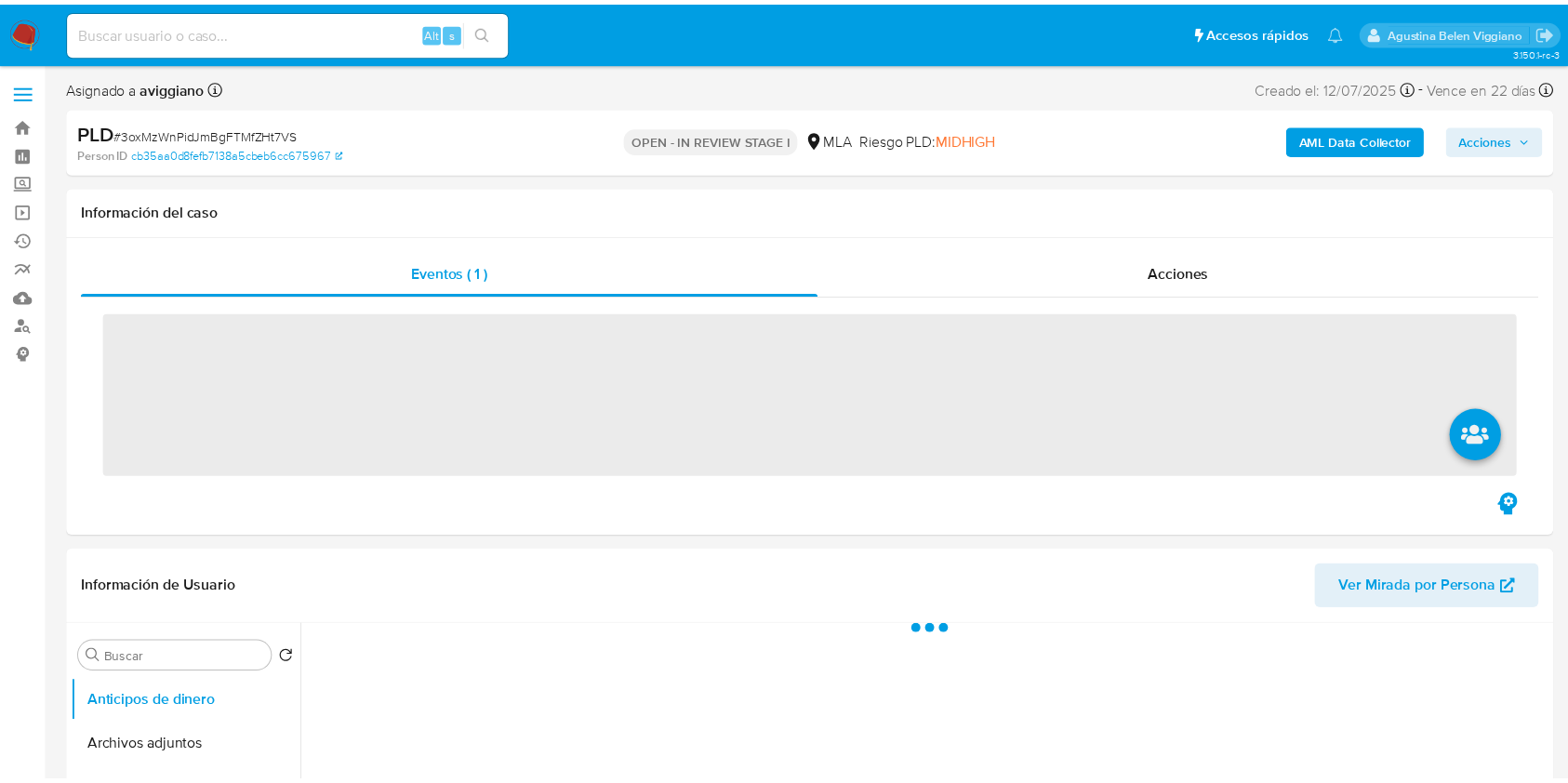 scroll, scrollTop: 0, scrollLeft: 0, axis: both 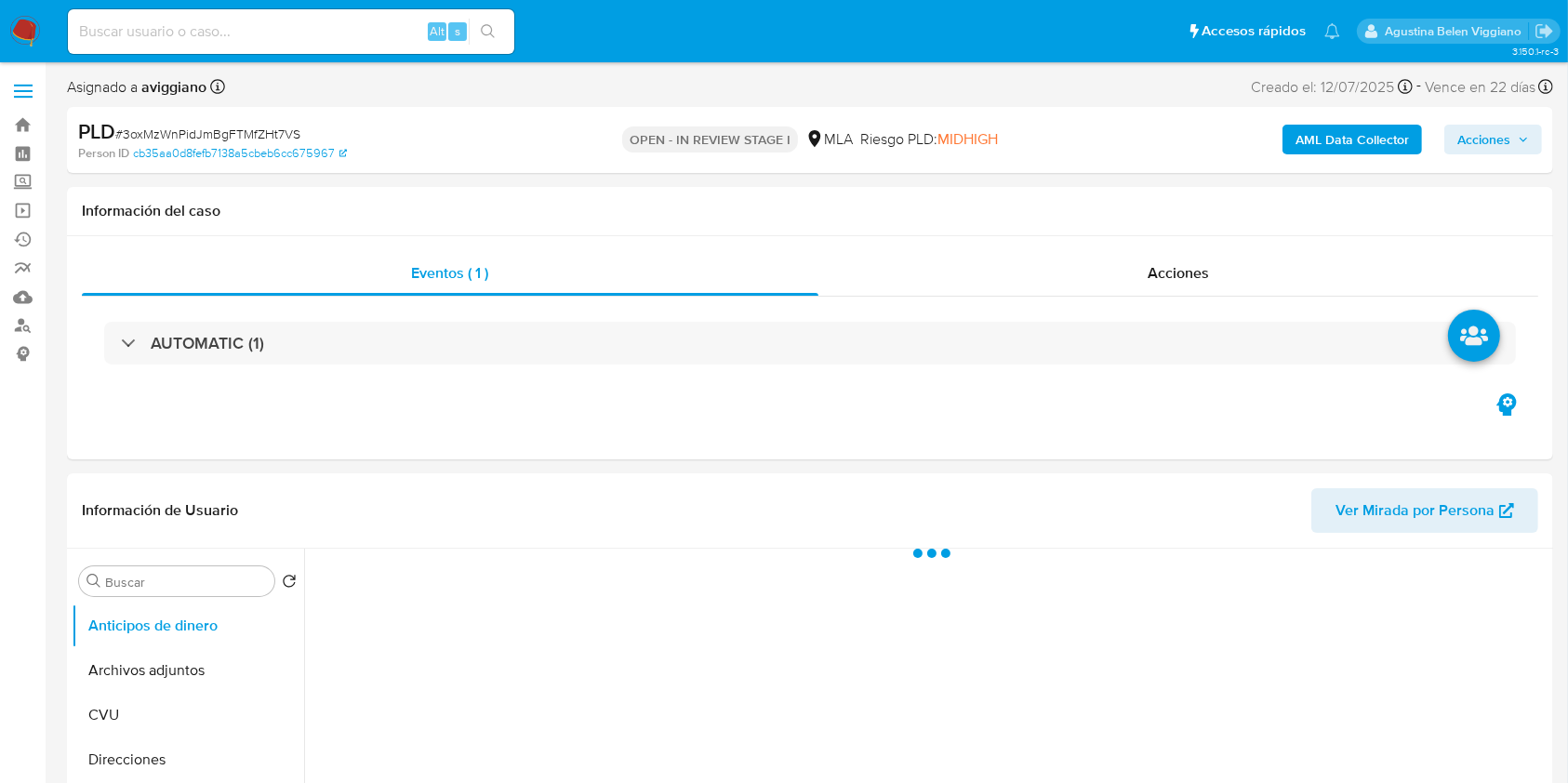 click on "Acciones" at bounding box center (1493, 139) 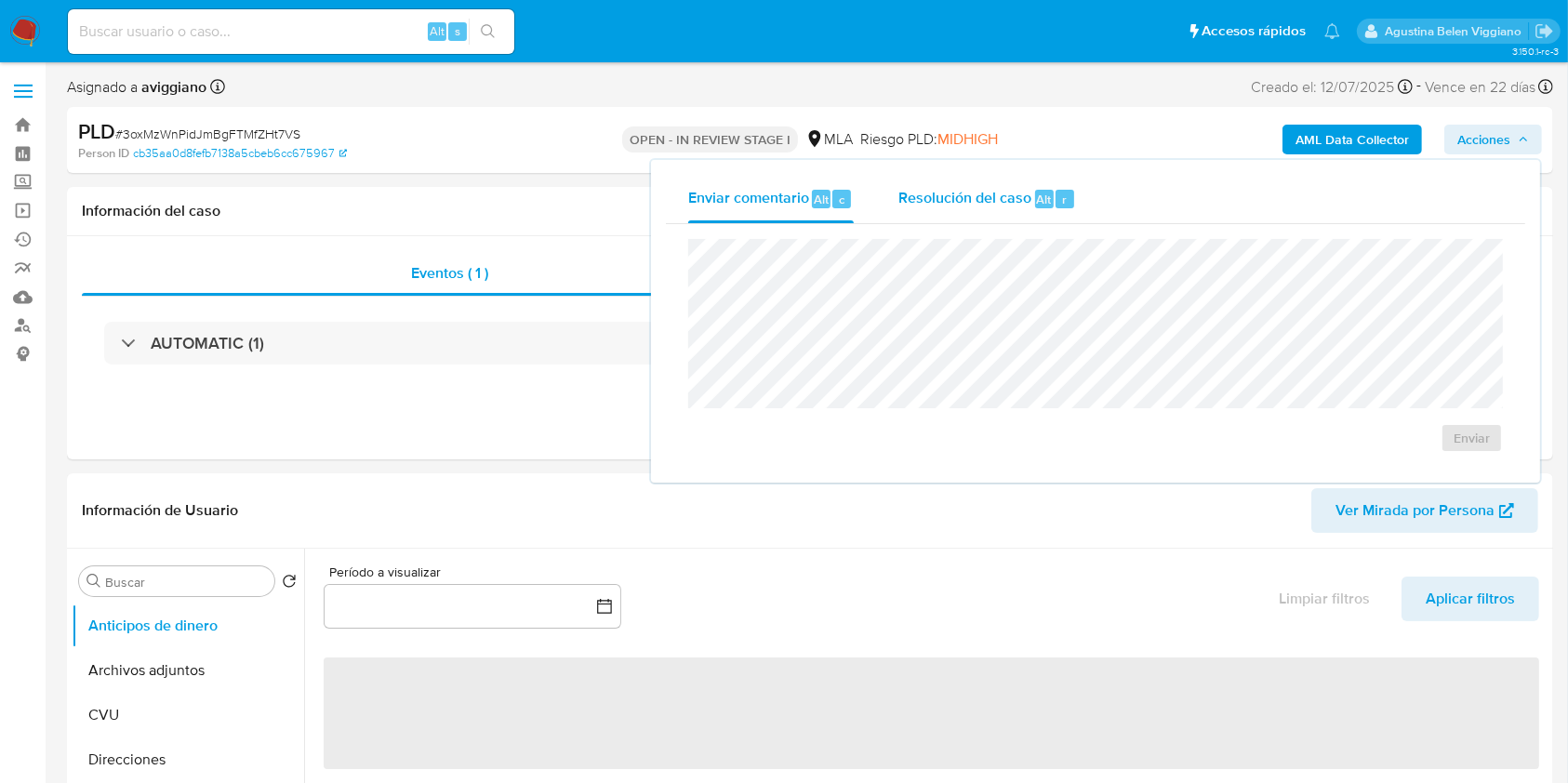 drag, startPoint x: 1012, startPoint y: 199, endPoint x: 990, endPoint y: 227, distance: 35.608988 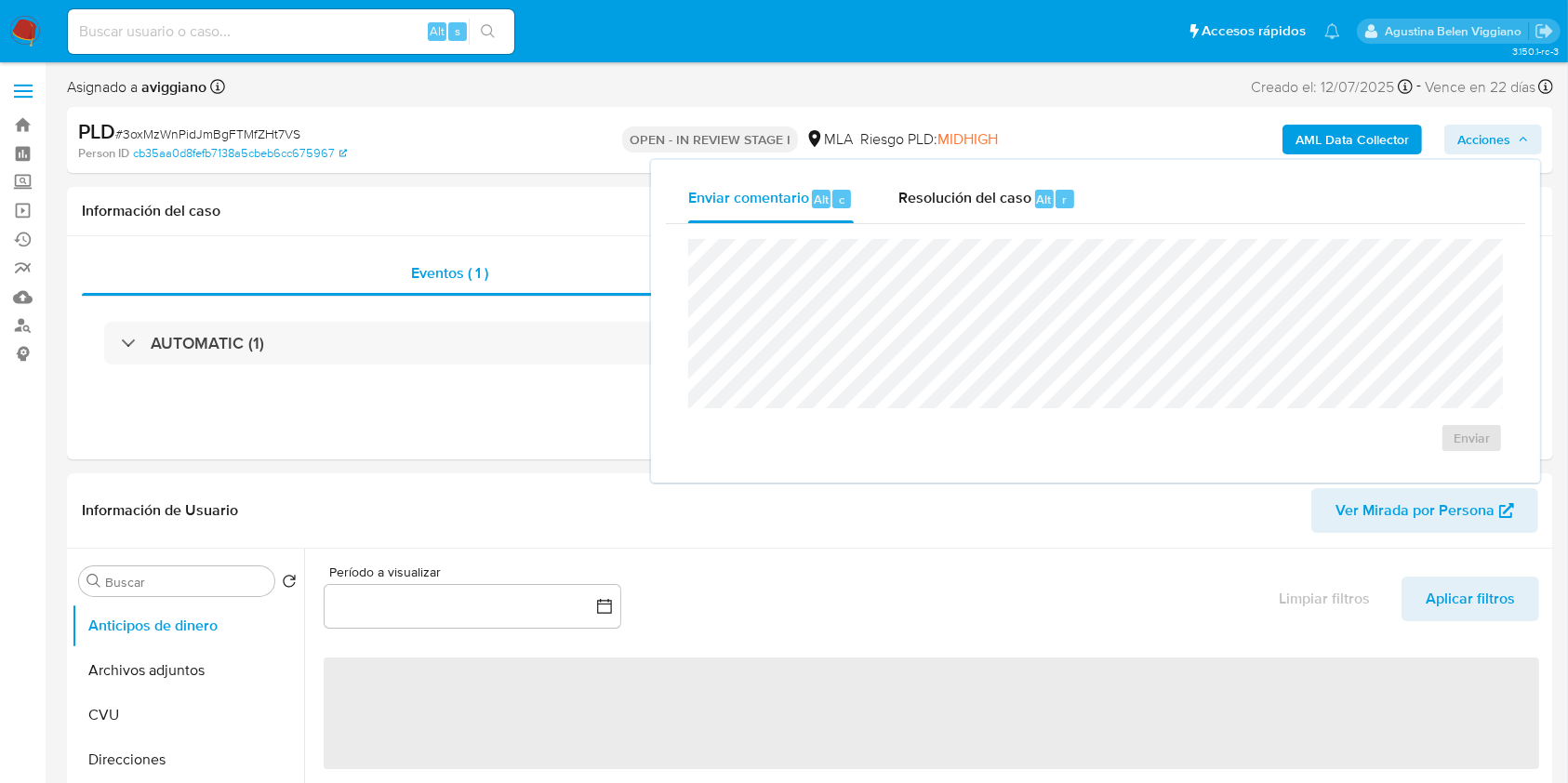 click on "Resolución del caso" at bounding box center [964, 198] 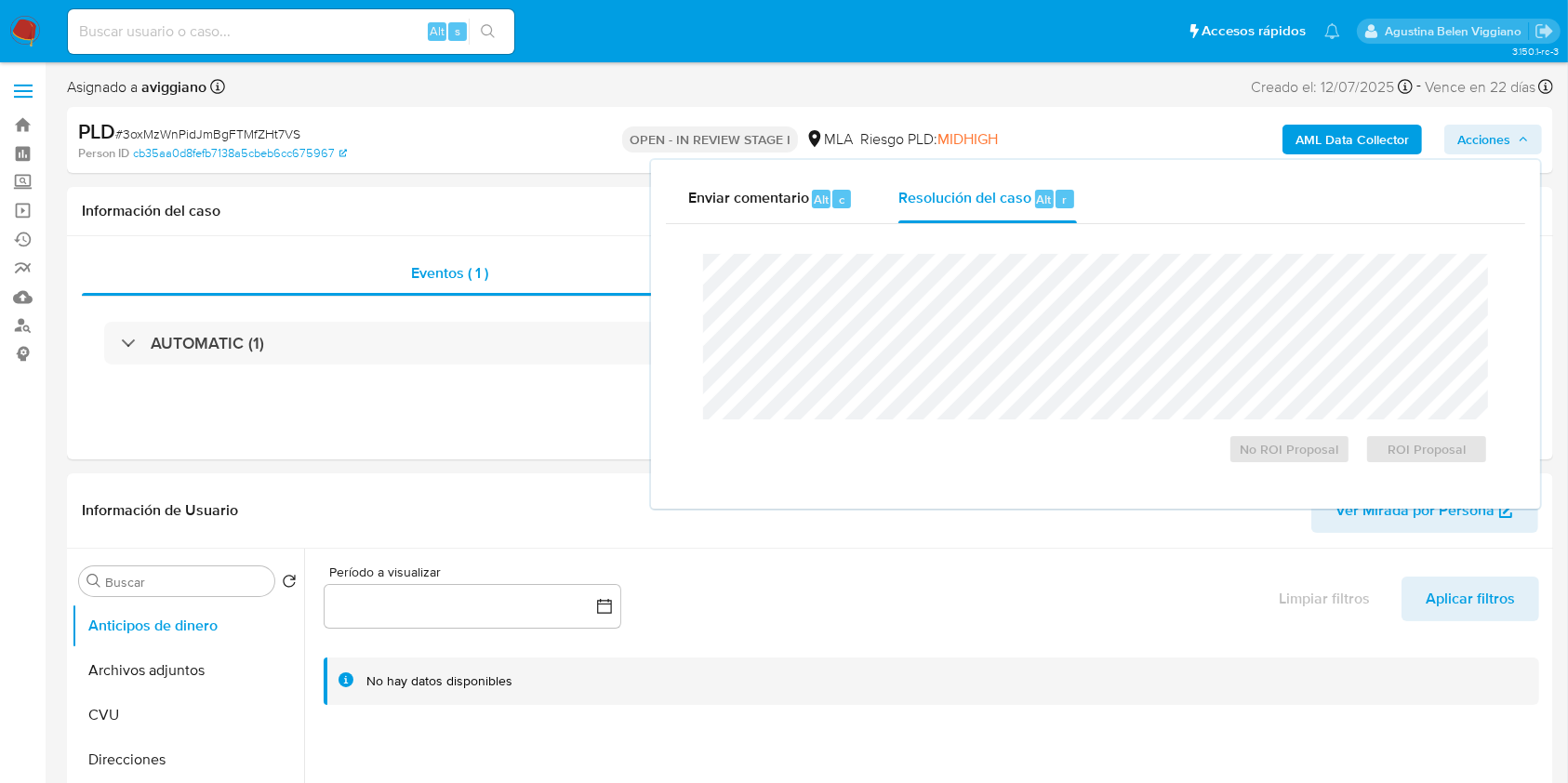 select on "10" 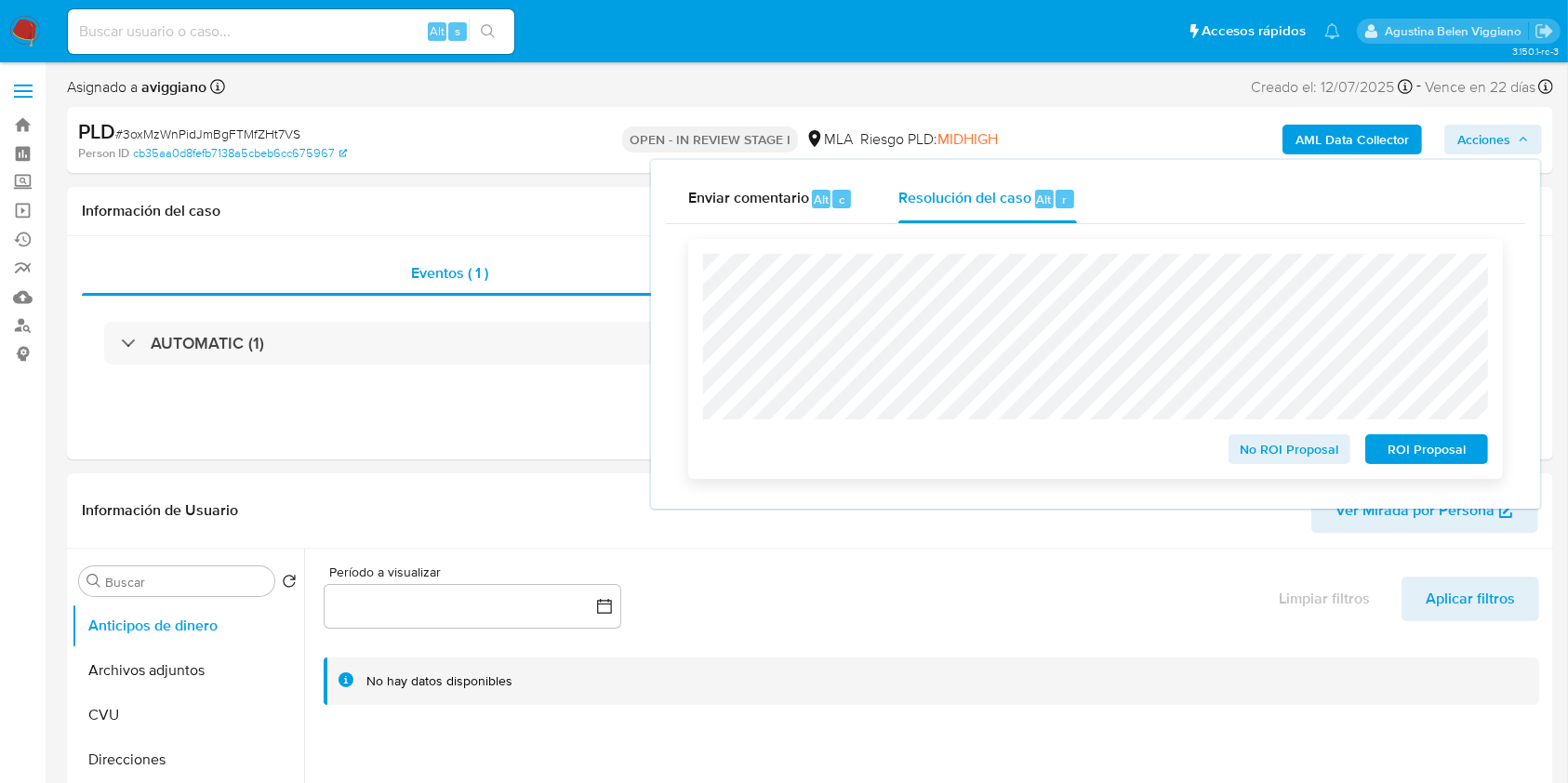 click on "No ROI Proposal" at bounding box center (1290, 449) 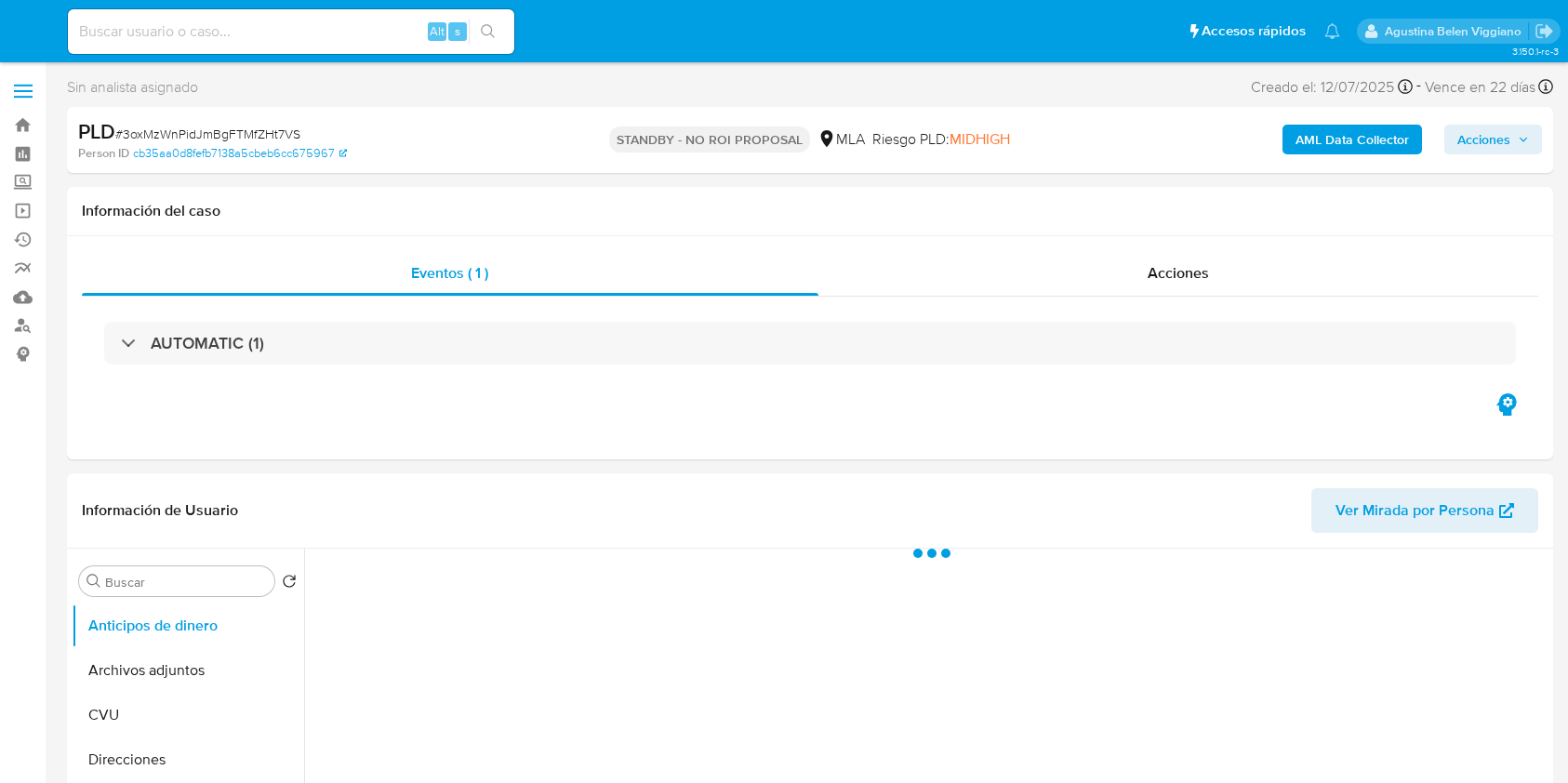 select on "10" 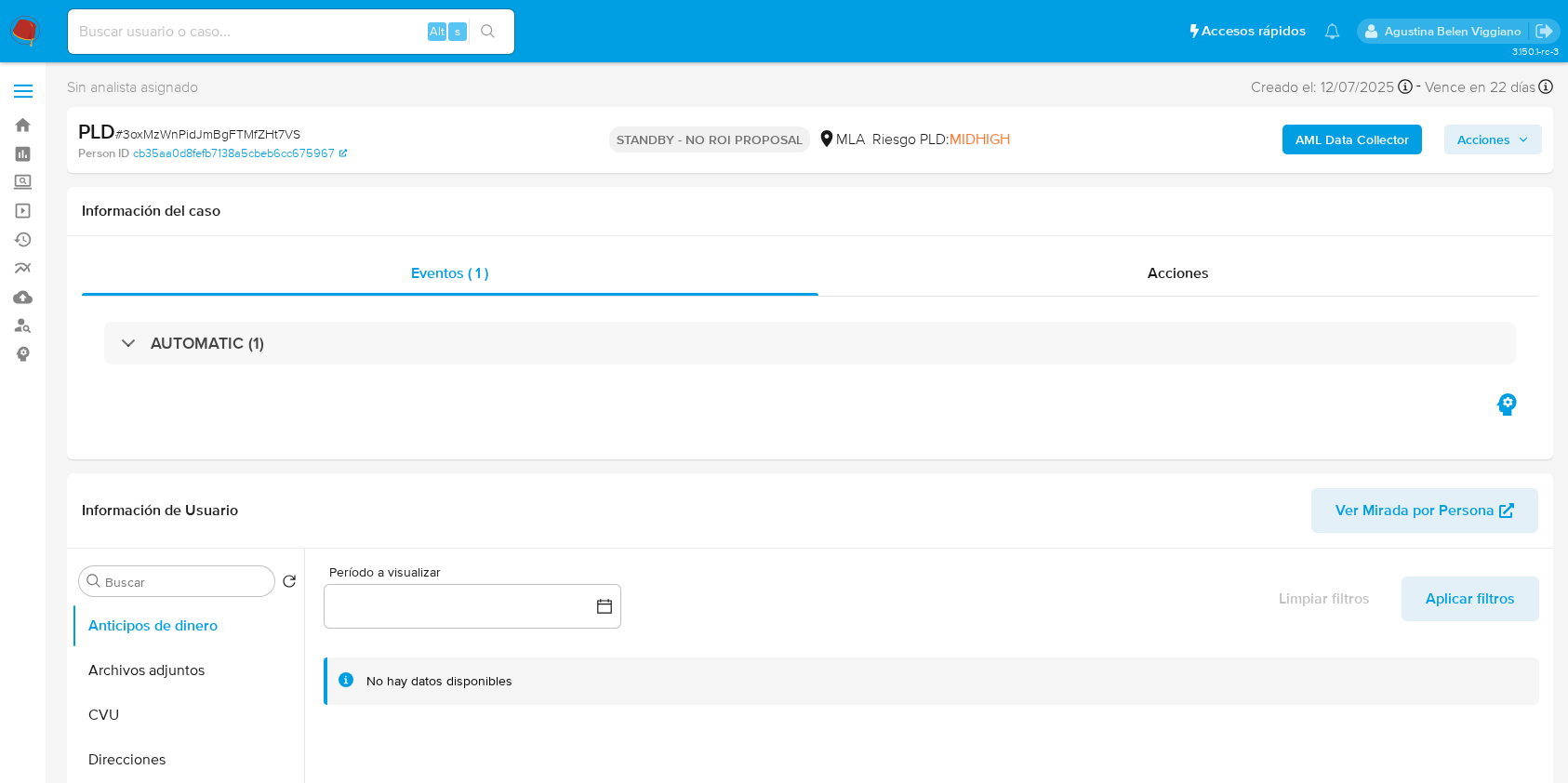 scroll, scrollTop: 0, scrollLeft: 0, axis: both 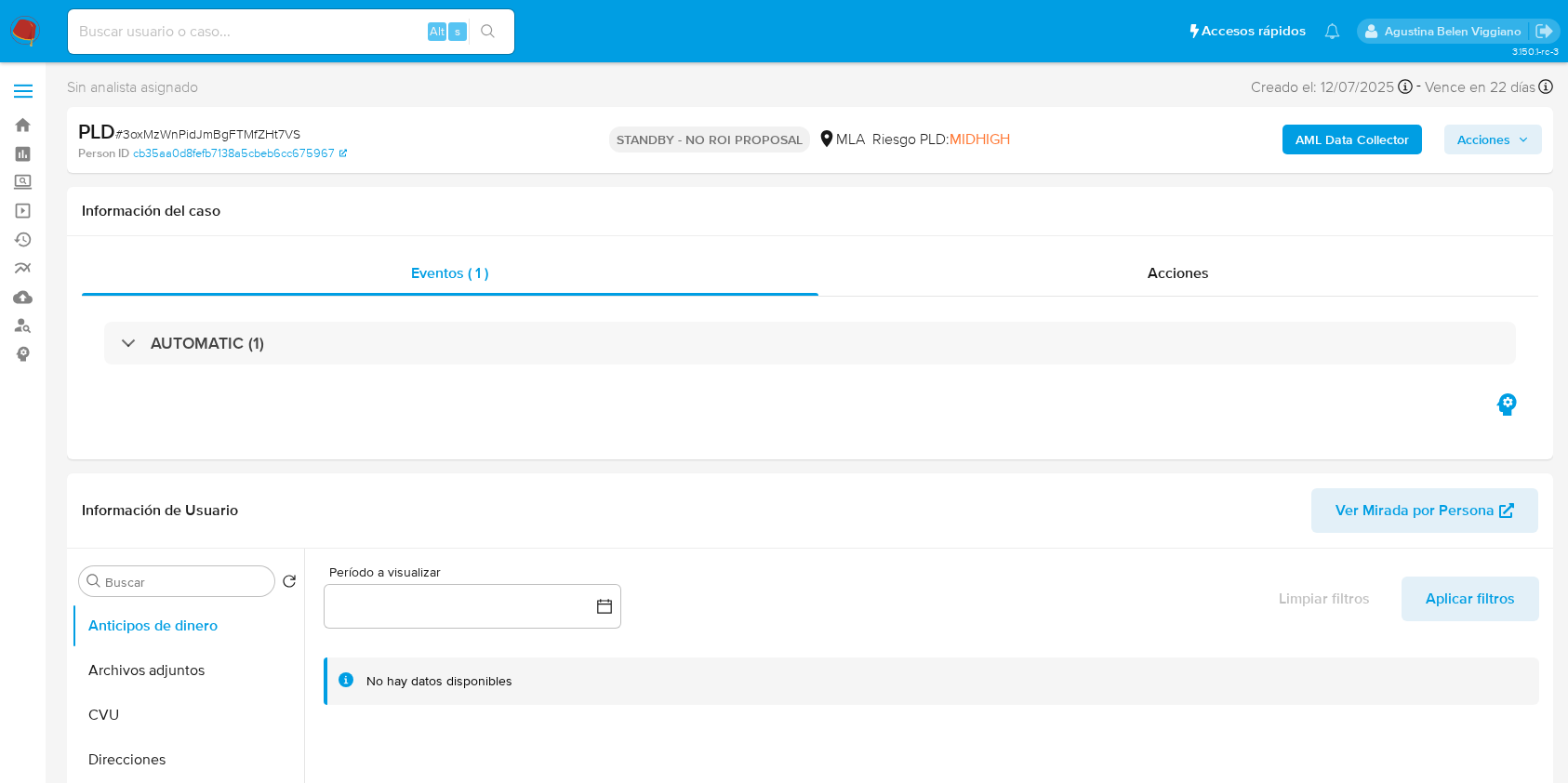 select on "10" 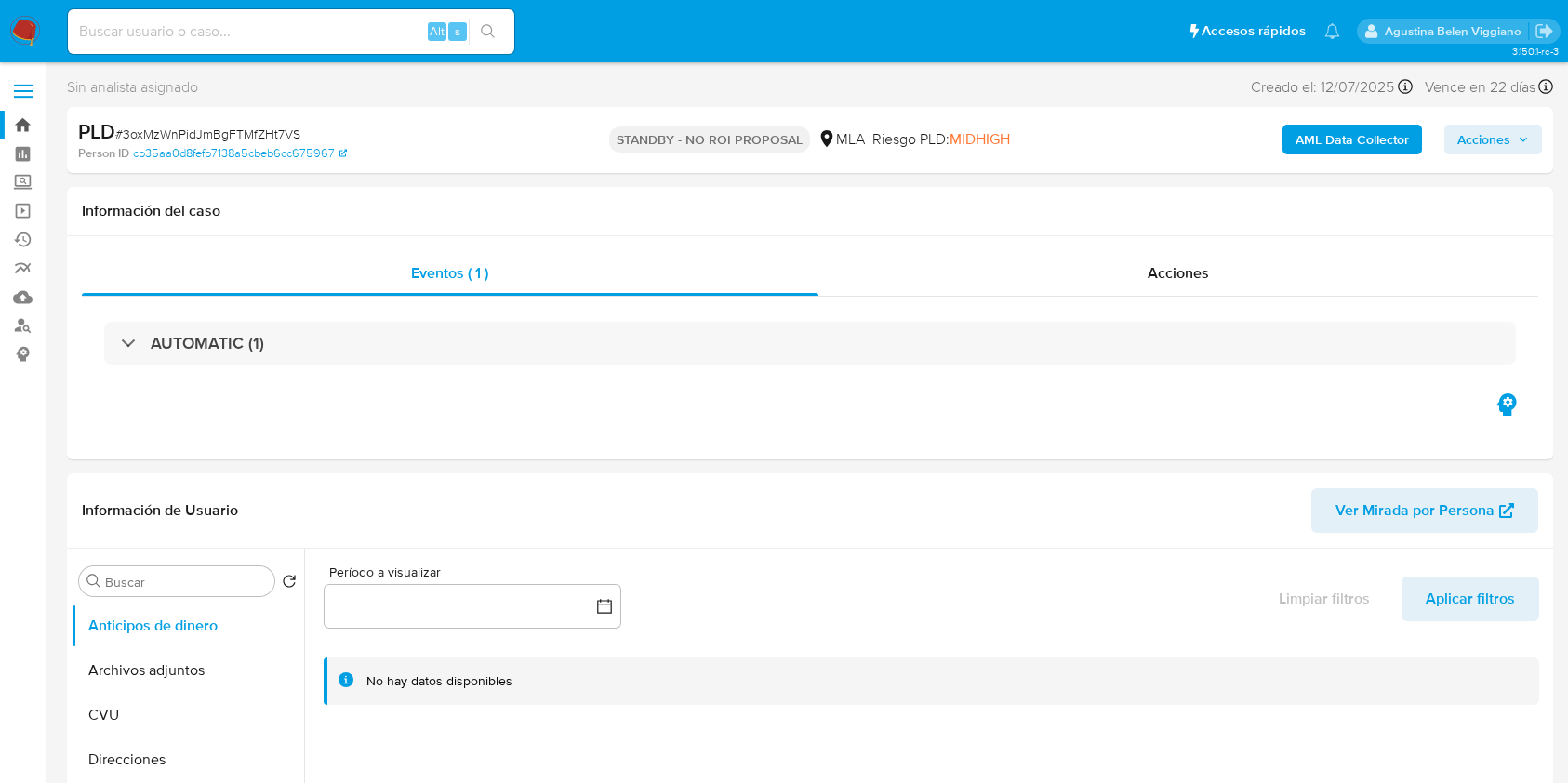 scroll, scrollTop: 0, scrollLeft: 0, axis: both 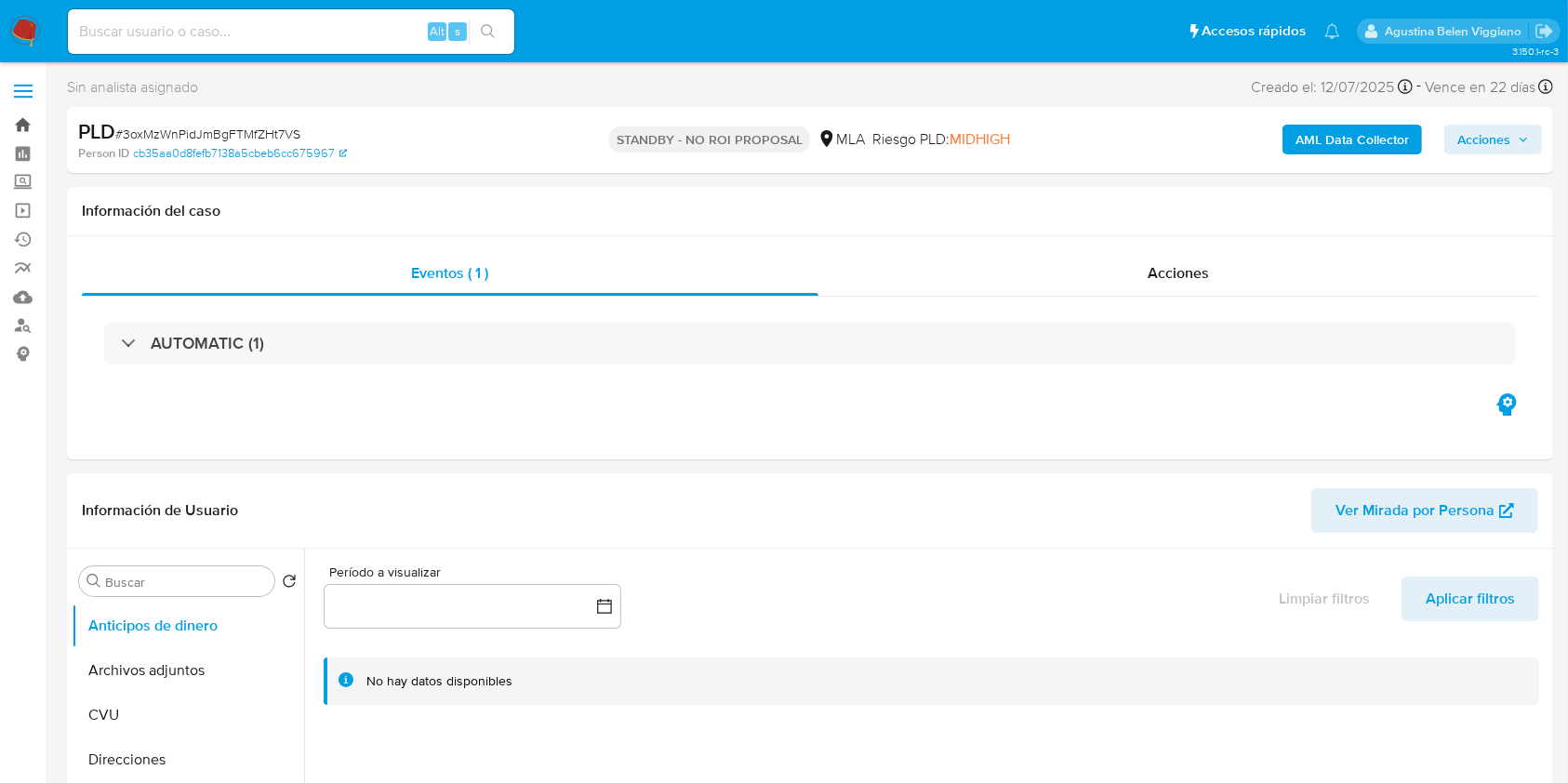 click on "Bandeja" at bounding box center (111, 125) 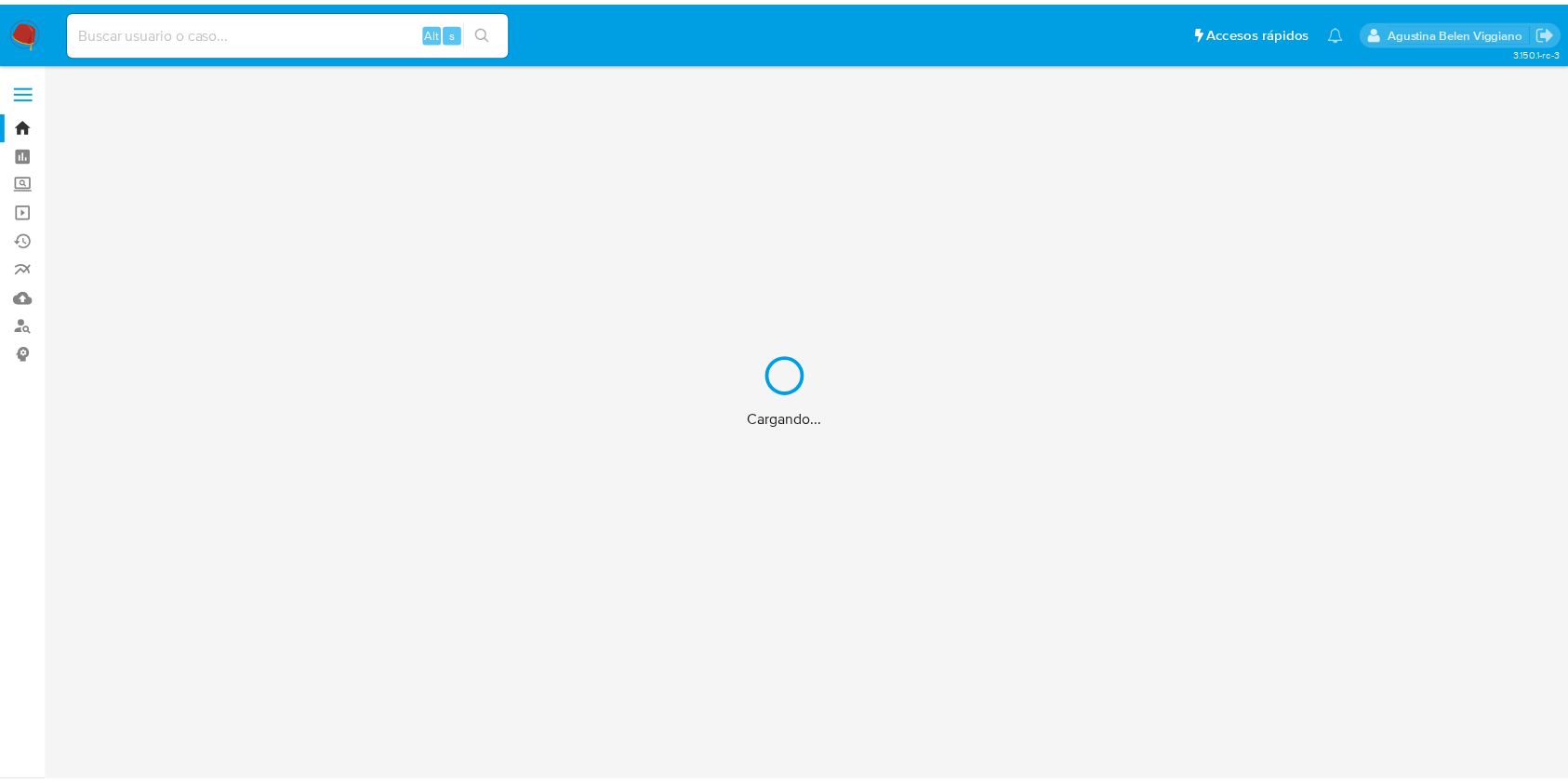 scroll, scrollTop: 0, scrollLeft: 0, axis: both 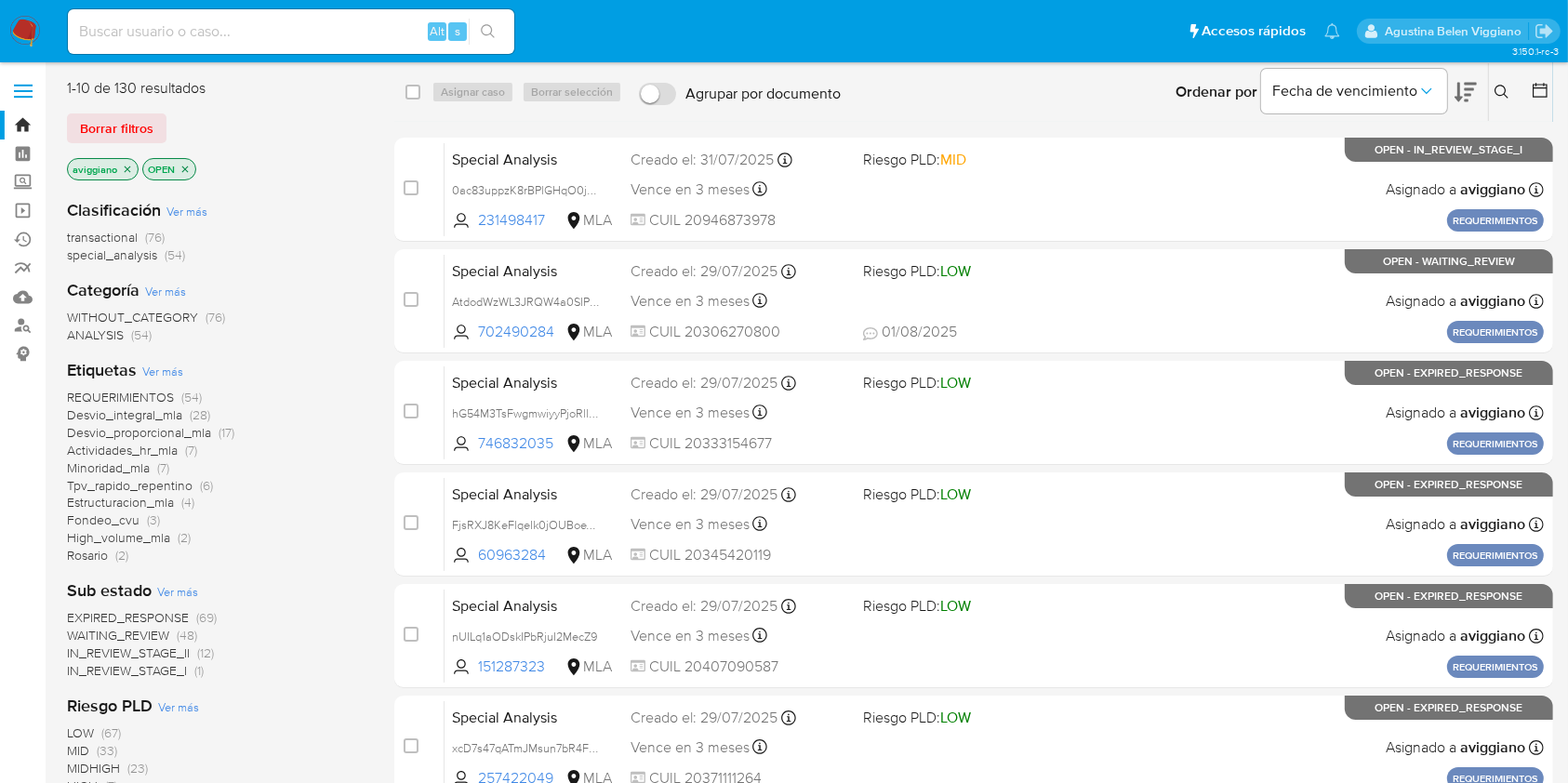click at bounding box center (1504, 92) 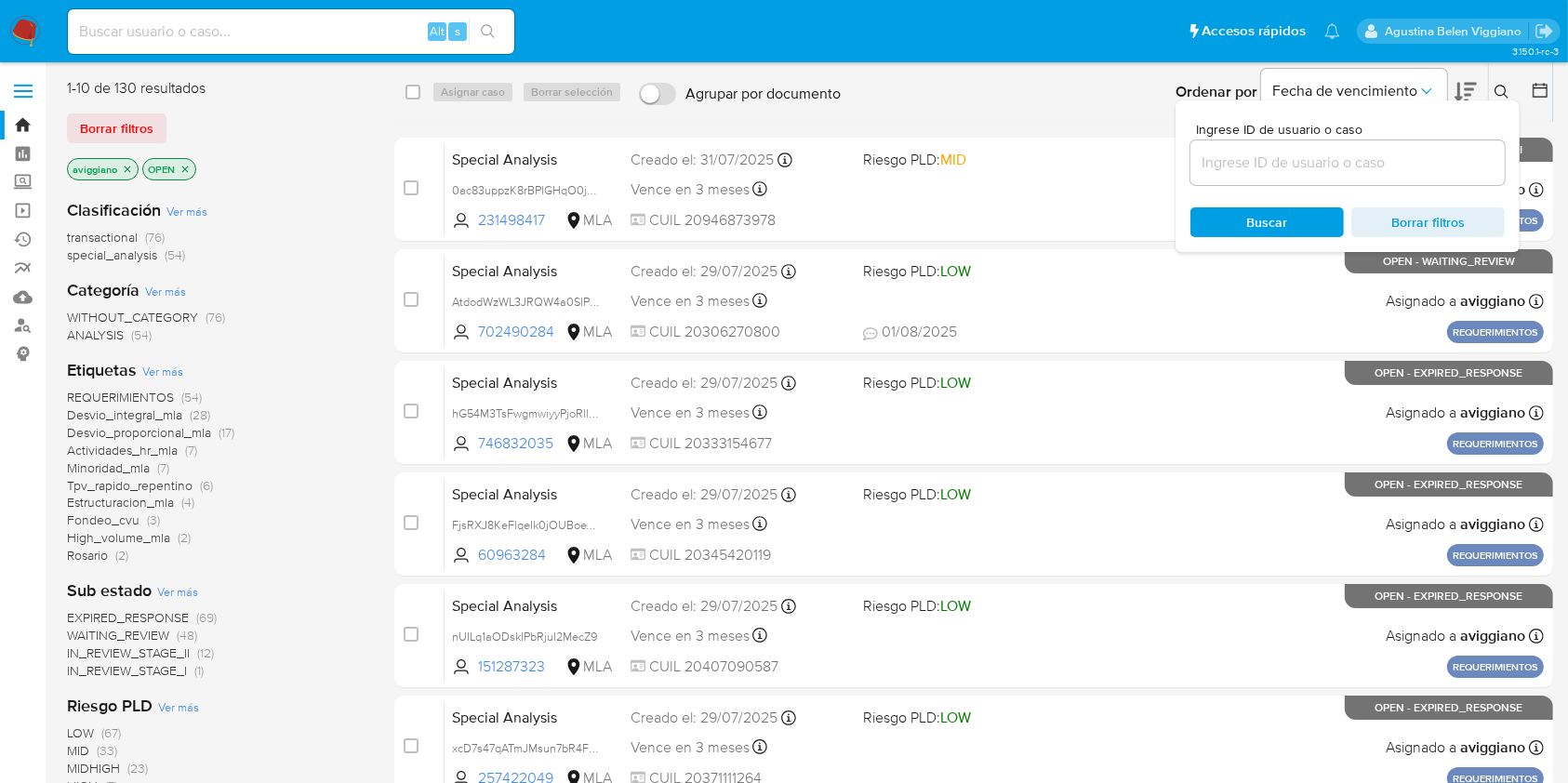click at bounding box center (1348, 163) 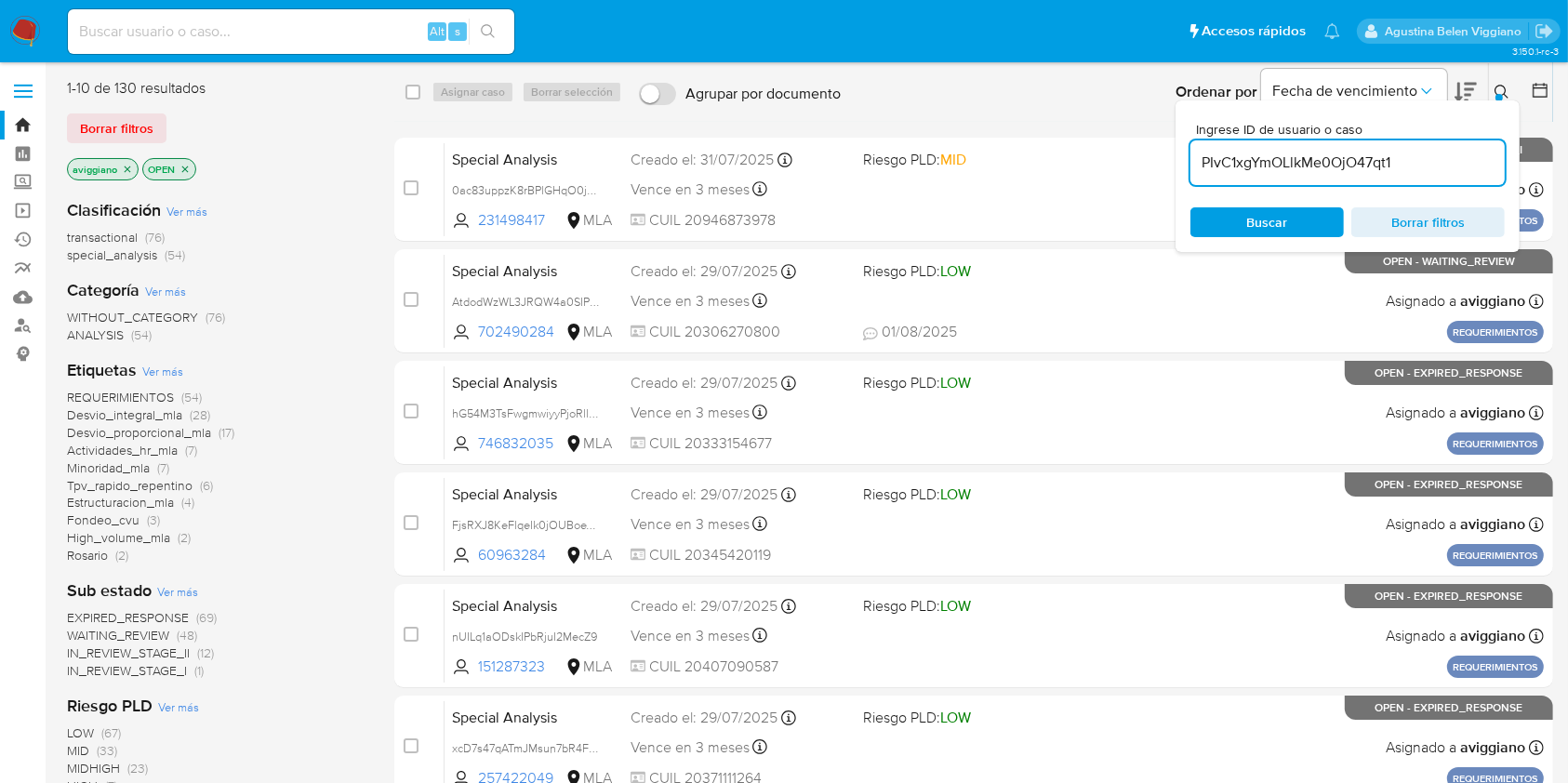 type on "PIvC1xgYmOLlkMe0OjO47qt1" 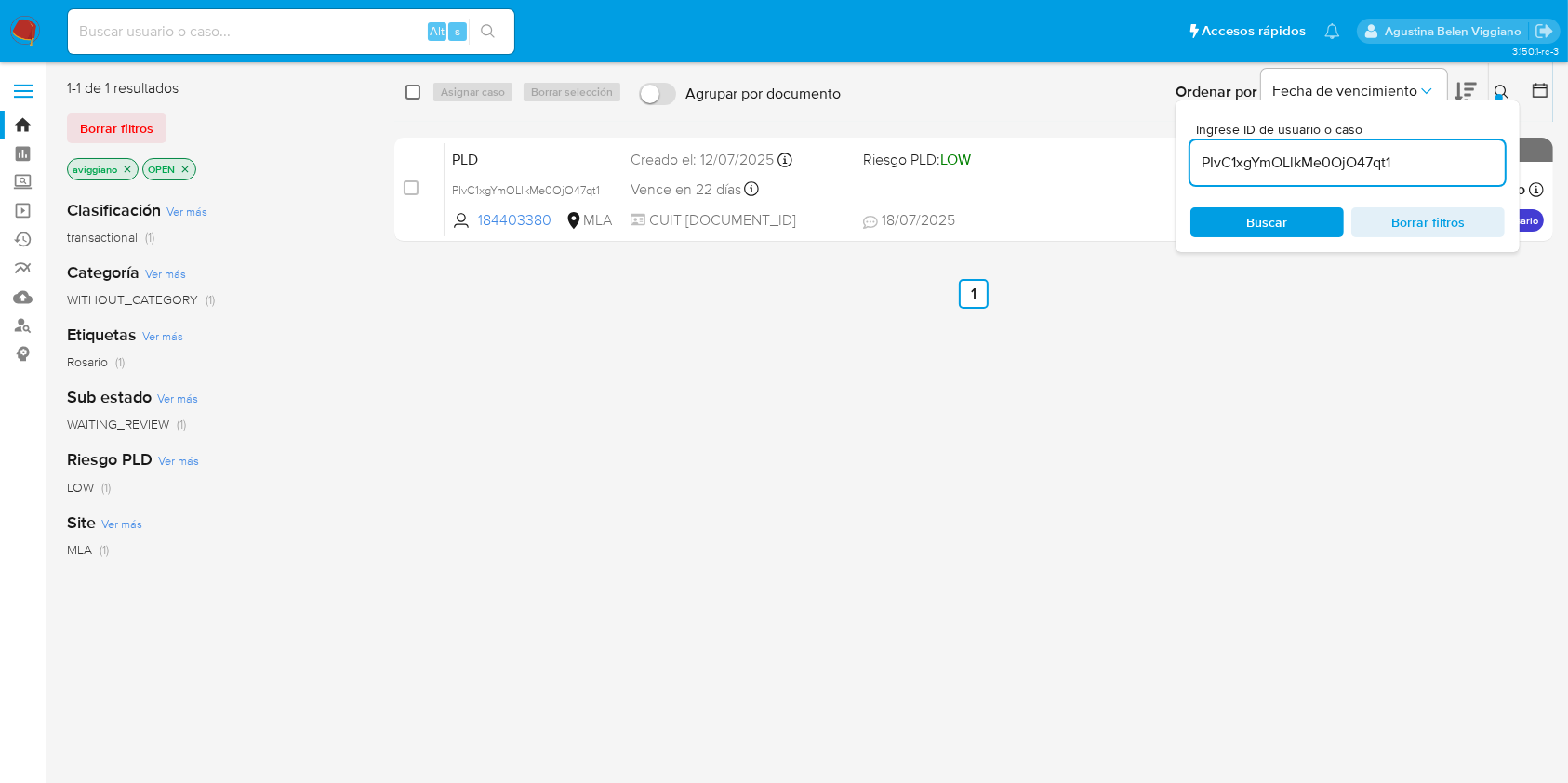 click at bounding box center (413, 92) 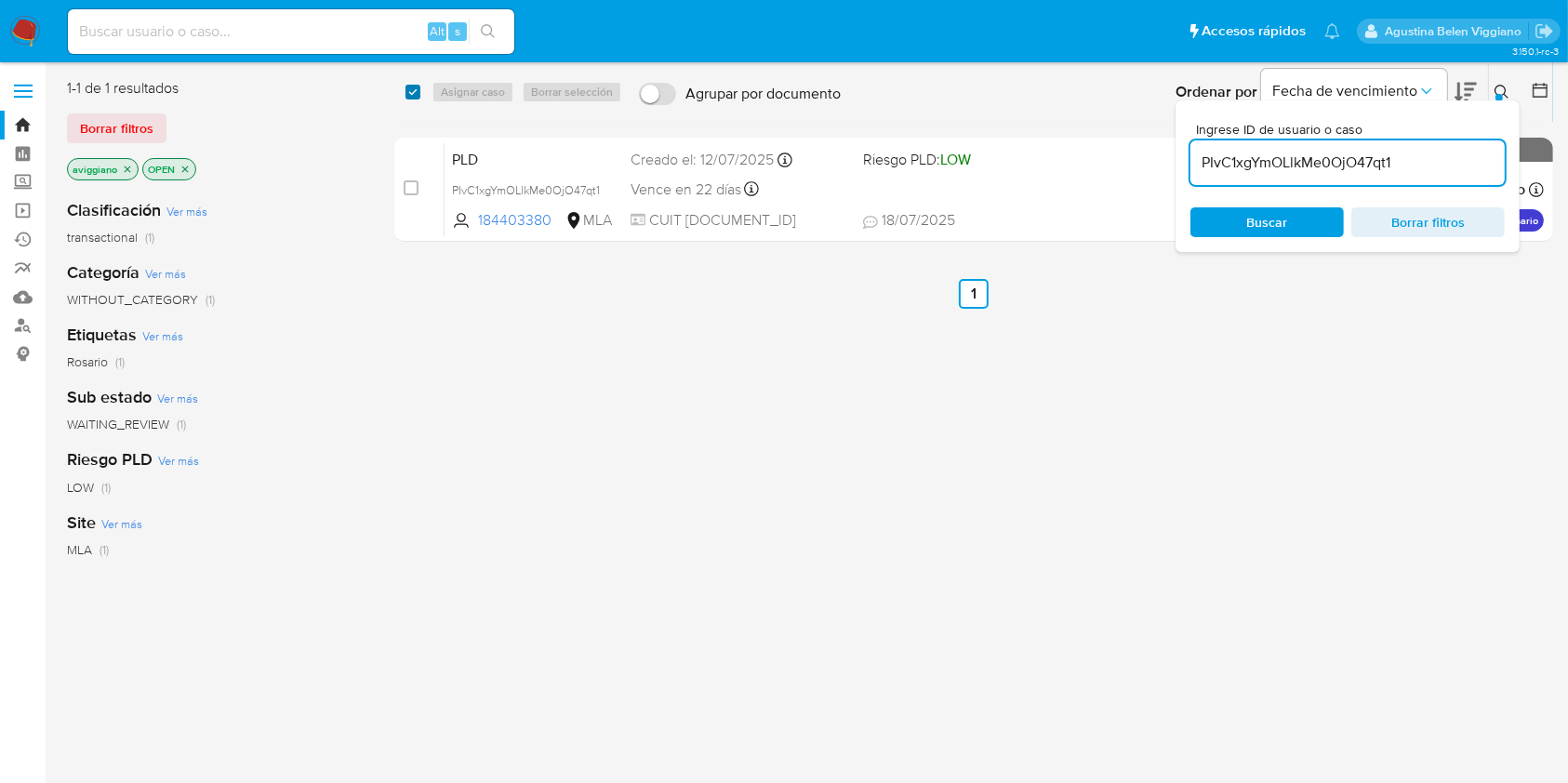 checkbox on "true" 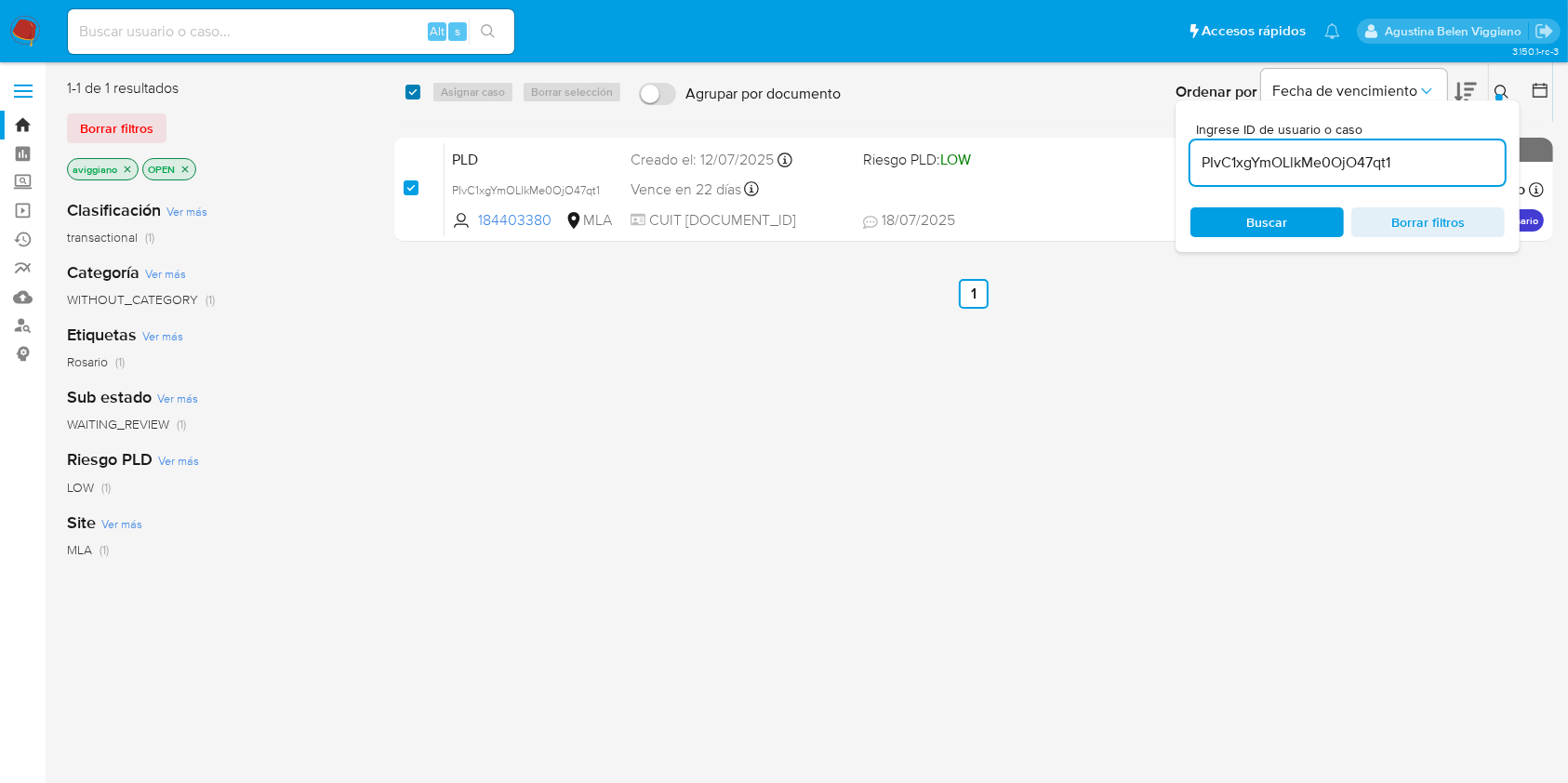 checkbox on "true" 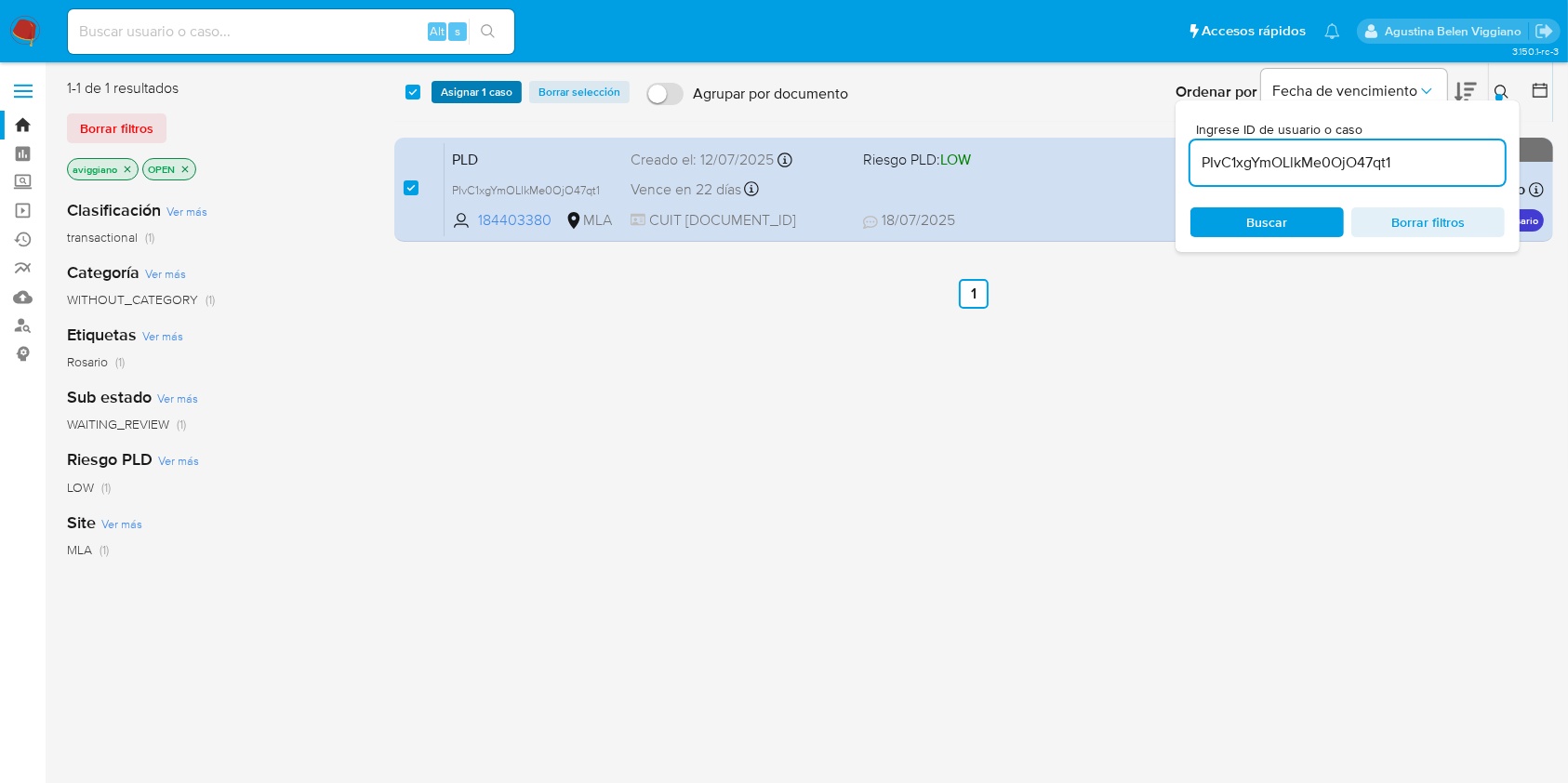 click on "Asignar 1 caso" at bounding box center [476, 92] 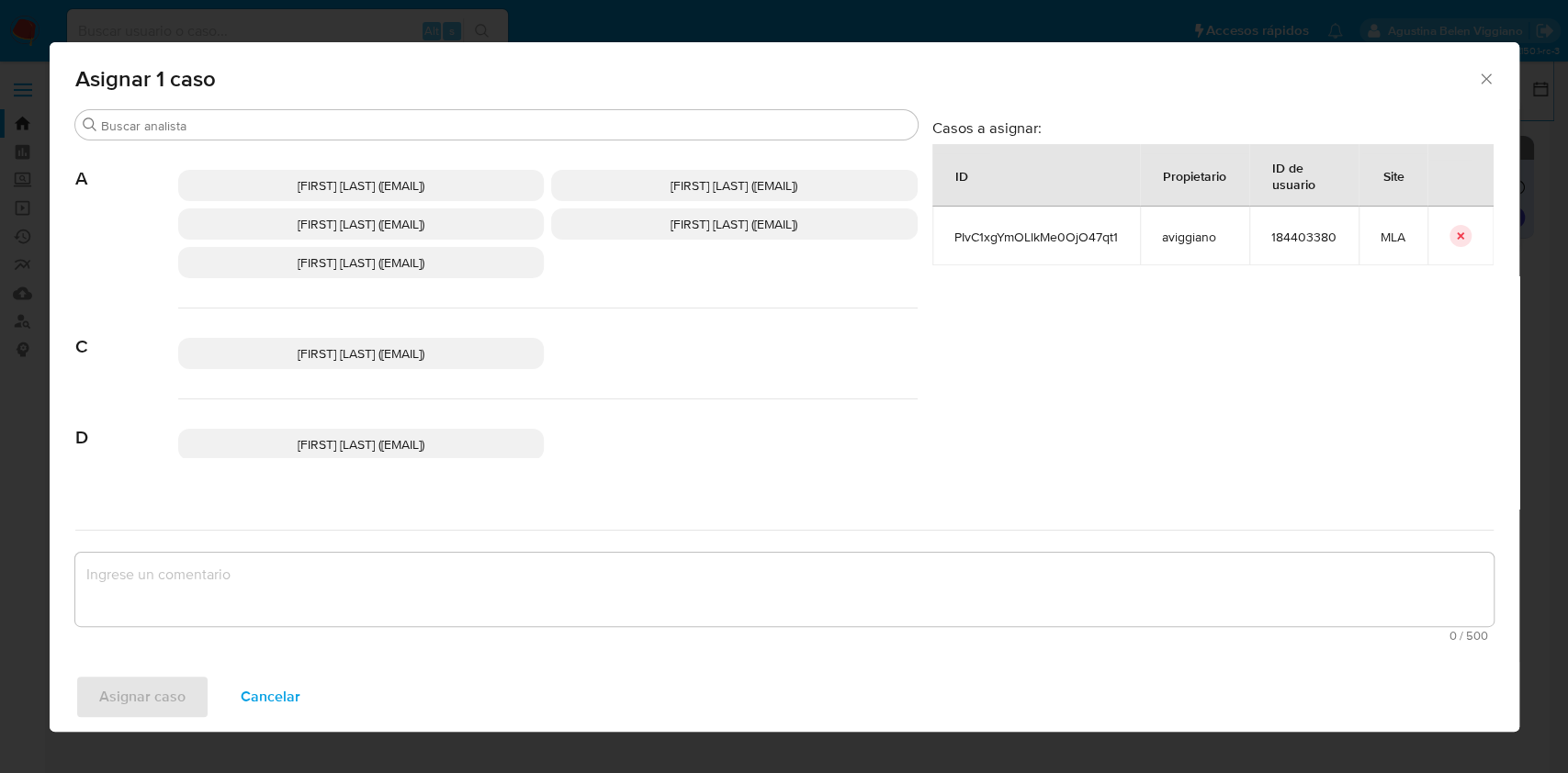 click on "Agustina Belen Viggiano (aviggiano)" at bounding box center [361, 224] 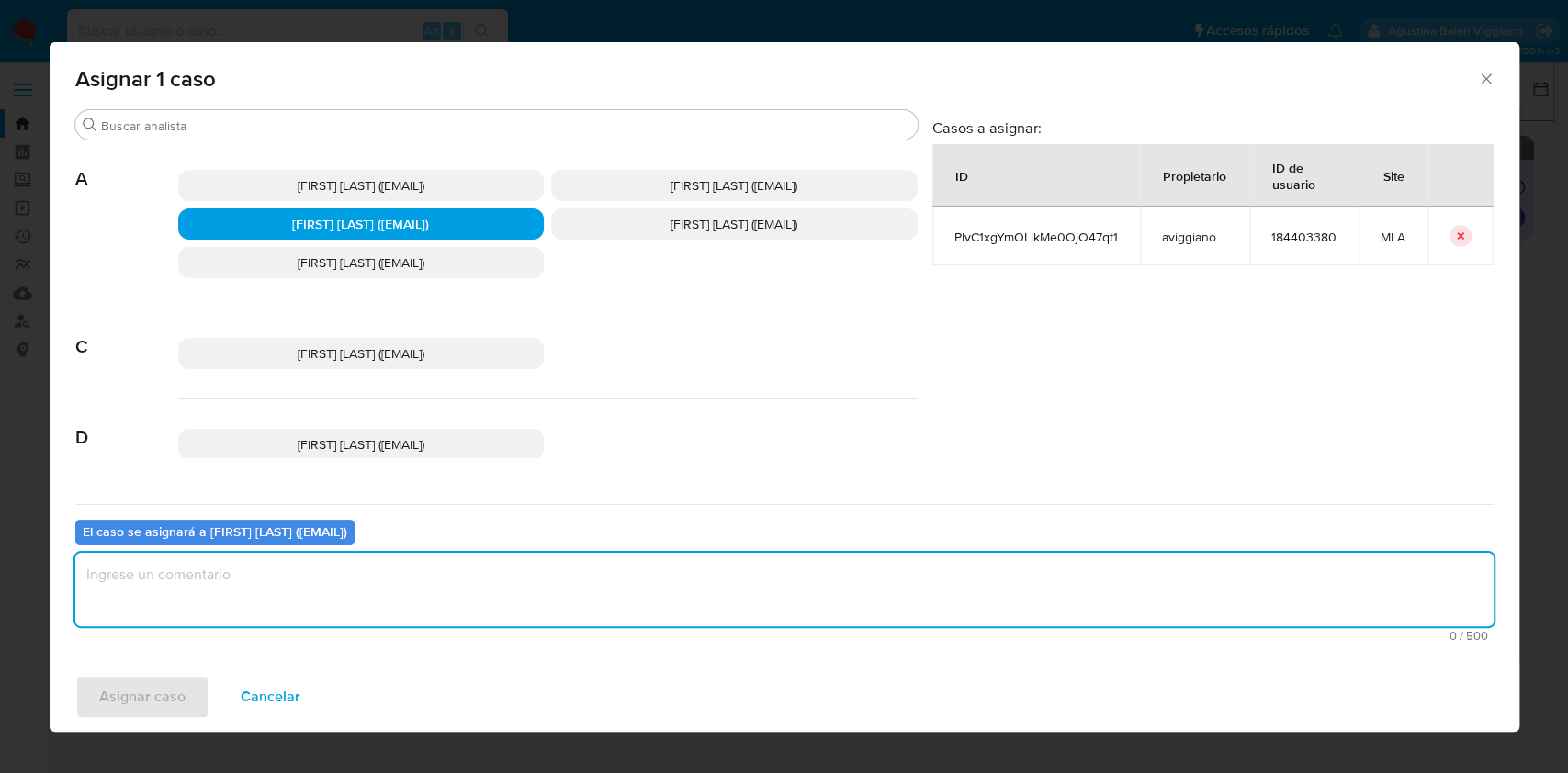click at bounding box center [784, 589] 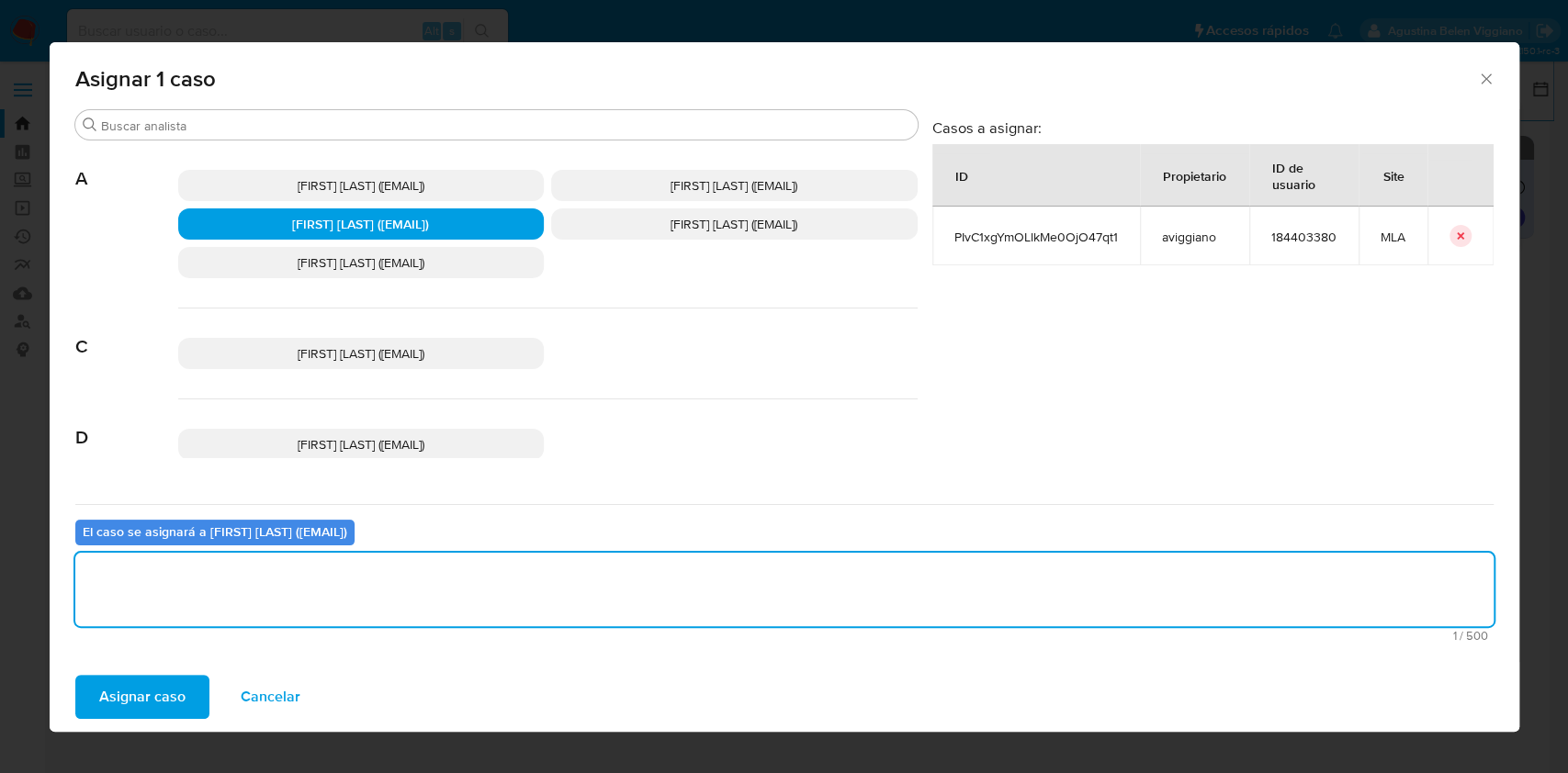 click on "Asignar caso Cancelar" at bounding box center [784, 697] 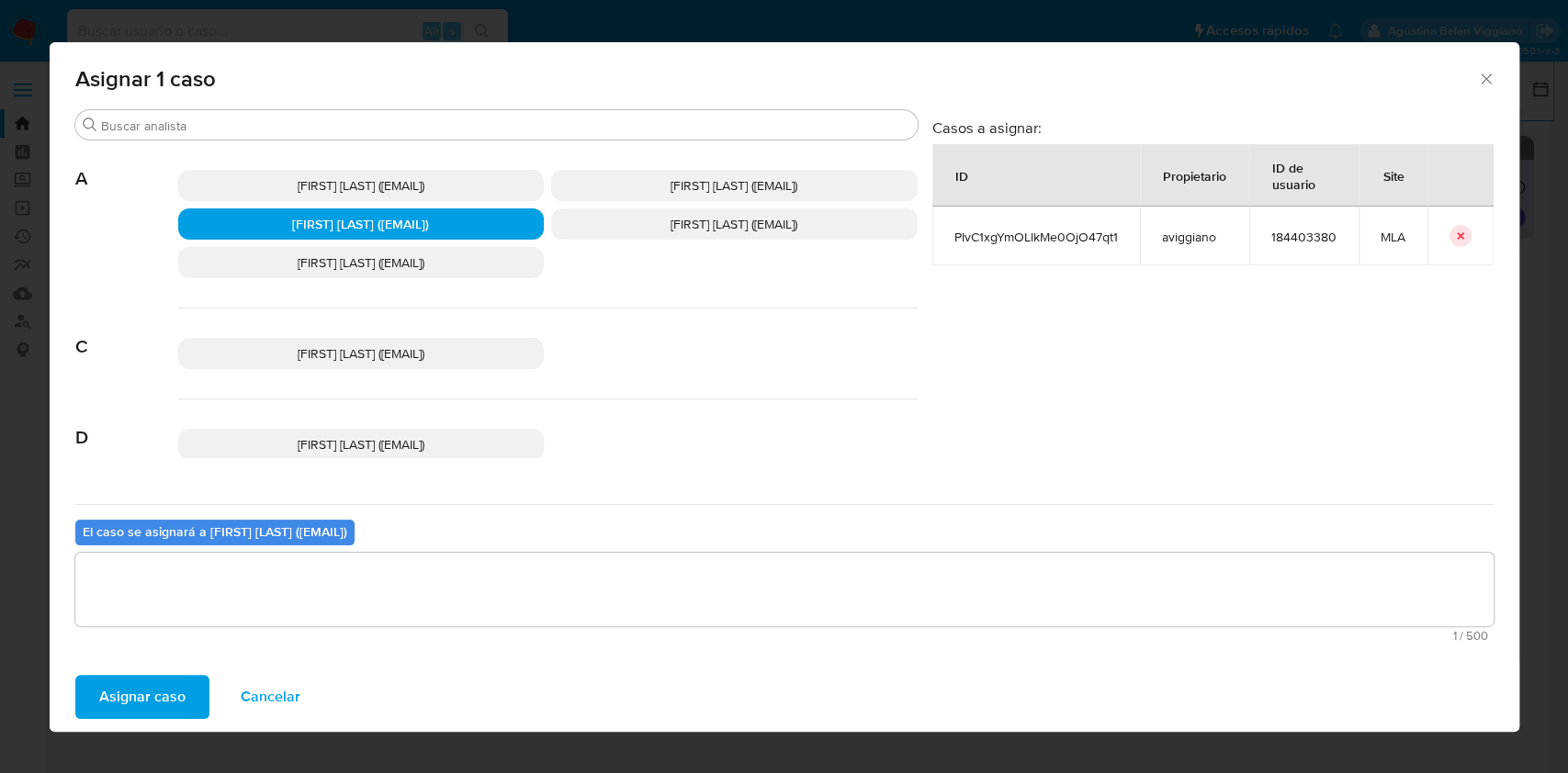 click on "Asignar caso" at bounding box center [142, 697] 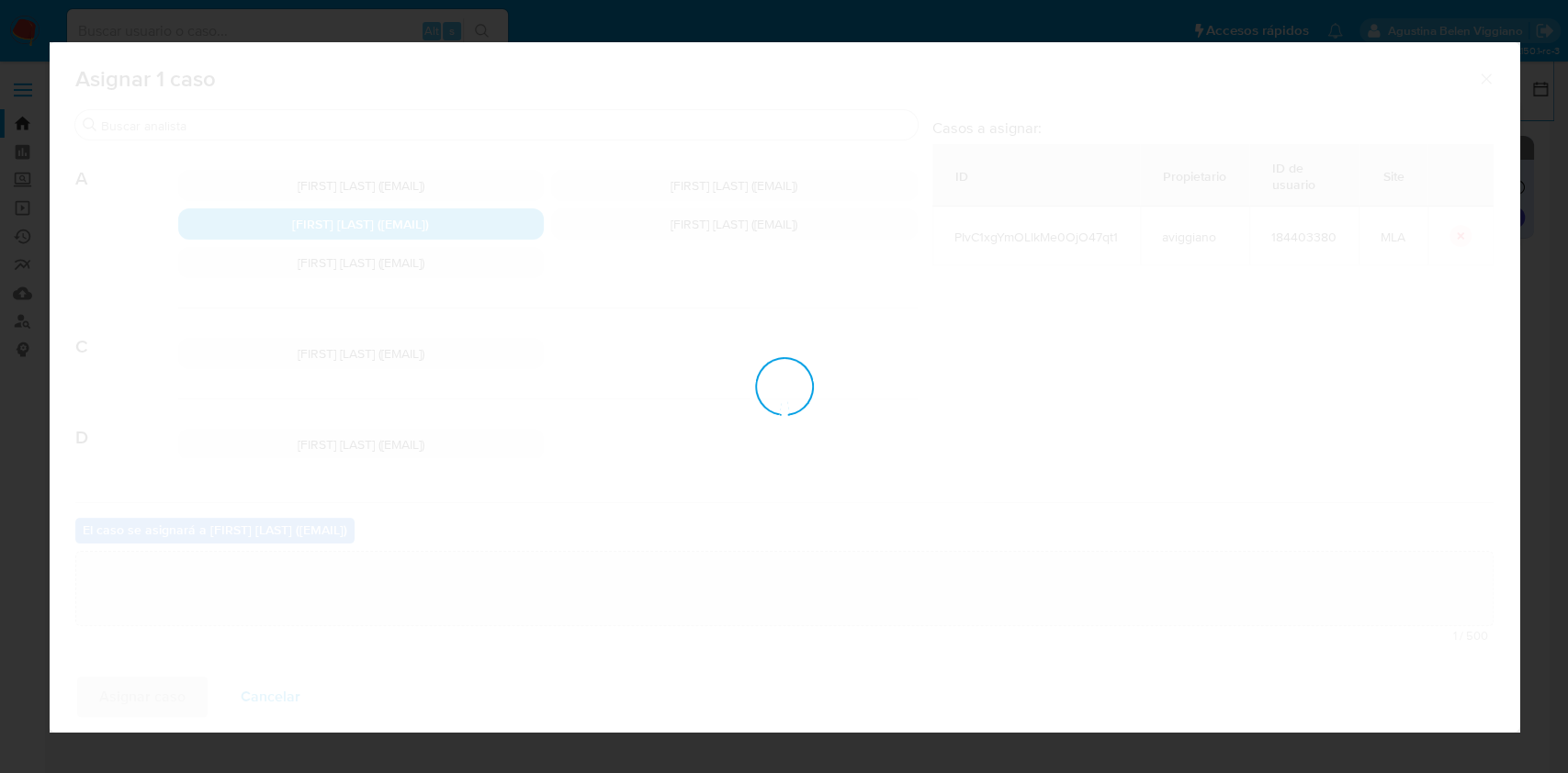 type 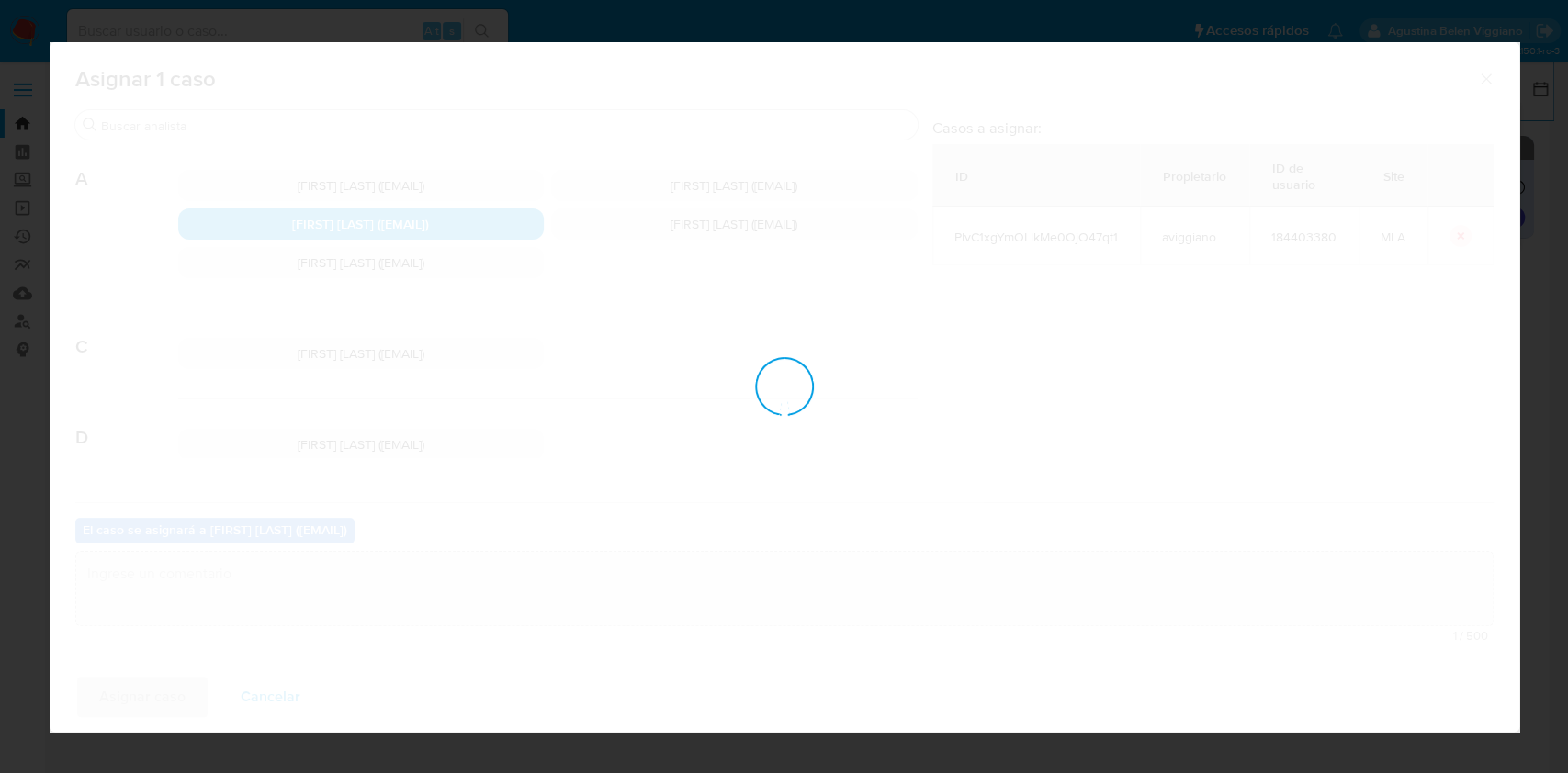 checkbox on "false" 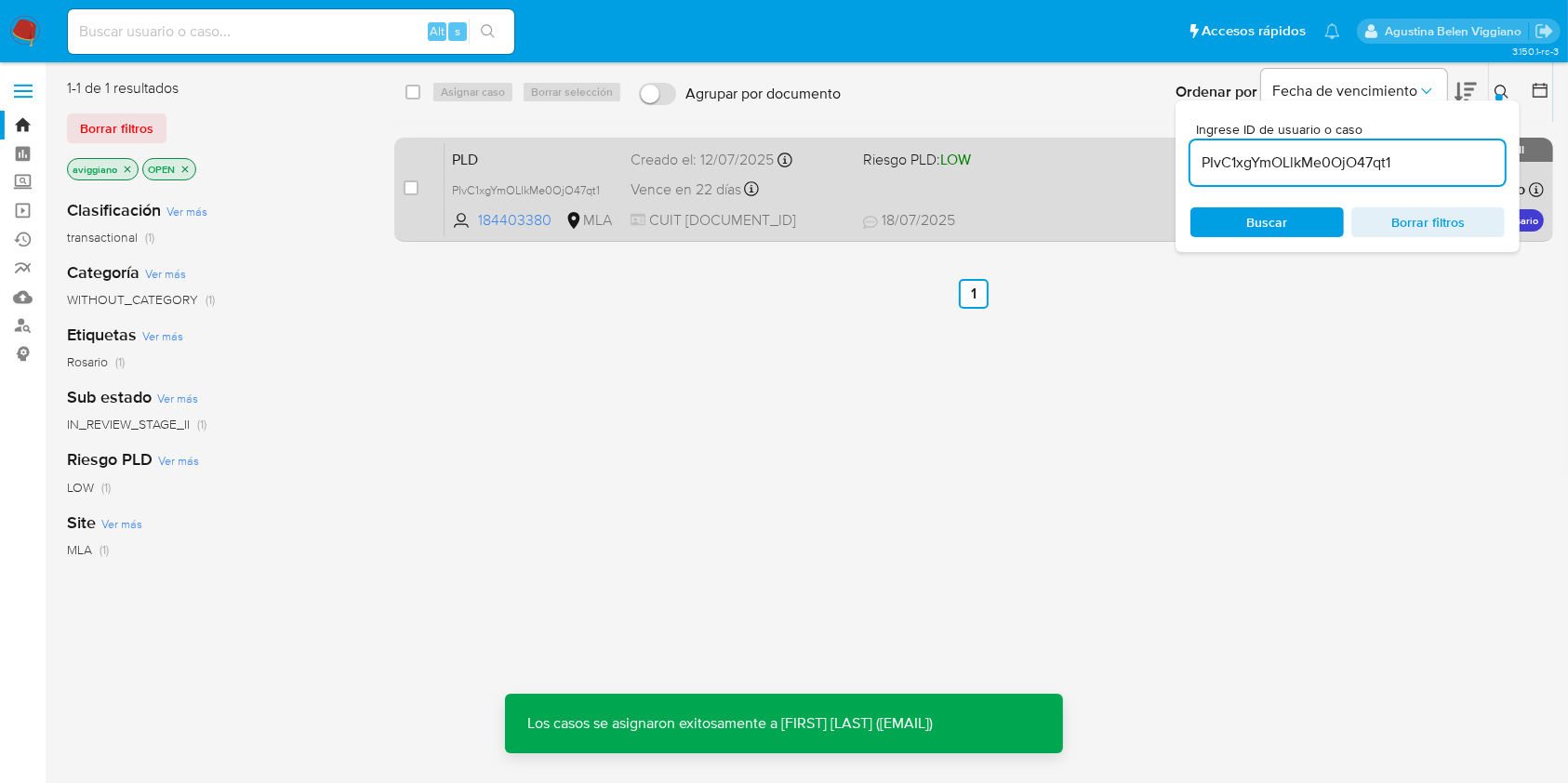 click on "PLD PIvC1xgYmOLlkMe0OjO47qt1 184403380 MLA Riesgo PLD:  LOW Creado el: [DATE]   Creado el: [DATE] [TIME] Vence en 22 días   Vence el [DATE] [TIME] CUIT   [NUMBER] [DATE]   [DATE] [TIME] Asignado a   [USERNAME]   Asignado el: [DATE] [TIME] [CITY], [STATE] OPEN - IN_REVIEW_STAGE_II" at bounding box center [994, 189] 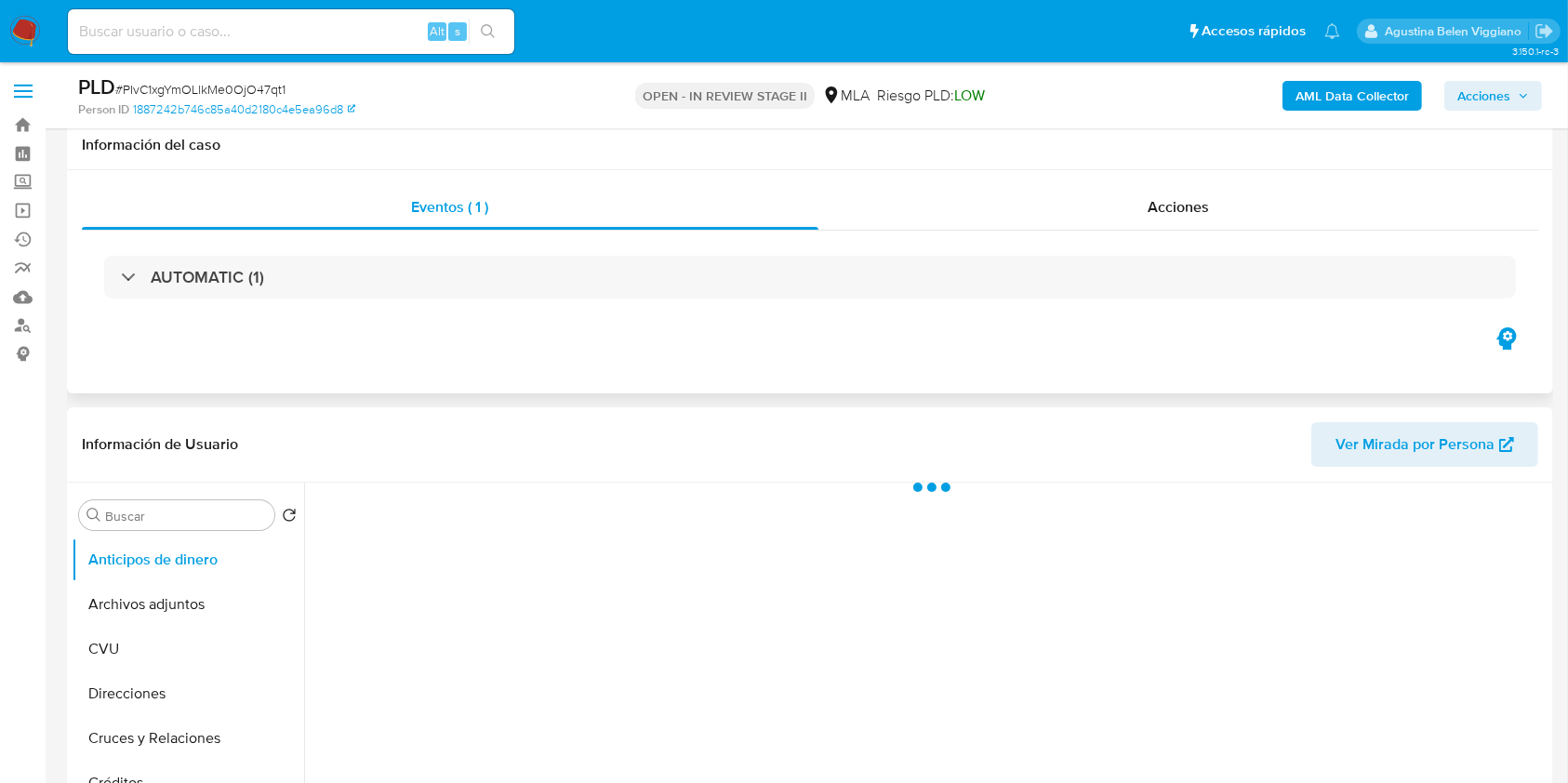 scroll, scrollTop: 247, scrollLeft: 0, axis: vertical 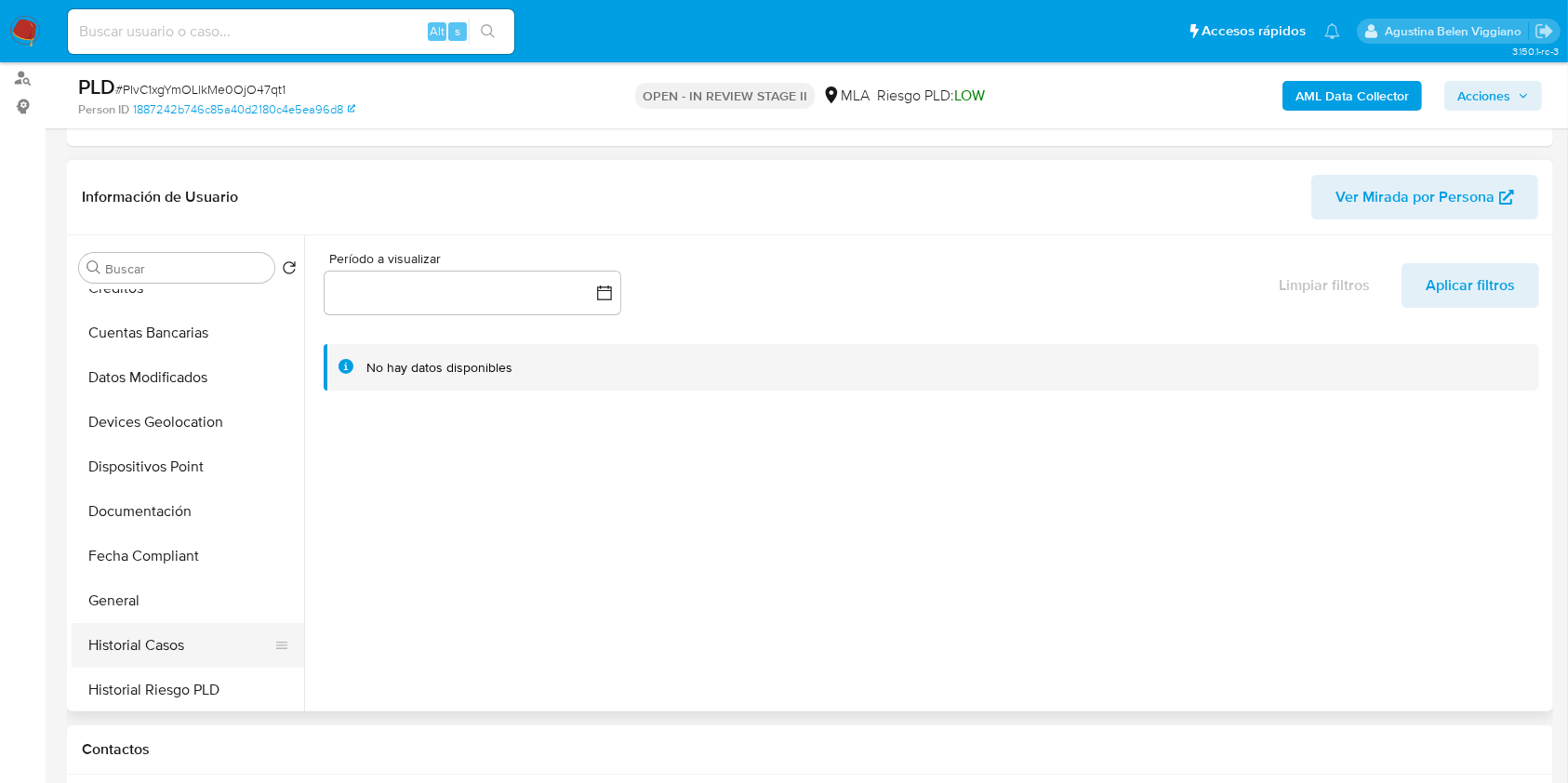 click on "Historial Casos" at bounding box center [180, 645] 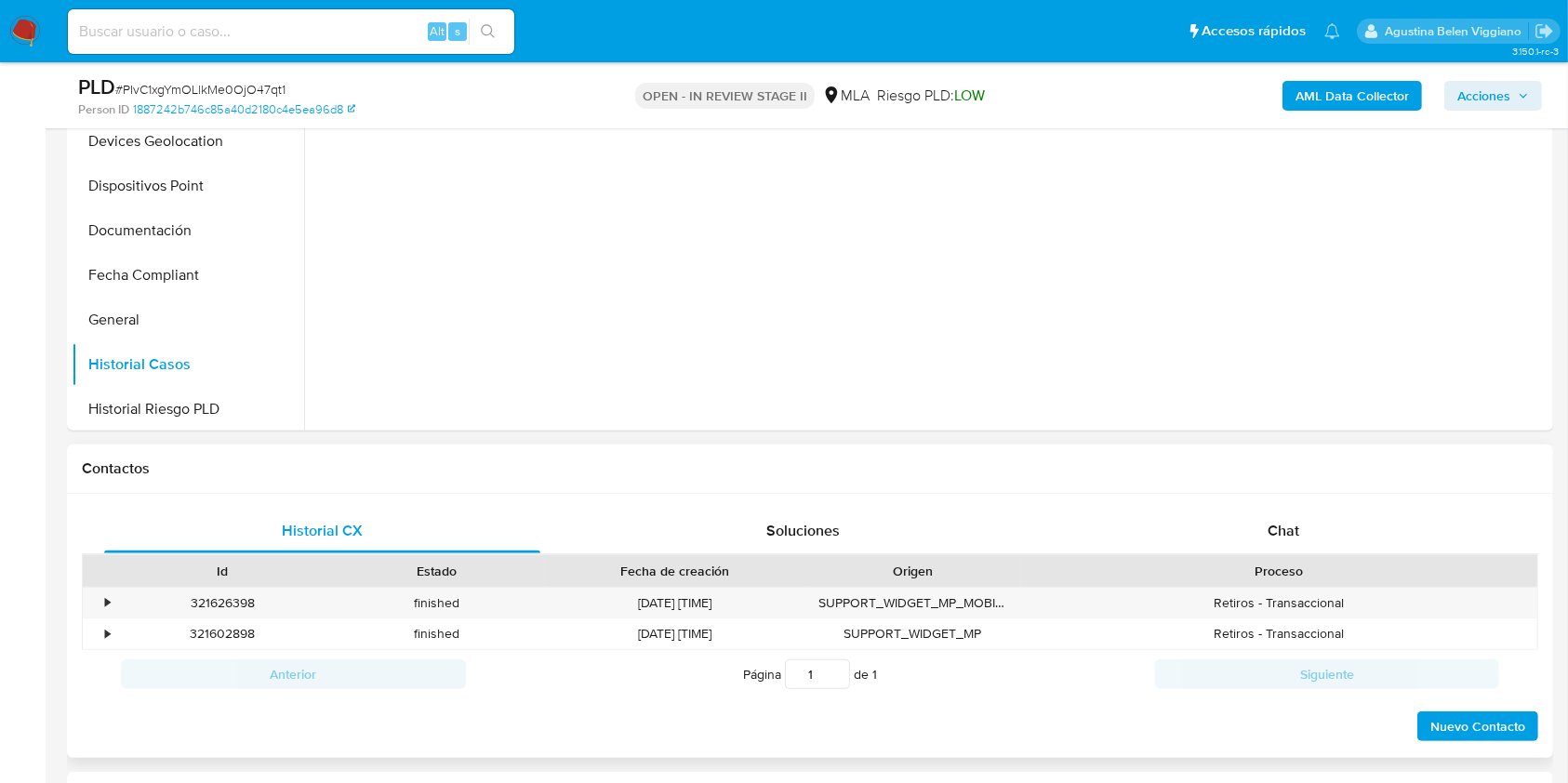 scroll, scrollTop: 744, scrollLeft: 0, axis: vertical 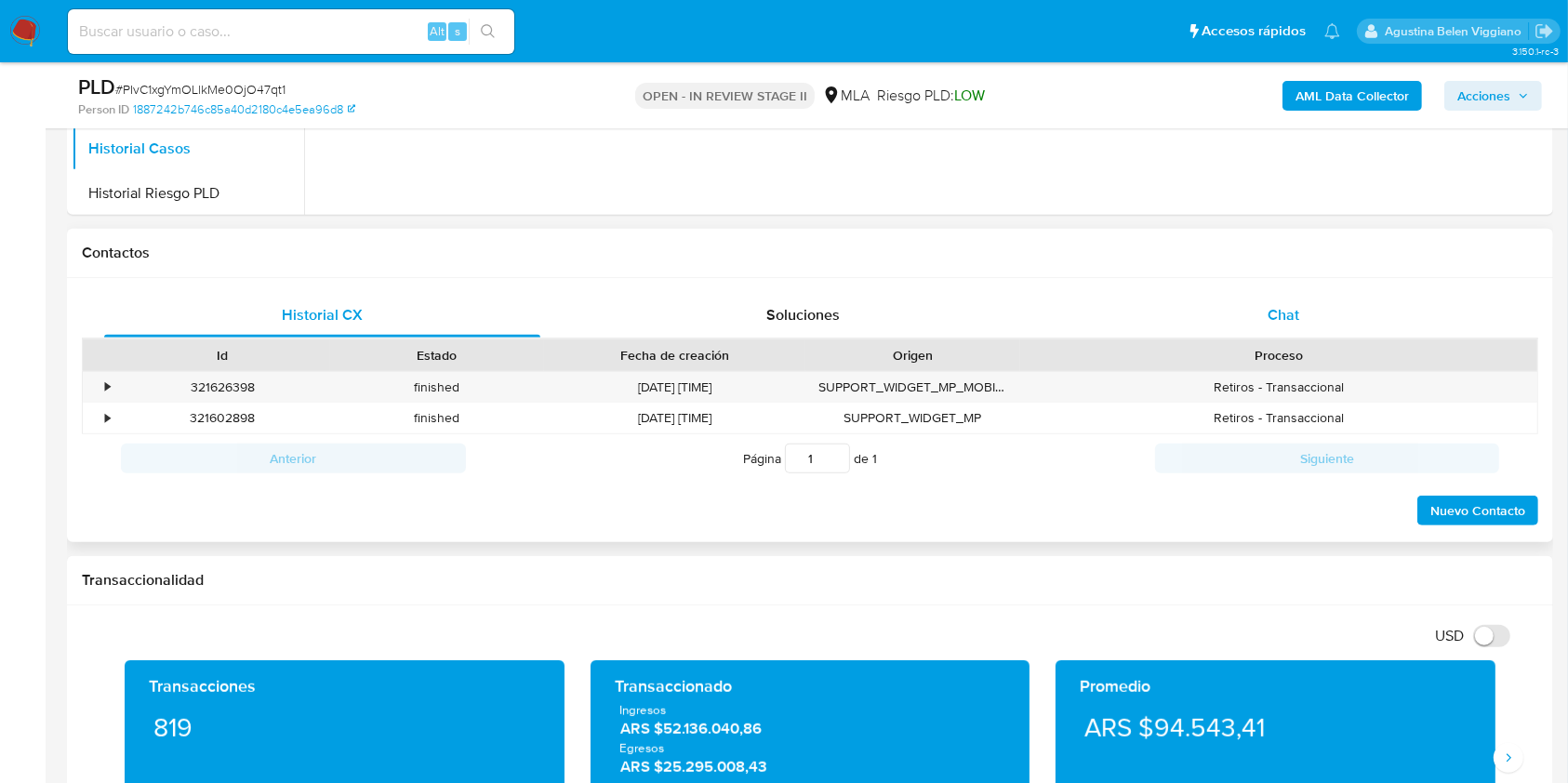 click on "Chat" at bounding box center (1283, 315) 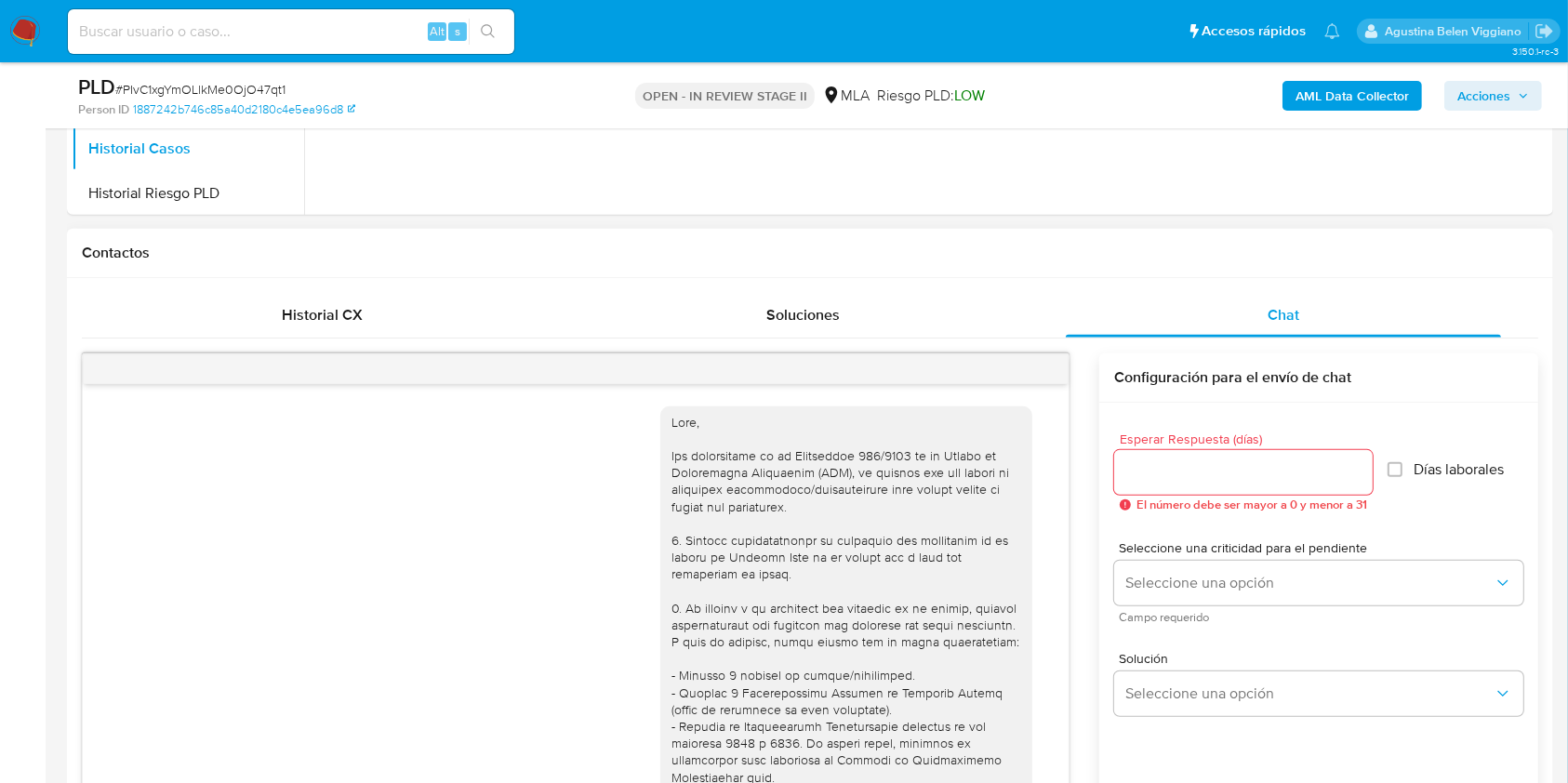 scroll, scrollTop: 969, scrollLeft: 0, axis: vertical 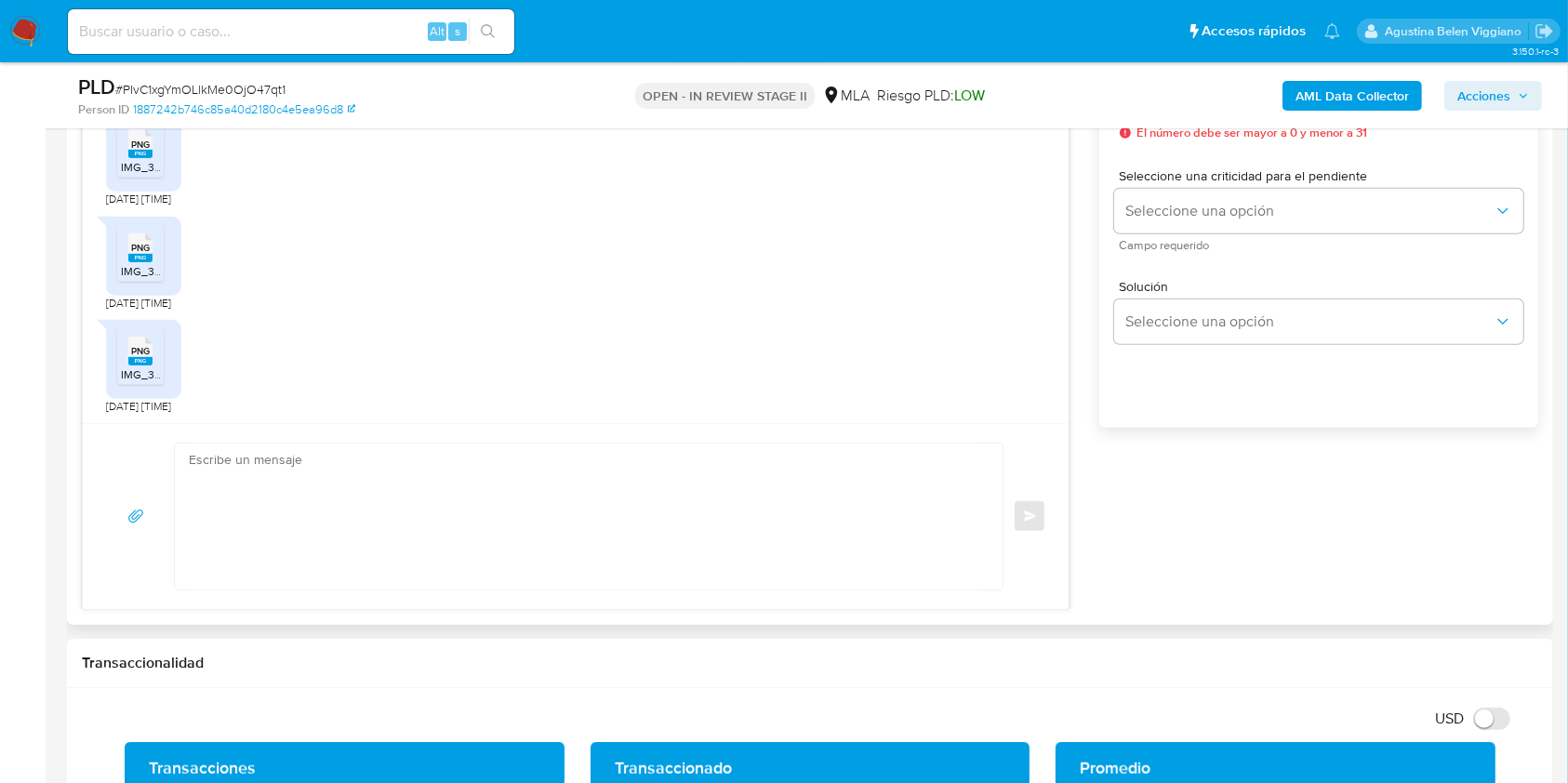 click at bounding box center [584, 516] 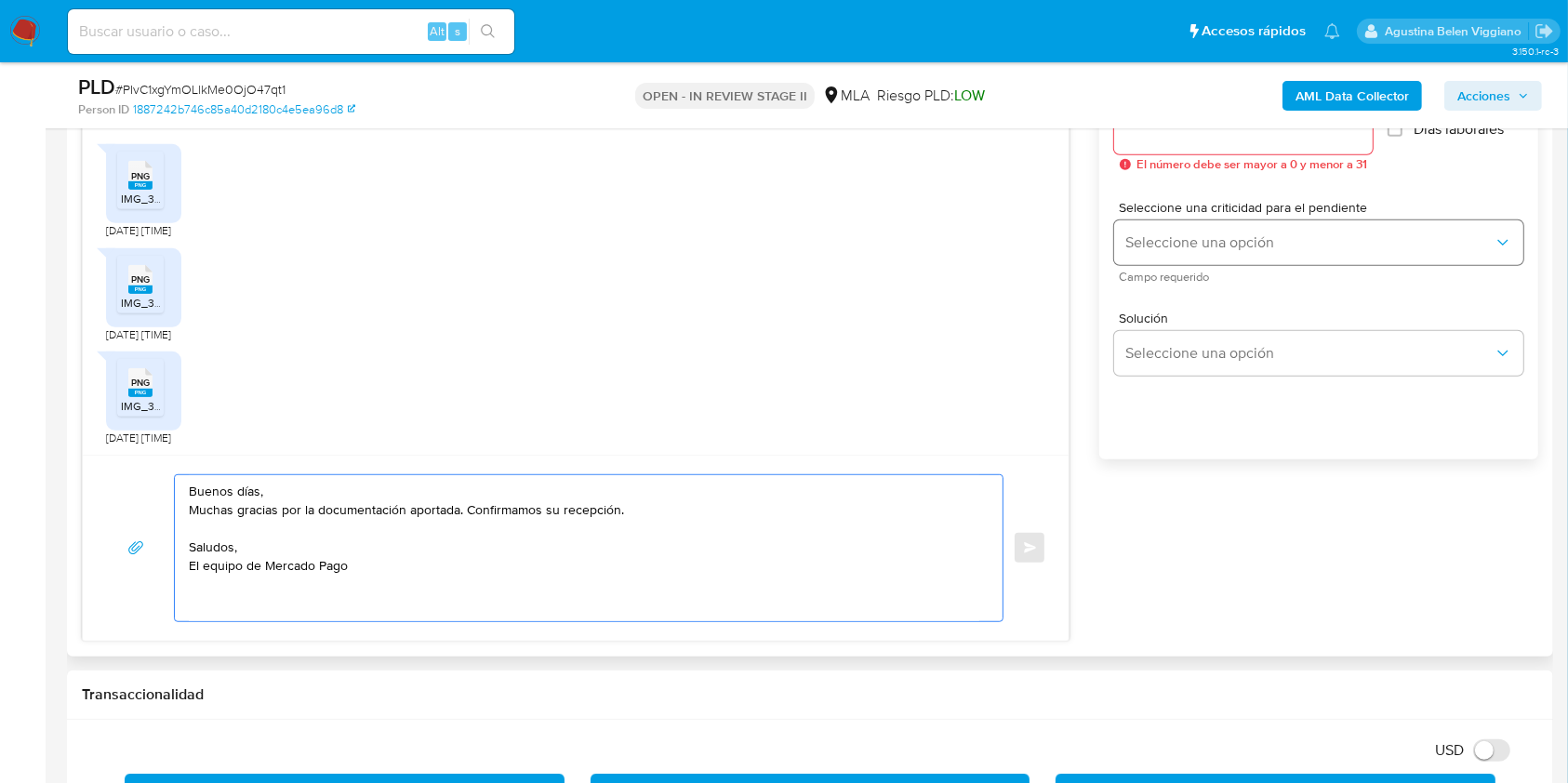 scroll, scrollTop: 991, scrollLeft: 0, axis: vertical 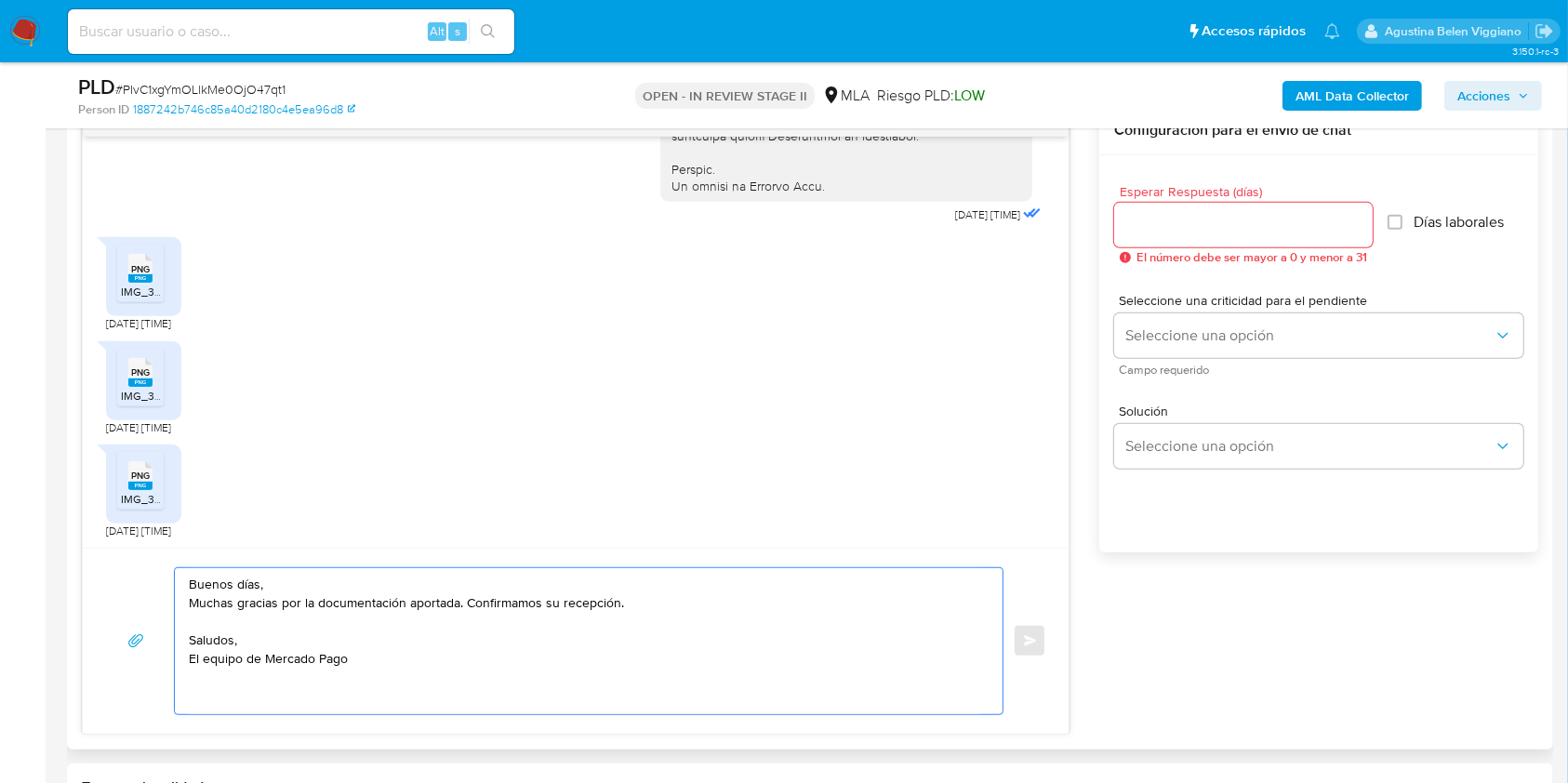 type on "Buenos días,
Muchas gracias por la documentación aportada. Confirmamos su recepción.
Saludos,
El equipo de Mercado Pago" 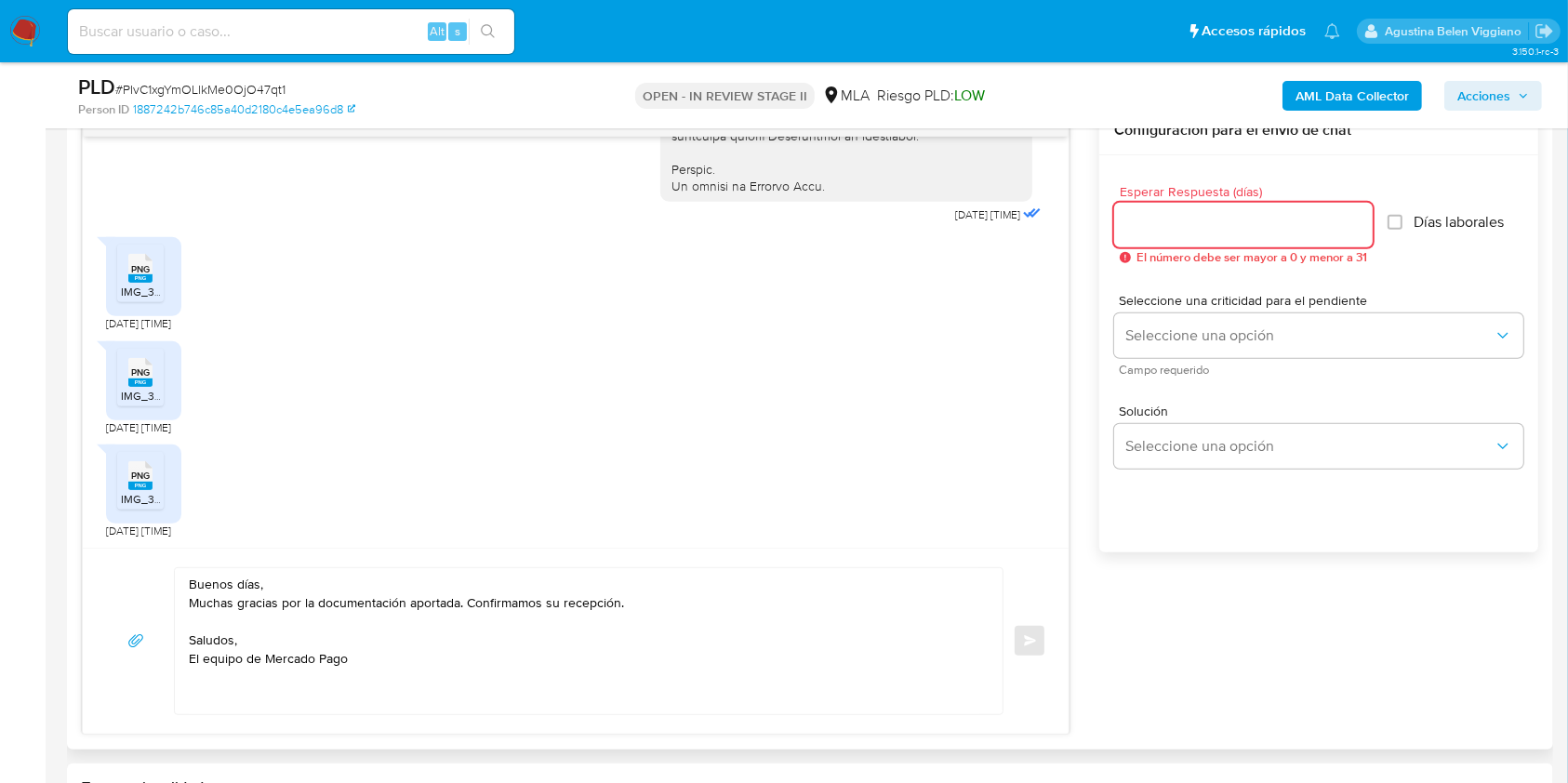 click on "Esperar Respuesta (días)" at bounding box center (1243, 225) 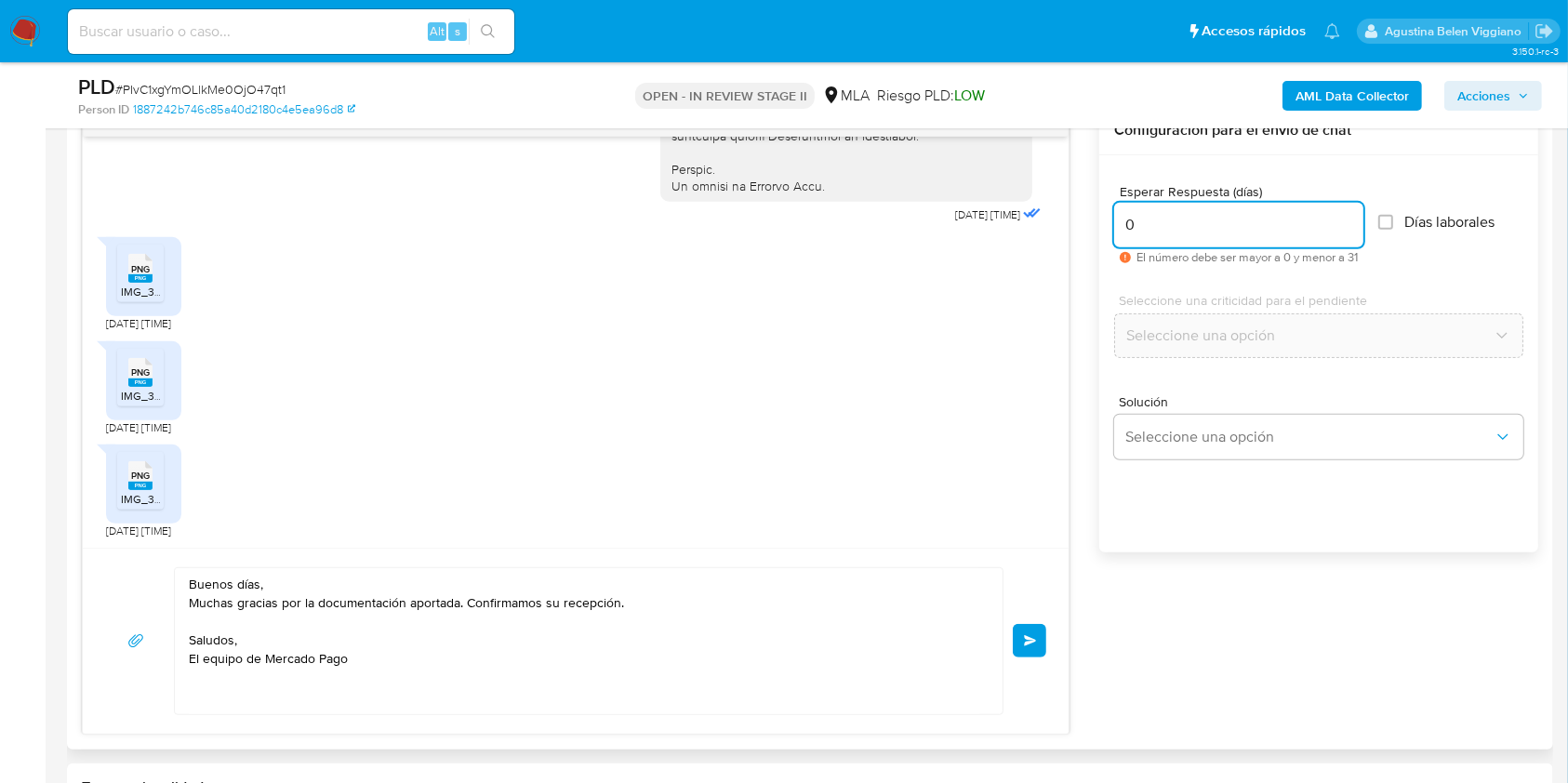 type on "0" 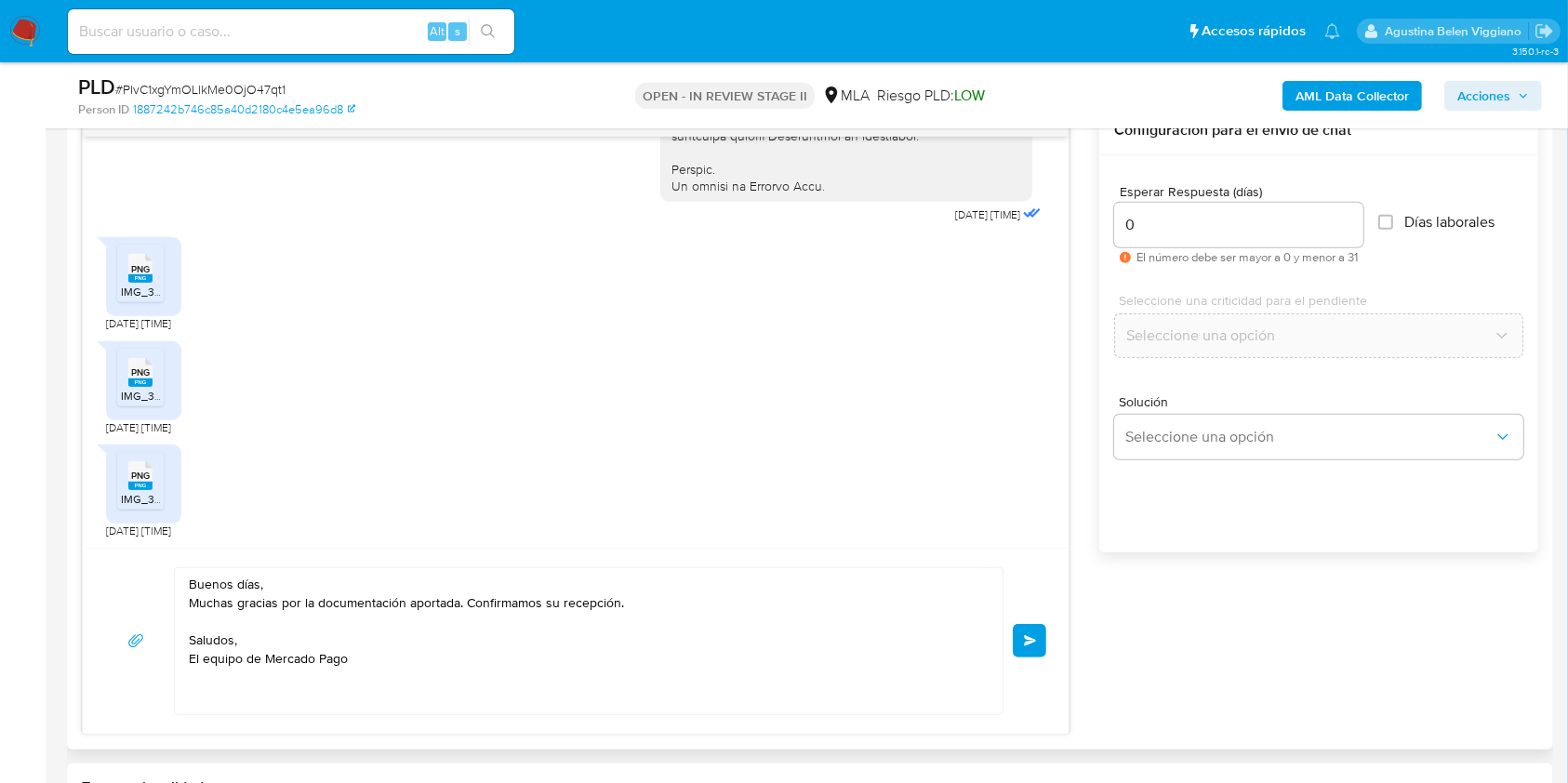 drag, startPoint x: 1029, startPoint y: 621, endPoint x: 1034, endPoint y: 611, distance: 11.18034 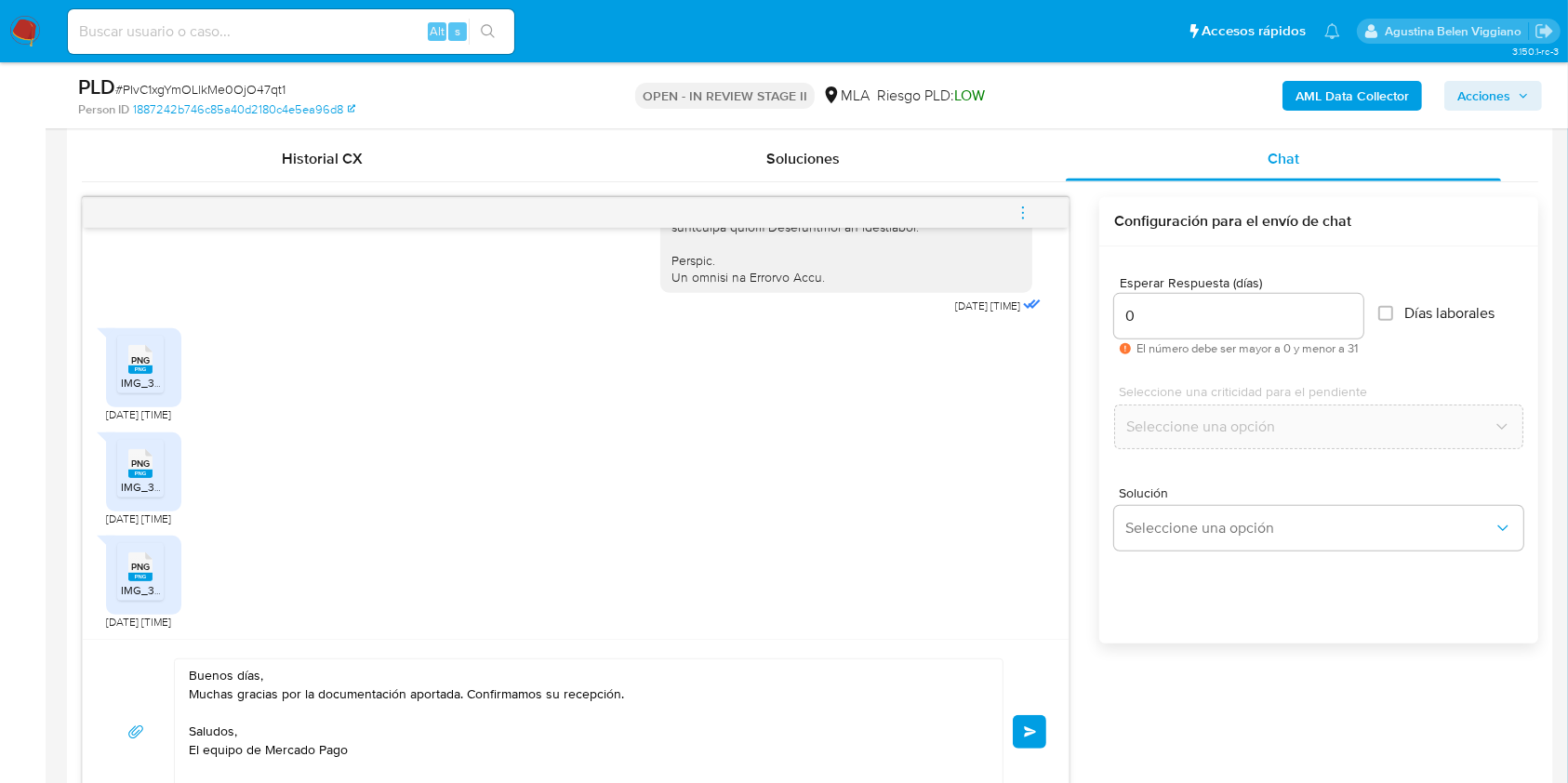 scroll, scrollTop: 868, scrollLeft: 0, axis: vertical 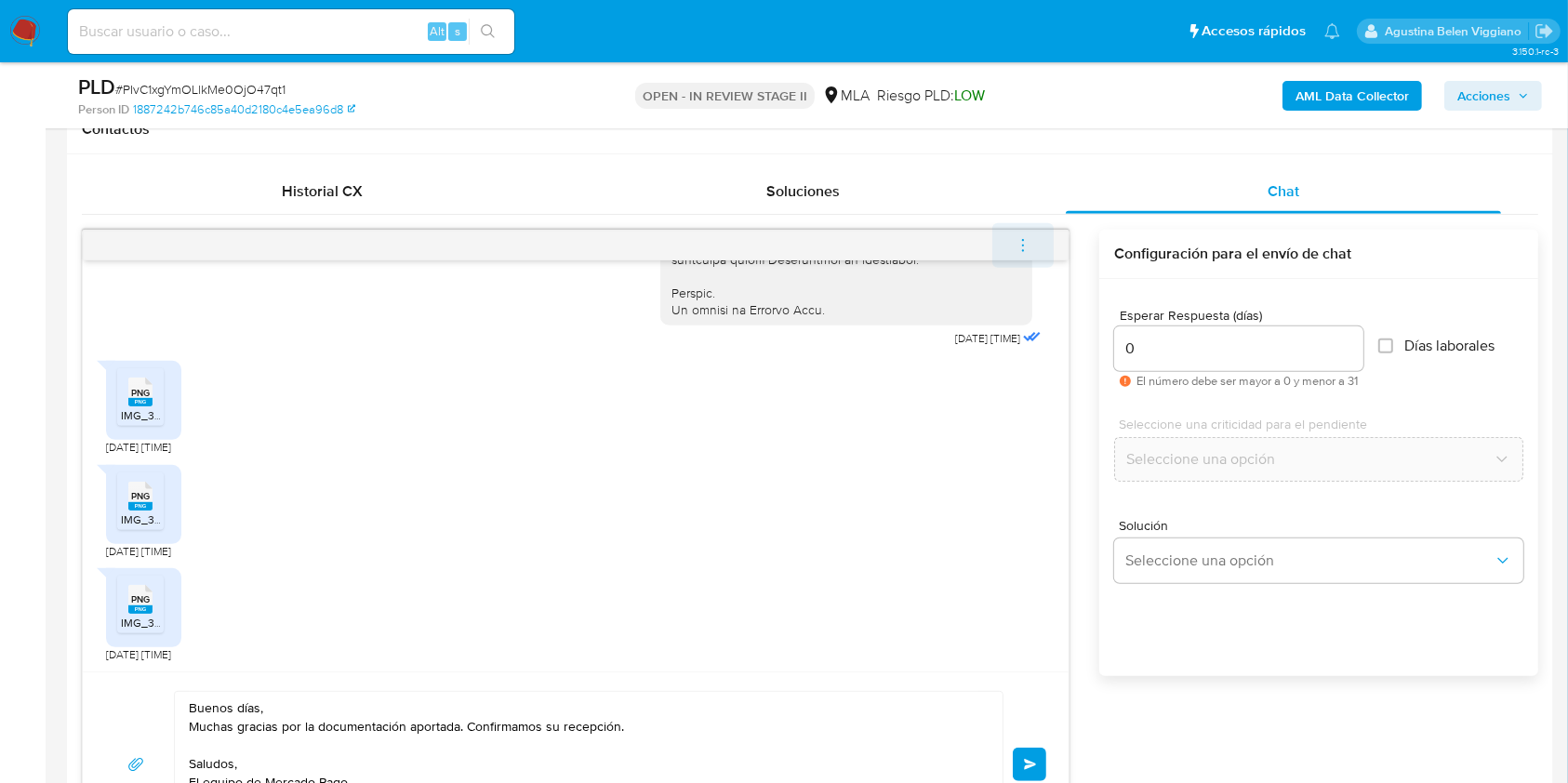 type 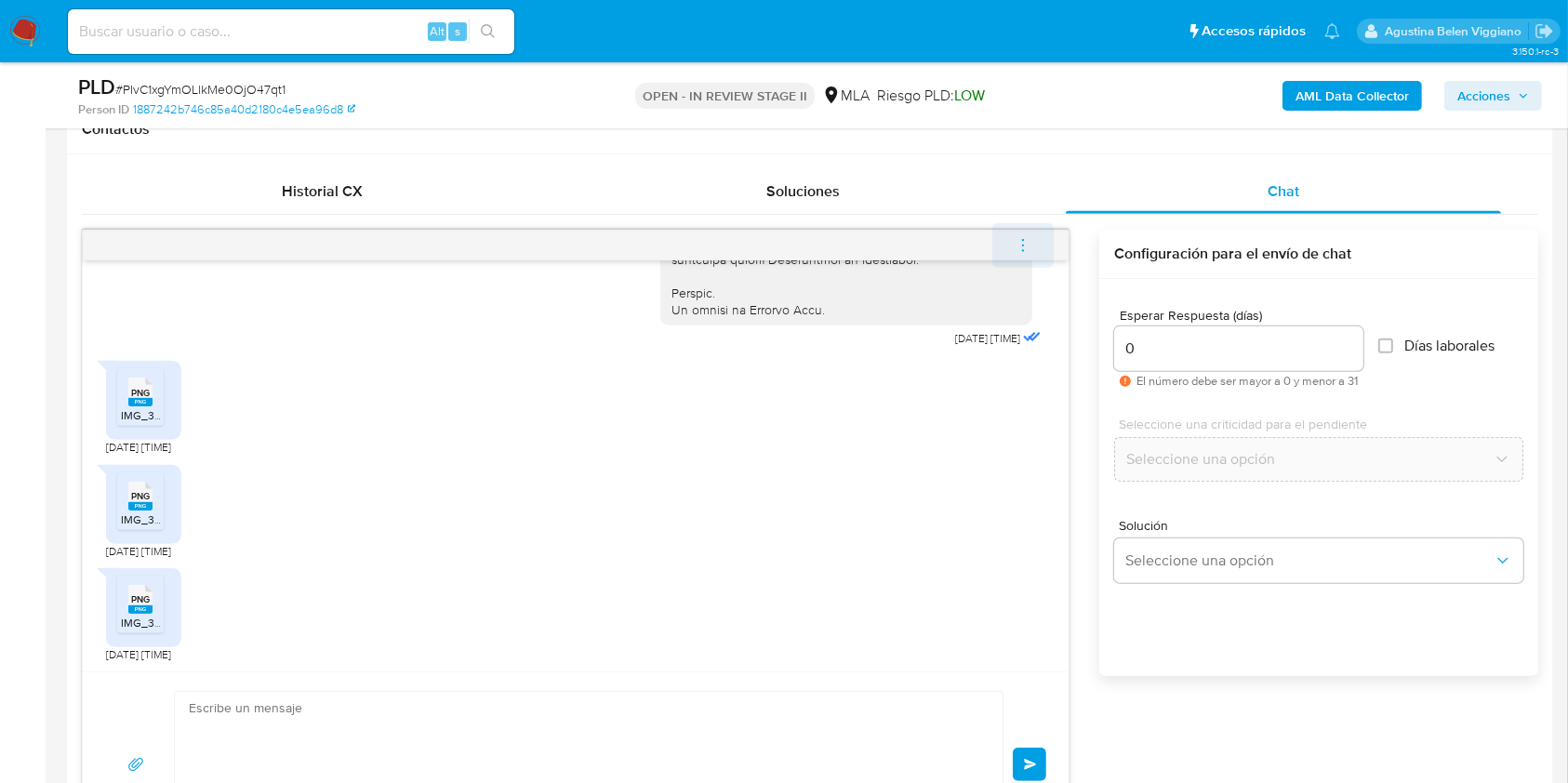 scroll, scrollTop: 1124, scrollLeft: 0, axis: vertical 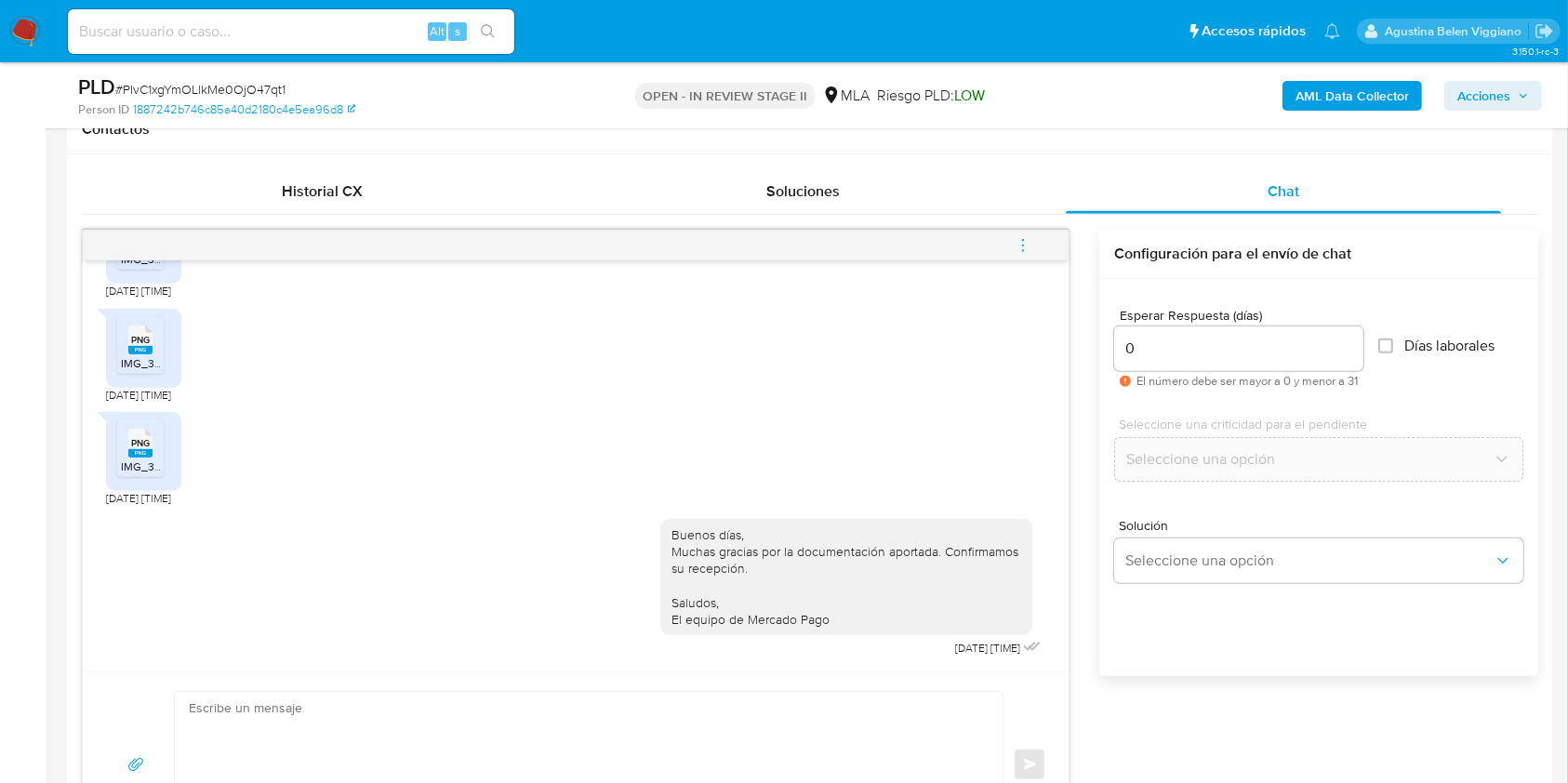 click 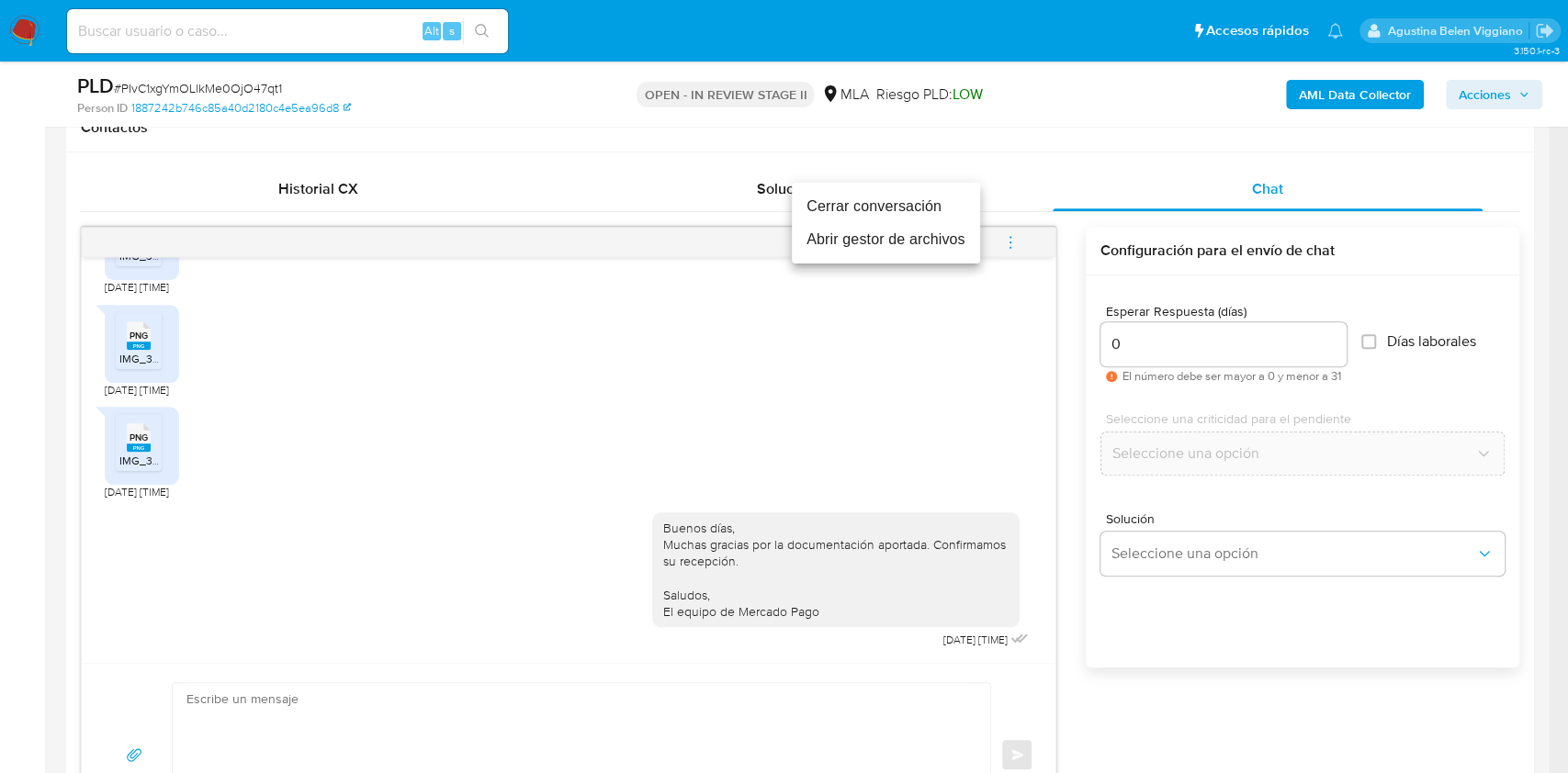 click on "Cerrar conversación" at bounding box center [886, 207] 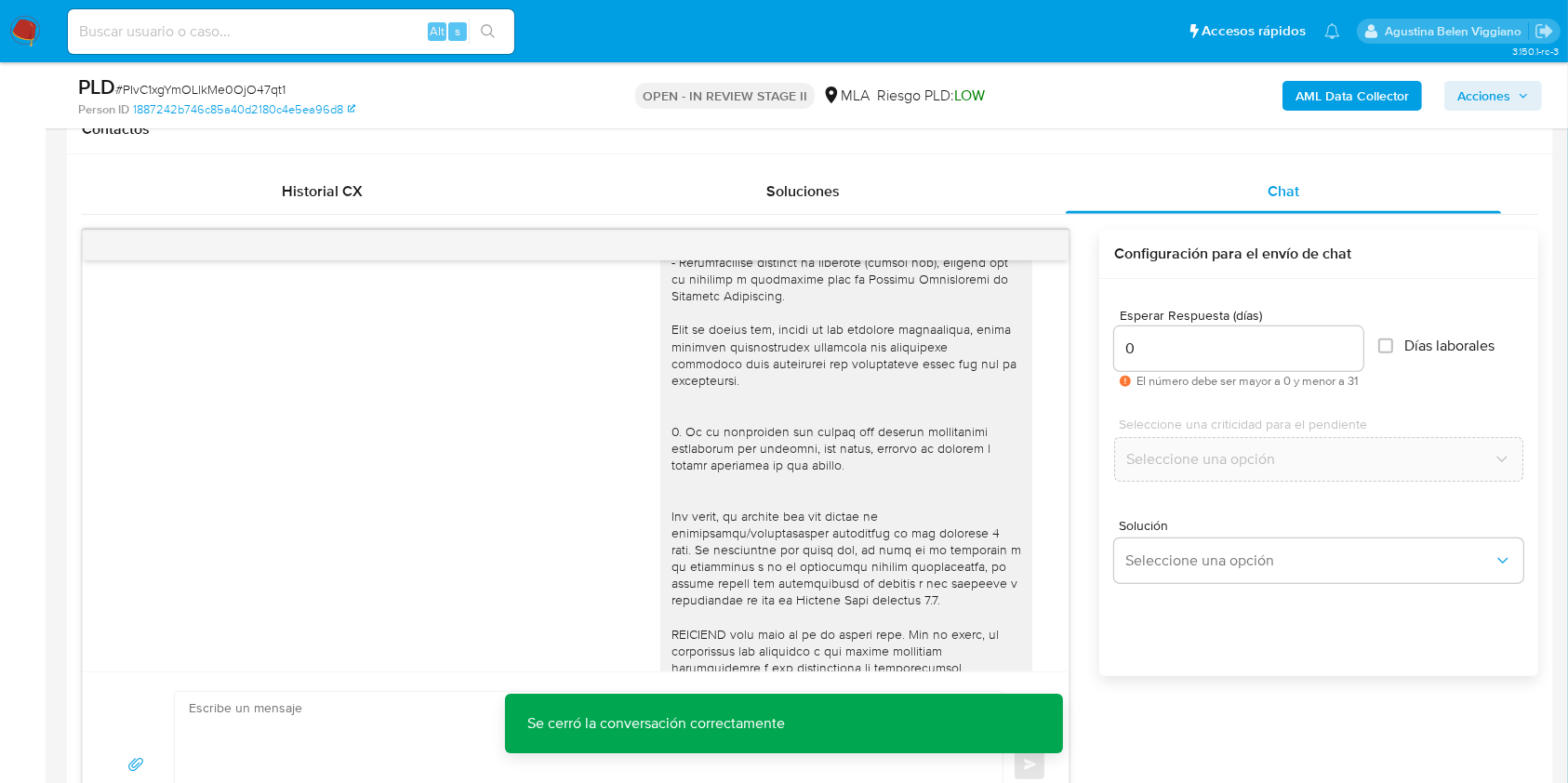 scroll, scrollTop: 0, scrollLeft: 0, axis: both 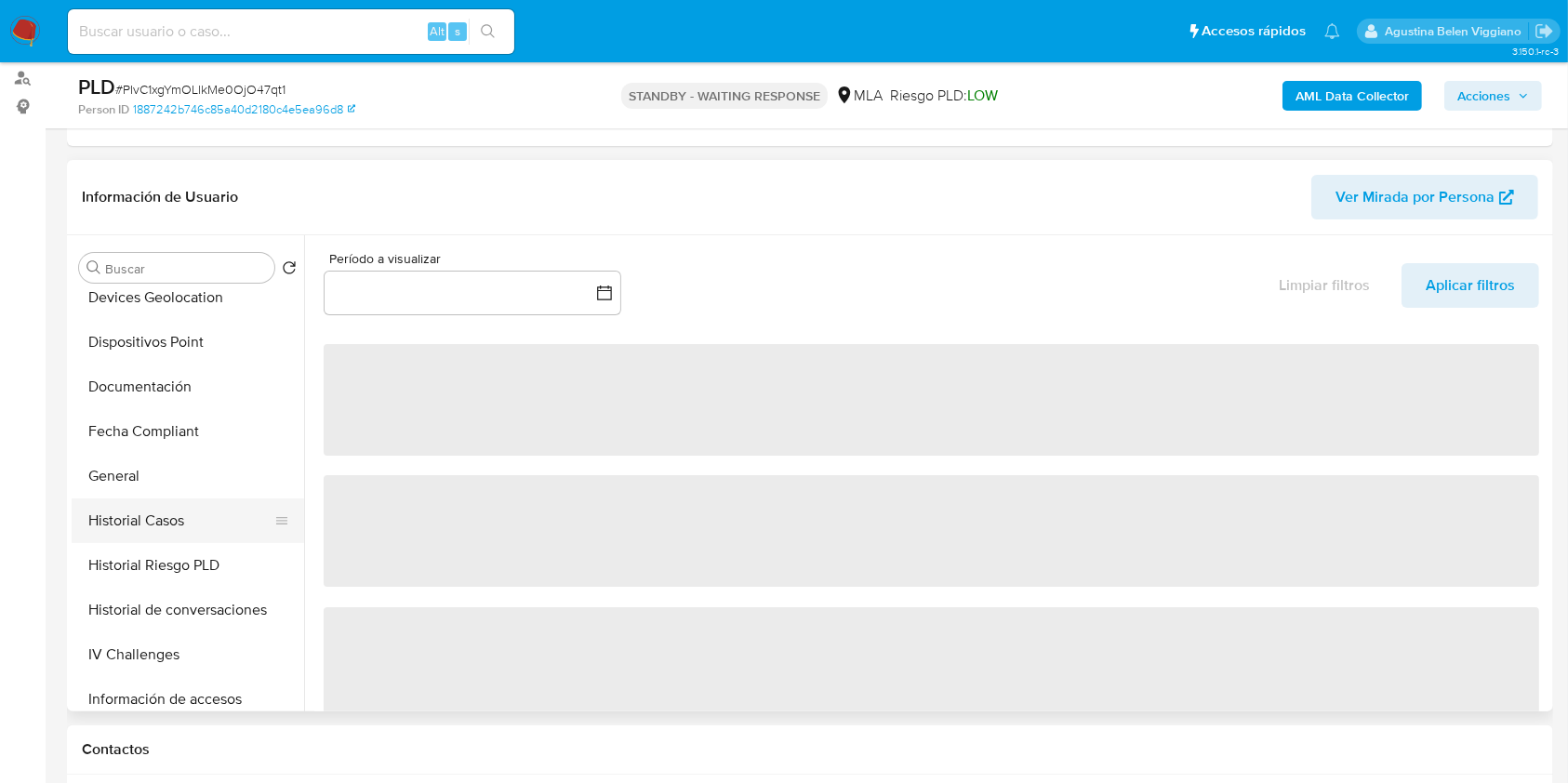 click on "Historial Casos" at bounding box center (180, 521) 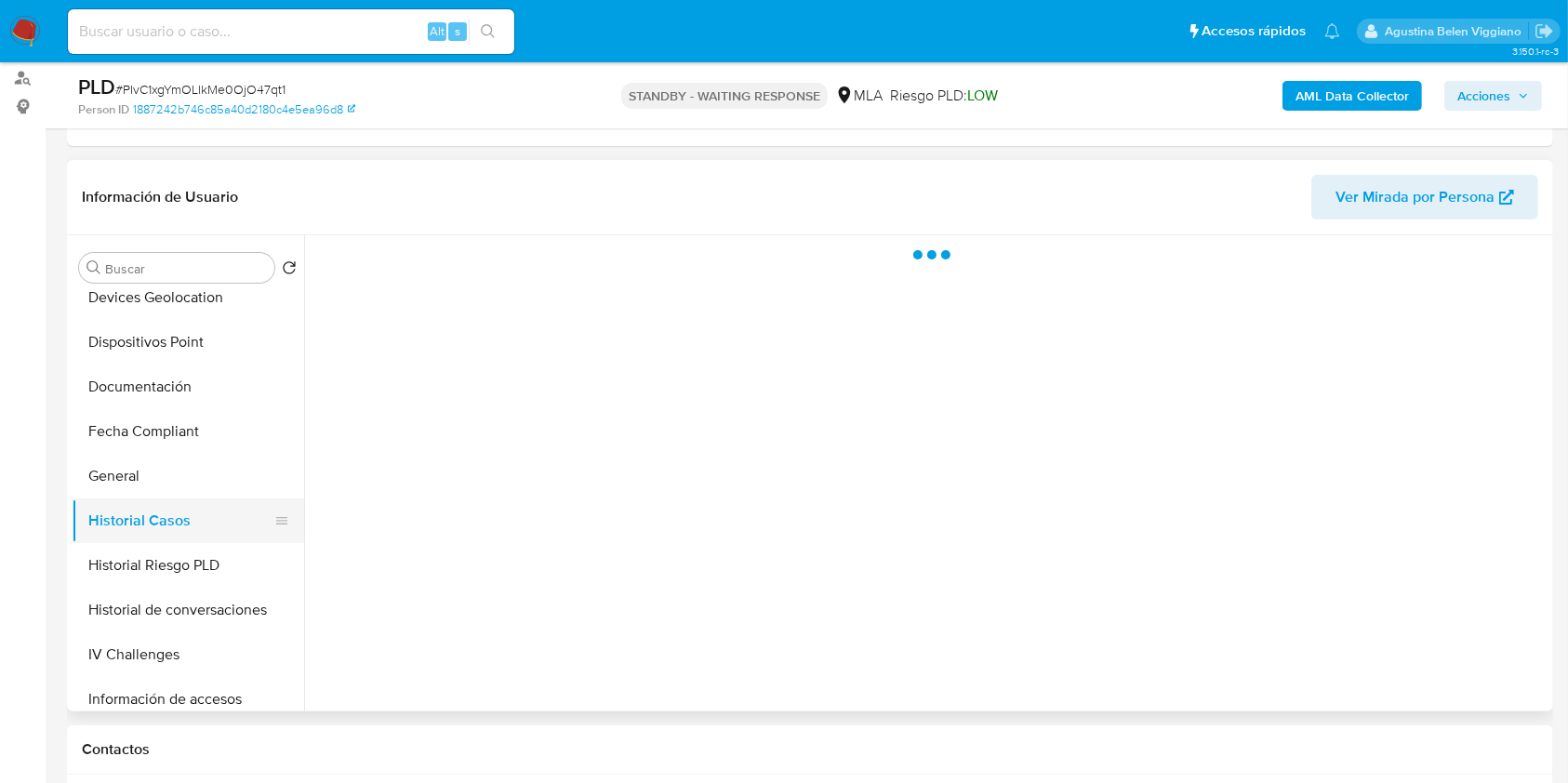 select on "10" 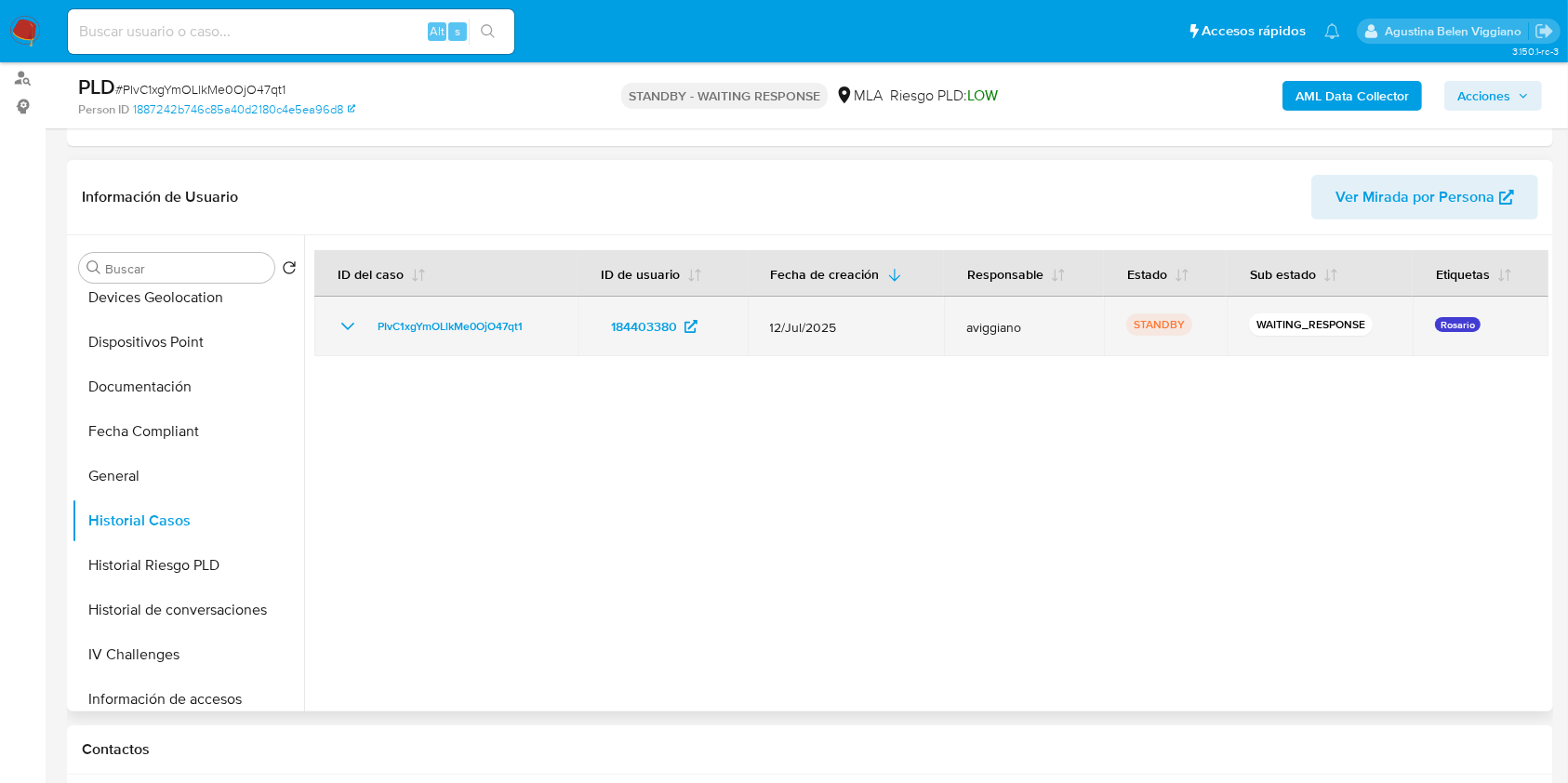 drag, startPoint x: 551, startPoint y: 323, endPoint x: 369, endPoint y: 309, distance: 182.53767 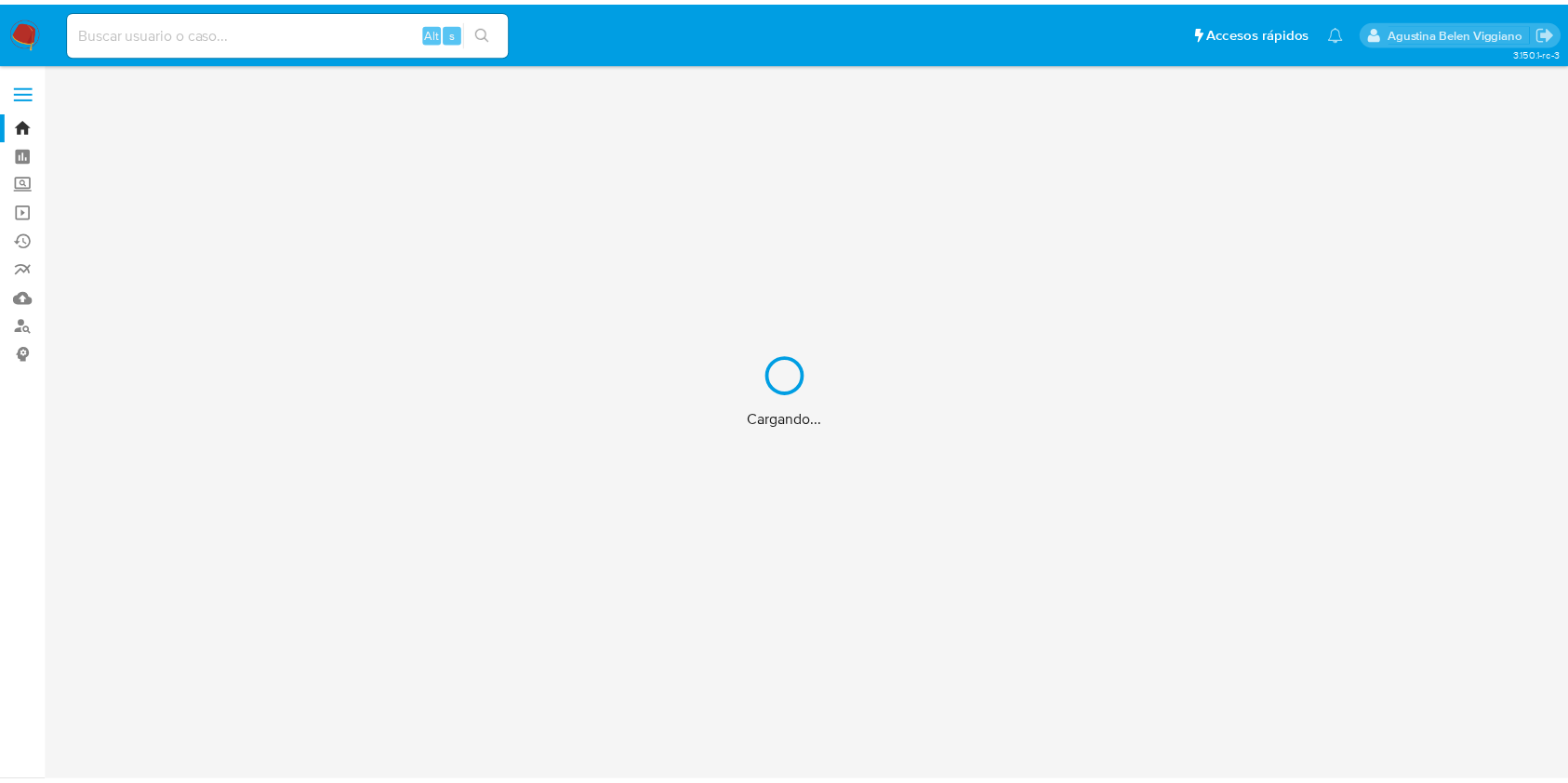 scroll, scrollTop: 0, scrollLeft: 0, axis: both 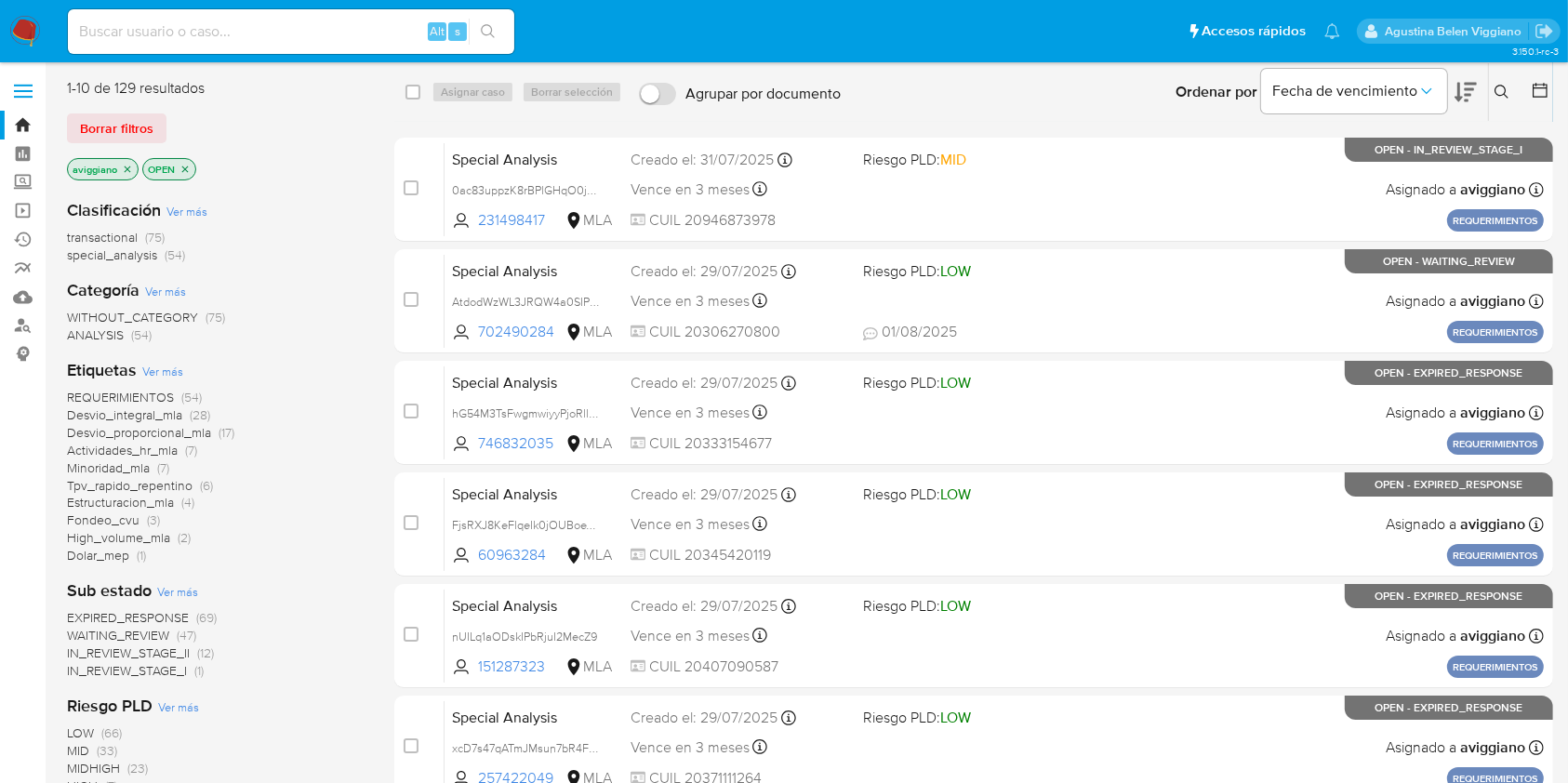 click at bounding box center [1504, 92] 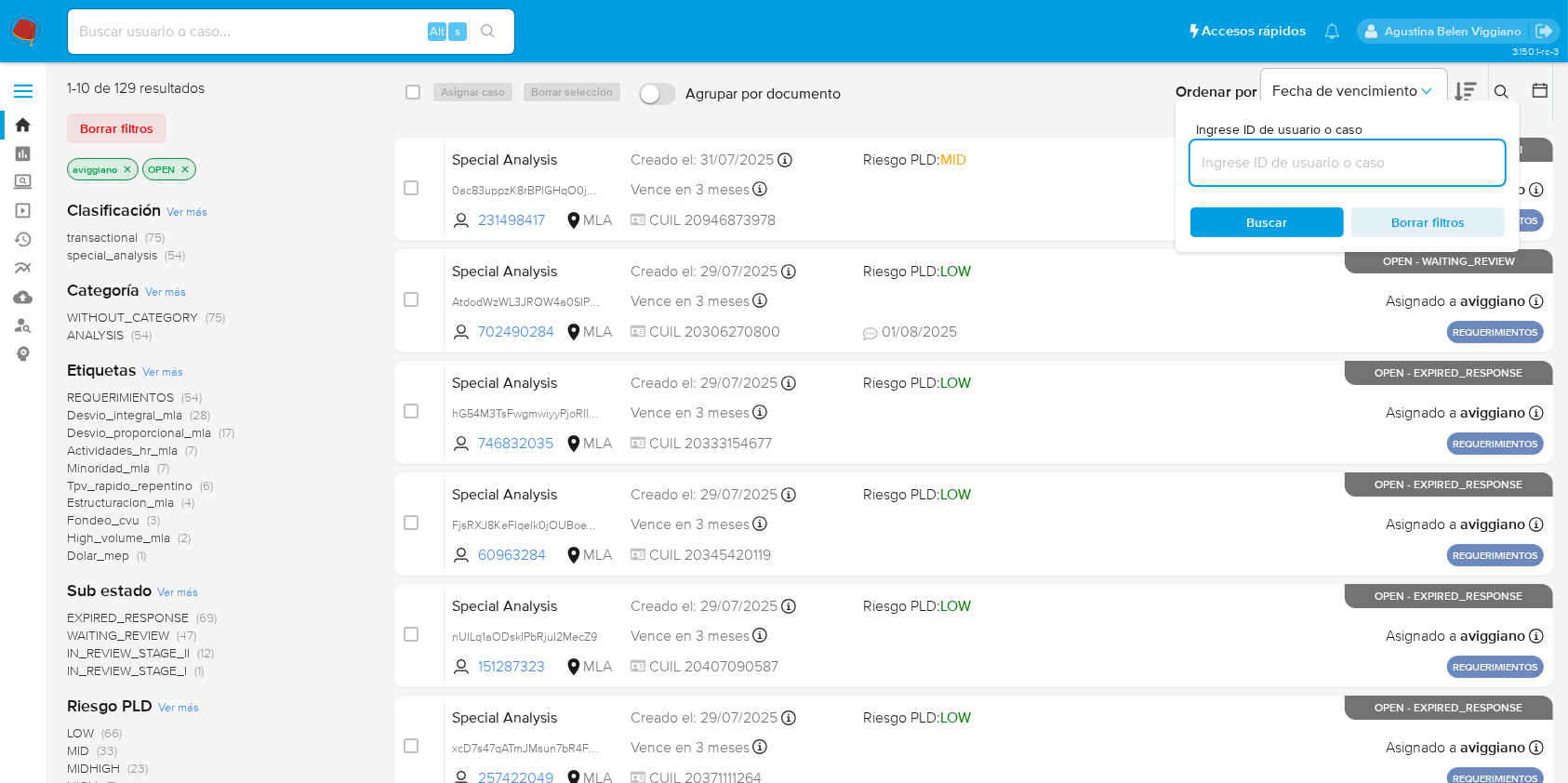 click at bounding box center (1348, 163) 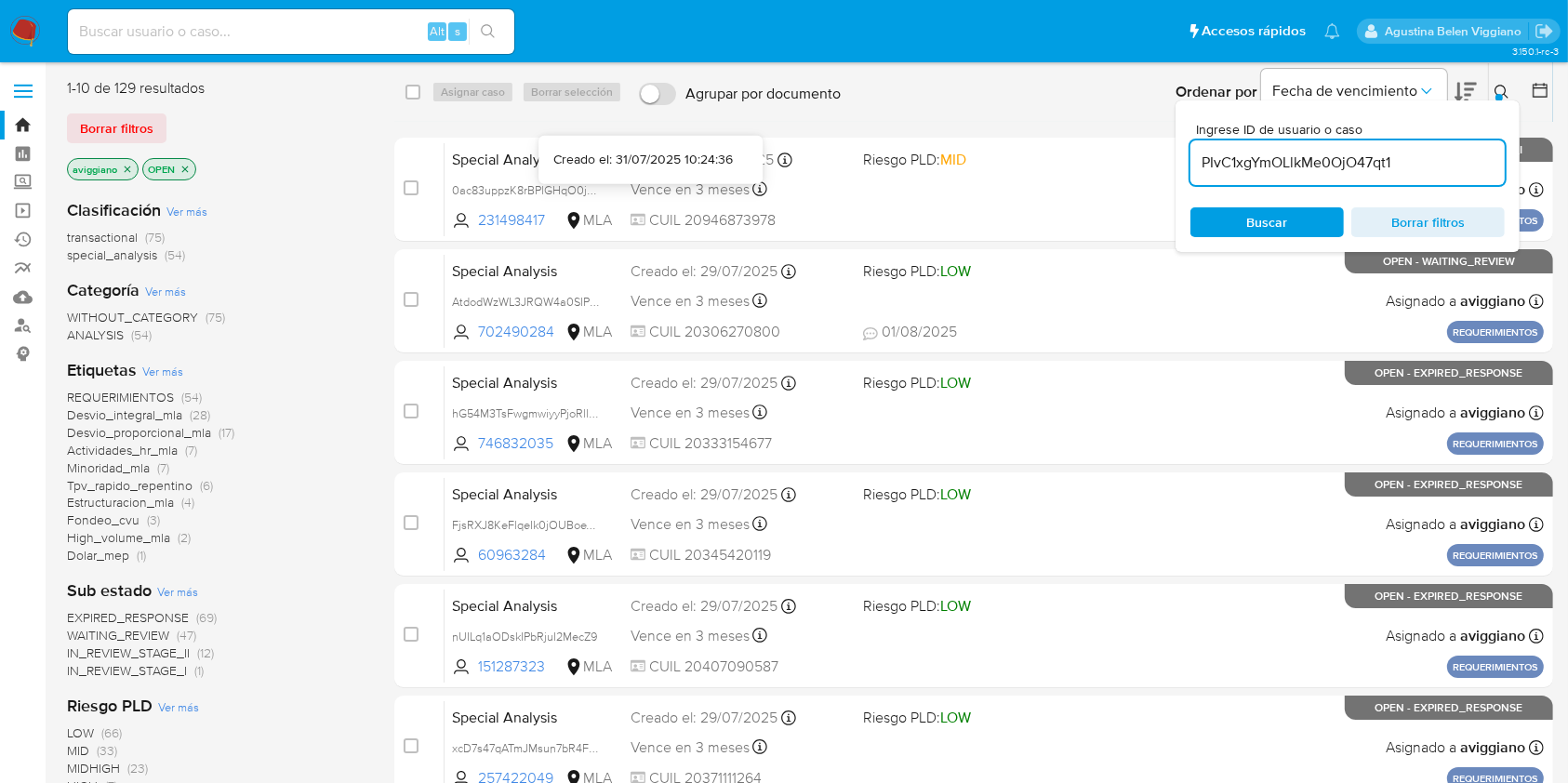 type on "PIvC1xgYmOLlkMe0OjO47qt1" 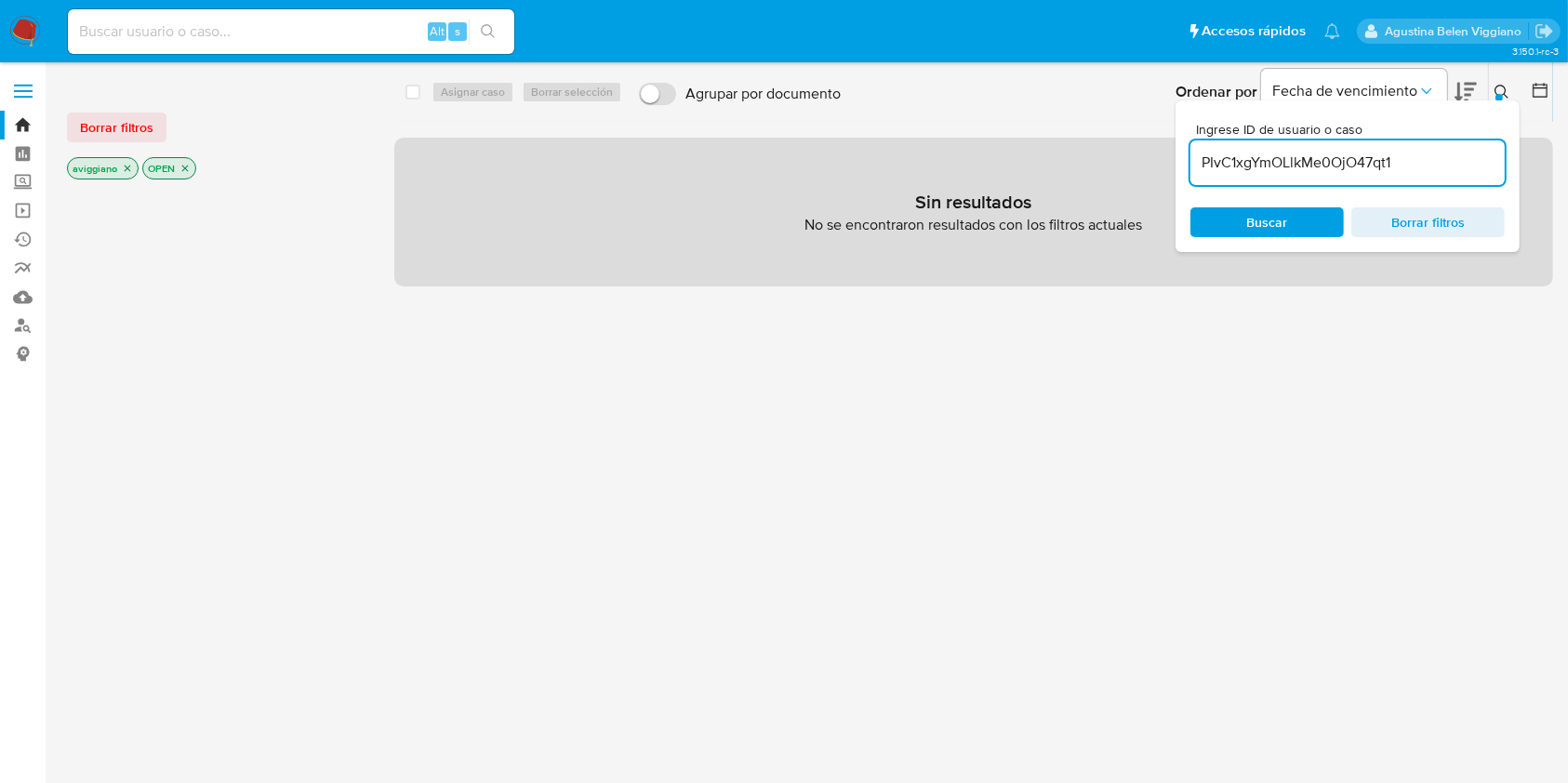 click on "aviggiano" at bounding box center [102, 168] 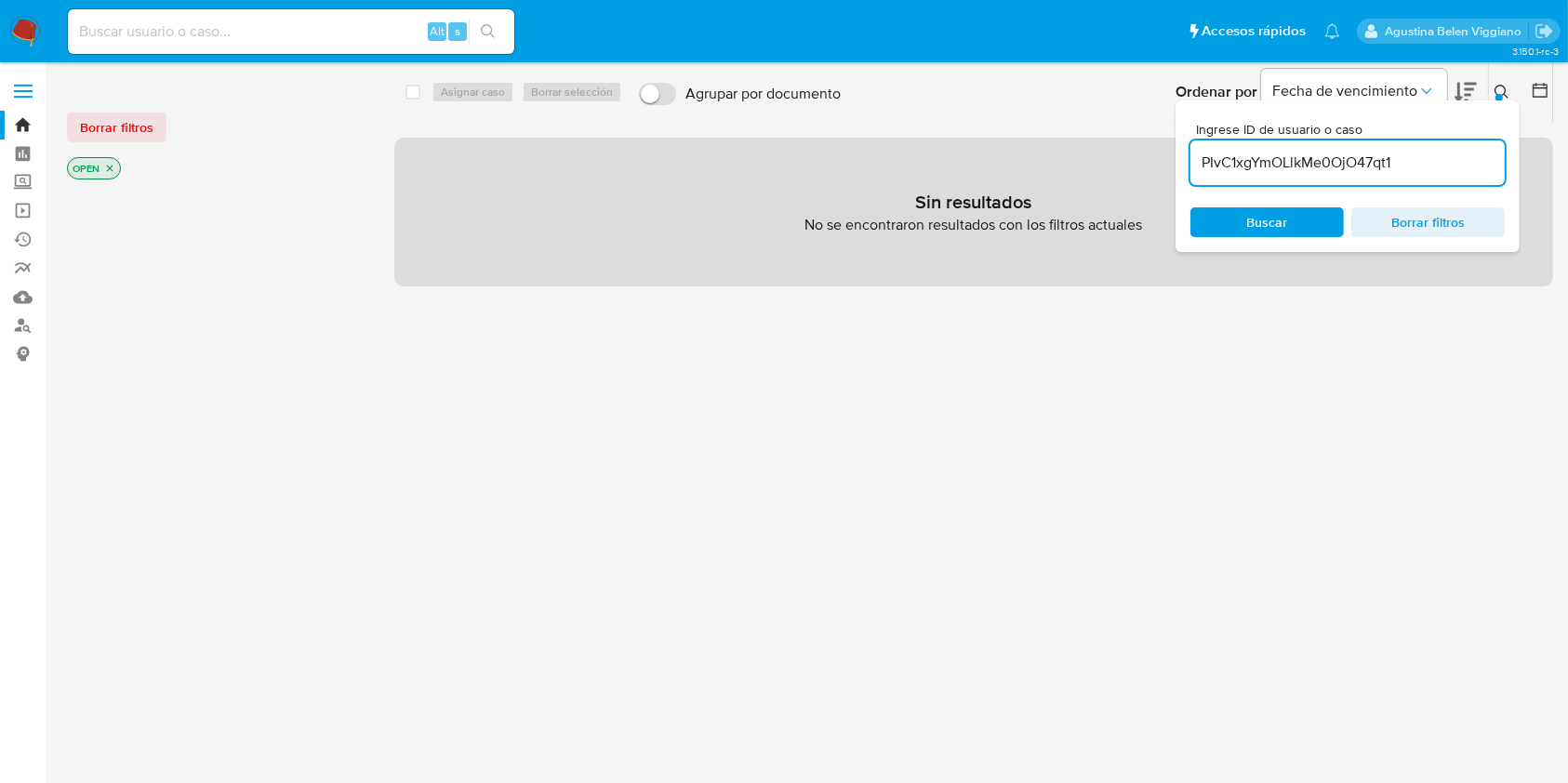 click 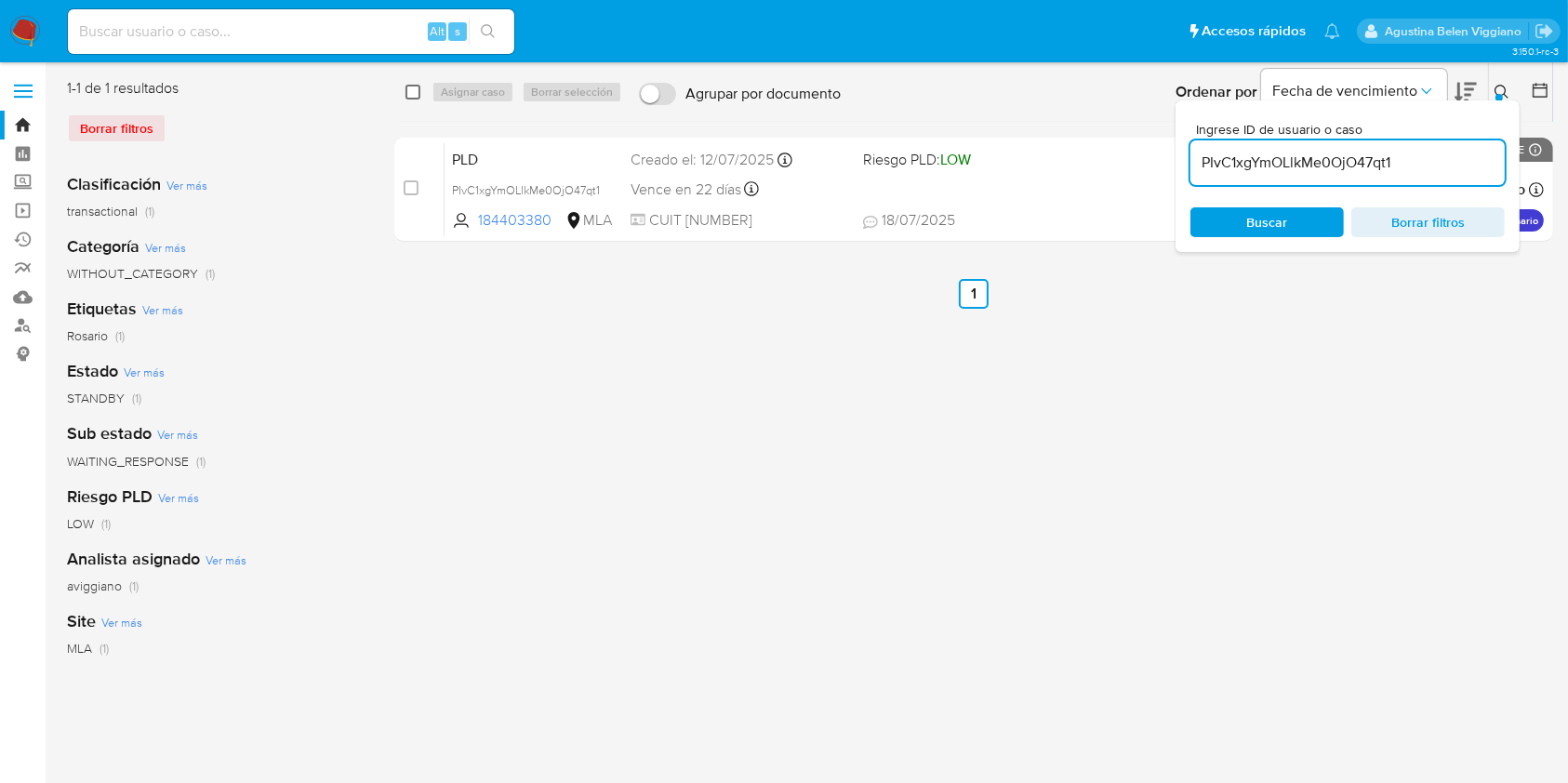 click at bounding box center [413, 92] 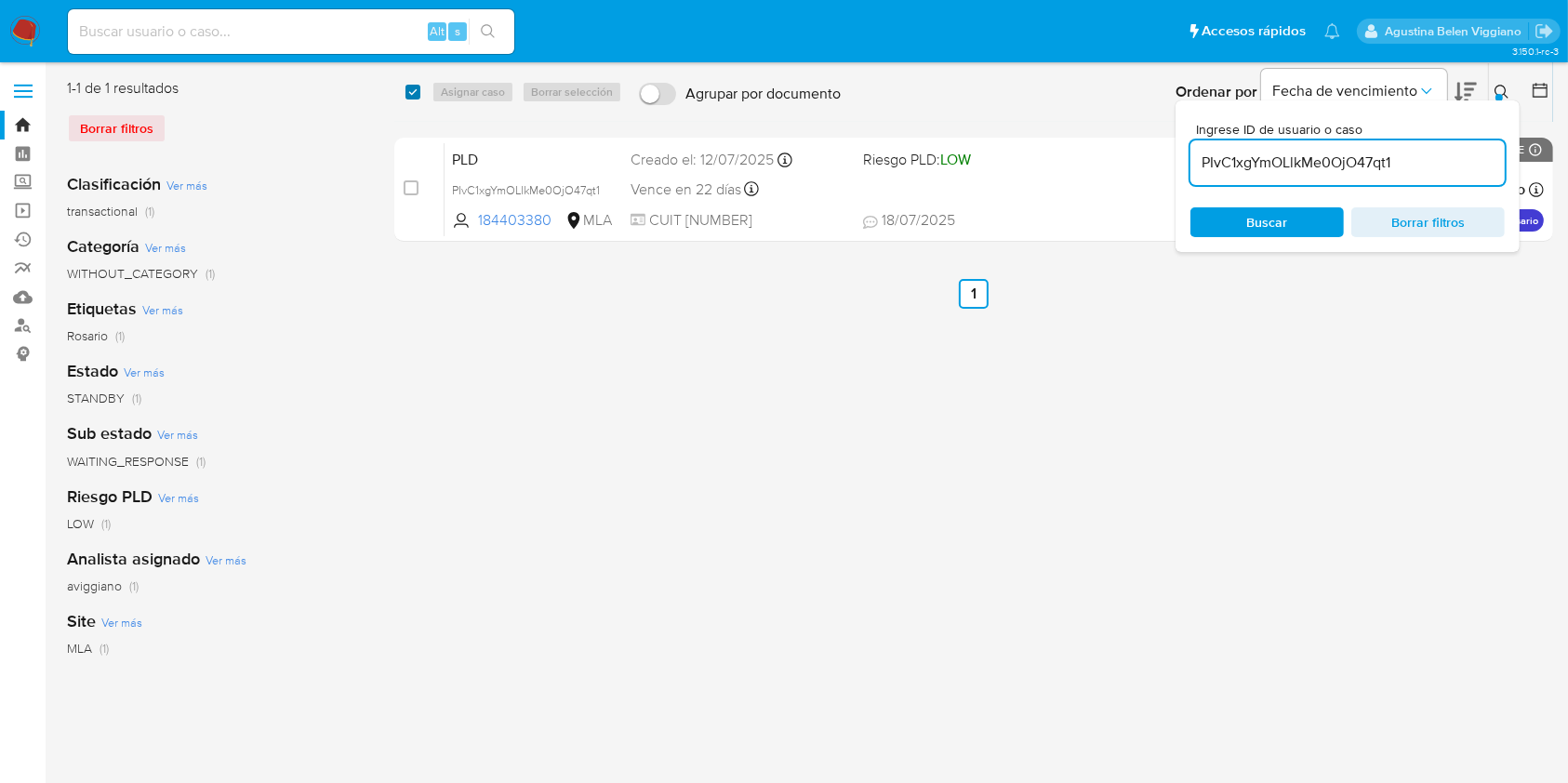 checkbox on "true" 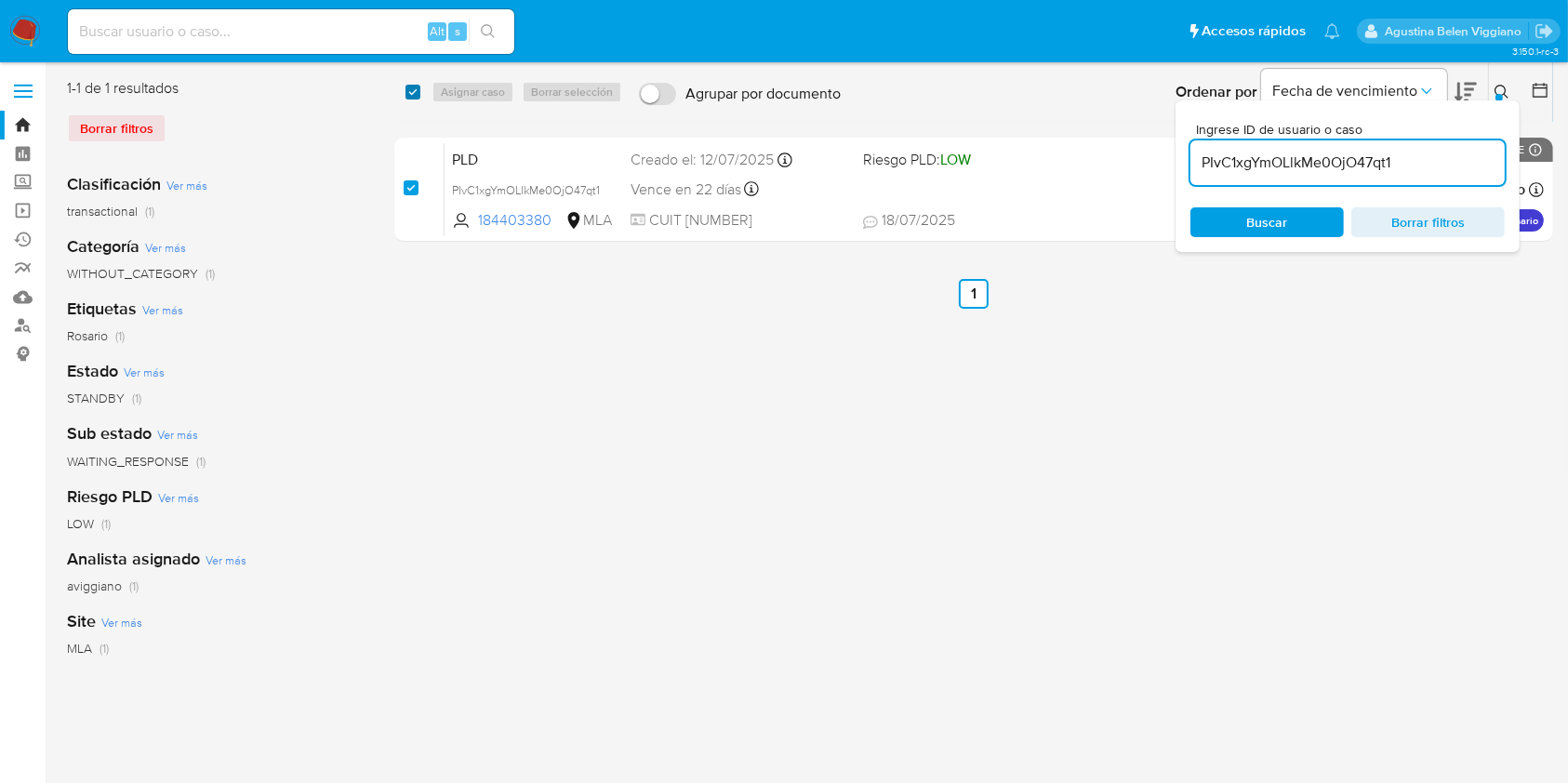 checkbox on "true" 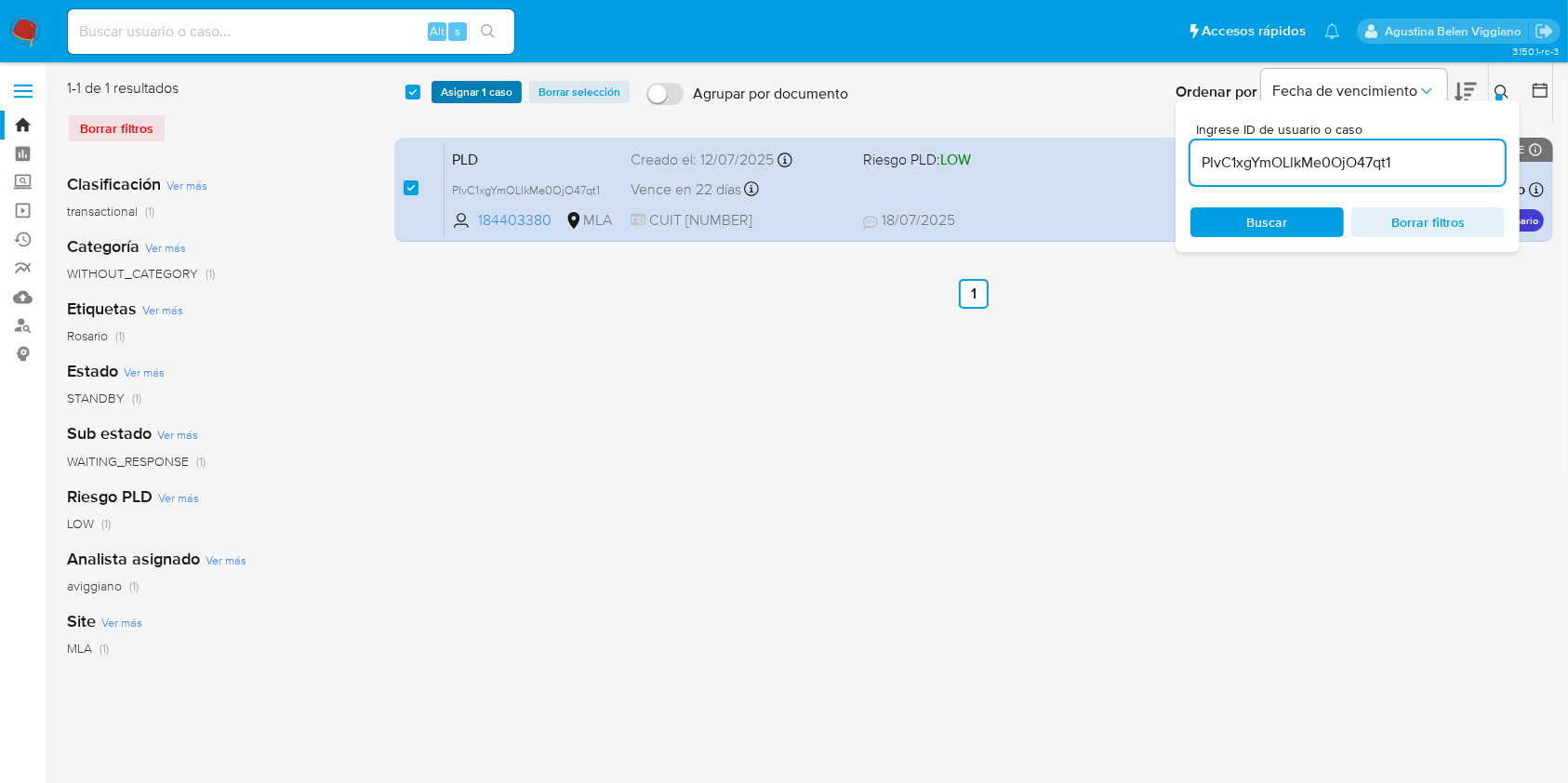 click on "Asignar 1 caso" at bounding box center [476, 92] 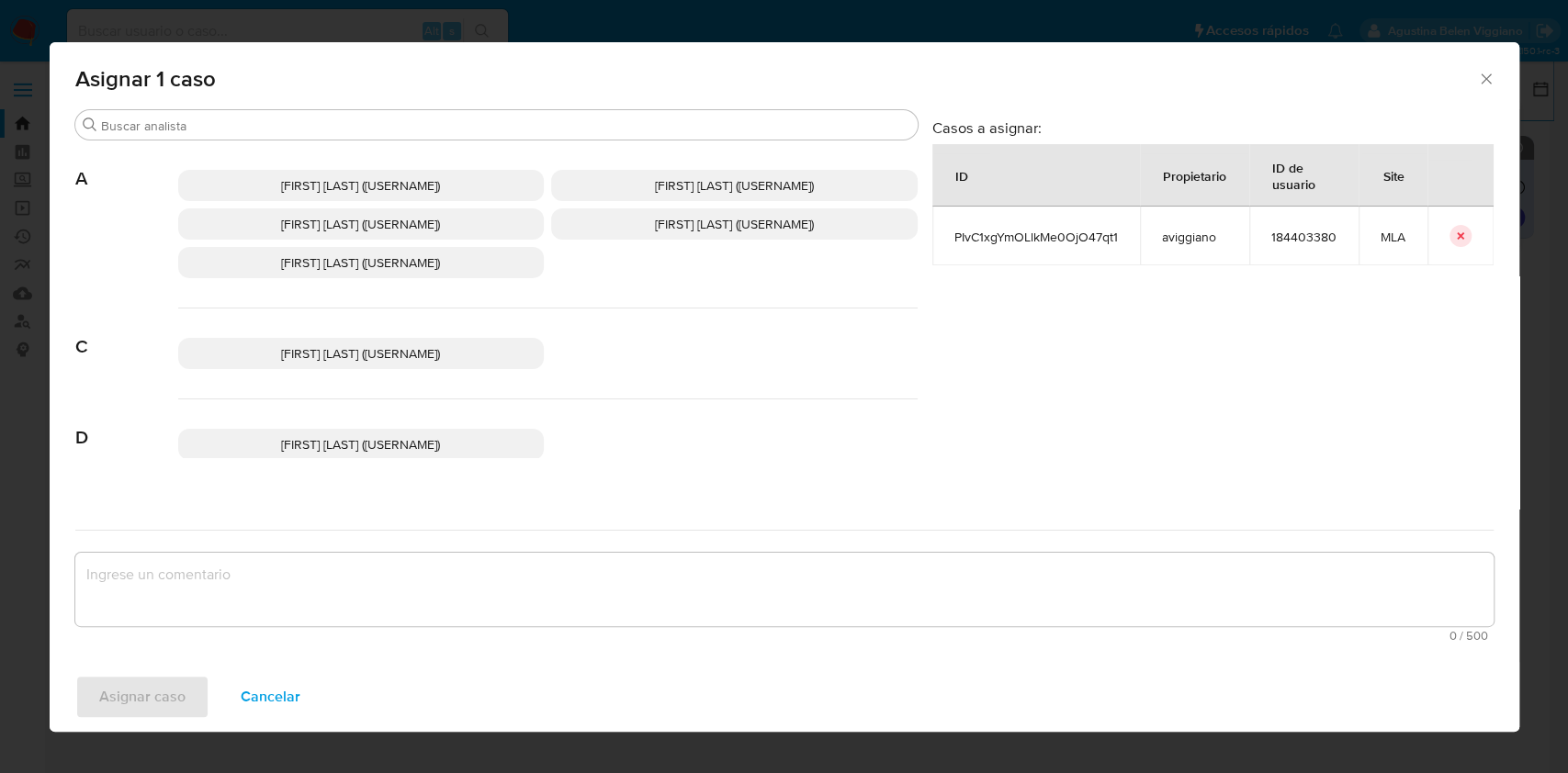 click on "Agustina Belen Viggiano (aviggiano)" at bounding box center (360, 224) 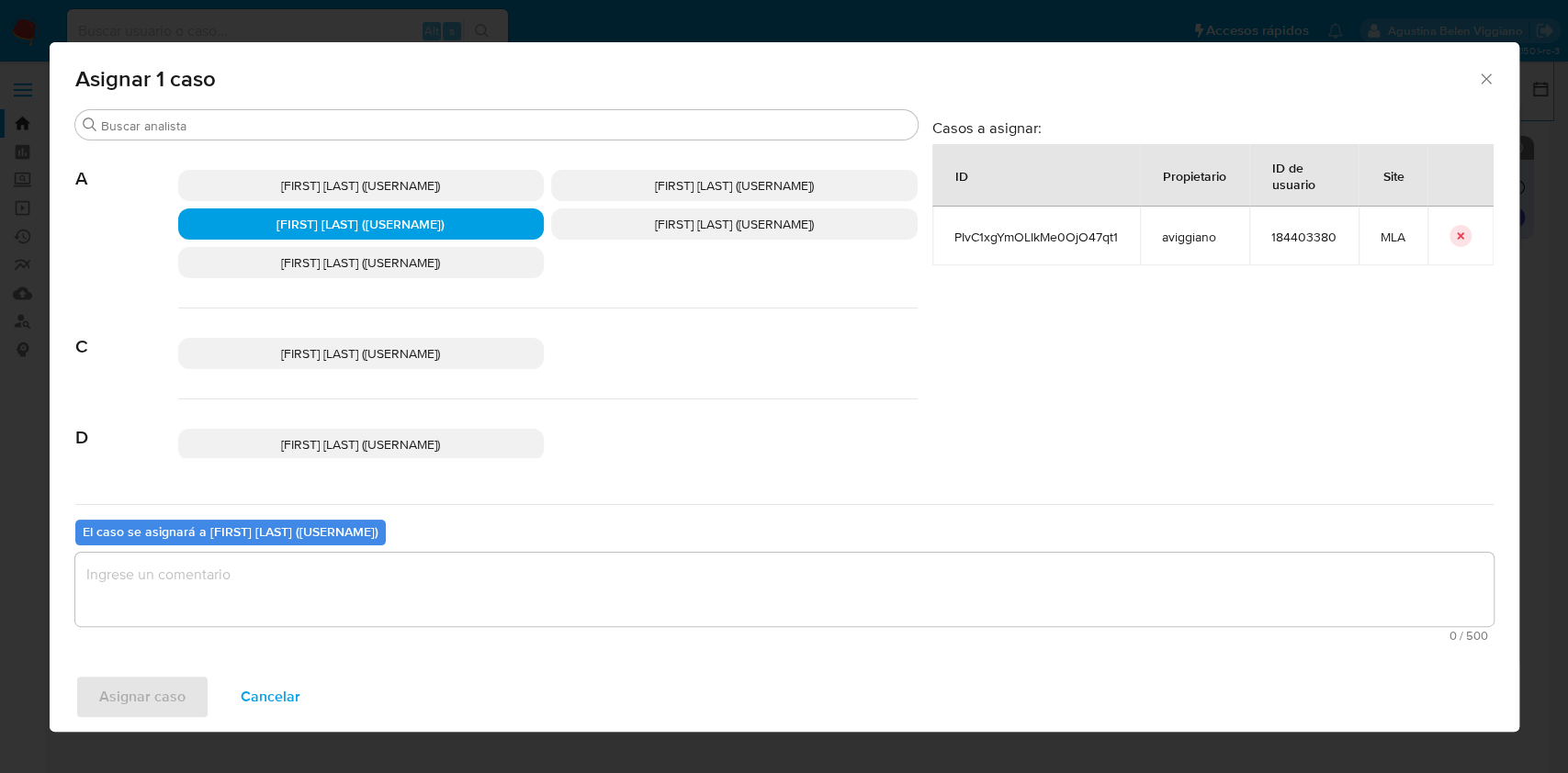 click at bounding box center (784, 589) 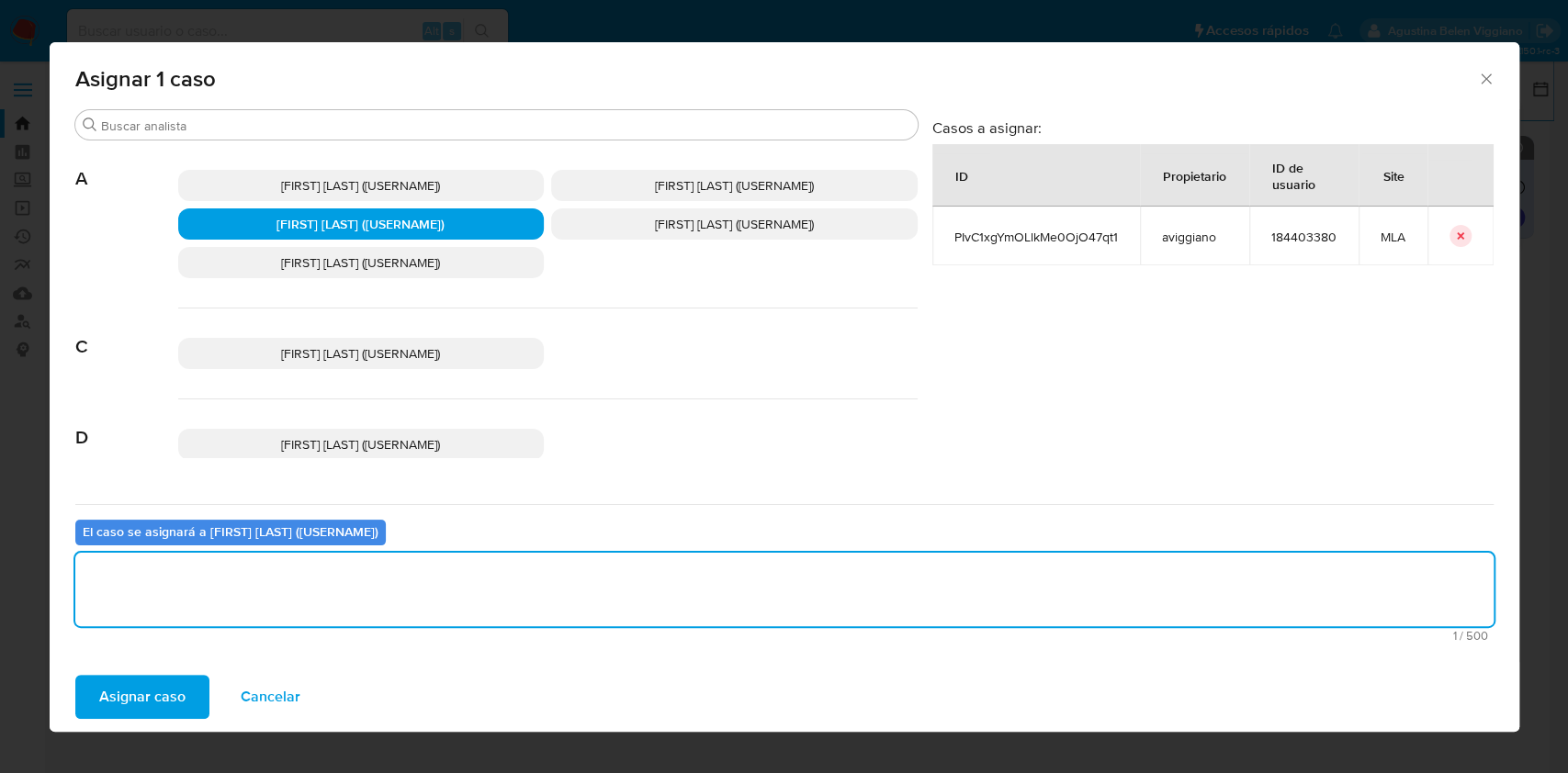 click on "Asignar caso" at bounding box center [142, 697] 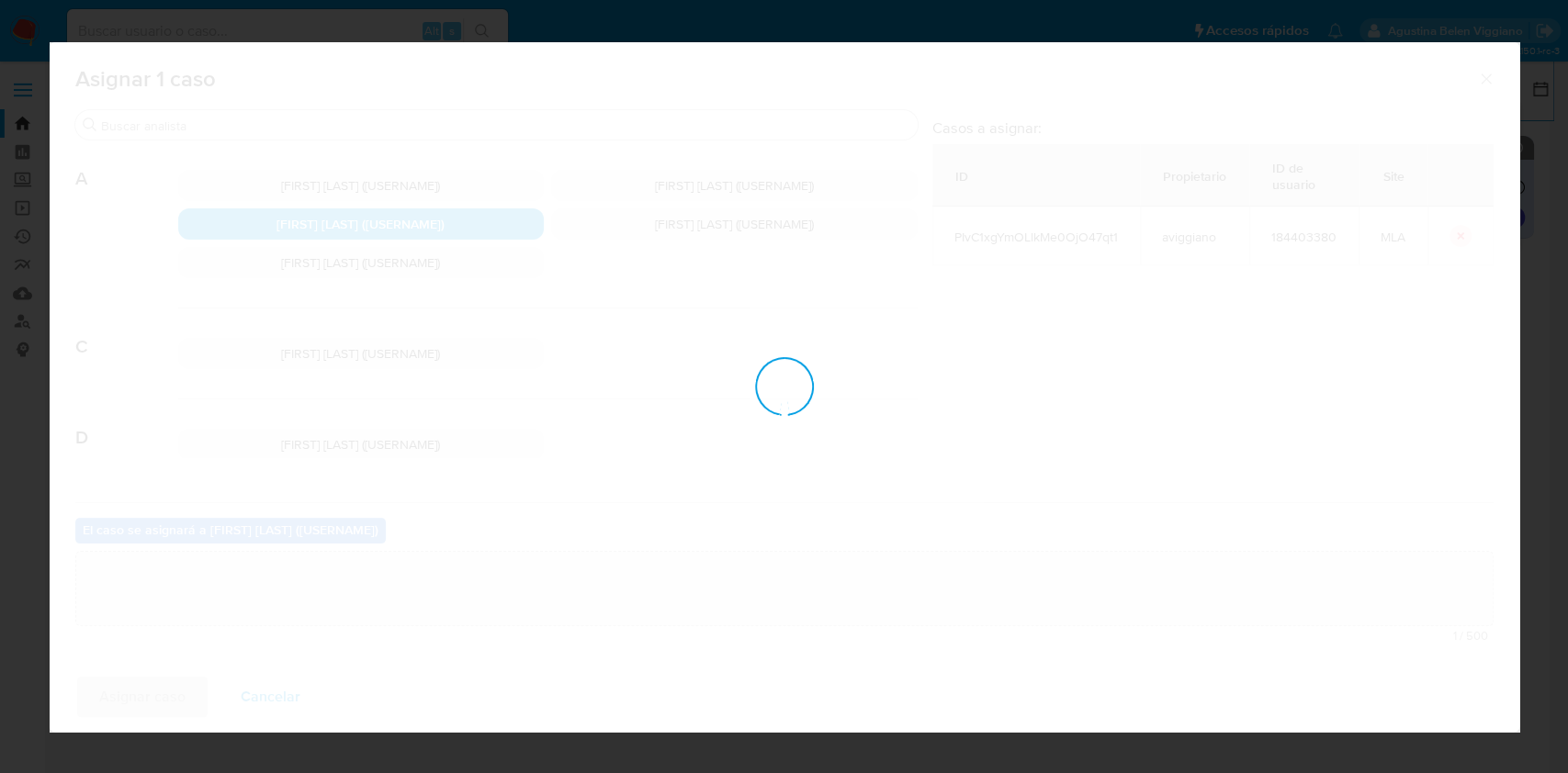 type 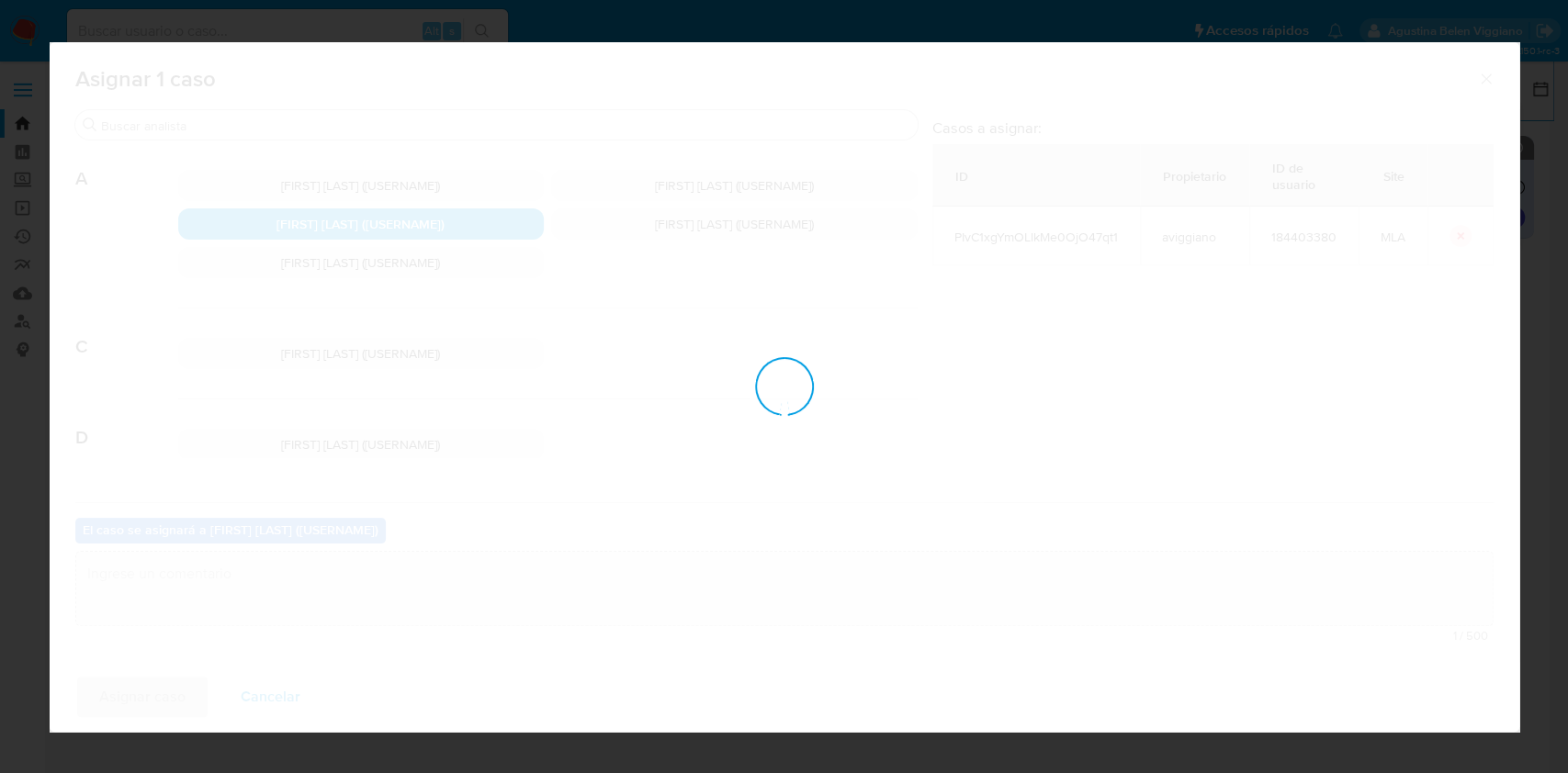 checkbox on "false" 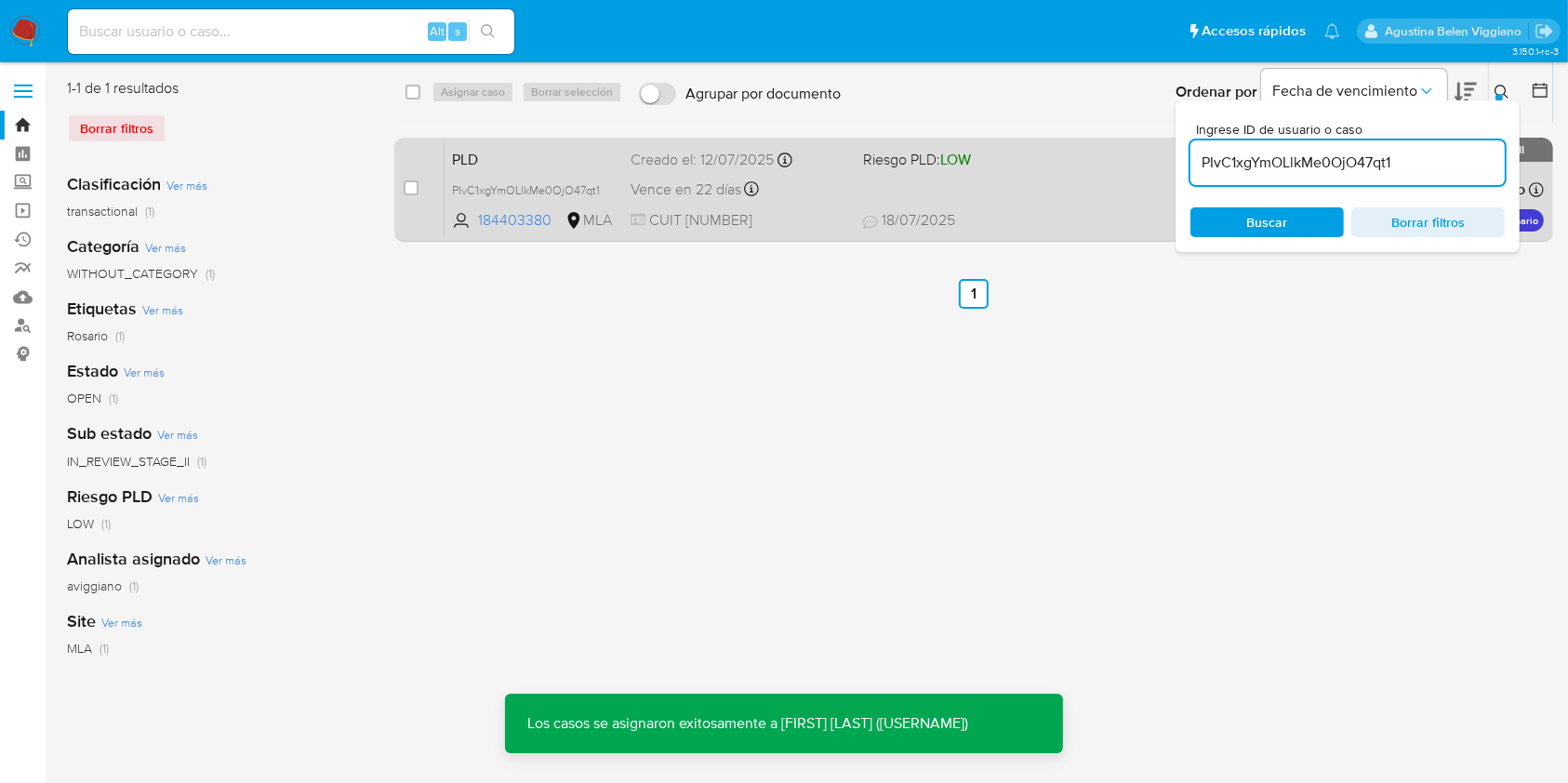 click on "PLD PIvC1xgYmOLlkMe0OjO47qt1 184403380 MLA Riesgo PLD:  LOW Creado el: 12/07/2025   Creado el: 12/07/2025 03:17:04 Vence en 22 días   Vence el 29/08/2025 03:17:04 CUIT   20370720526 18/07/2025   18/07/2025 00:00 Asignado a   aviggiano   Asignado el: 17/07/2025 16:35:30 Rosario OPEN - IN_REVIEW_STAGE_II" at bounding box center [994, 189] 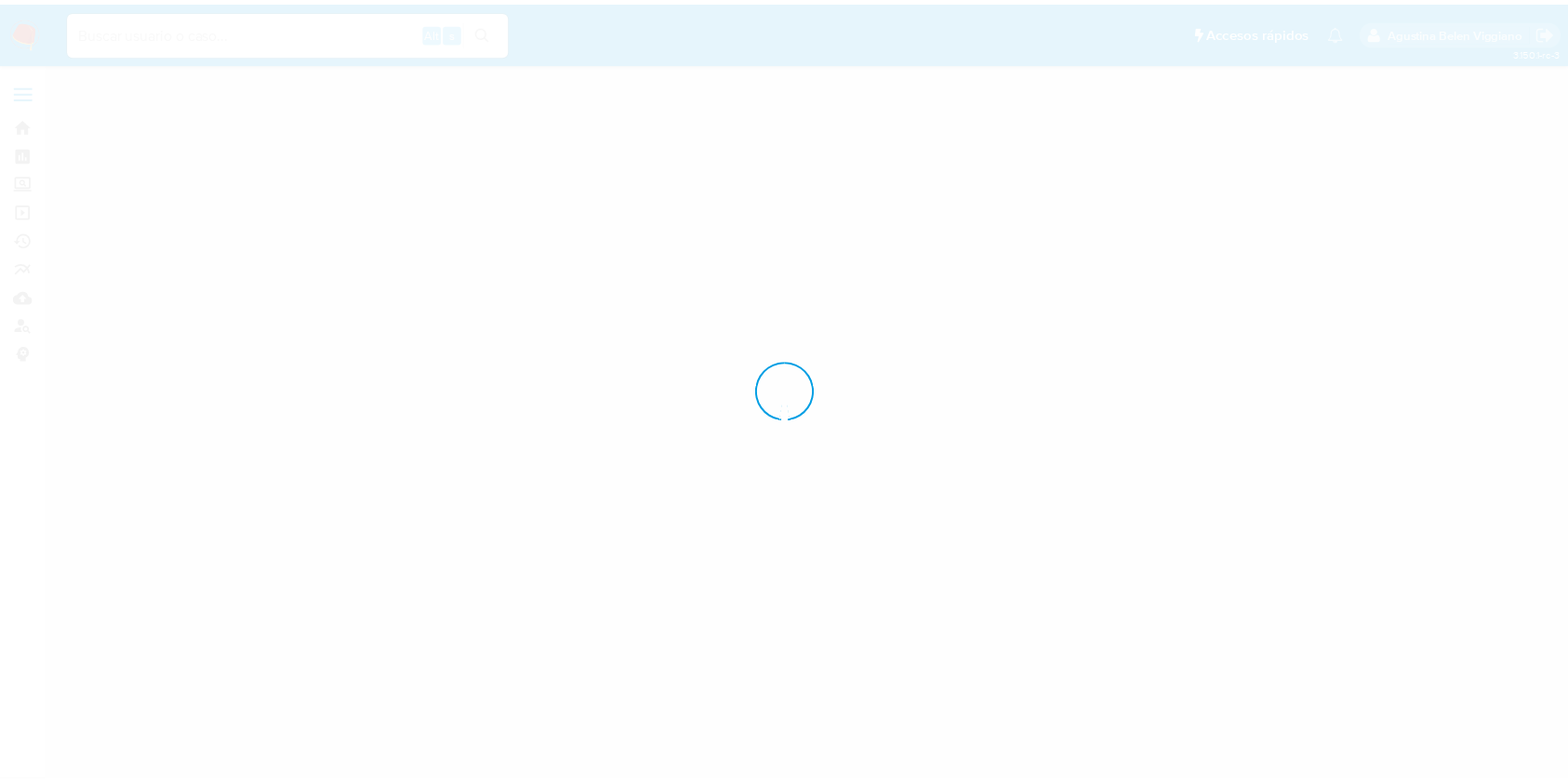 scroll, scrollTop: 0, scrollLeft: 0, axis: both 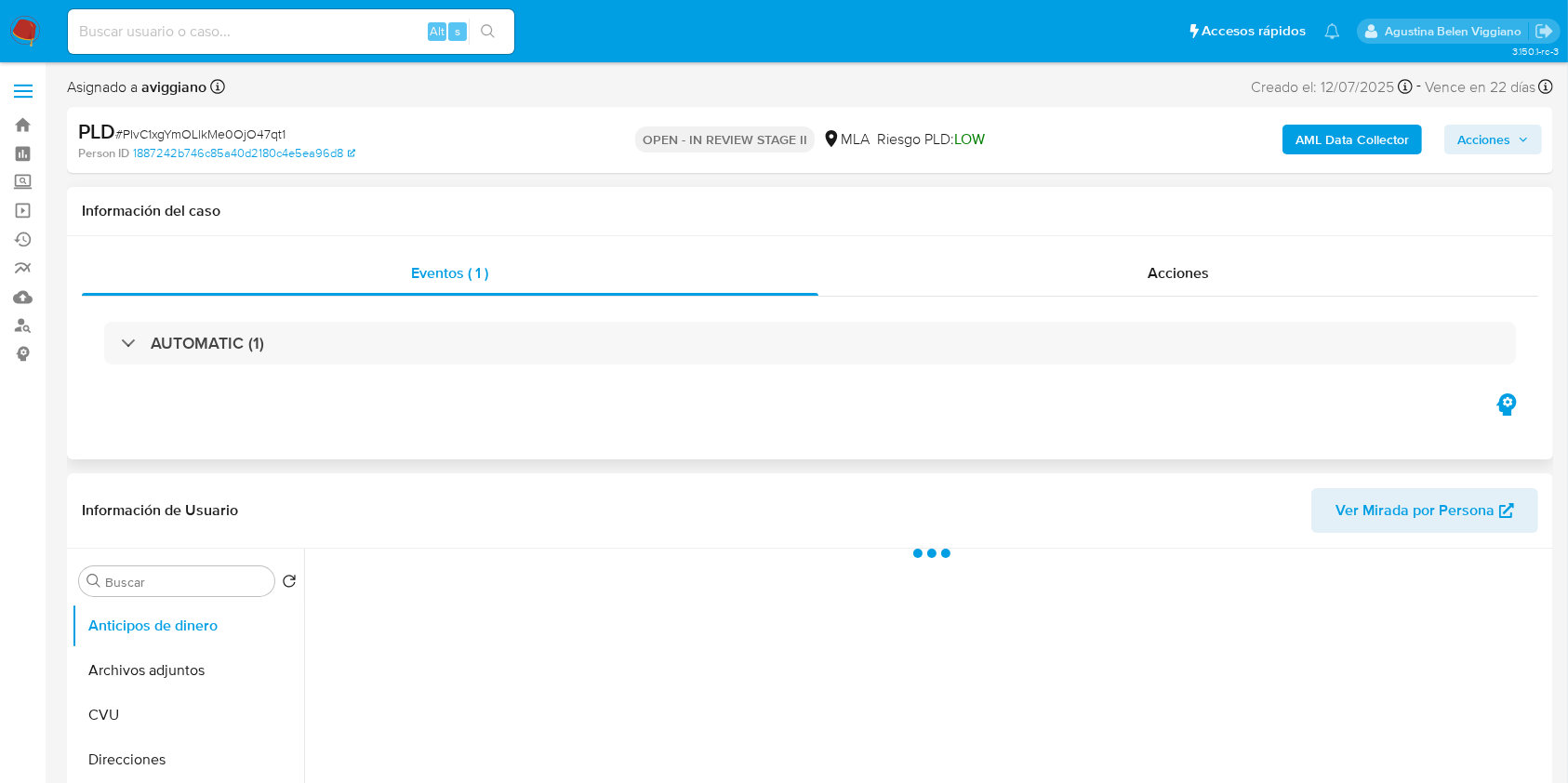 select on "10" 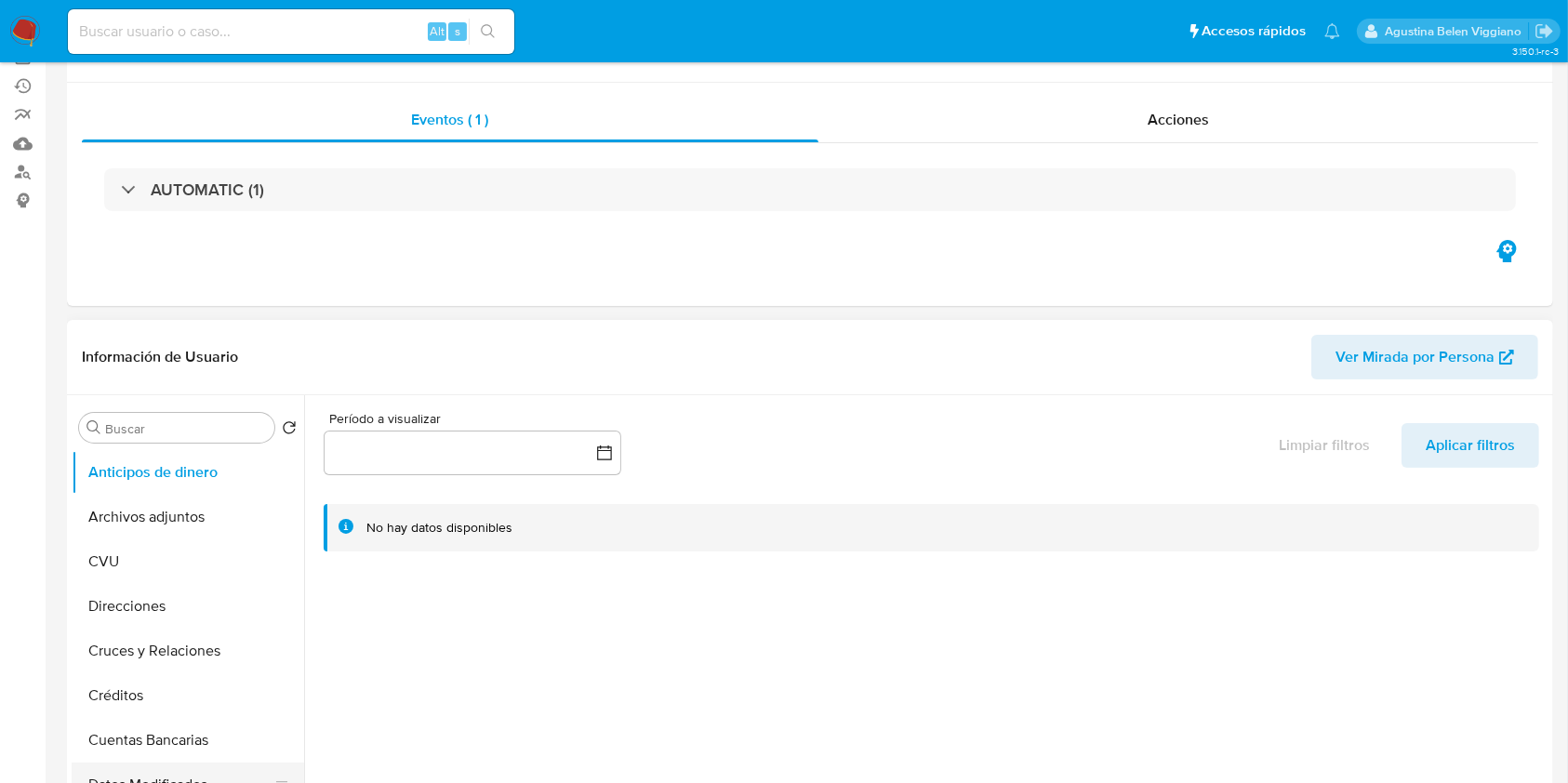 scroll, scrollTop: 372, scrollLeft: 0, axis: vertical 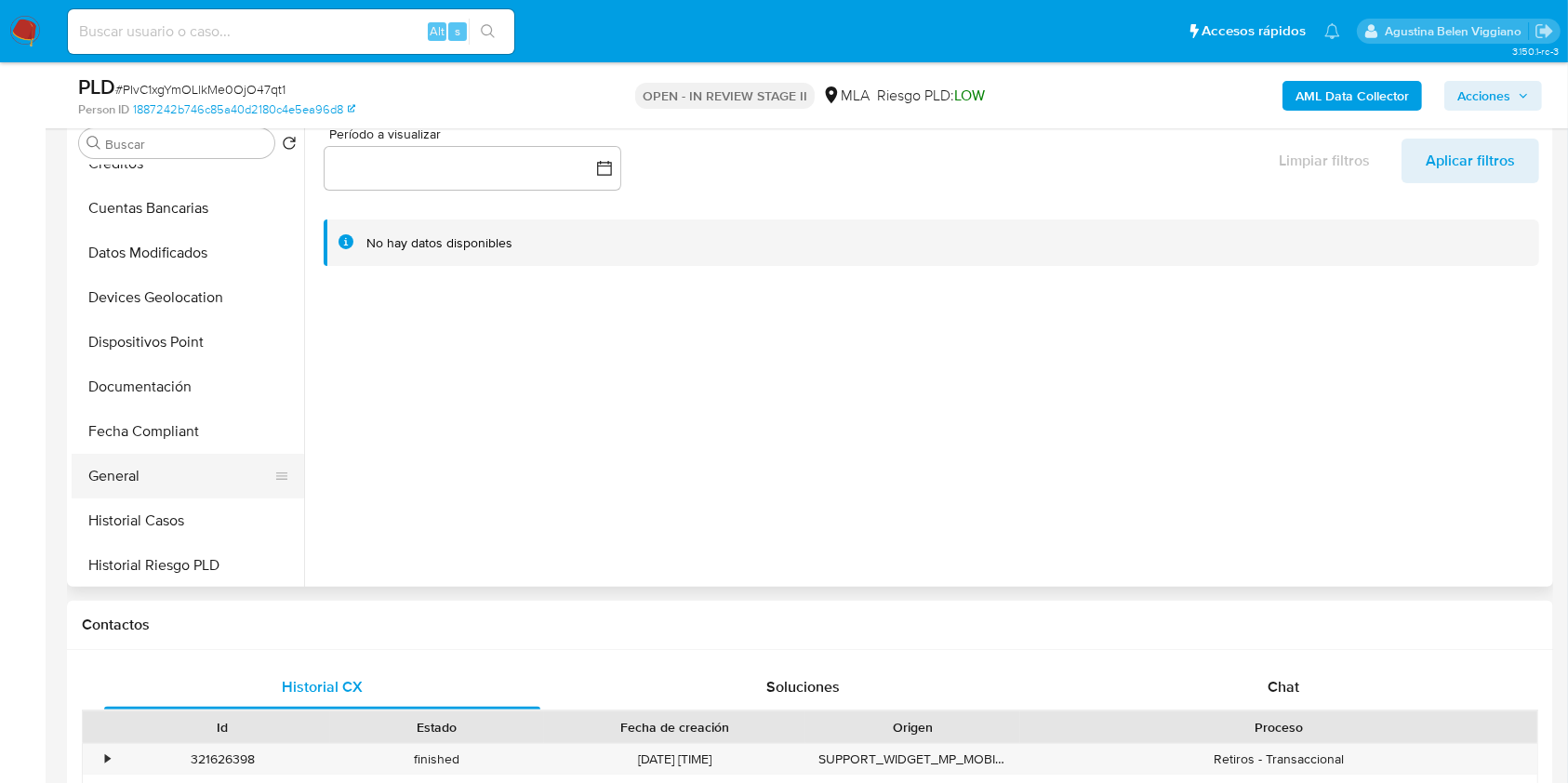 click on "General" at bounding box center (180, 476) 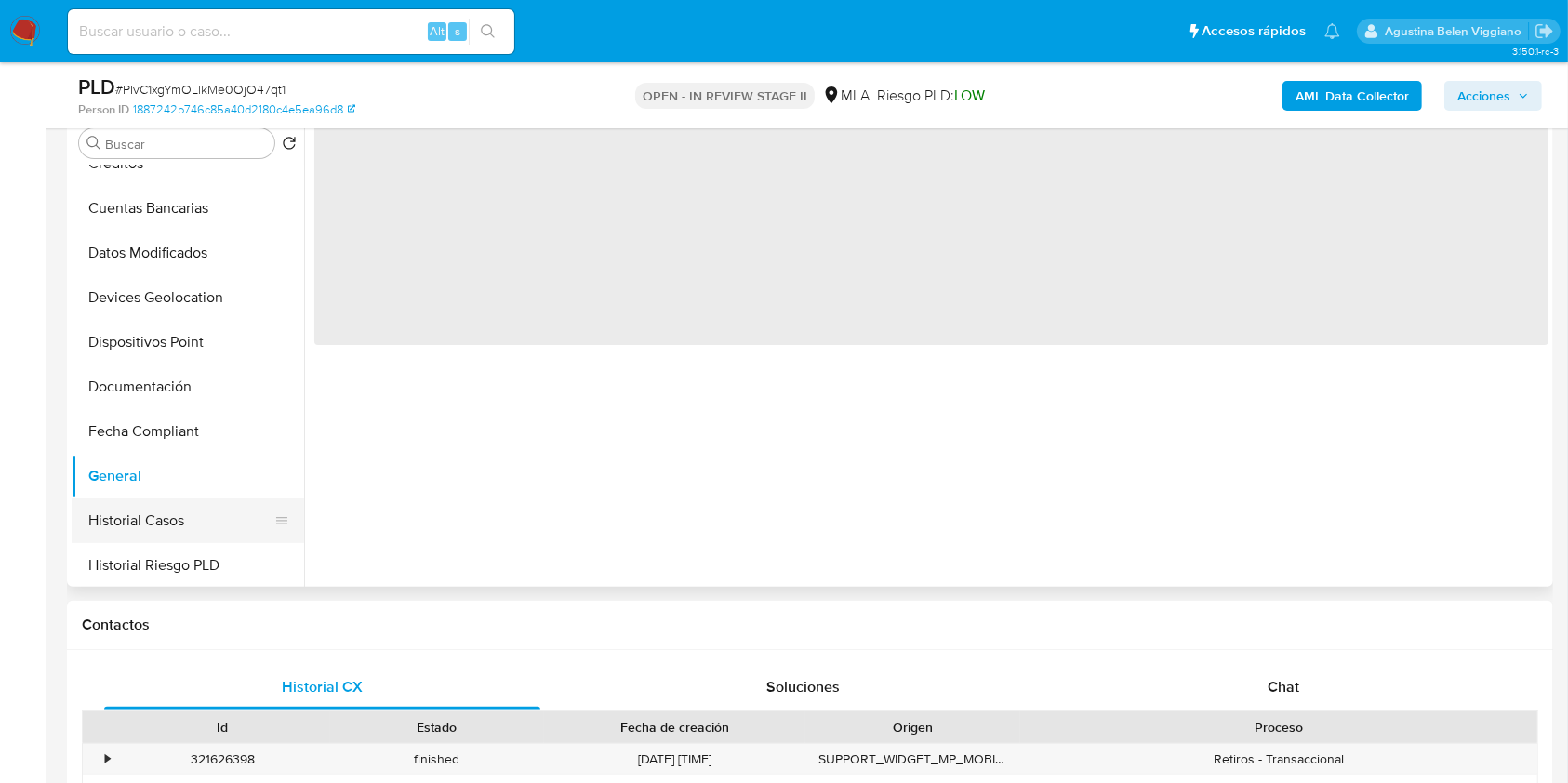 click on "Historial Casos" at bounding box center (180, 521) 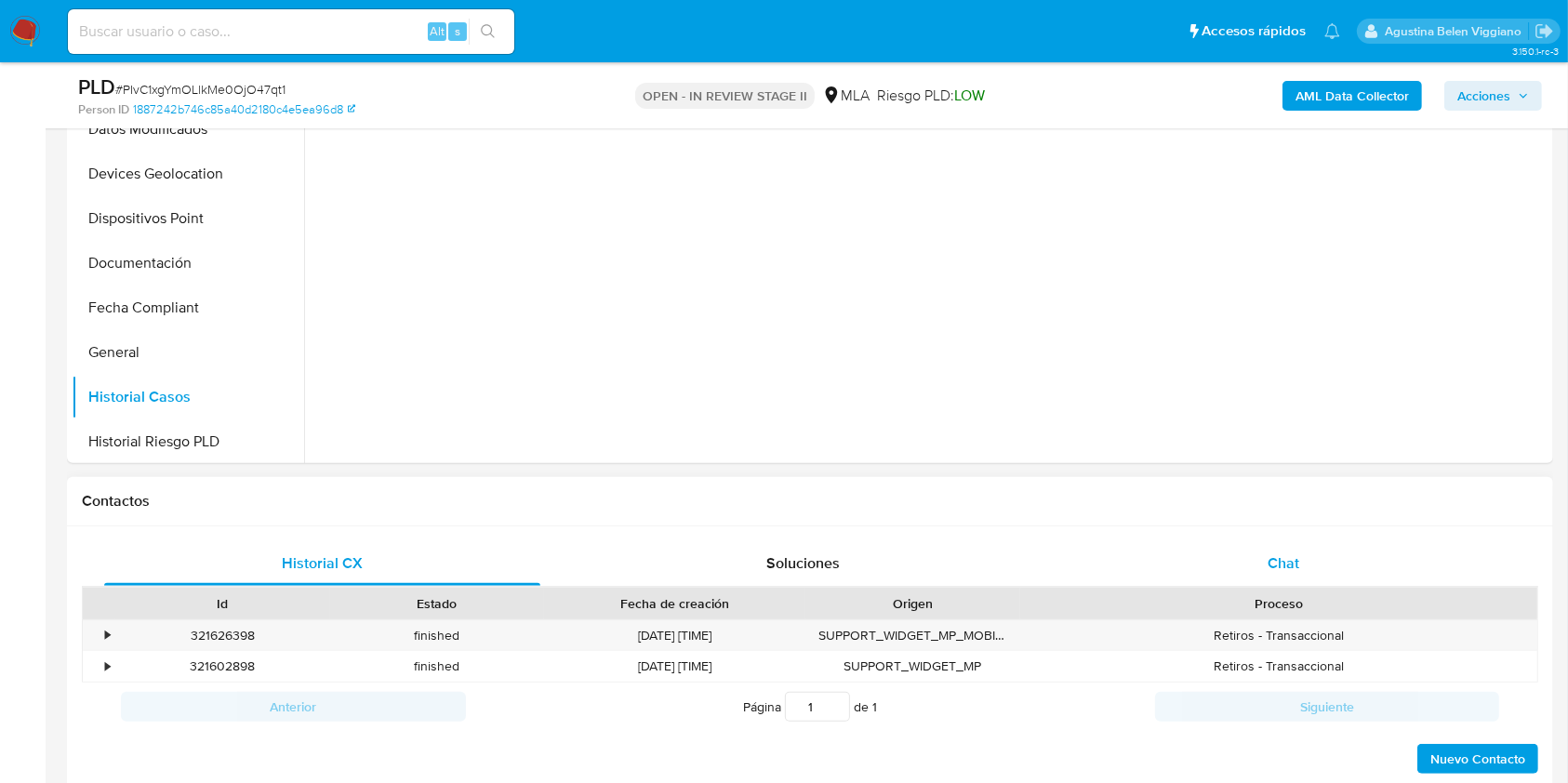 click on "Chat" at bounding box center [1283, 564] 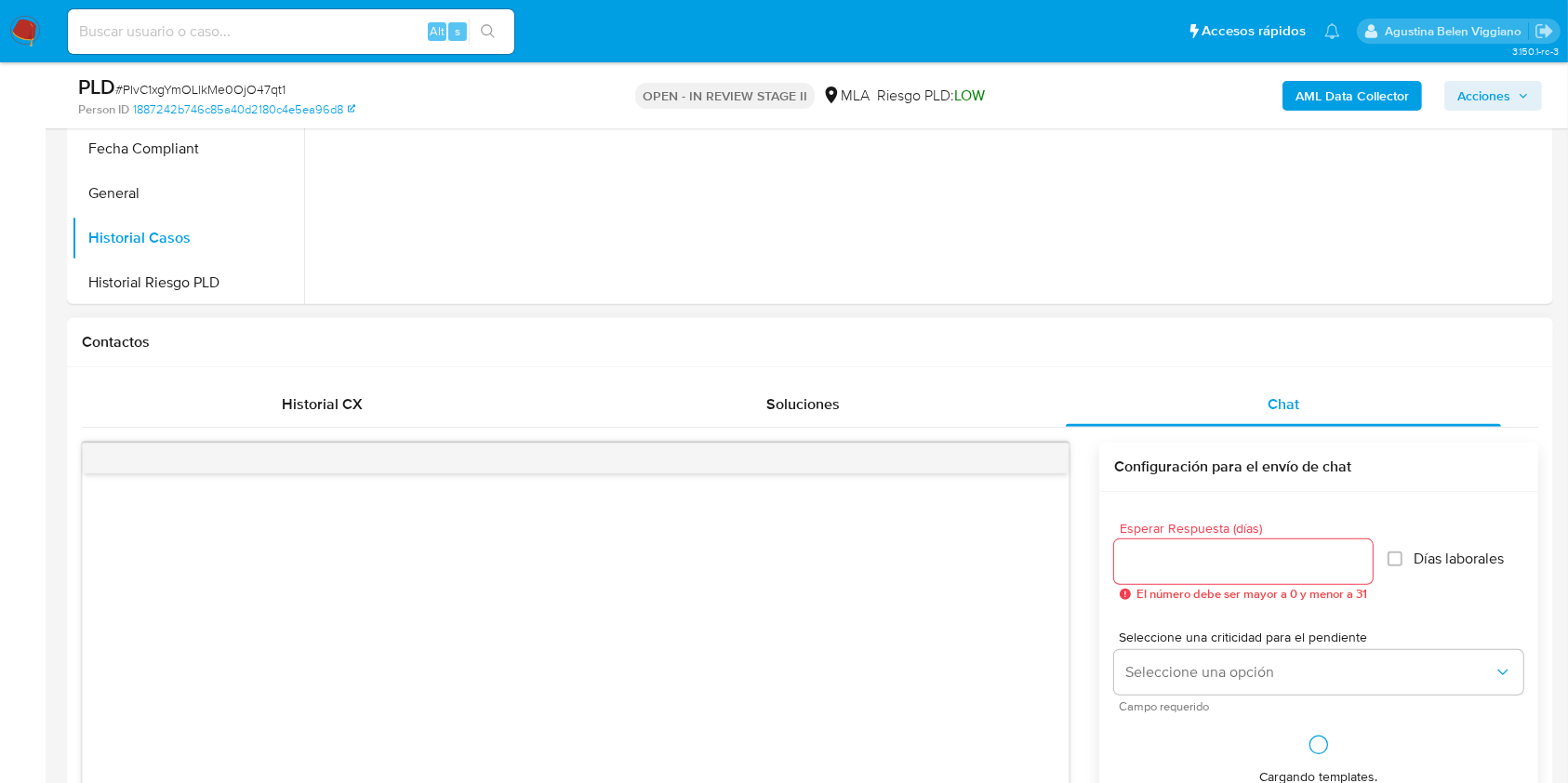 scroll, scrollTop: 744, scrollLeft: 0, axis: vertical 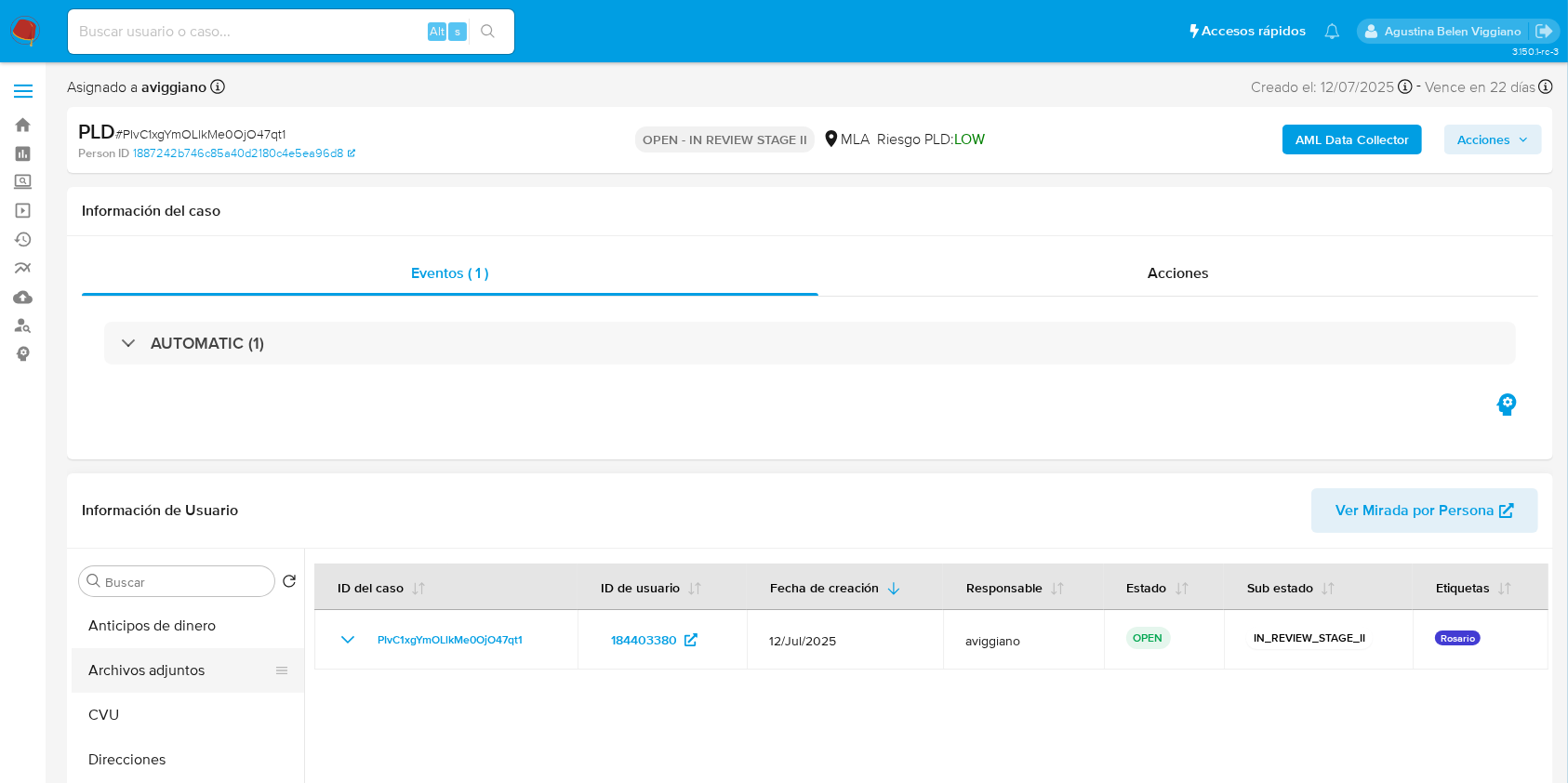 click on "Archivos adjuntos" at bounding box center (180, 670) 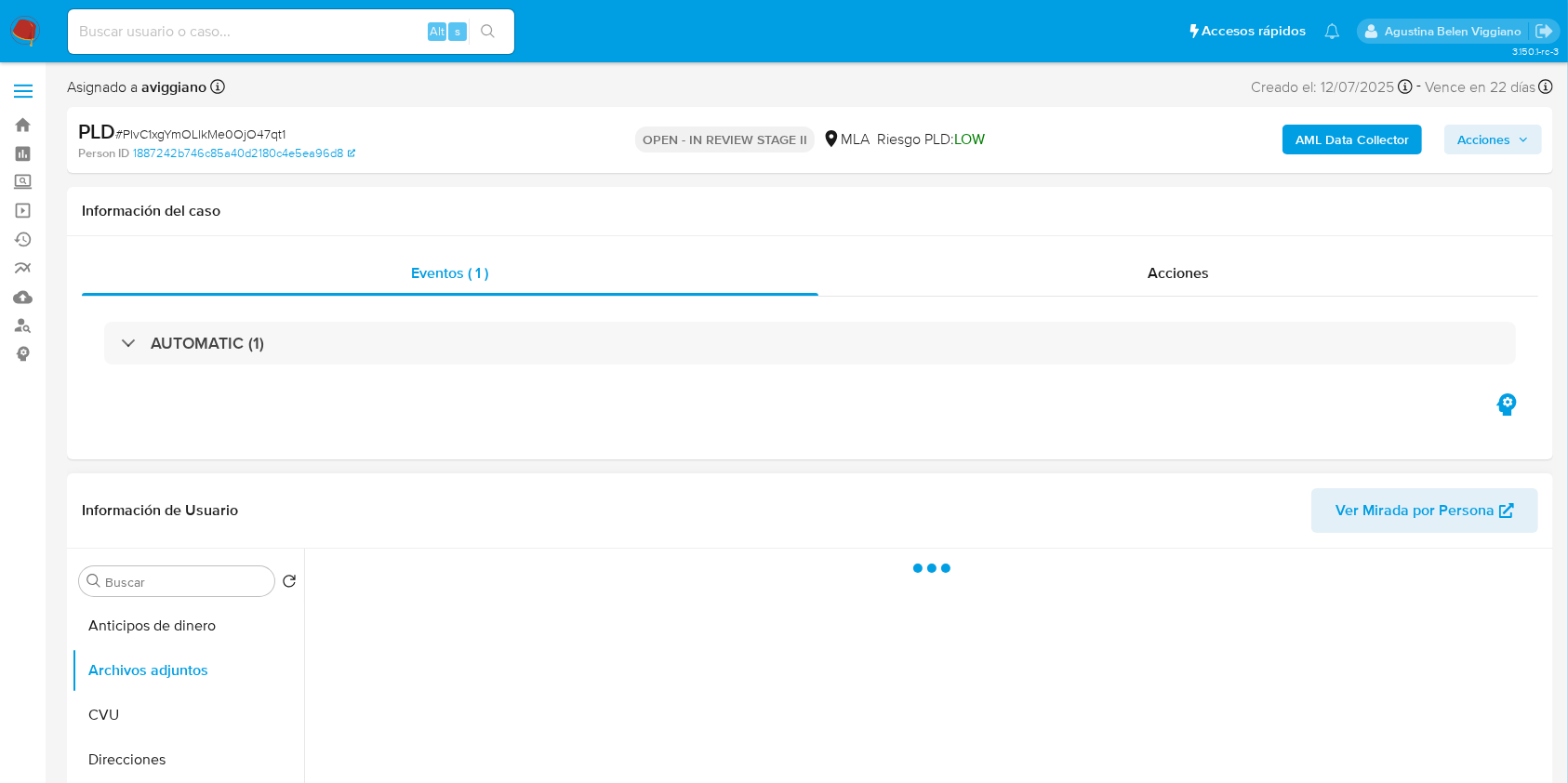 scroll, scrollTop: 124, scrollLeft: 0, axis: vertical 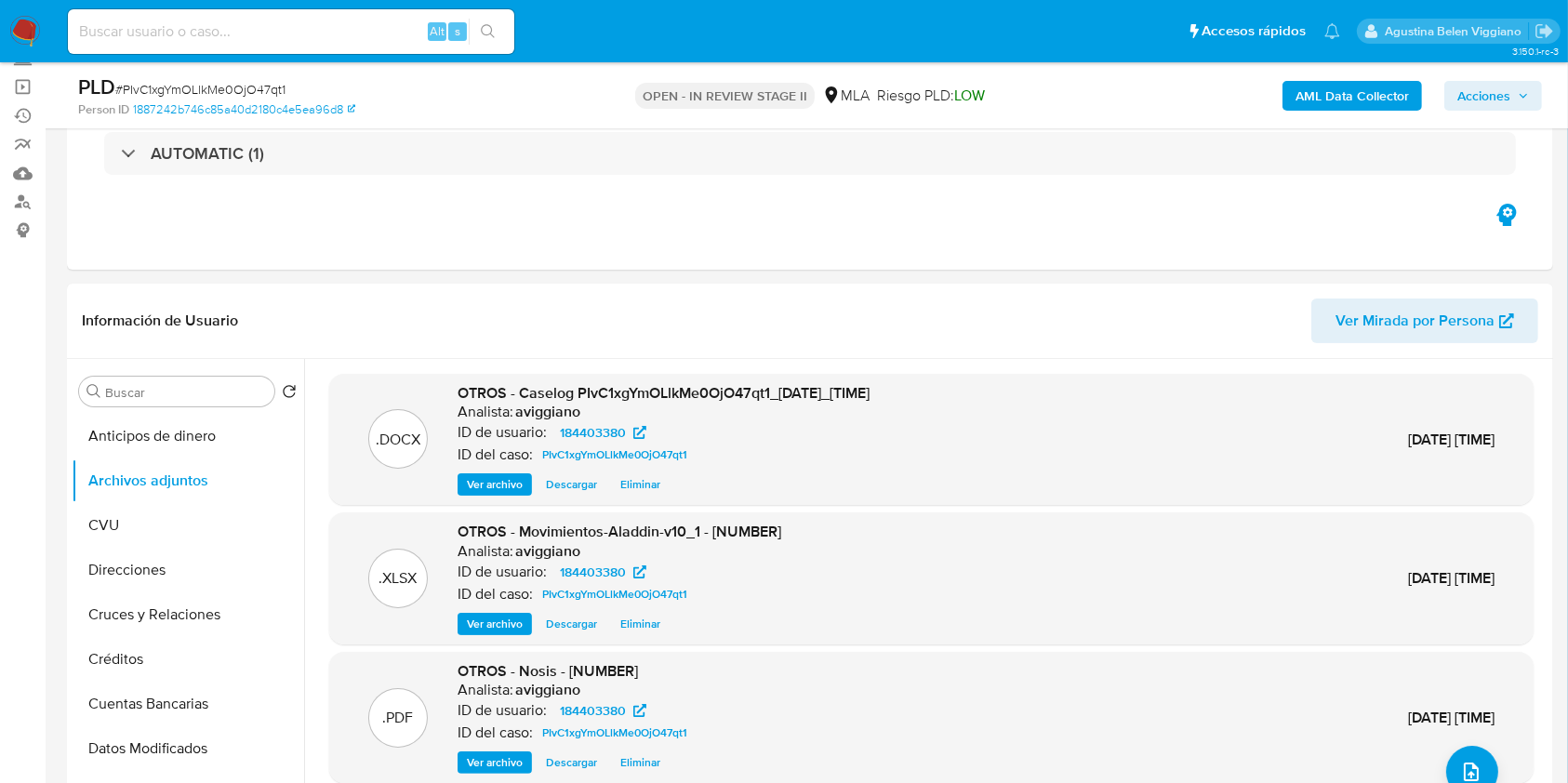 click on "Acciones" at bounding box center [1483, 96] 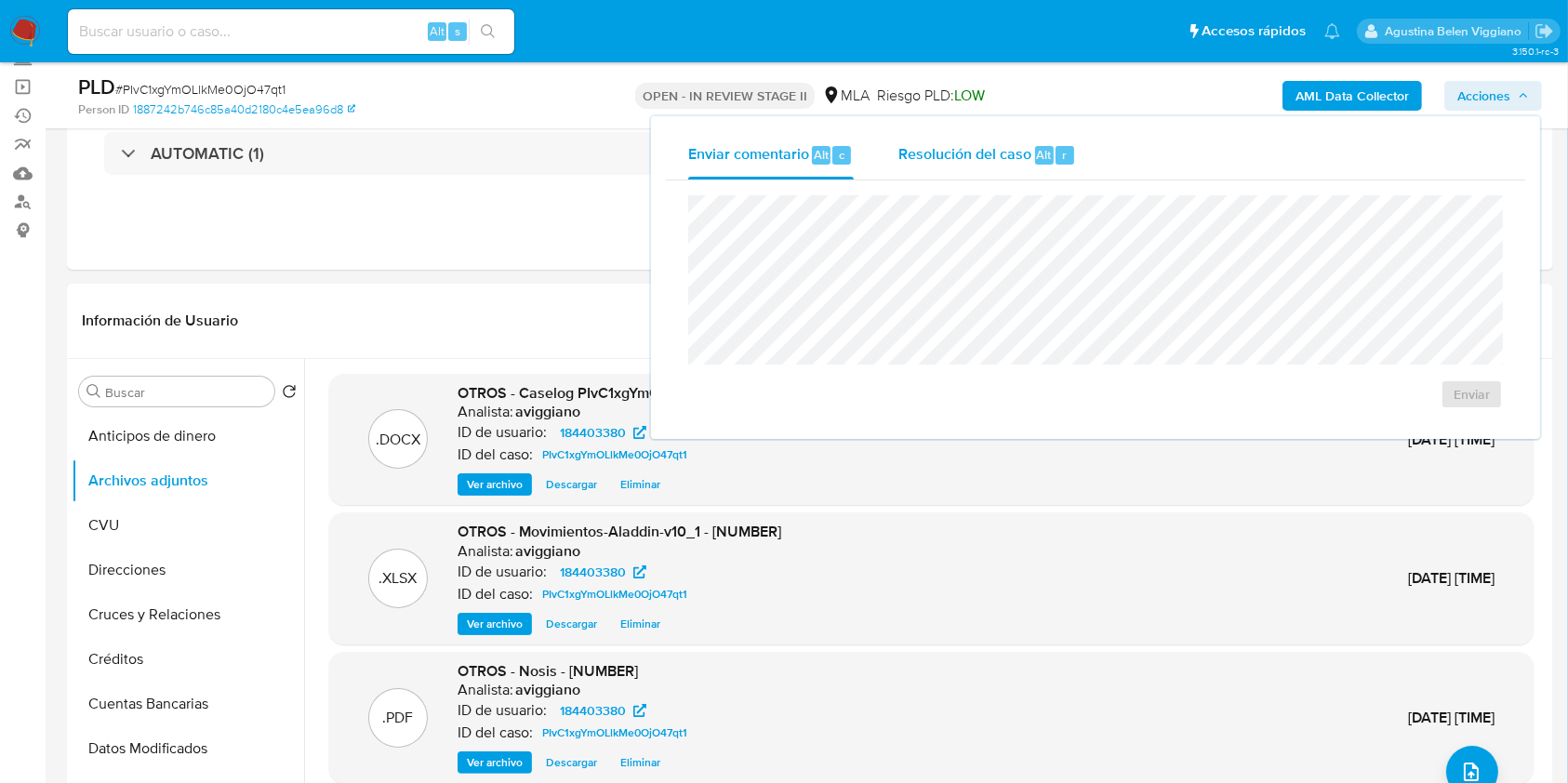 click on "Resolución del caso" at bounding box center [964, 153] 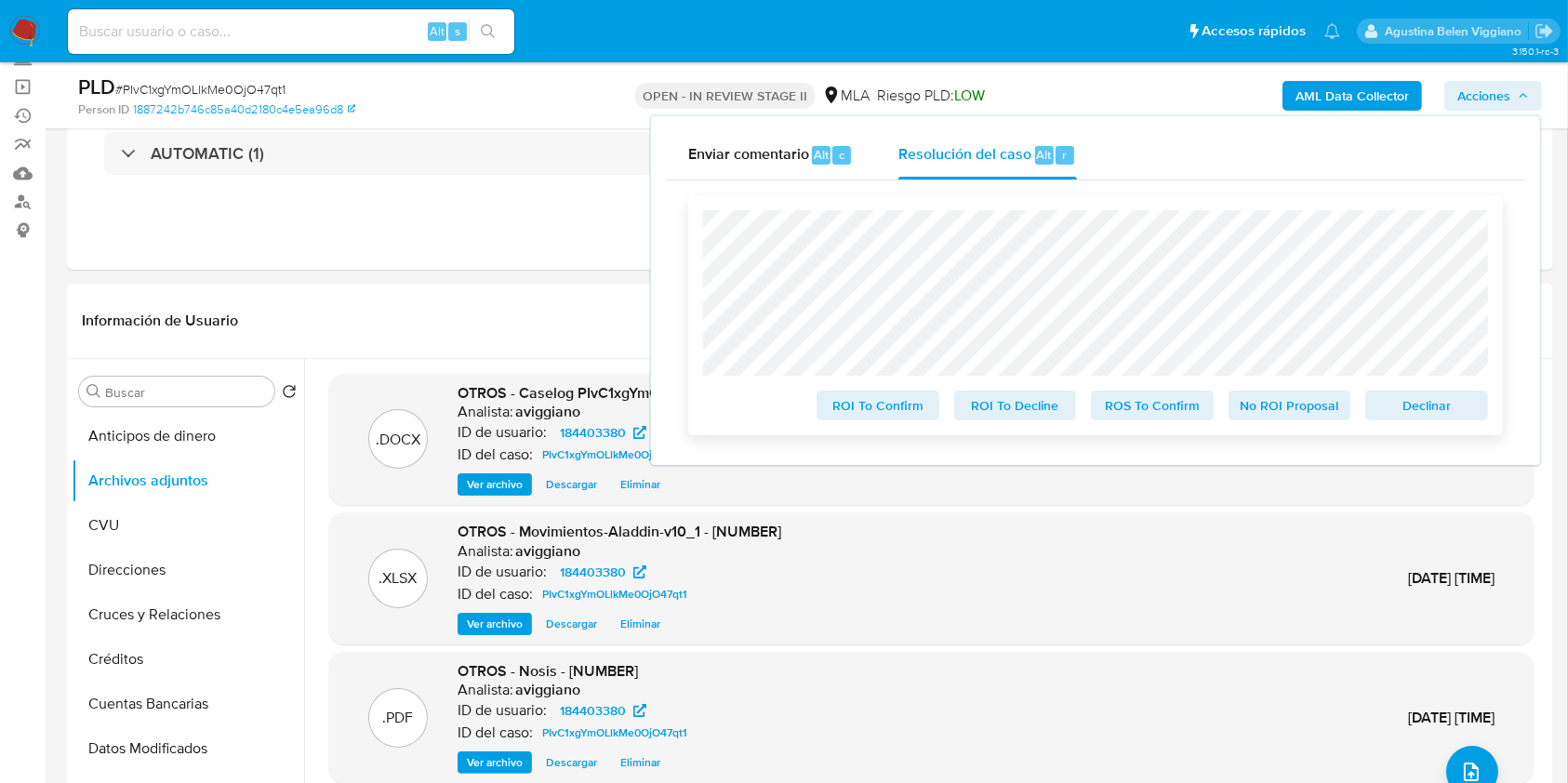 click on "Declinar" at bounding box center [1427, 405] 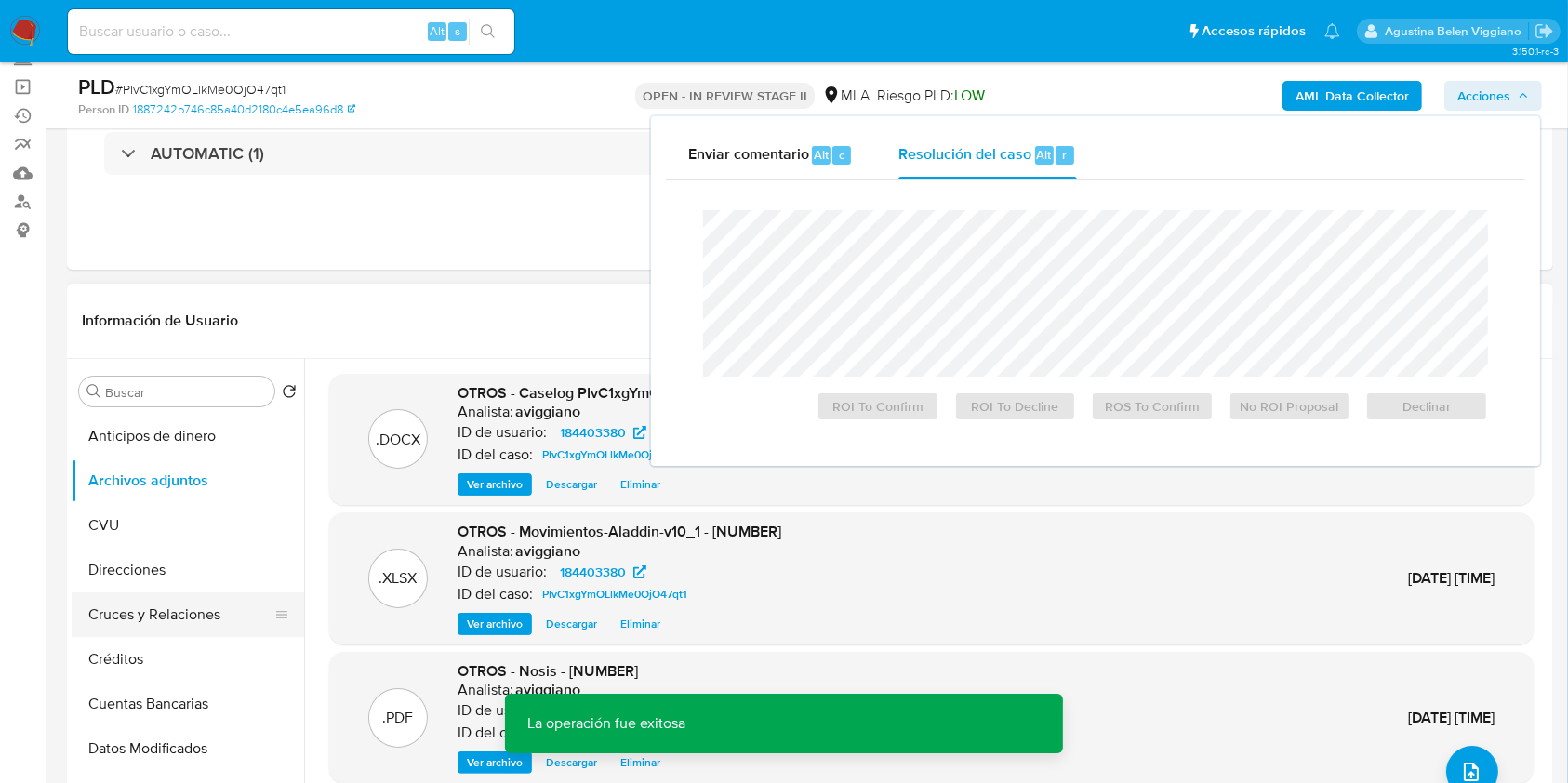 scroll, scrollTop: 247, scrollLeft: 0, axis: vertical 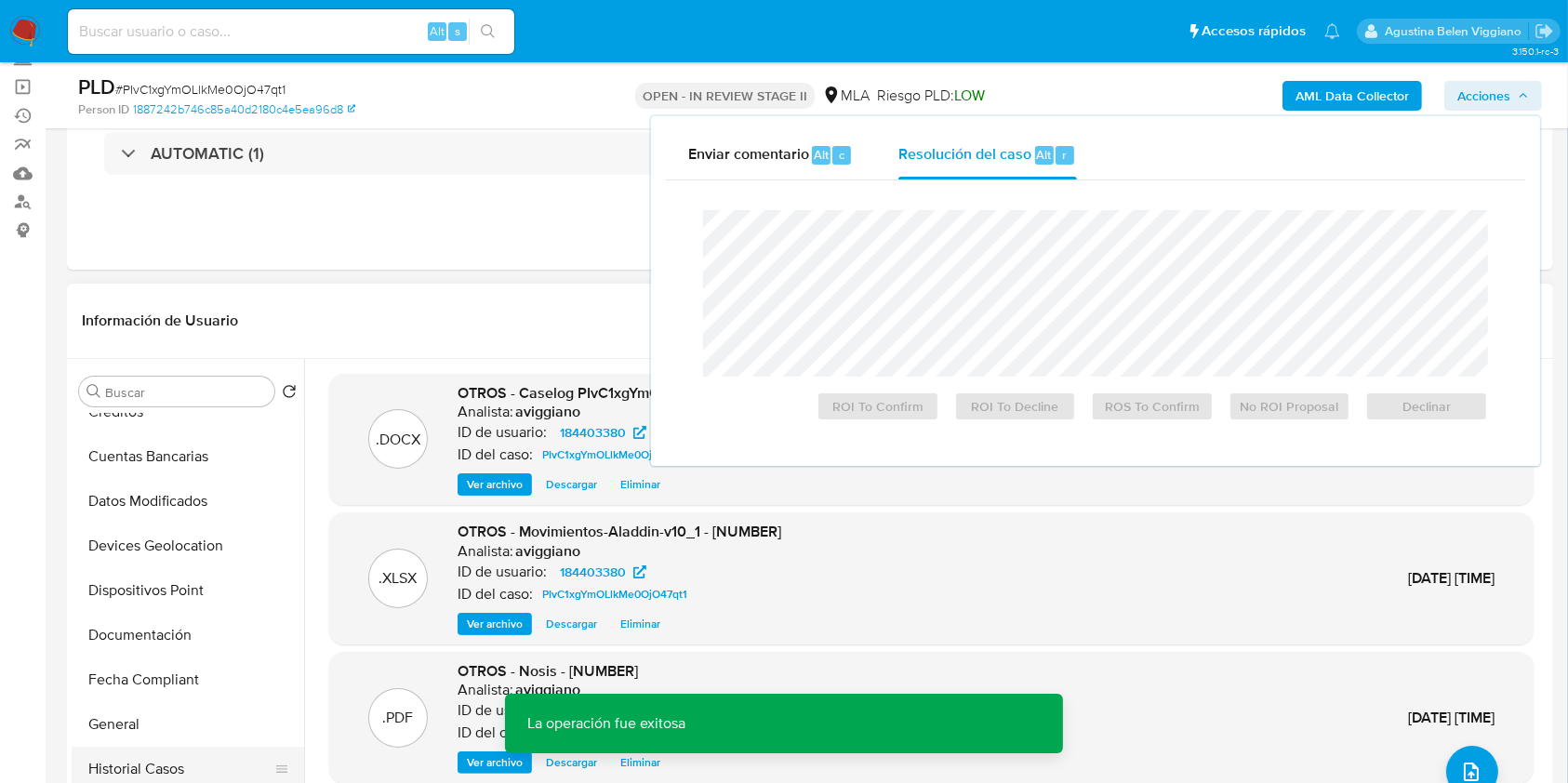 click on "Historial Casos" at bounding box center [180, 769] 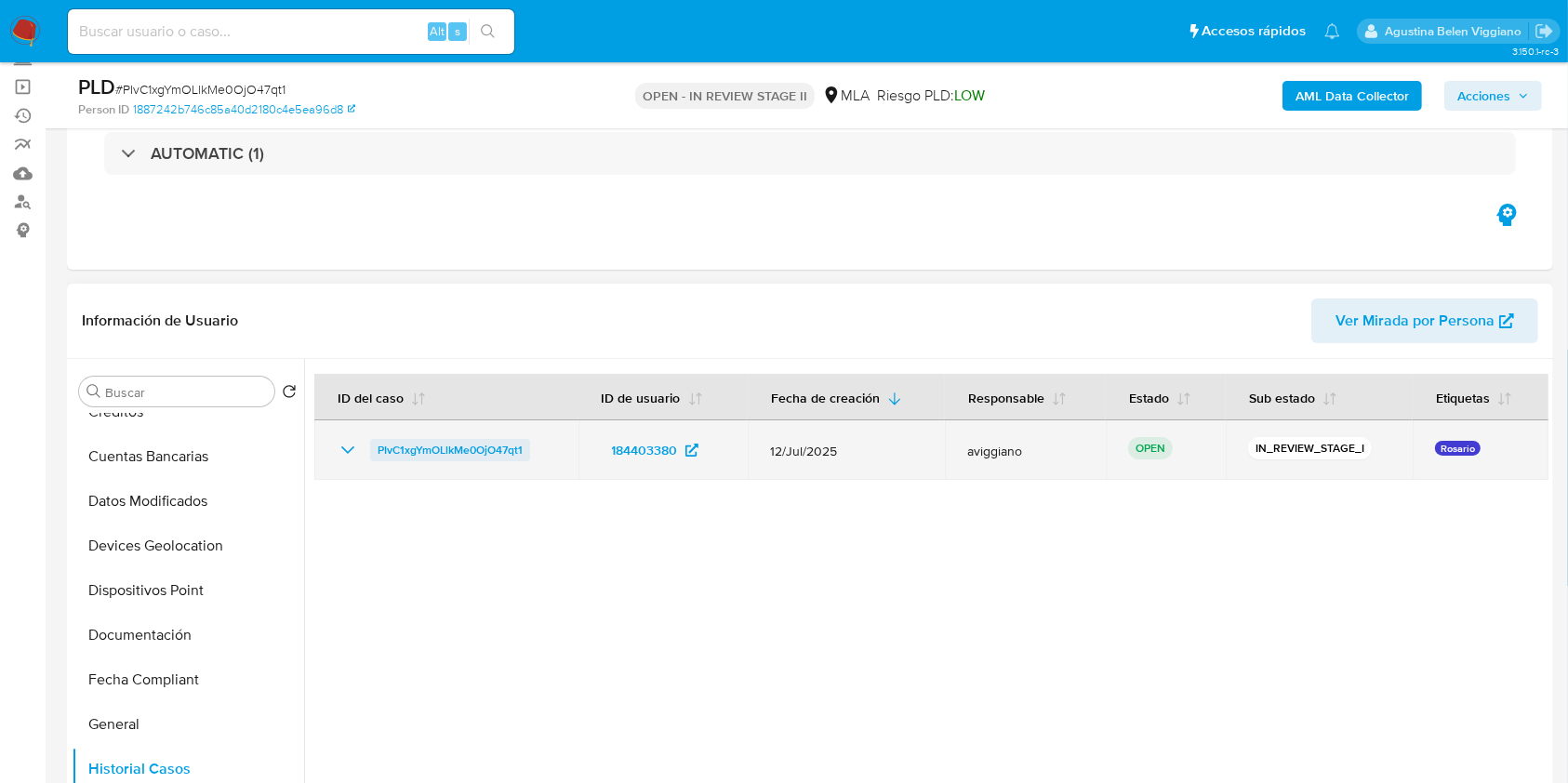 click on "PIvC1xgYmOLlkMe0OjO47qt1" at bounding box center (450, 450) 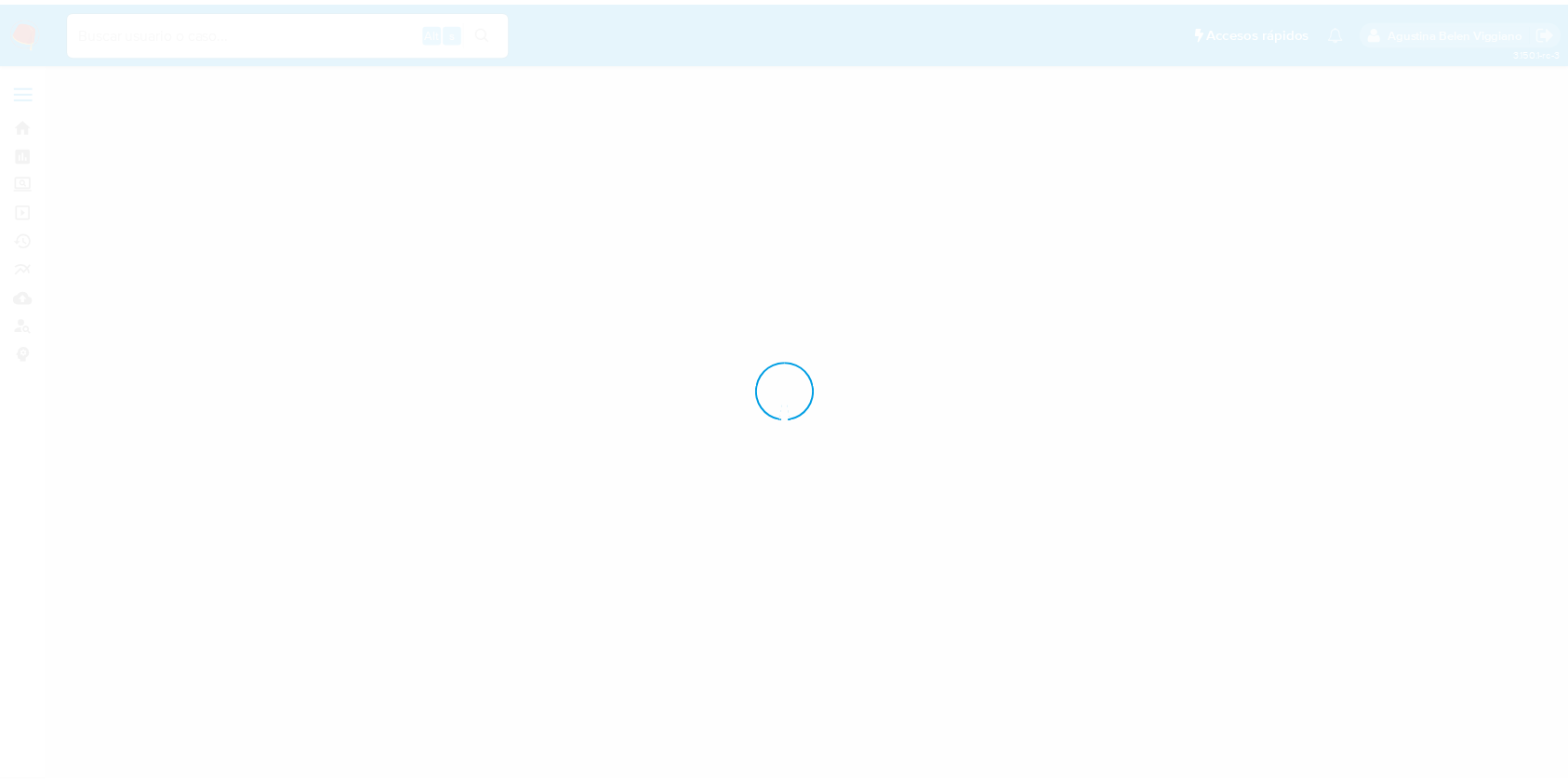 scroll, scrollTop: 0, scrollLeft: 0, axis: both 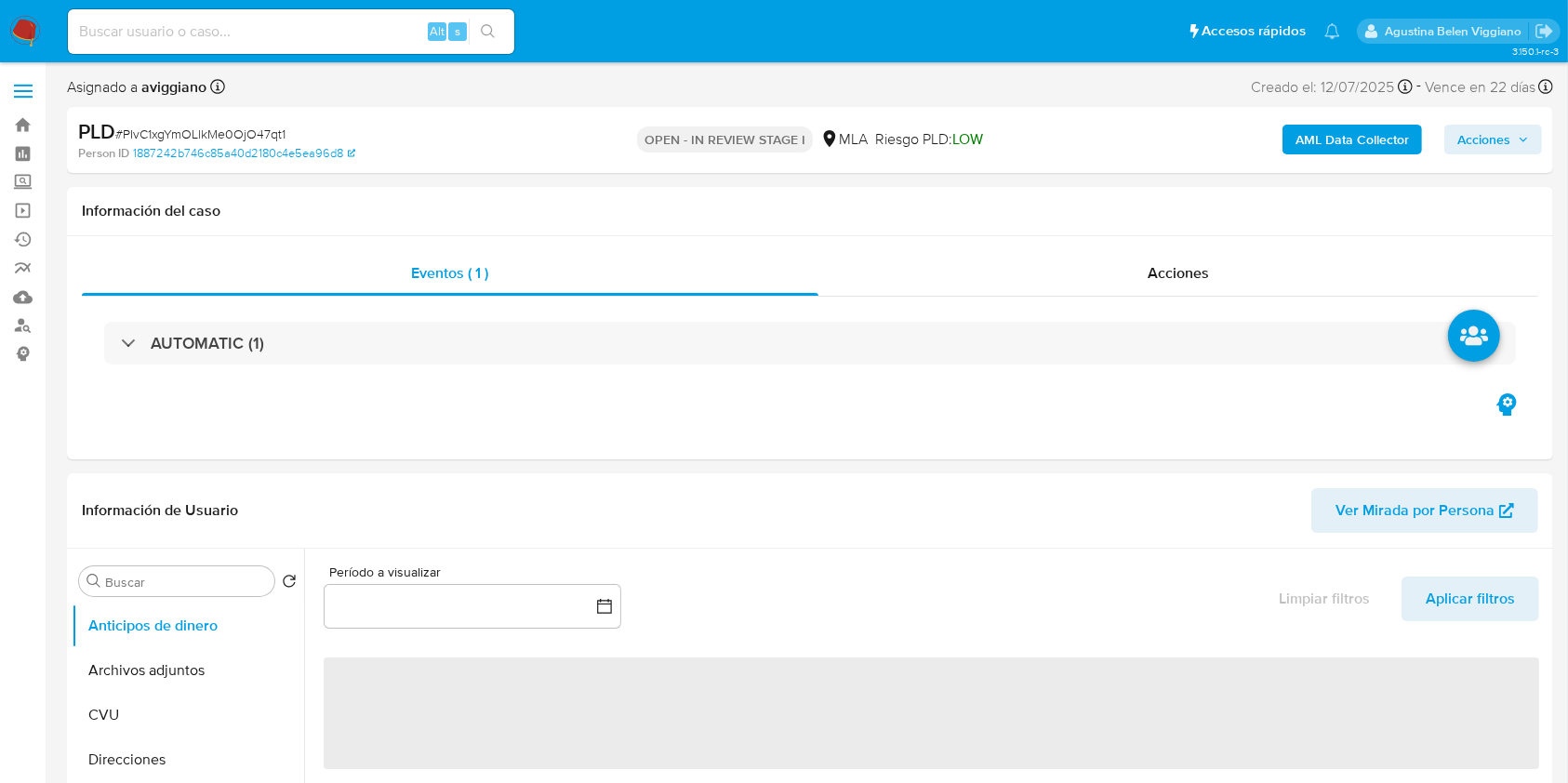 click on "Acciones" at bounding box center (1483, 139) 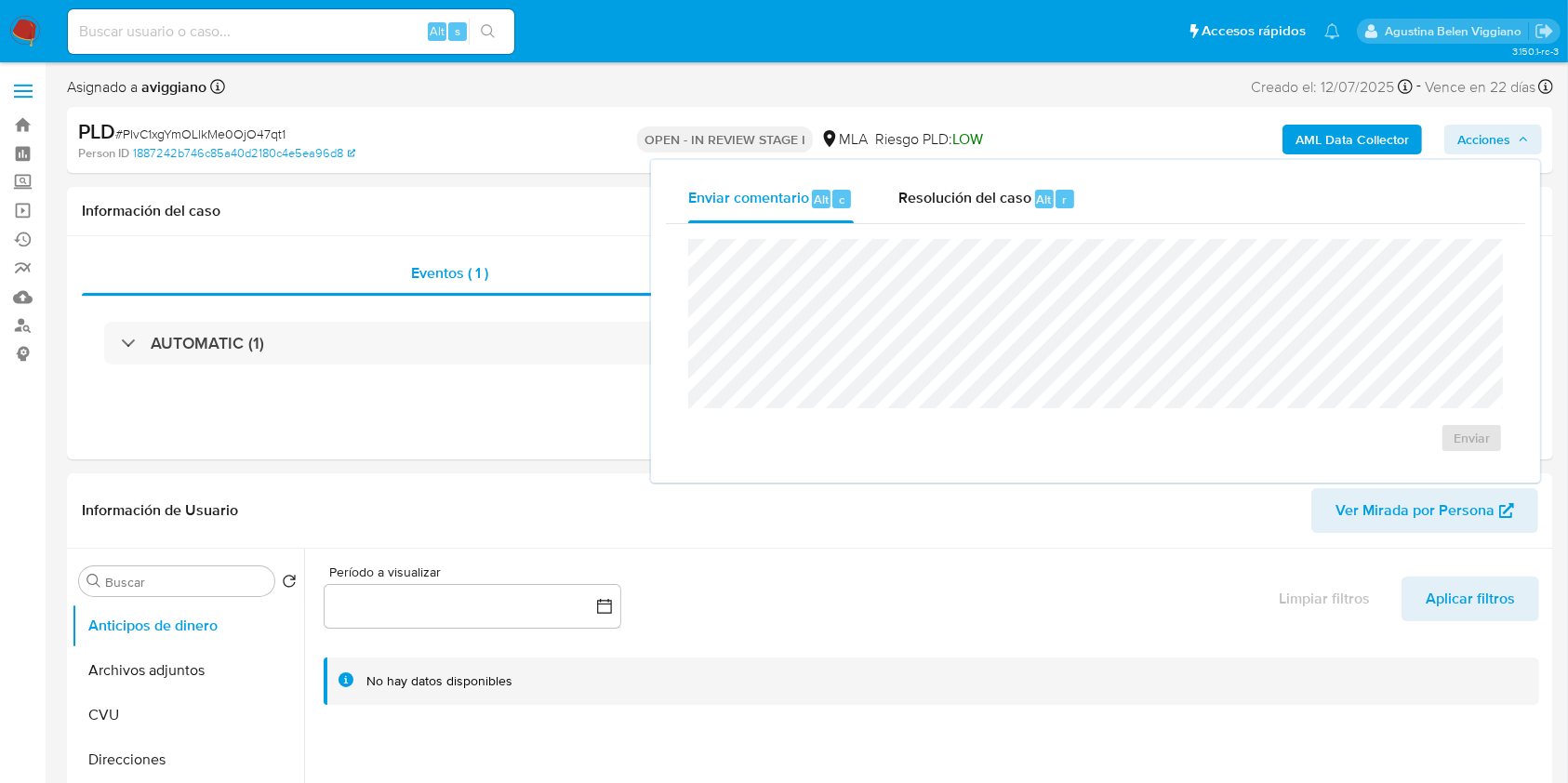 select on "10" 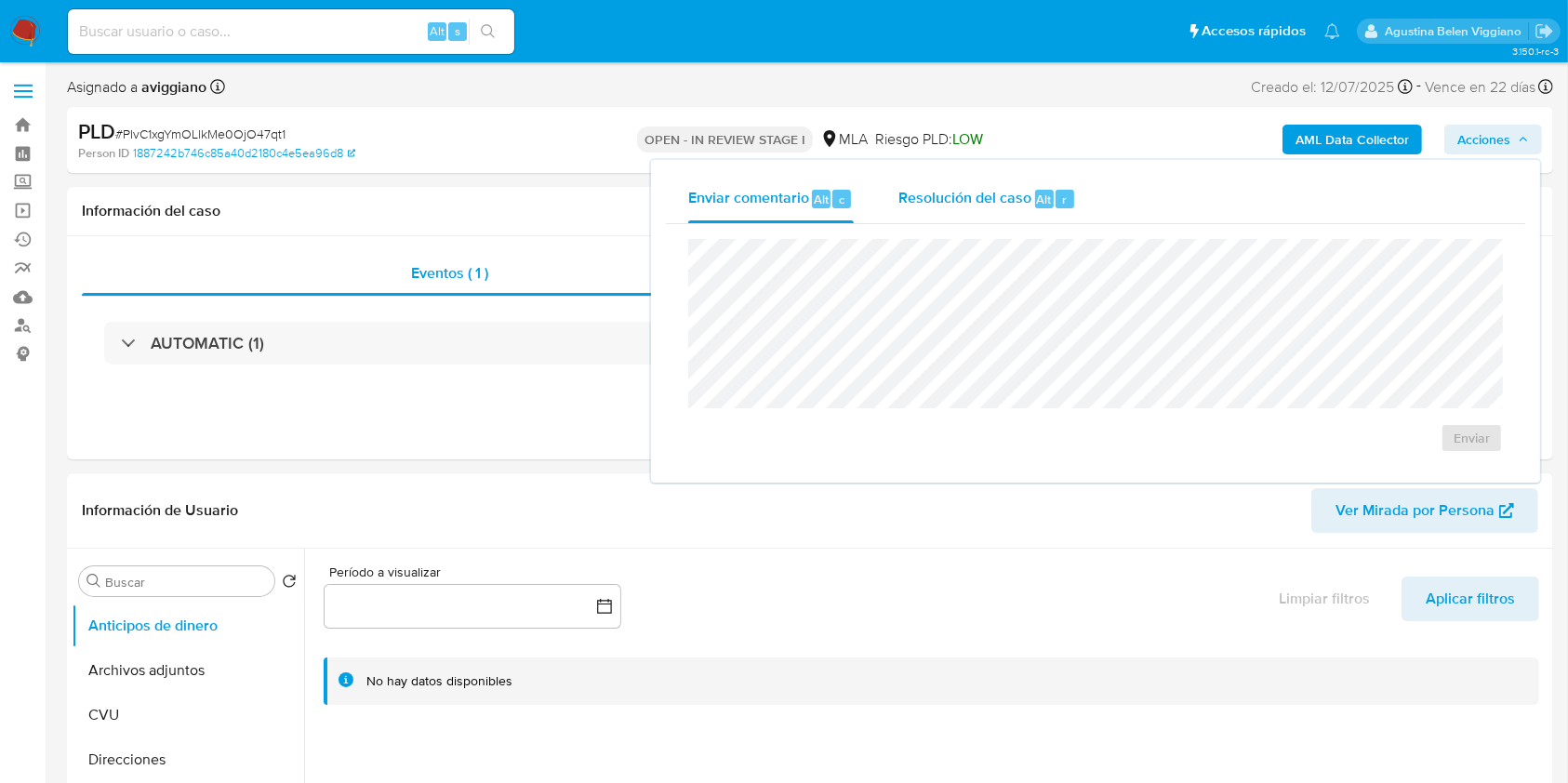 click on "Resolución del caso Alt r" at bounding box center (987, 199) 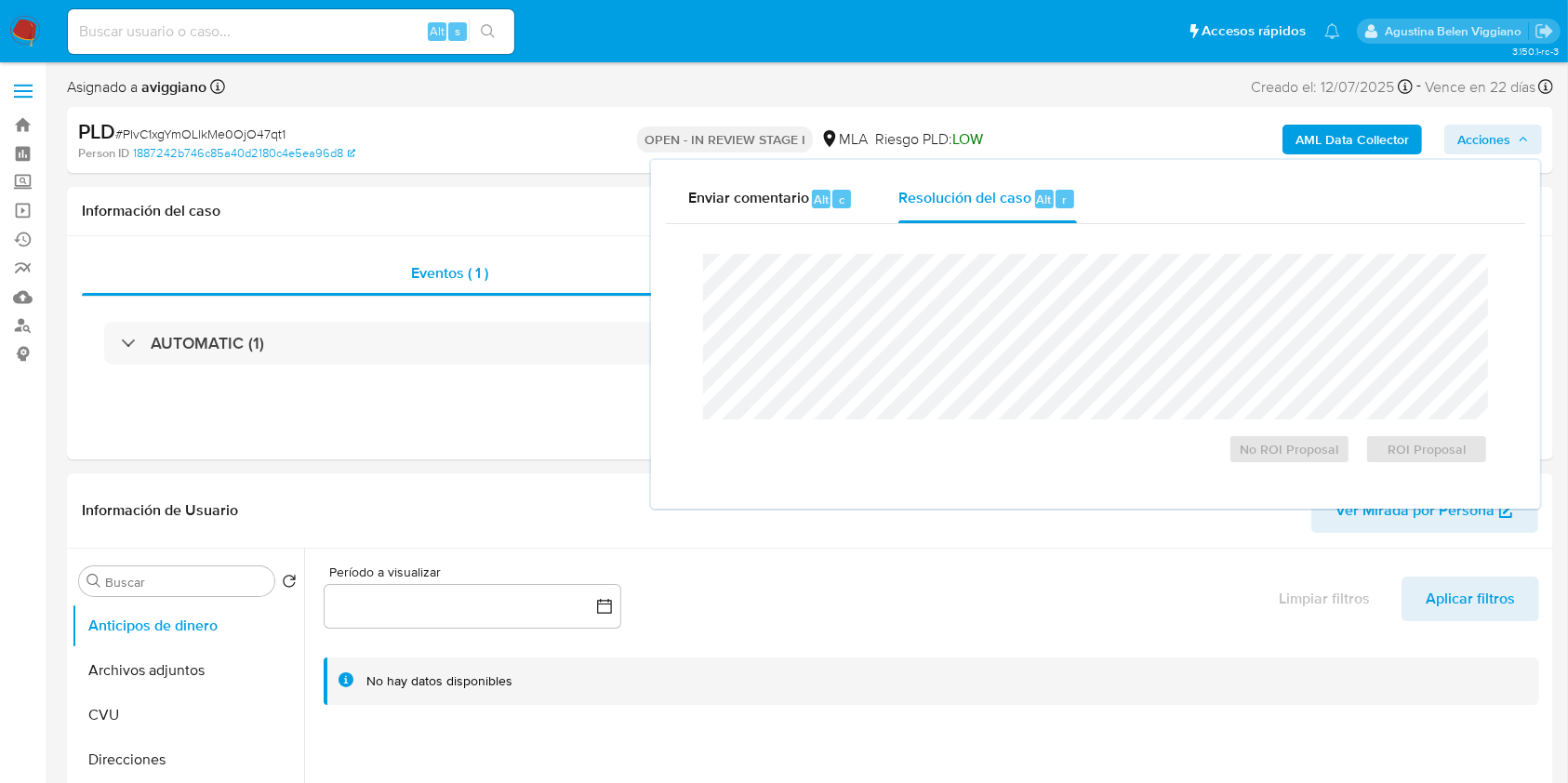 click on "No ROI Proposal ROI Proposal" at bounding box center (1096, 359) 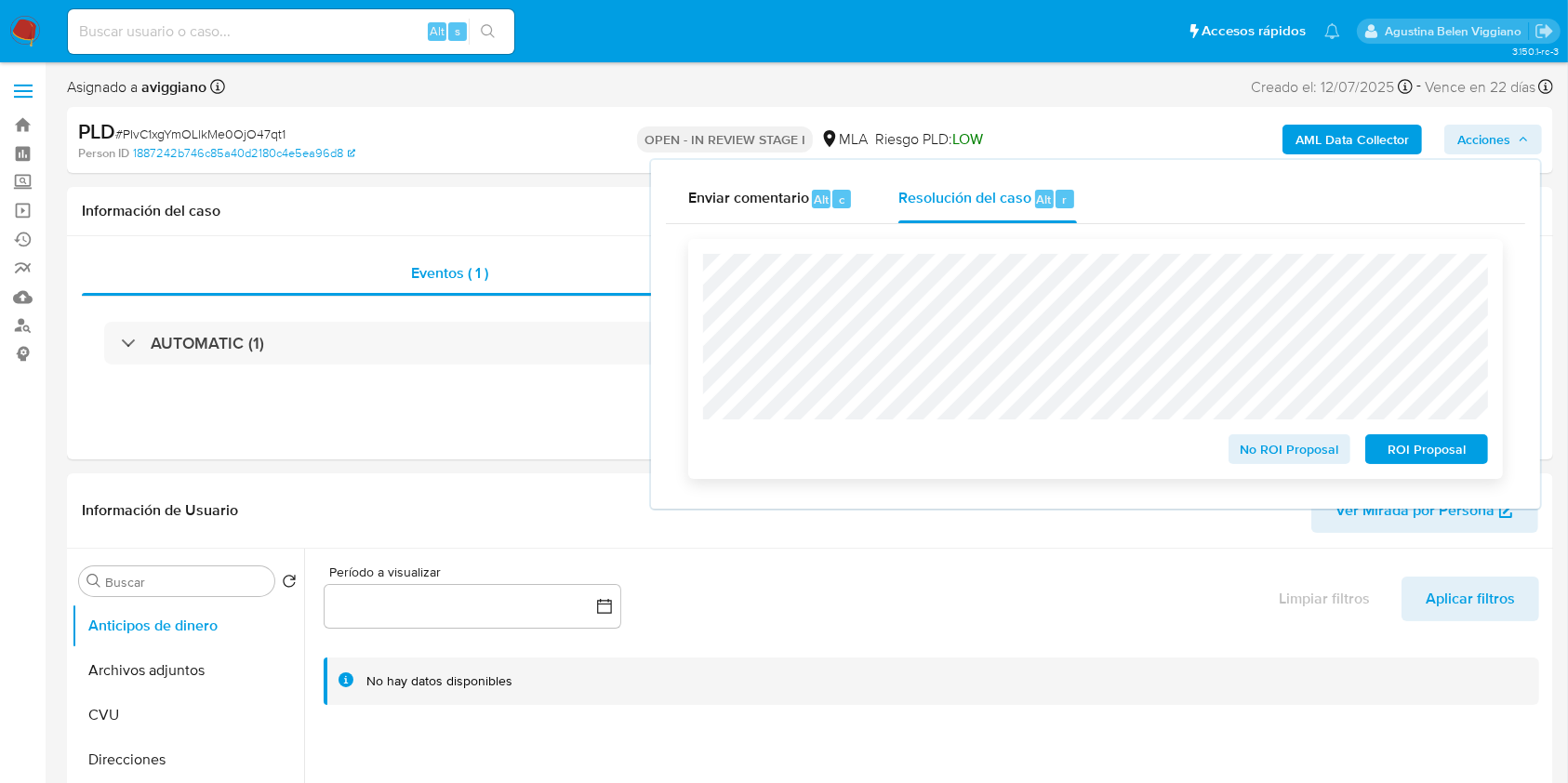 click on "No ROI Proposal" at bounding box center [1290, 449] 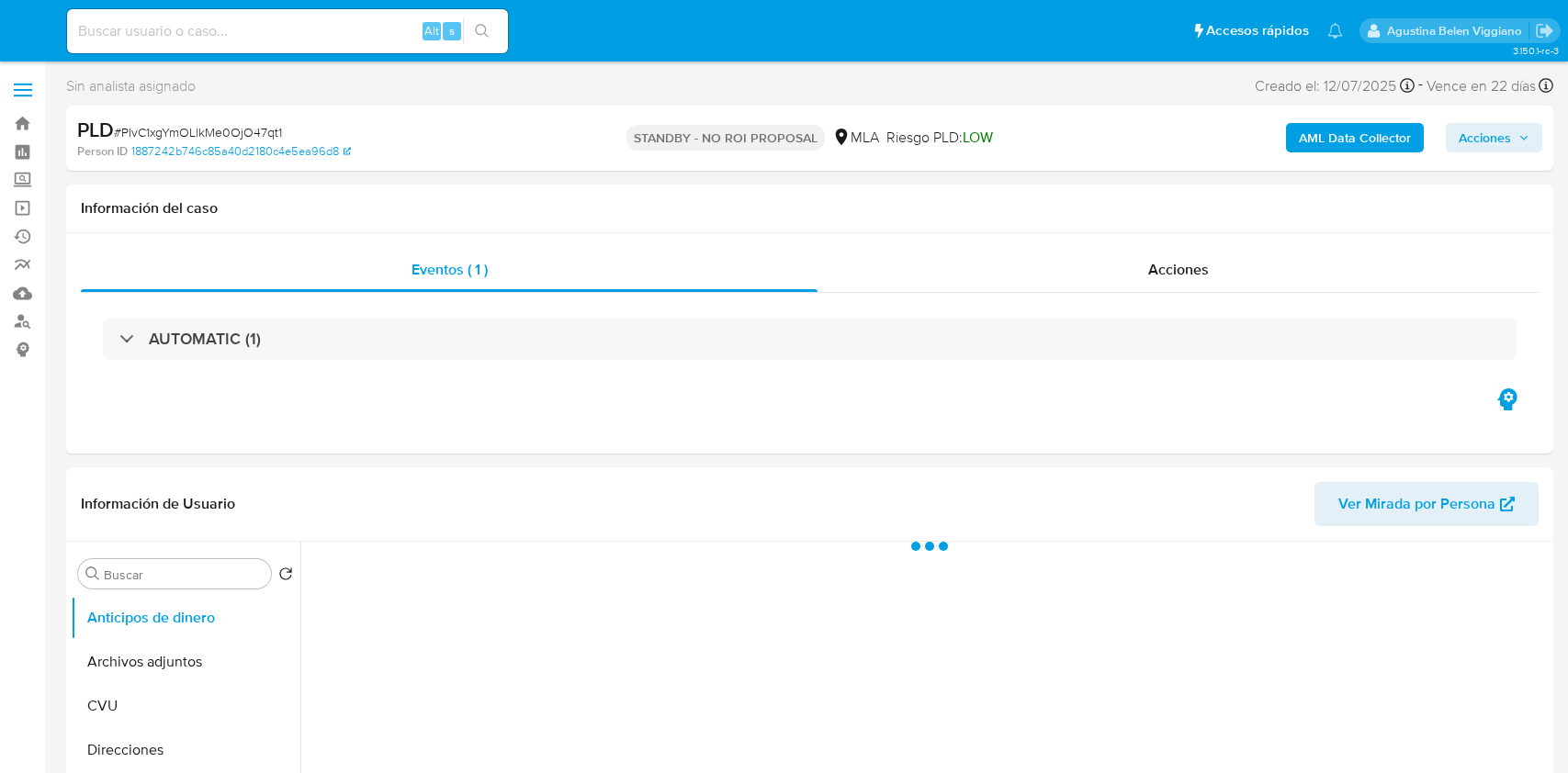 select on "10" 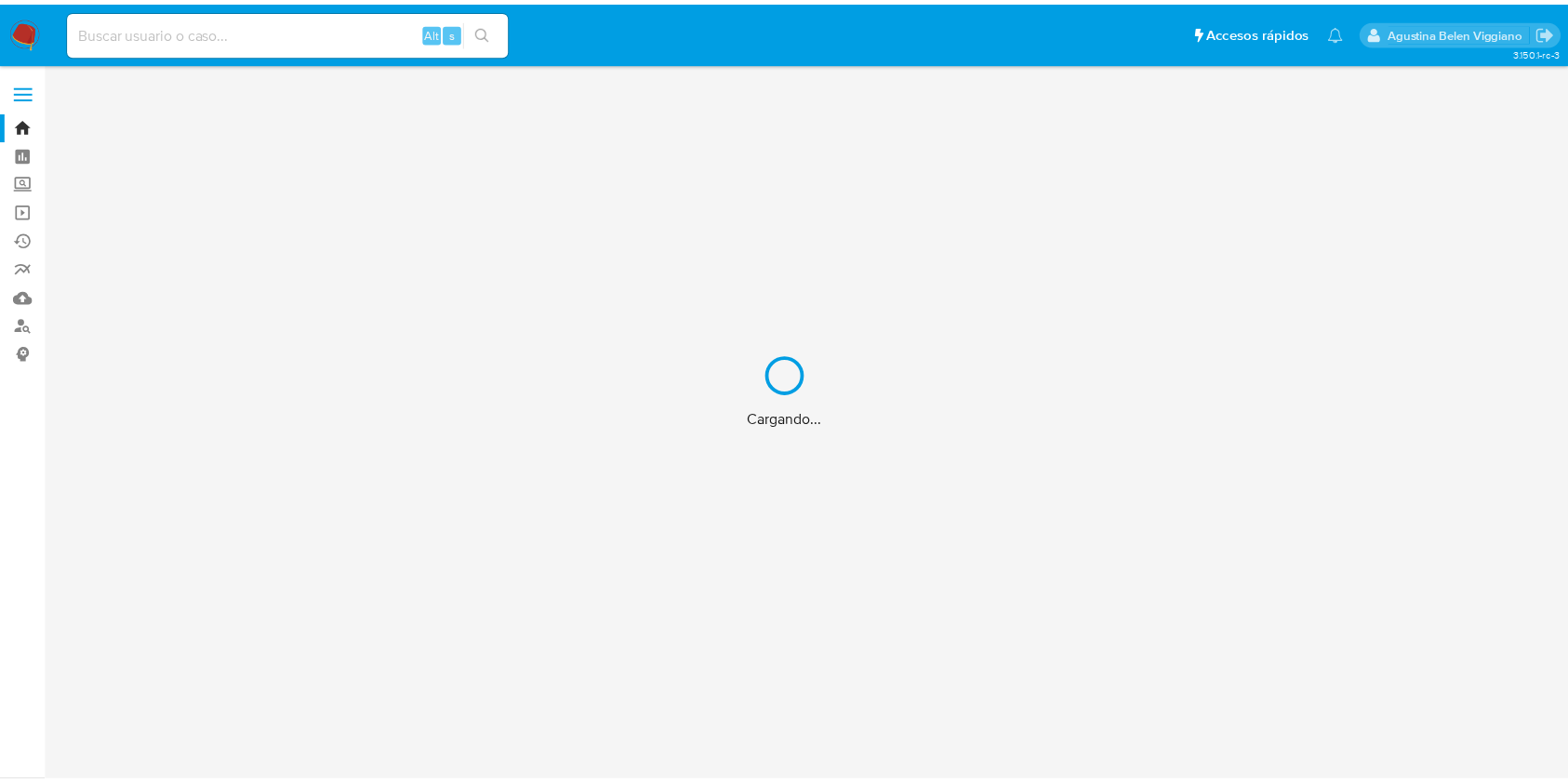 scroll, scrollTop: 0, scrollLeft: 0, axis: both 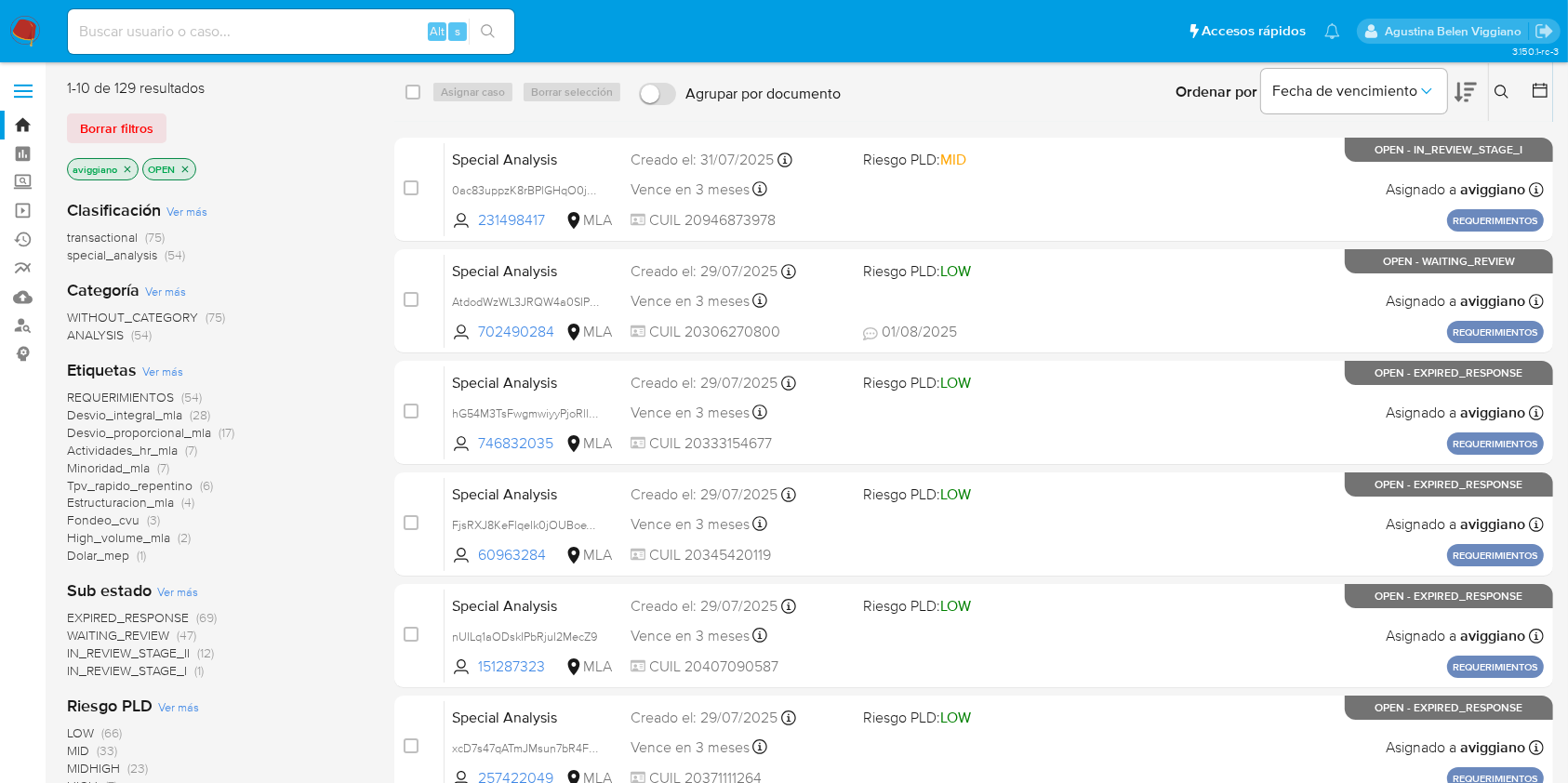 click 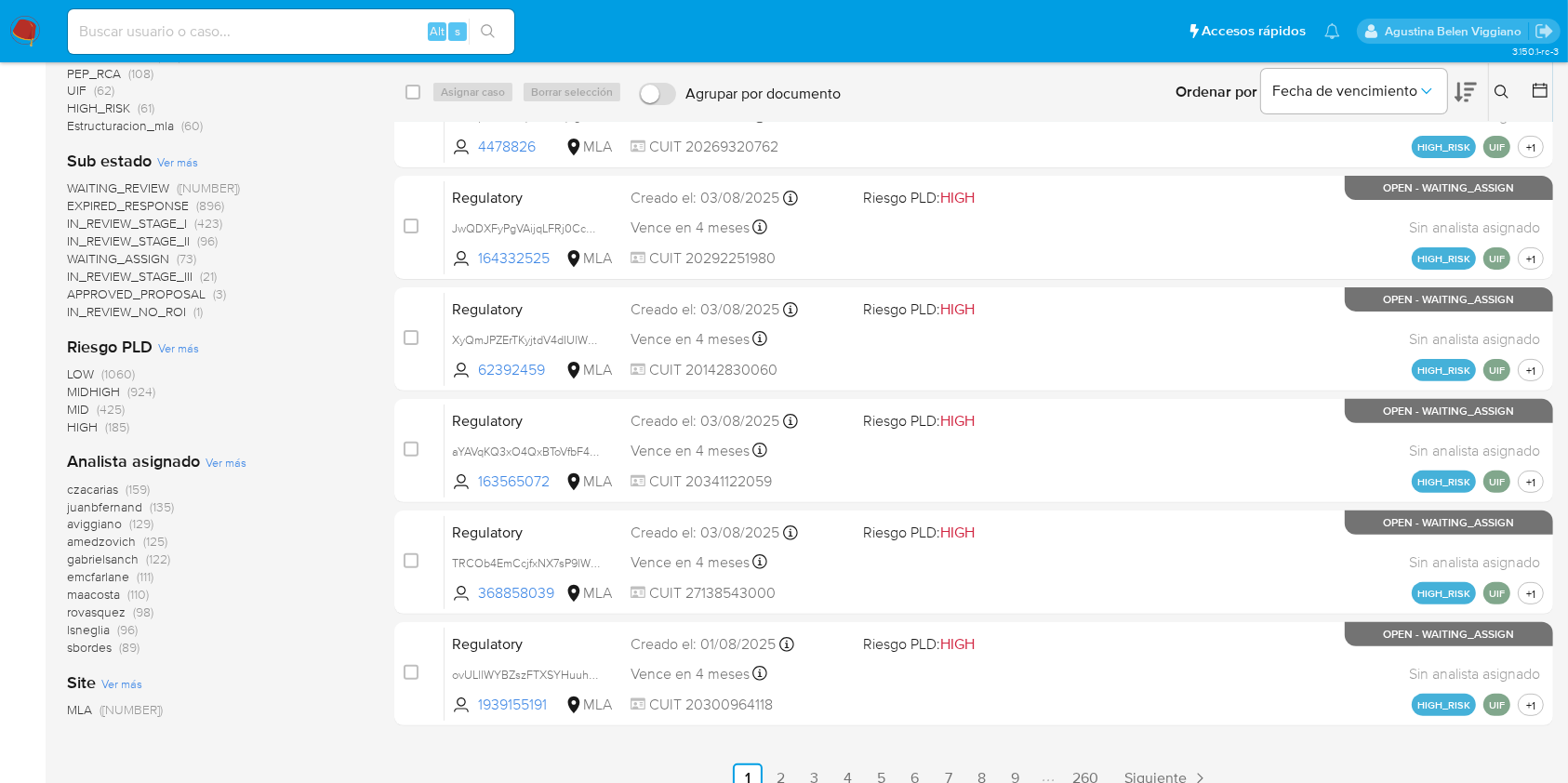 scroll, scrollTop: 542, scrollLeft: 0, axis: vertical 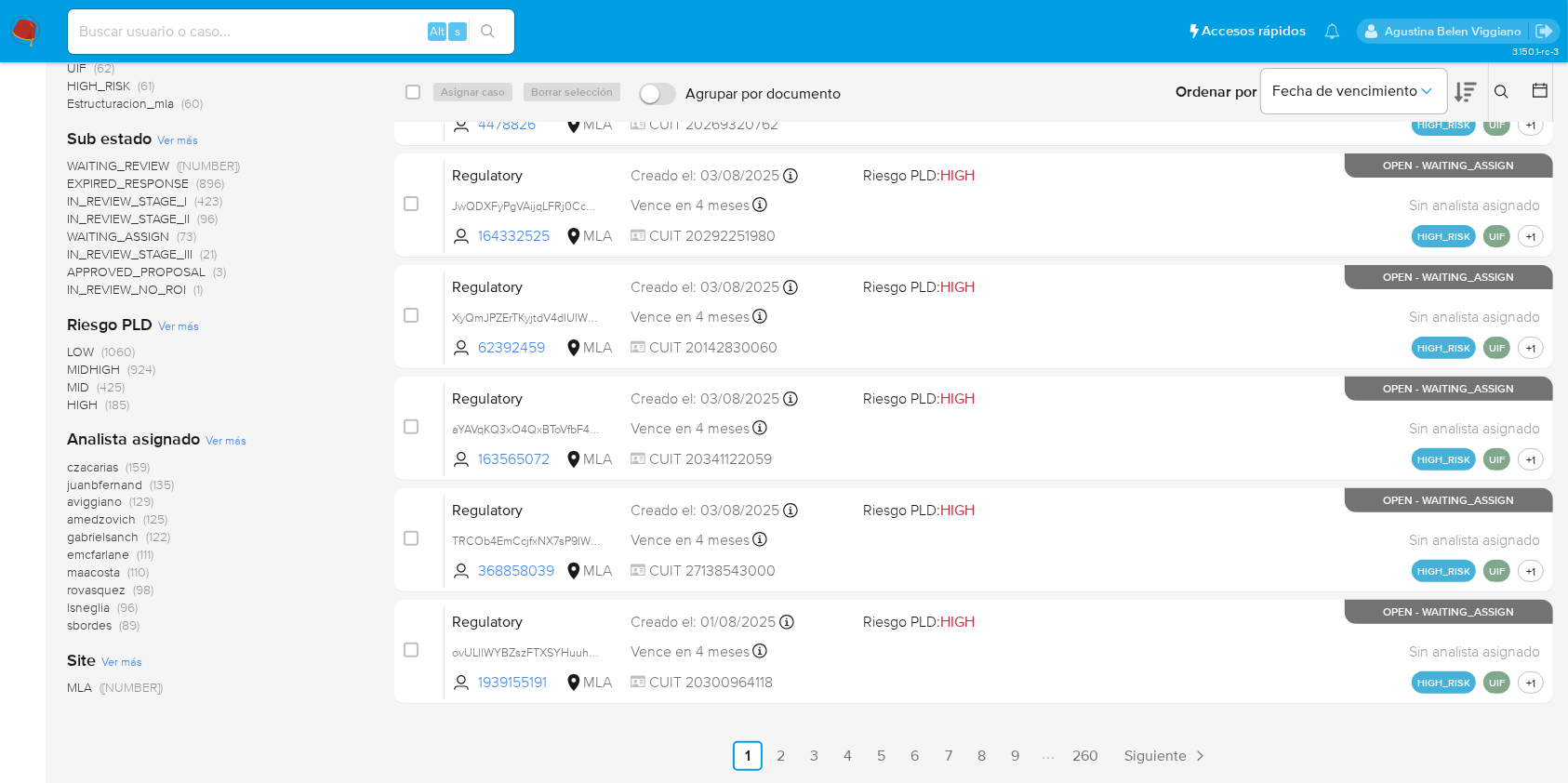 click on "Ver más" at bounding box center (226, 440) 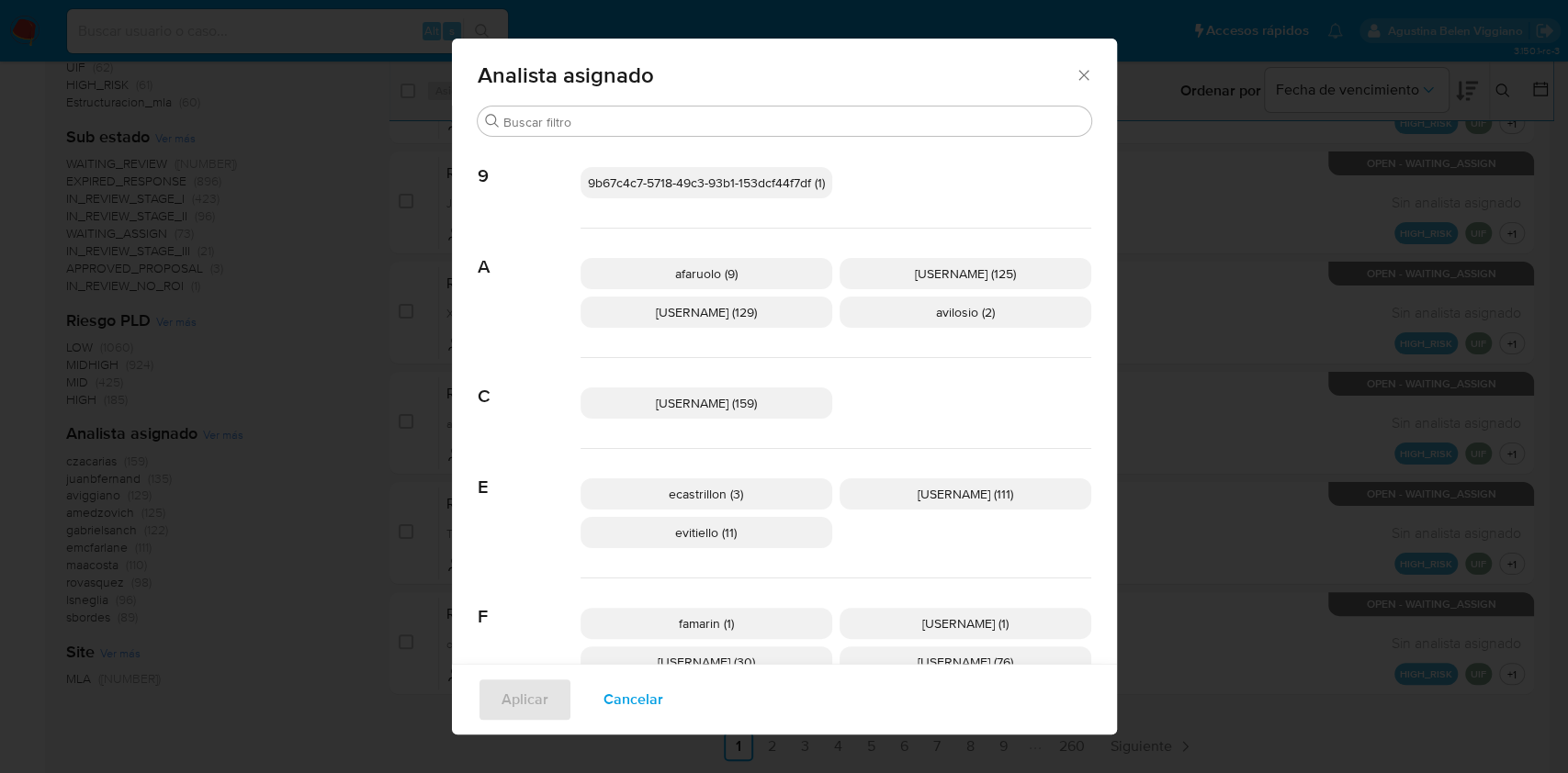 click on "Analista asignado" at bounding box center [784, 72] 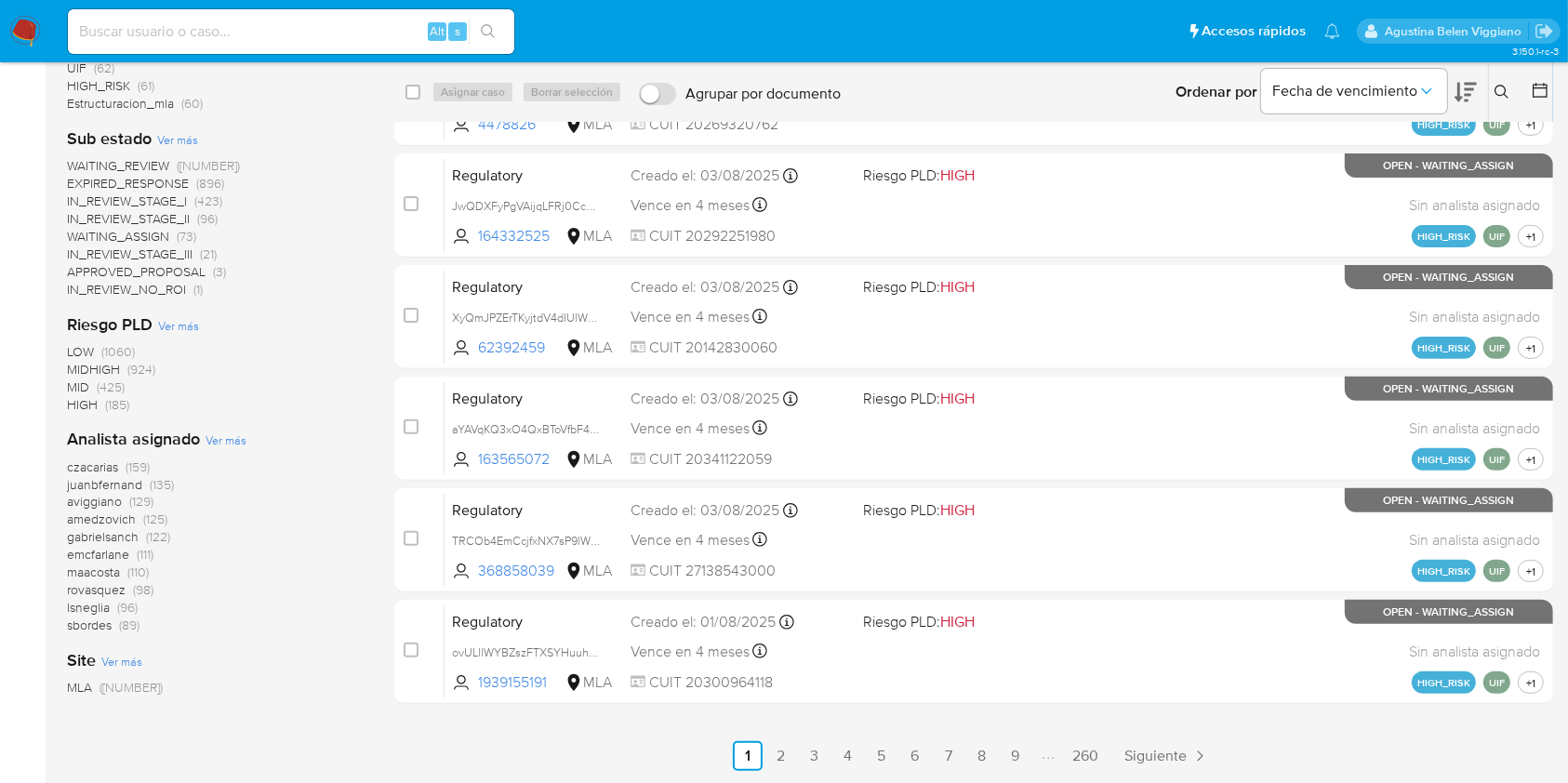 click on "Alt s" at bounding box center [291, 32] 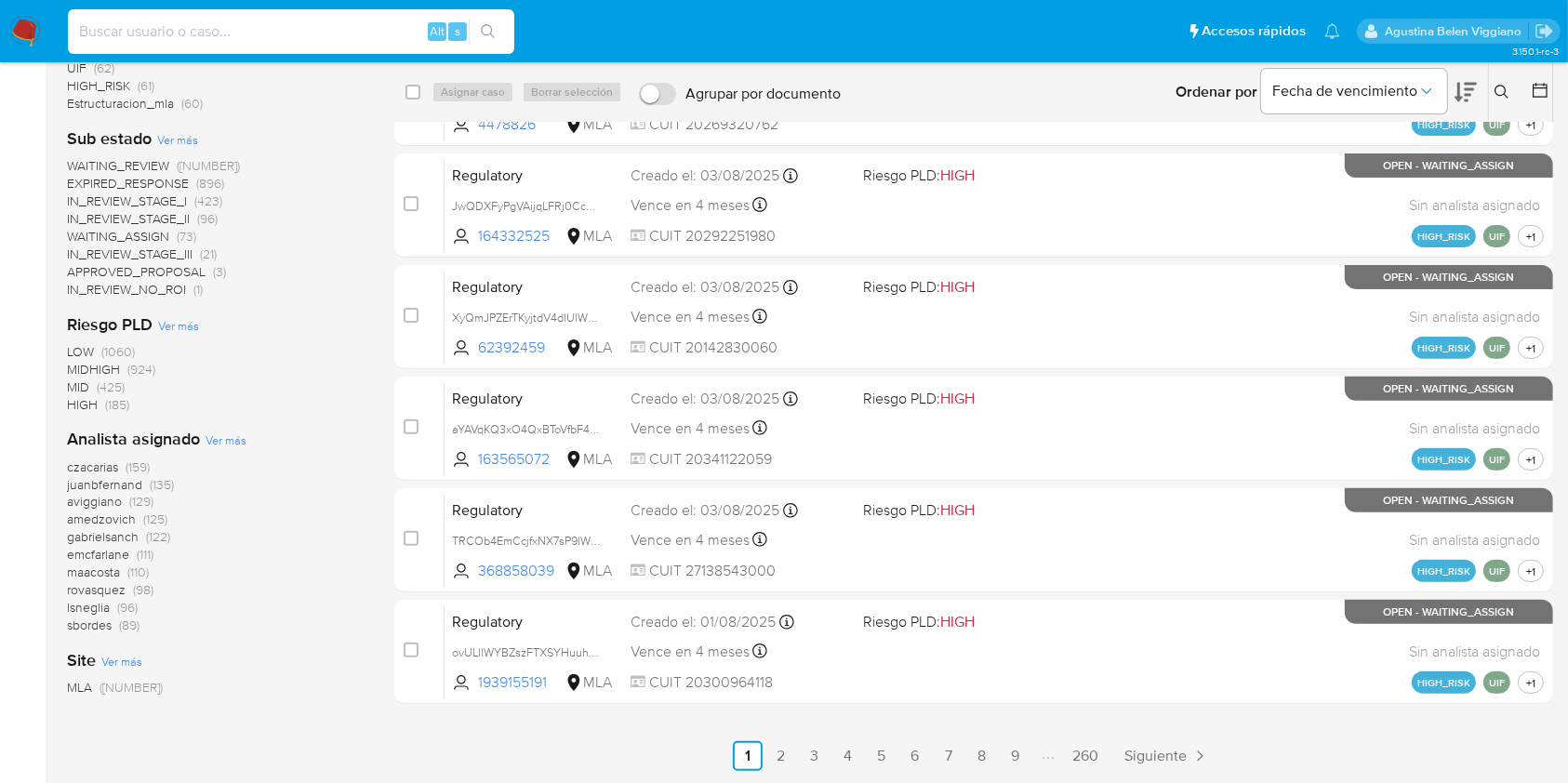 click at bounding box center [291, 32] 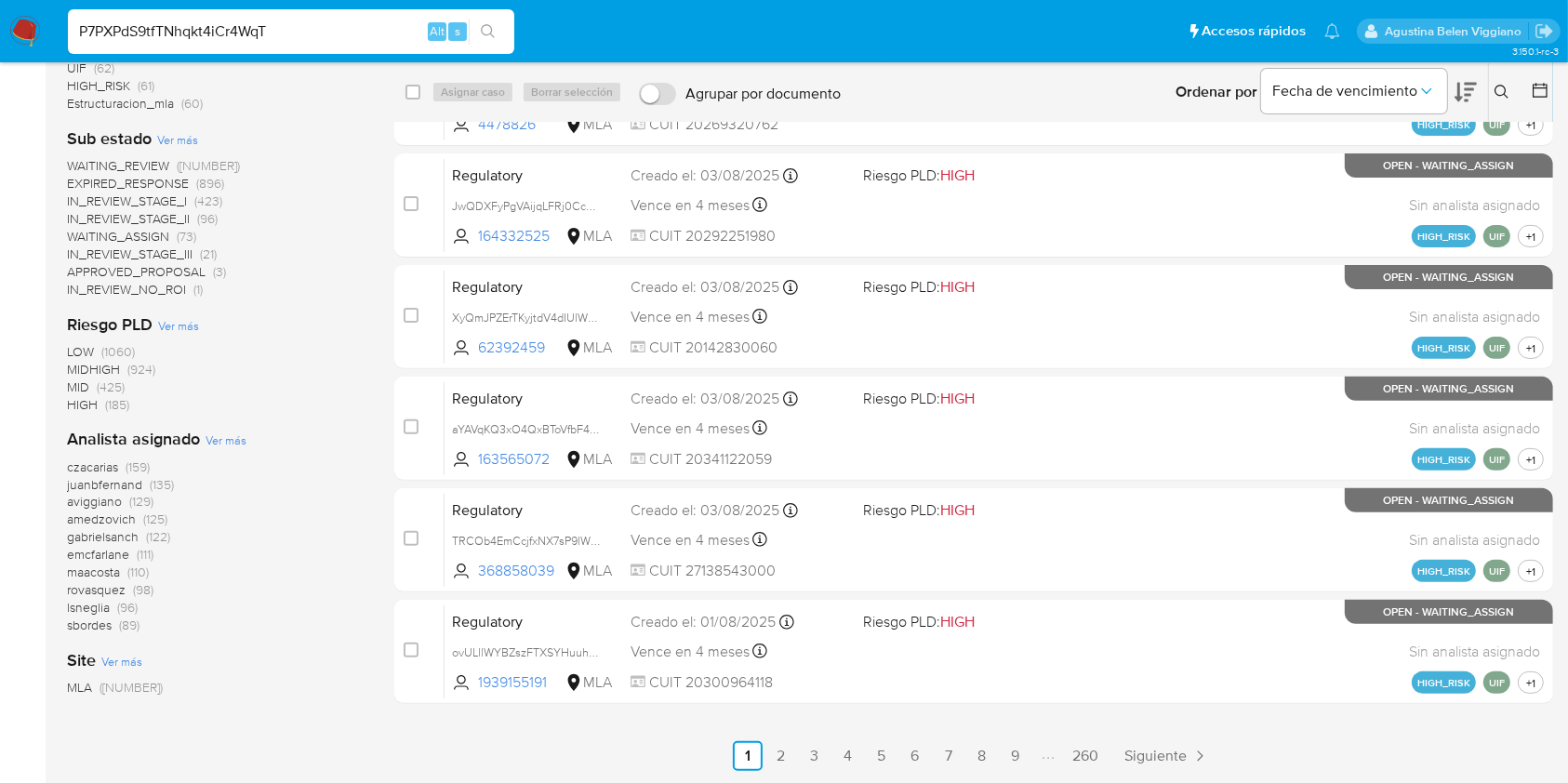 type on "P7PXPdS9tfTNhqkt4iCr4WqT" 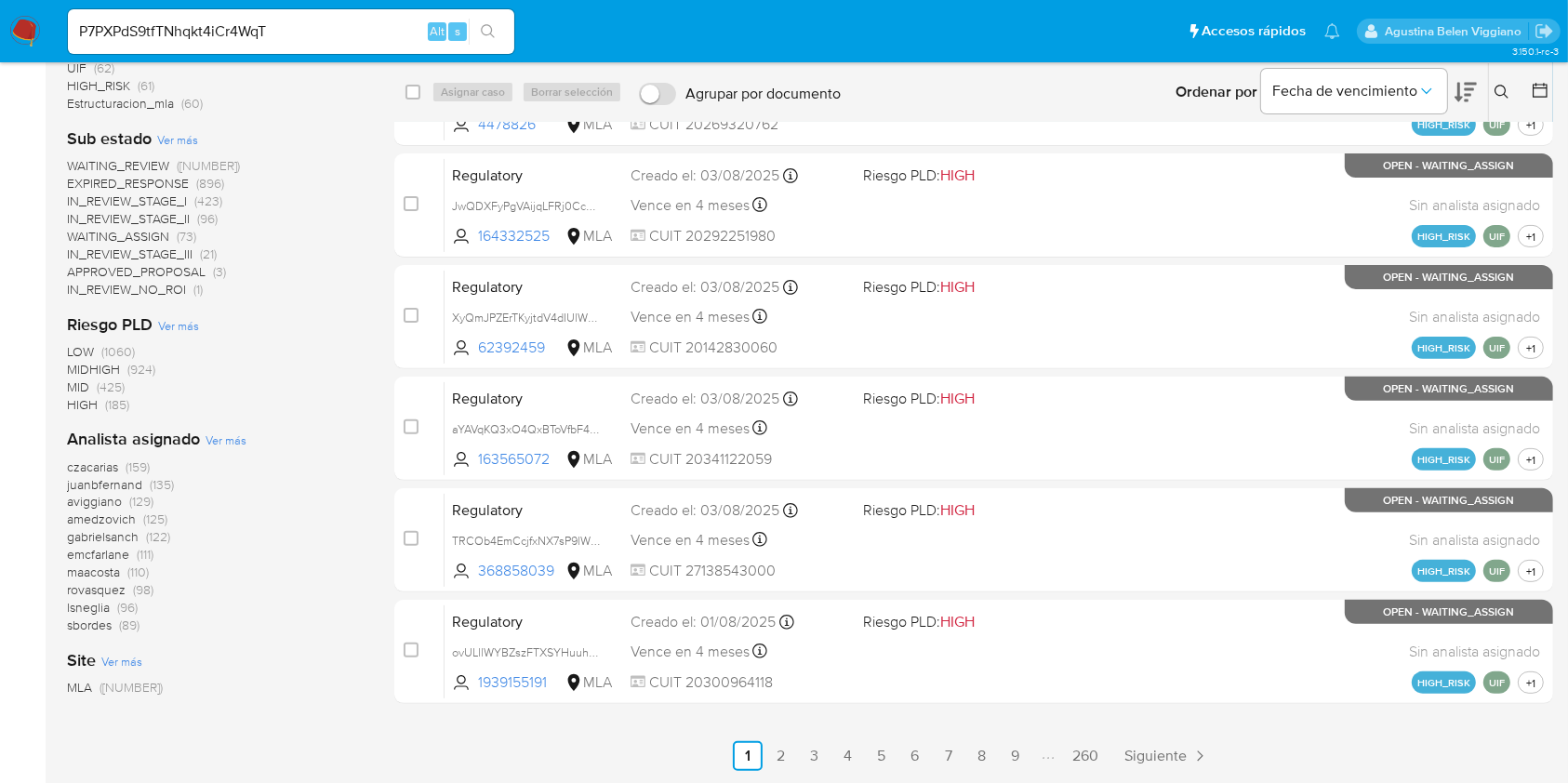 click at bounding box center (487, 32) 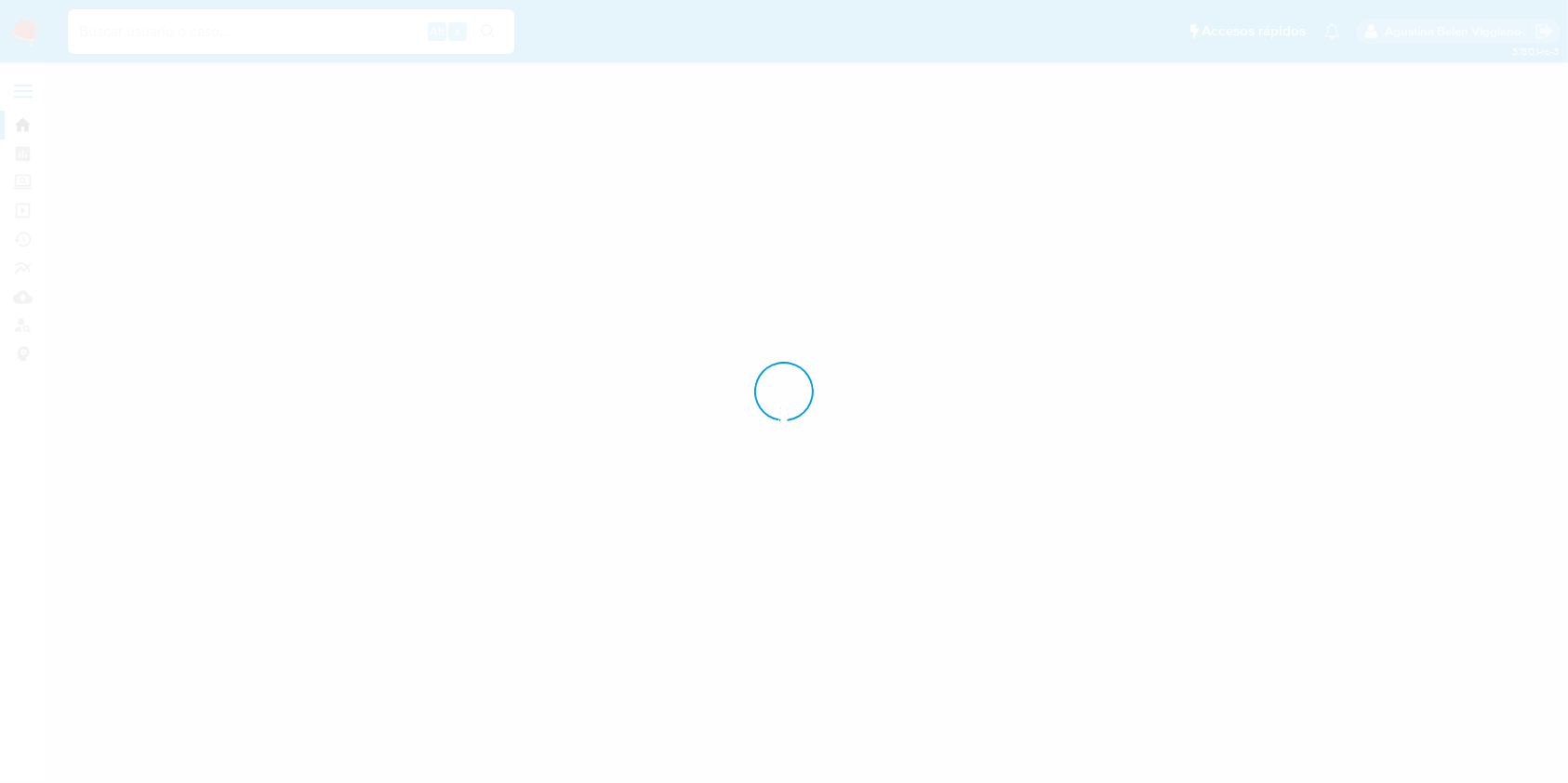 scroll, scrollTop: 0, scrollLeft: 0, axis: both 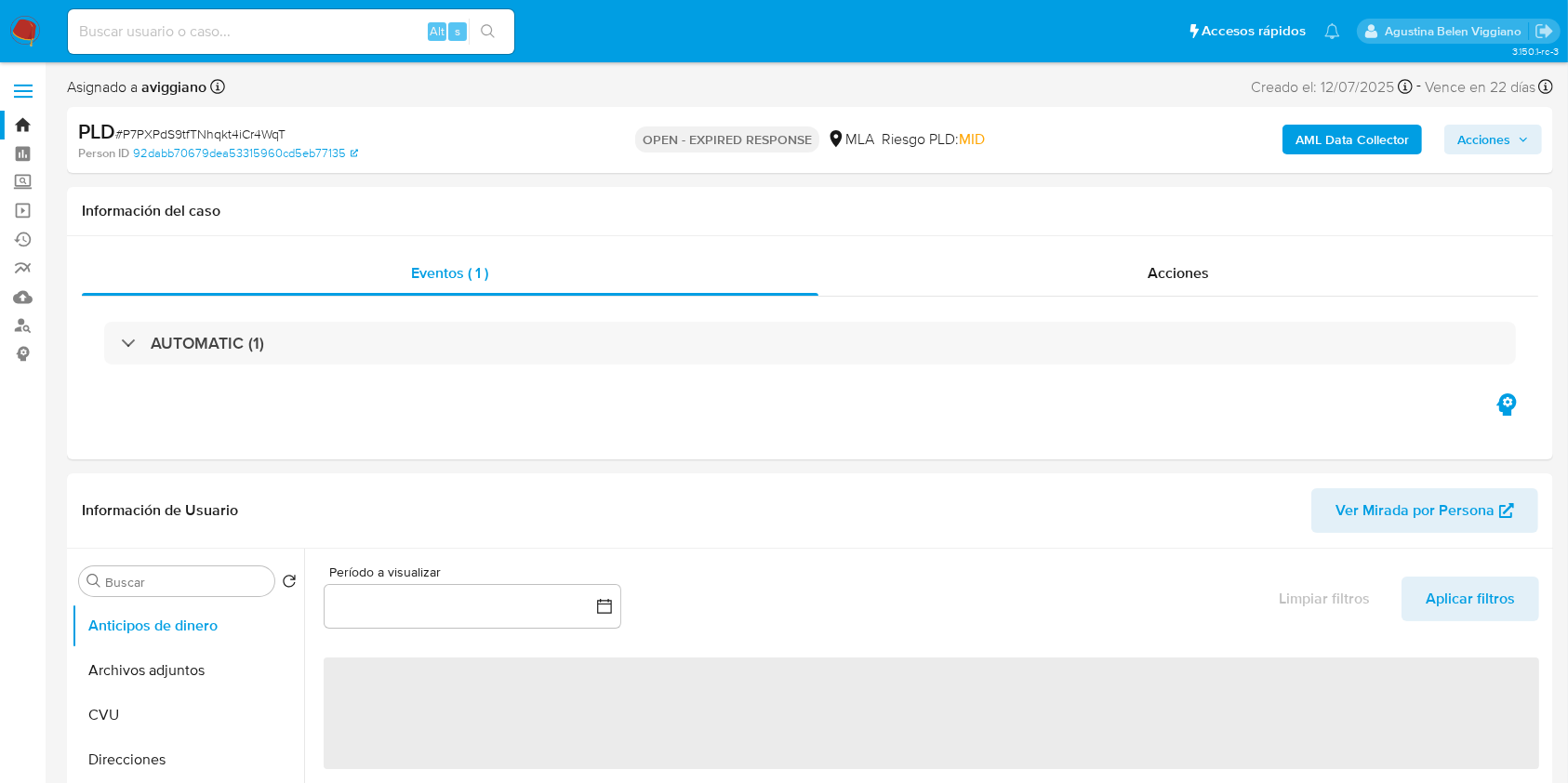 select on "10" 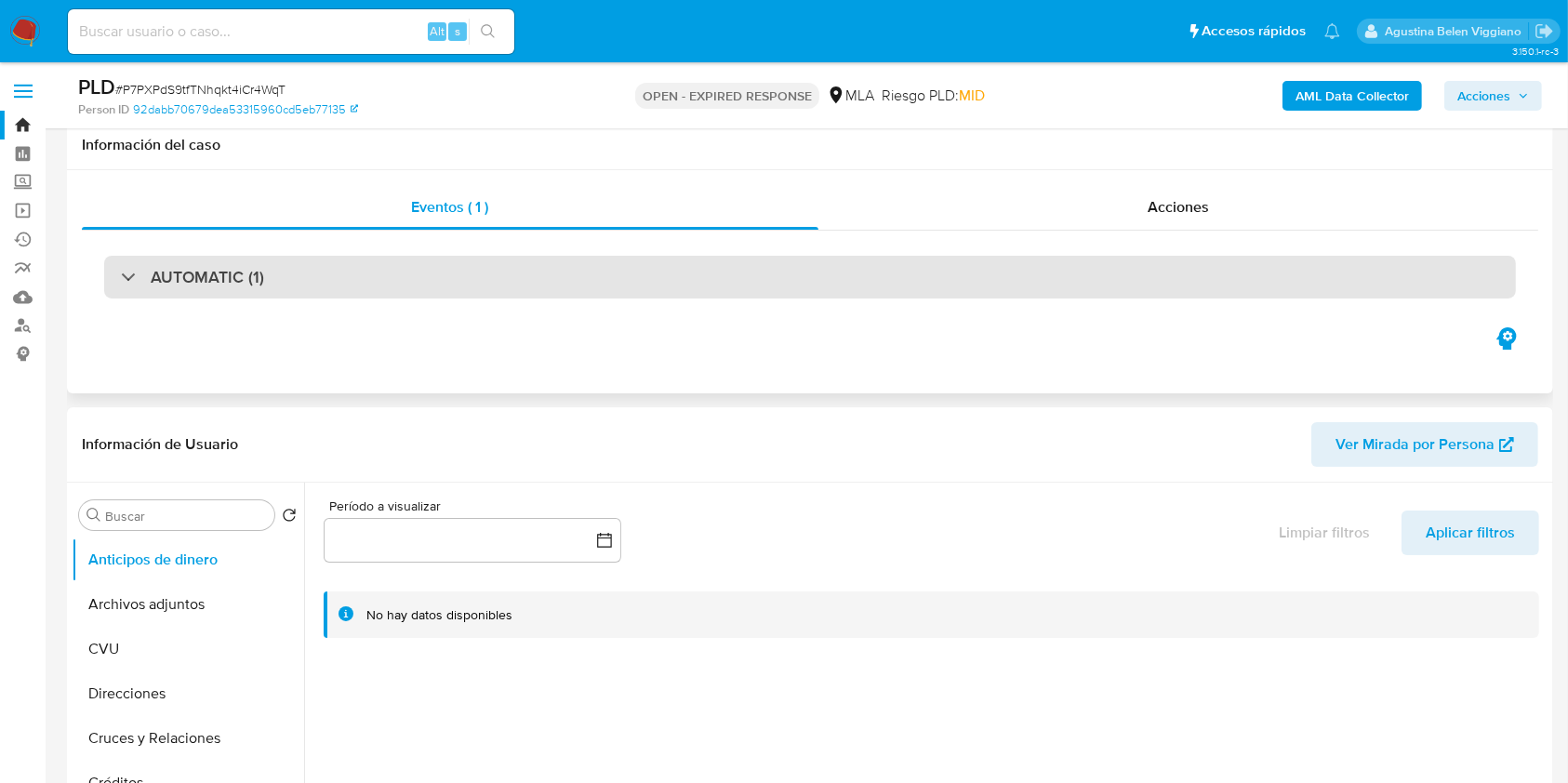 scroll, scrollTop: 247, scrollLeft: 0, axis: vertical 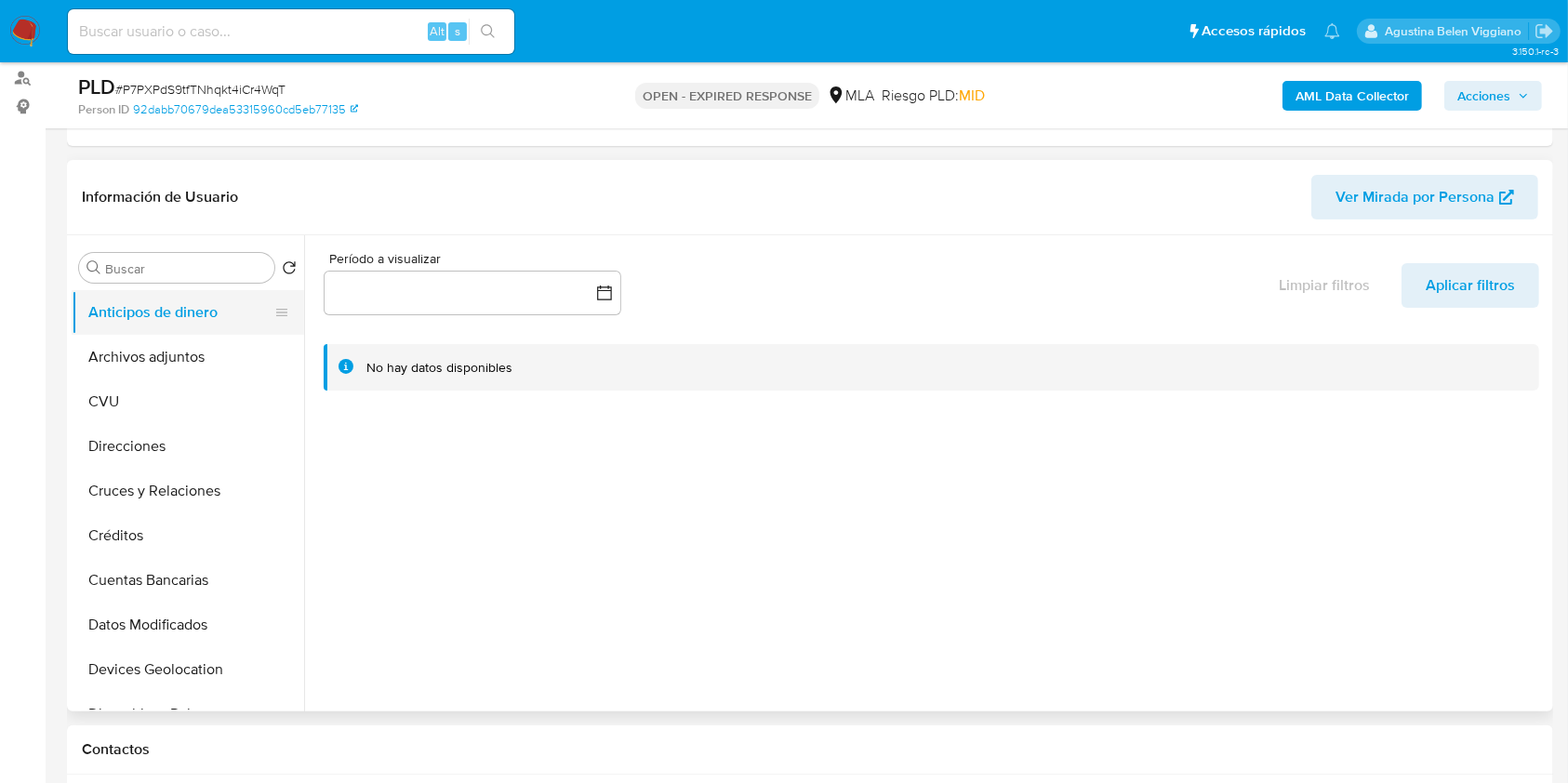 click on "Anticipos de dinero" at bounding box center (180, 312) 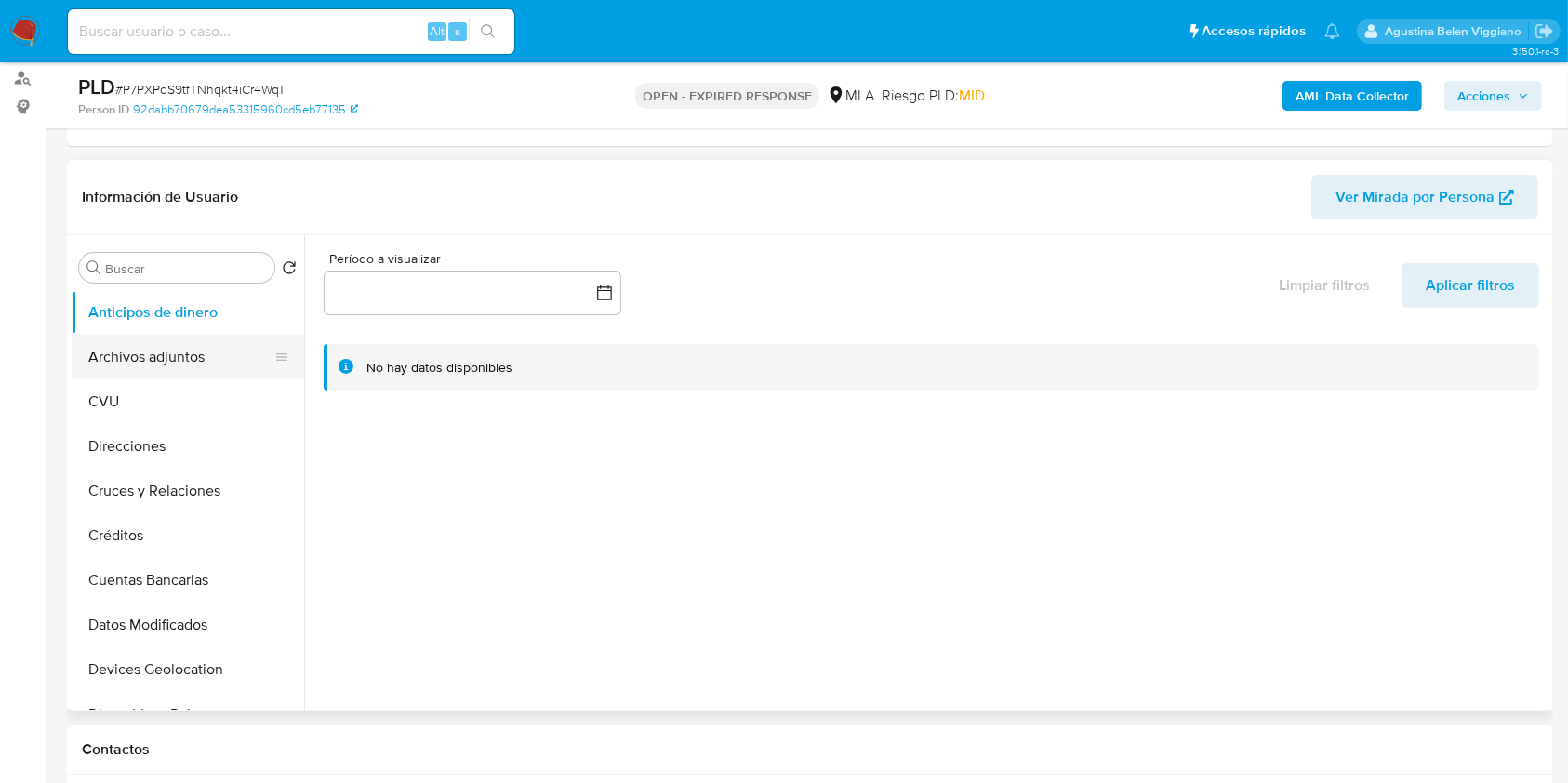 click on "Archivos adjuntos" at bounding box center [180, 357] 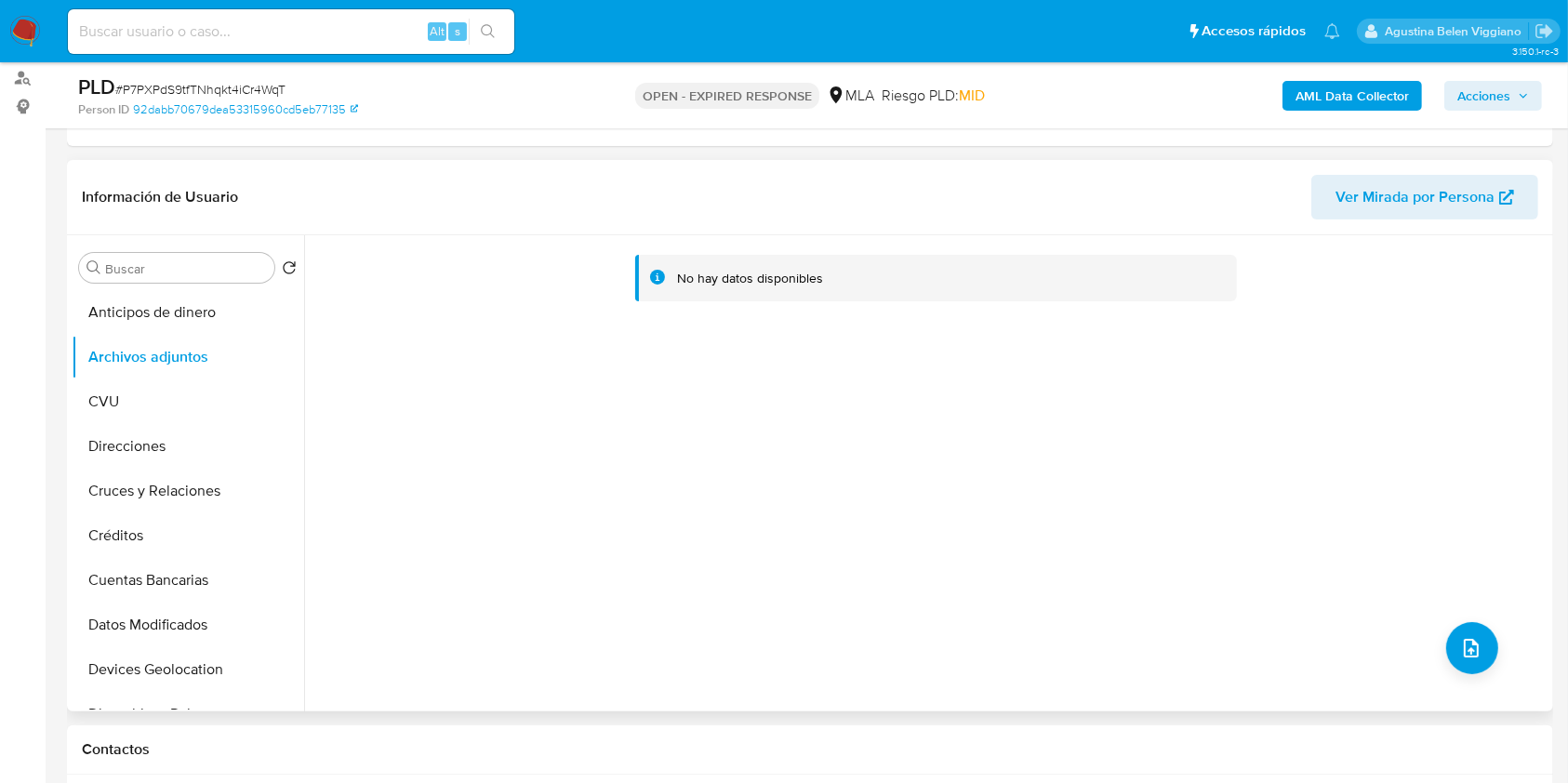 click on "No hay datos disponibles" at bounding box center (926, 473) 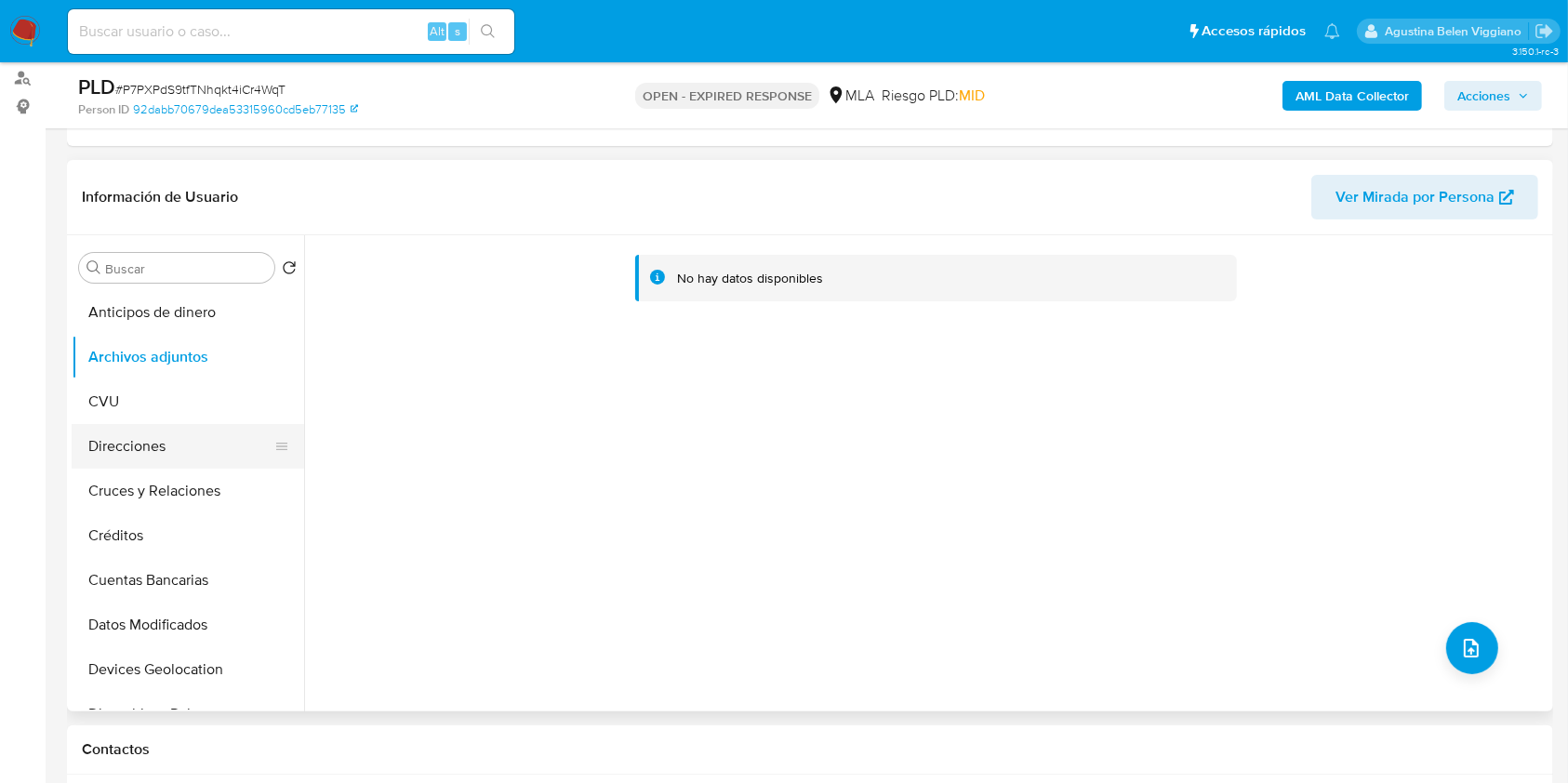 scroll, scrollTop: 372, scrollLeft: 0, axis: vertical 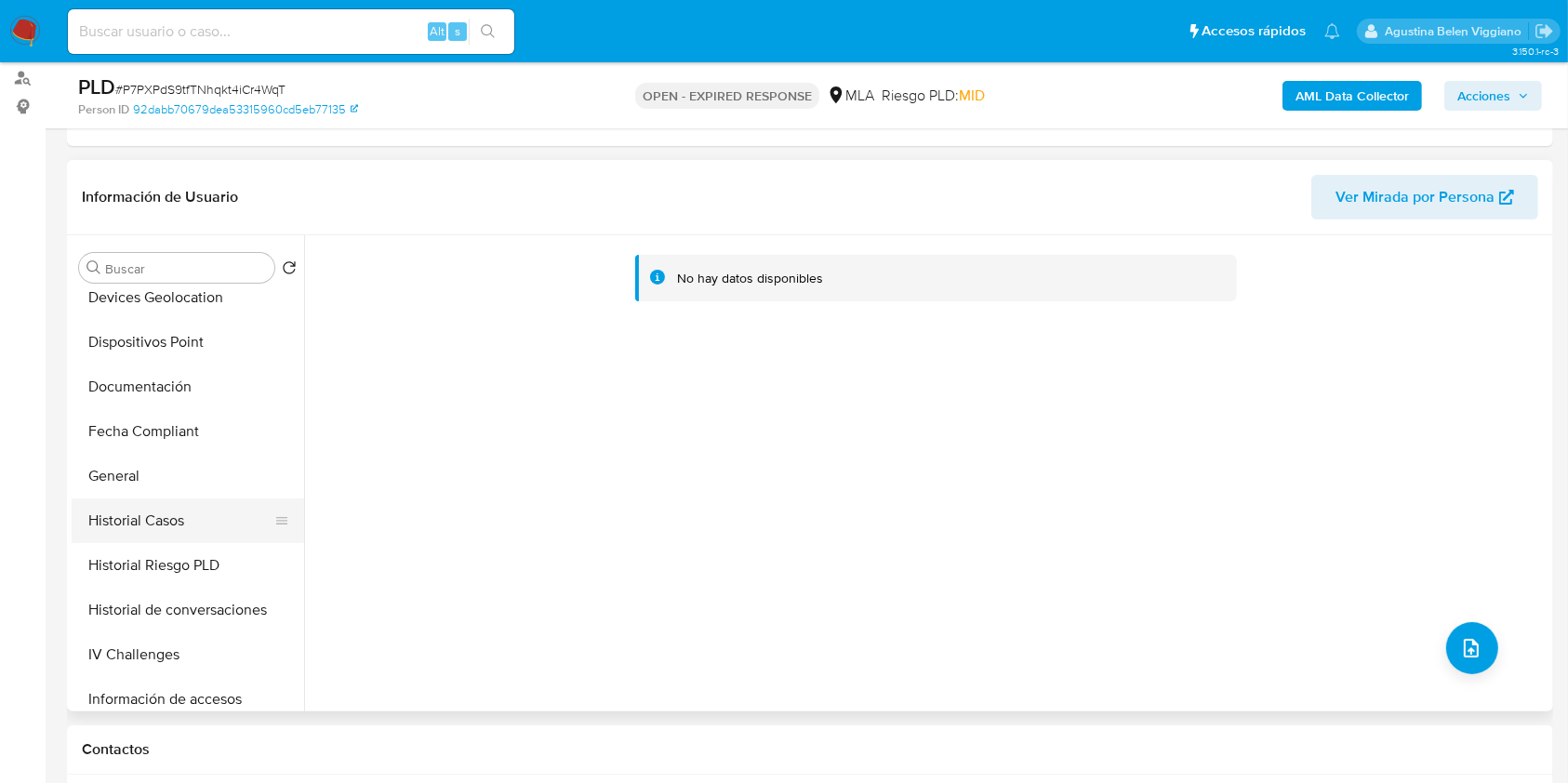 click on "Historial Casos" at bounding box center (180, 521) 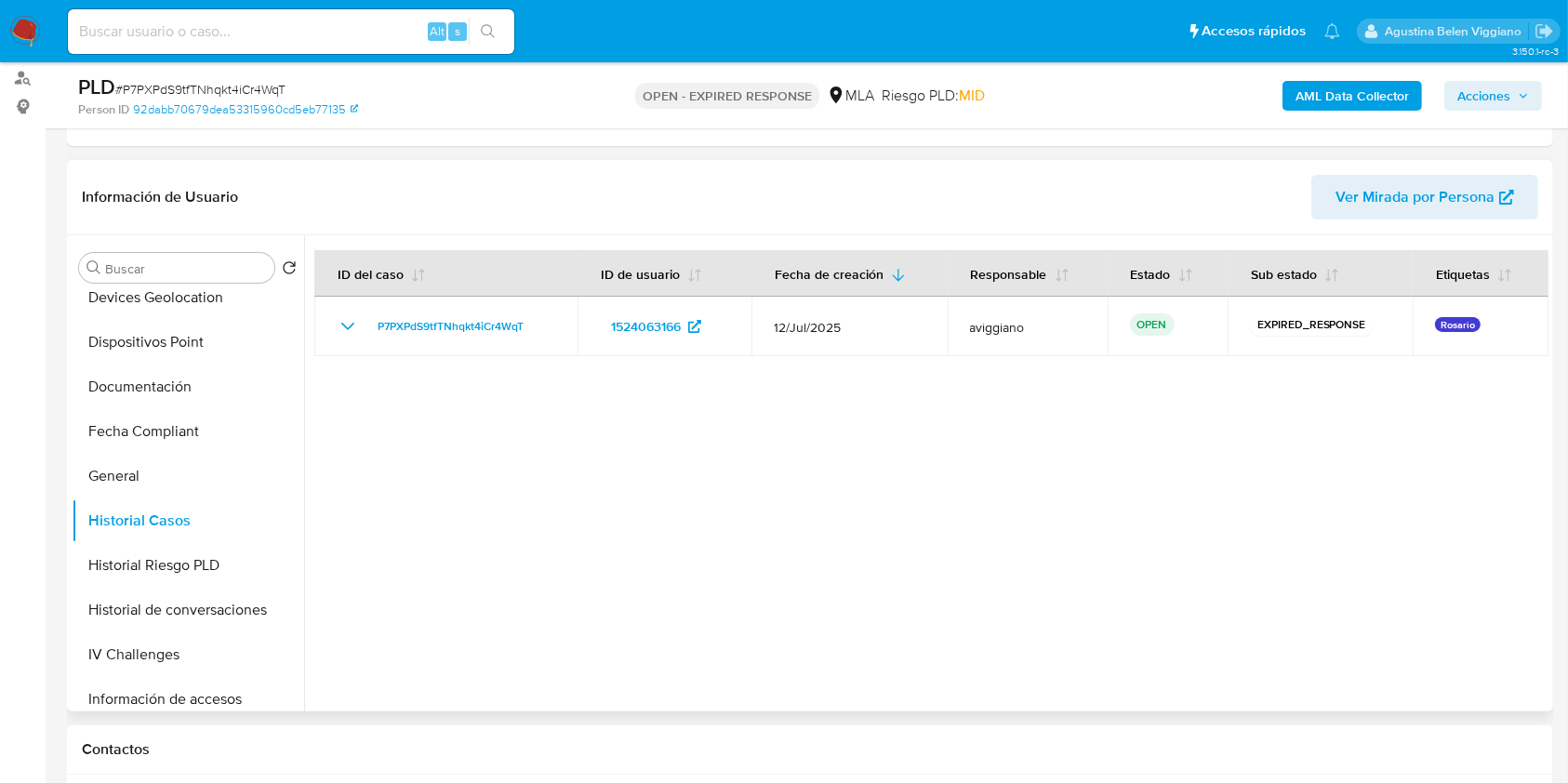 click at bounding box center (926, 473) 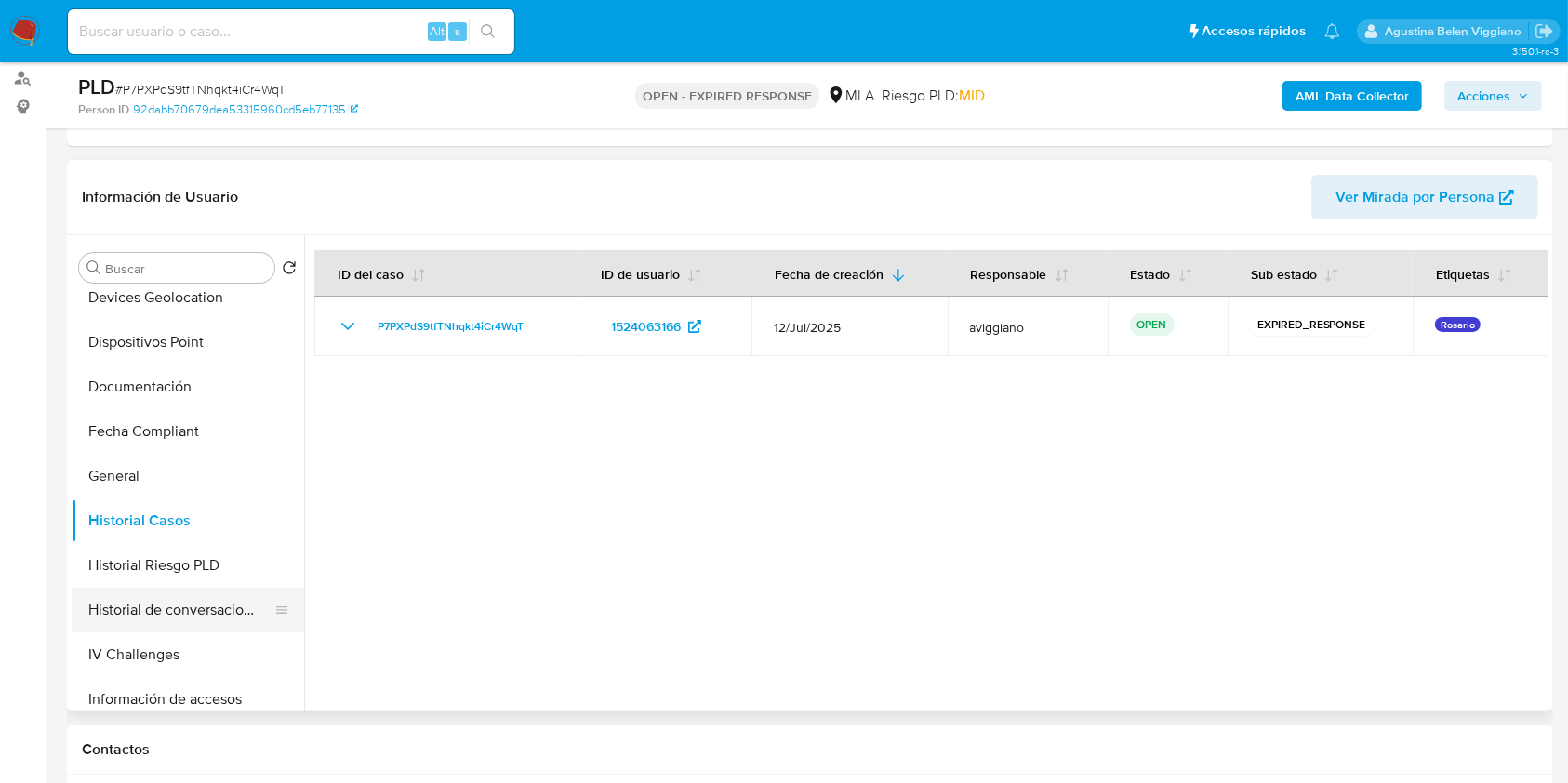 scroll, scrollTop: 372, scrollLeft: 0, axis: vertical 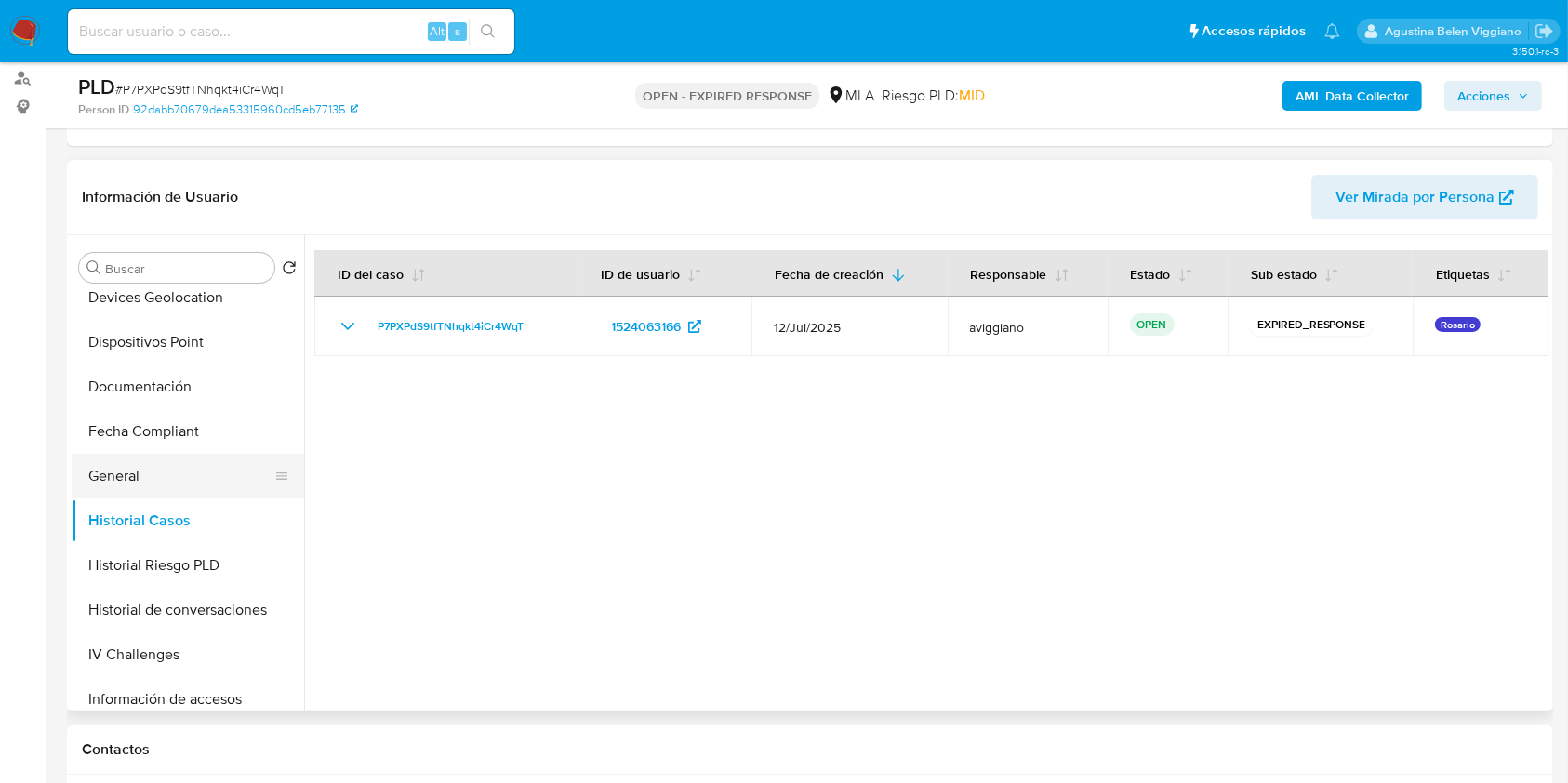 click on "General" at bounding box center [180, 476] 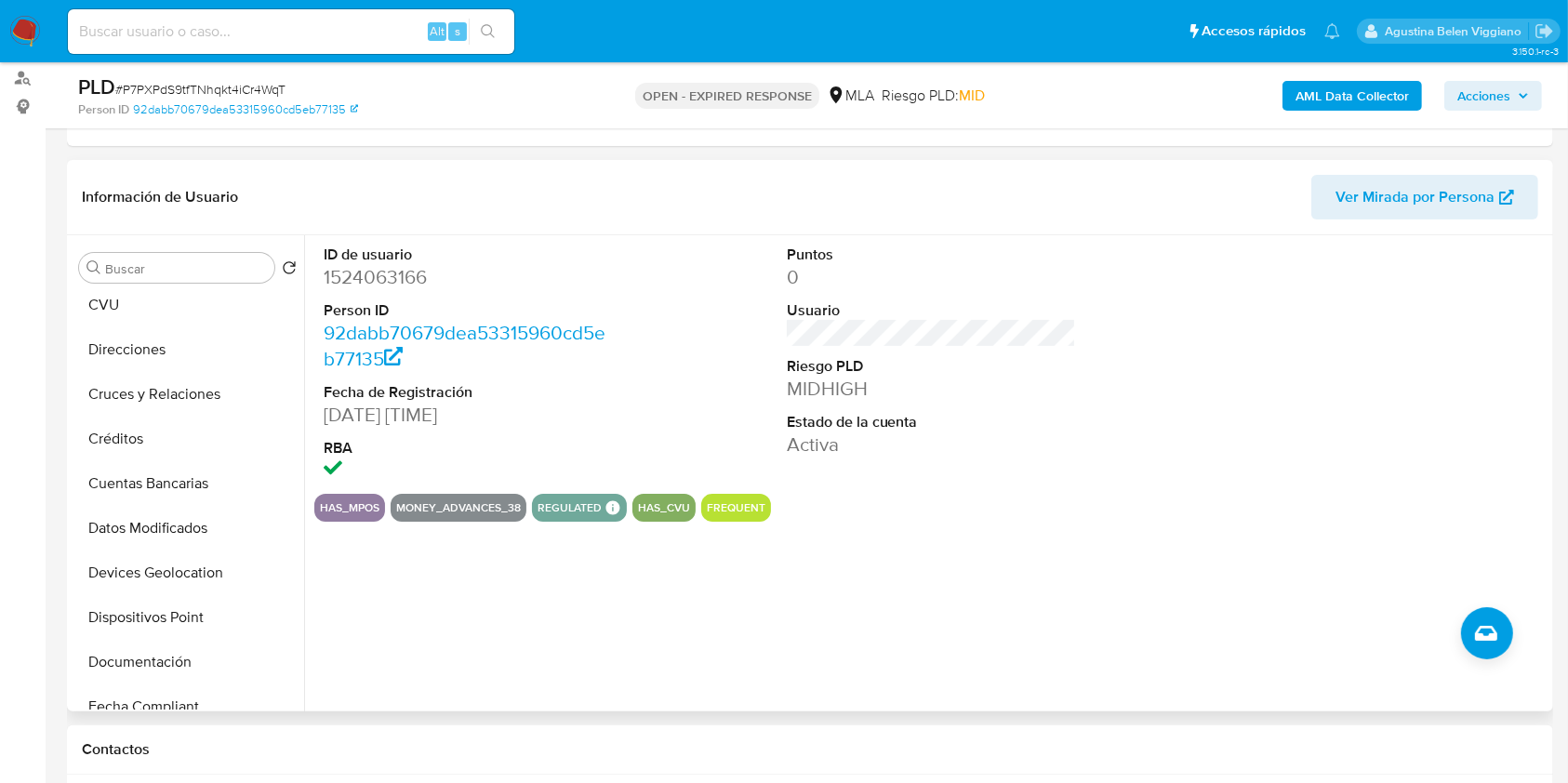 scroll, scrollTop: 372, scrollLeft: 0, axis: vertical 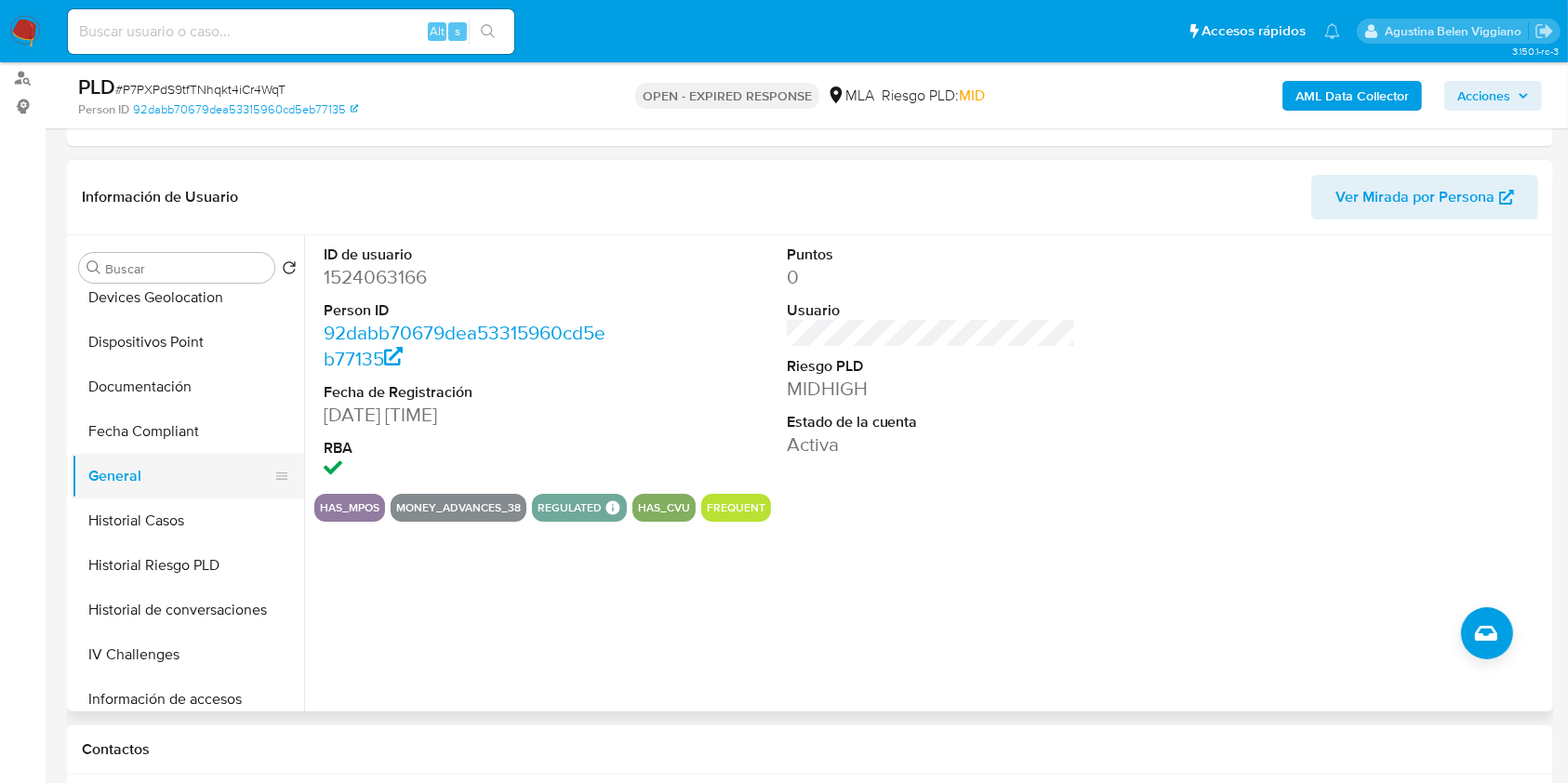 click on "General" at bounding box center [180, 476] 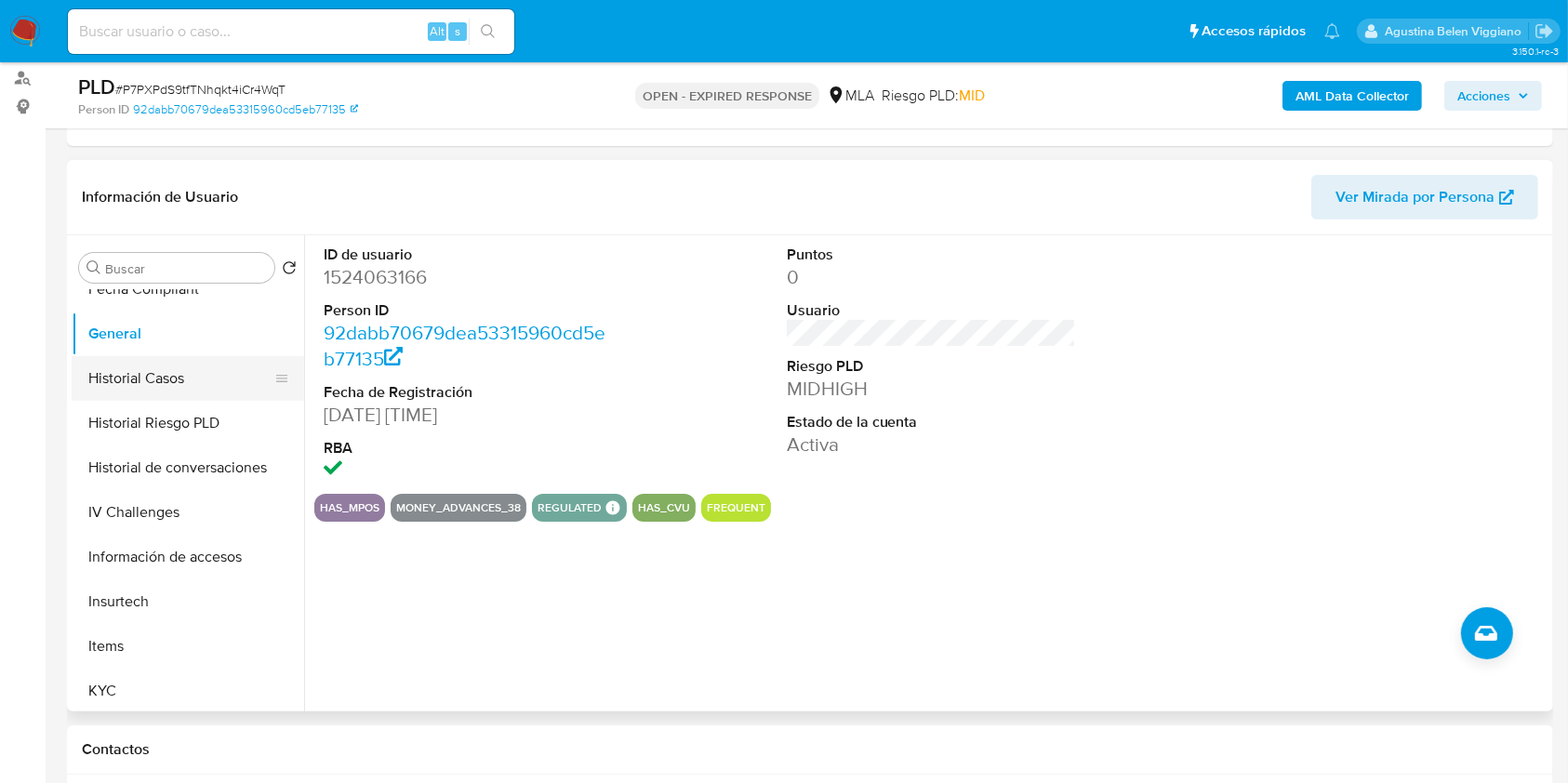scroll, scrollTop: 619, scrollLeft: 0, axis: vertical 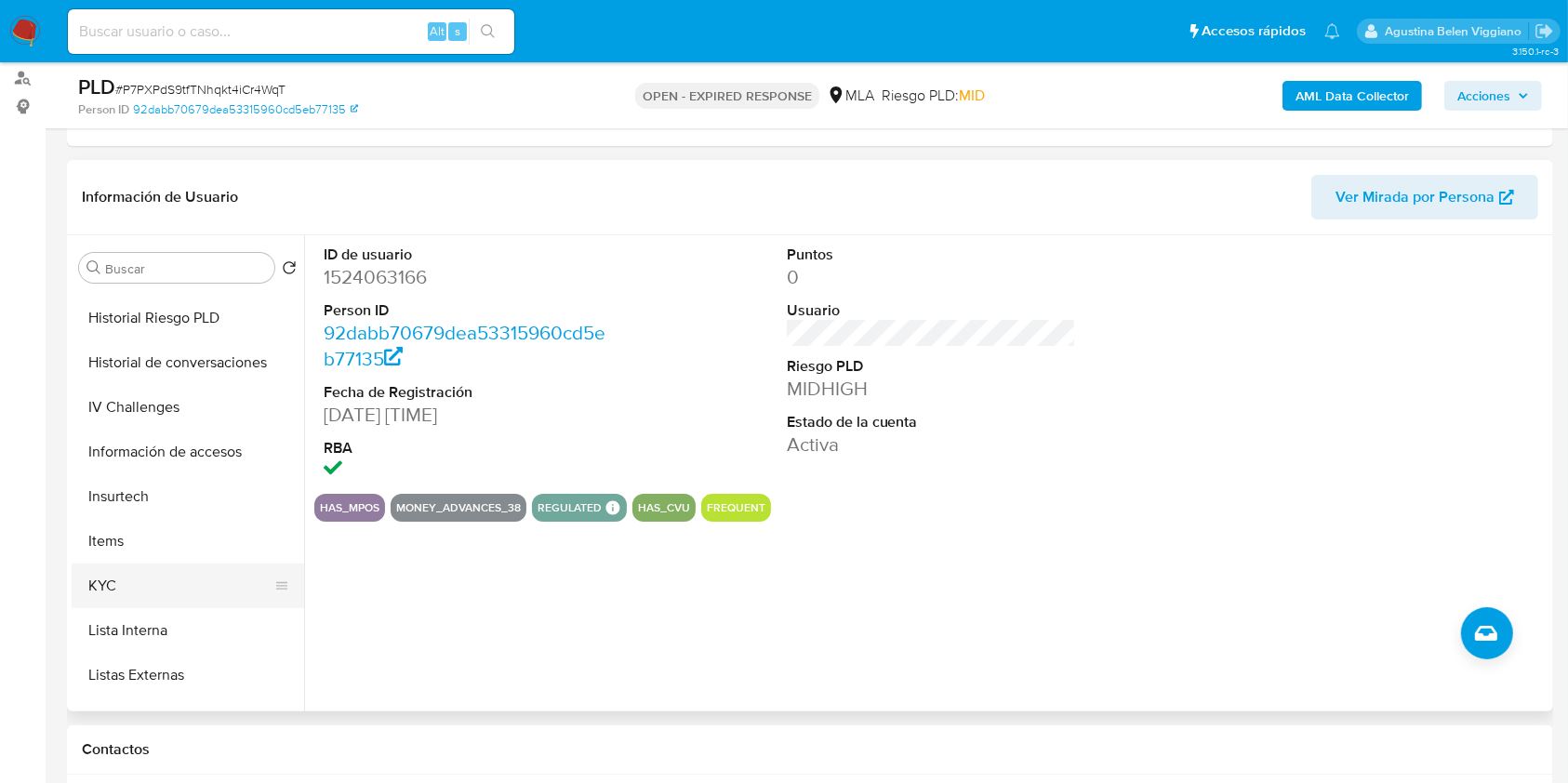 click on "KYC" at bounding box center (180, 586) 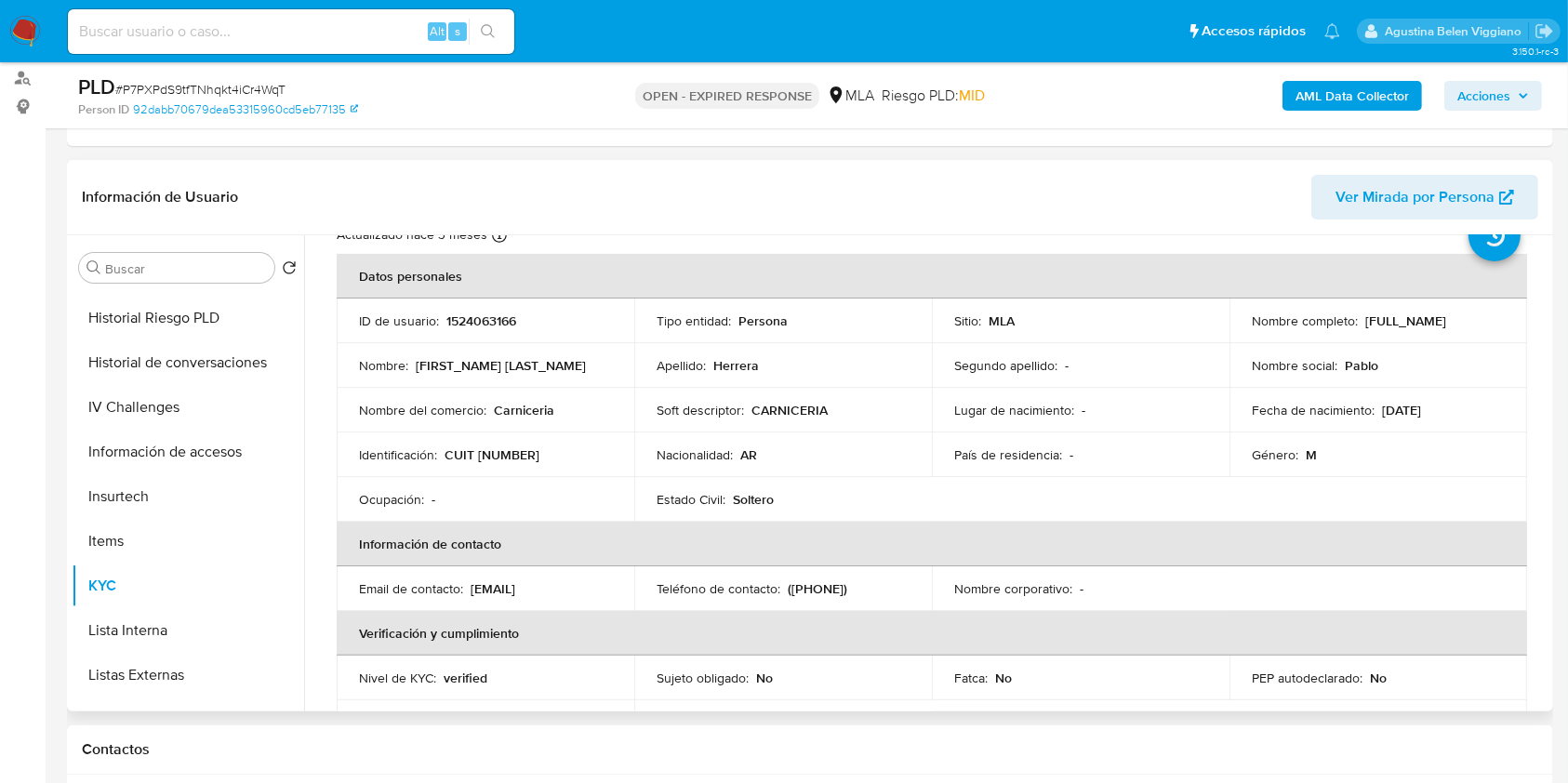scroll, scrollTop: 0, scrollLeft: 0, axis: both 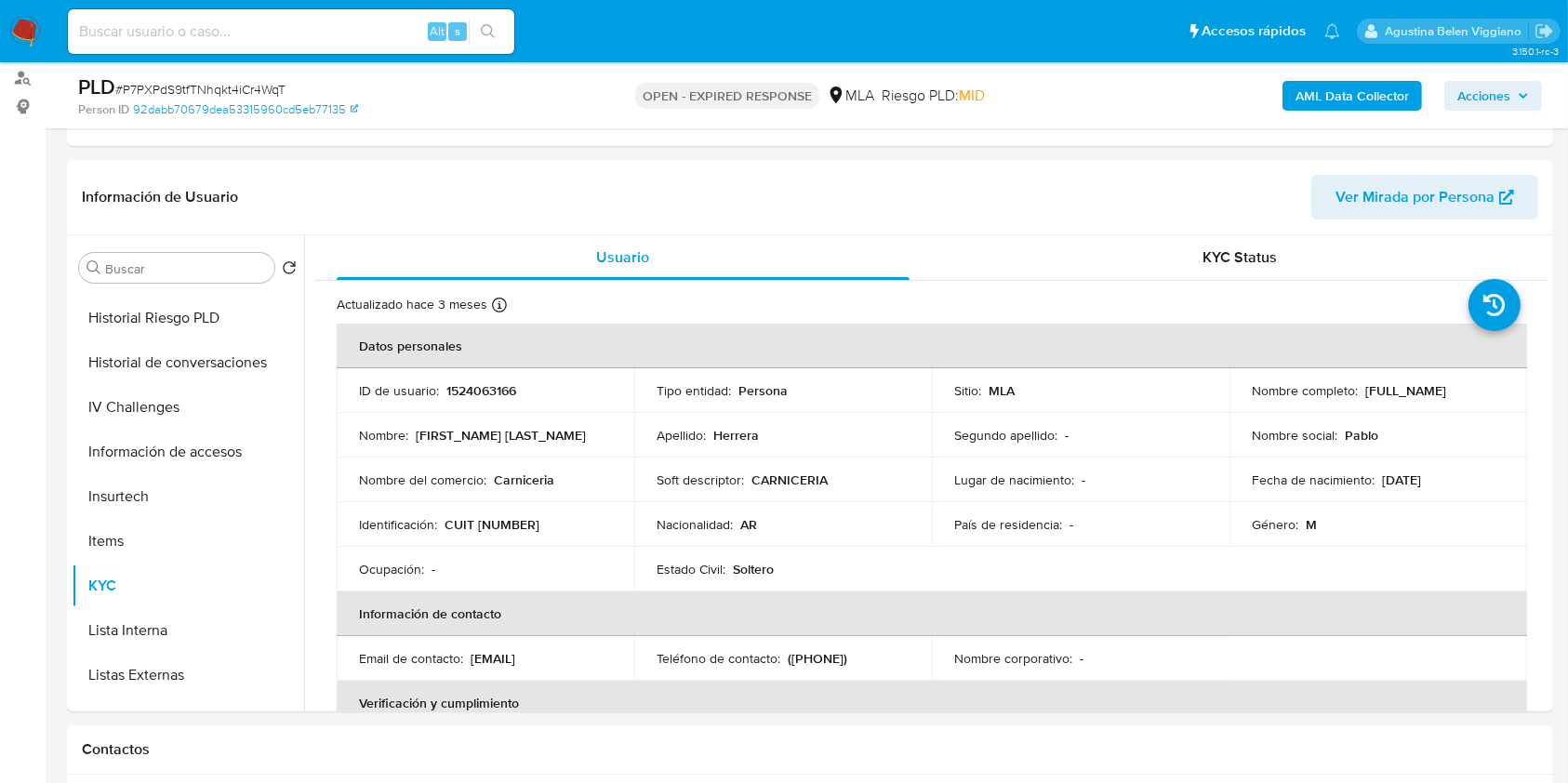 type 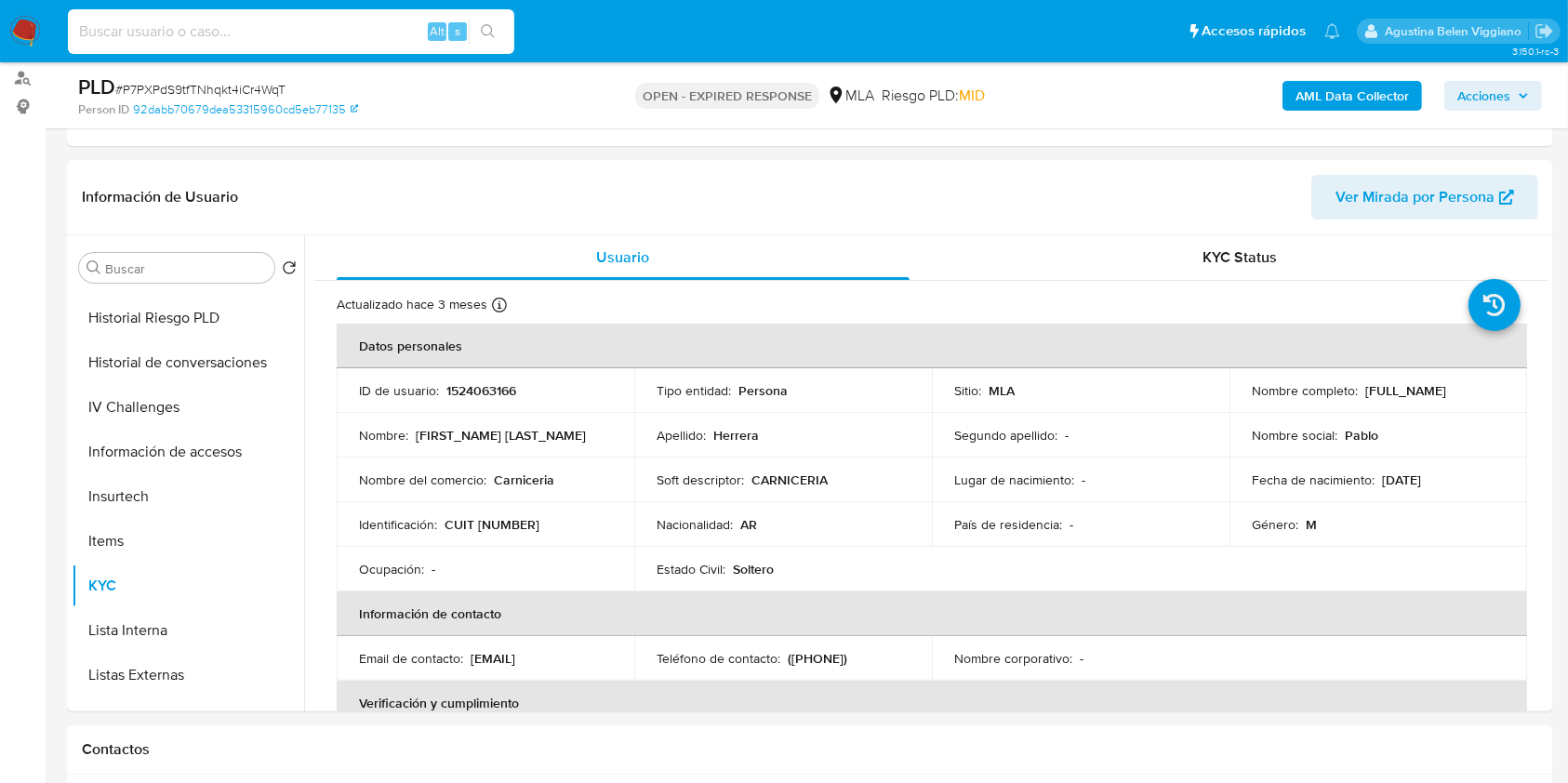 paste on "P7PXPdS9tfTNhqkt4iCr4WqT" 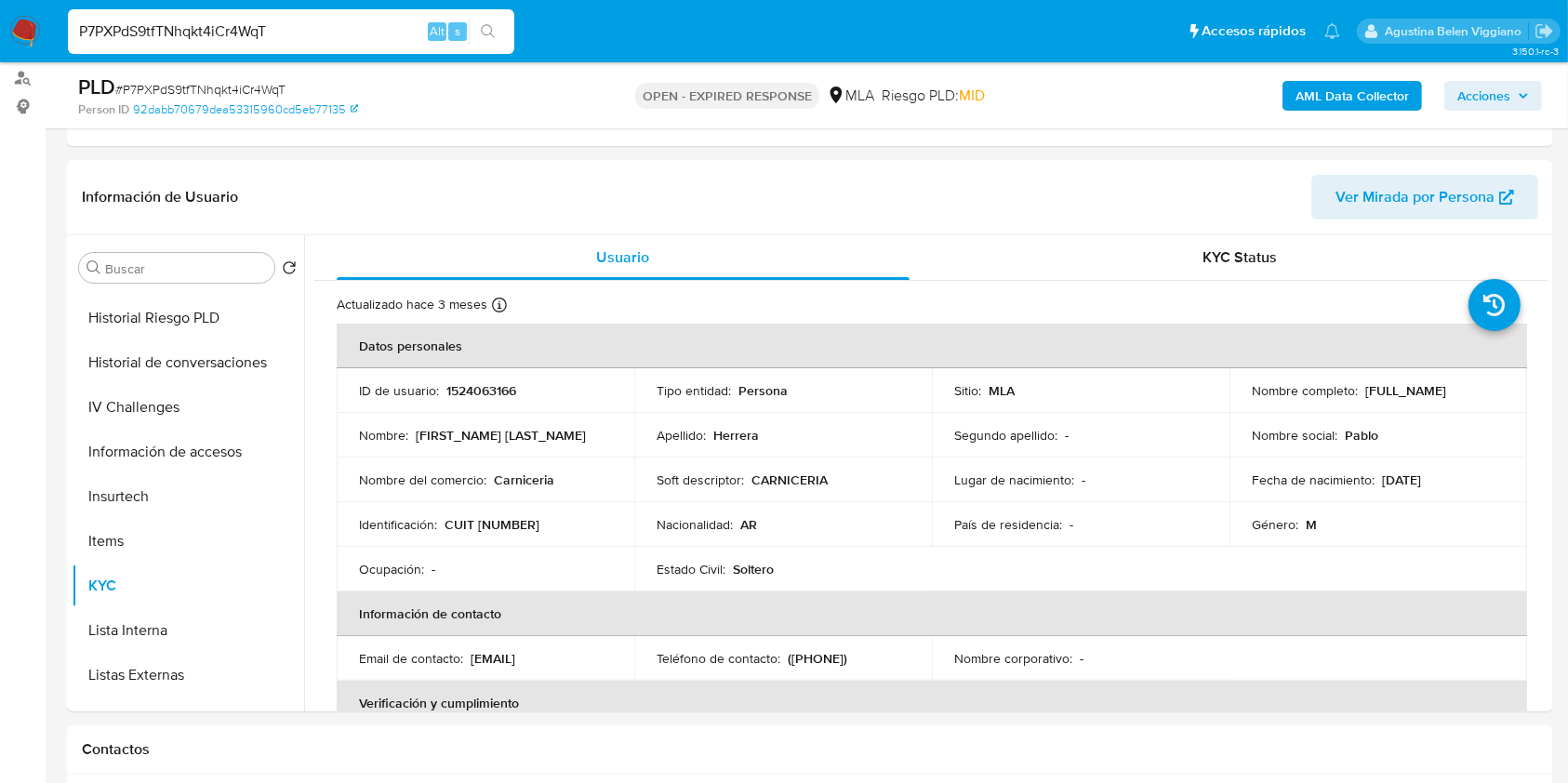 type on "P7PXPdS9tfTNhqkt4iCr4WqT" 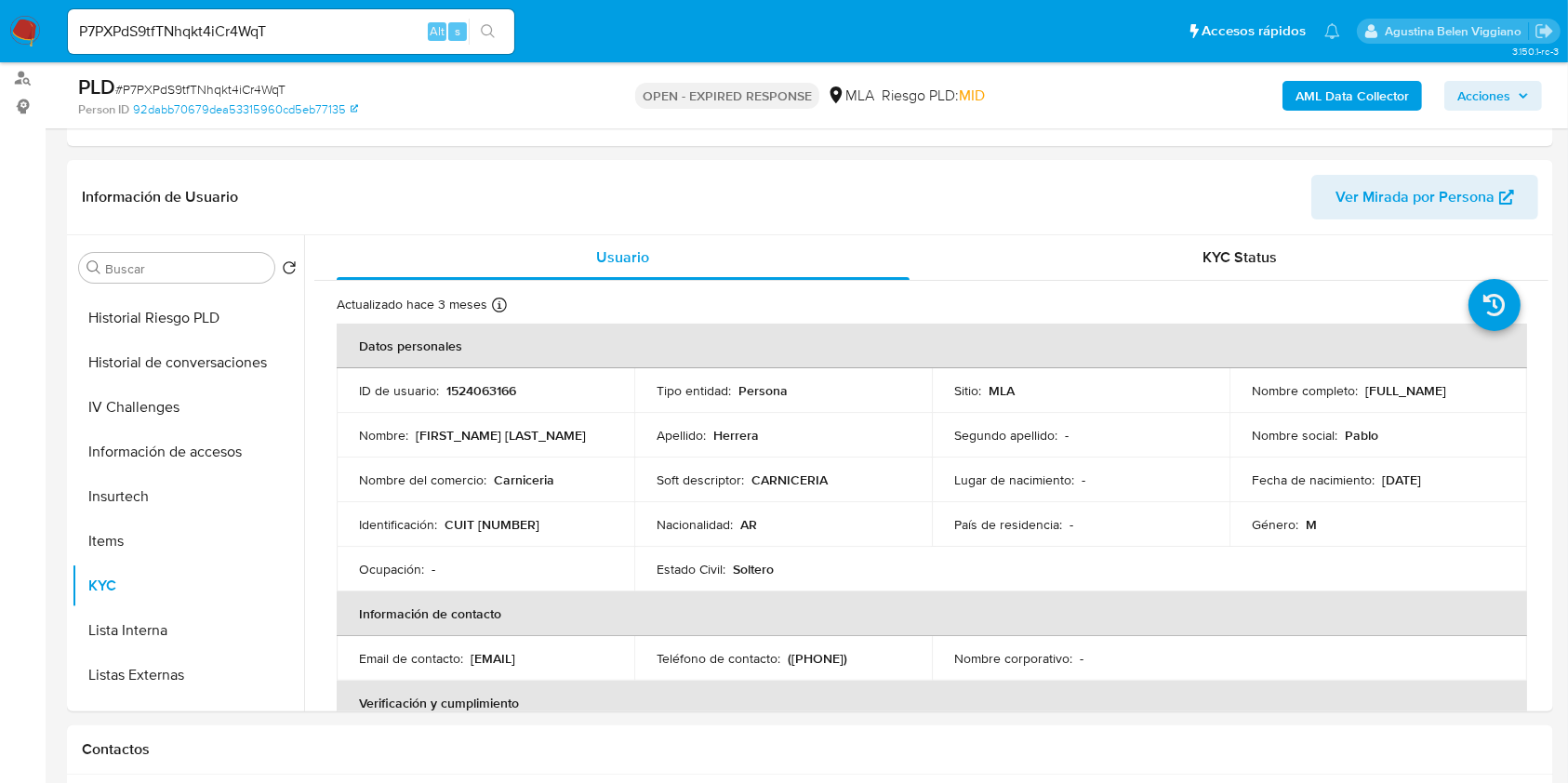 click 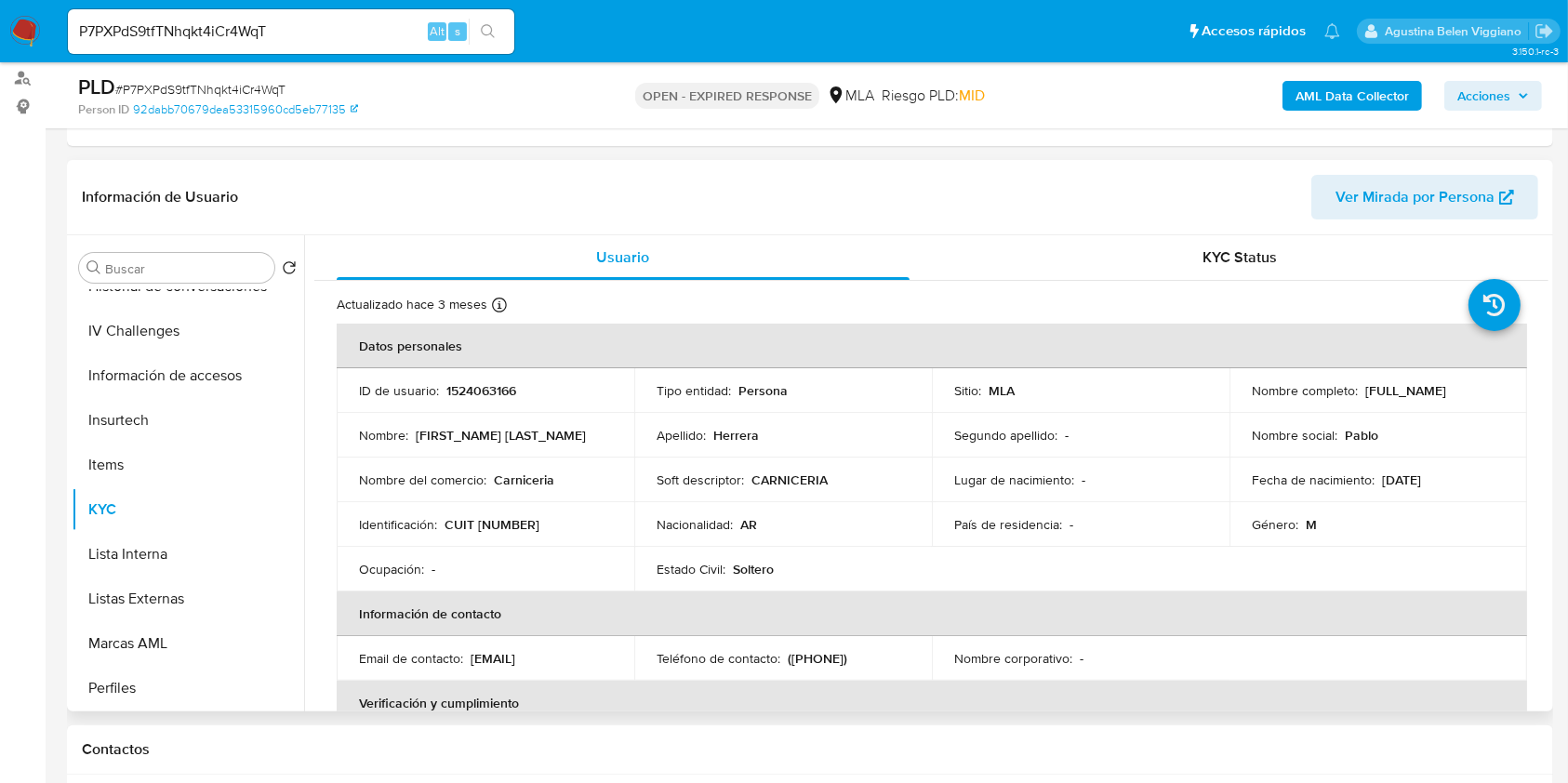 scroll, scrollTop: 830, scrollLeft: 0, axis: vertical 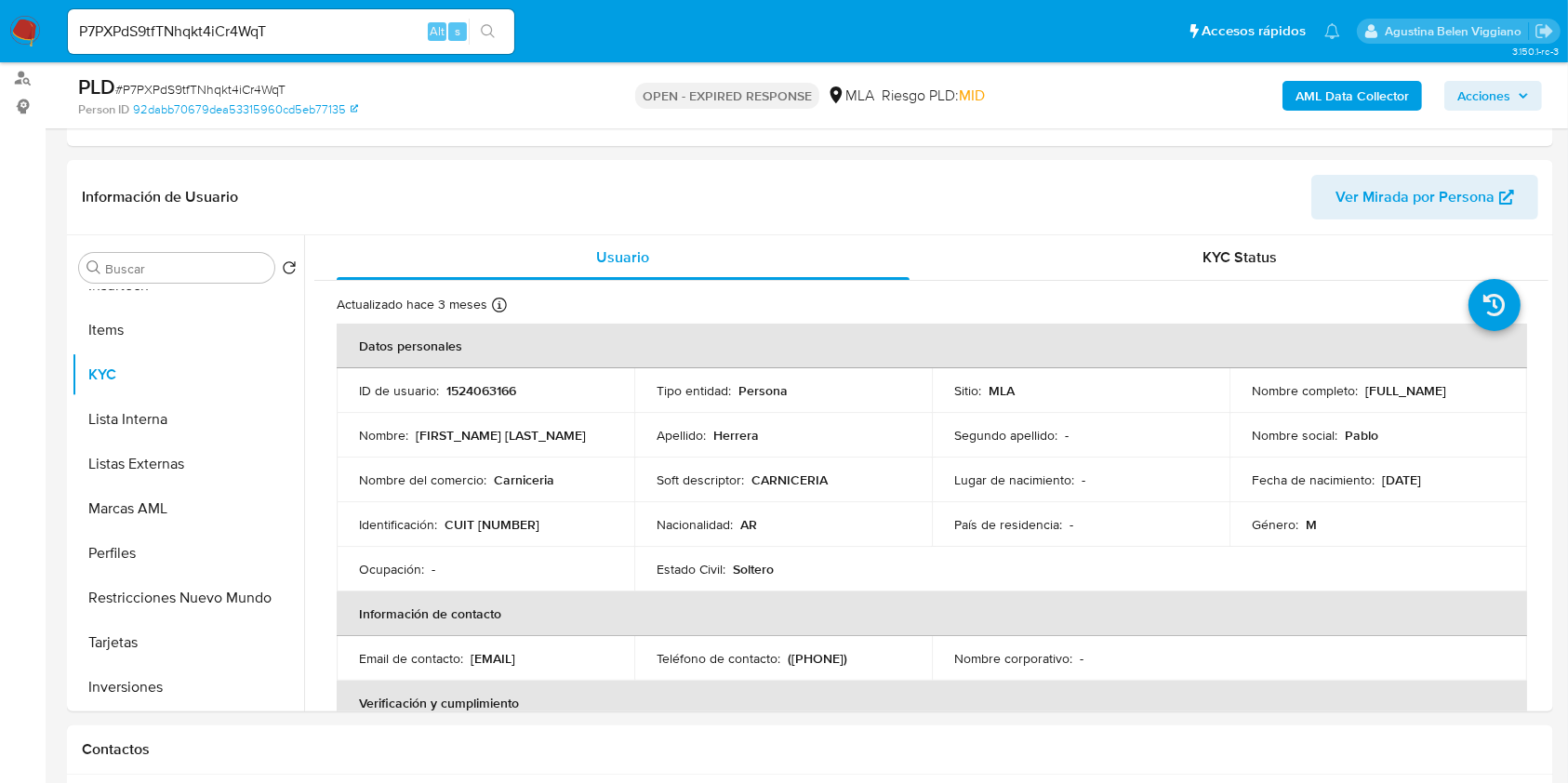 click at bounding box center (487, 32) 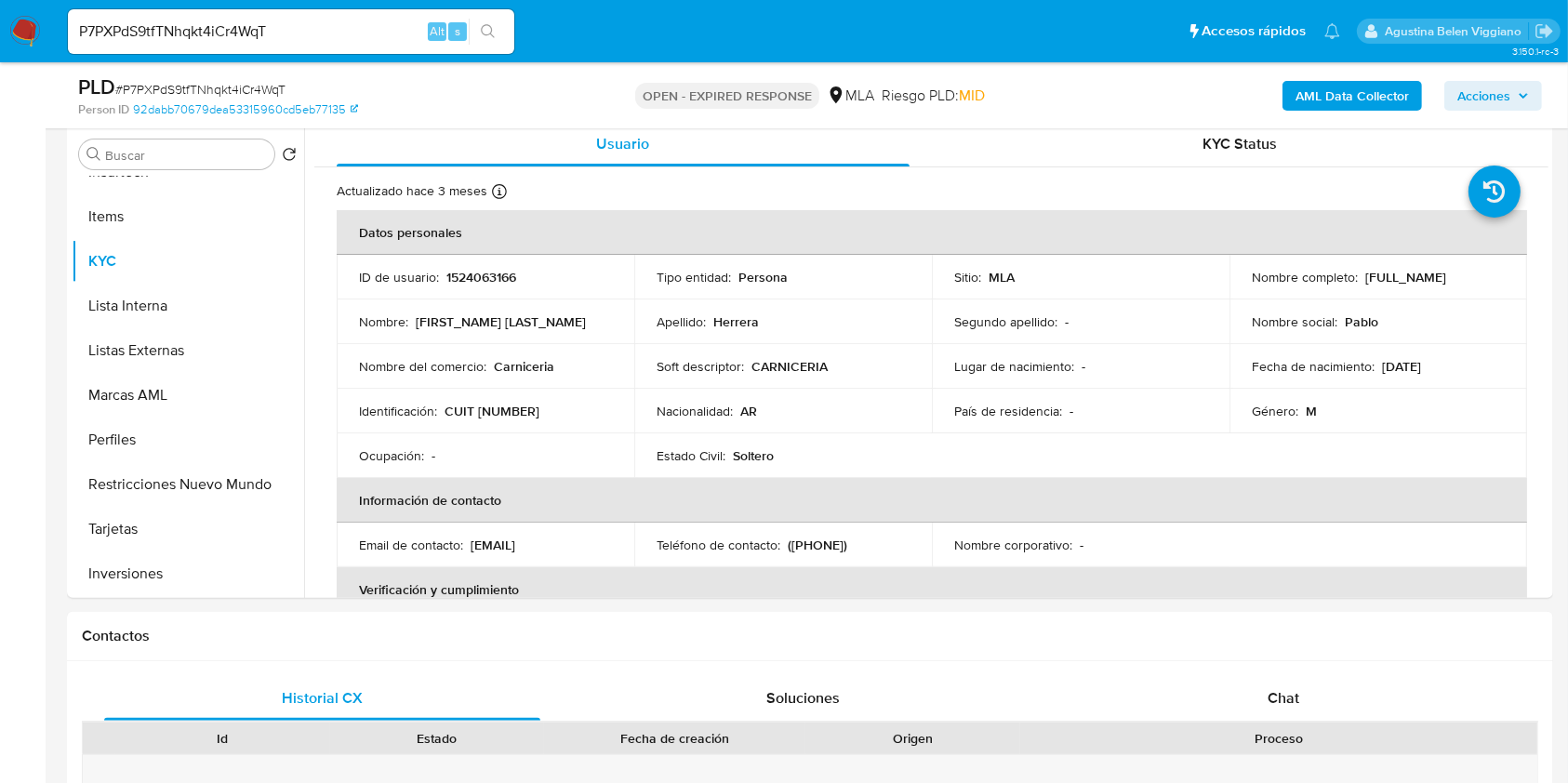 scroll, scrollTop: 496, scrollLeft: 0, axis: vertical 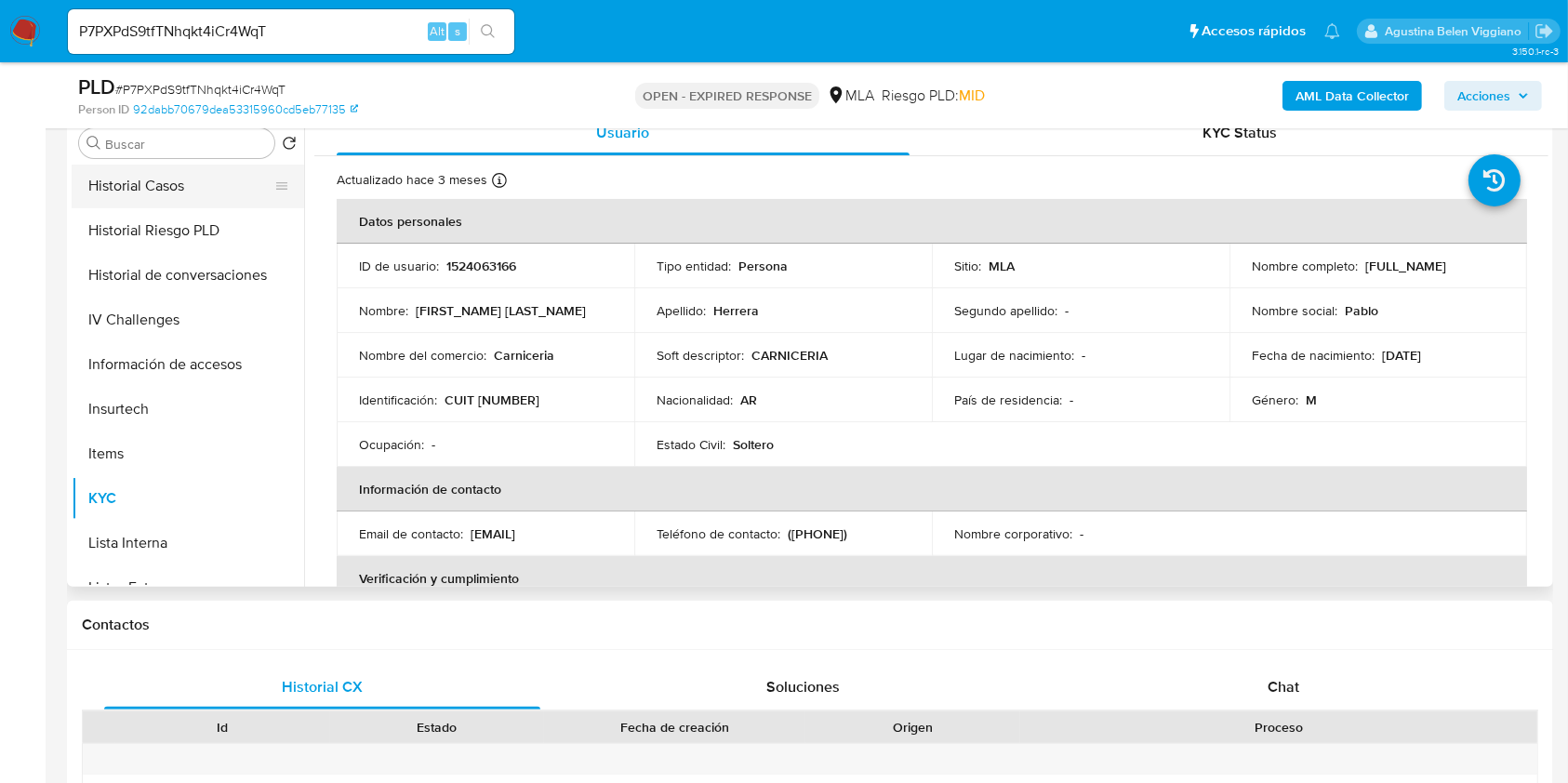 click on "Historial Casos" at bounding box center (180, 186) 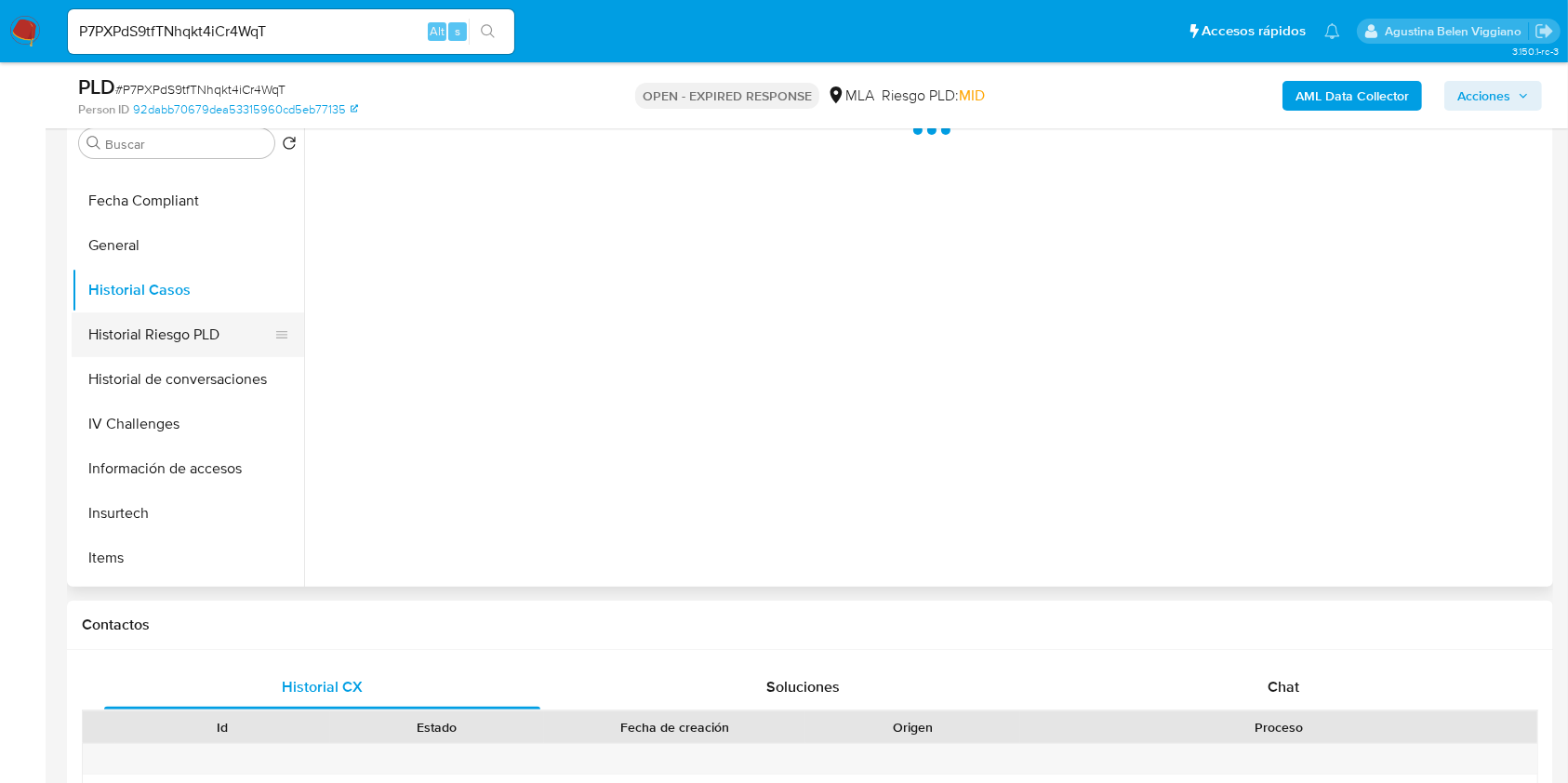 scroll, scrollTop: 335, scrollLeft: 0, axis: vertical 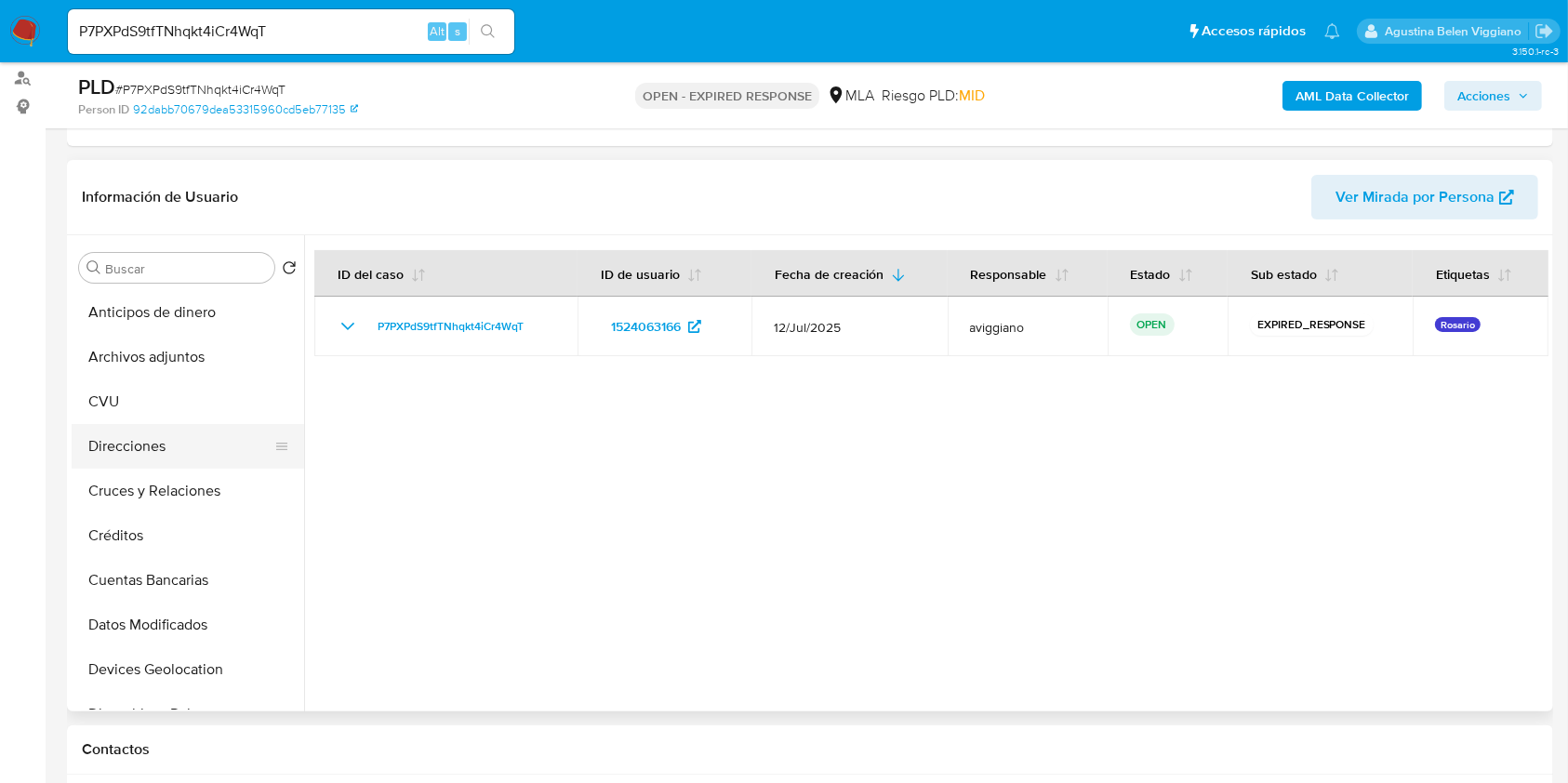 click on "Archivos adjuntos" at bounding box center (188, 357) 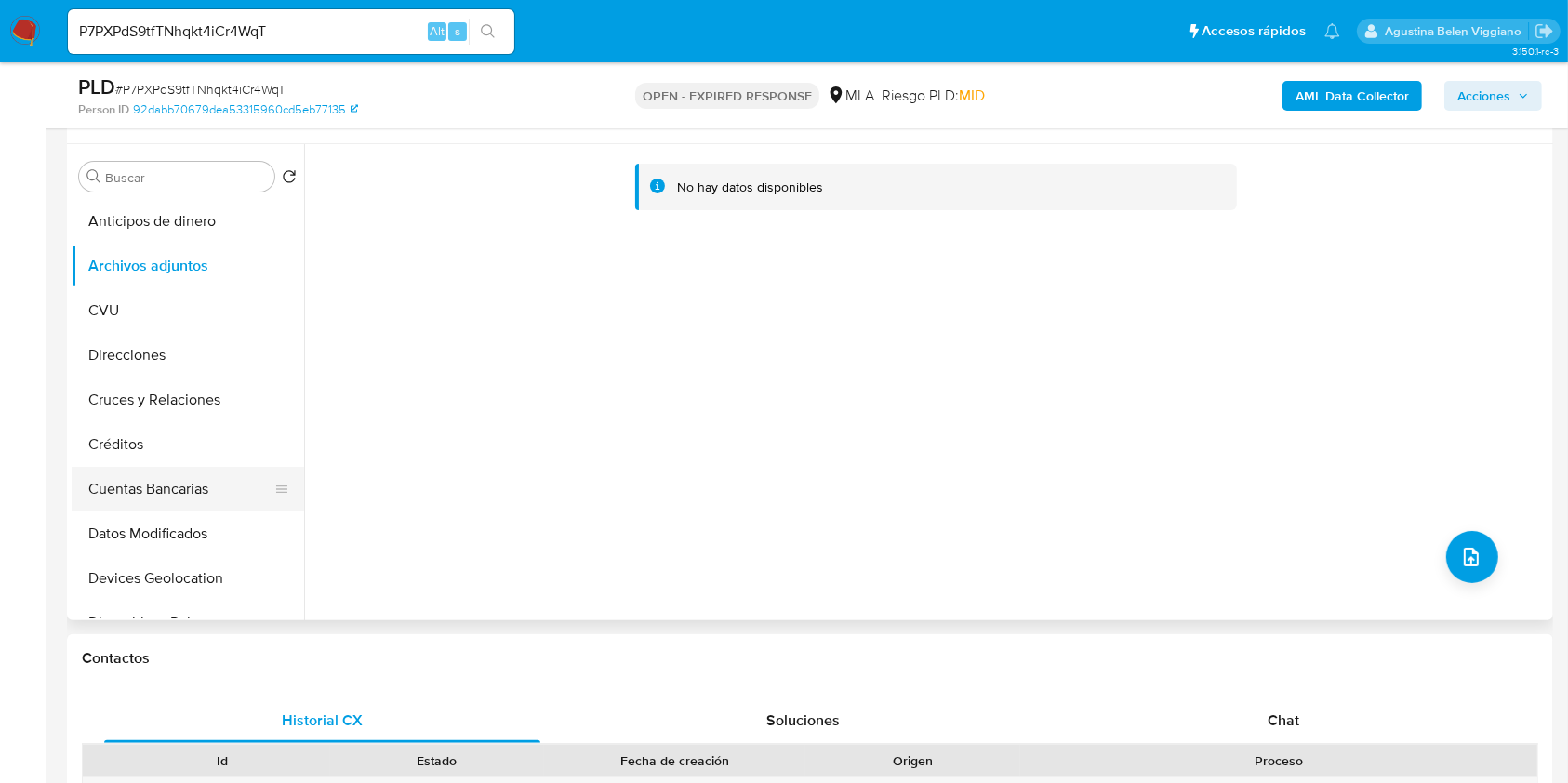 scroll, scrollTop: 372, scrollLeft: 0, axis: vertical 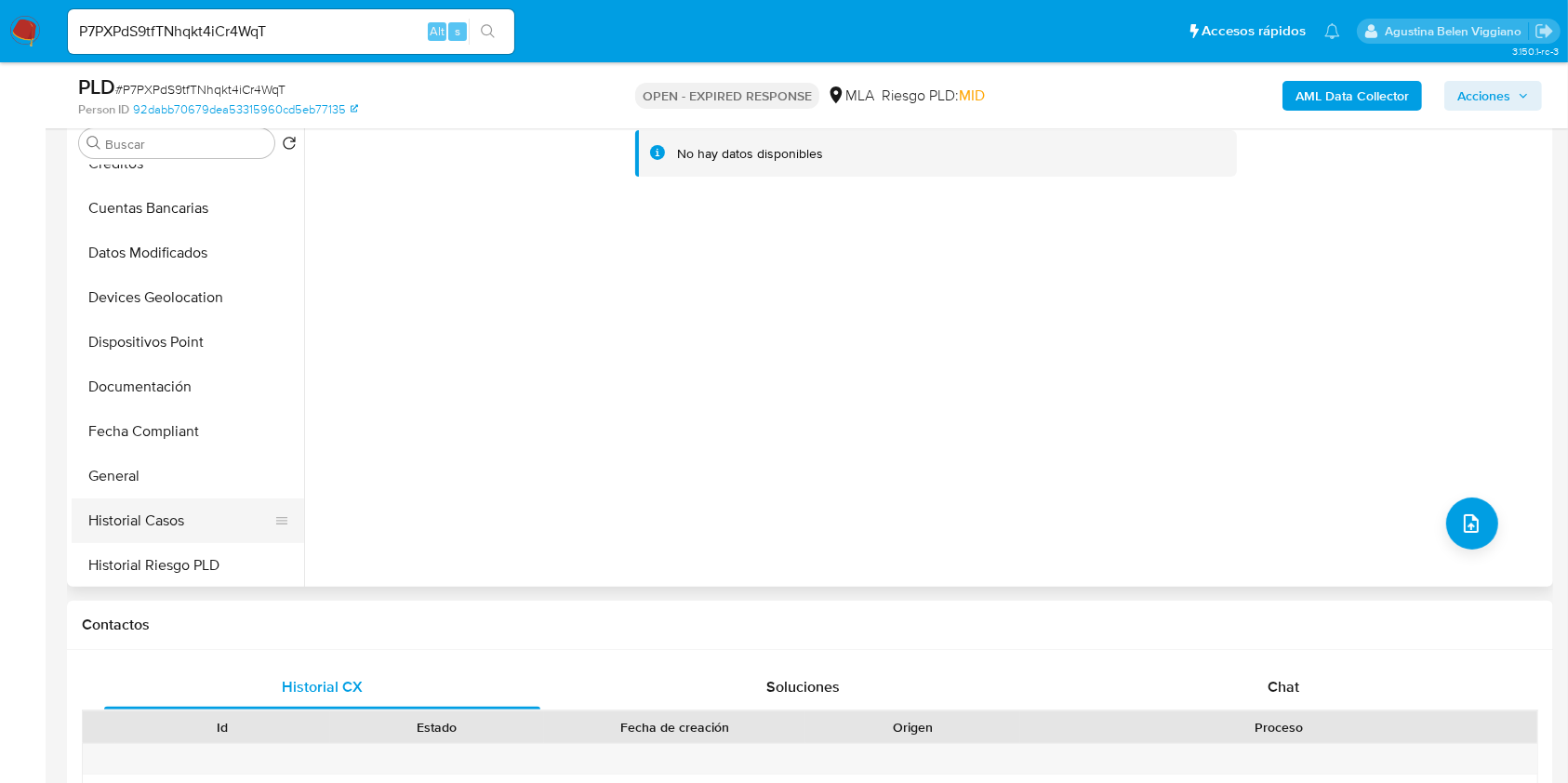 click on "Historial Casos" at bounding box center (180, 521) 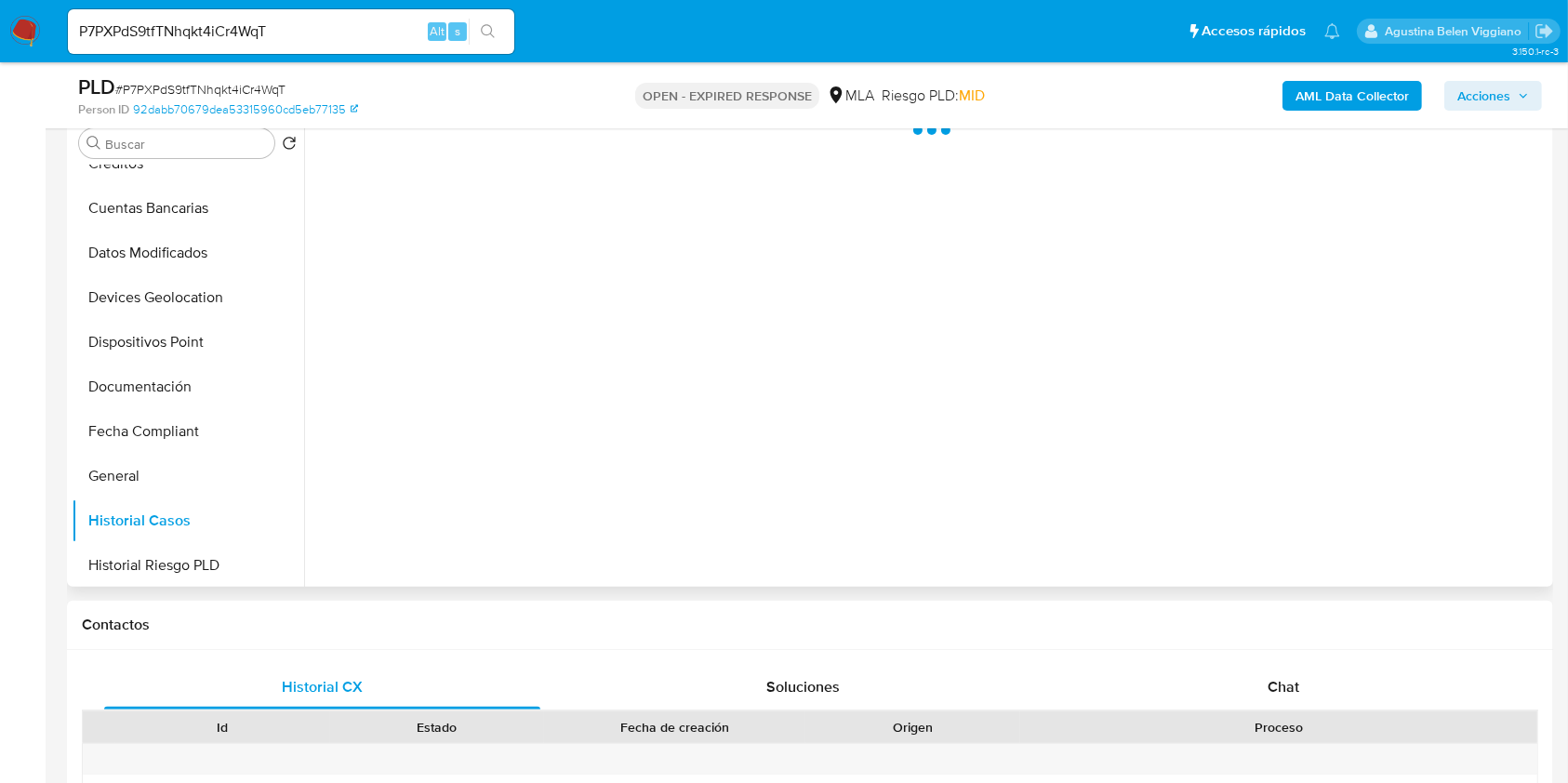 scroll, scrollTop: 247, scrollLeft: 0, axis: vertical 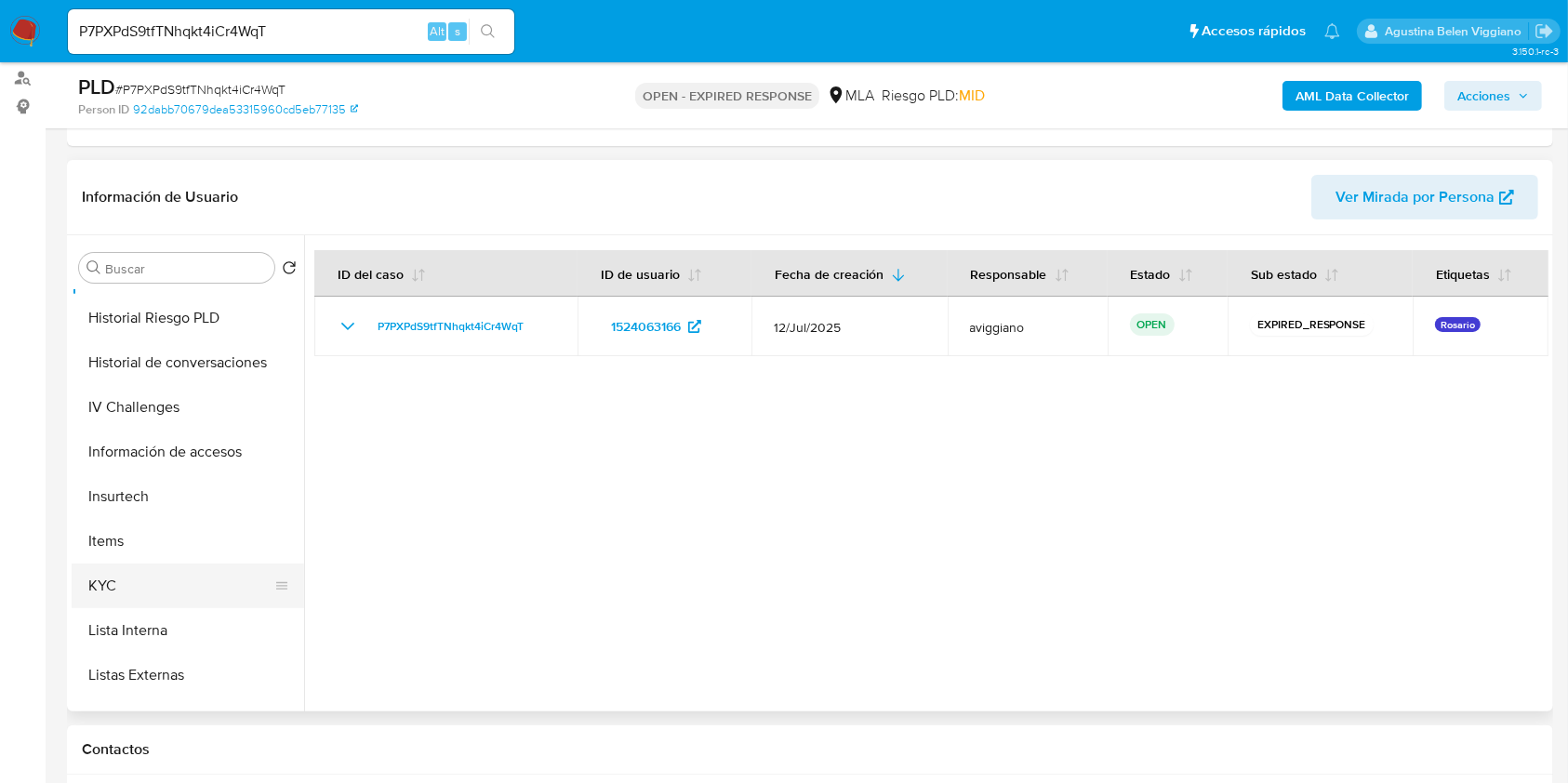 click on "KYC" at bounding box center [180, 586] 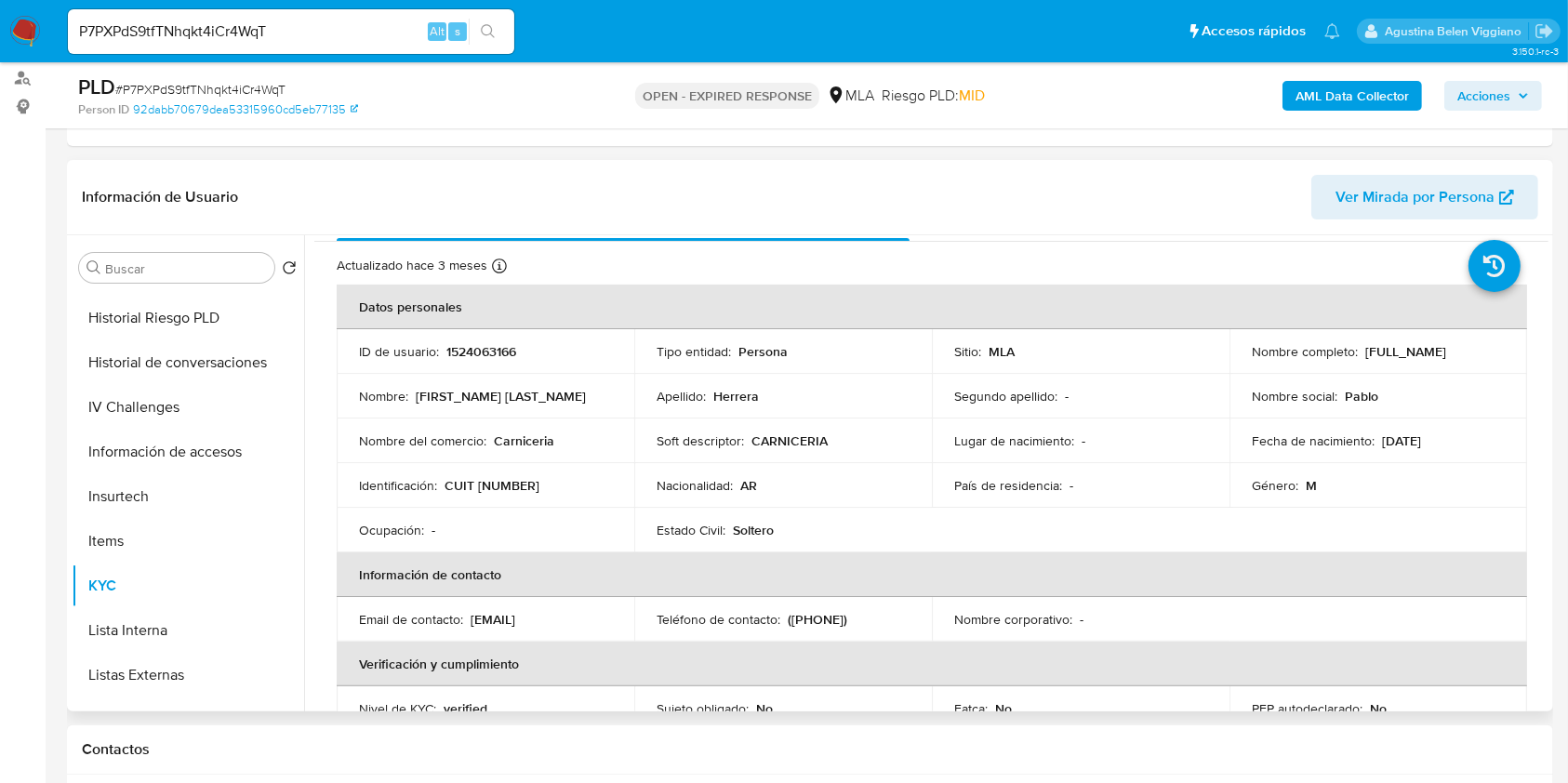 scroll, scrollTop: 0, scrollLeft: 0, axis: both 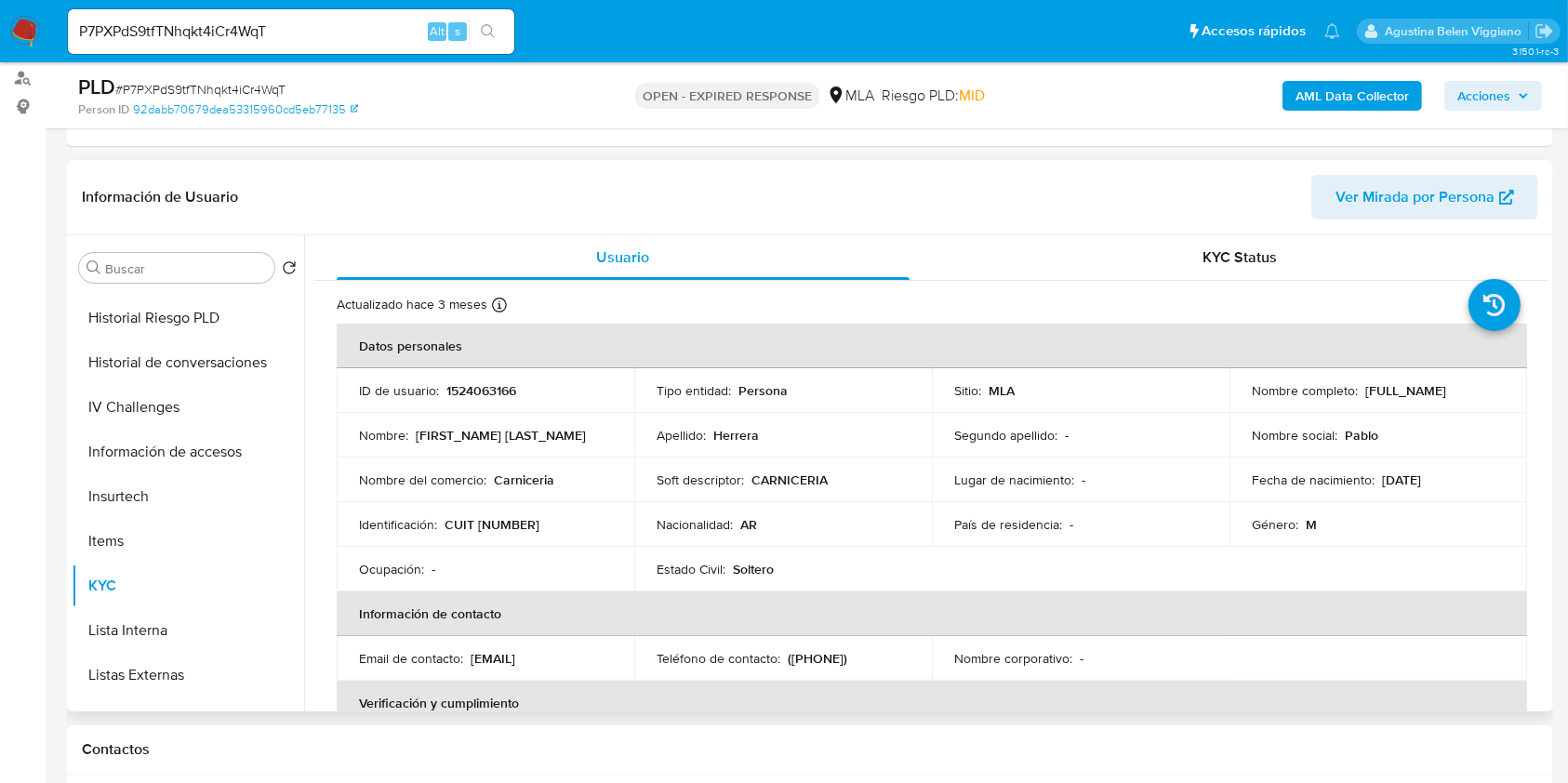 click on "1524063166" at bounding box center (481, 391) 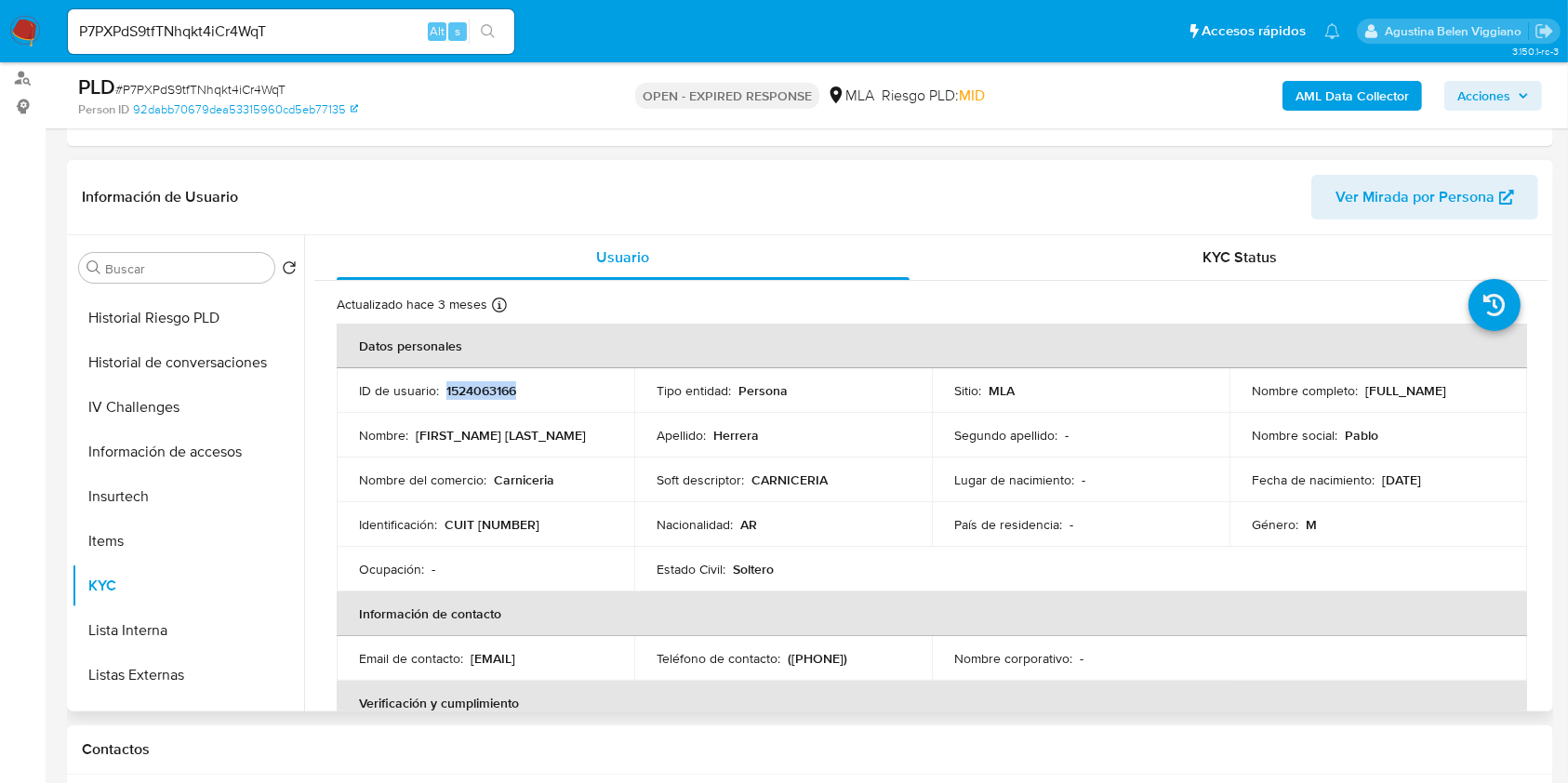 click on "1524063166" at bounding box center (481, 391) 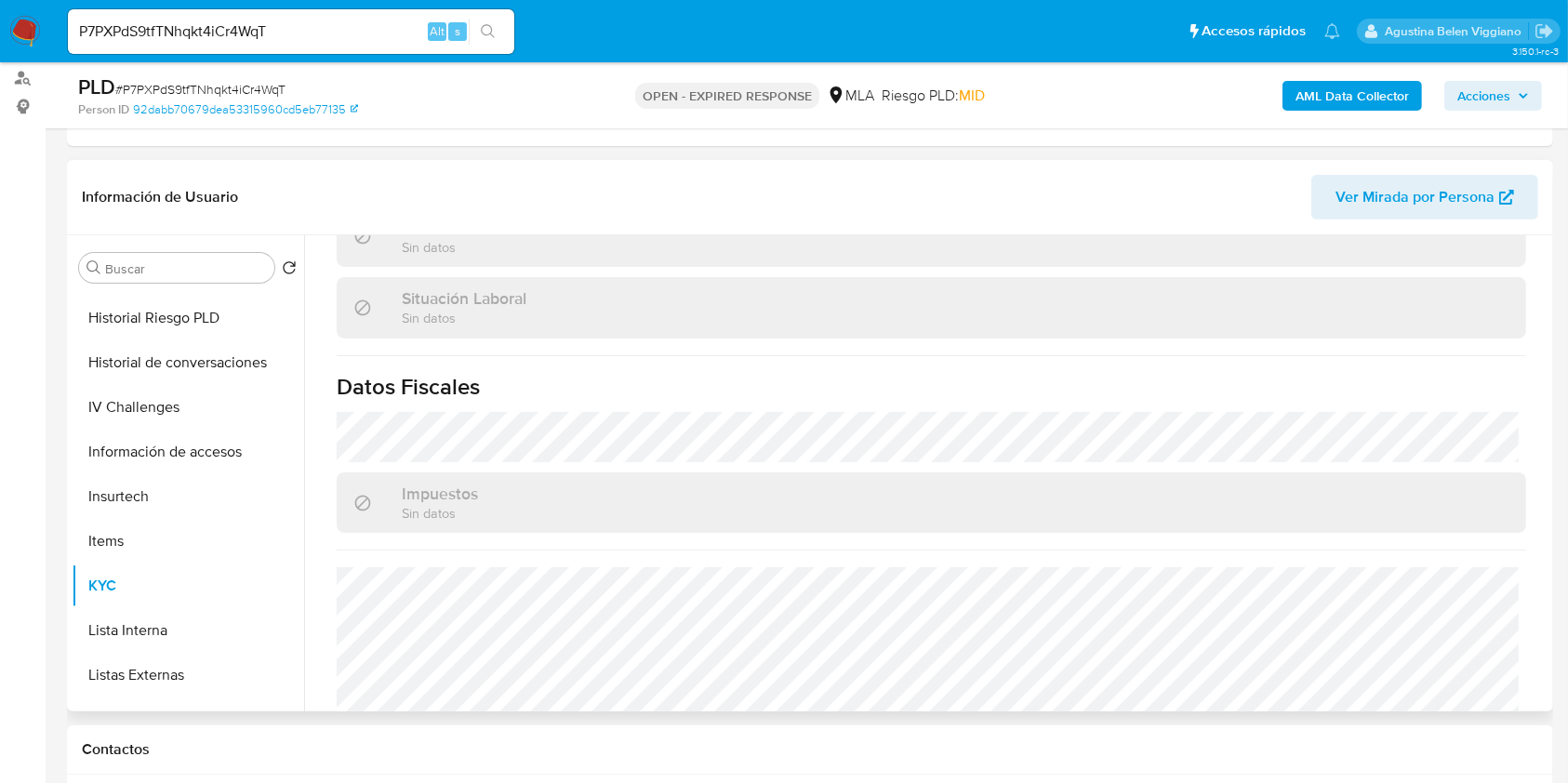 scroll, scrollTop: 979, scrollLeft: 0, axis: vertical 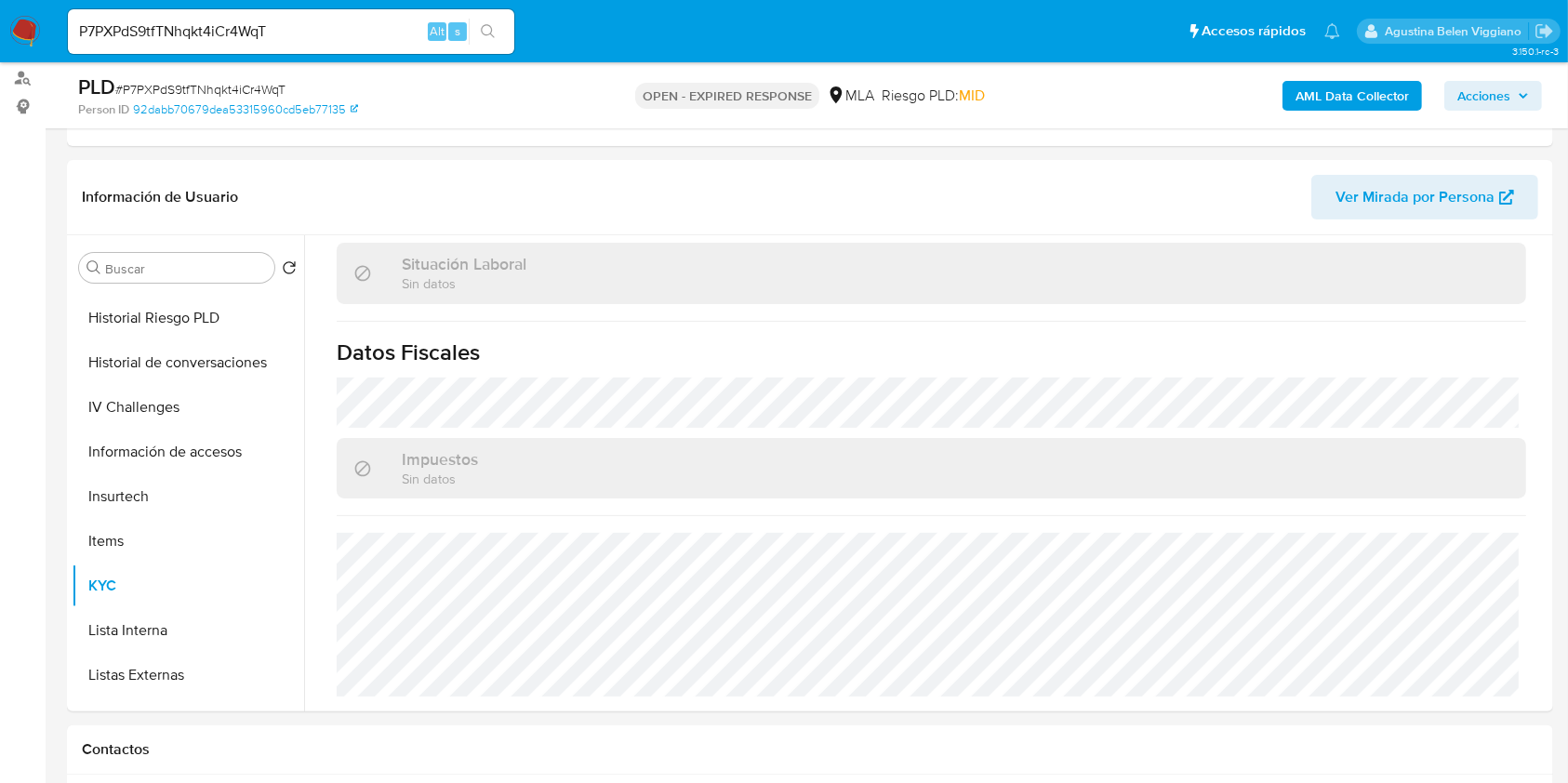 click on "P7PXPdS9tfTNhqkt4iCr4WqT" at bounding box center [291, 32] 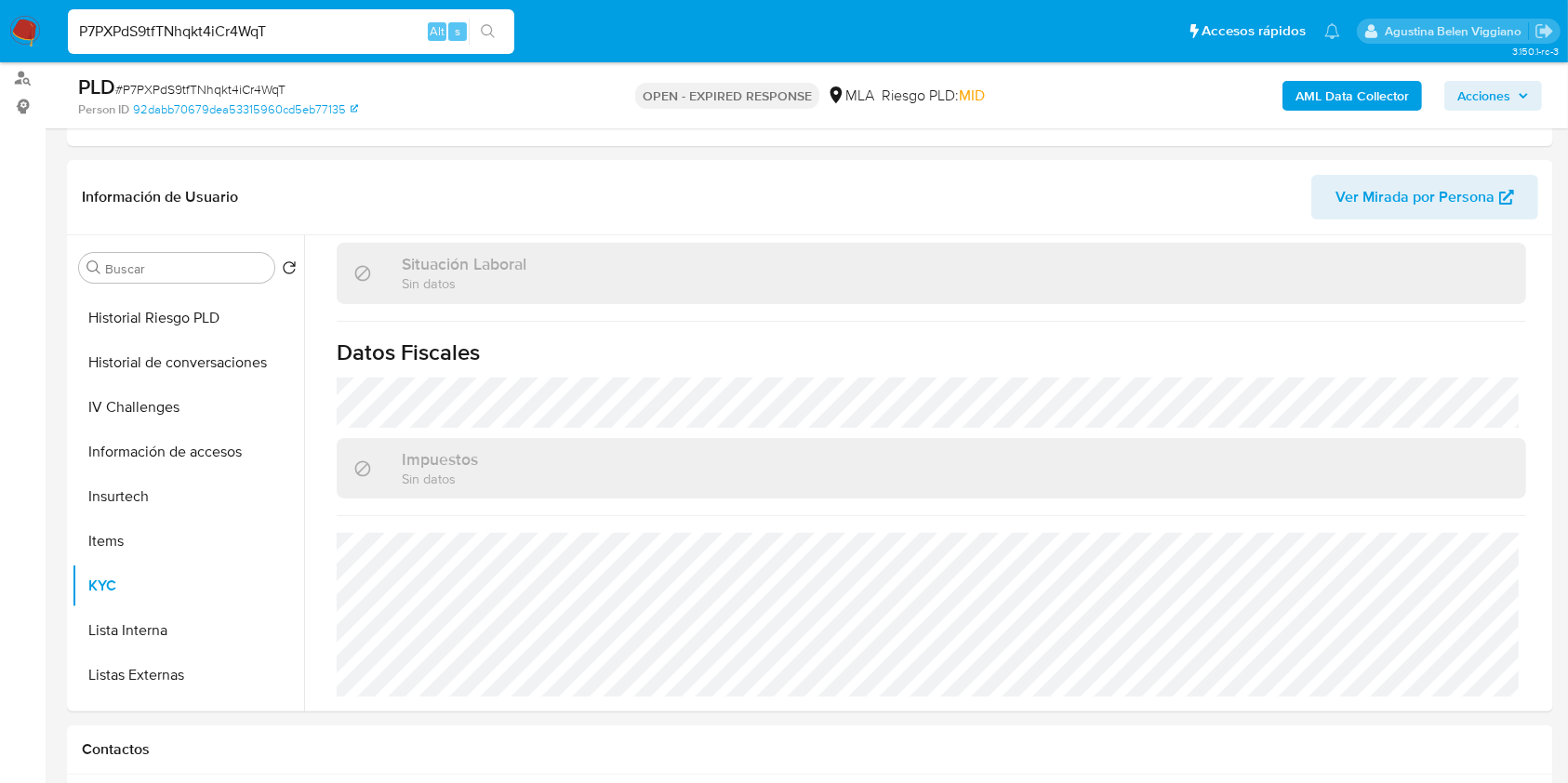 click on "P7PXPdS9tfTNhqkt4iCr4WqT" at bounding box center (291, 32) 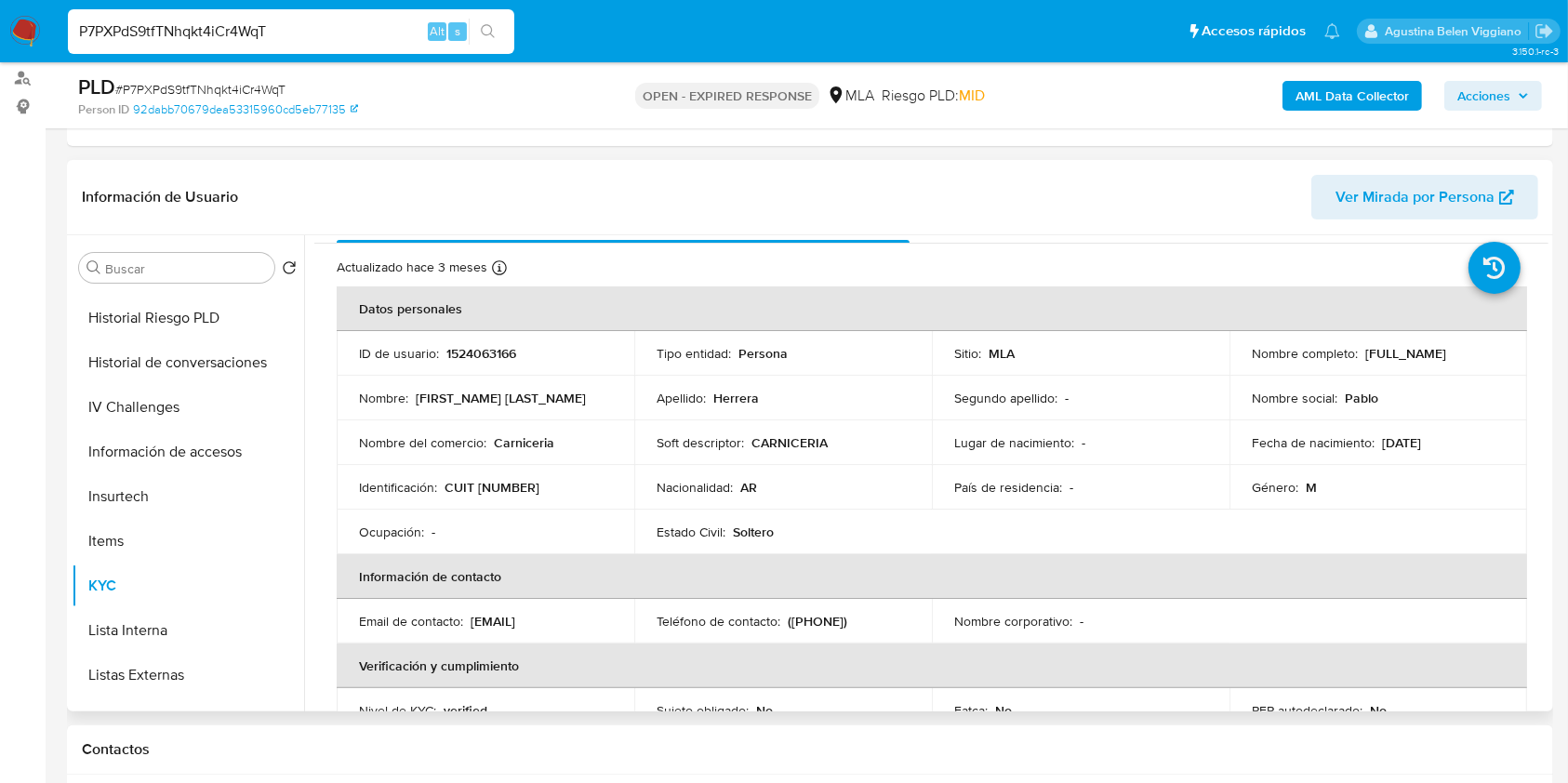 scroll, scrollTop: 0, scrollLeft: 0, axis: both 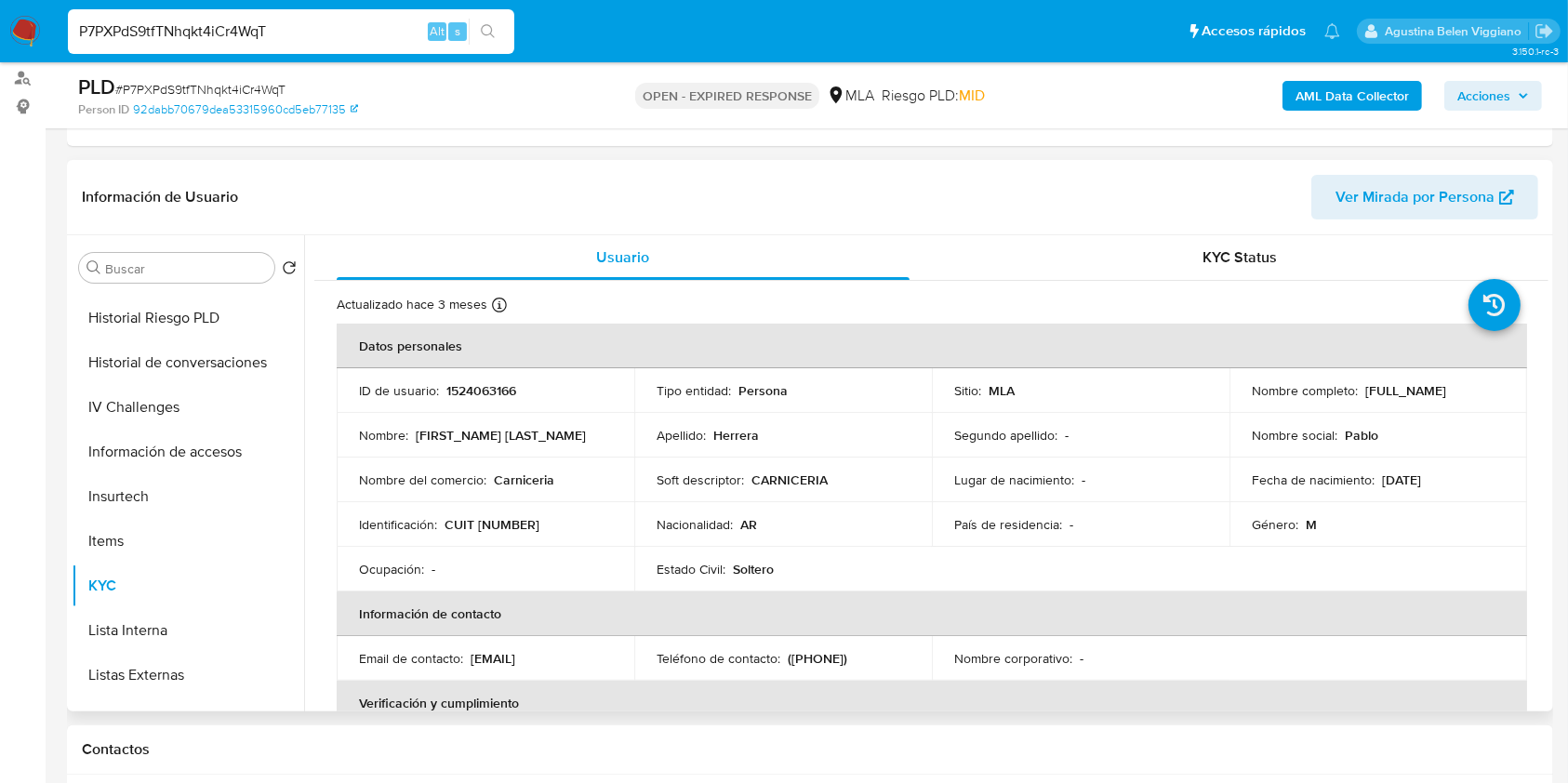 click on "1524063166" at bounding box center [481, 391] 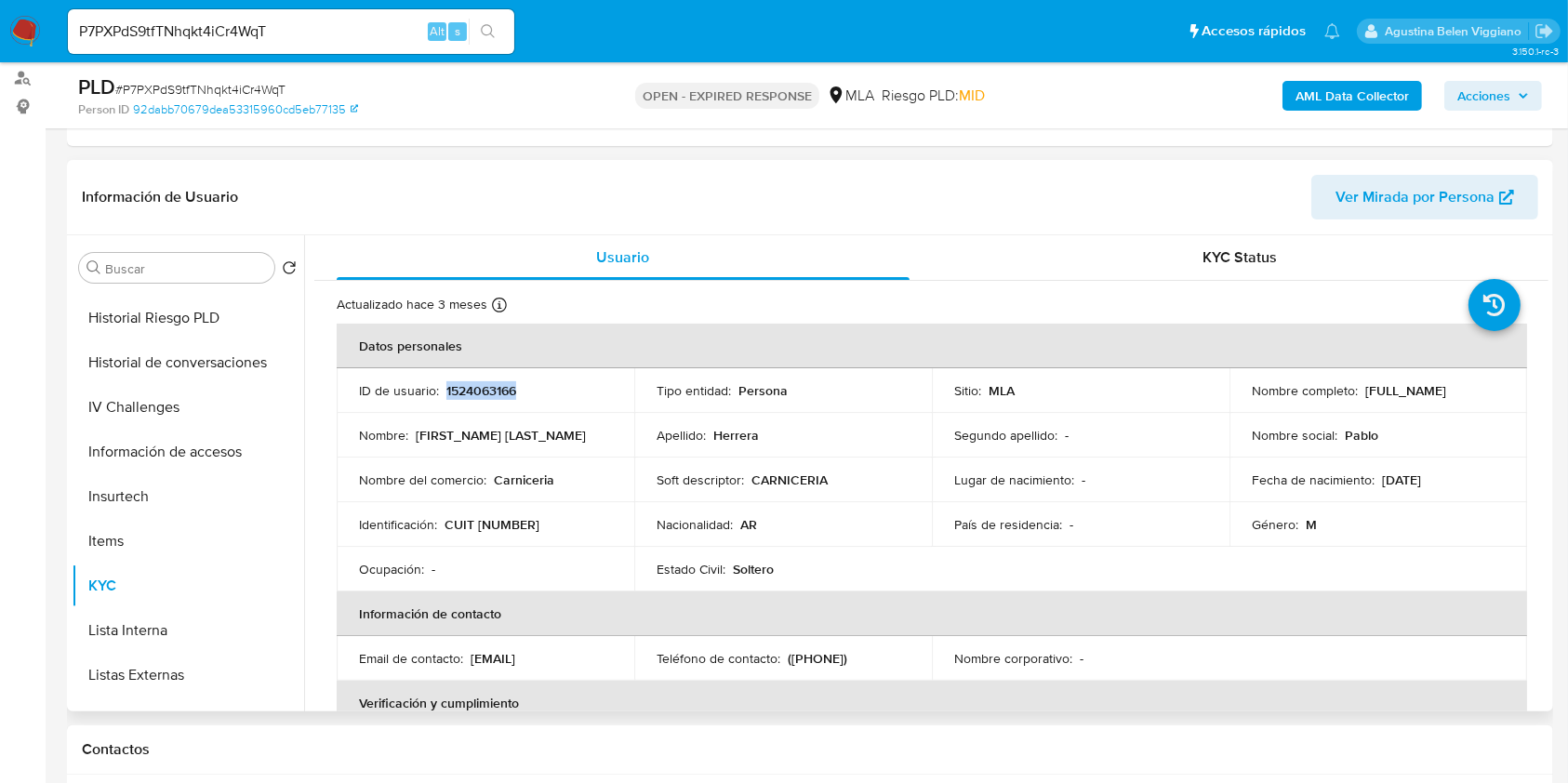 click on "1524063166" at bounding box center (481, 391) 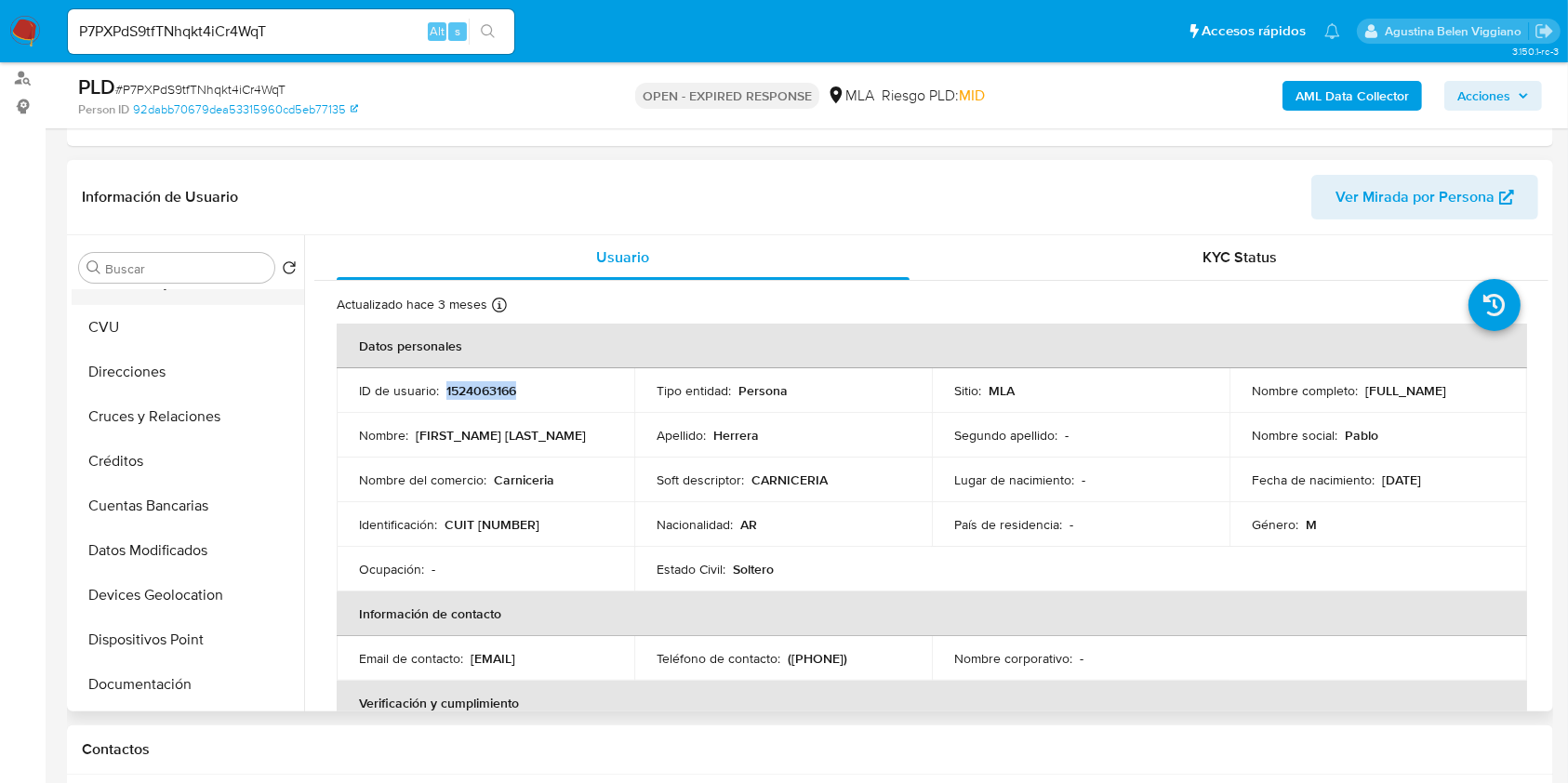 scroll, scrollTop: 0, scrollLeft: 0, axis: both 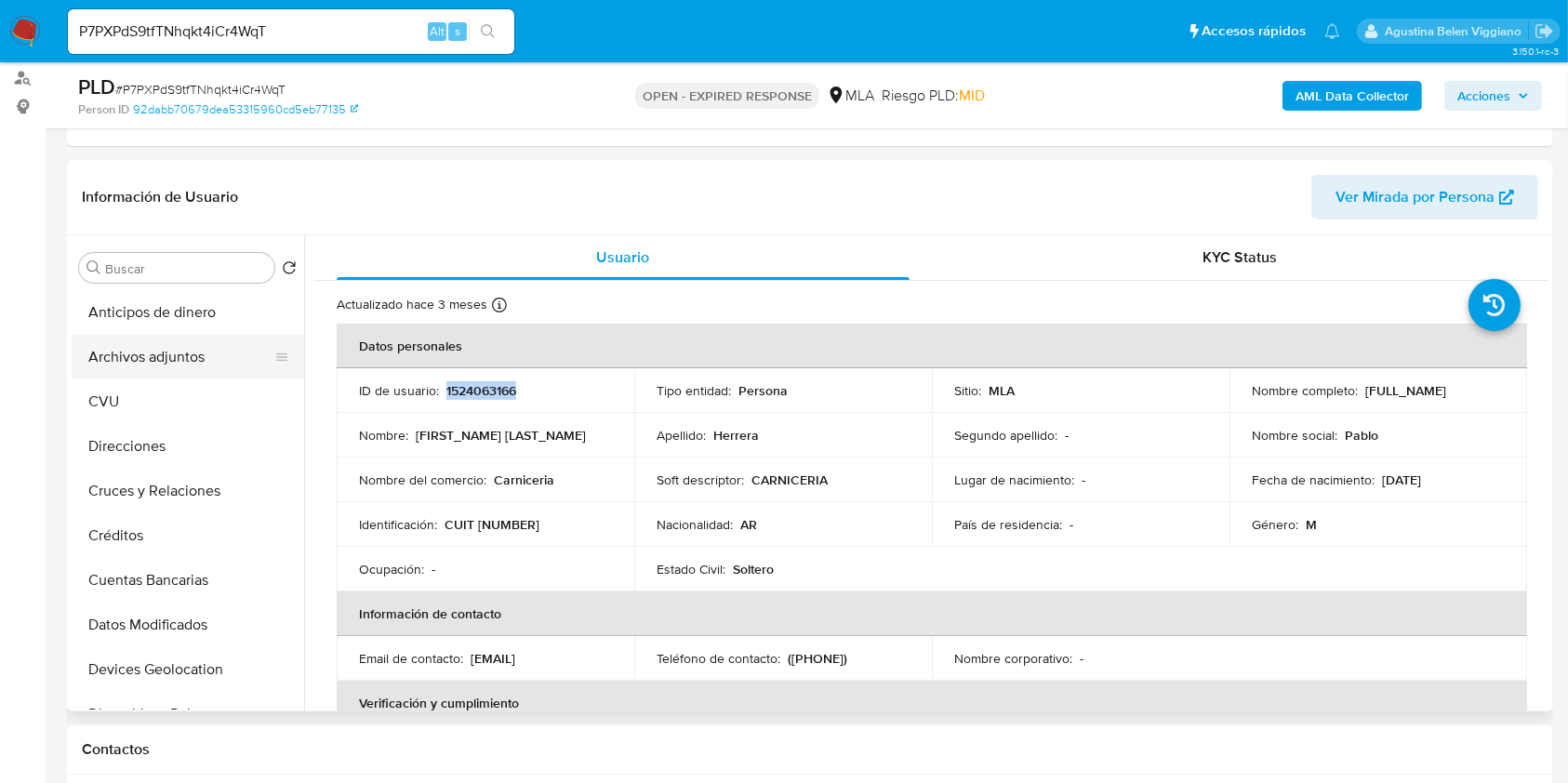 click on "Archivos adjuntos" at bounding box center [180, 357] 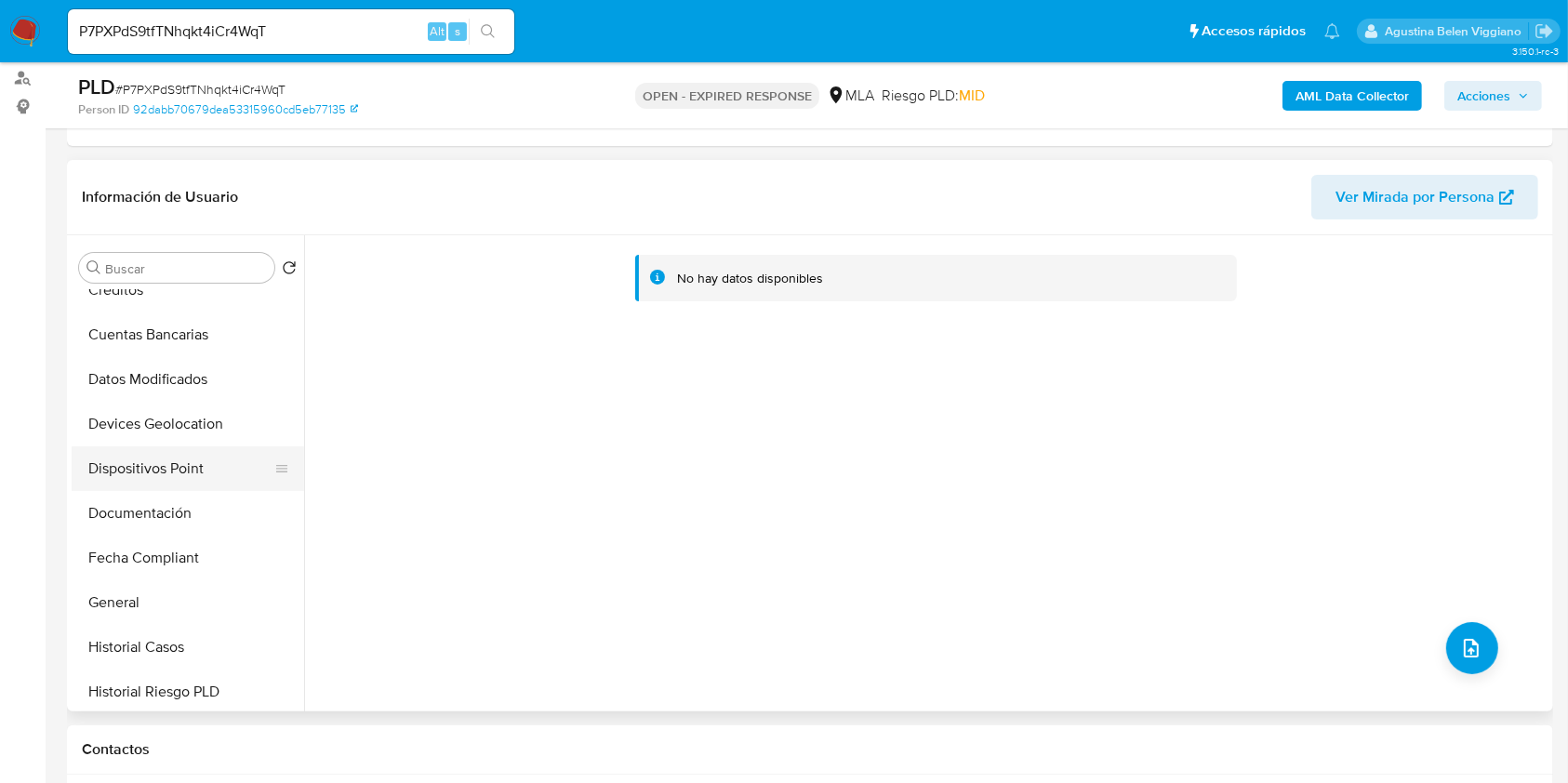 scroll, scrollTop: 247, scrollLeft: 0, axis: vertical 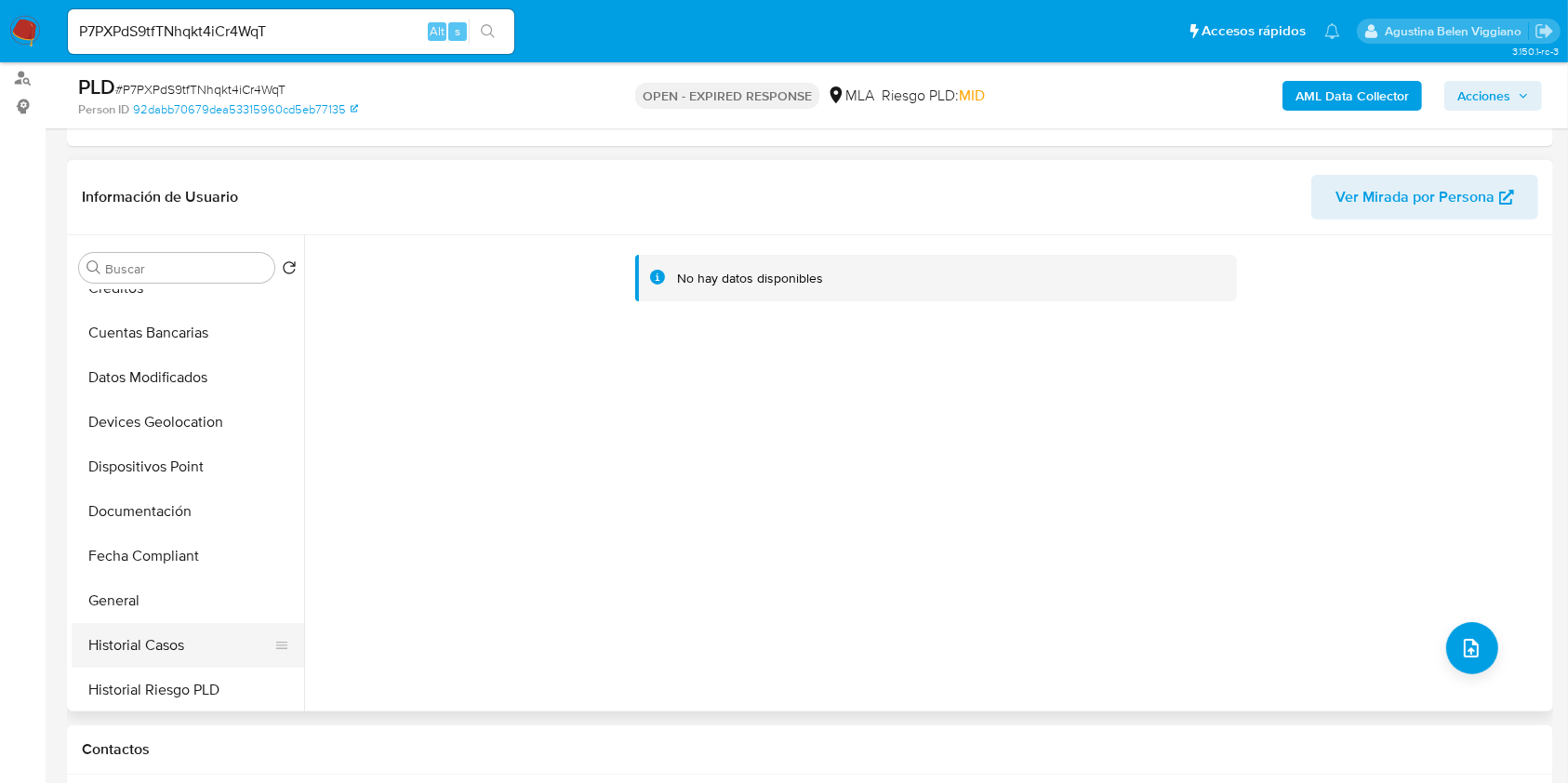 click on "Historial Casos" at bounding box center [180, 645] 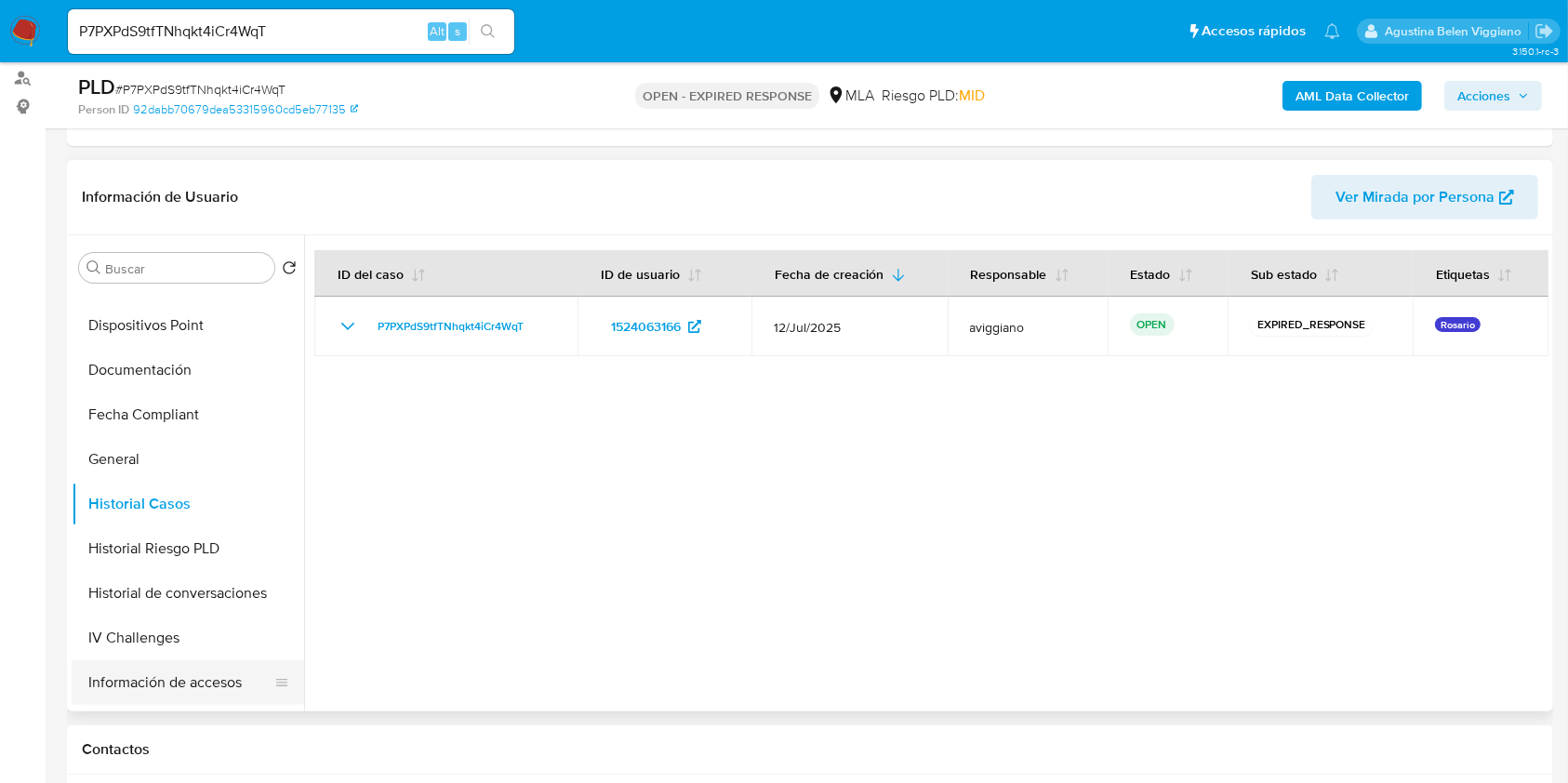 scroll, scrollTop: 496, scrollLeft: 0, axis: vertical 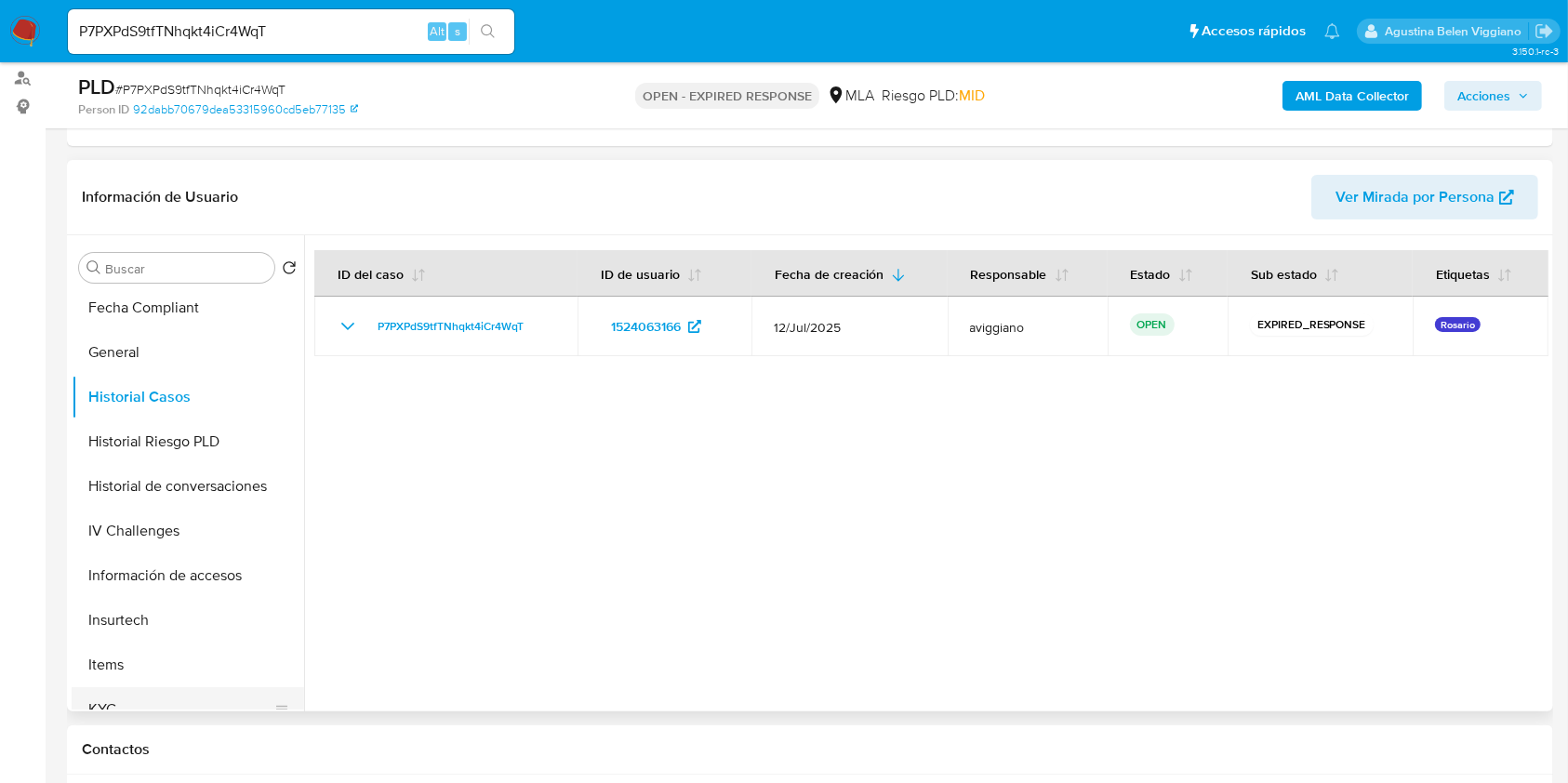 click on "KYC" at bounding box center [180, 710] 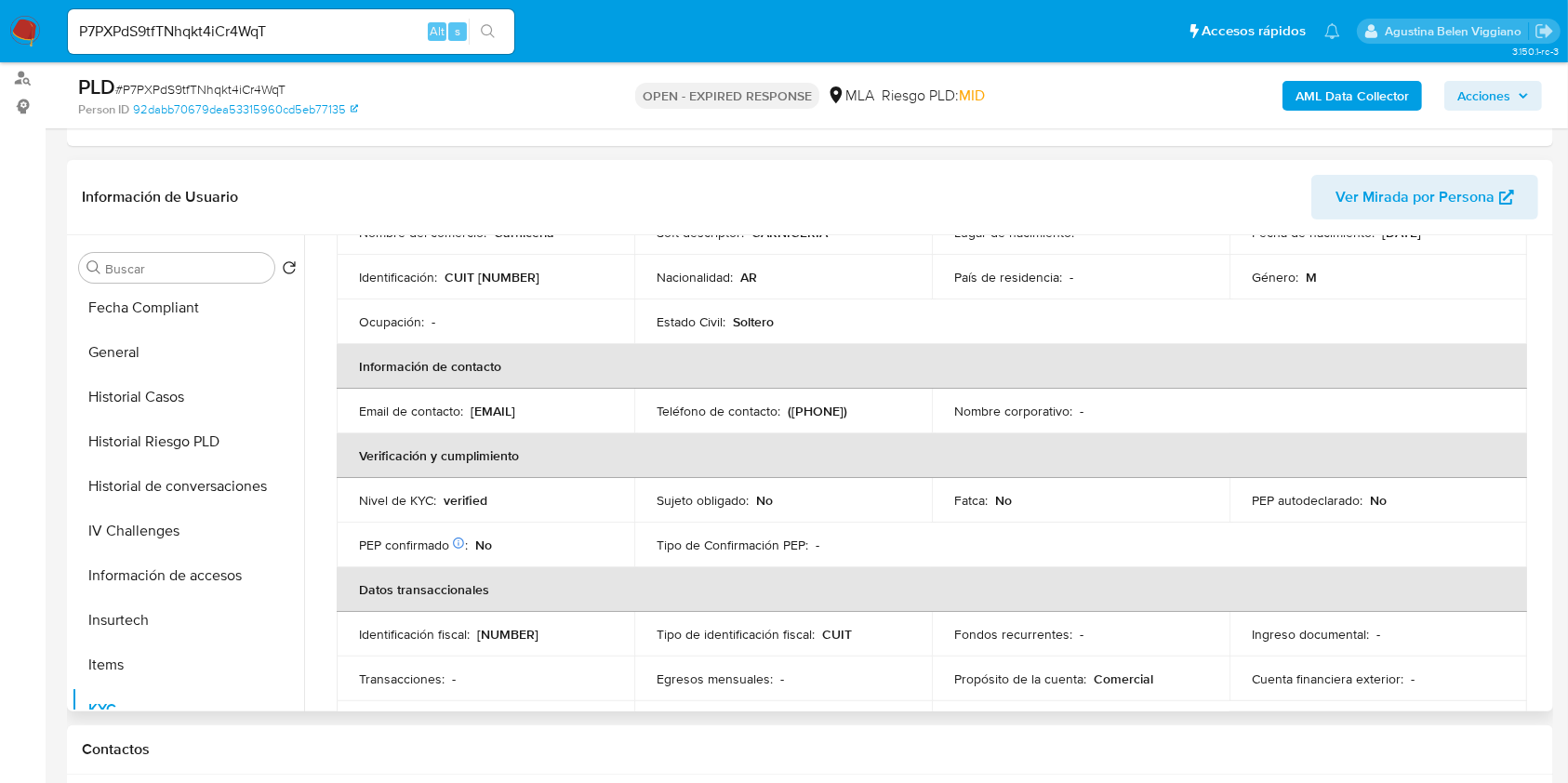 scroll, scrollTop: 124, scrollLeft: 0, axis: vertical 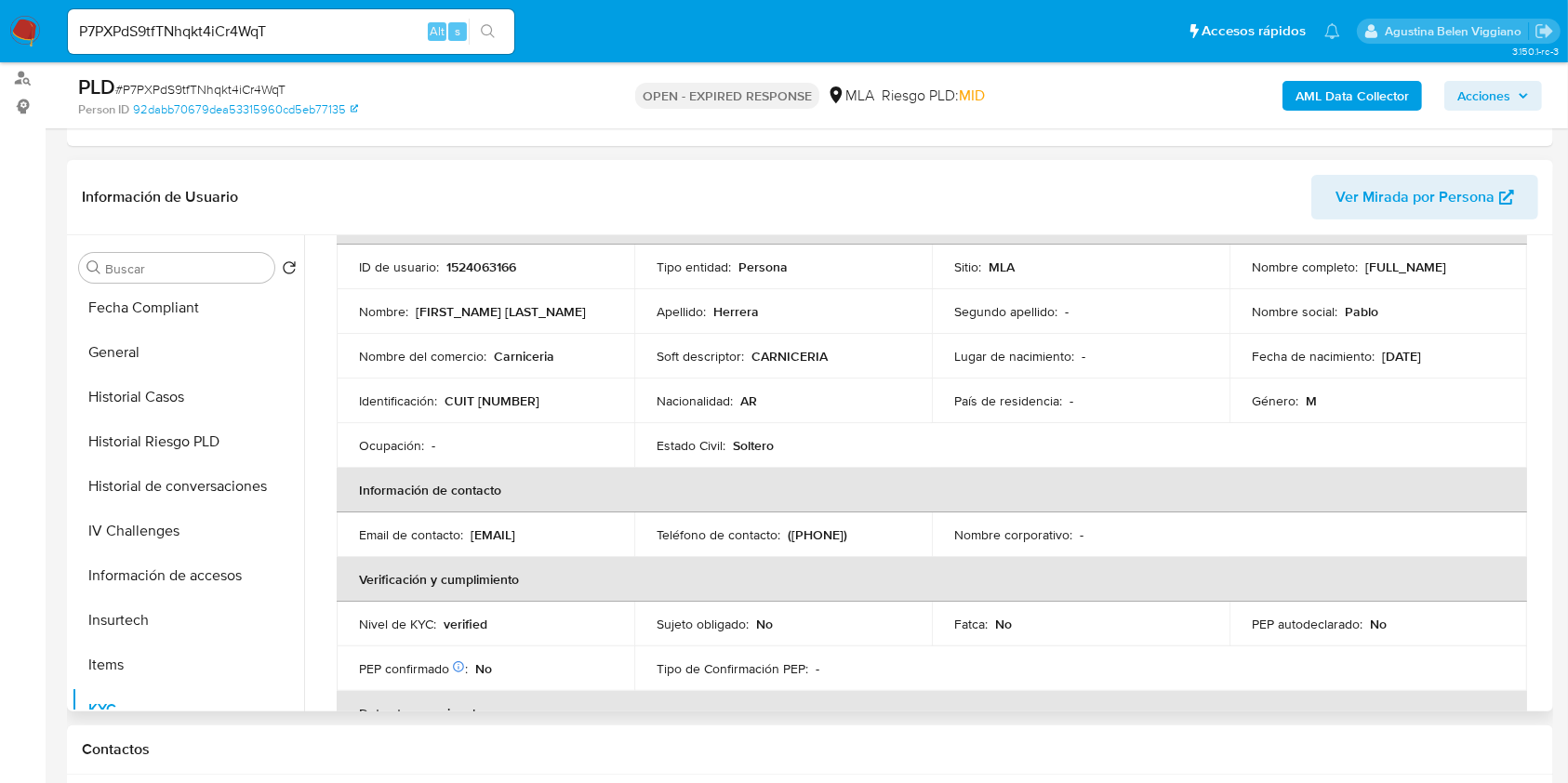click on "1524063166" at bounding box center (481, 267) 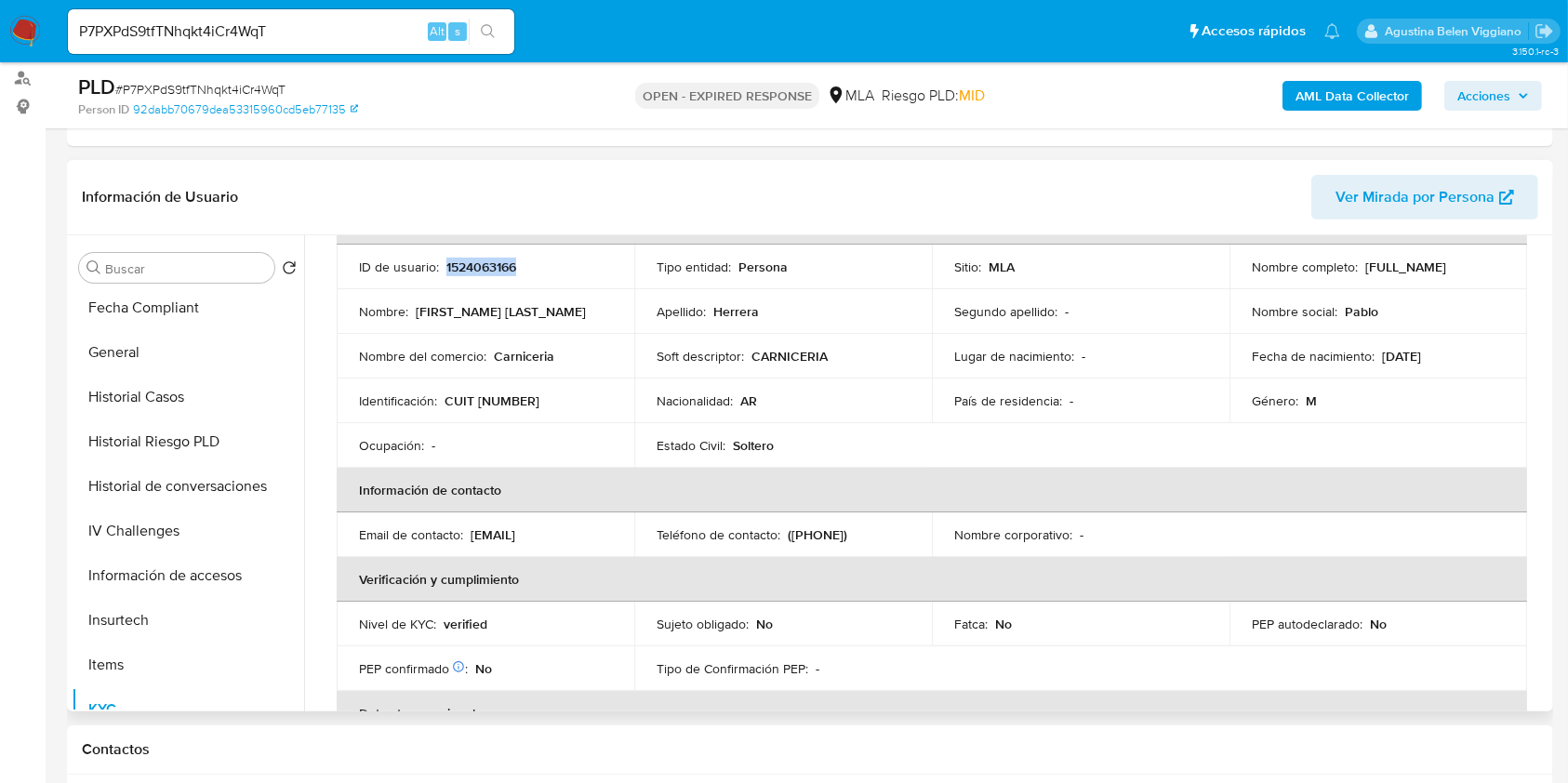click on "1524063166" at bounding box center [481, 267] 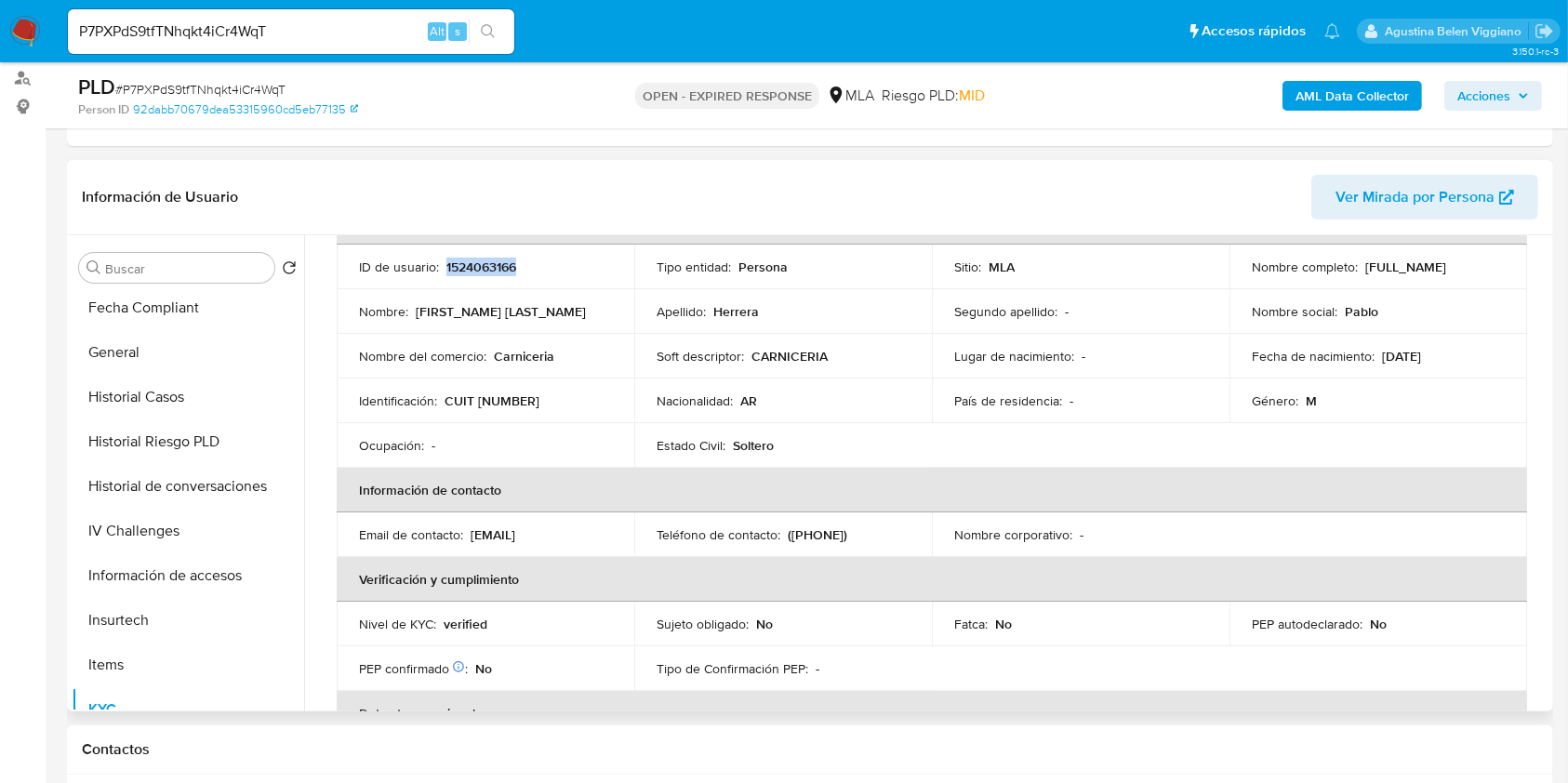 scroll, scrollTop: 0, scrollLeft: 0, axis: both 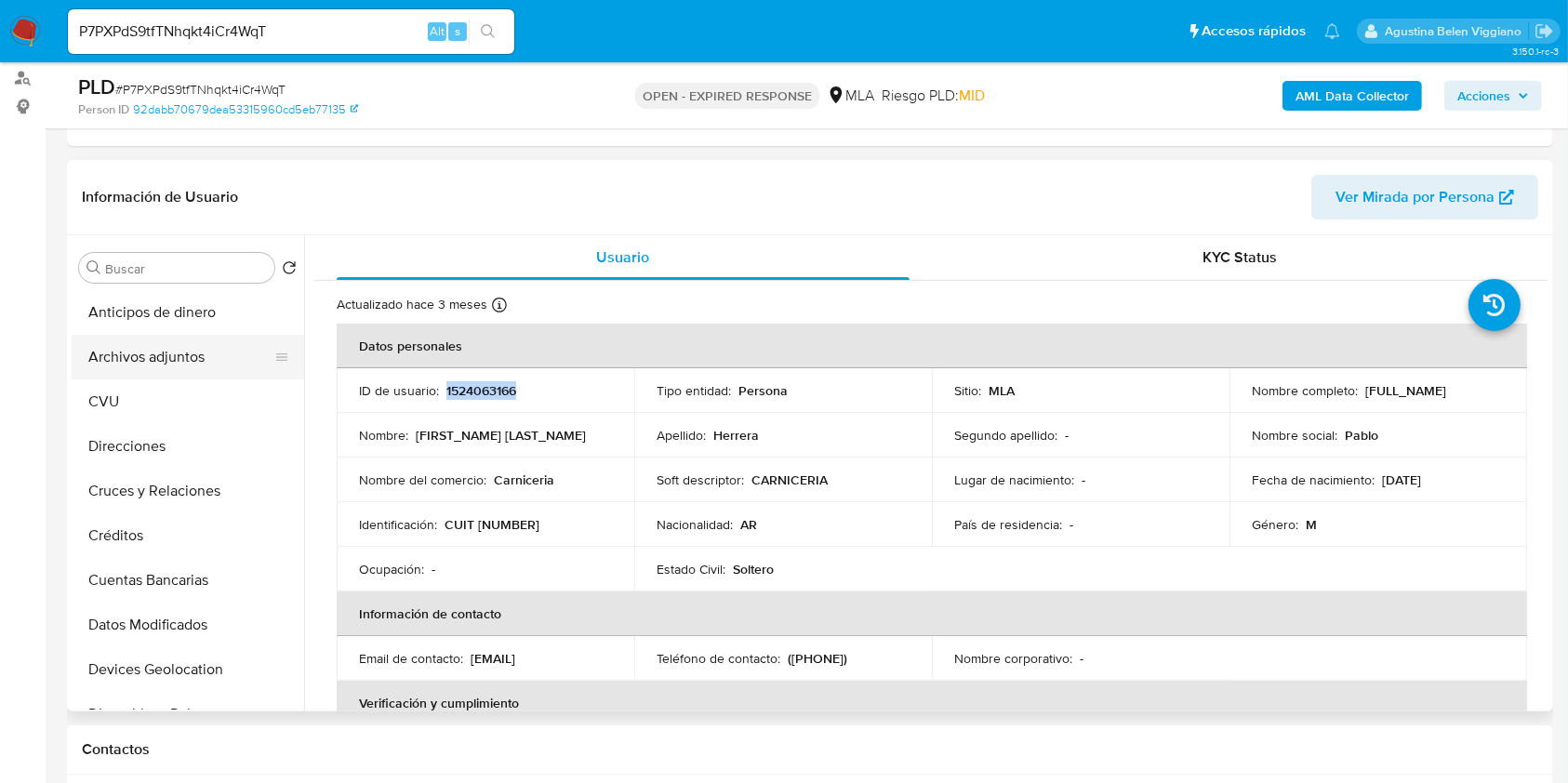 click on "Archivos adjuntos" at bounding box center (180, 357) 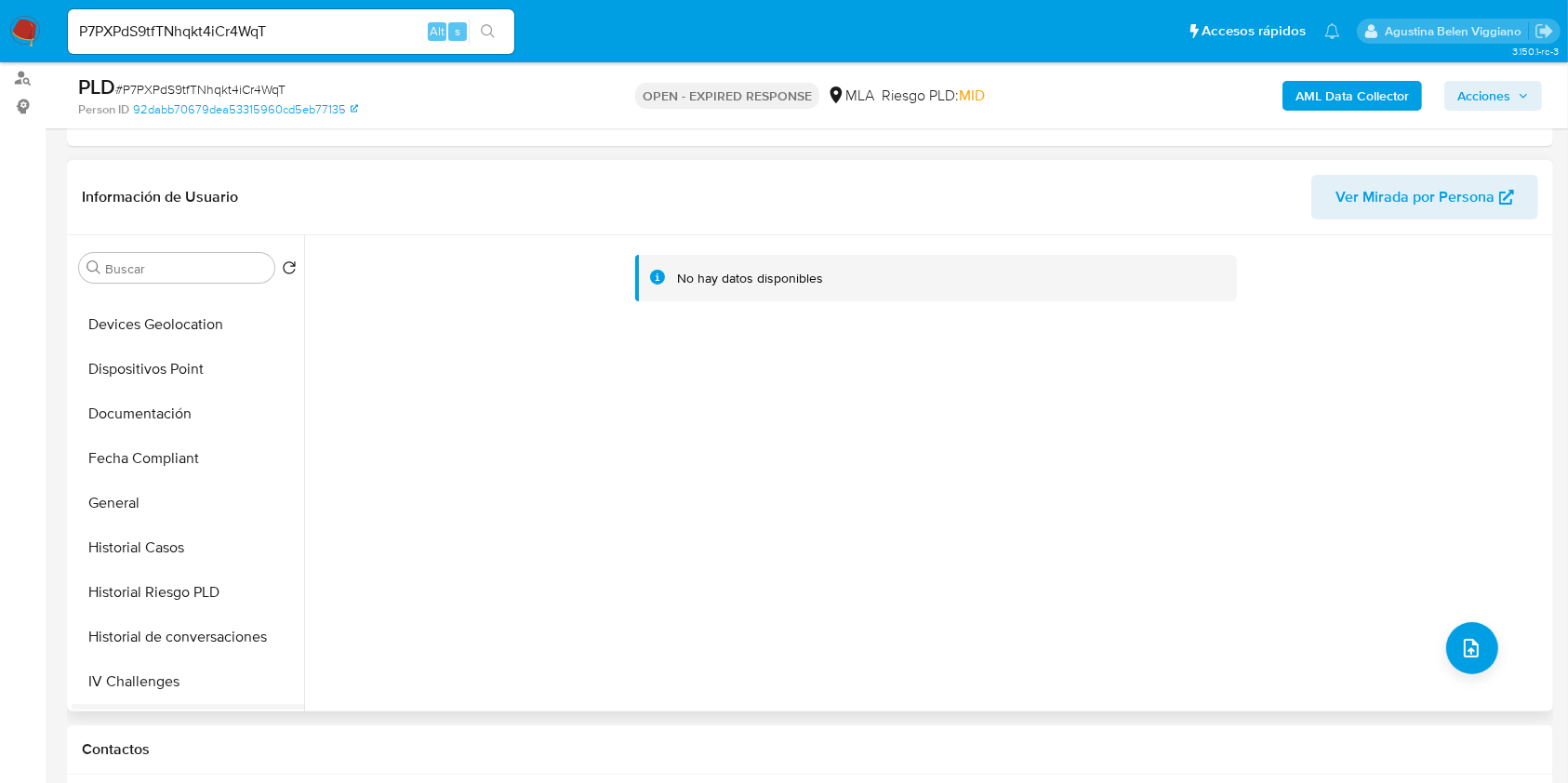 scroll, scrollTop: 496, scrollLeft: 0, axis: vertical 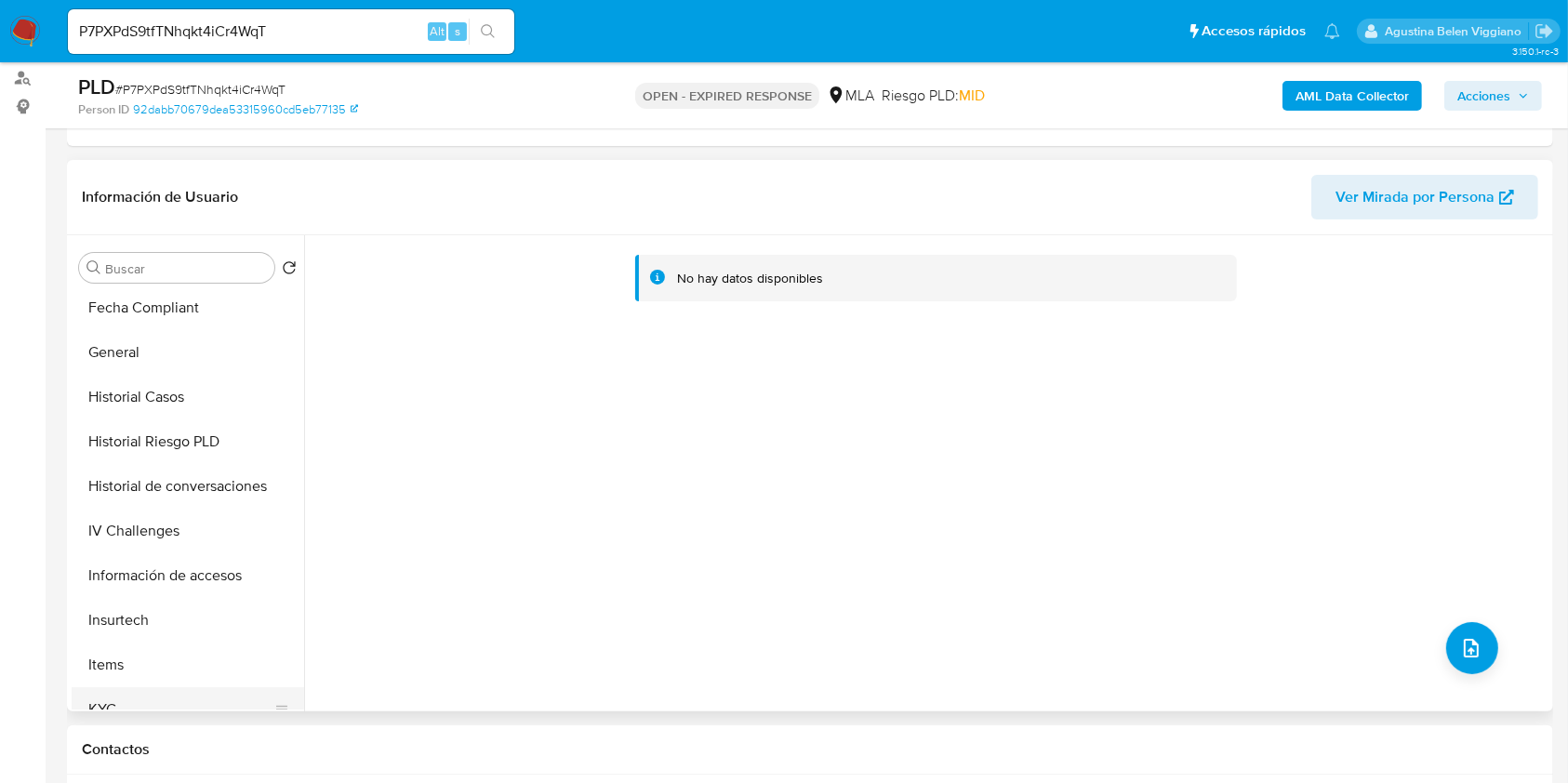 click on "KYC" at bounding box center (180, 710) 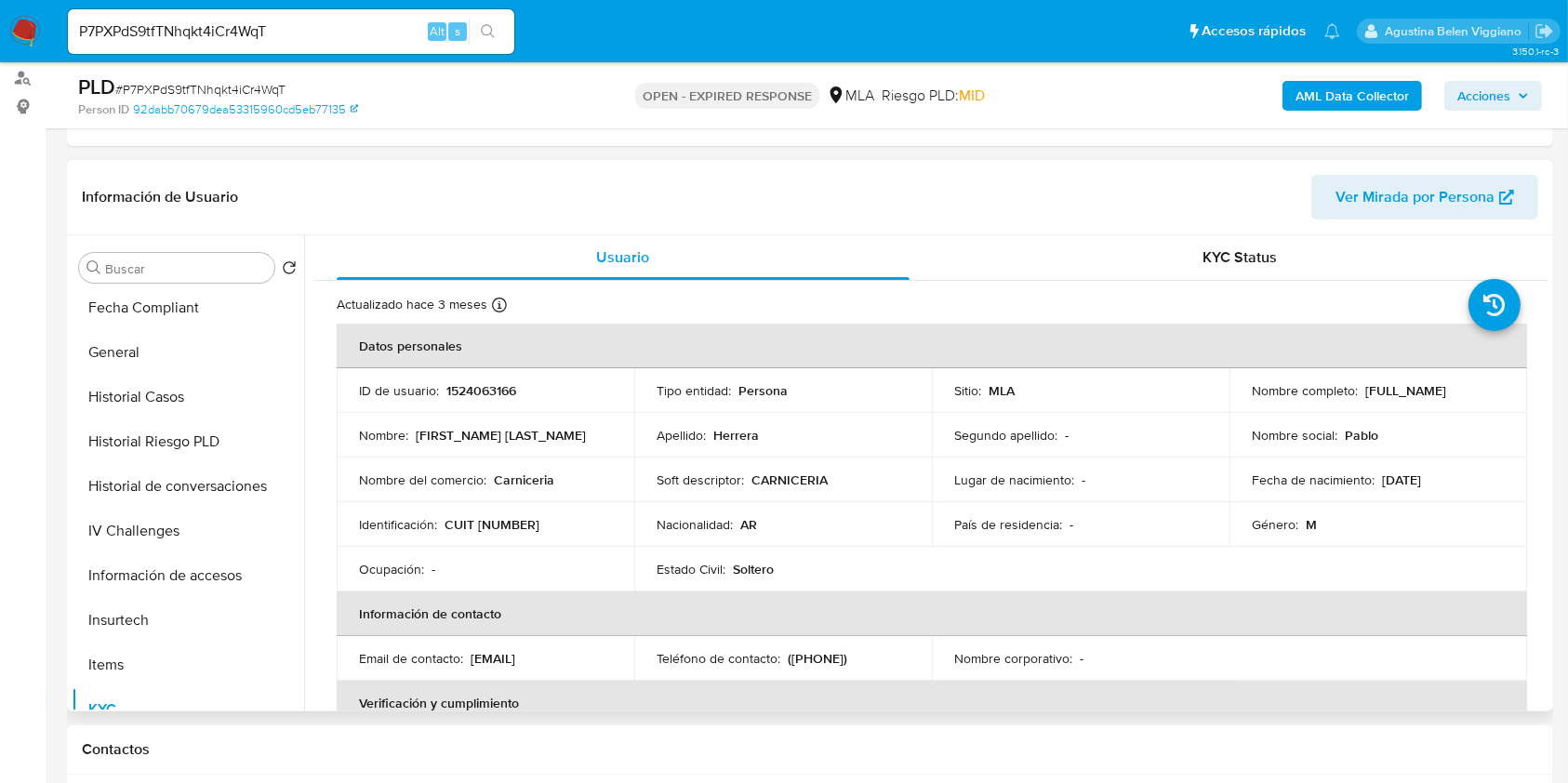 click on "CUIT 20424808947" at bounding box center (492, 524) 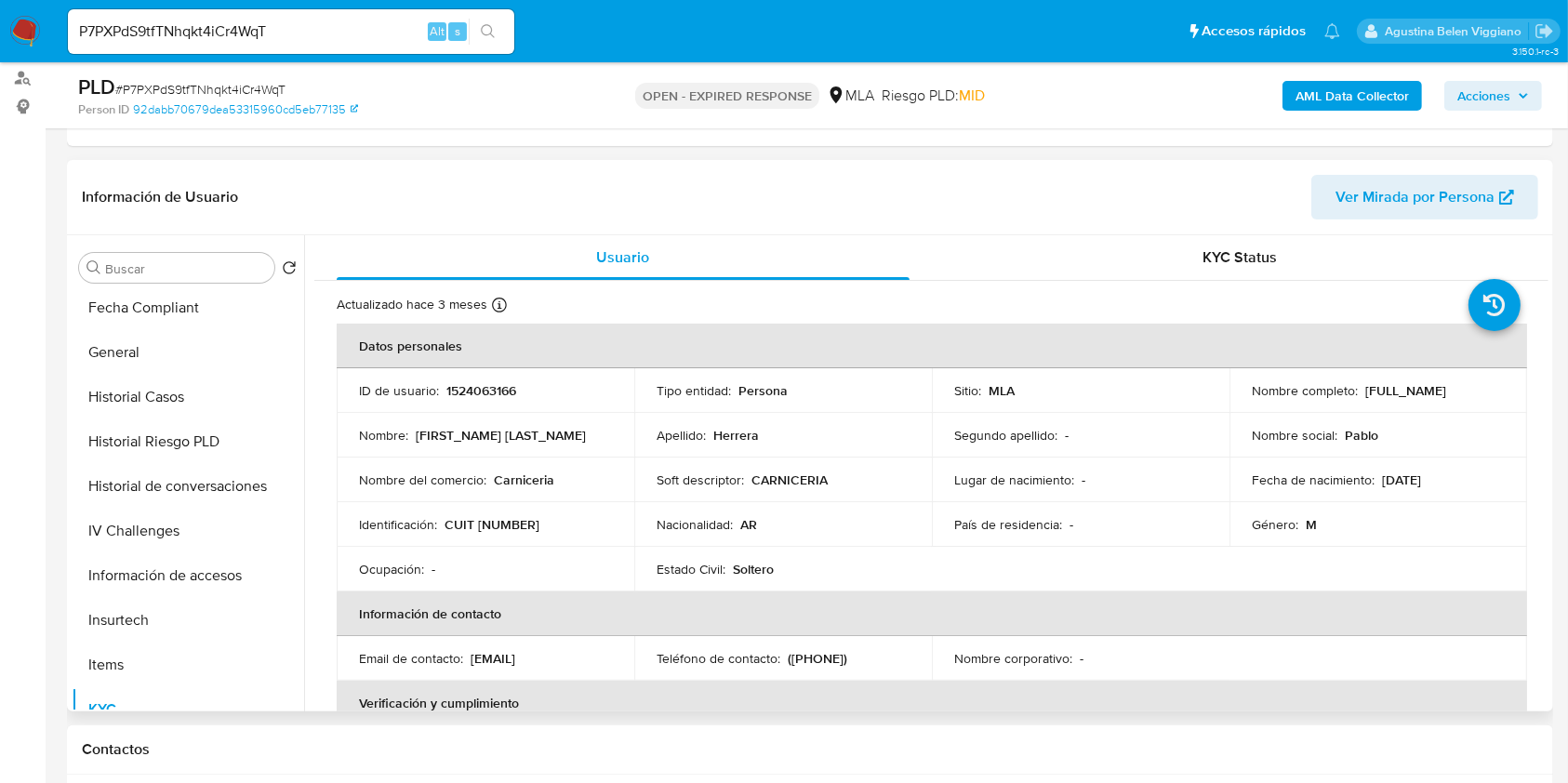 click on "1524063166" at bounding box center [481, 391] 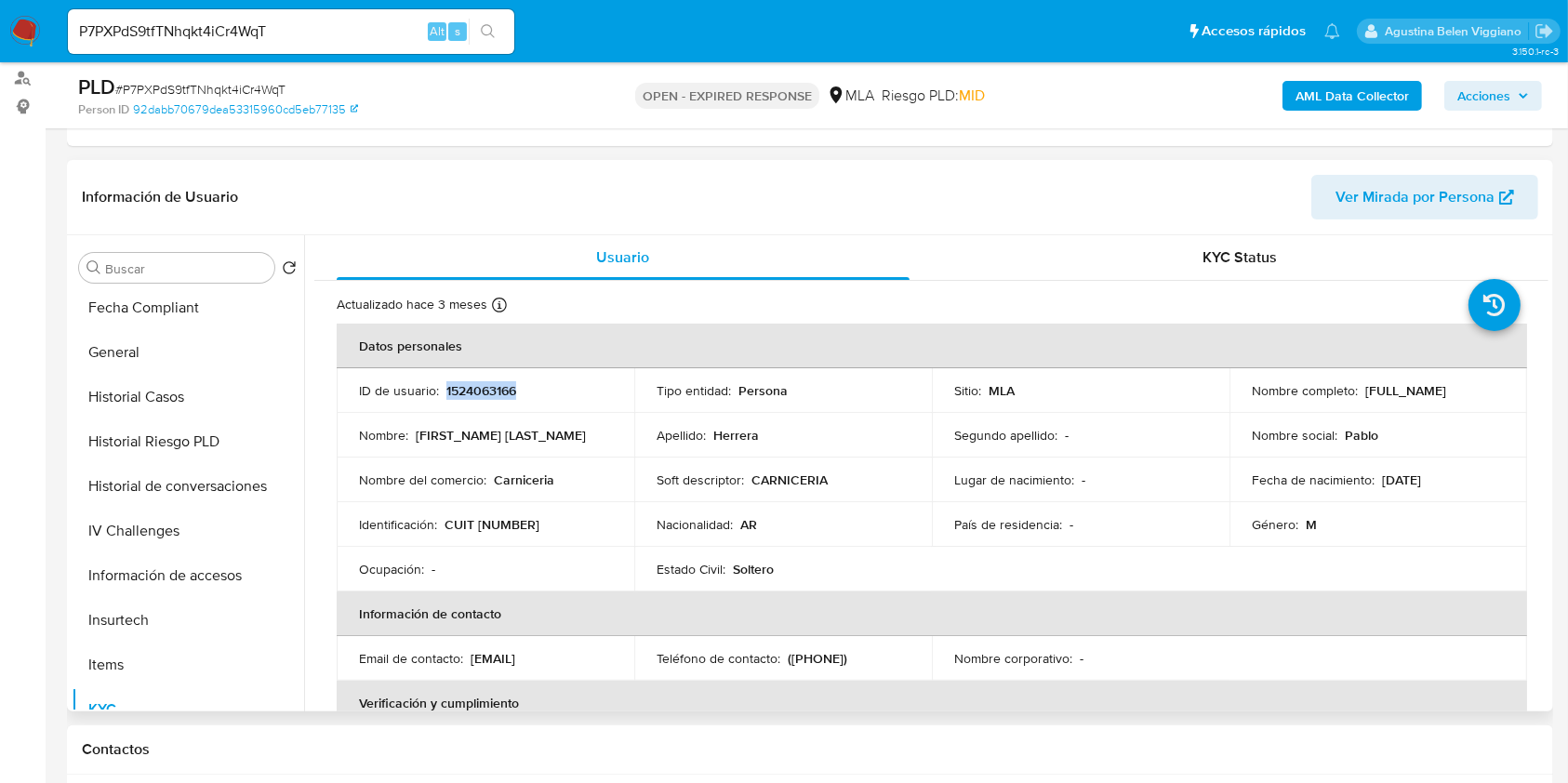 click on "1524063166" at bounding box center [481, 391] 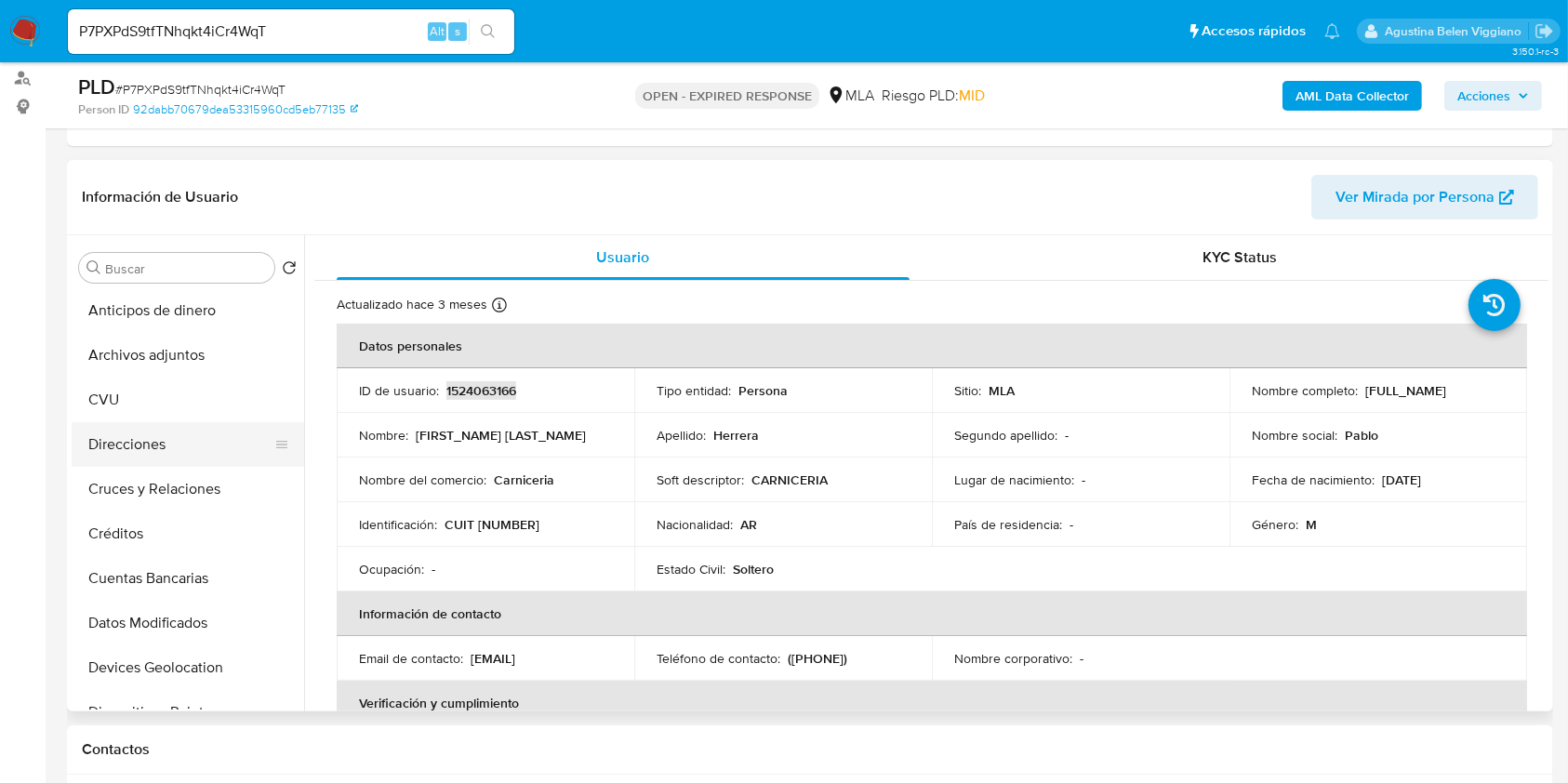scroll, scrollTop: 0, scrollLeft: 0, axis: both 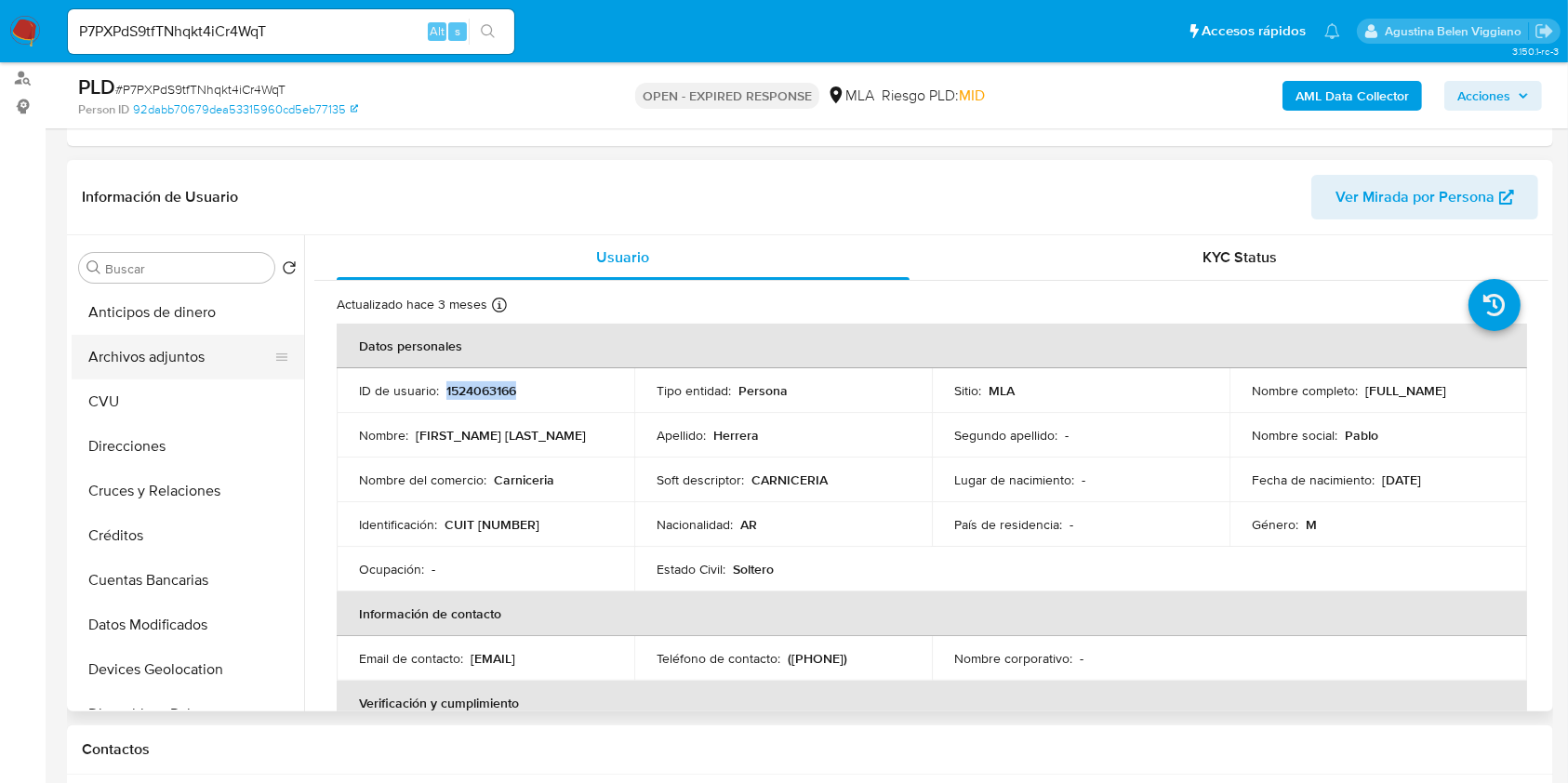 click on "Archivos adjuntos" at bounding box center [180, 357] 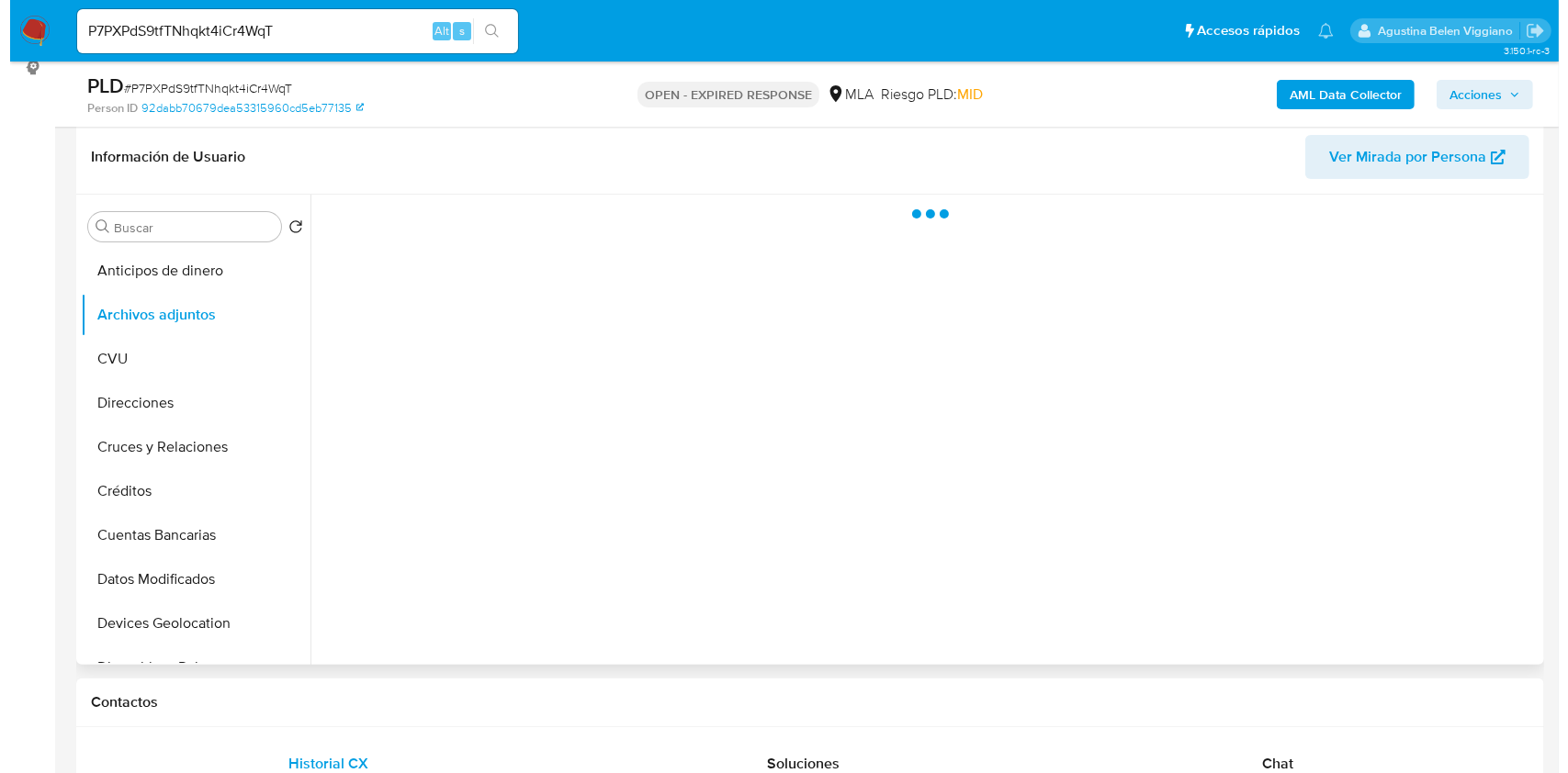 scroll, scrollTop: 244, scrollLeft: 0, axis: vertical 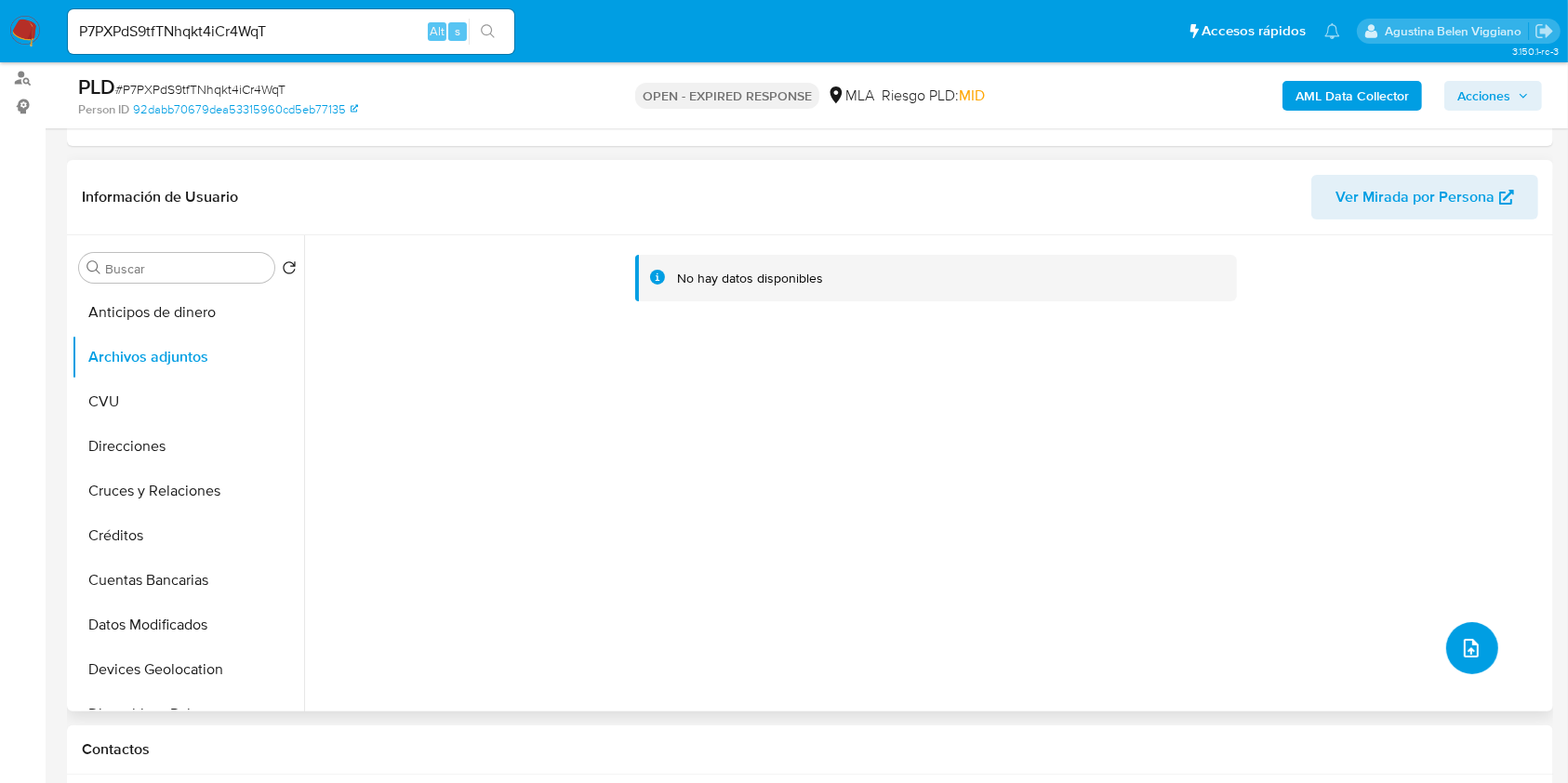 click at bounding box center (1472, 648) 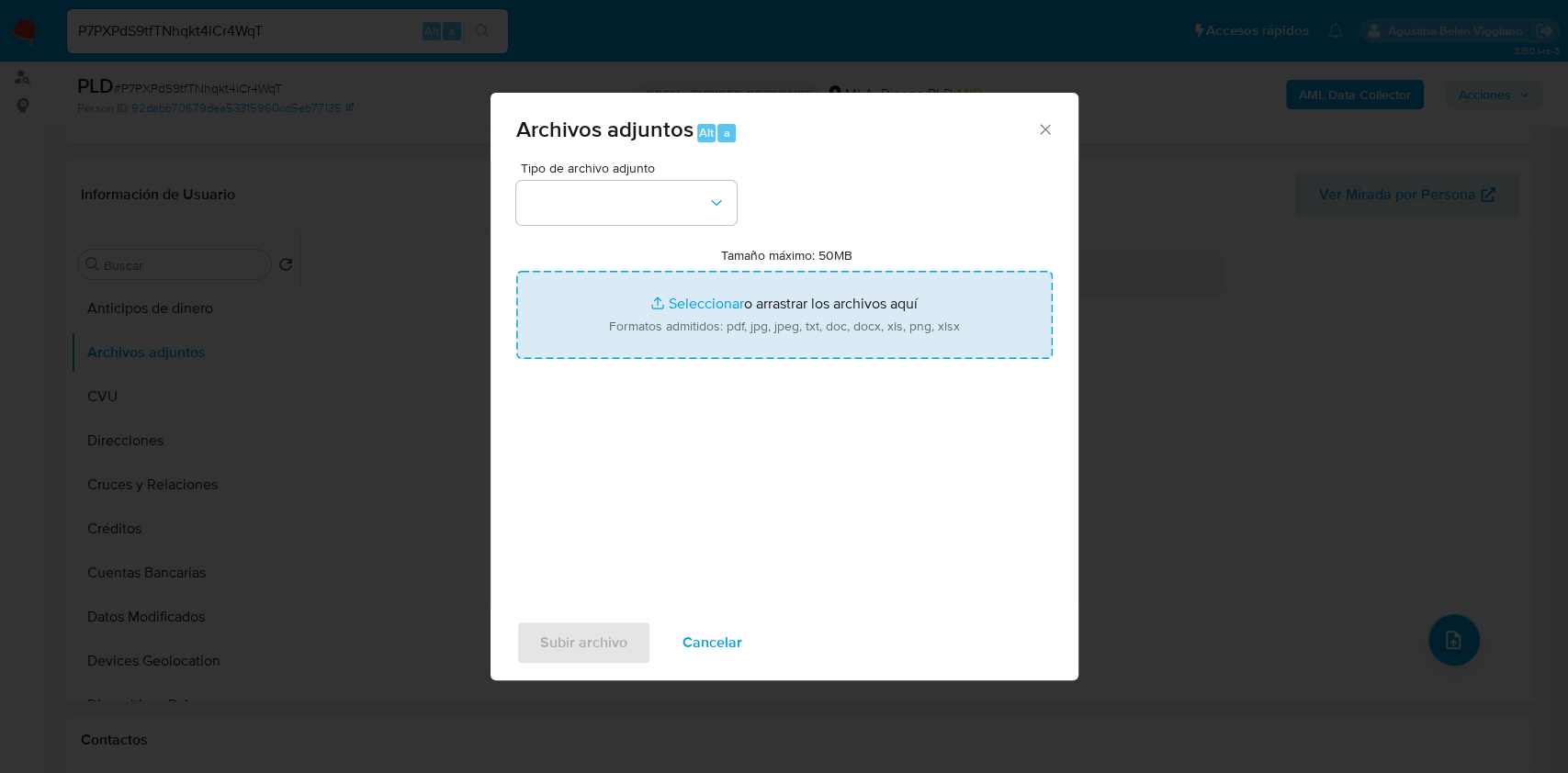 click on "Tamaño máximo: 50MB Seleccionar archivos" at bounding box center (784, 315) 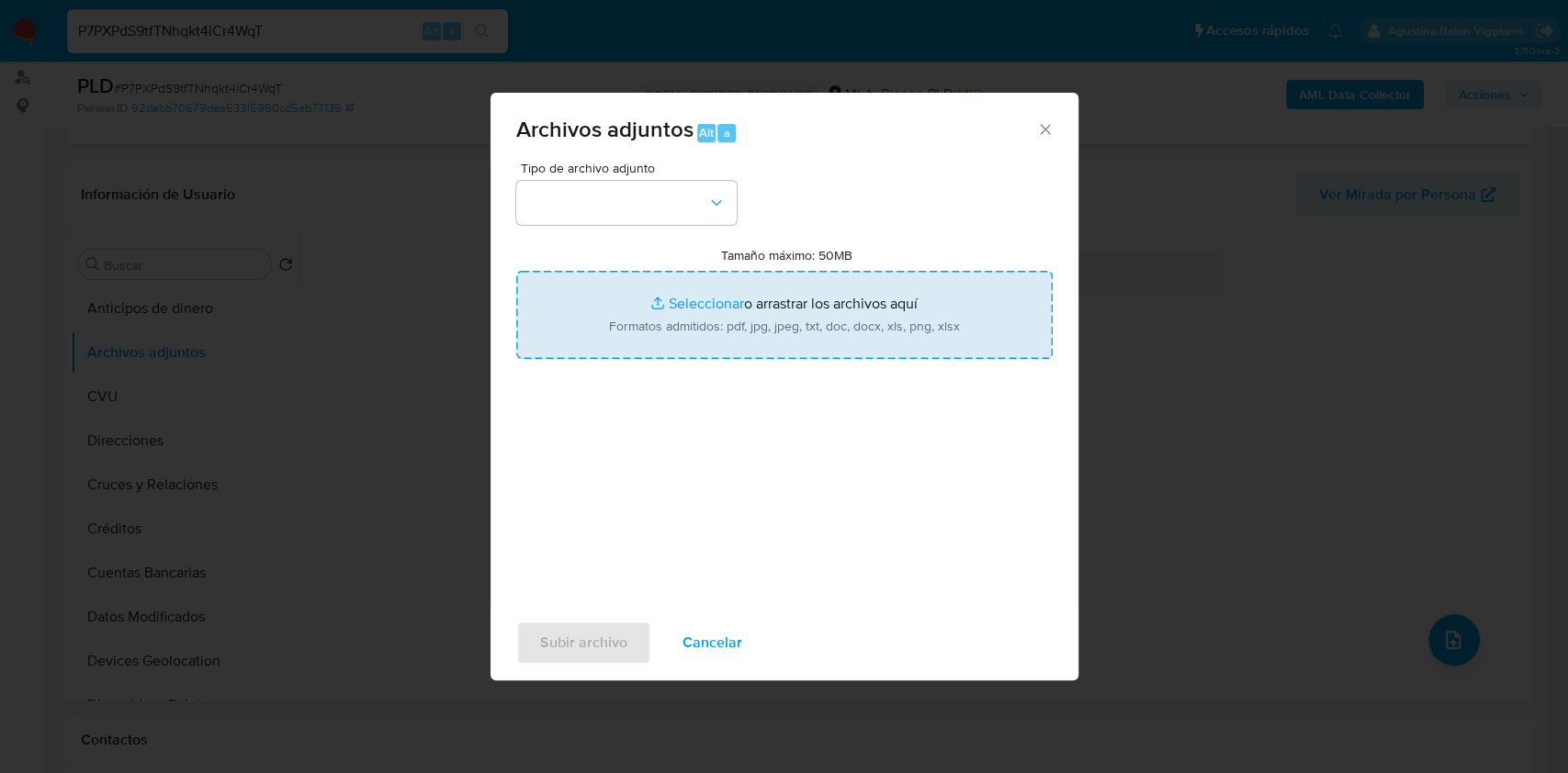 type on "C:\fakepath\1524063166 - Nosis.pdf" 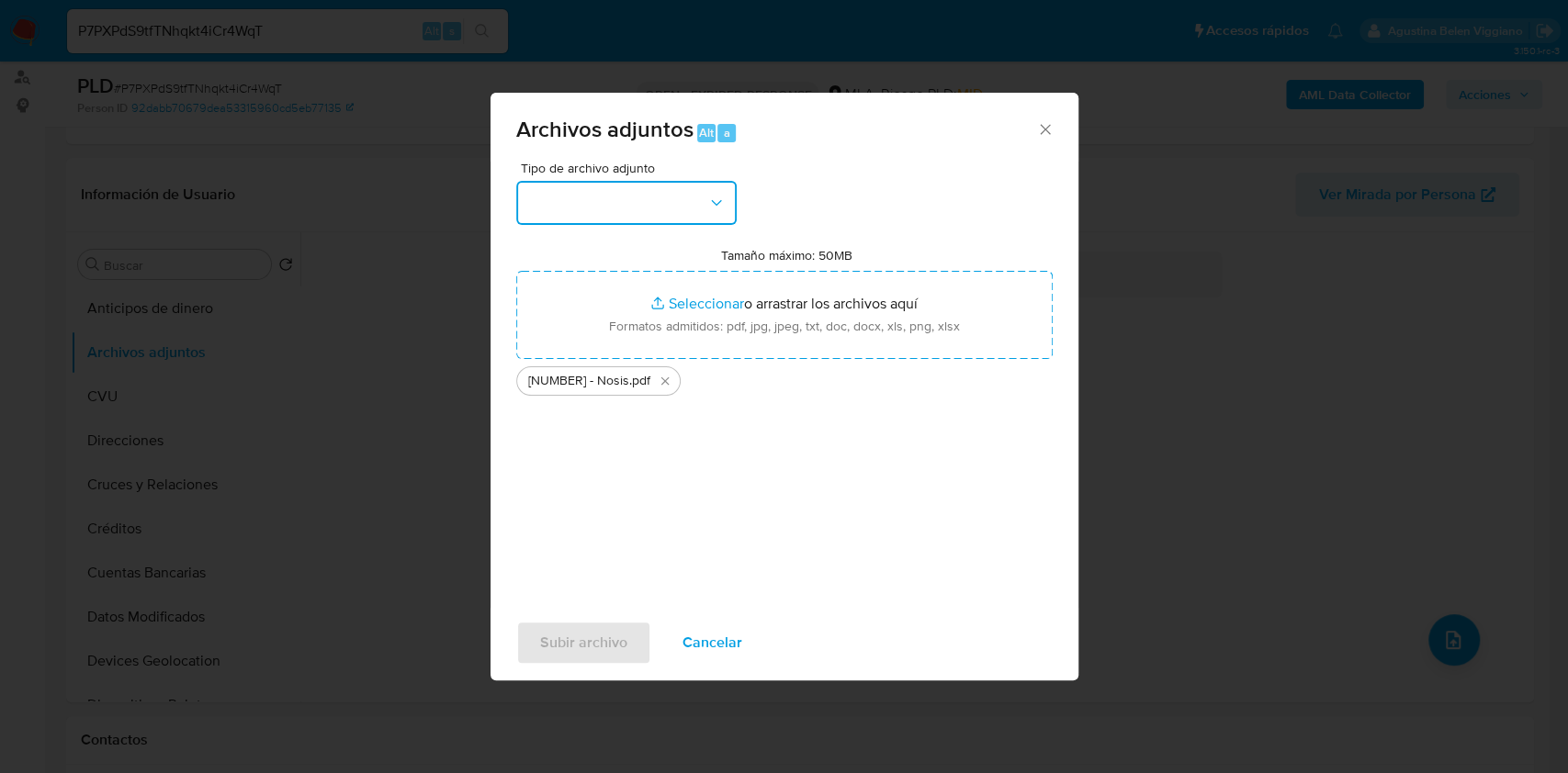 click 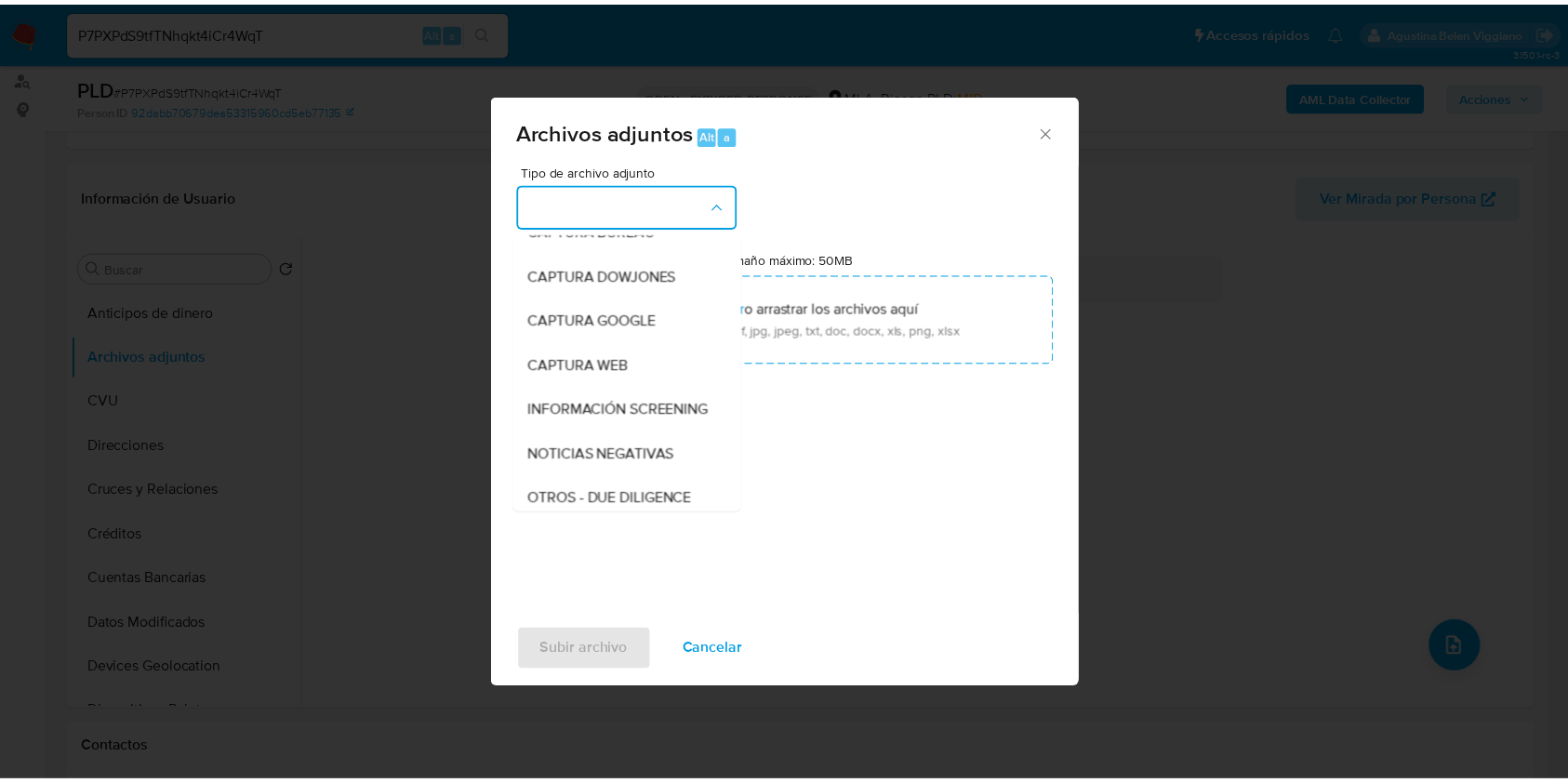 scroll, scrollTop: 247, scrollLeft: 0, axis: vertical 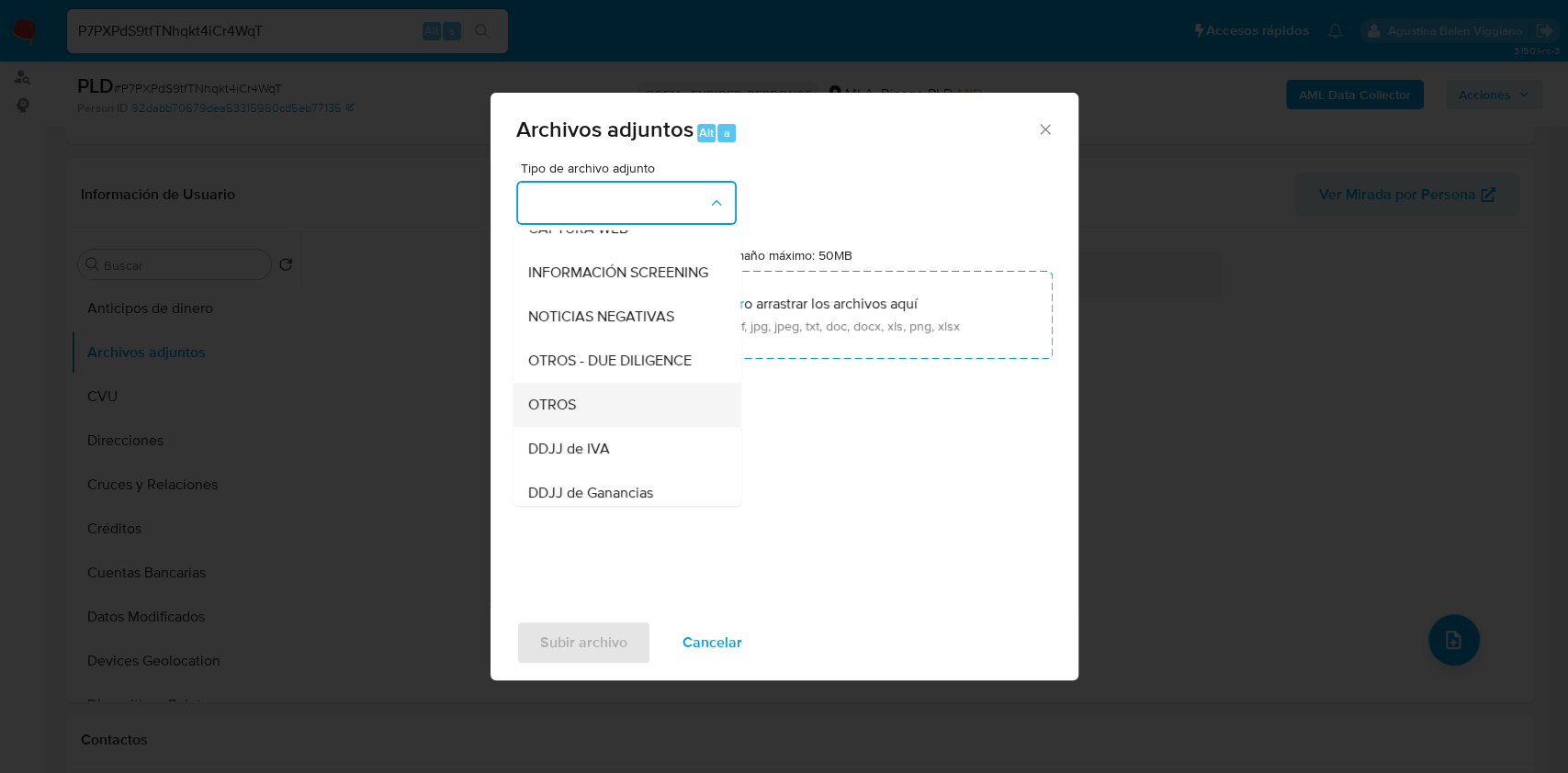 click on "OTROS" at bounding box center [551, 405] 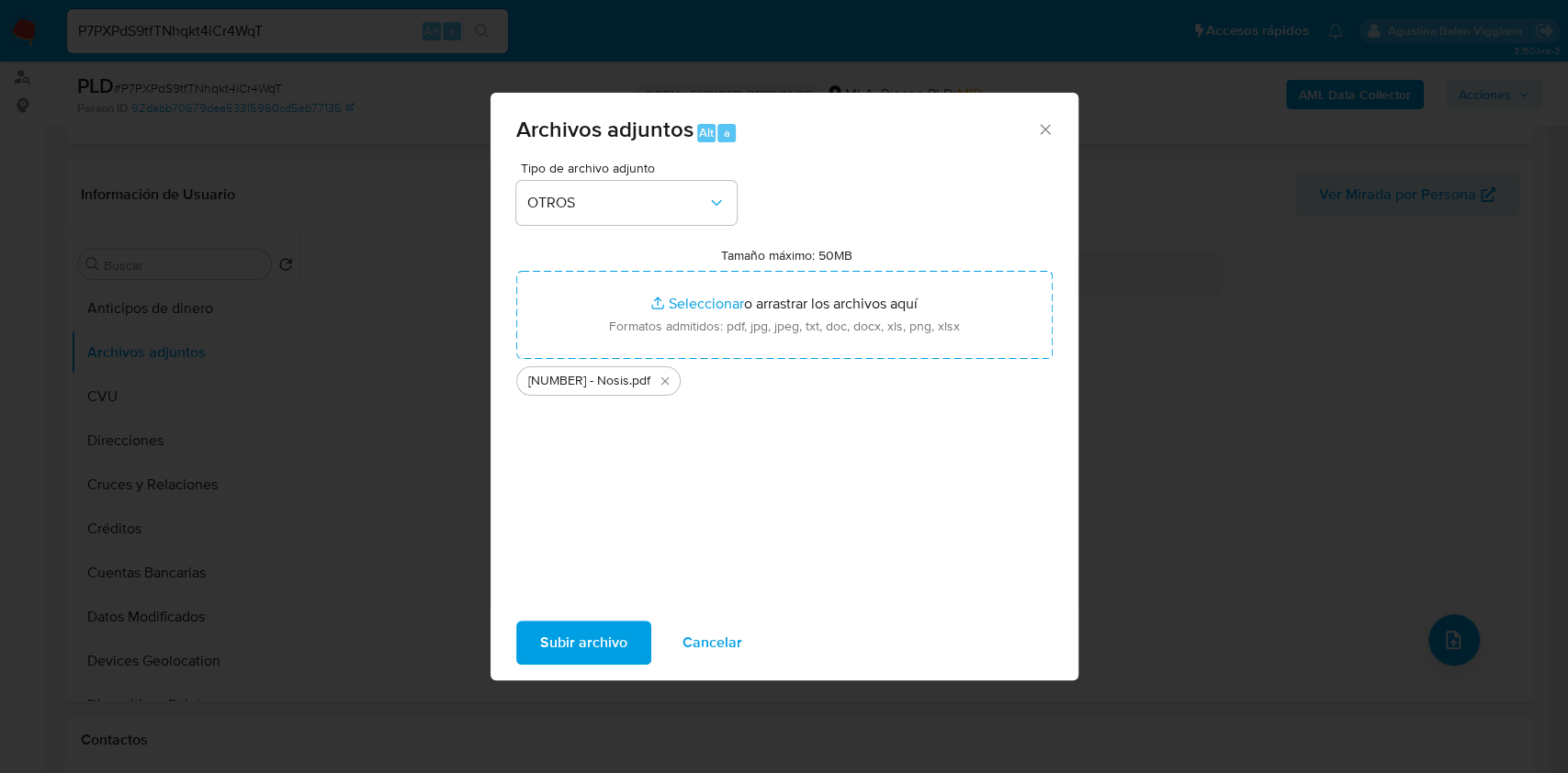 click on "Subir archivo" at bounding box center [583, 643] 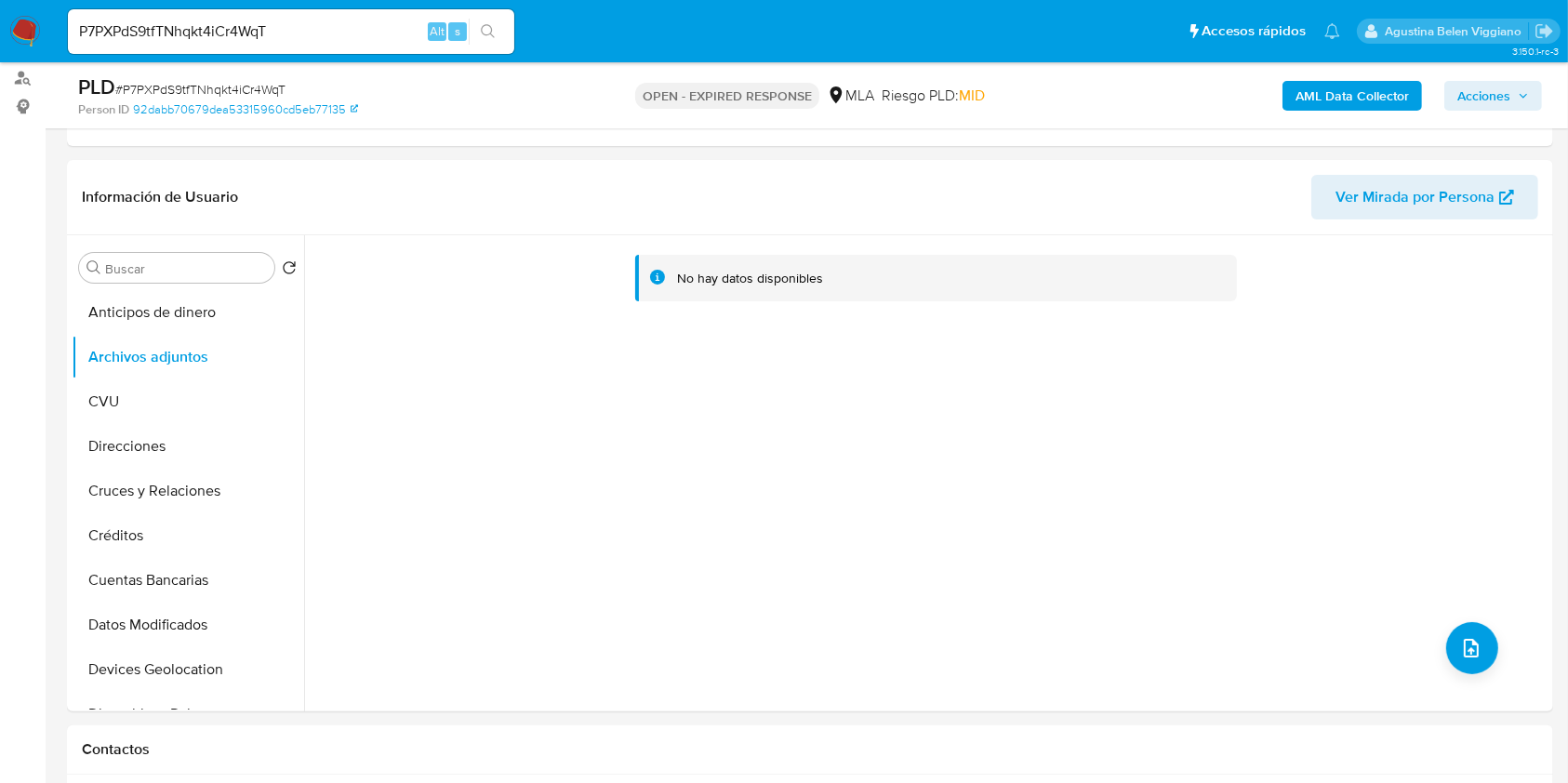 click on "AML Data Collector" at bounding box center [1352, 96] 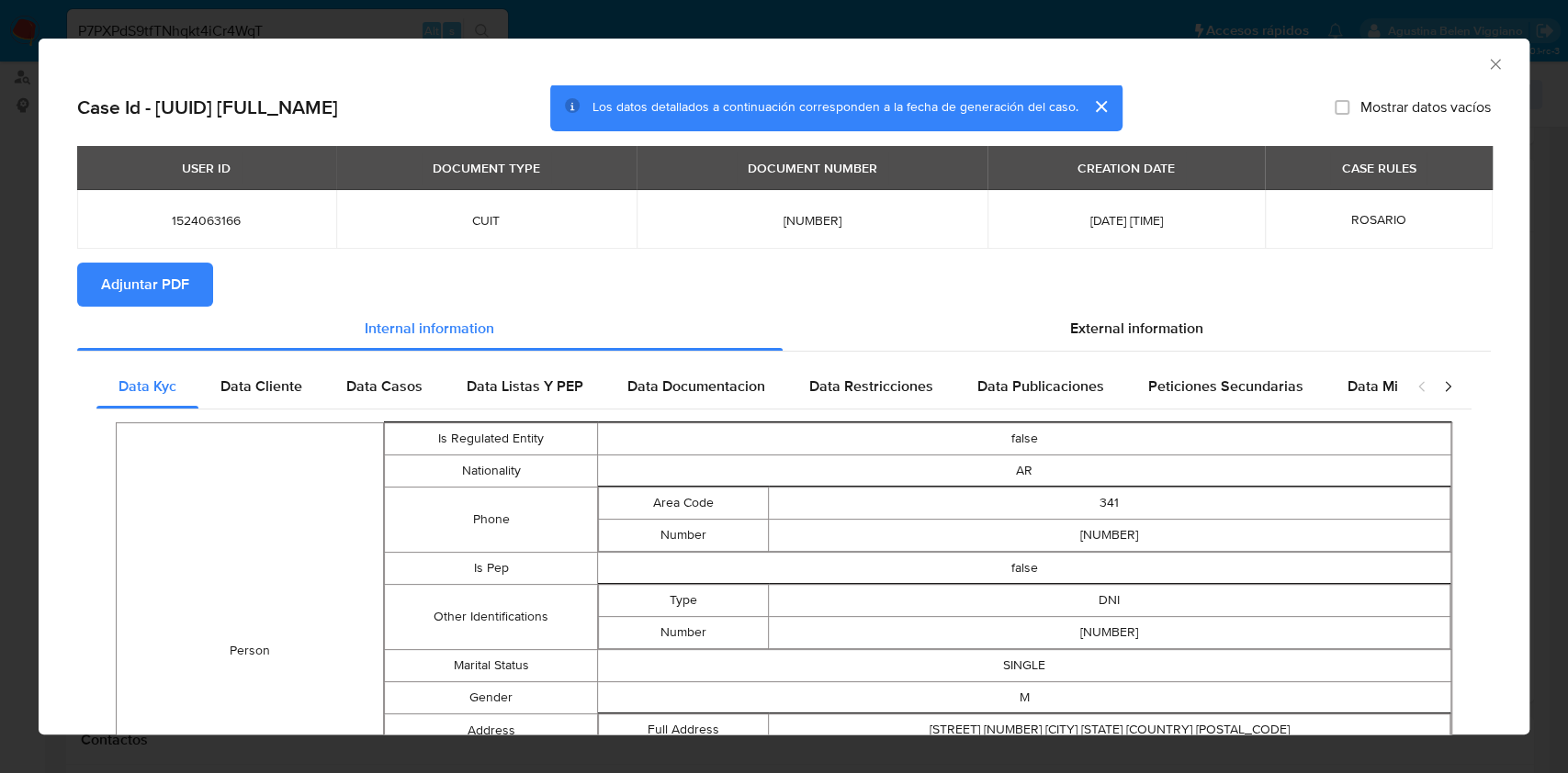 click on "Adjuntar PDF" at bounding box center [145, 285] 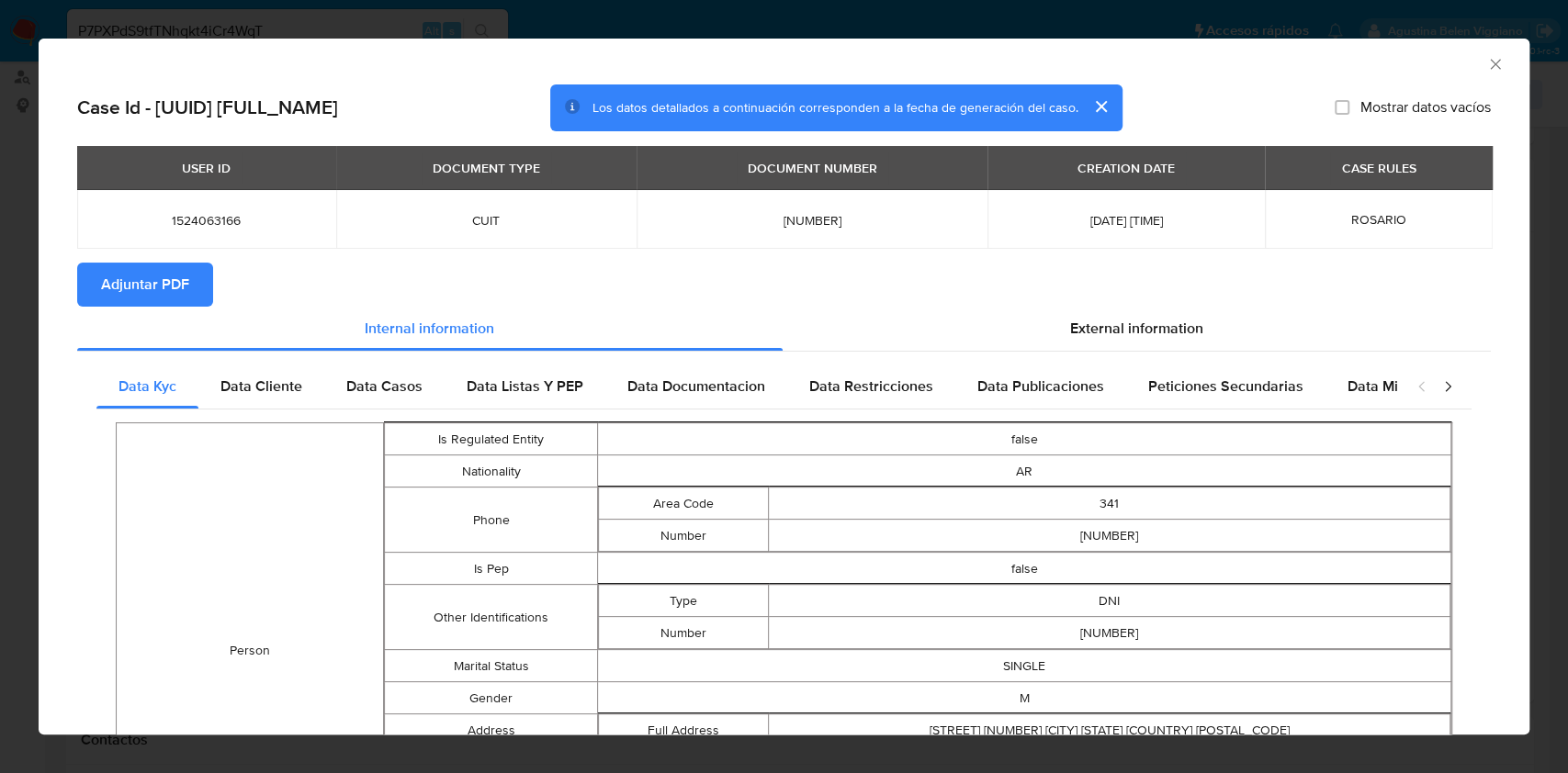 click on "AML Data Collector" at bounding box center [784, 62] 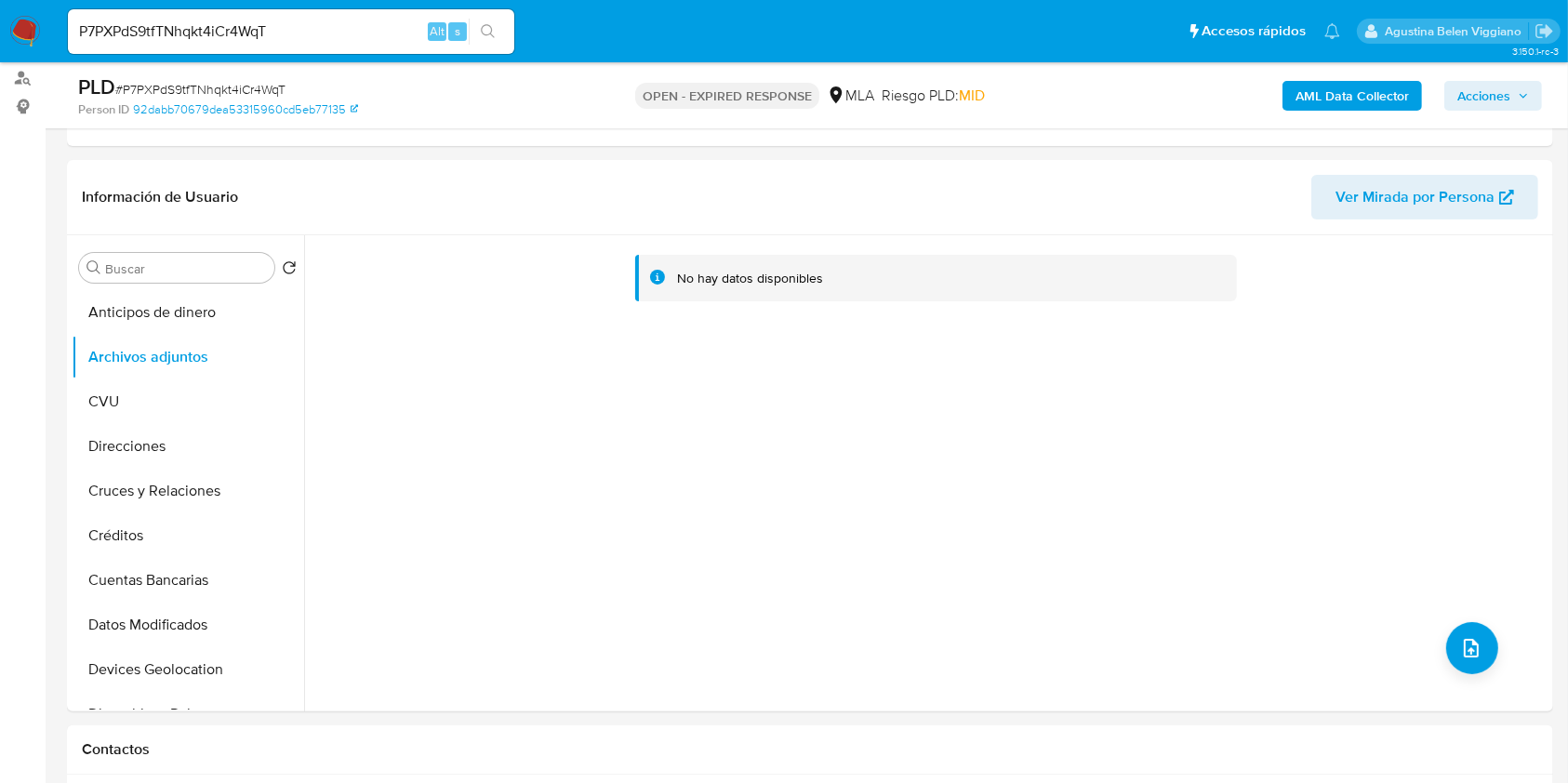 click on "3.150.1-rc-3 Asignado a   aviggiano   Asignado el: 17/07/2025 16:34:46 Creado el: 12/07/2025   Creado el: 12/07/2025 03:35:10 - Vence en 22 días   Vence el 29/08/2025 03:35:10 PLD # P7PXPdS9tfTNhqkt4iCr4WqT Person ID 92dabb70679dea53315960cd5eb77135 OPEN - EXPIRED RESPONSE  MLA Riesgo PLD:  MID AML Data Collector Acciones Información del caso Eventos ( 1 ) Acciones AUTOMATIC (1) Información de Usuario Ver Mirada por Persona Buscar   Volver al orden por defecto Anticipos de dinero Archivos adjuntos CVU Direcciones Cruces y Relaciones Créditos Cuentas Bancarias Datos Modificados Devices Geolocation Dispositivos Point Documentación Fecha Compliant General Historial Casos Historial Riesgo PLD Historial de conversaciones IV Challenges Información de accesos Insurtech Items KYC Lista Interna Listas Externas Marcas AML Perfiles Restricciones Nuevo Mundo Tarjetas Inversiones No hay datos disponibles Contactos Historial CX Soluciones Chat Id Estado Fecha de creación Origen Proceso" at bounding box center (784, 1341) 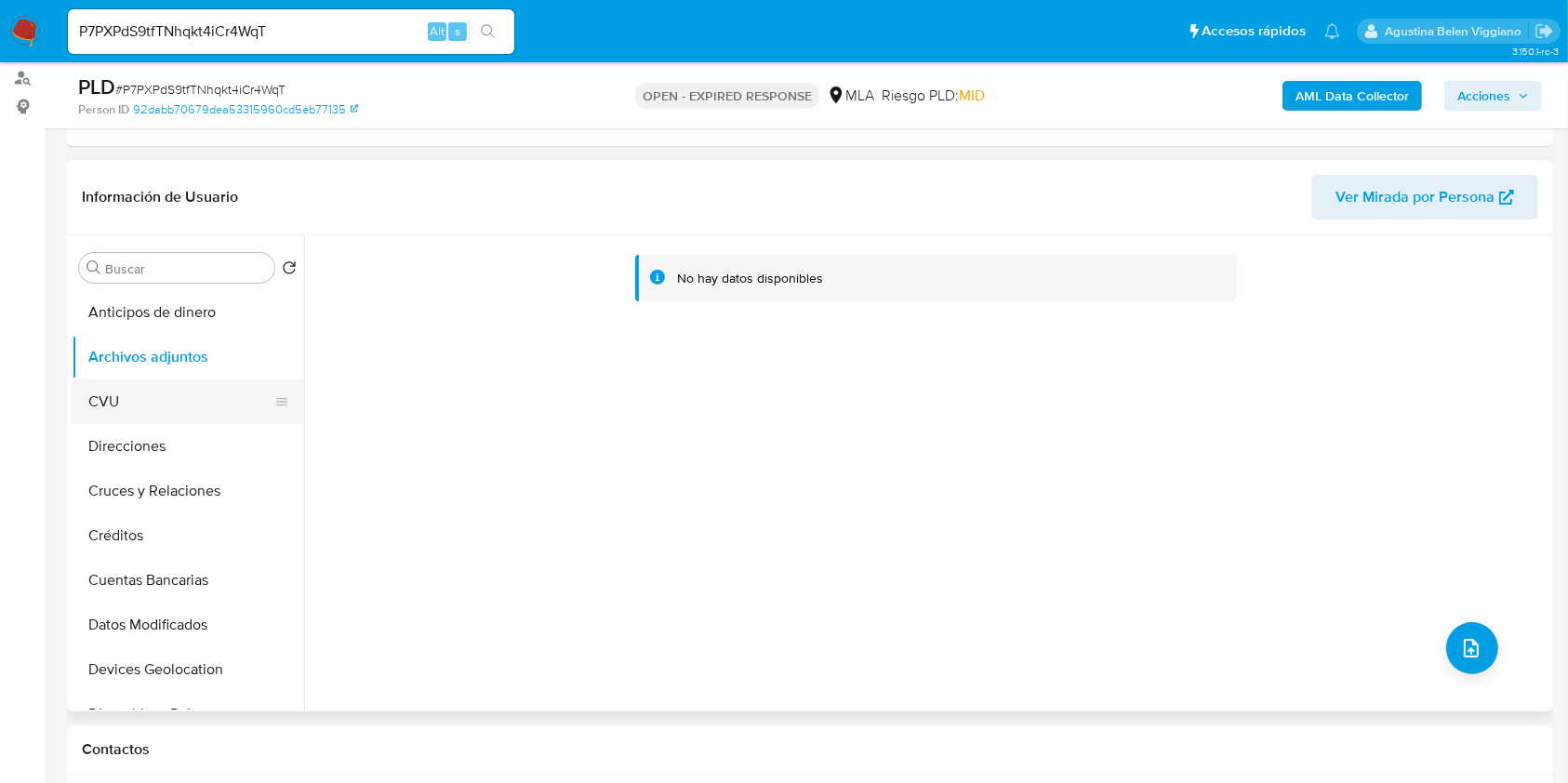 click on "CVU" at bounding box center [180, 402] 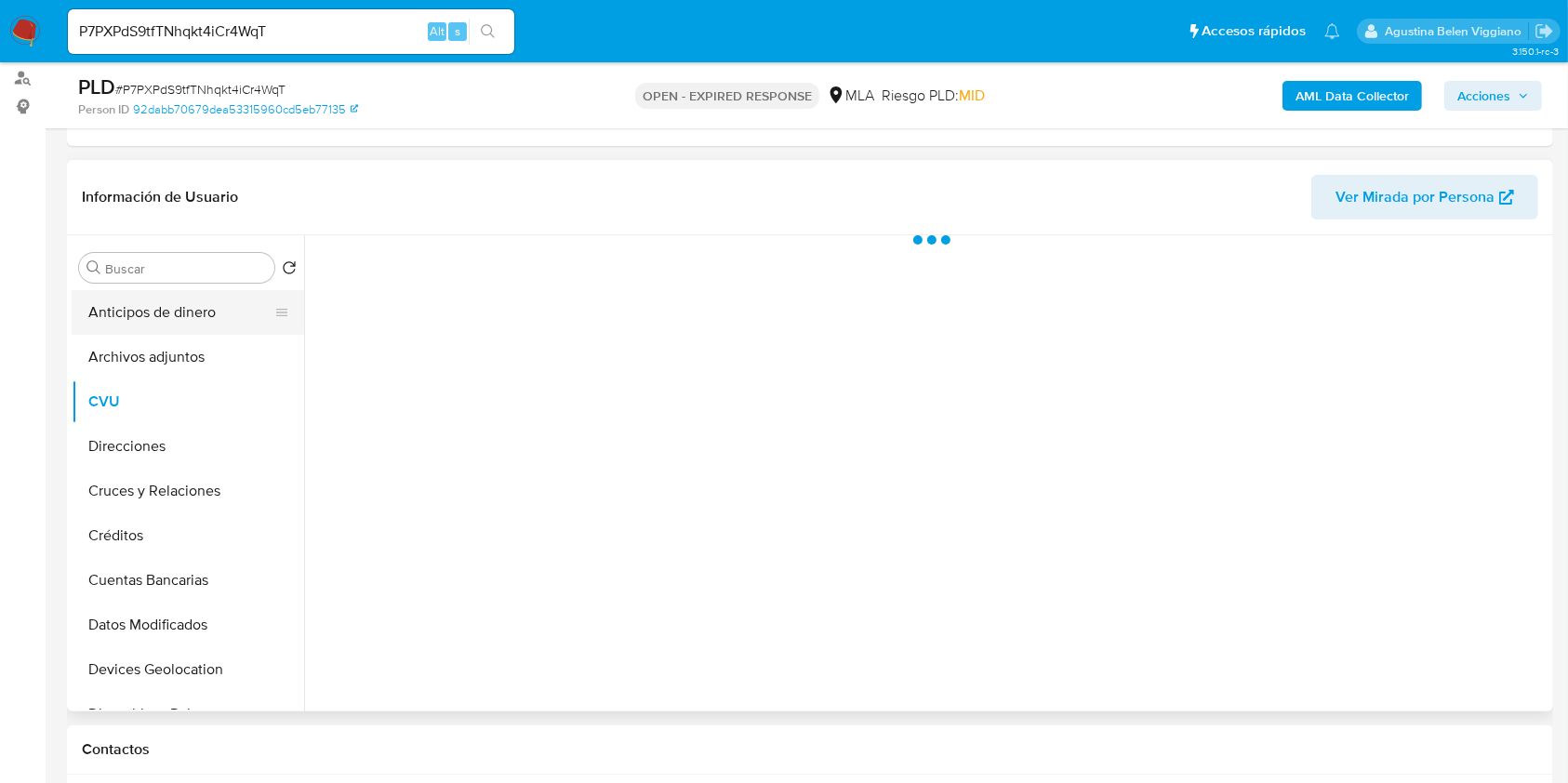 click on "Anticipos de dinero" at bounding box center (180, 312) 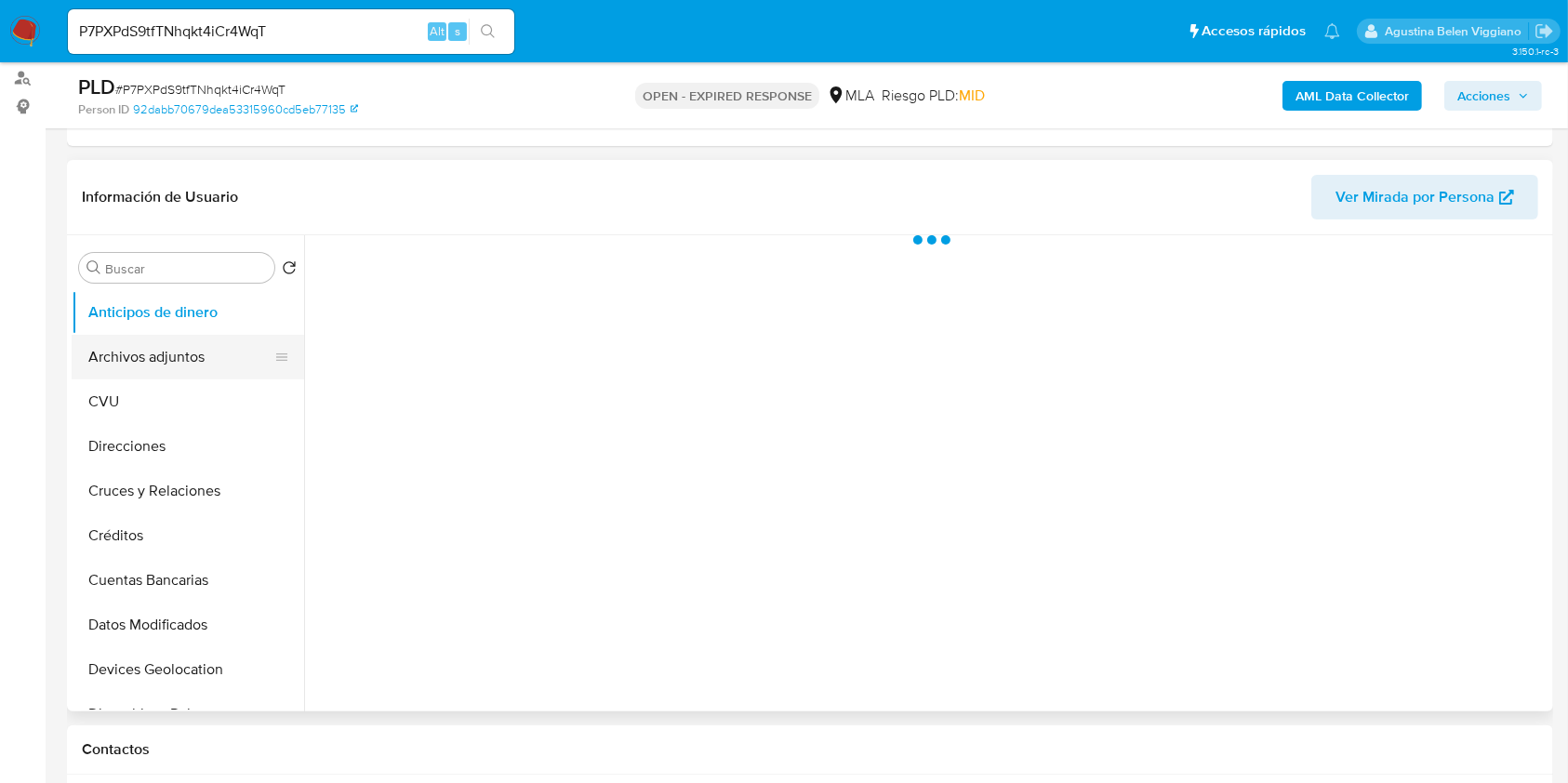 click on "Archivos adjuntos" at bounding box center (180, 357) 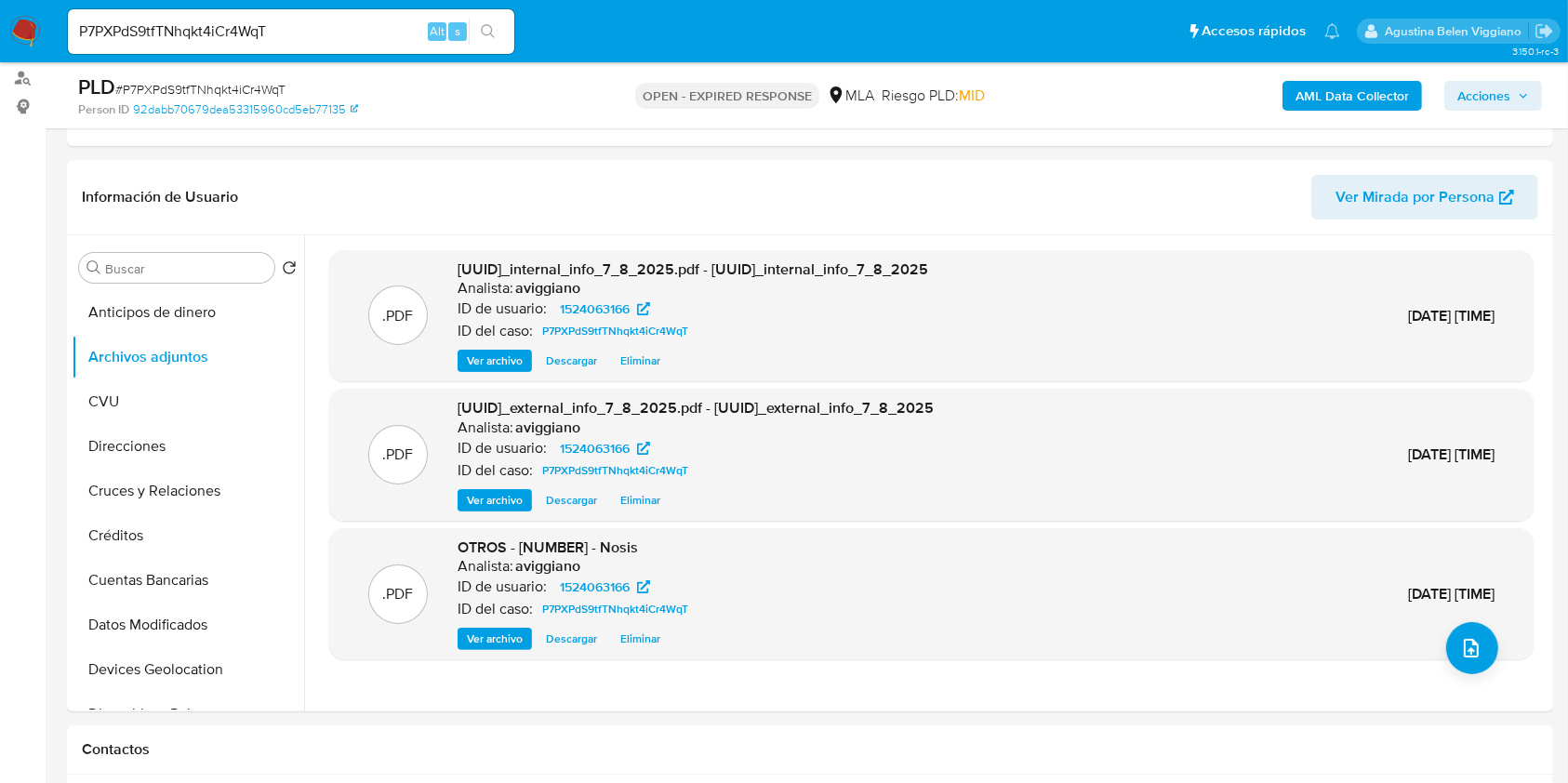 drag, startPoint x: 30, startPoint y: 427, endPoint x: 62, endPoint y: 439, distance: 34.176015 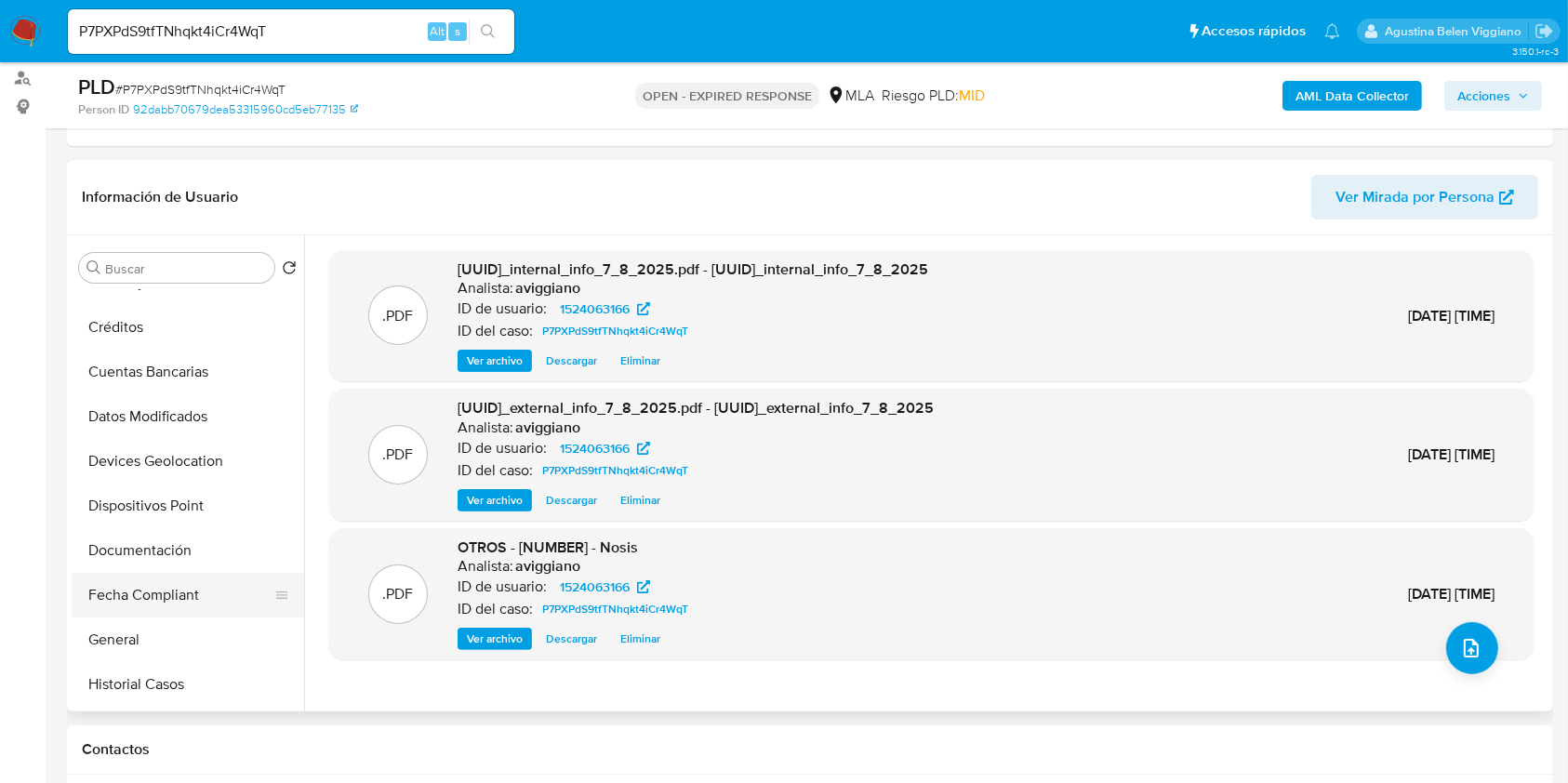 scroll, scrollTop: 247, scrollLeft: 0, axis: vertical 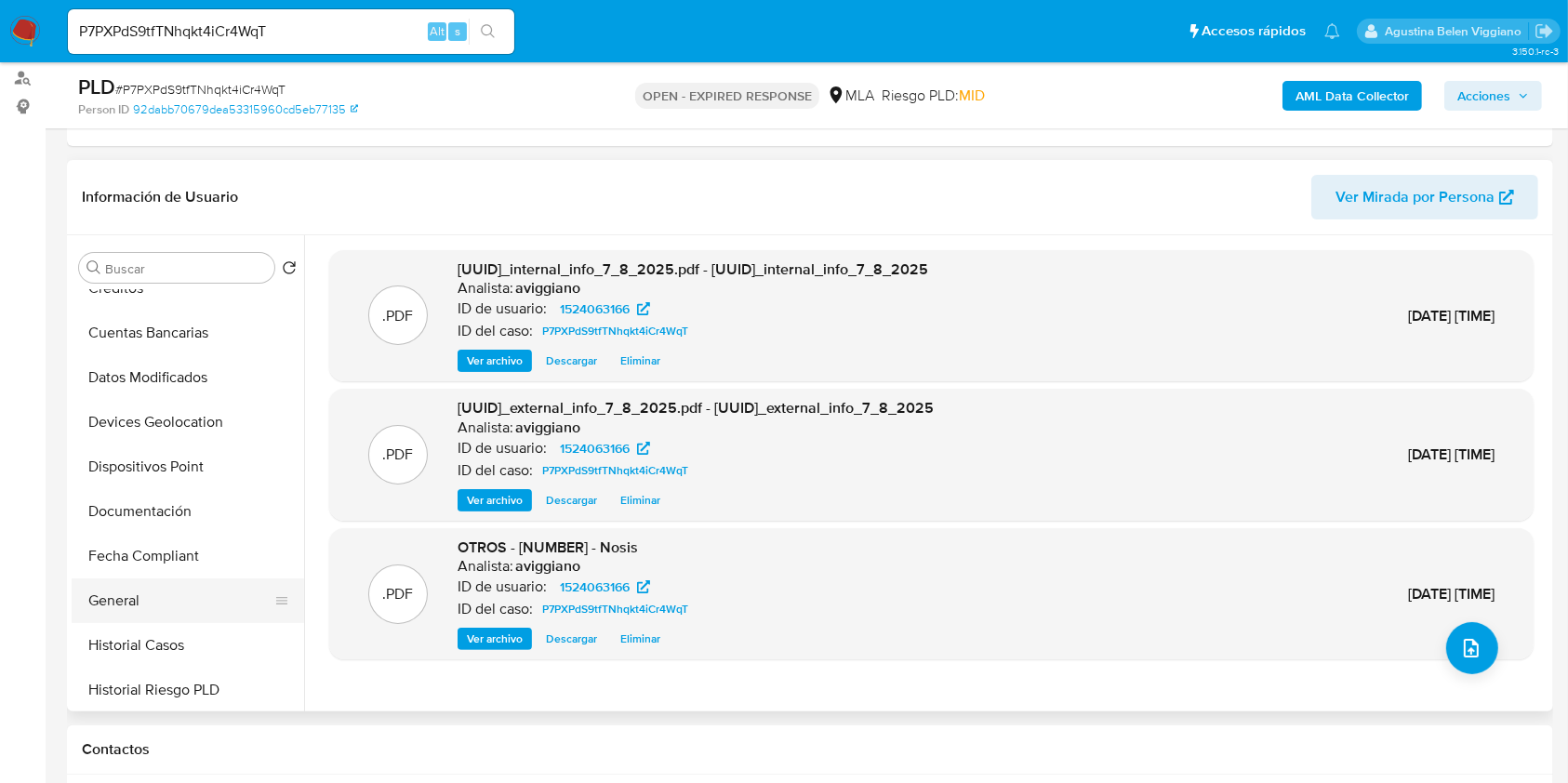 click on "General" at bounding box center [180, 601] 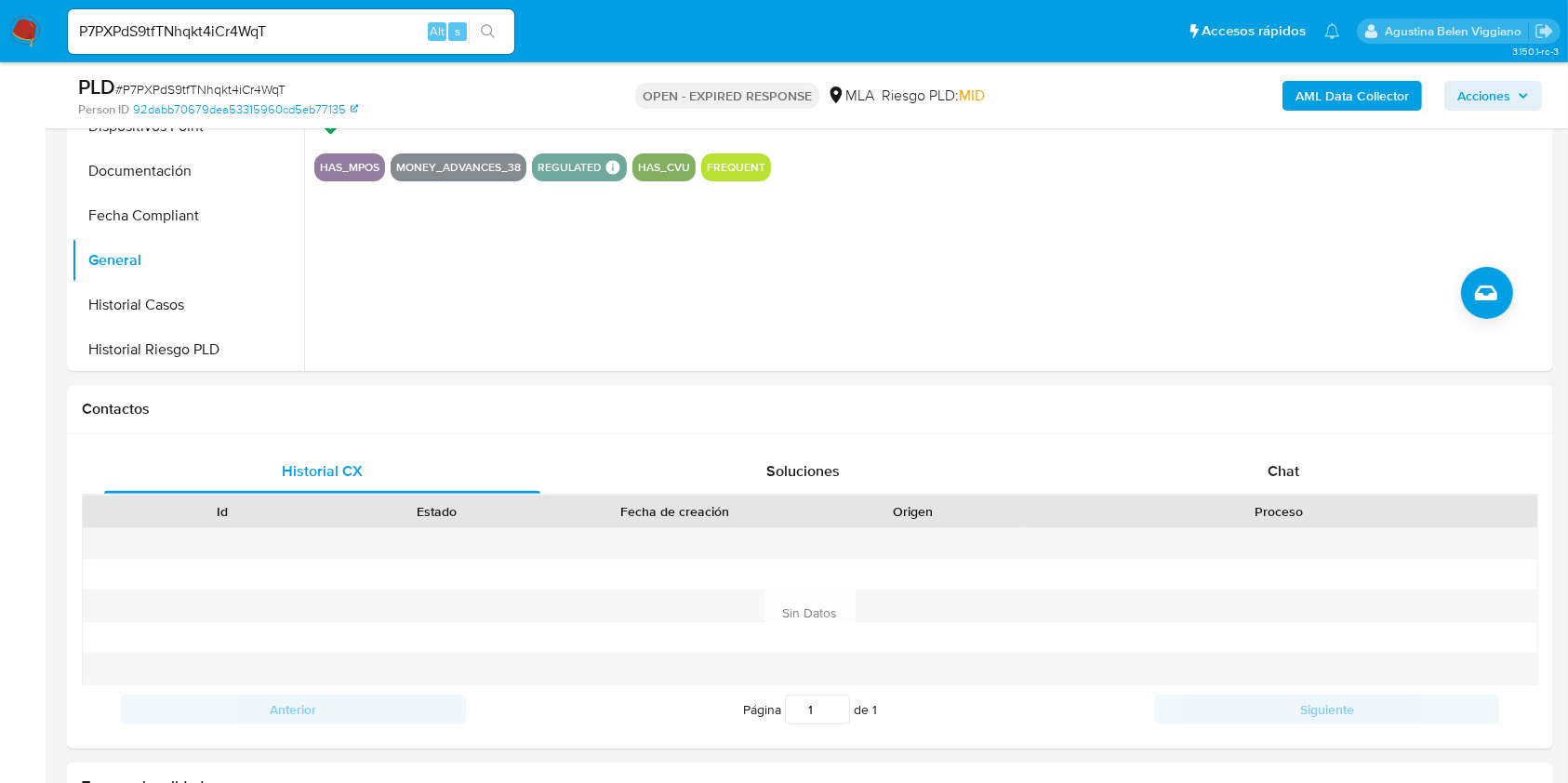scroll, scrollTop: 409, scrollLeft: 0, axis: vertical 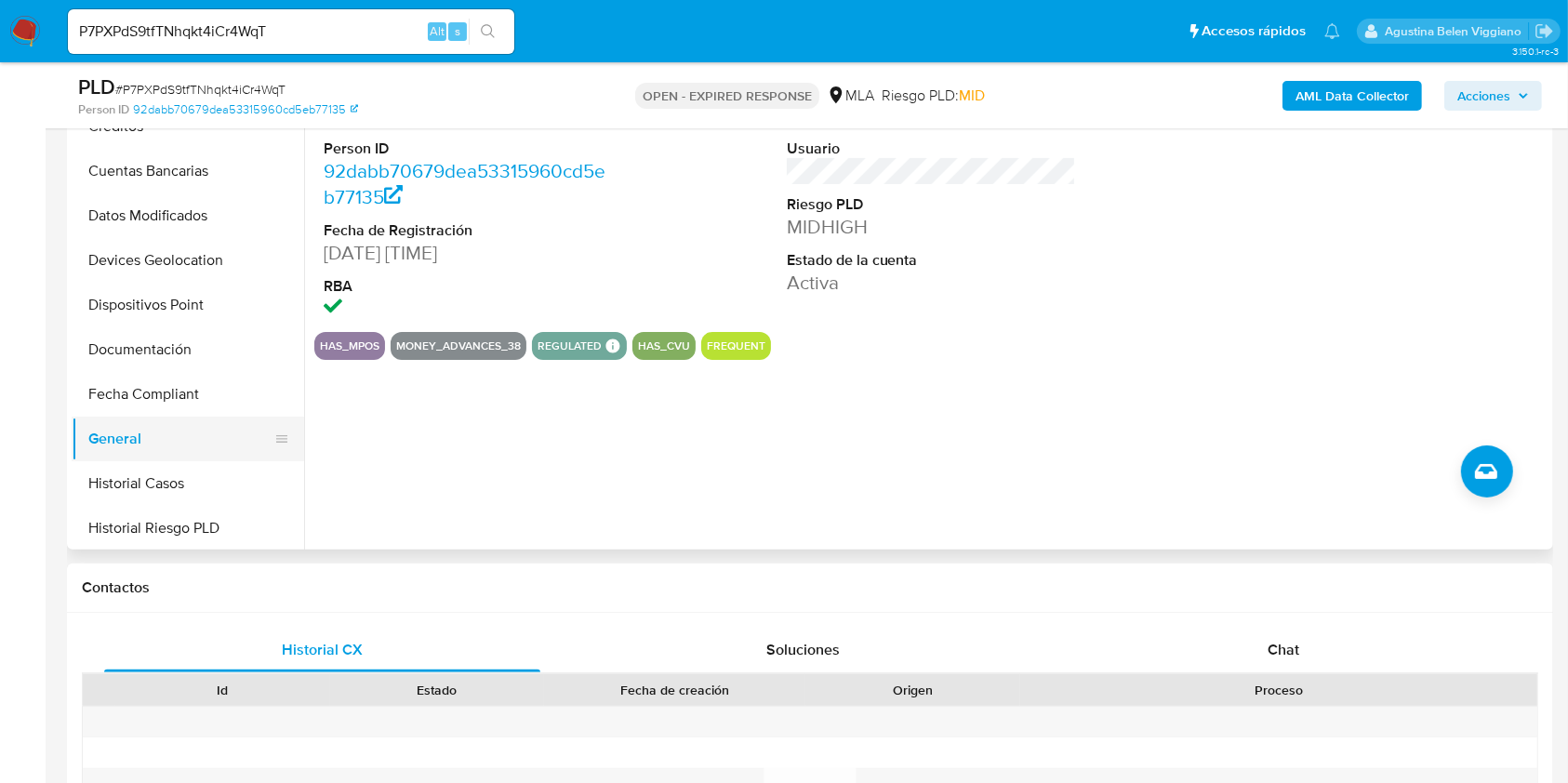 click on "General" at bounding box center (180, 439) 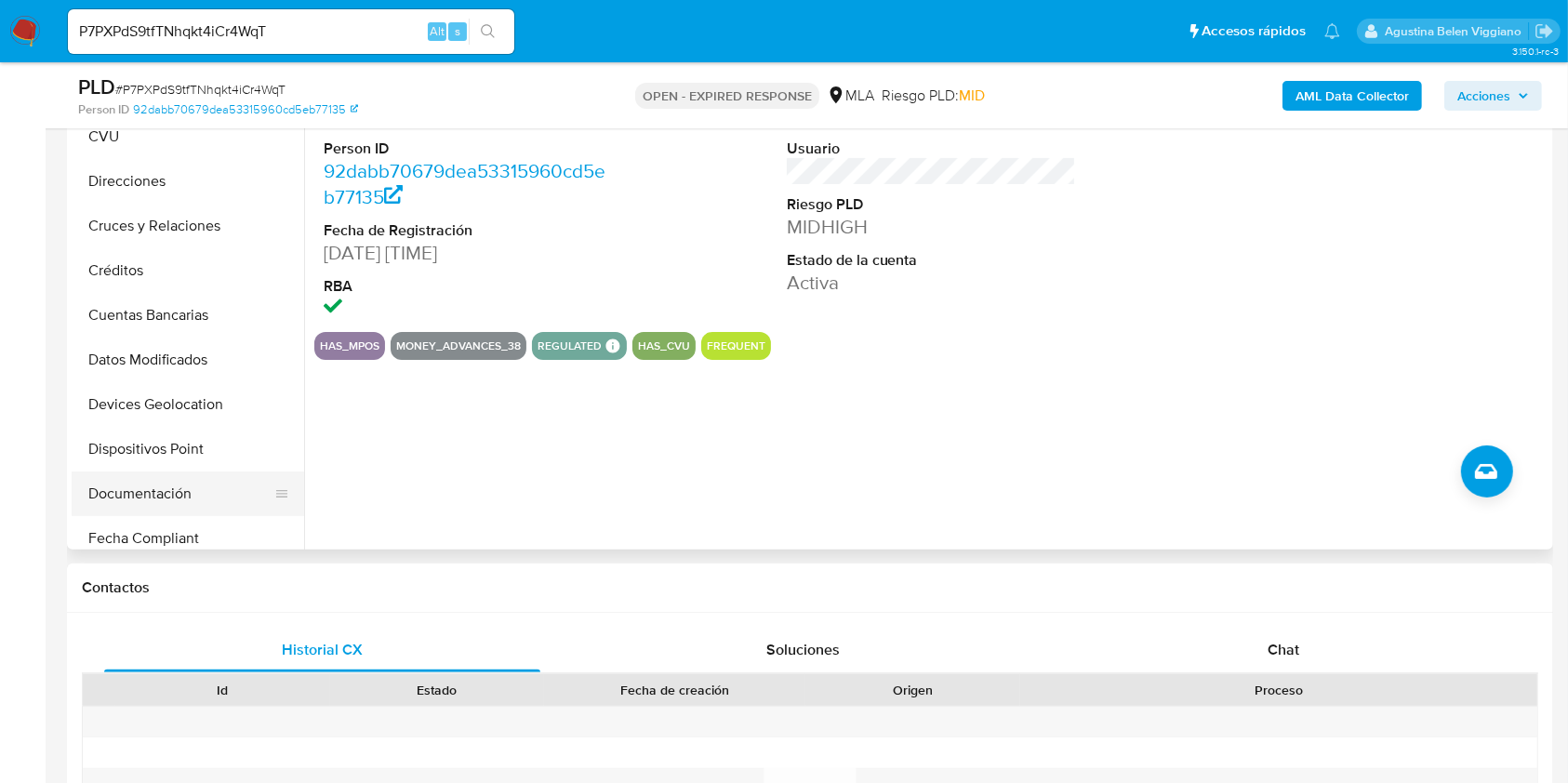 scroll, scrollTop: 0, scrollLeft: 0, axis: both 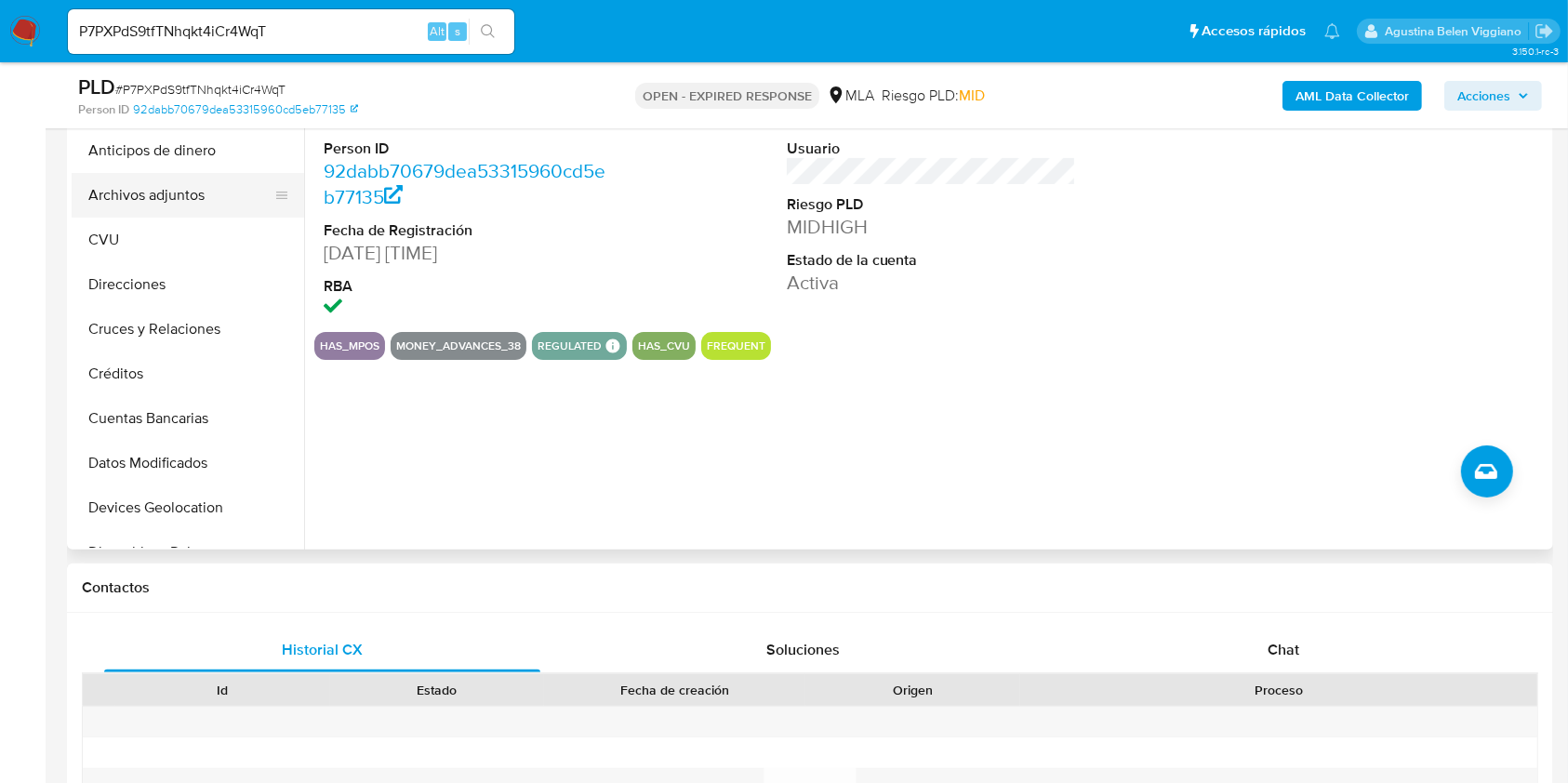 click on "Archivos adjuntos" at bounding box center [180, 195] 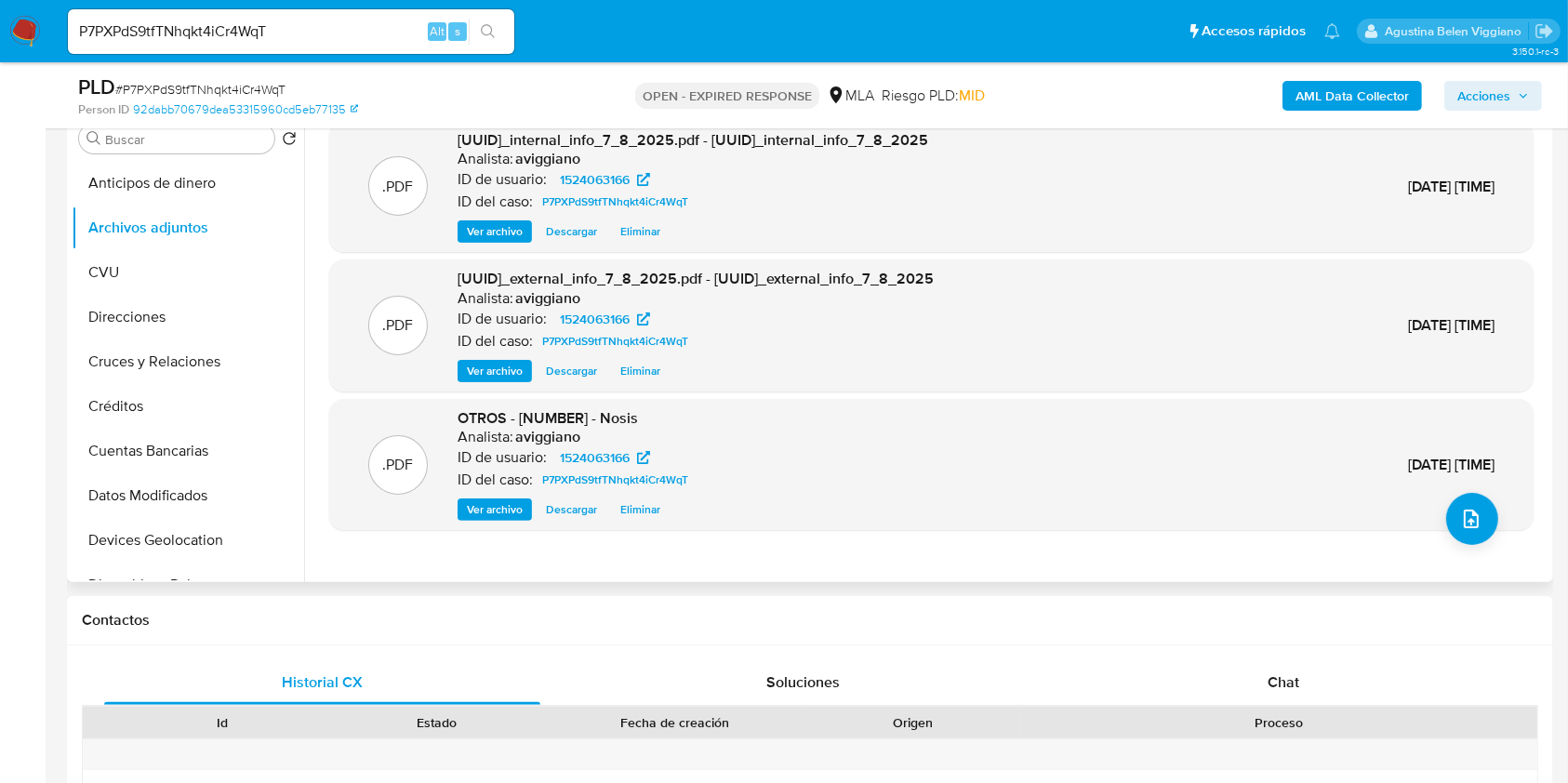 scroll, scrollTop: 409, scrollLeft: 0, axis: vertical 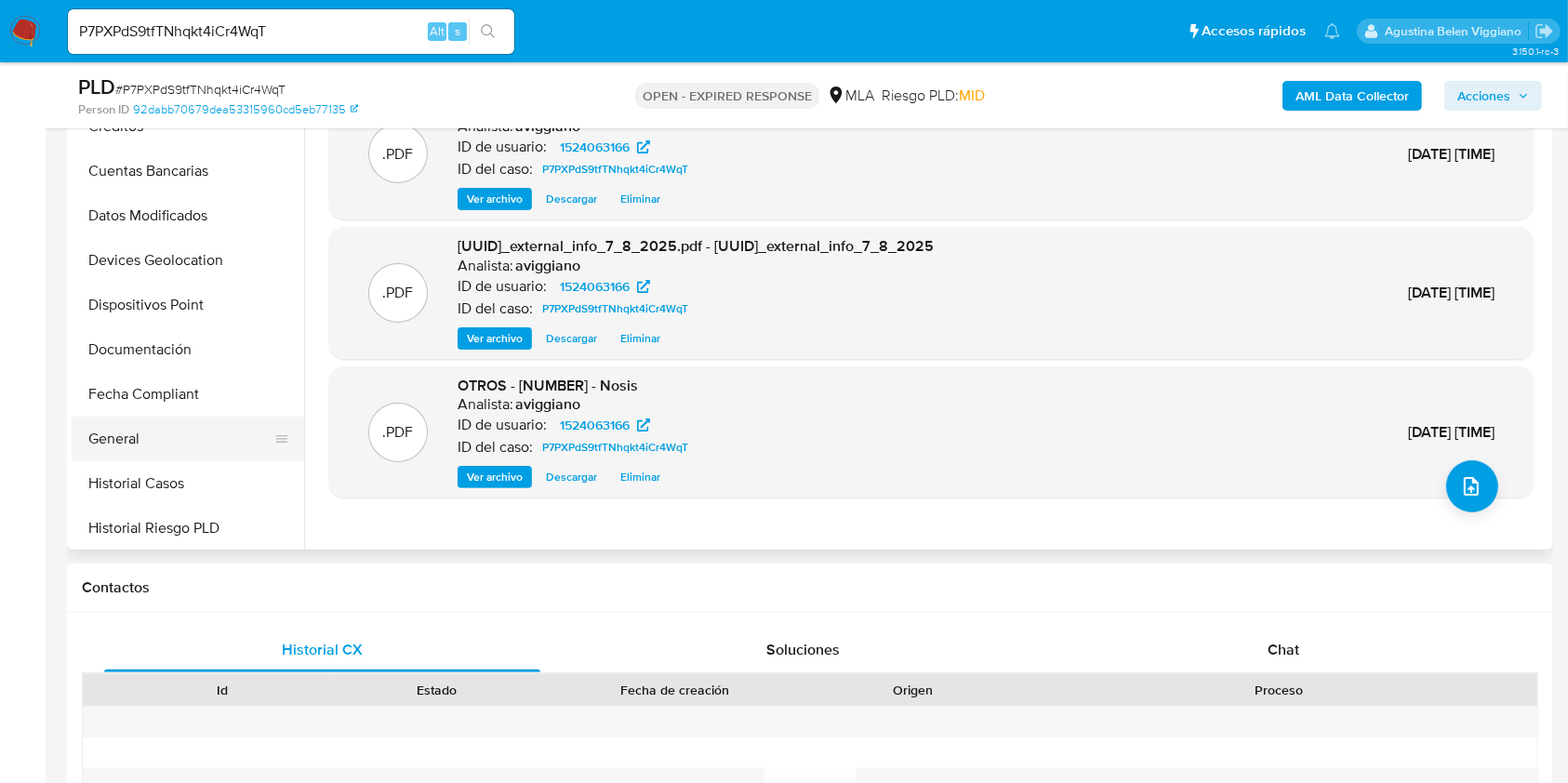 click on "General" at bounding box center [180, 439] 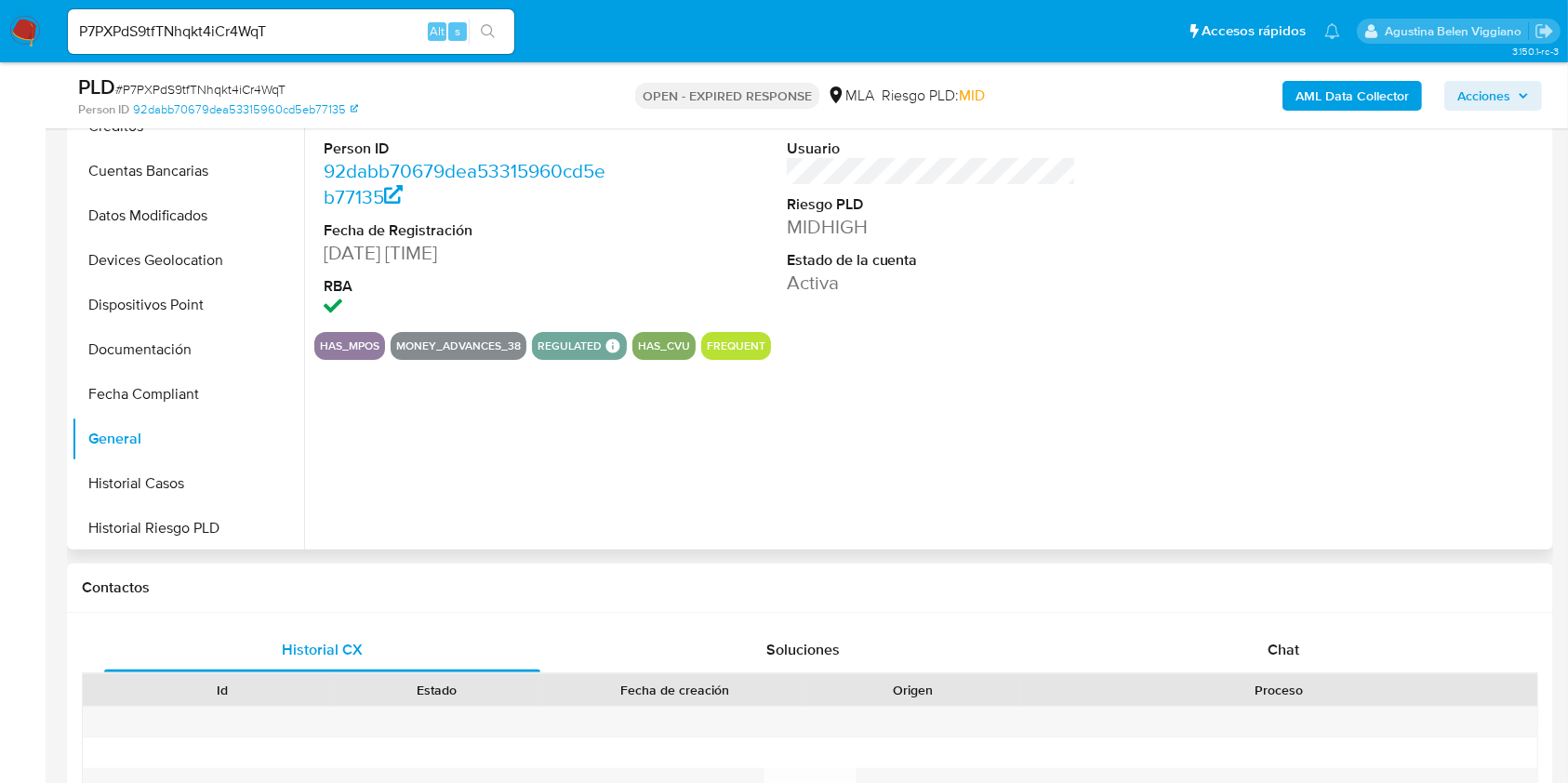 scroll, scrollTop: 285, scrollLeft: 0, axis: vertical 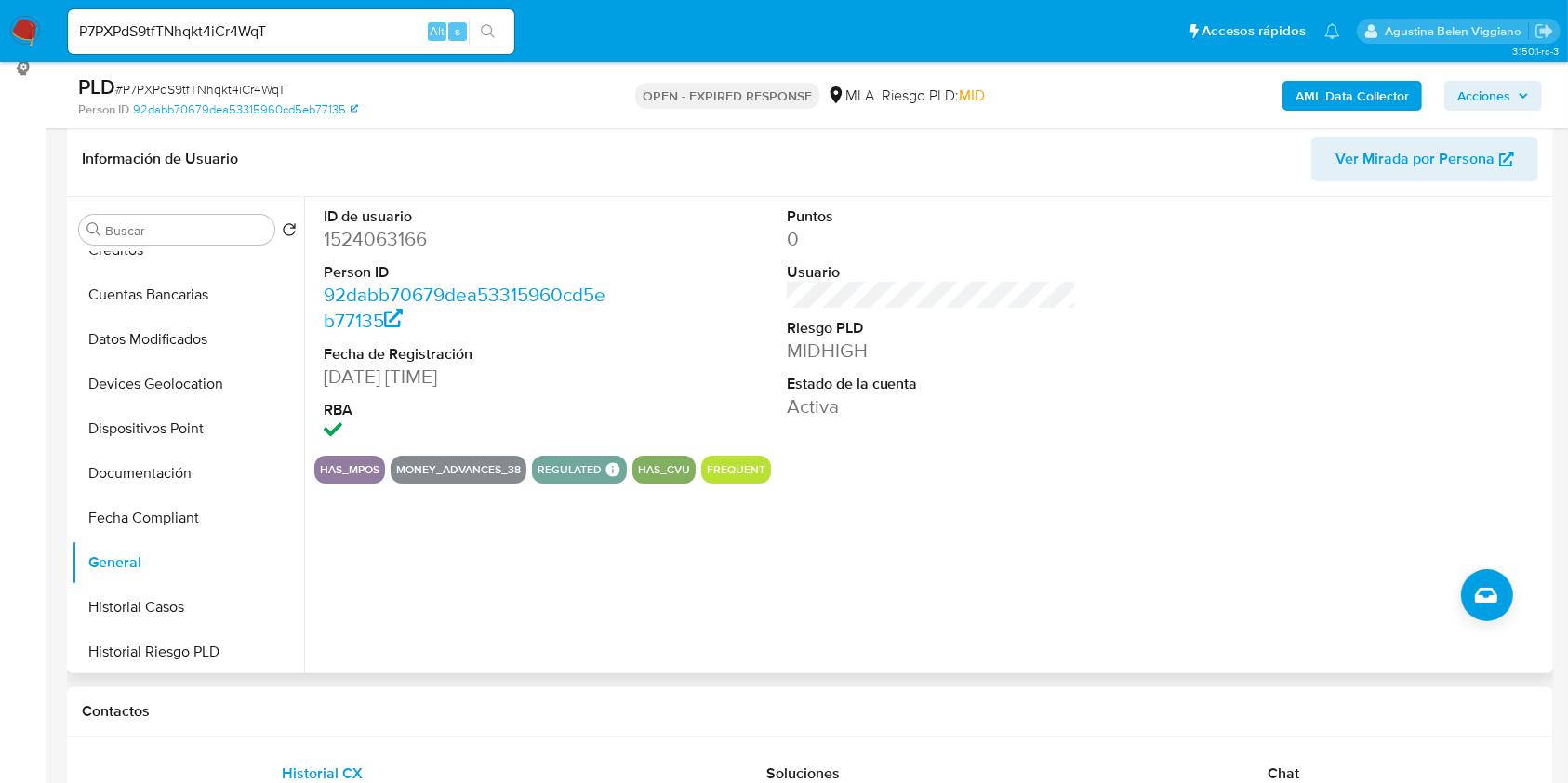 click on "1524063166" at bounding box center [469, 239] 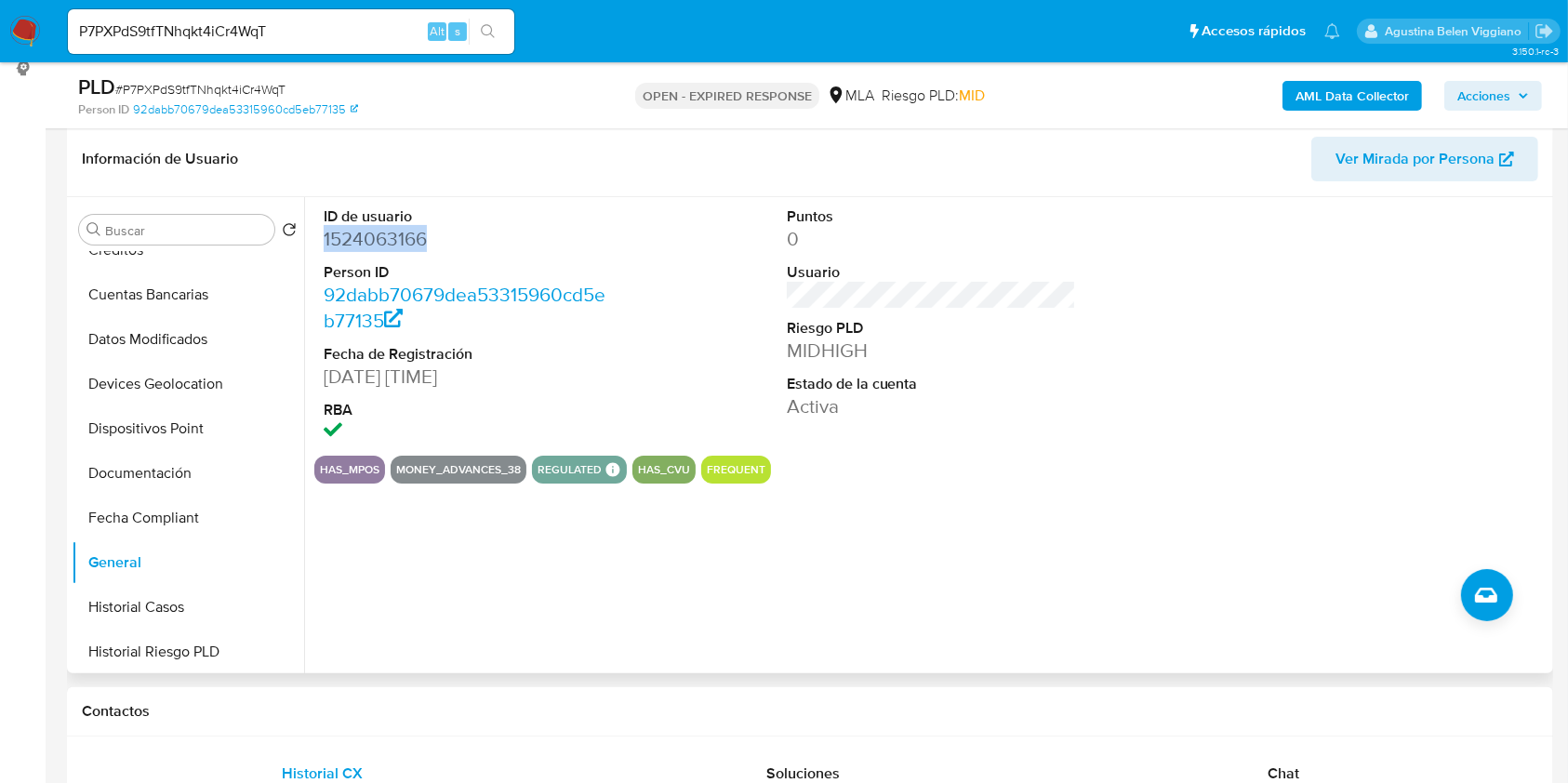 click on "1524063166" at bounding box center (469, 239) 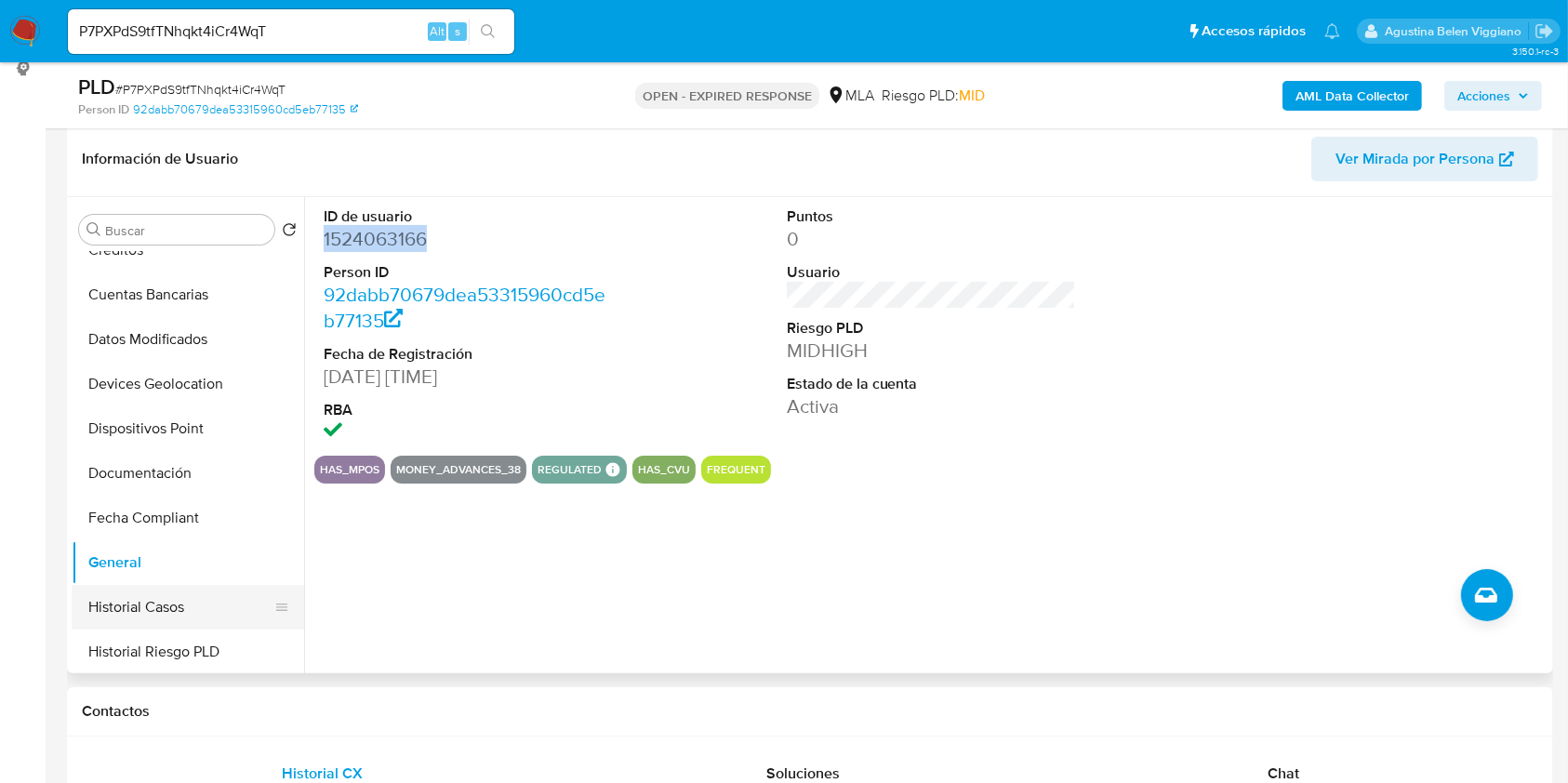 click on "Historial Casos" at bounding box center [180, 607] 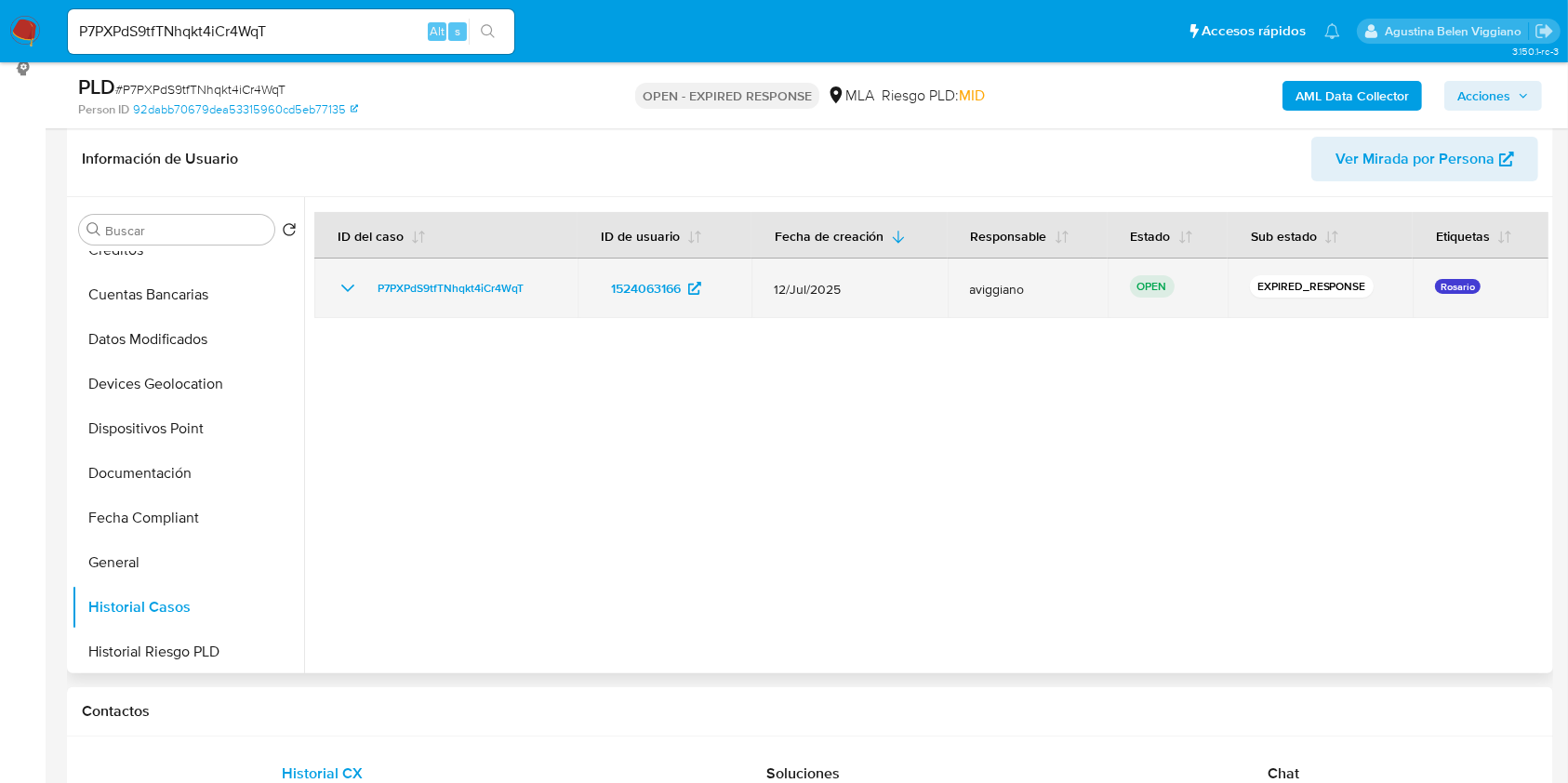 drag, startPoint x: 550, startPoint y: 289, endPoint x: 373, endPoint y: 274, distance: 177.6345 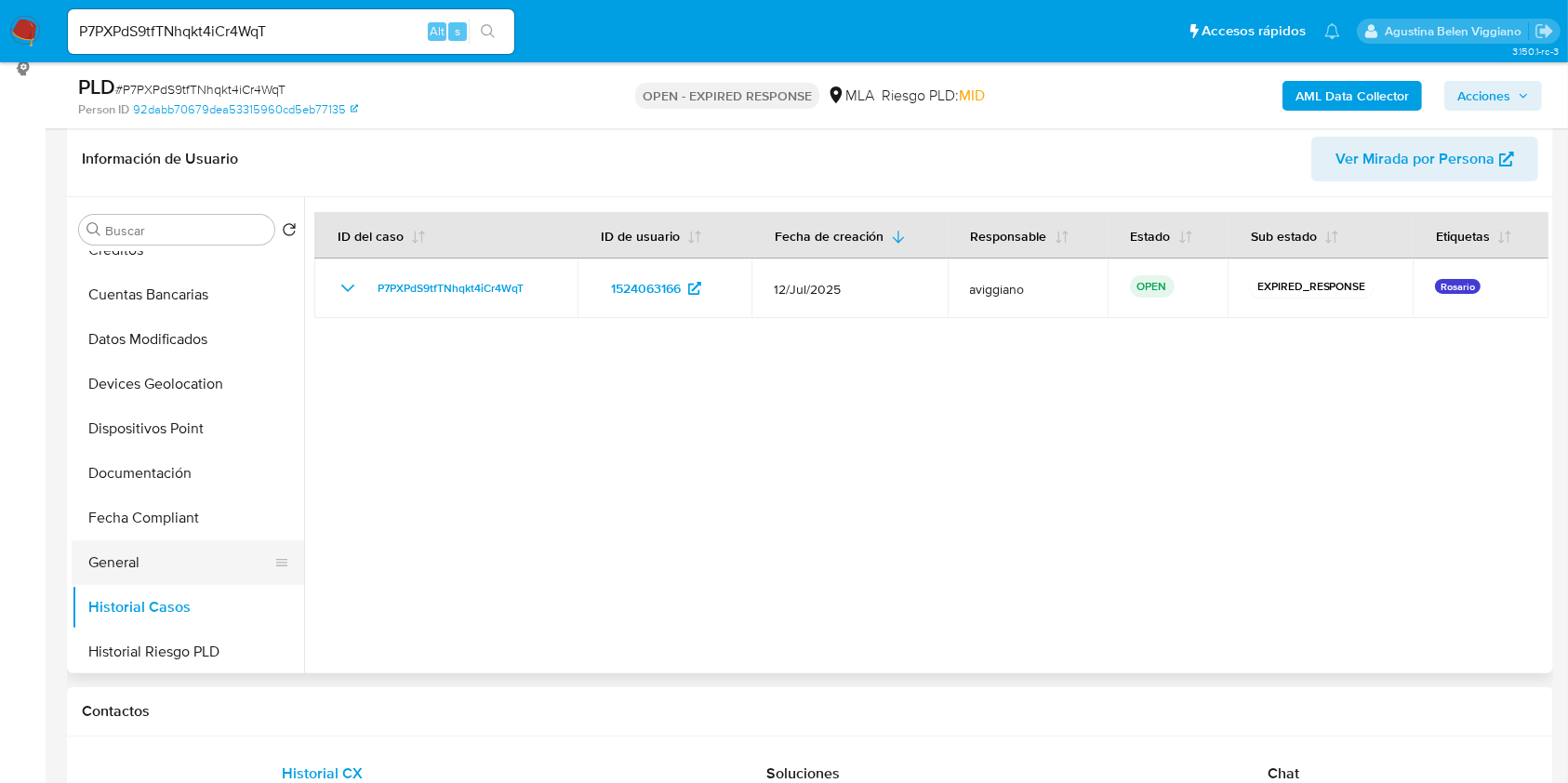 click on "General" at bounding box center (180, 563) 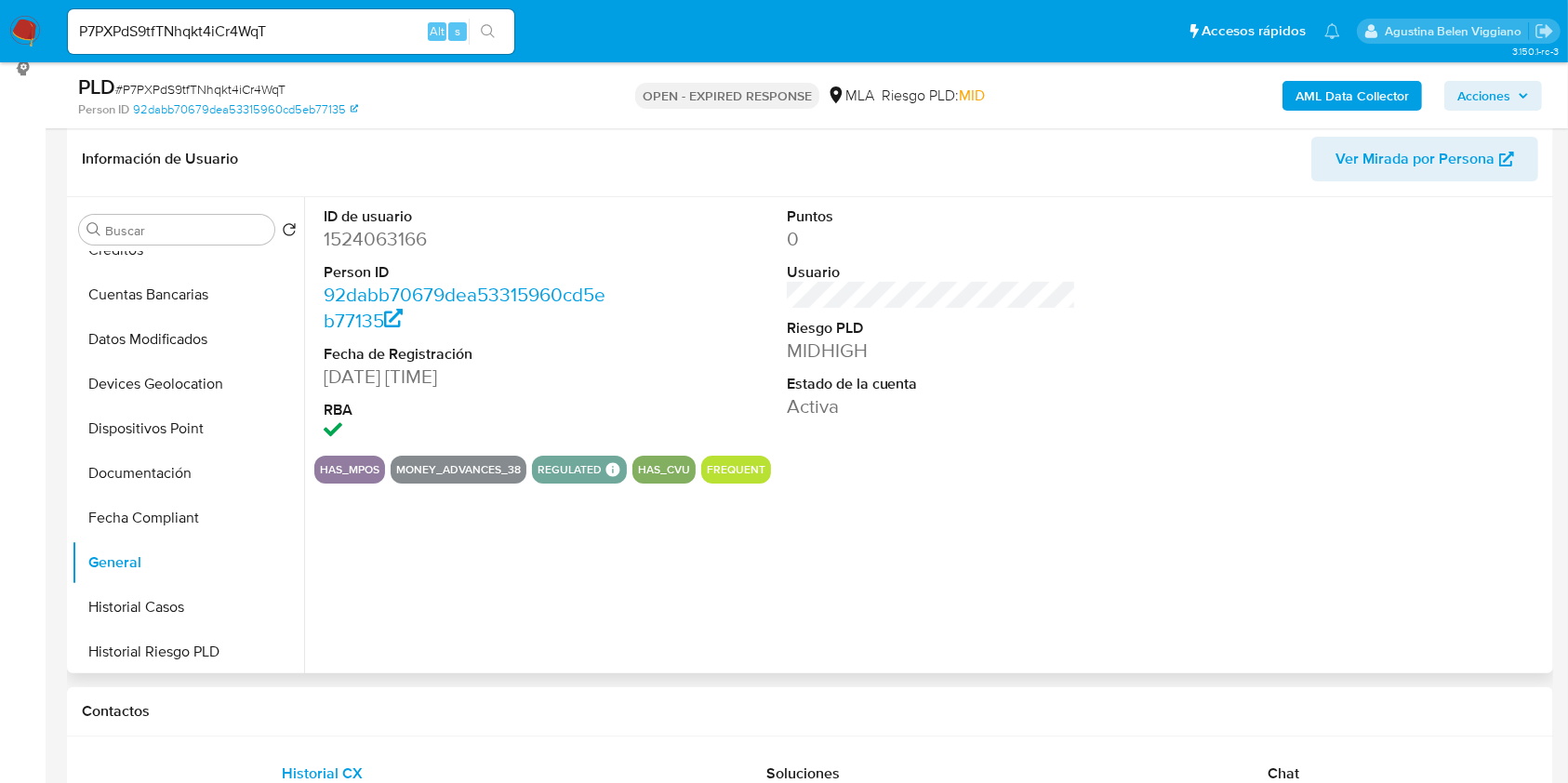 click on "1524063166" at bounding box center (469, 239) 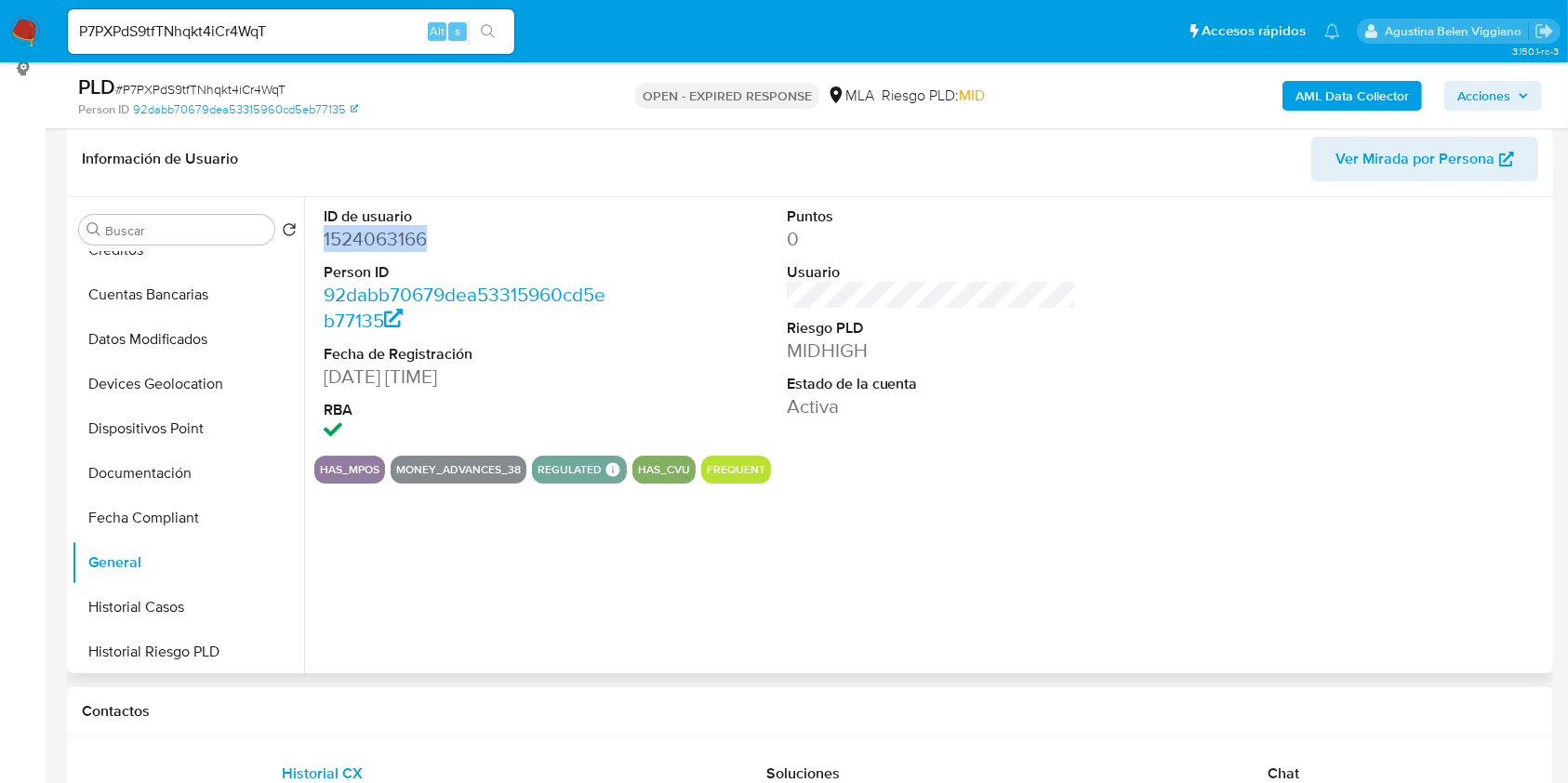 click on "1524063166" at bounding box center [469, 239] 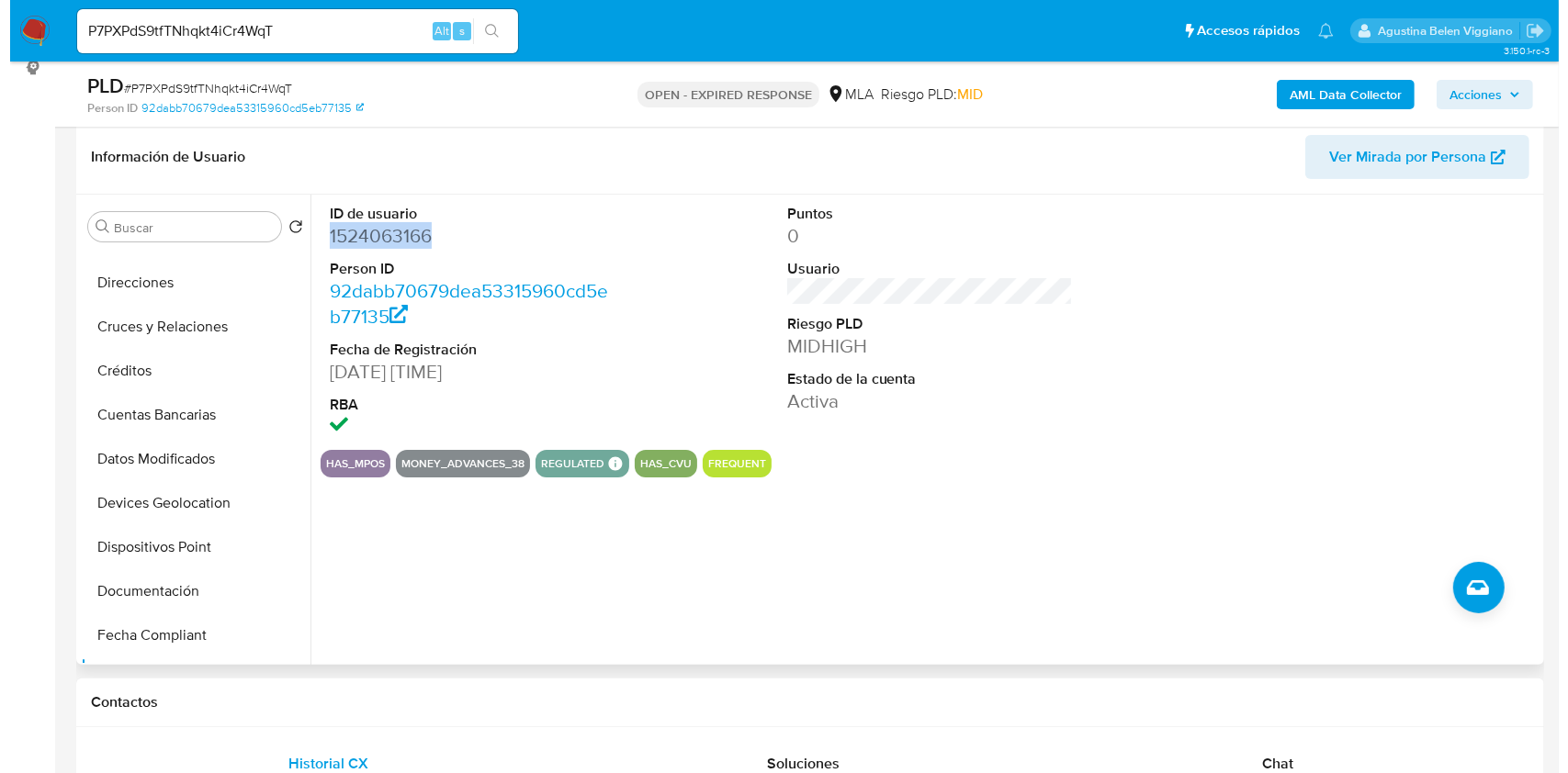 scroll, scrollTop: 0, scrollLeft: 0, axis: both 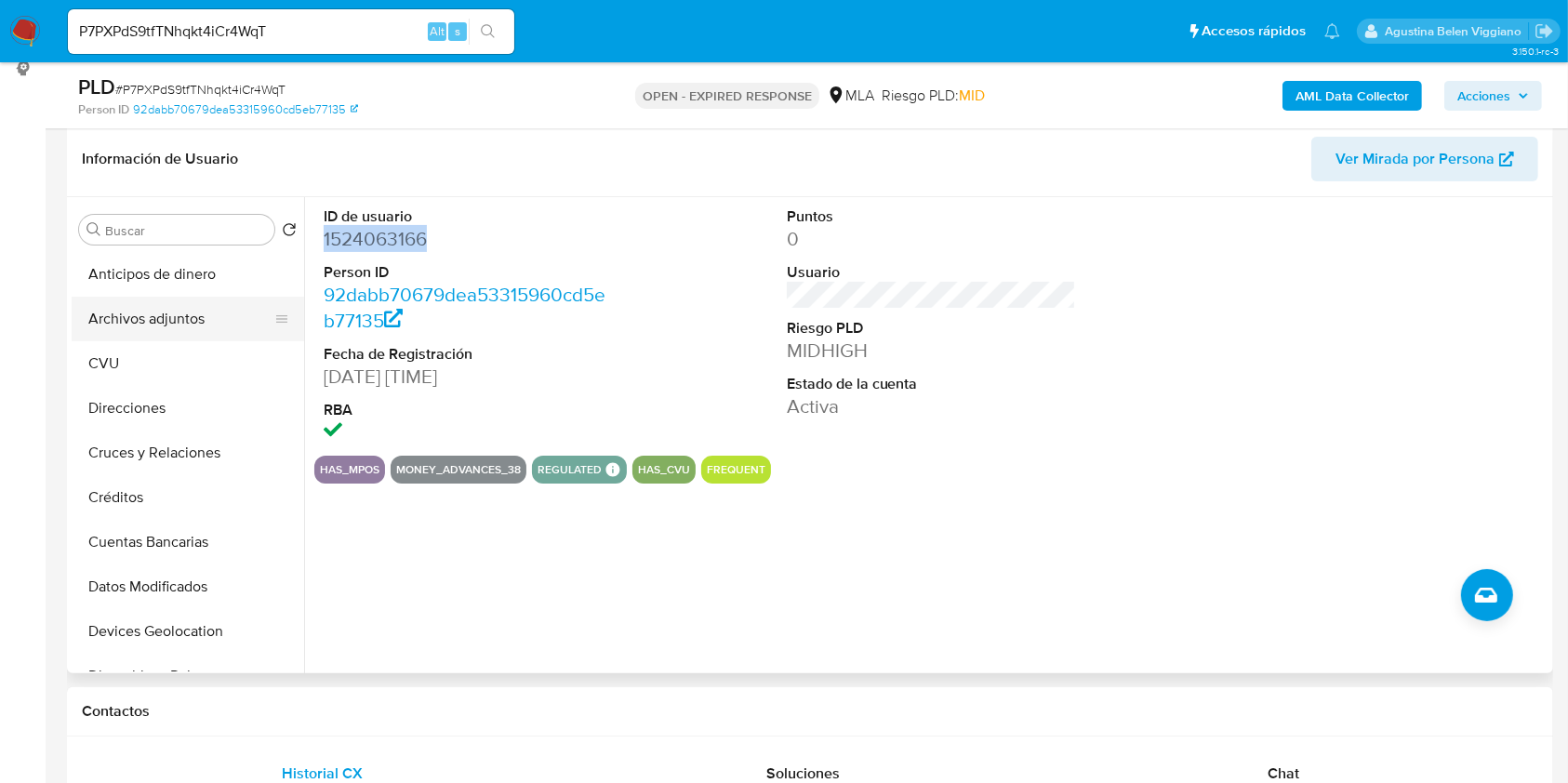 click on "Archivos adjuntos" at bounding box center [180, 319] 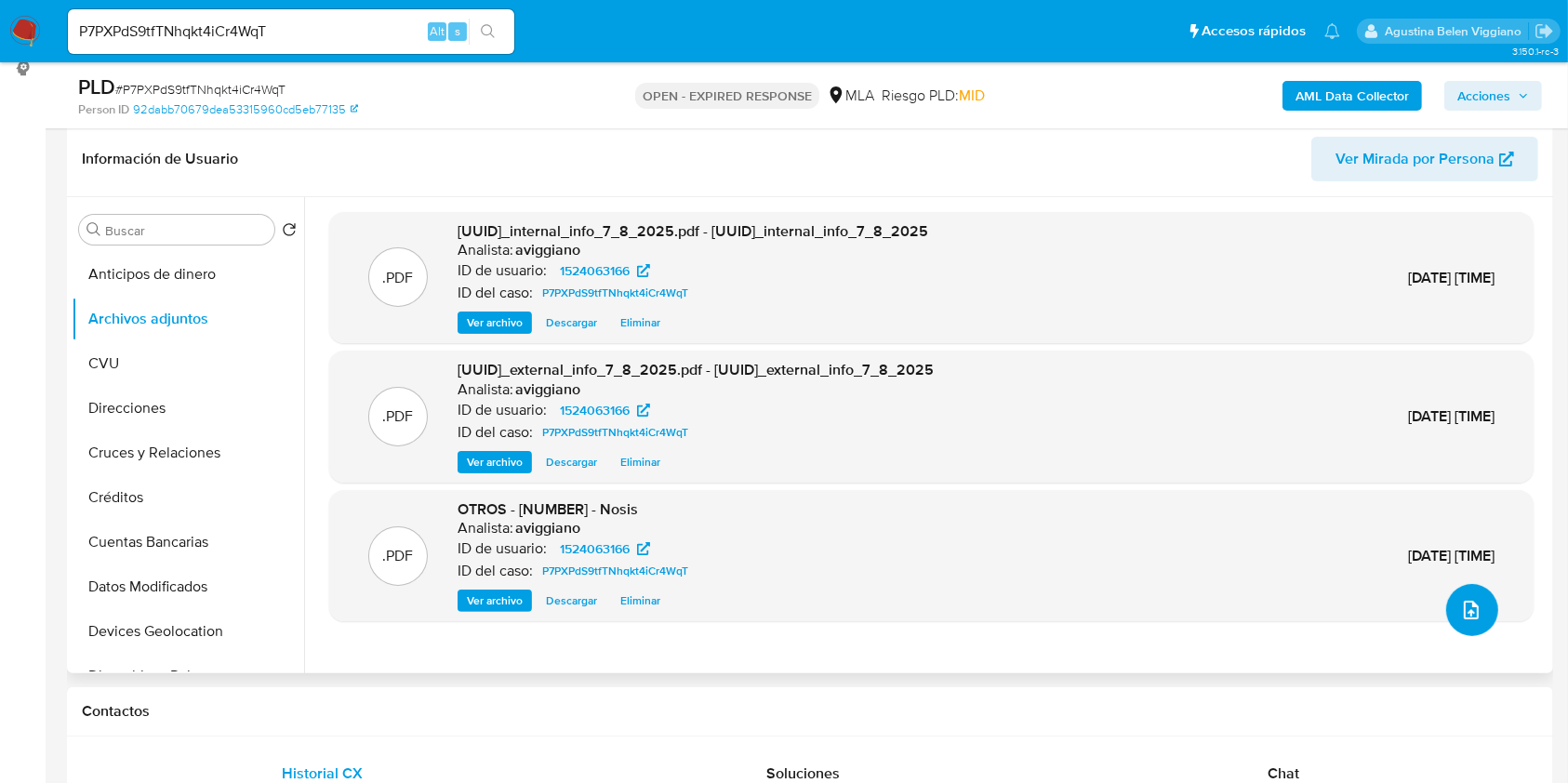 click at bounding box center [1472, 610] 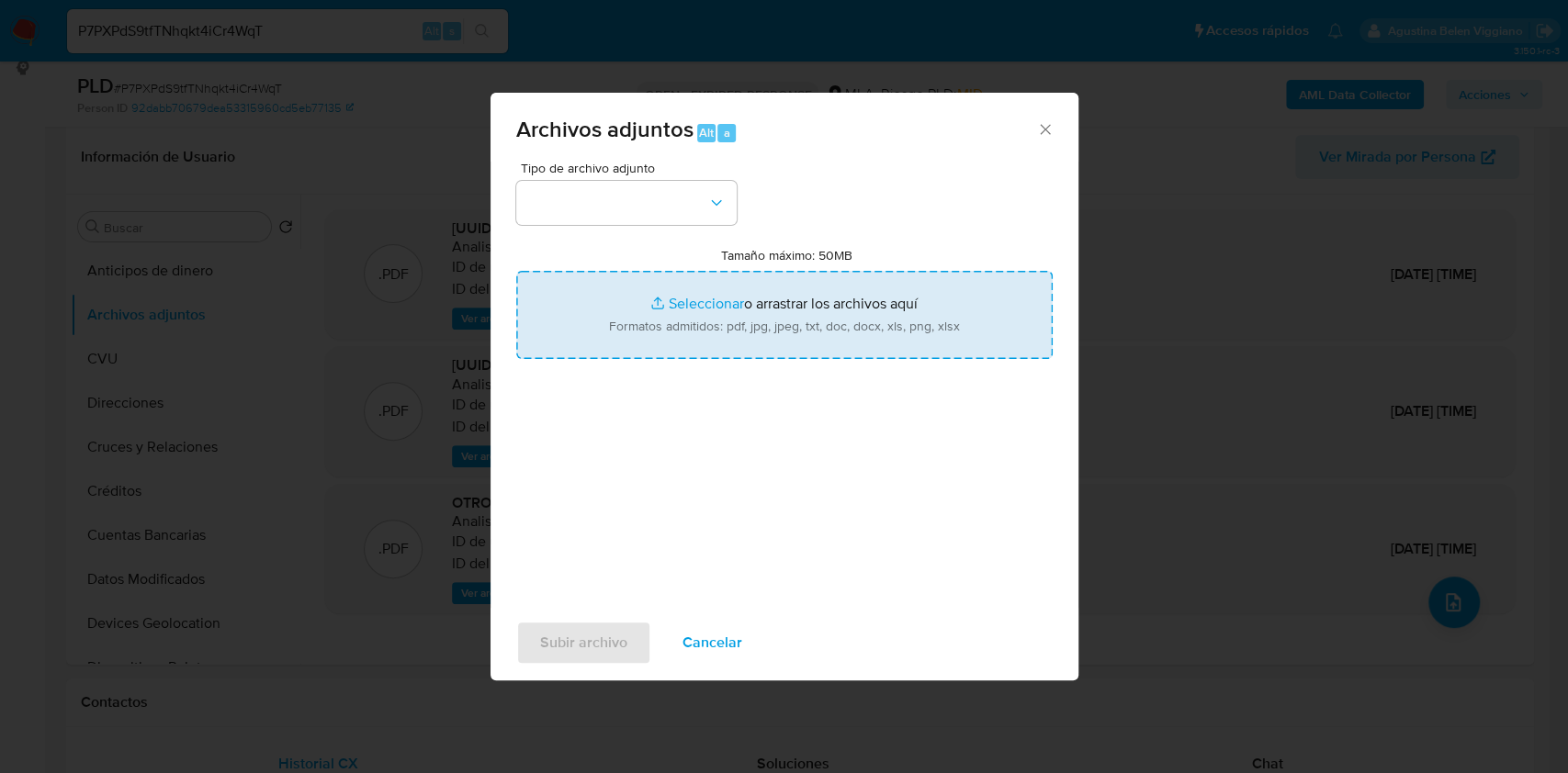 click on "Tamaño máximo: 50MB Seleccionar archivos" at bounding box center (784, 315) 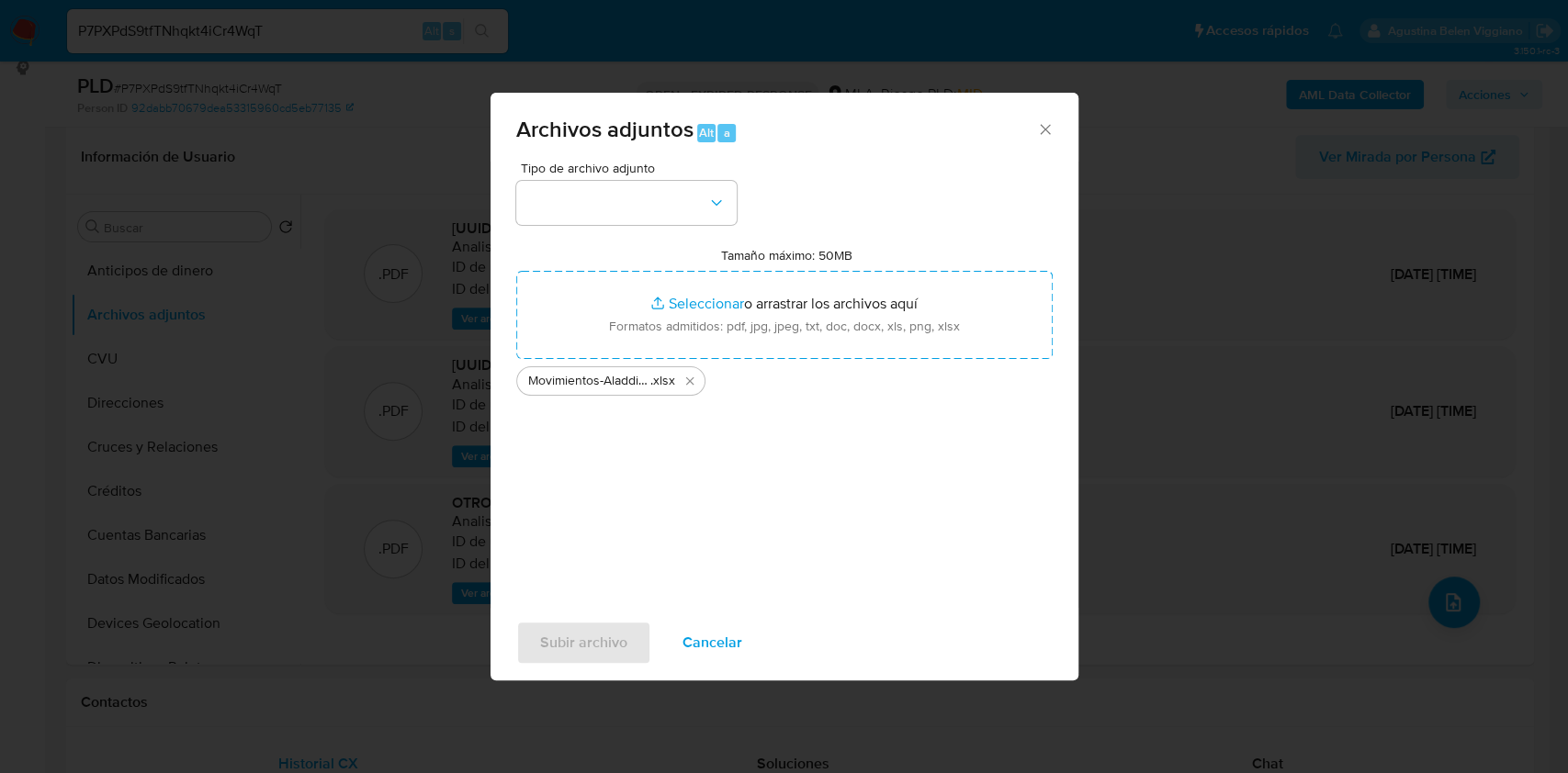click on "Subir archivo Cancelar" at bounding box center [784, 643] 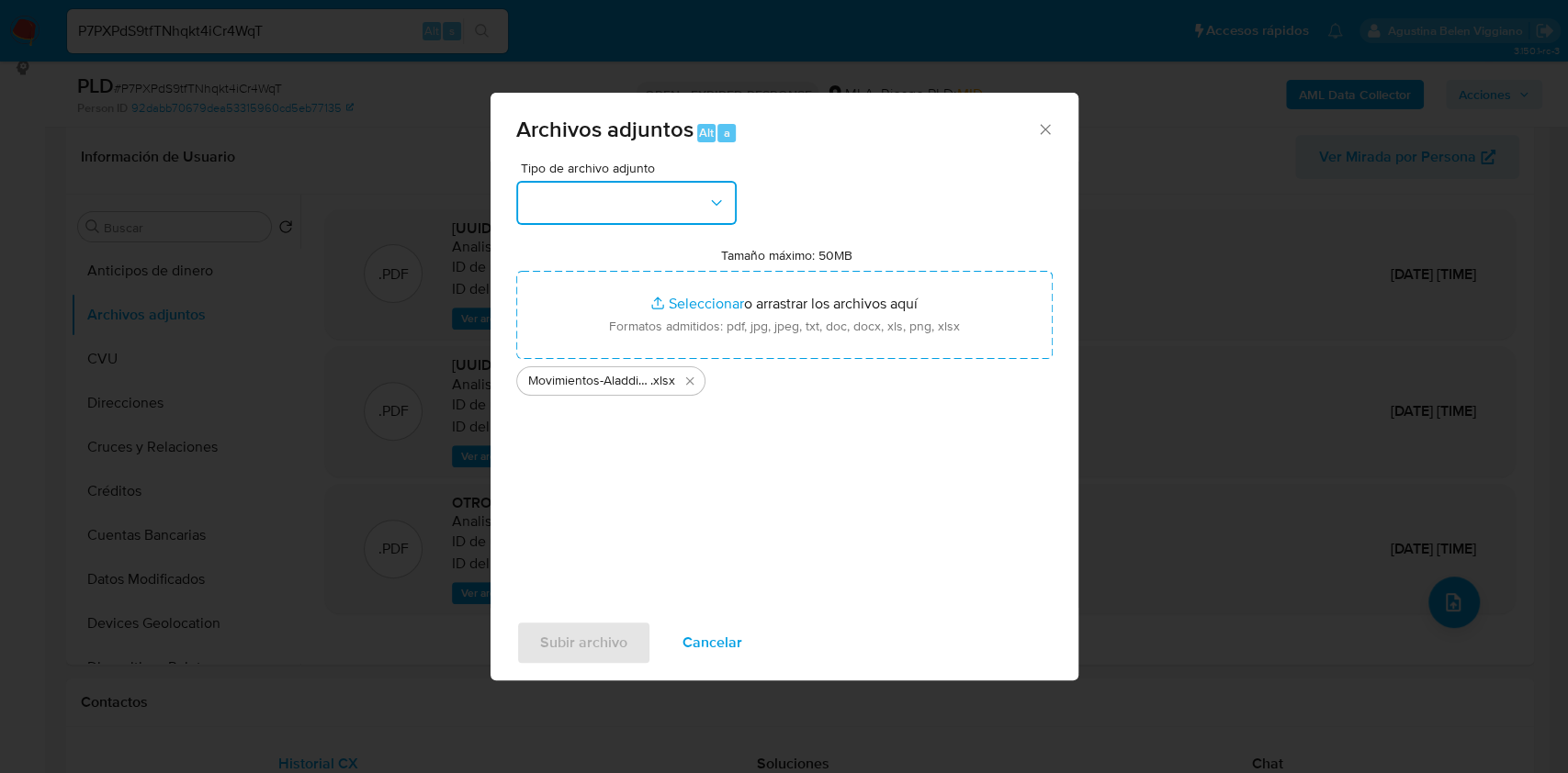 click at bounding box center [626, 203] 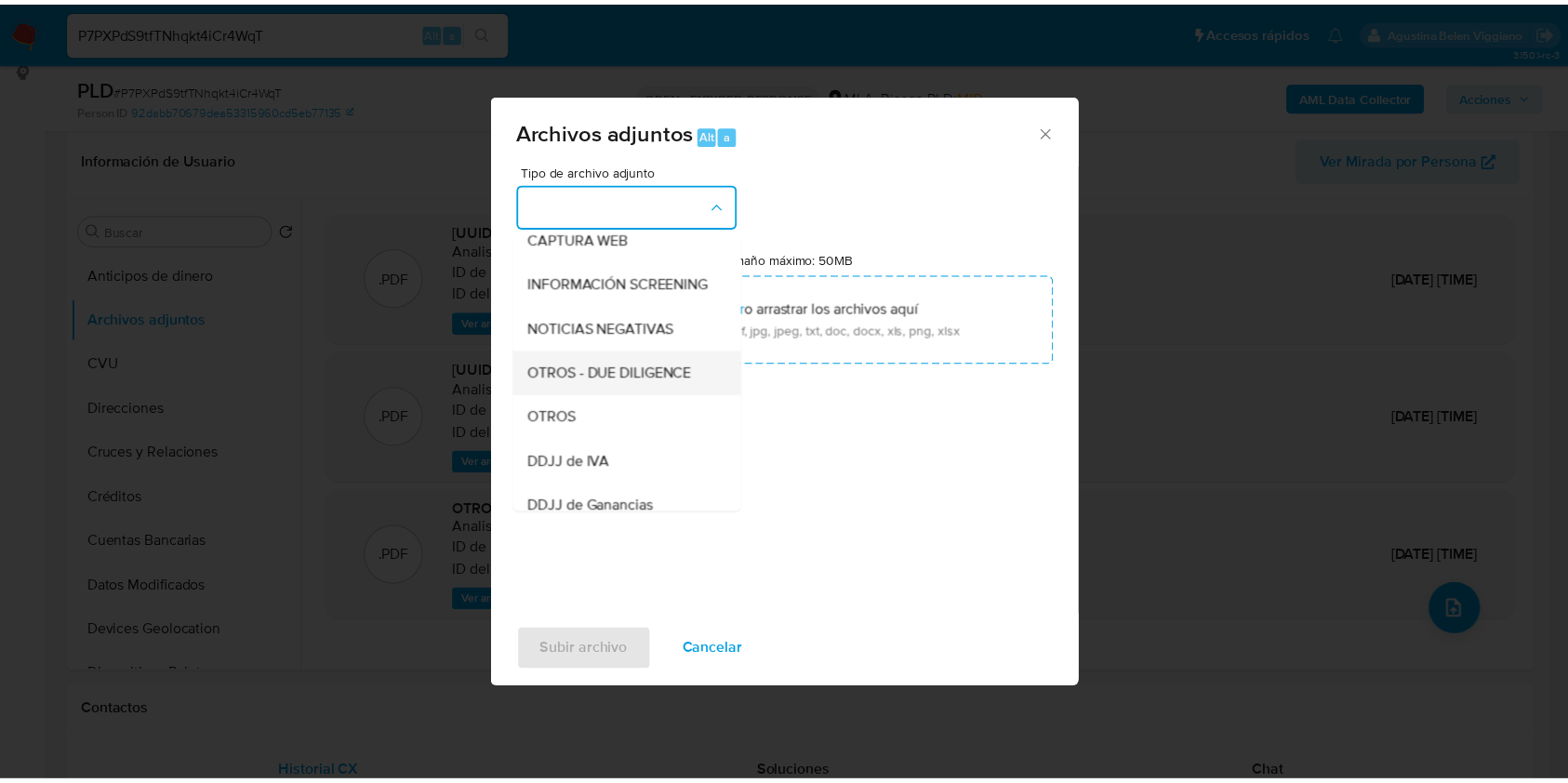 scroll, scrollTop: 372, scrollLeft: 0, axis: vertical 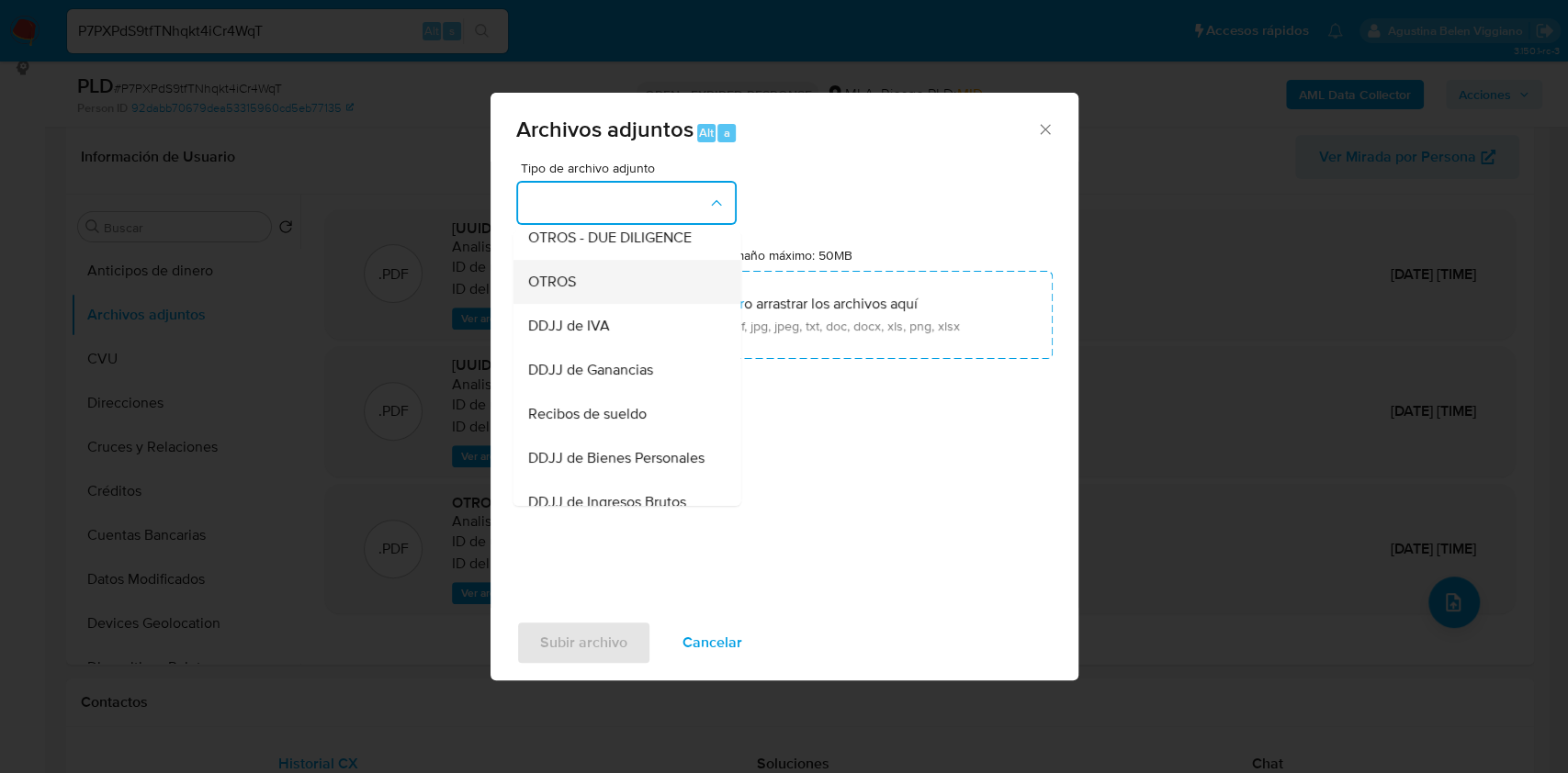 click on "OTROS" at bounding box center (621, 282) 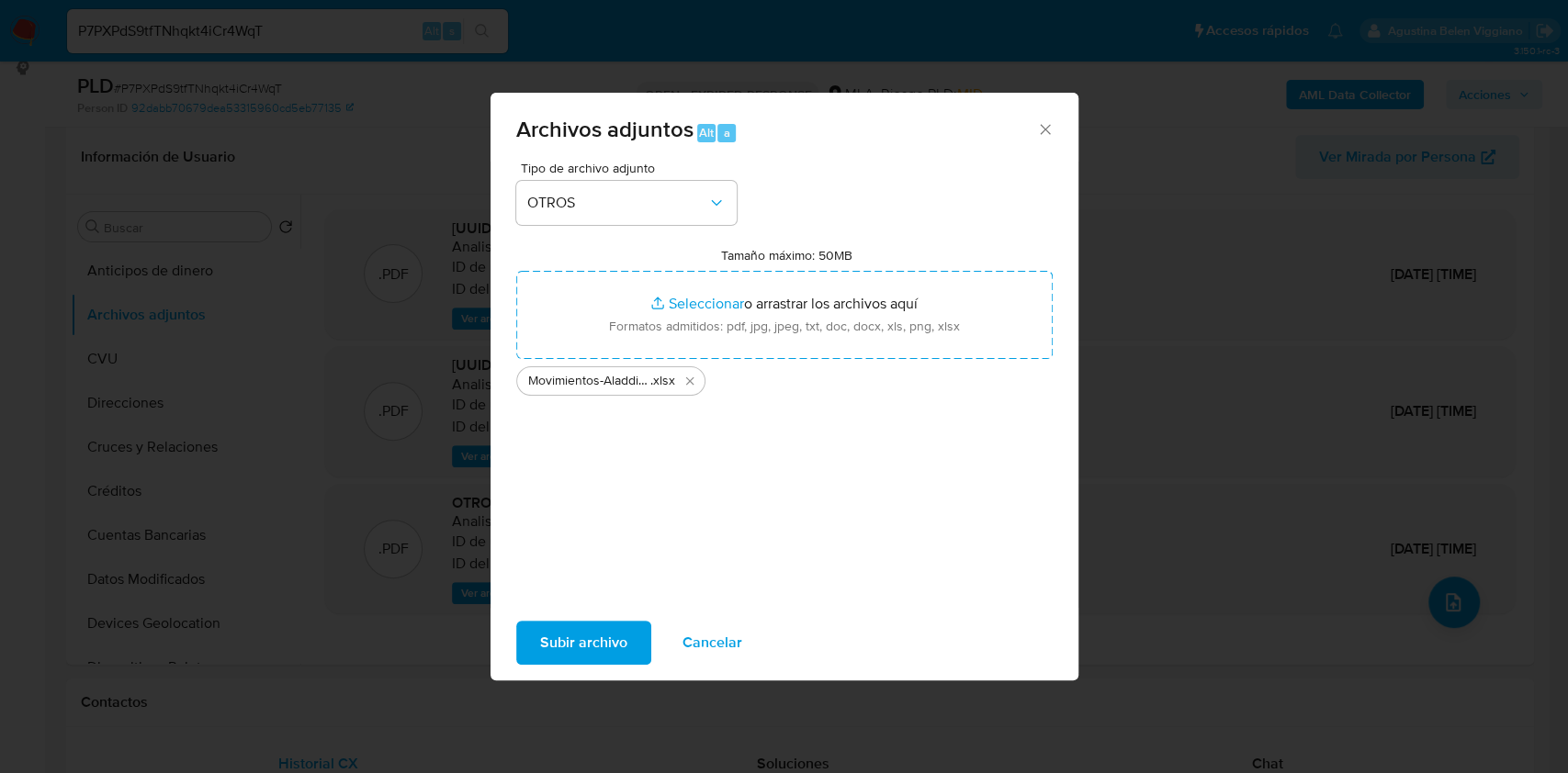 click on "Subir archivo Cancelar" at bounding box center (784, 643) 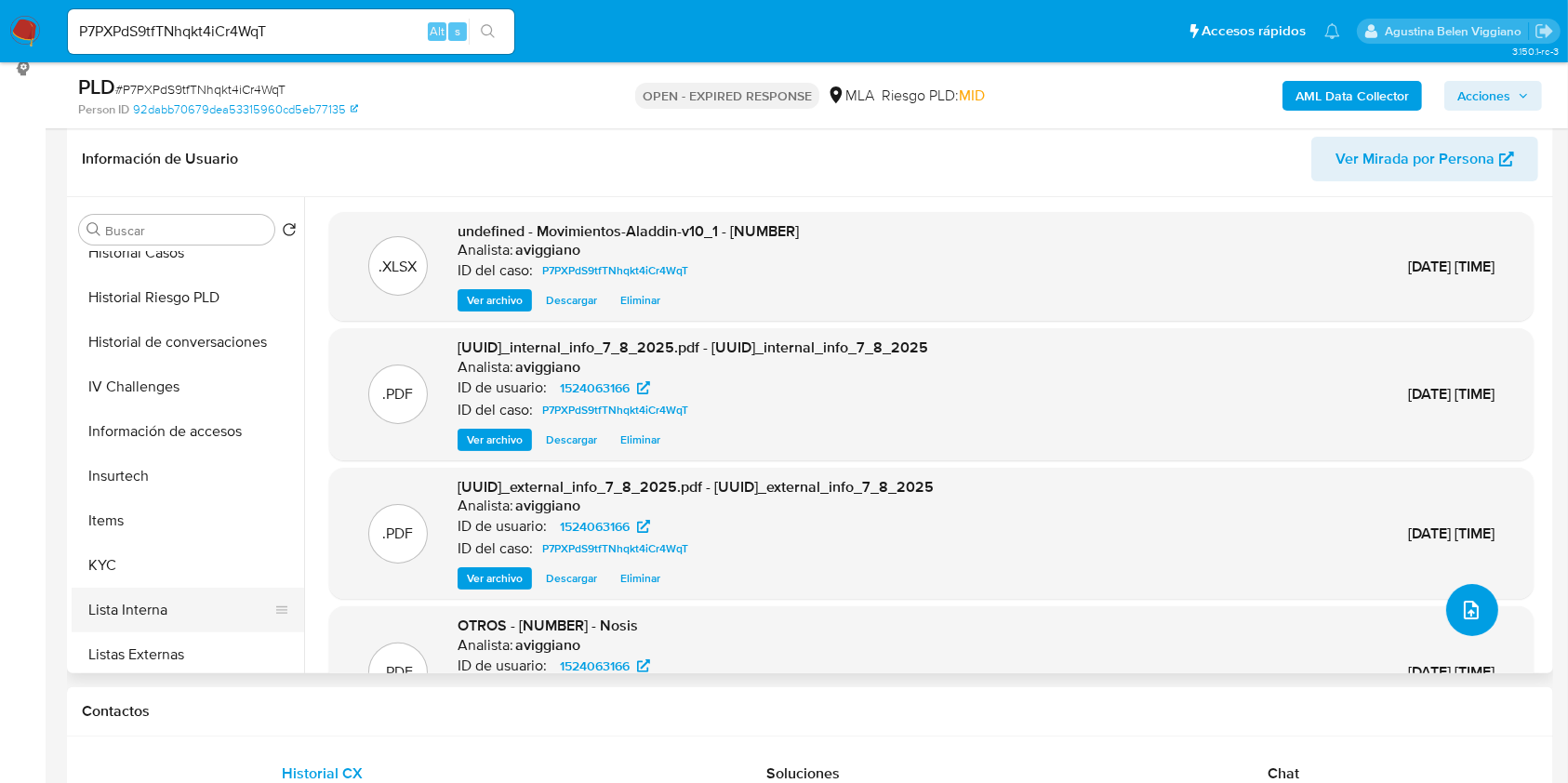 scroll, scrollTop: 744, scrollLeft: 0, axis: vertical 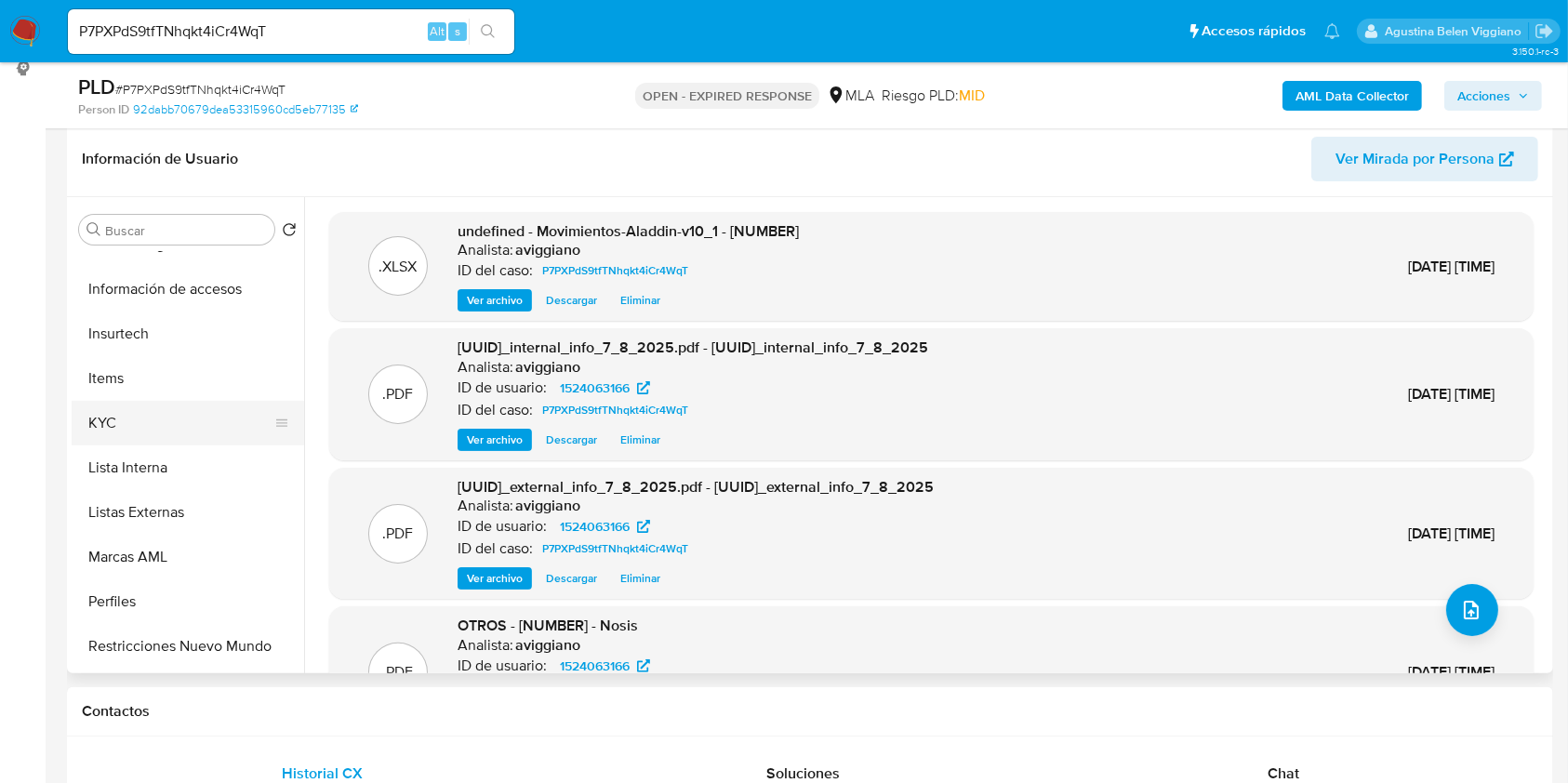 click on "KYC" at bounding box center (180, 423) 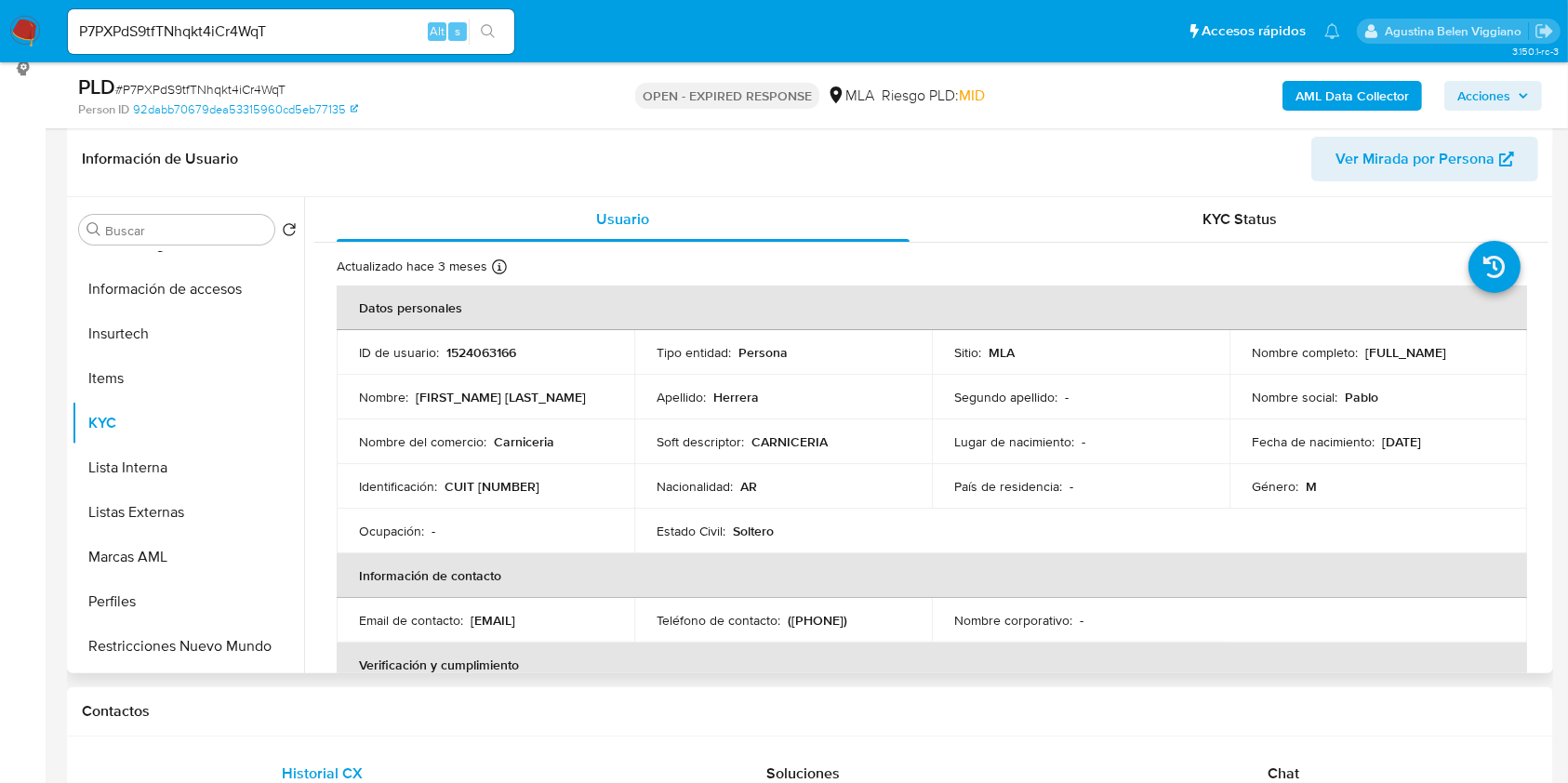 click on "Identificación :    CUIT 20424808947" at bounding box center (485, 486) 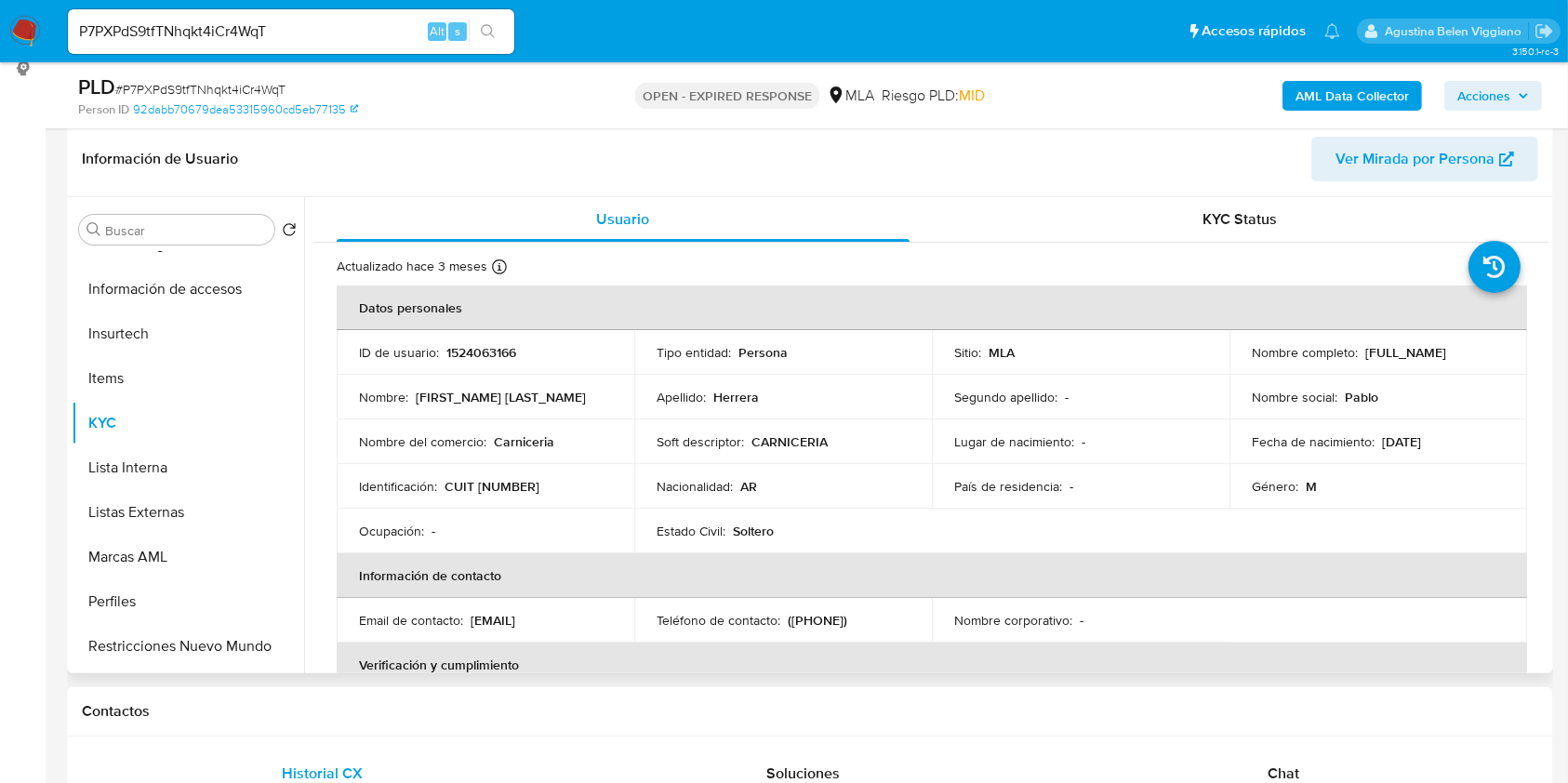 click on "1524063166" at bounding box center (481, 352) 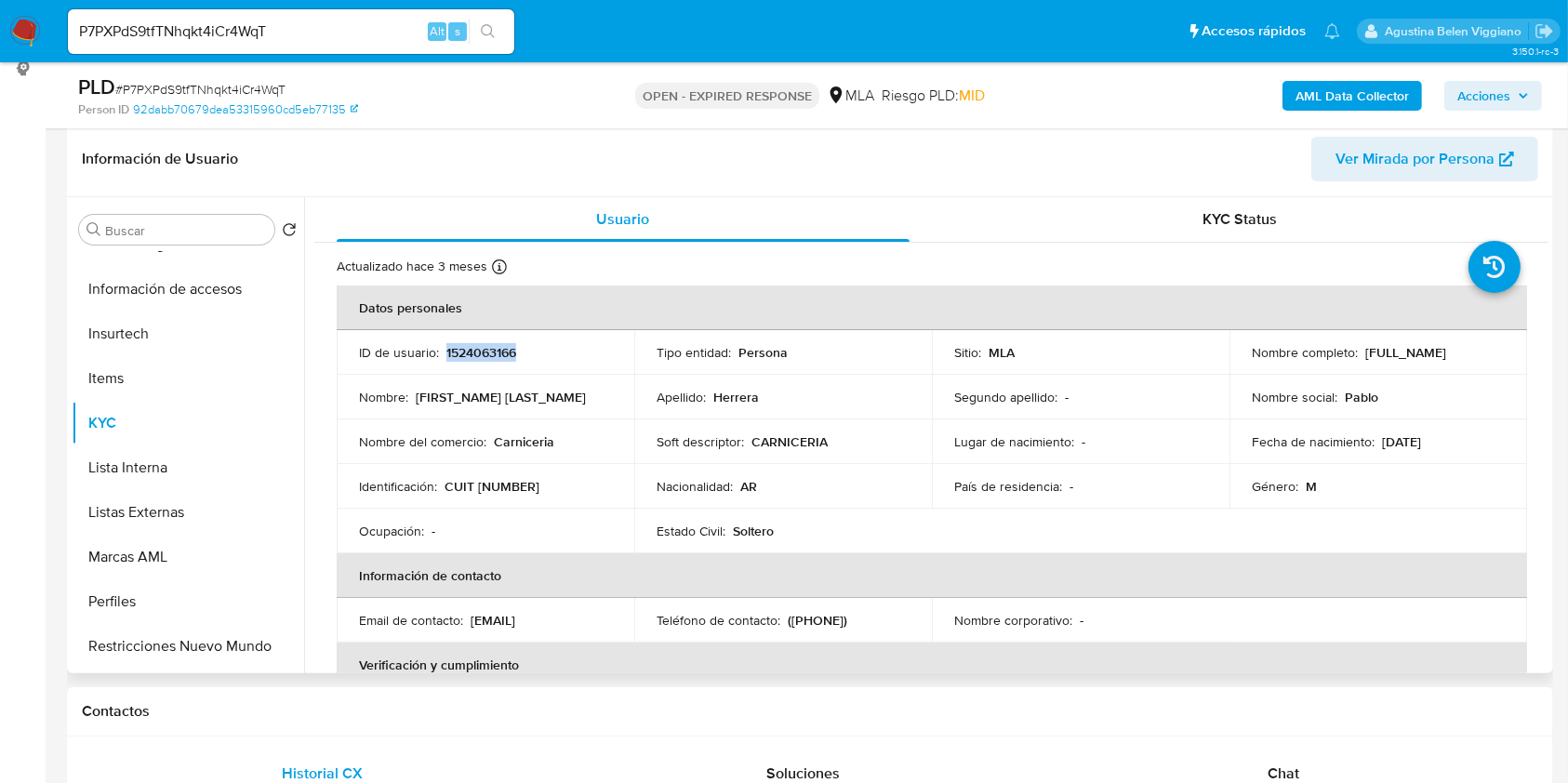 click on "1524063166" at bounding box center (481, 352) 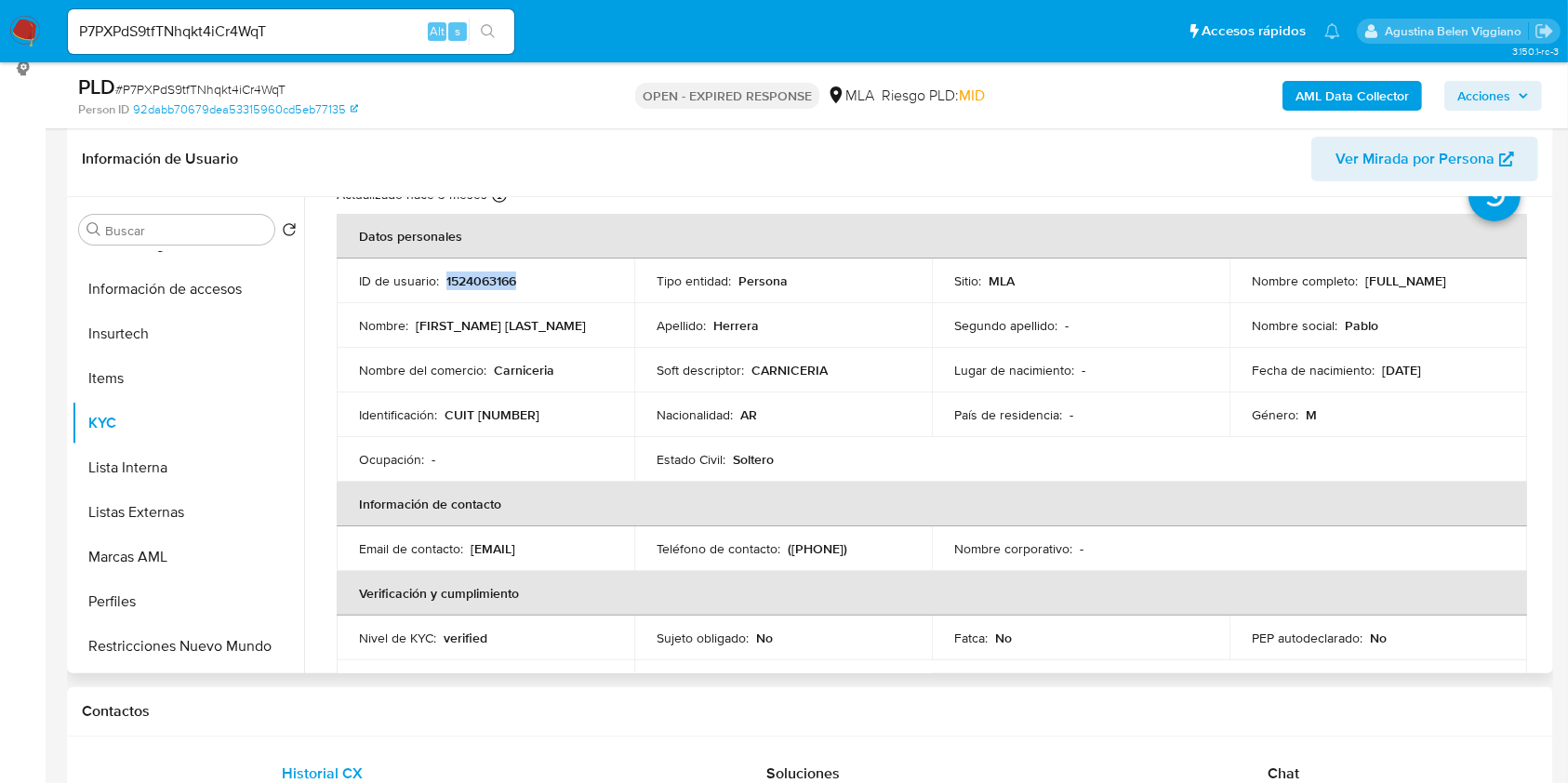 scroll, scrollTop: 124, scrollLeft: 0, axis: vertical 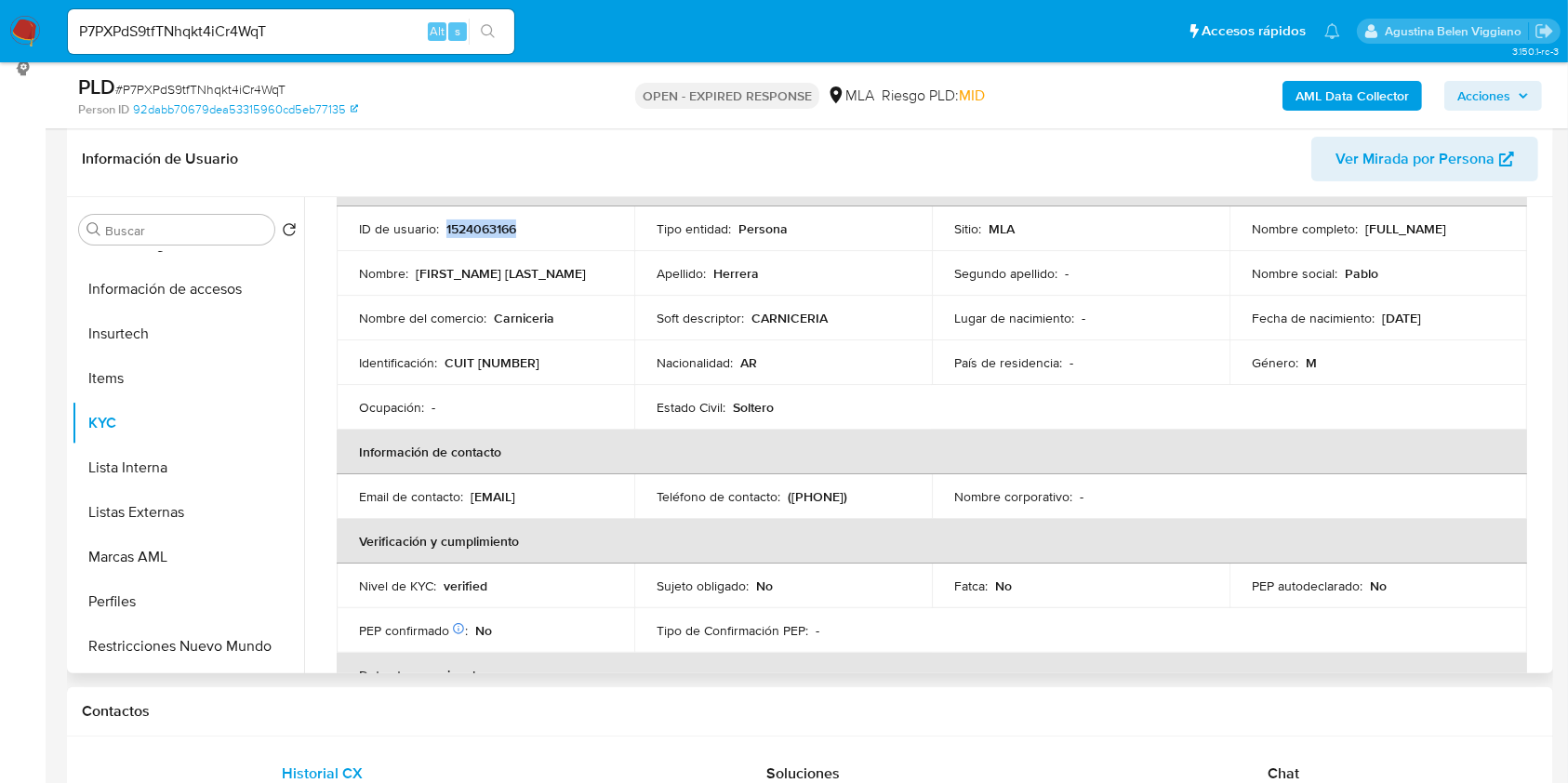 drag, startPoint x: 350, startPoint y: 506, endPoint x: 552, endPoint y: 499, distance: 202.12125 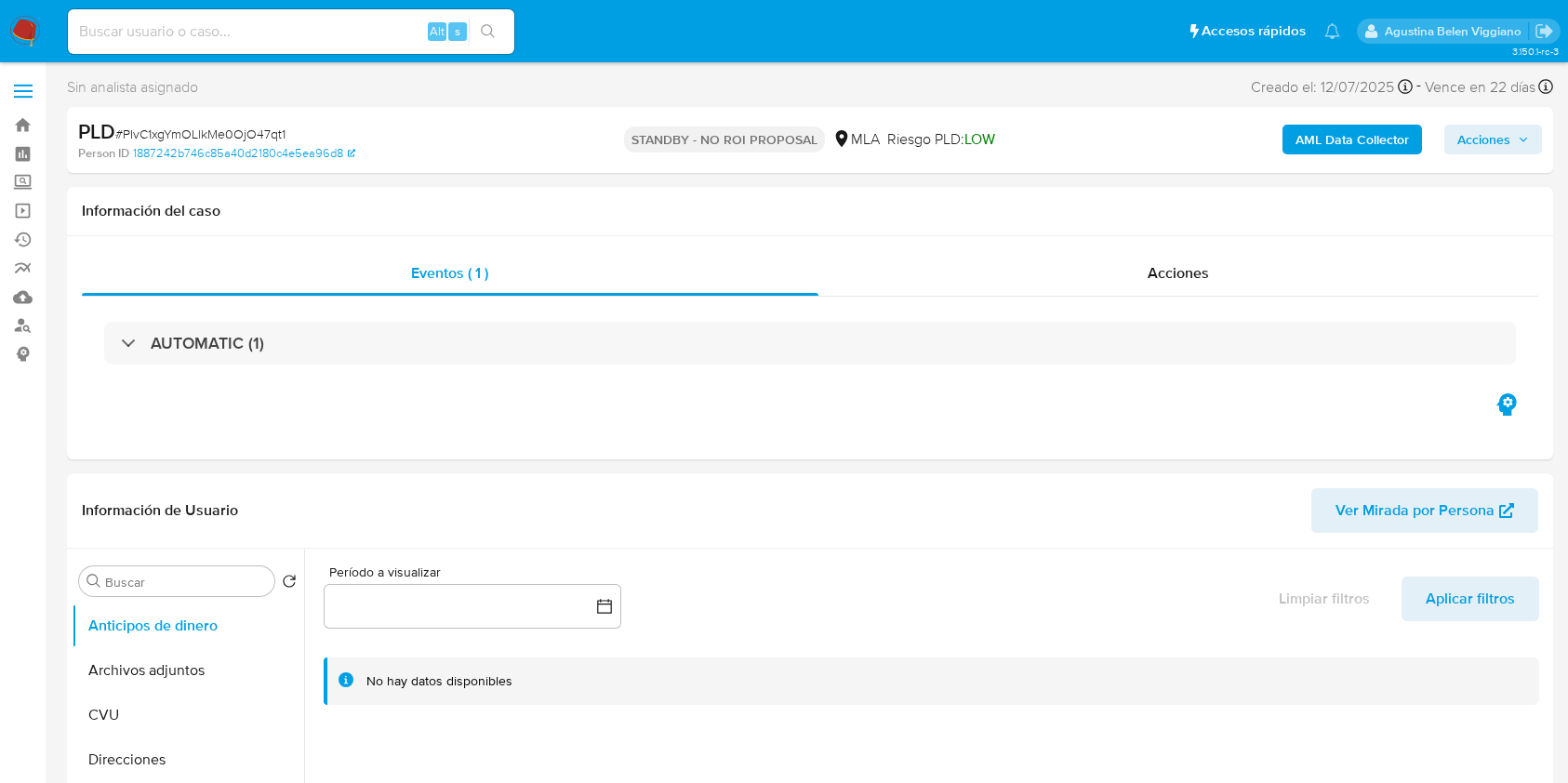 select on "10" 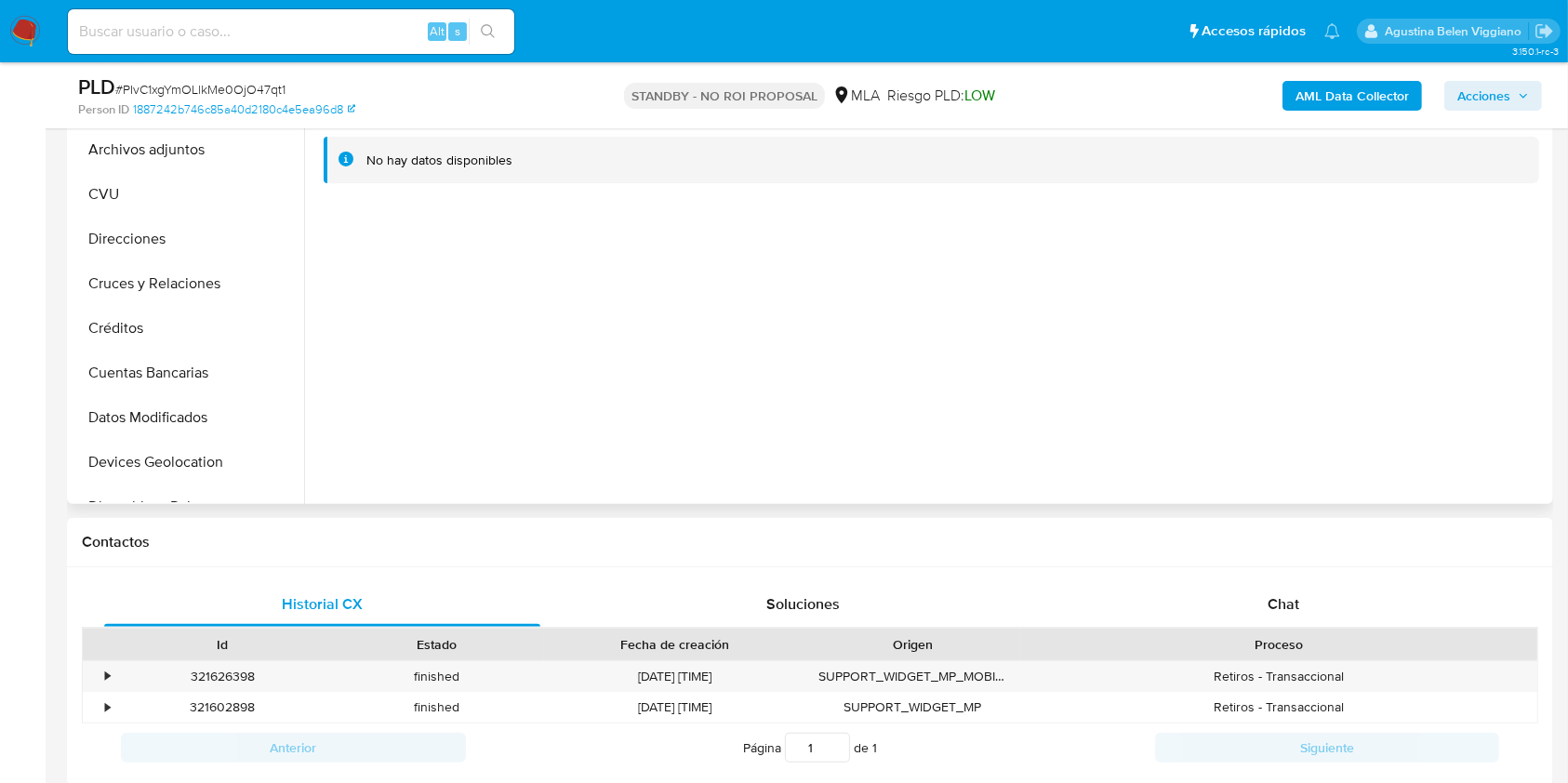 scroll, scrollTop: 496, scrollLeft: 0, axis: vertical 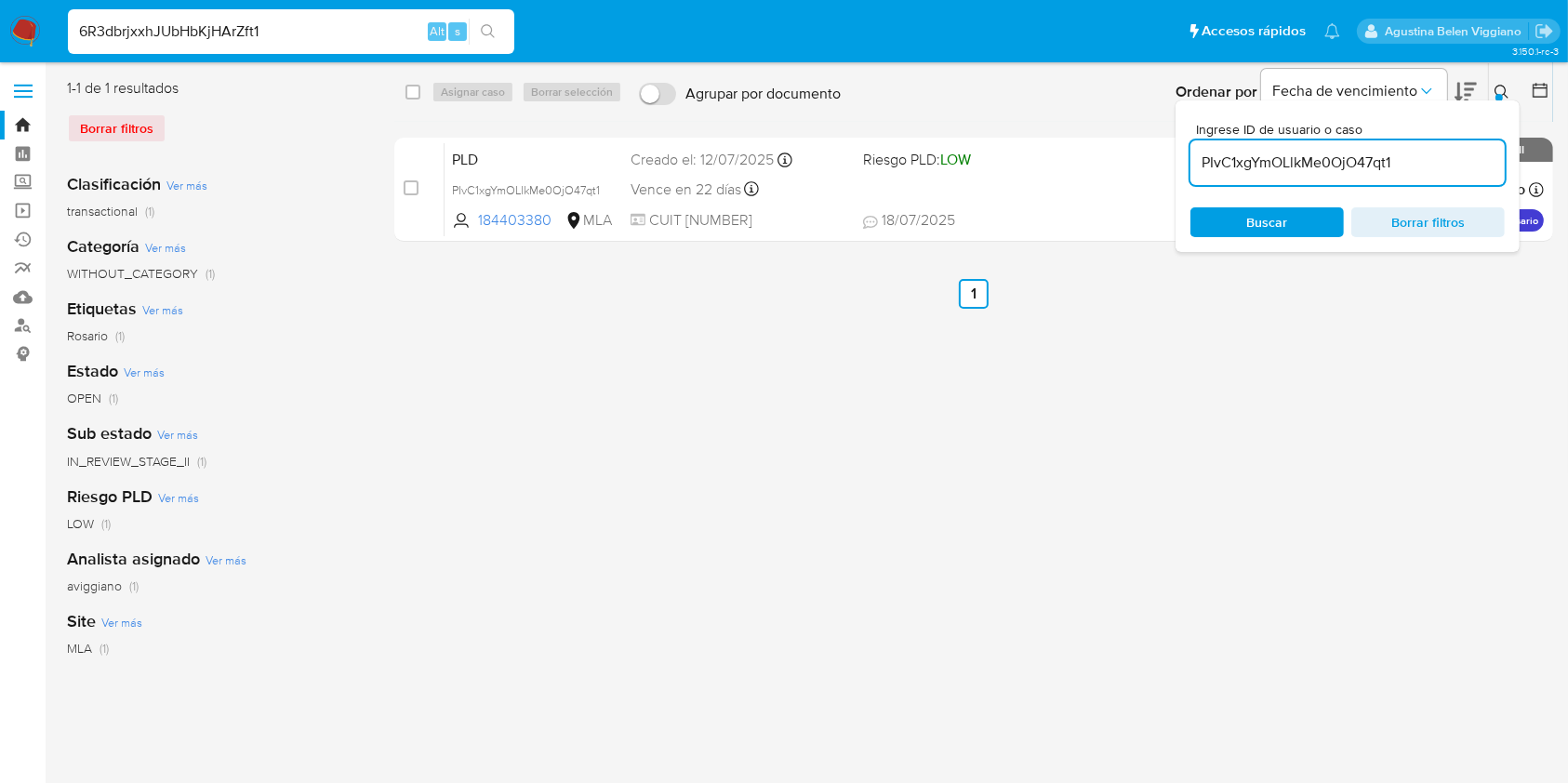 type on "6R3dbrjxxhJUbHbKjHArZft1" 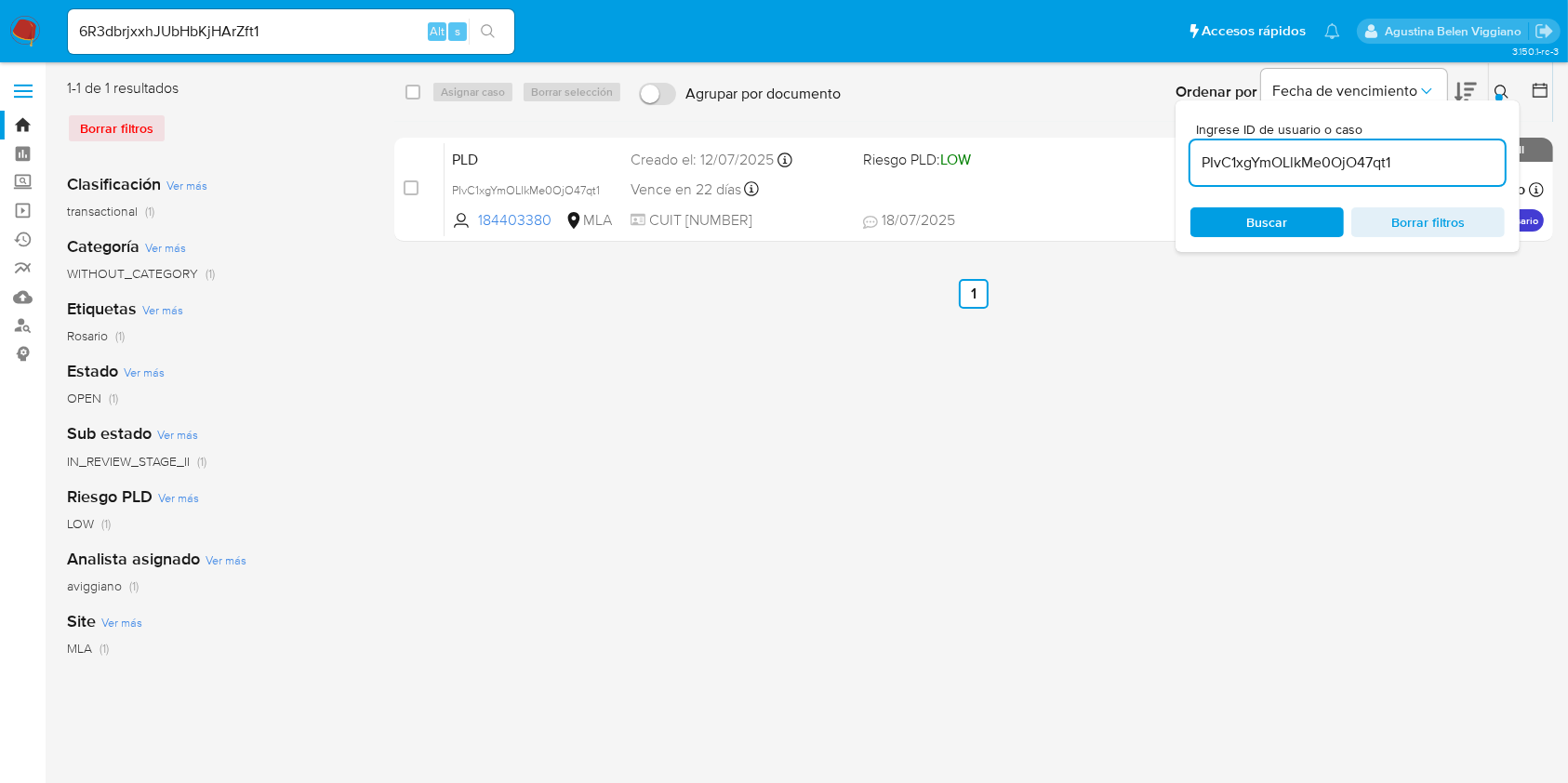 click at bounding box center (487, 32) 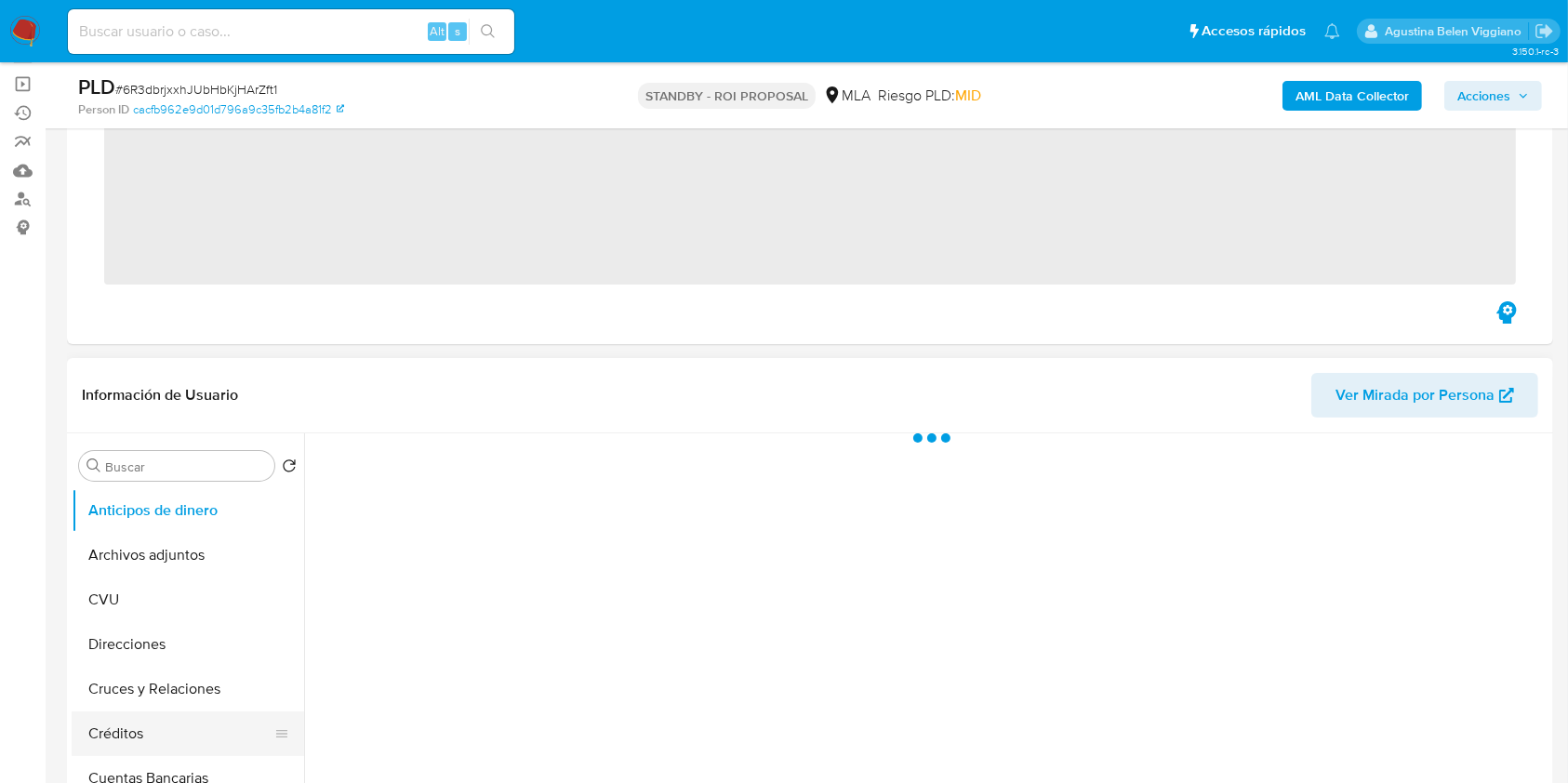 scroll, scrollTop: 372, scrollLeft: 0, axis: vertical 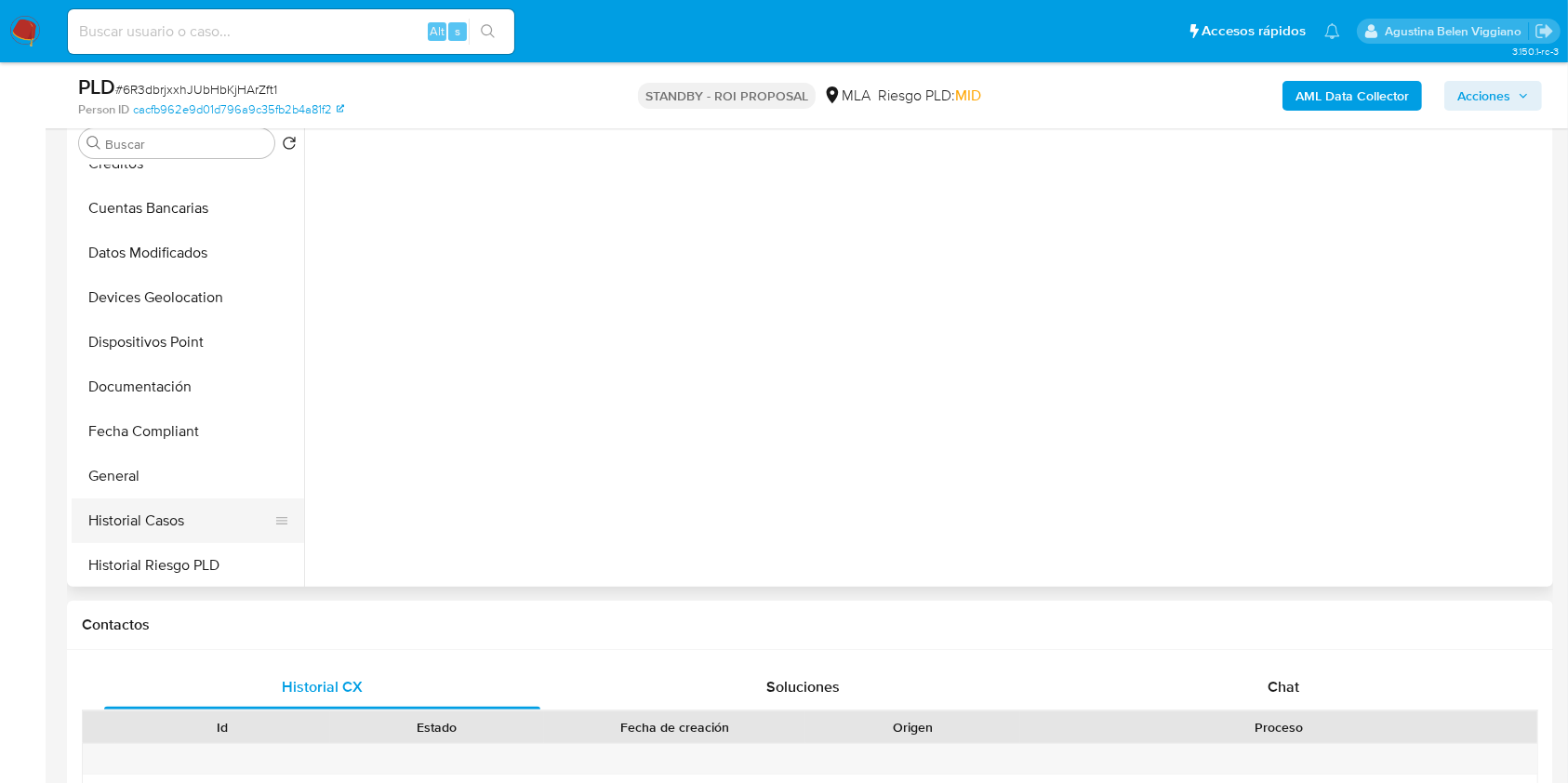 click on "Historial Casos" at bounding box center [180, 521] 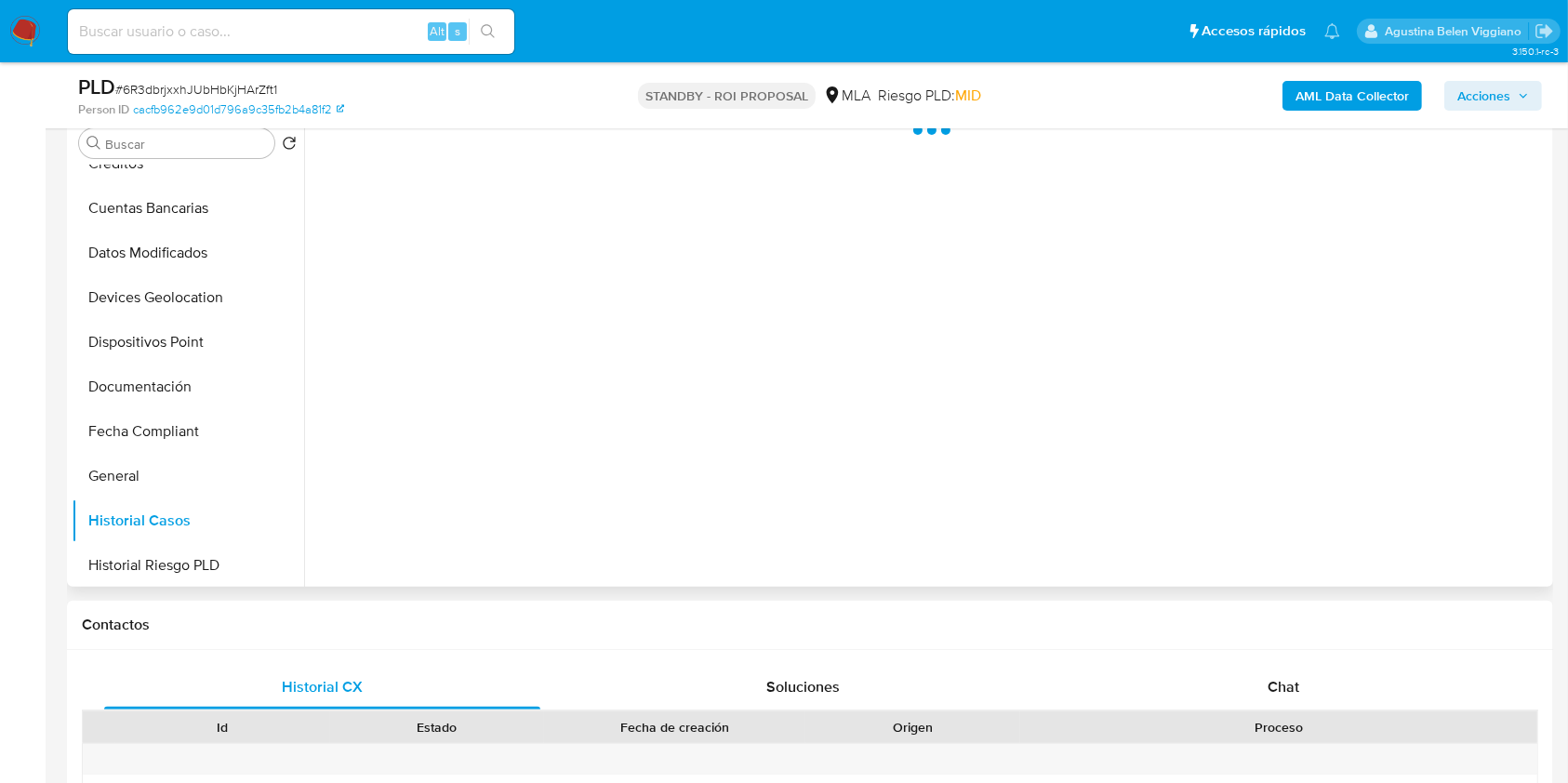 select on "10" 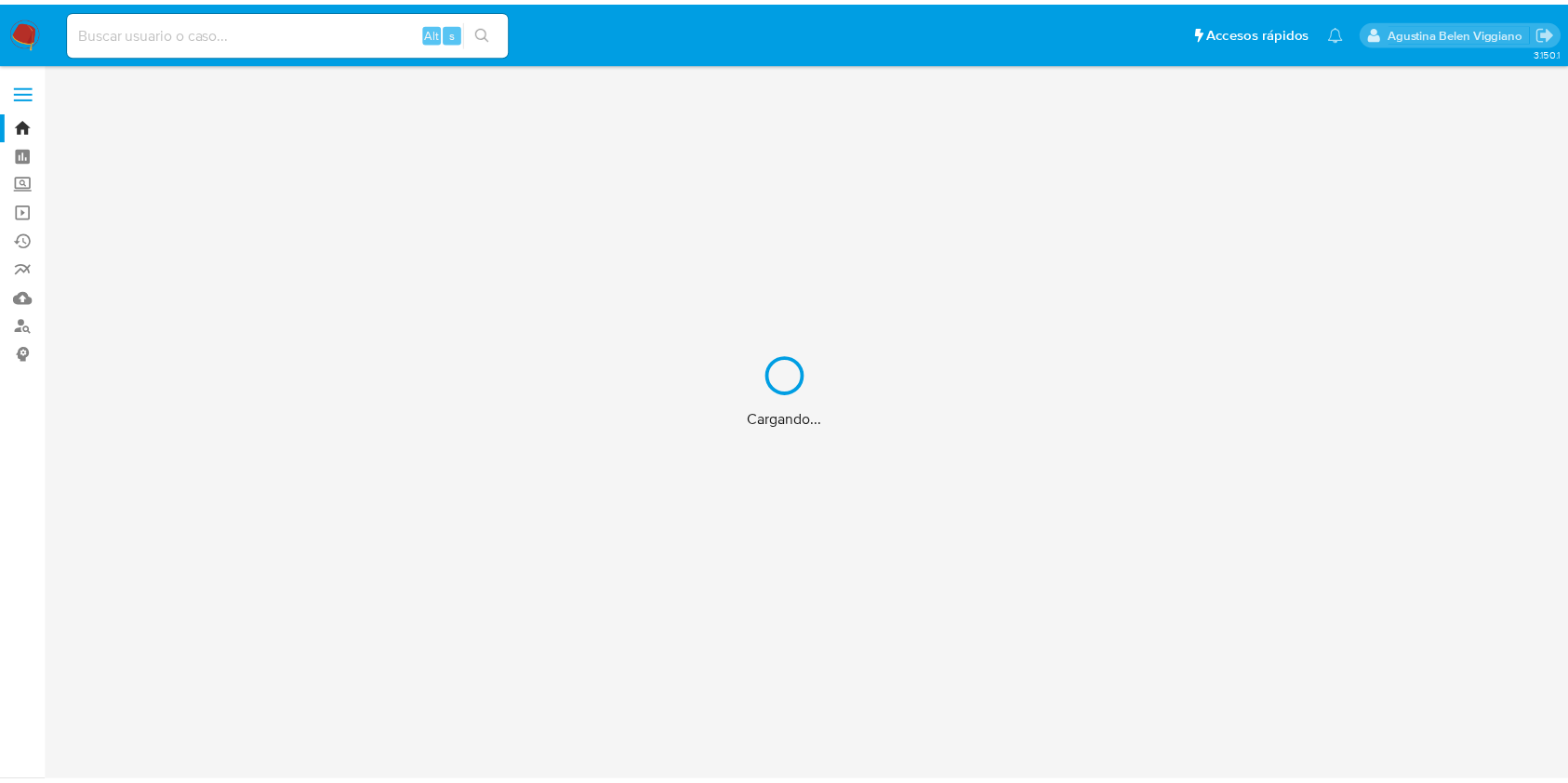 scroll, scrollTop: 0, scrollLeft: 0, axis: both 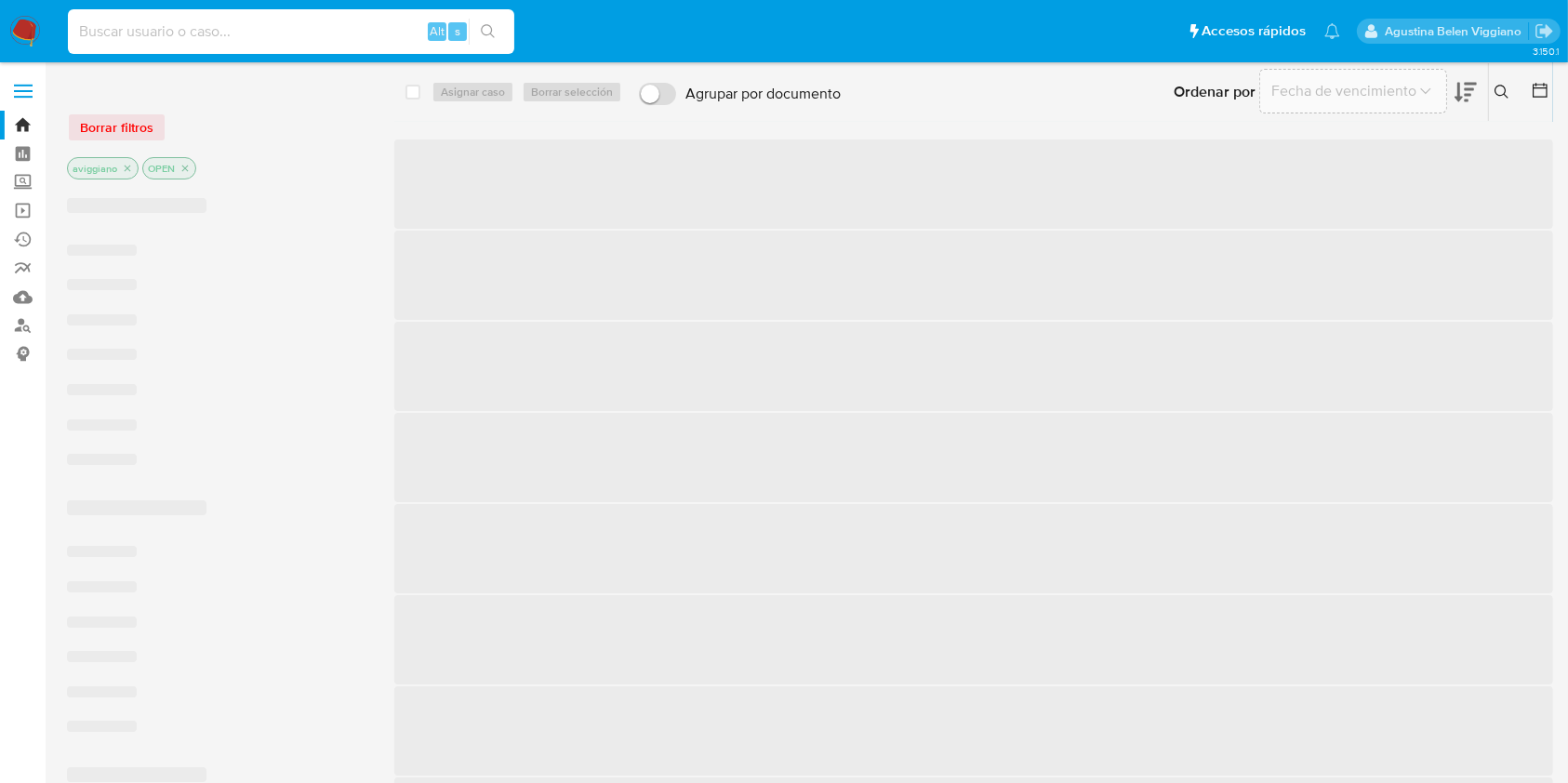 click at bounding box center [291, 32] 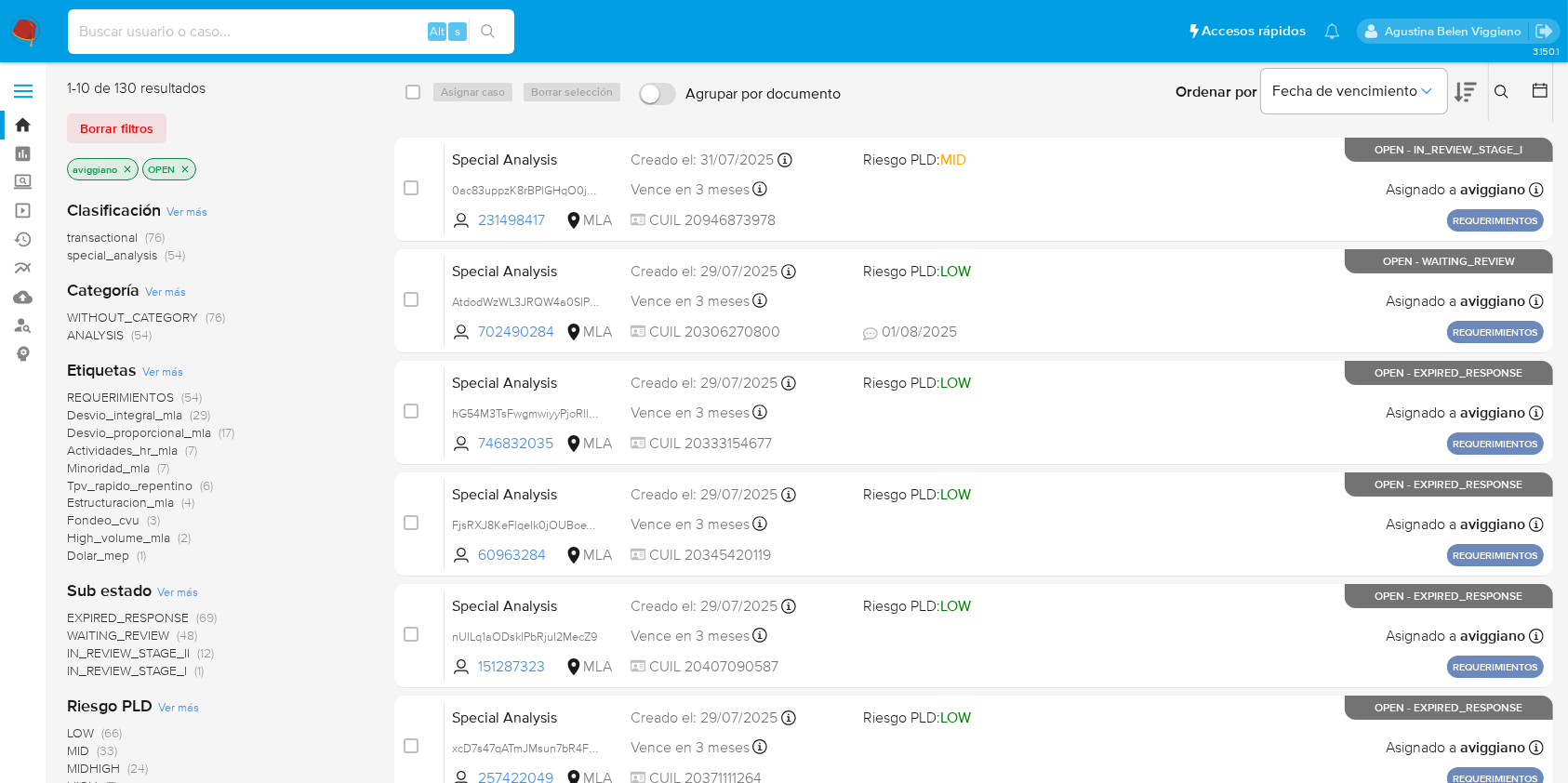 paste on "UGYgsiXbfcO5GH10xtsHHqzZ" 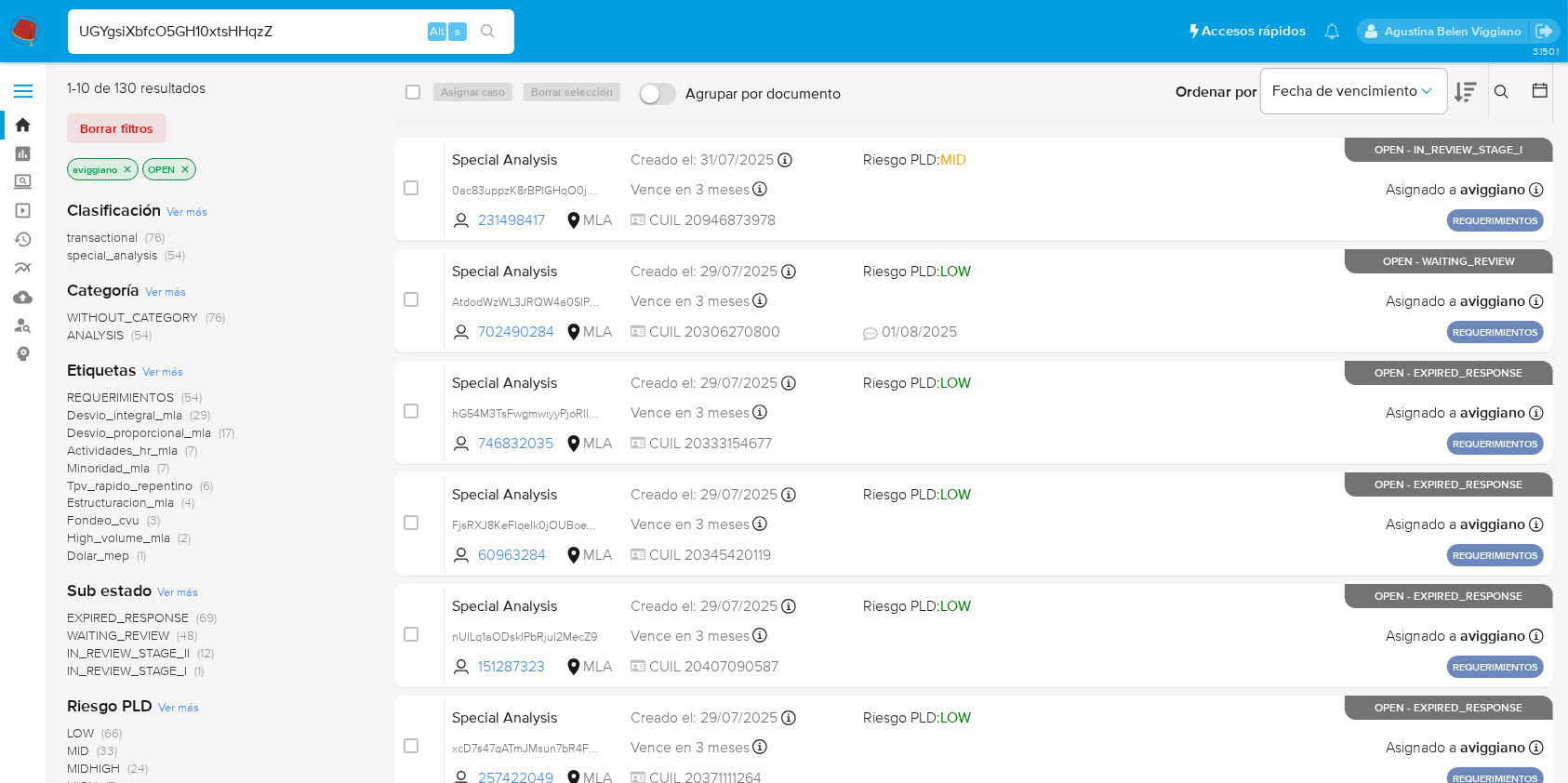 type on "UGYgsiXbfcO5GH10xtsHHqzZ" 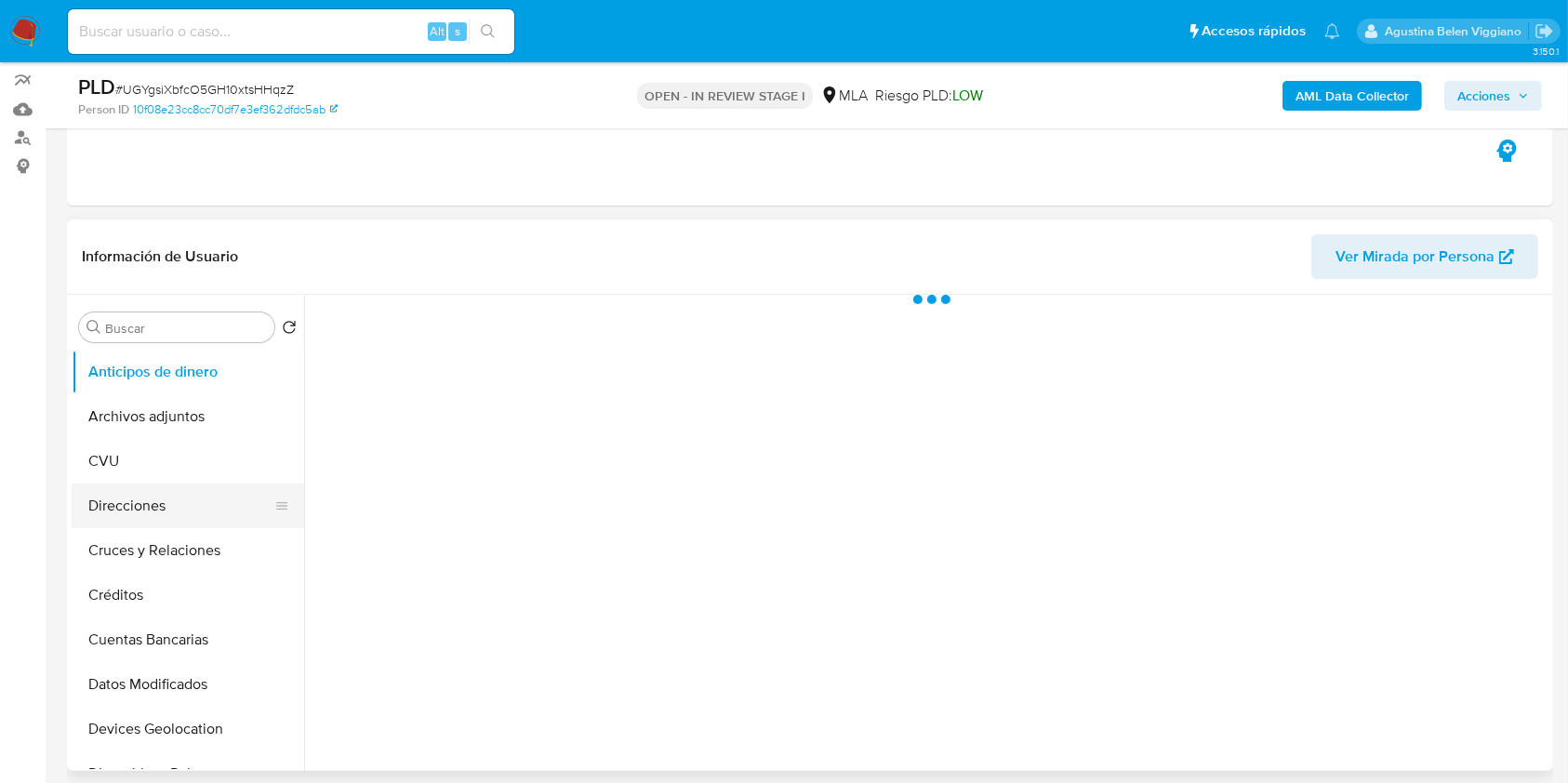 scroll, scrollTop: 372, scrollLeft: 0, axis: vertical 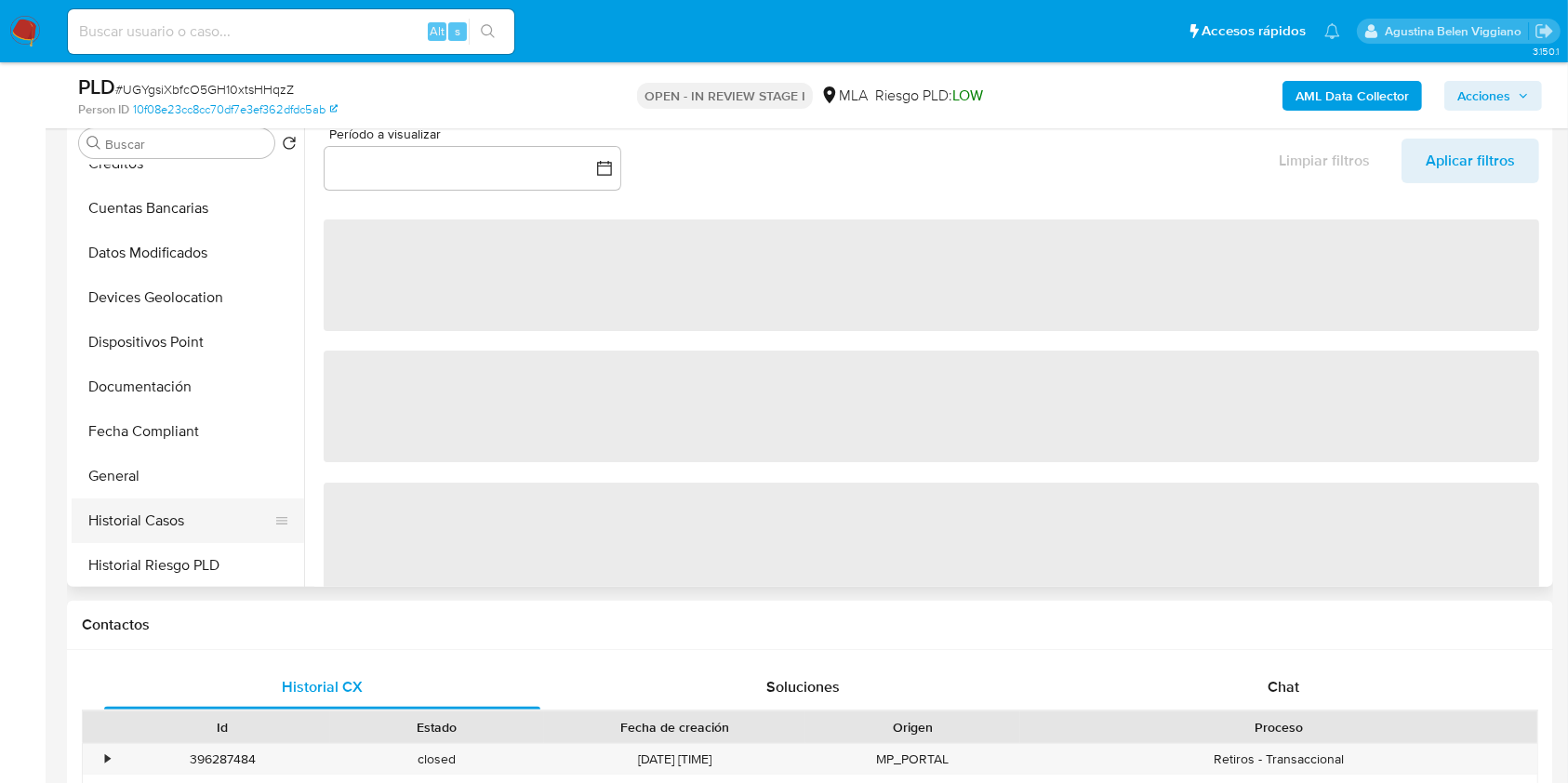click on "Historial Casos" at bounding box center [180, 521] 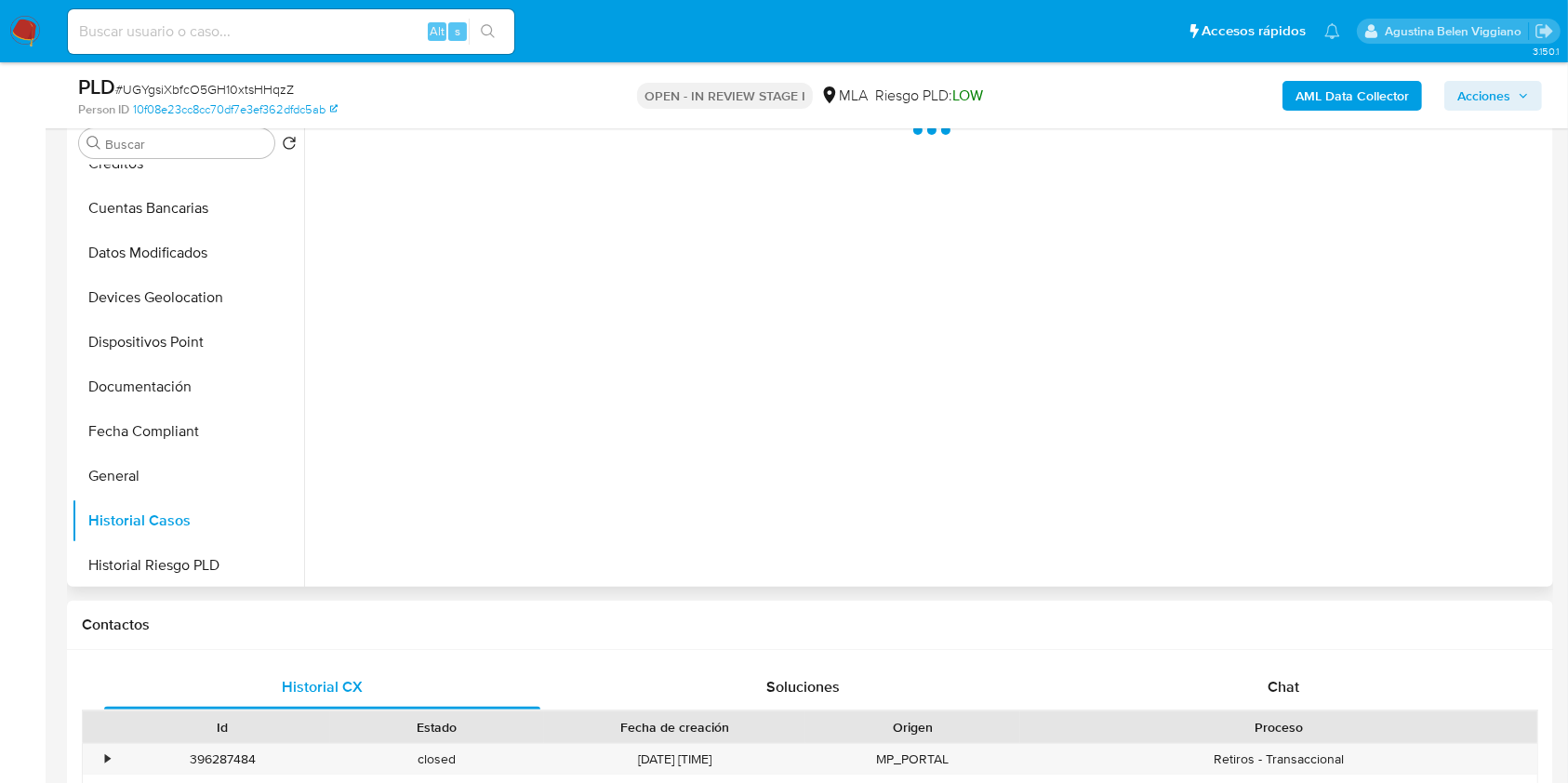 select on "10" 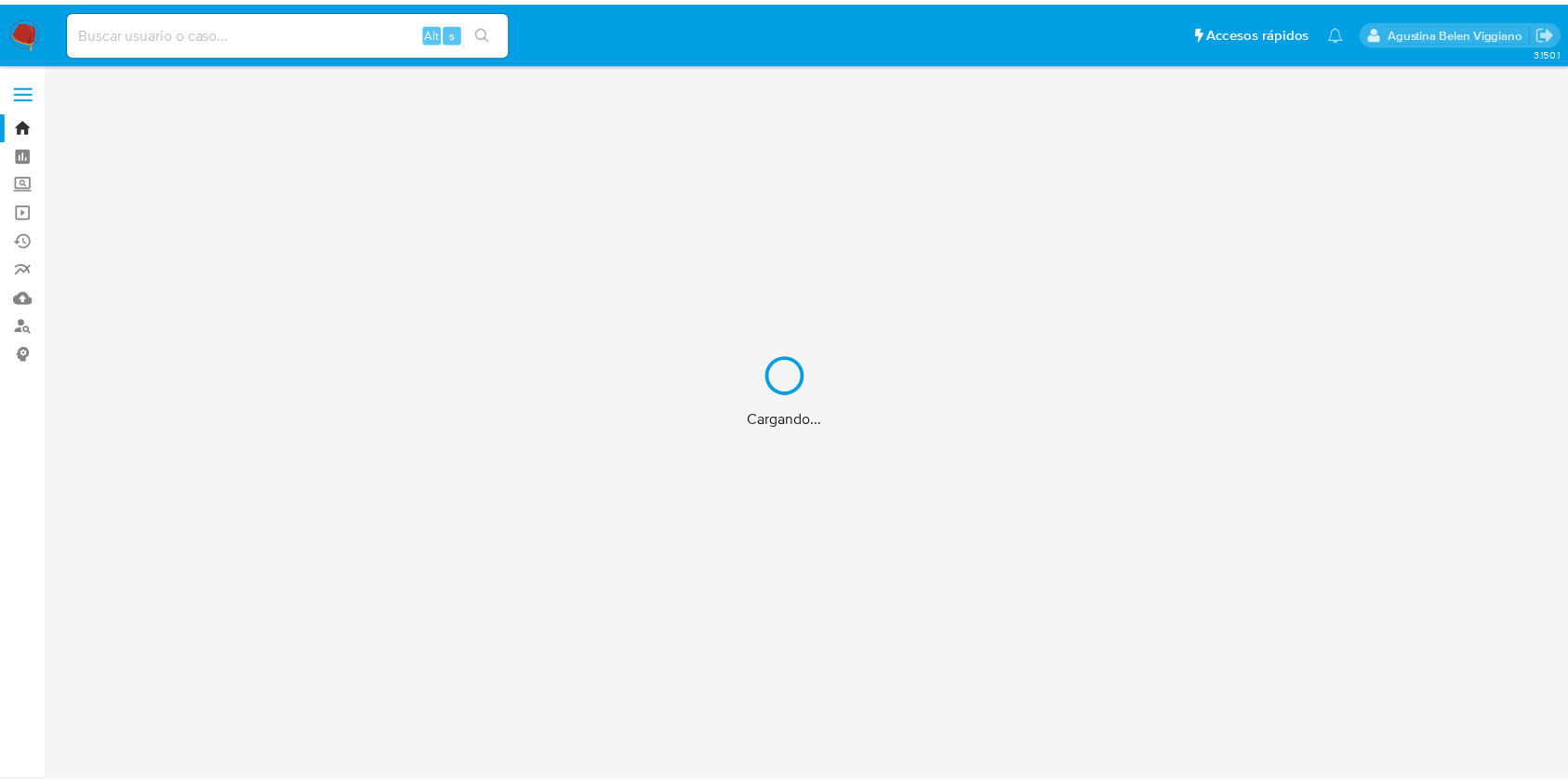 scroll, scrollTop: 0, scrollLeft: 0, axis: both 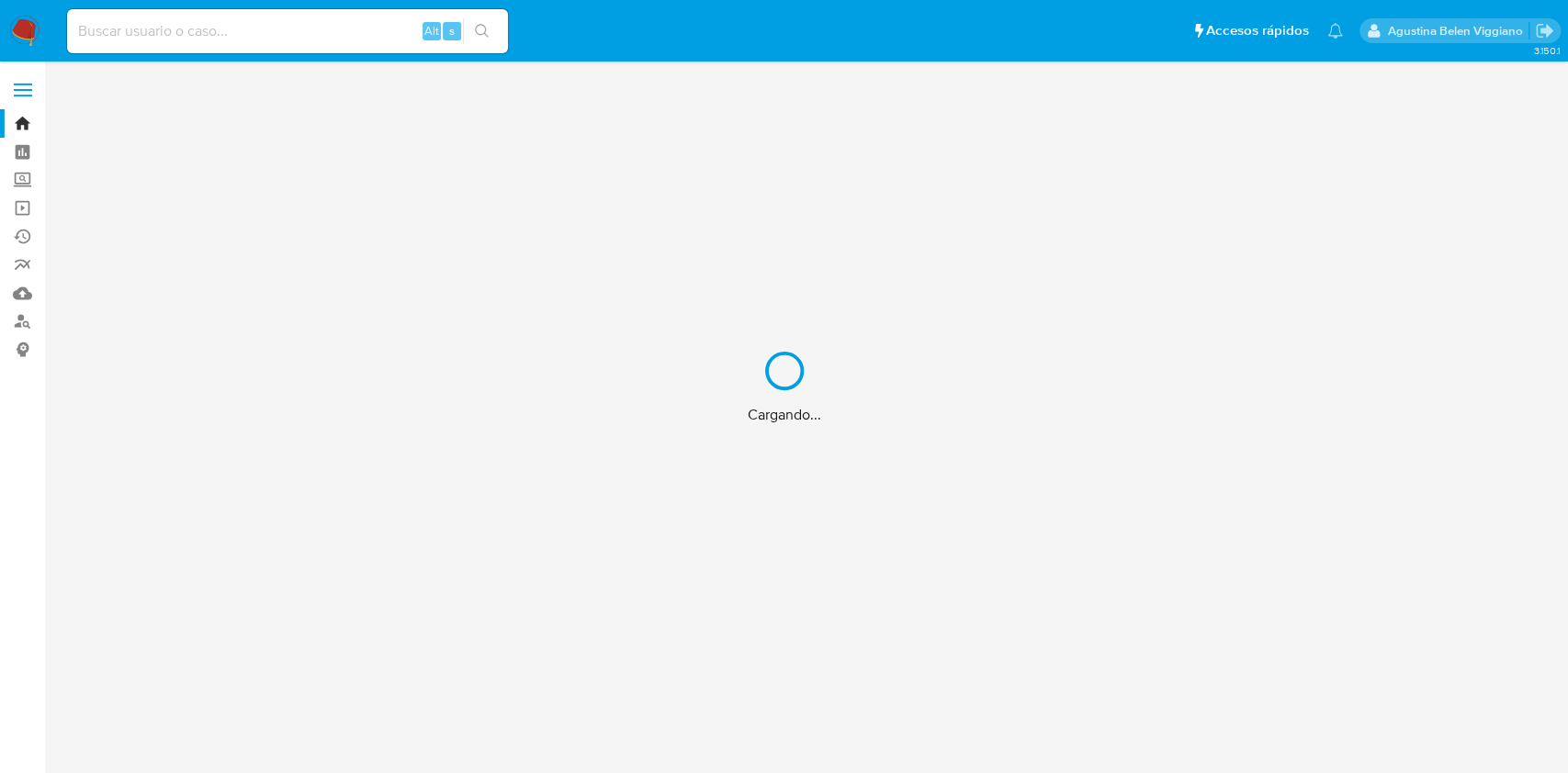 click on "Cargando..." at bounding box center [784, 386] 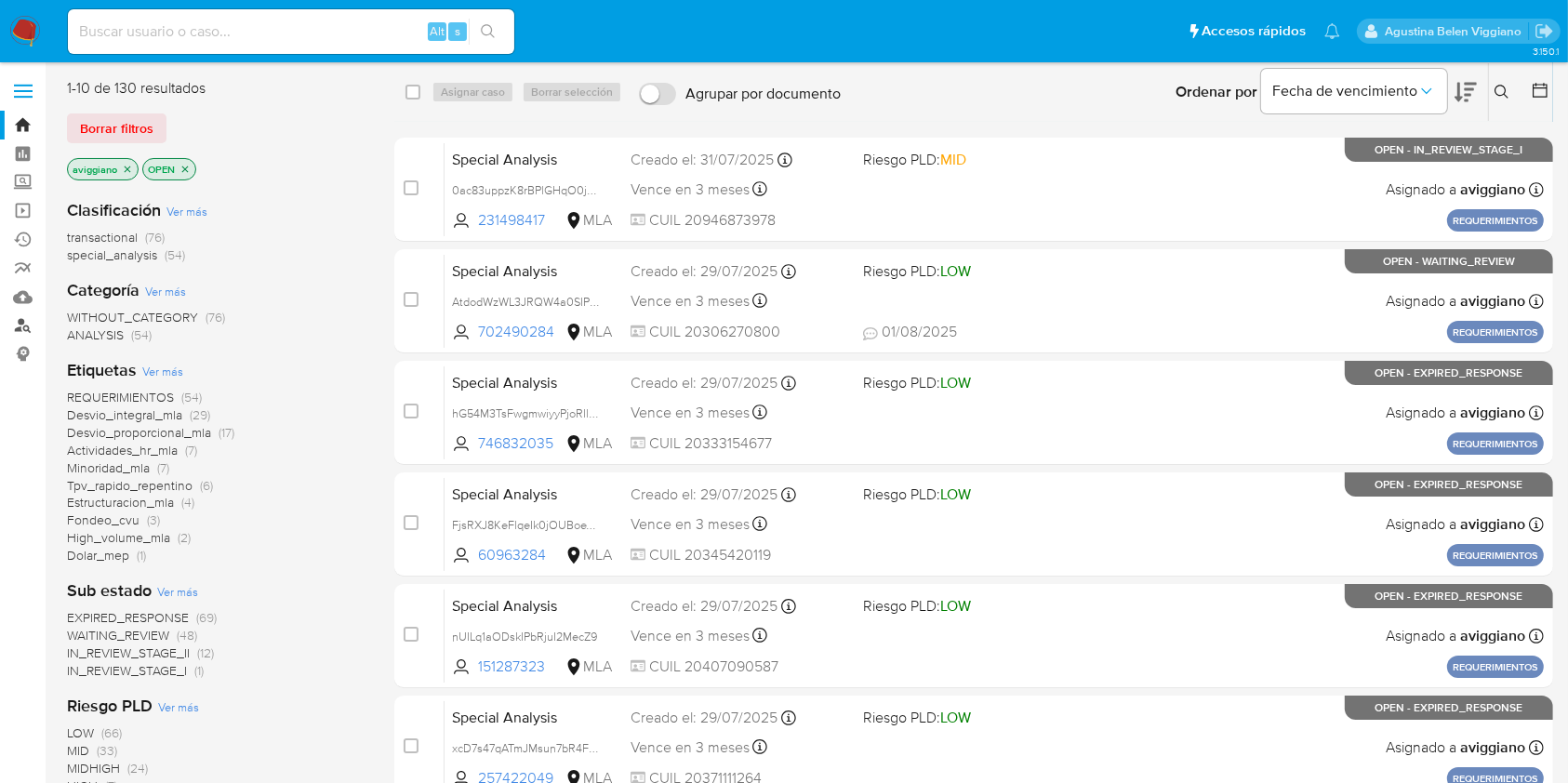 click on "Buscador de personas" at bounding box center (111, 325) 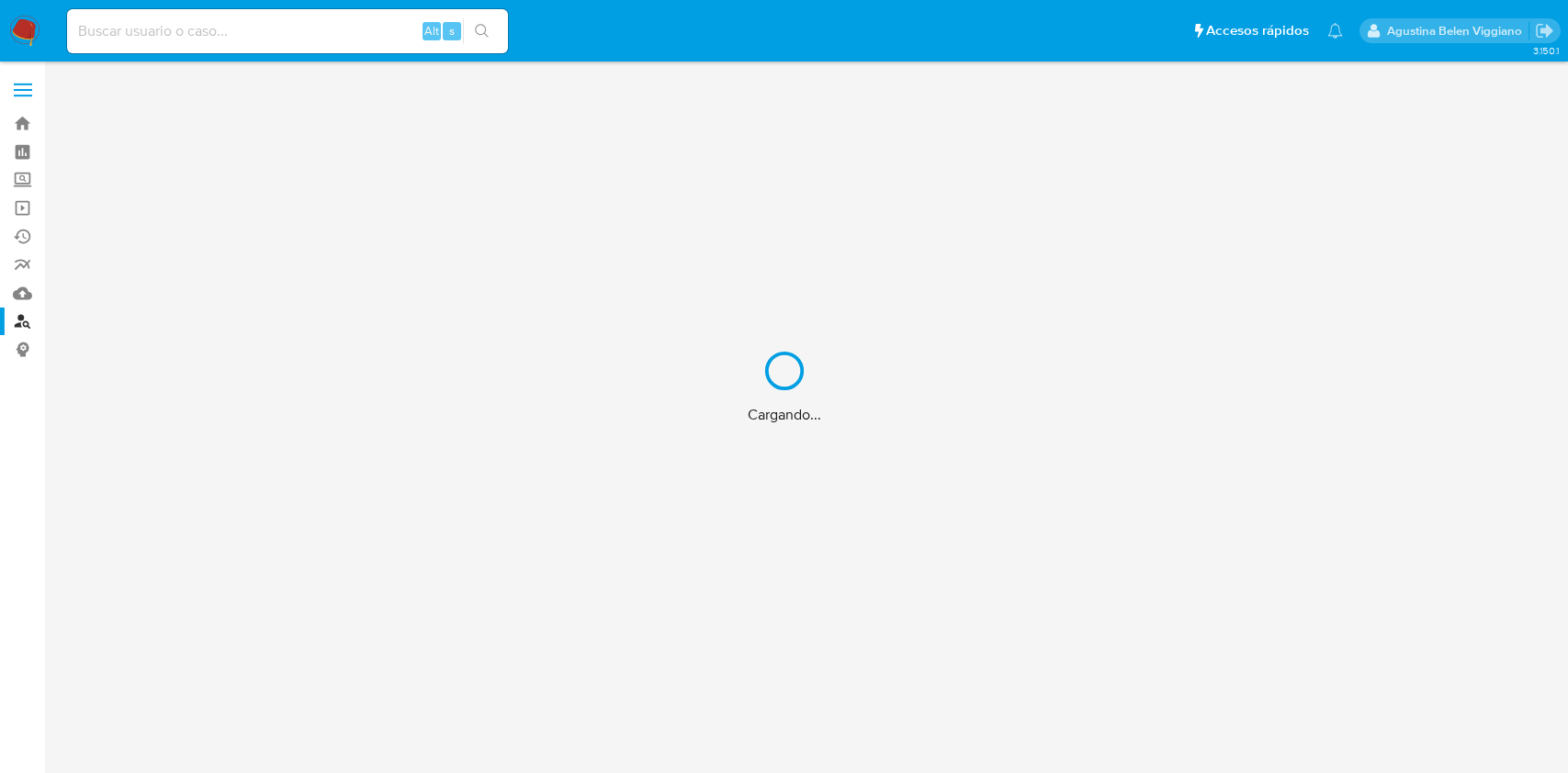 scroll, scrollTop: 0, scrollLeft: 0, axis: both 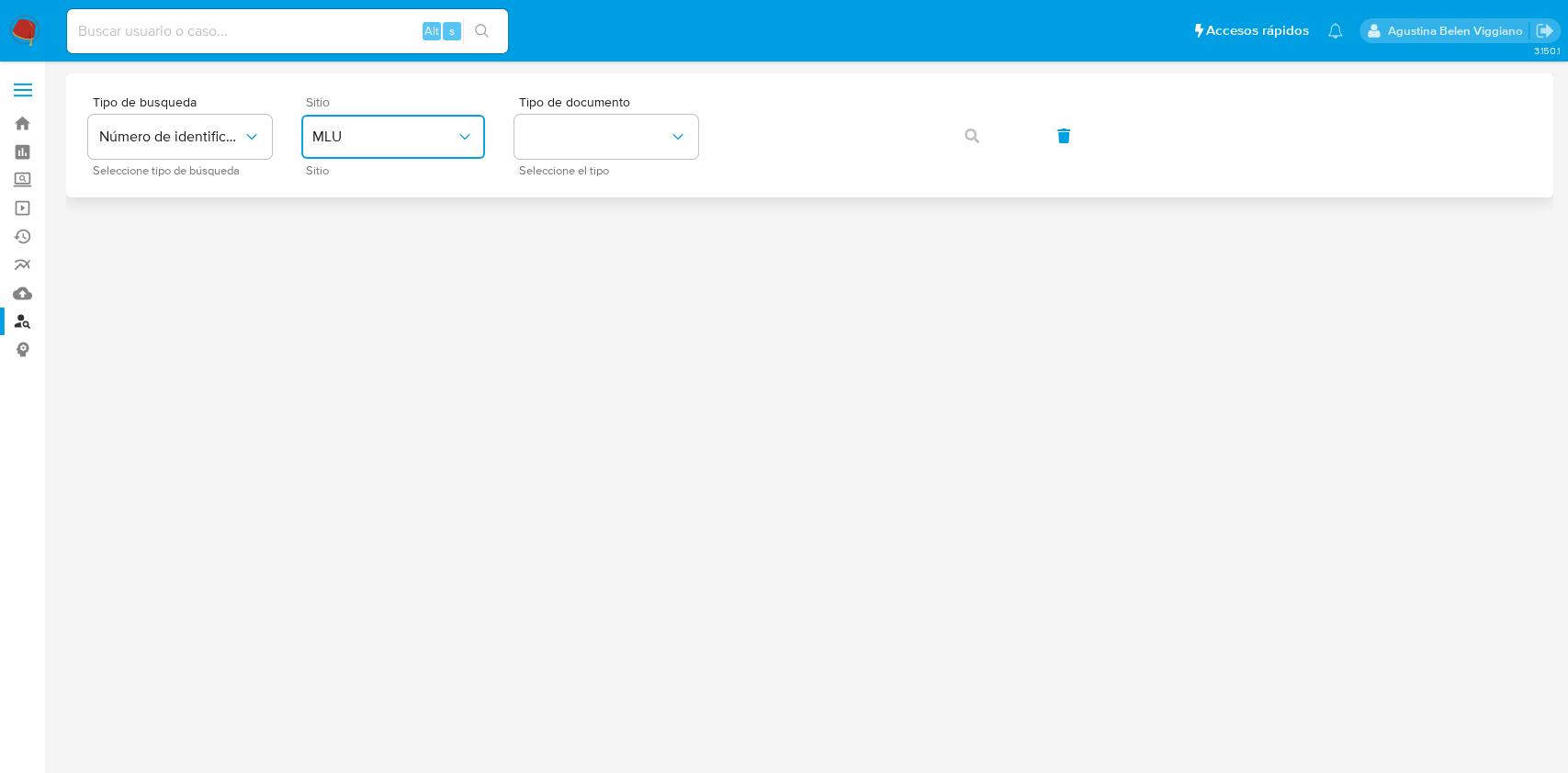 click on "MLU" at bounding box center (384, 137) 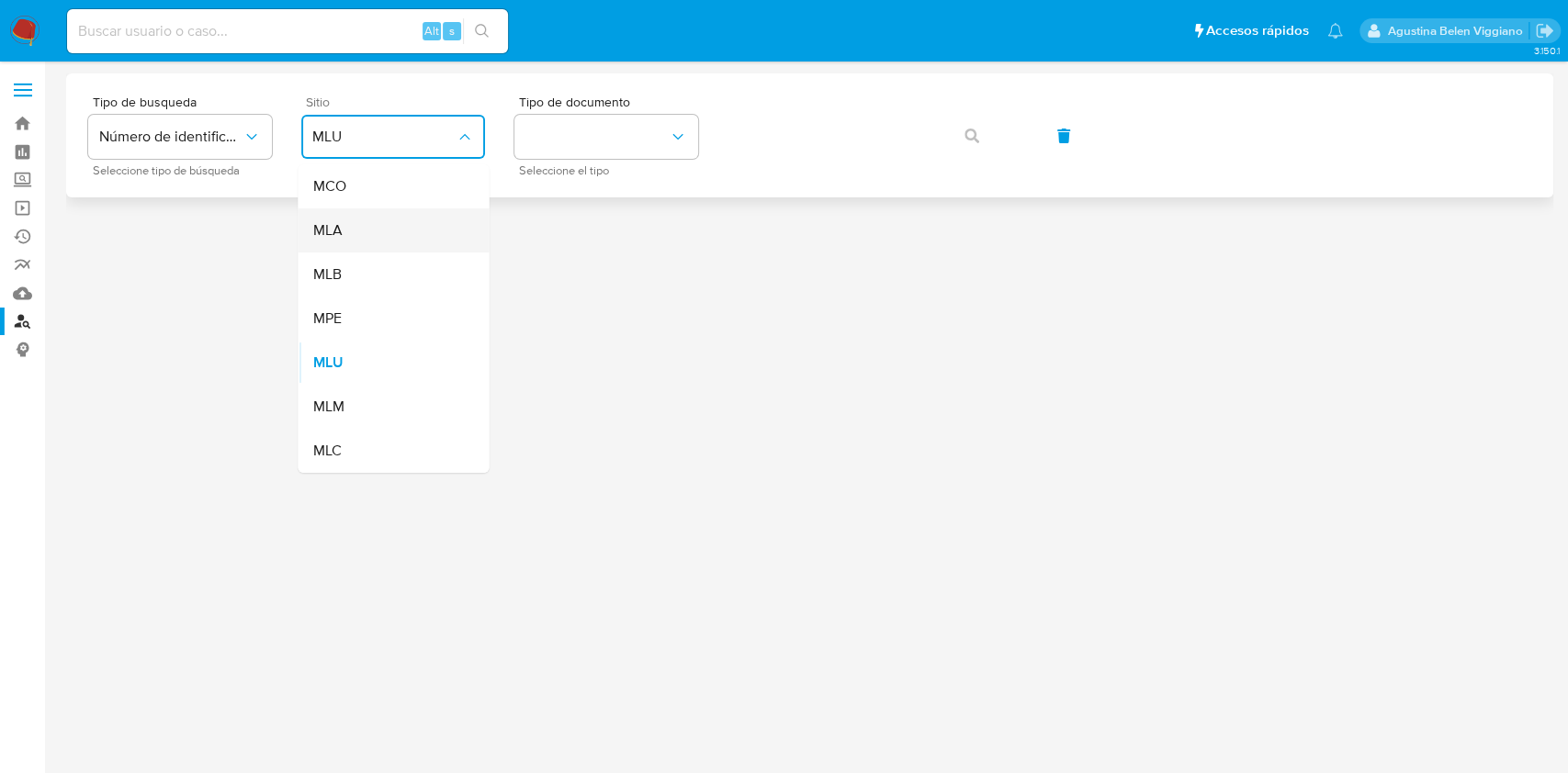 click on "MLA" at bounding box center (388, 230) 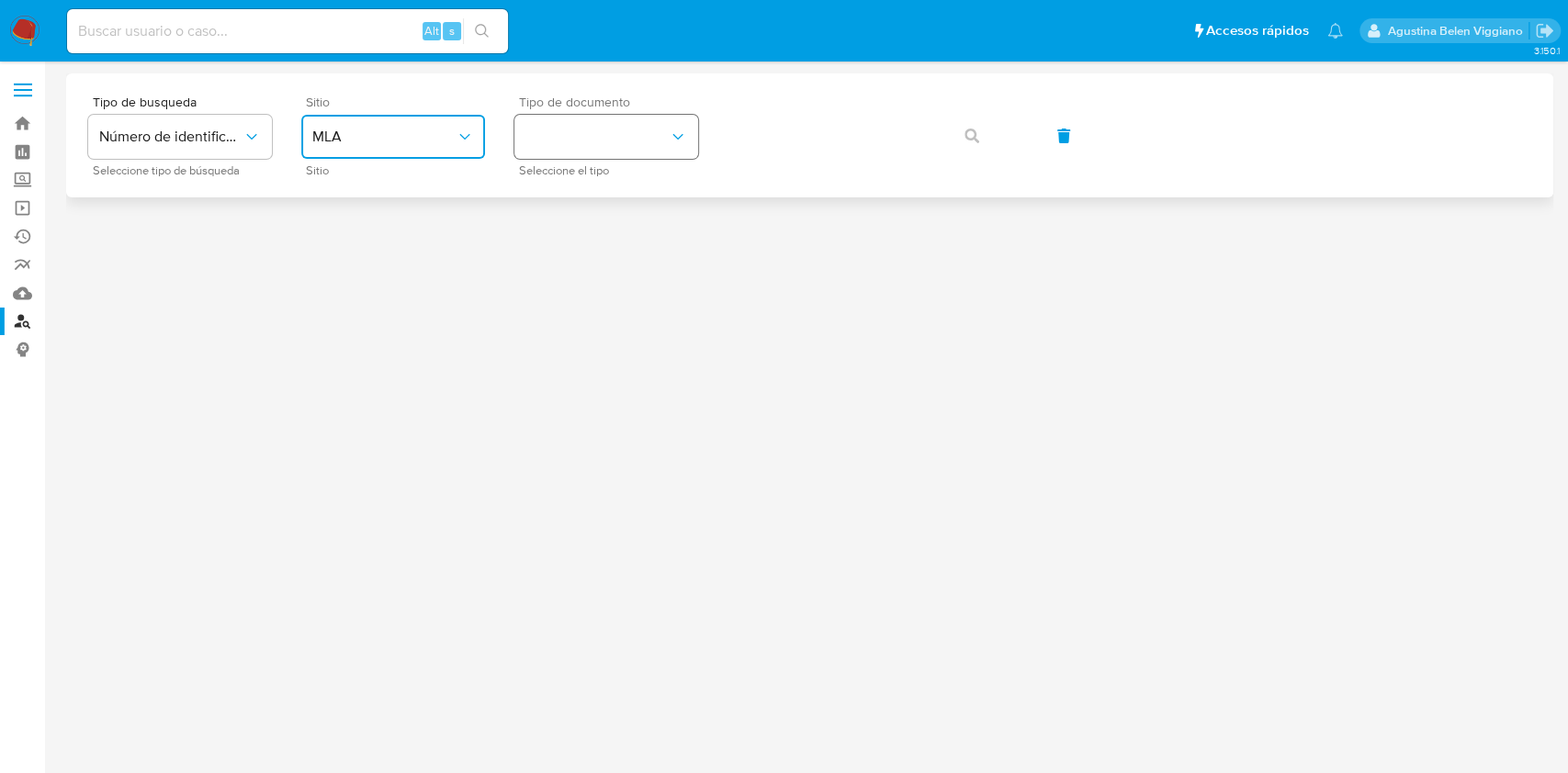 click at bounding box center (606, 137) 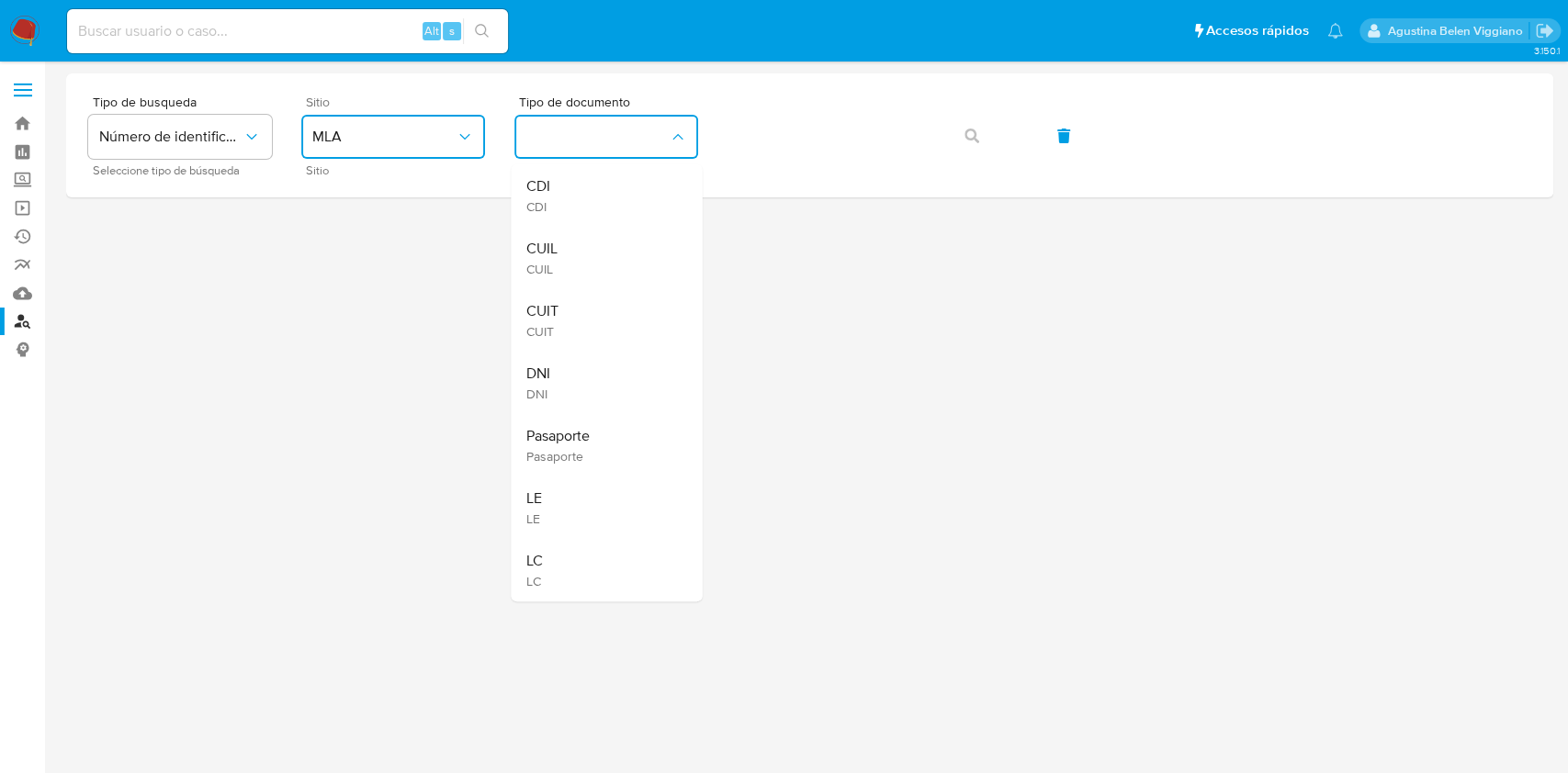 drag, startPoint x: 551, startPoint y: 315, endPoint x: 674, endPoint y: 244, distance: 142.02113 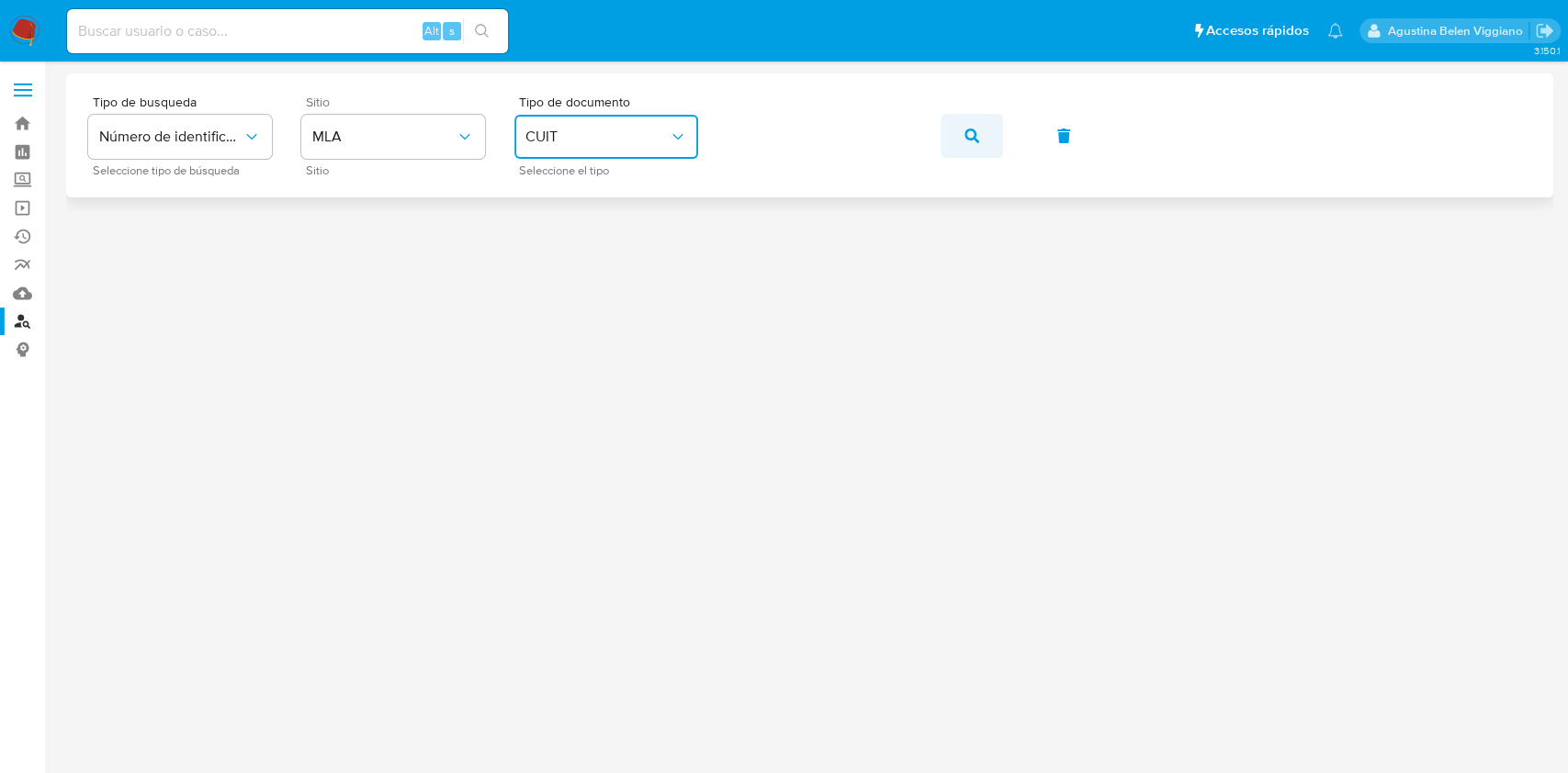 click 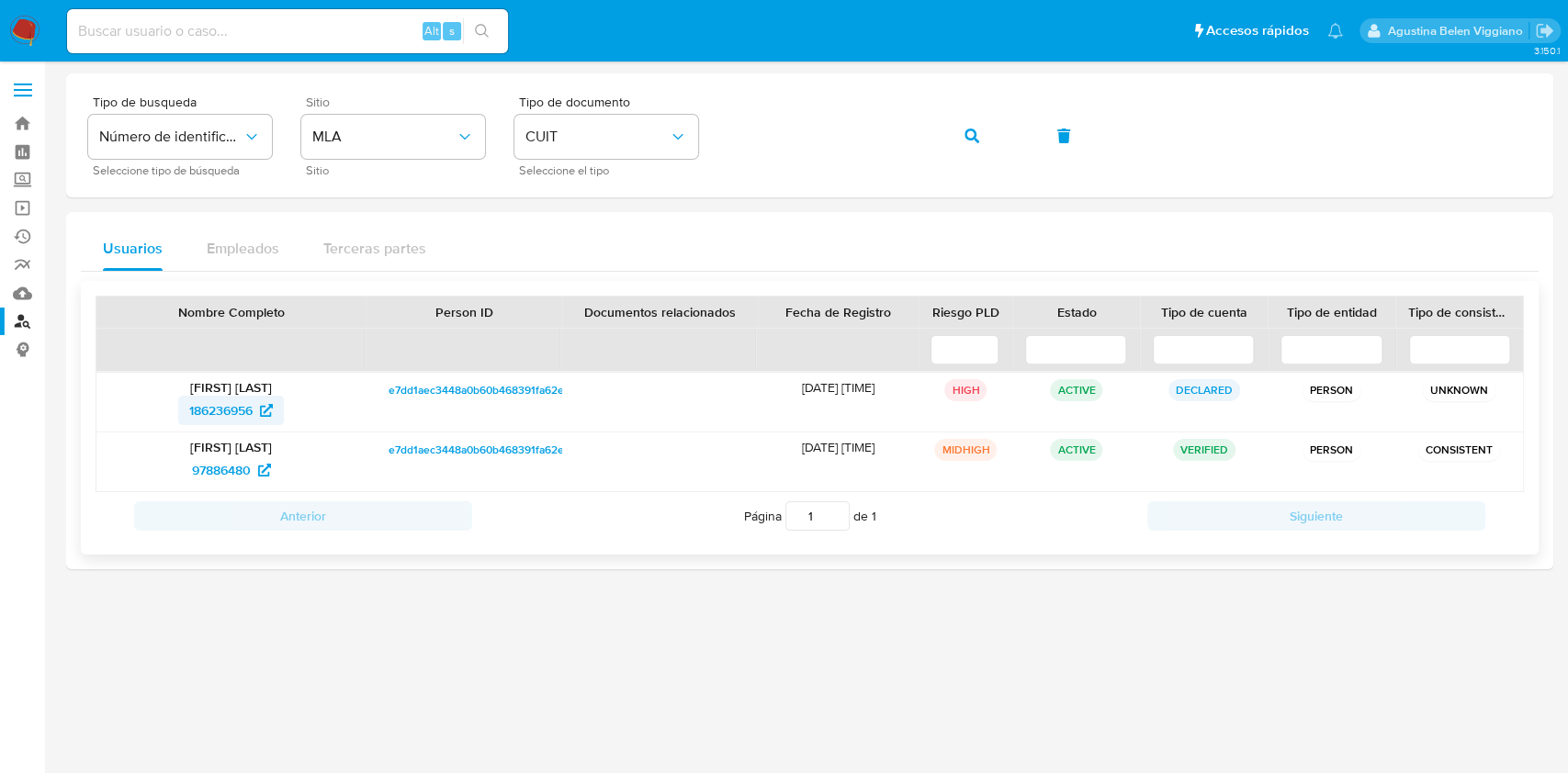 click on "186236956" at bounding box center [220, 410] 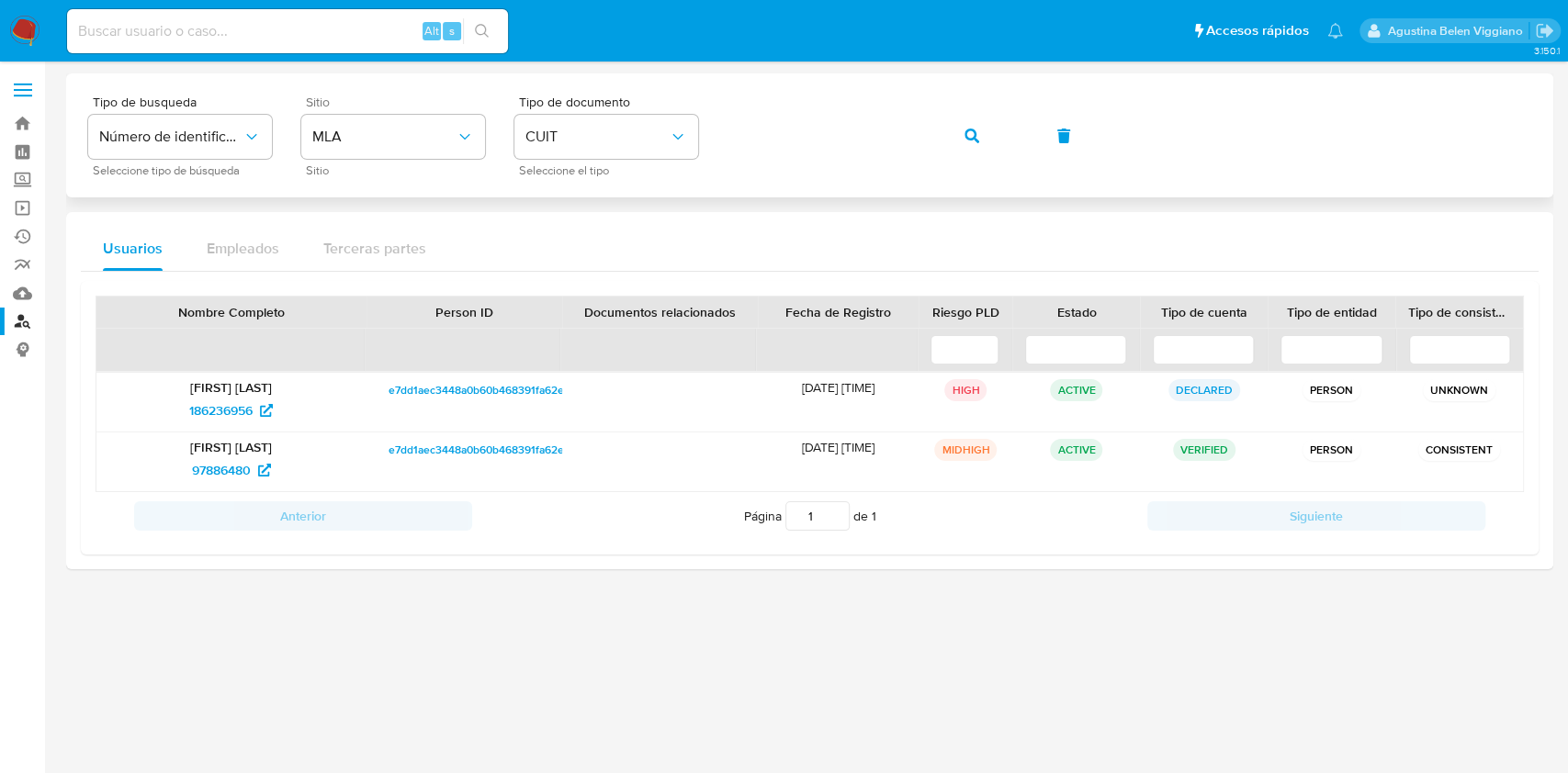 click on "Tipo de busqueda Número de identificación Seleccione tipo de búsqueda Sitio MLA Sitio Tipo de documento CUIT Seleccione el tipo" at bounding box center [809, 135] 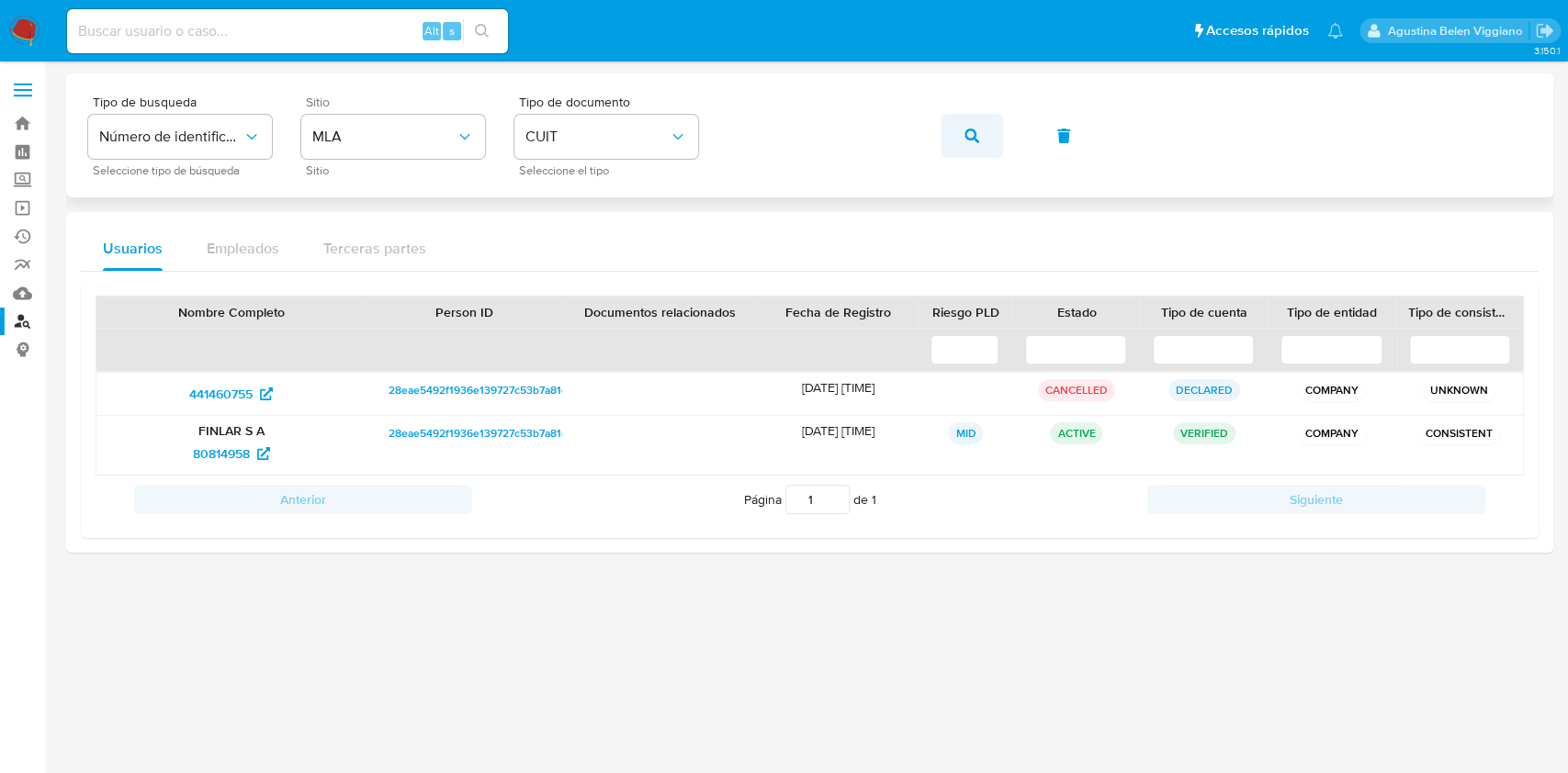 drag, startPoint x: 1094, startPoint y: 151, endPoint x: 942, endPoint y: 156, distance: 152.08221 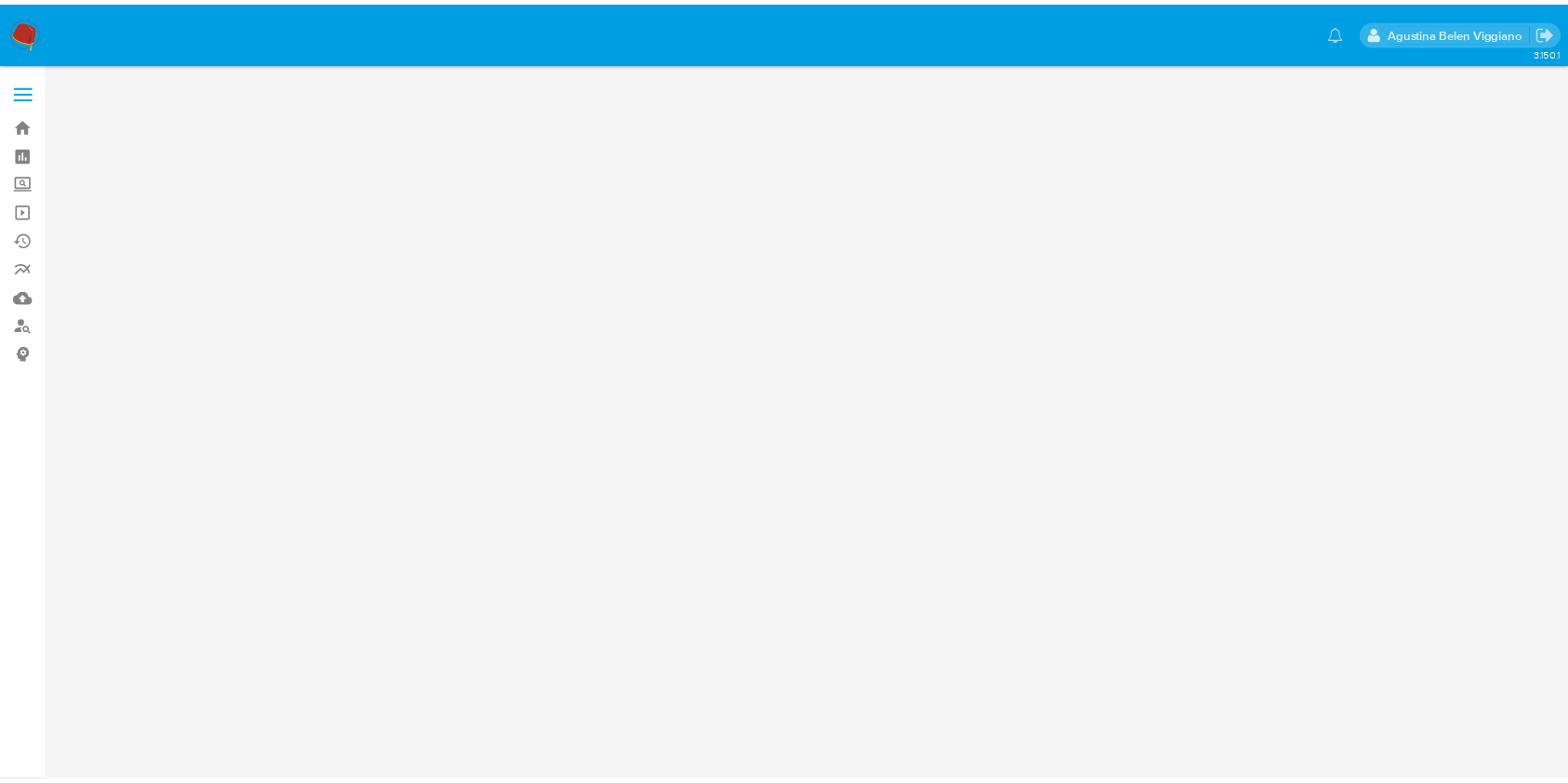 scroll, scrollTop: 0, scrollLeft: 0, axis: both 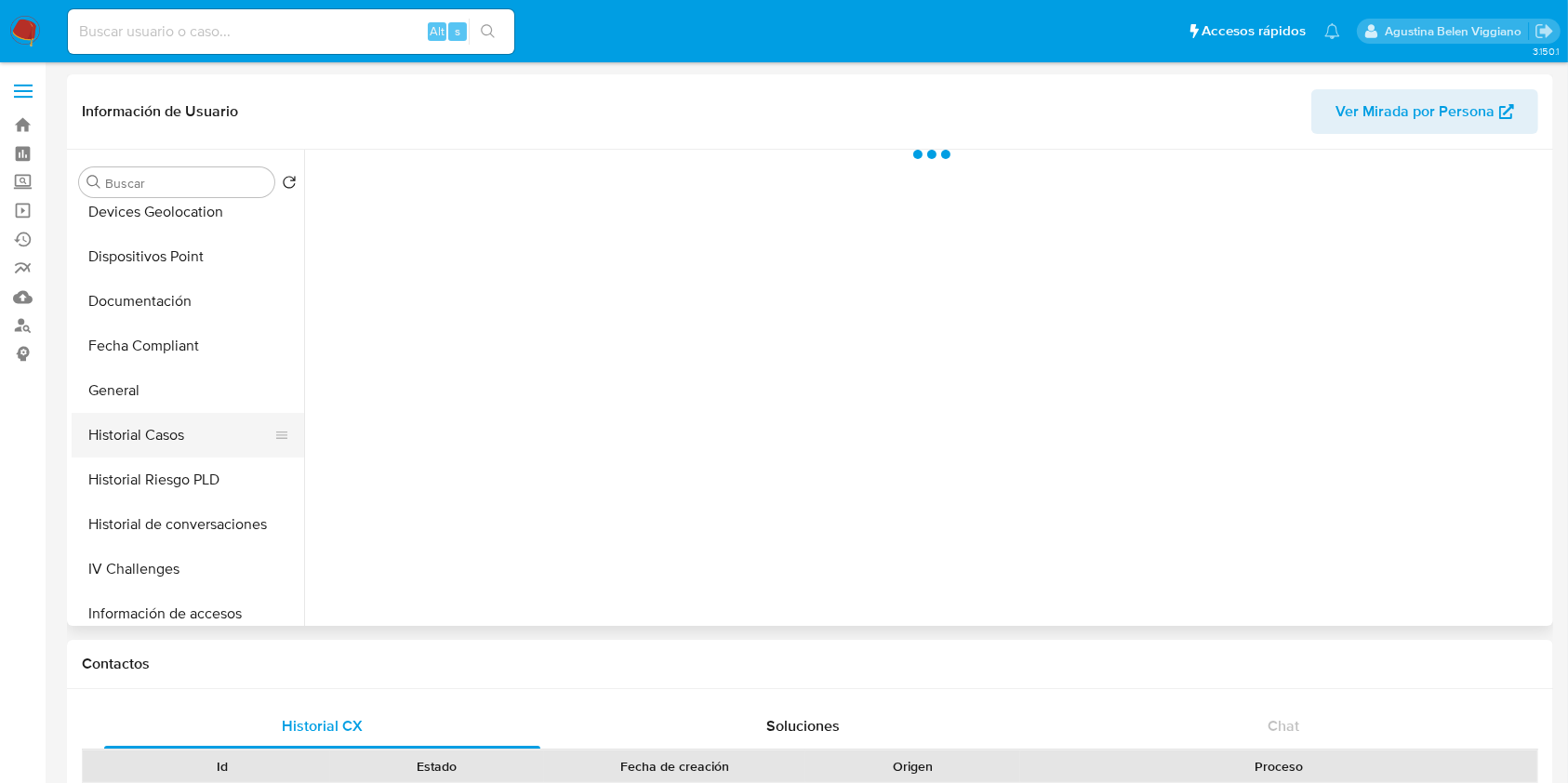 click on "Historial Casos" at bounding box center (180, 435) 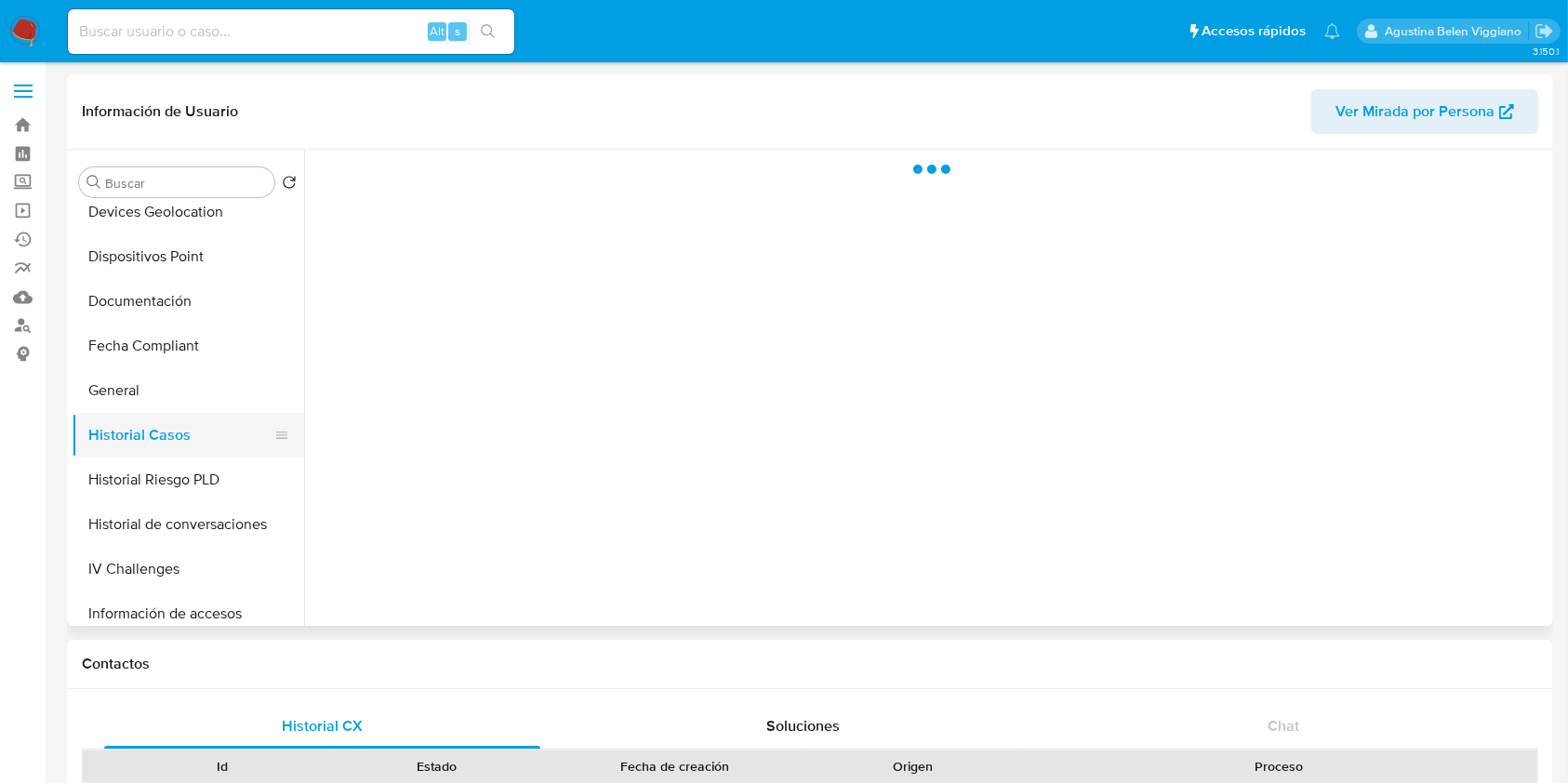 select on "10" 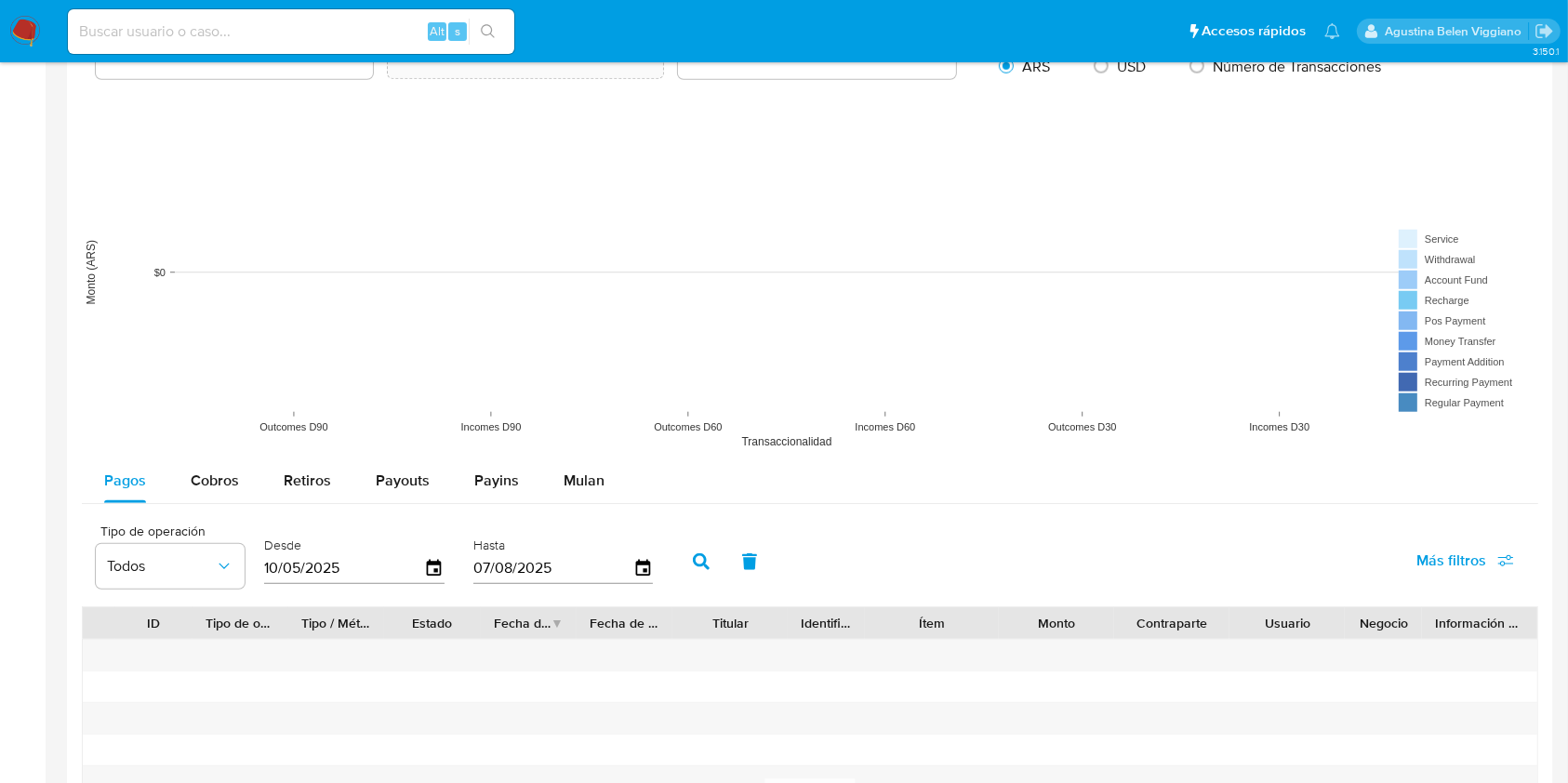 scroll, scrollTop: 1946, scrollLeft: 0, axis: vertical 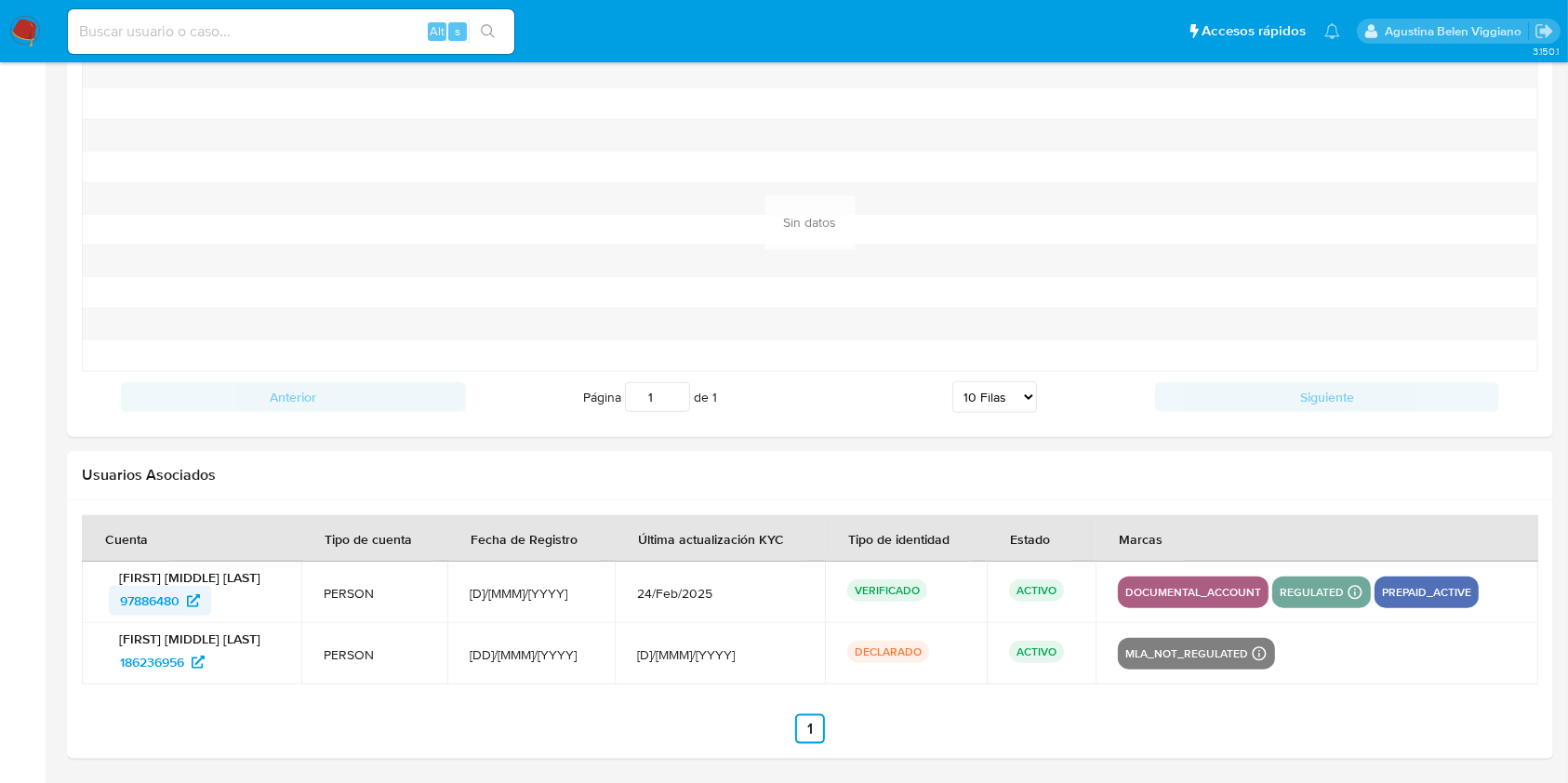 click on "97886480" at bounding box center (150, 601) 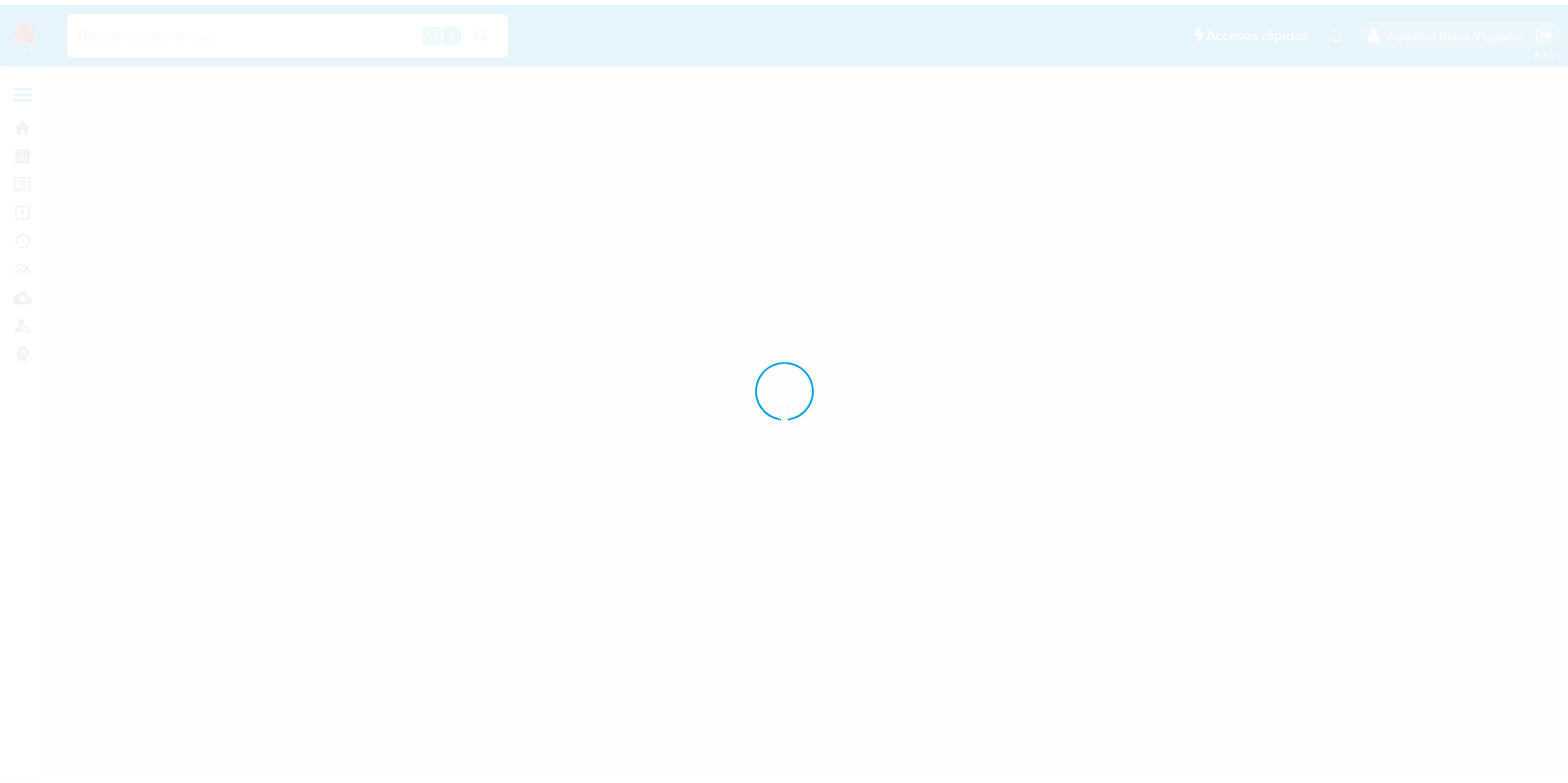 scroll, scrollTop: 0, scrollLeft: 0, axis: both 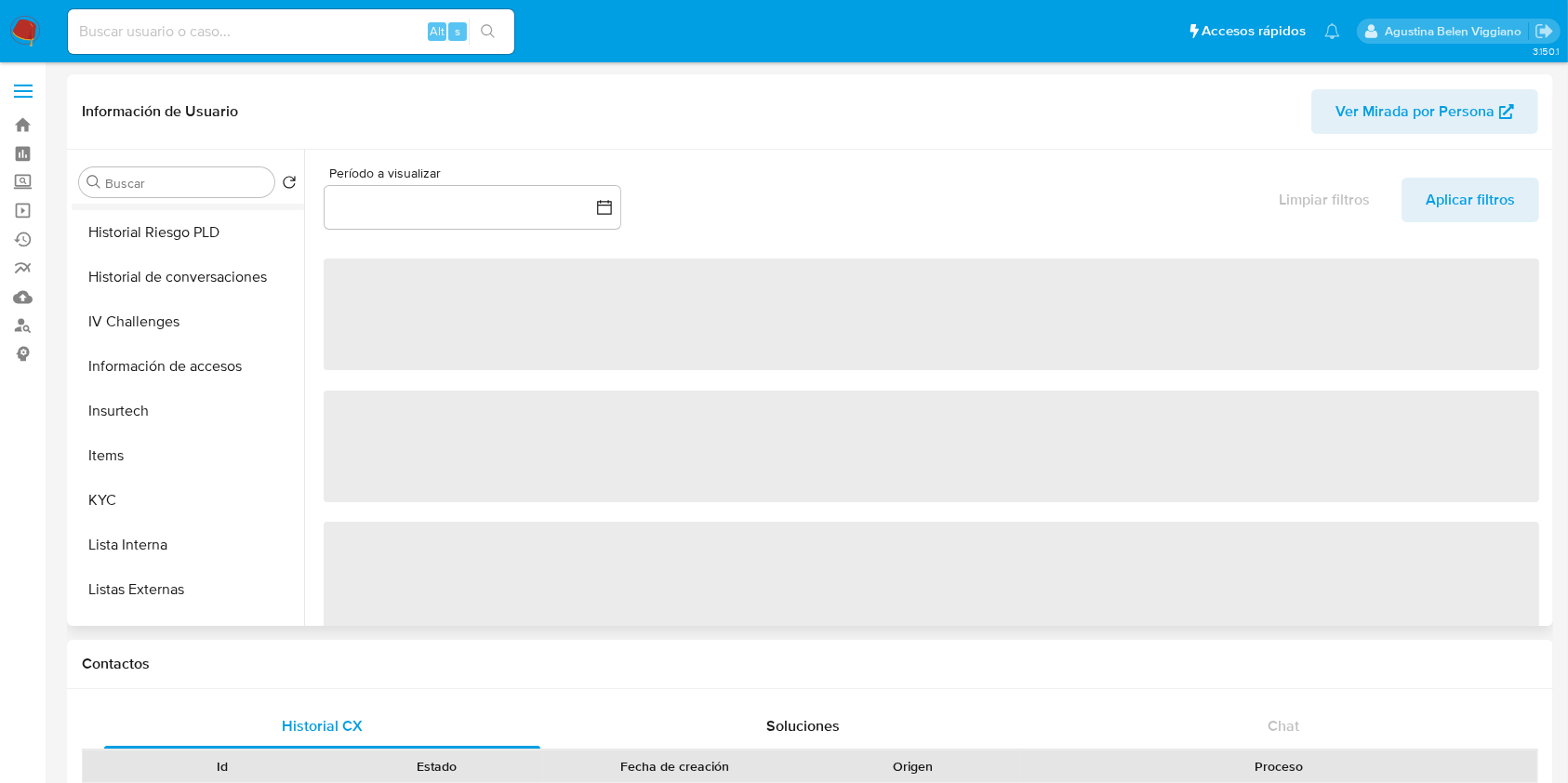 select on "10" 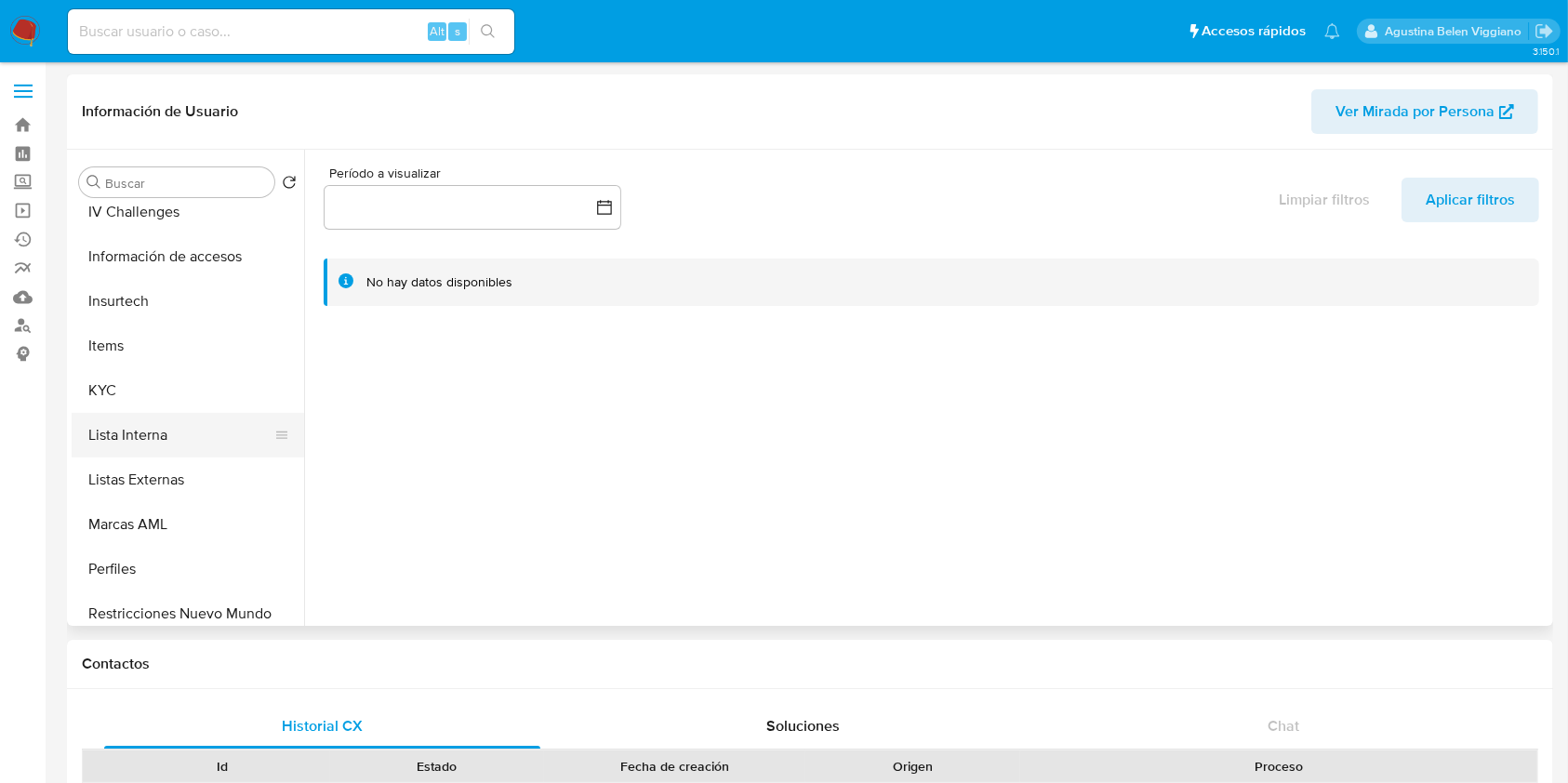 scroll, scrollTop: 830, scrollLeft: 0, axis: vertical 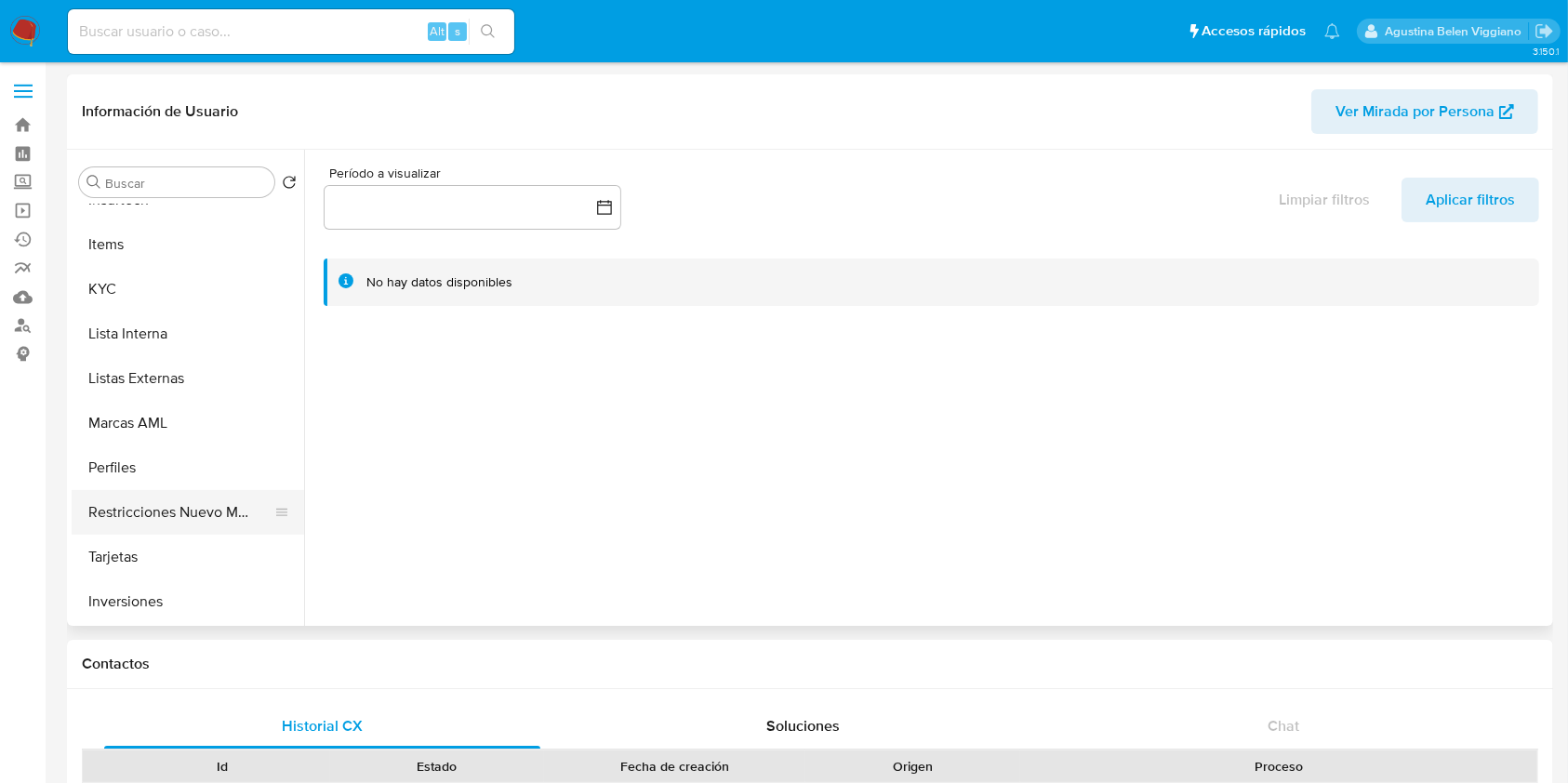 click on "Restricciones Nuevo Mundo" at bounding box center (180, 512) 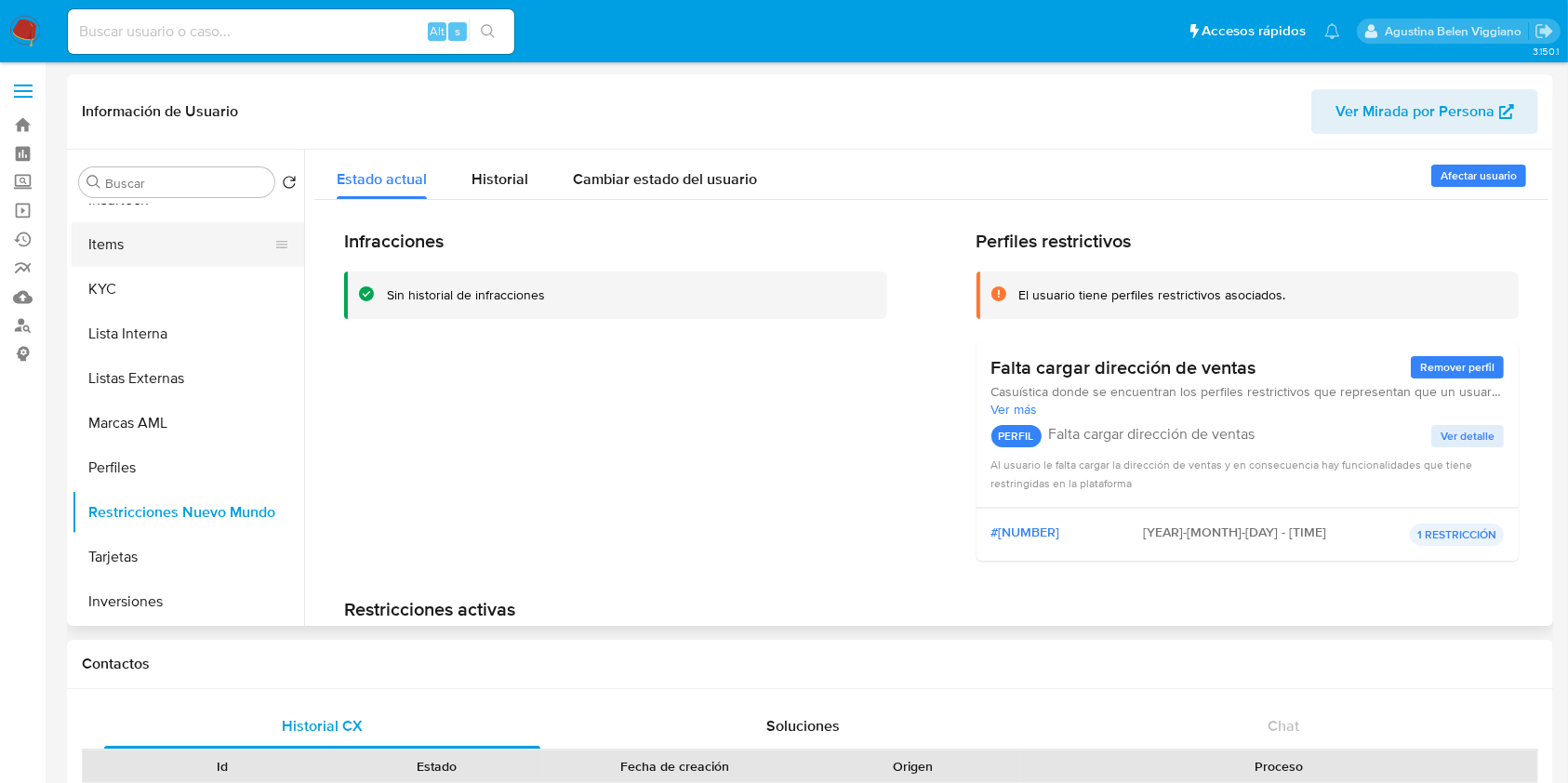 click on "Items" at bounding box center (180, 245) 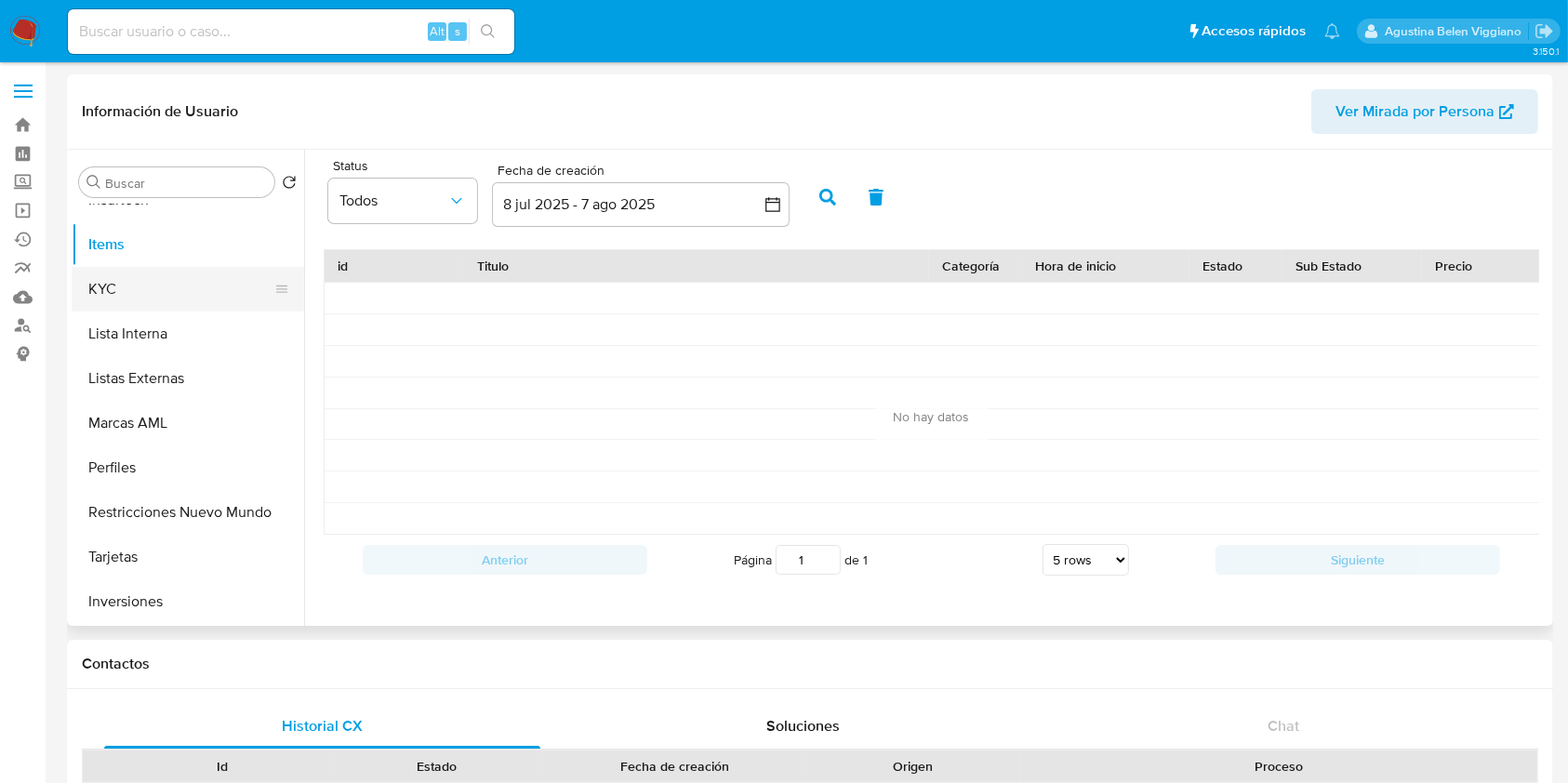 click on "KYC" at bounding box center [180, 289] 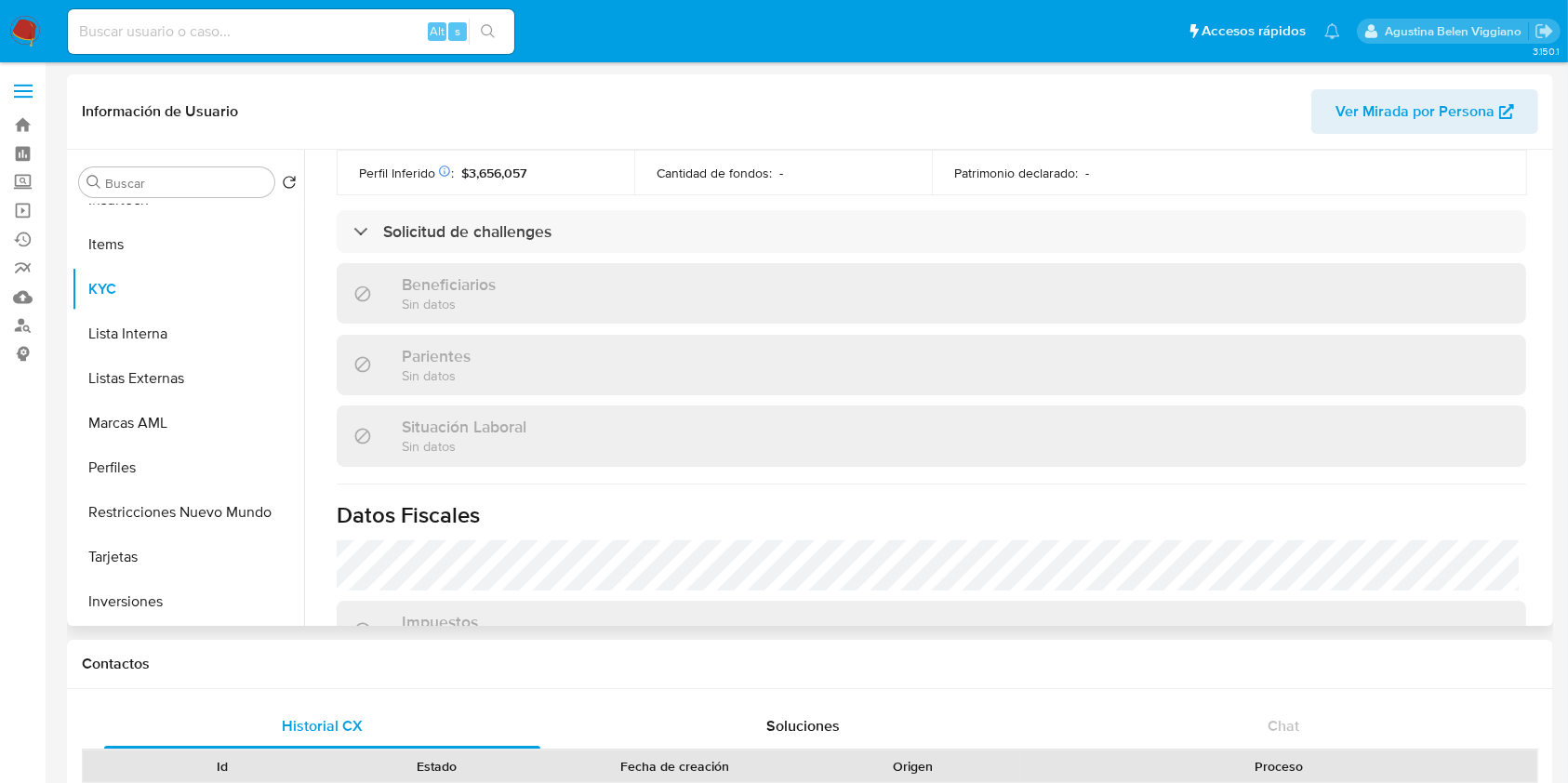 scroll, scrollTop: 961, scrollLeft: 0, axis: vertical 